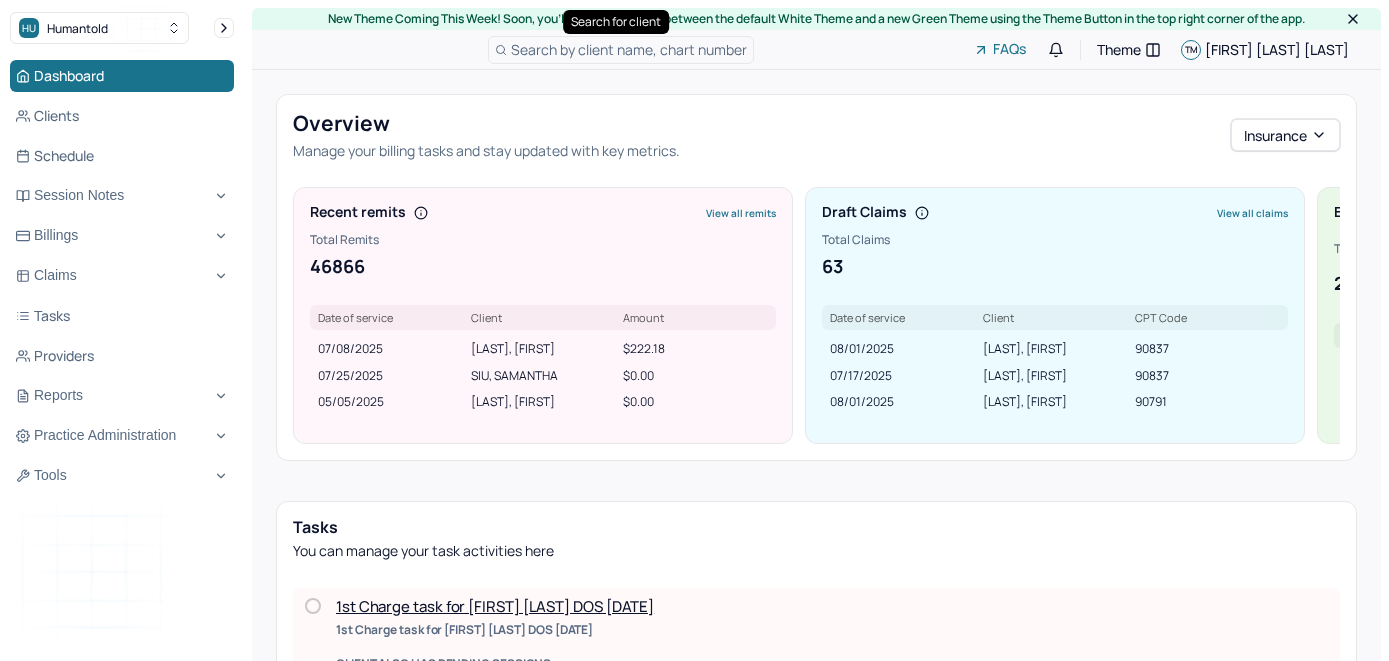 scroll, scrollTop: 0, scrollLeft: 0, axis: both 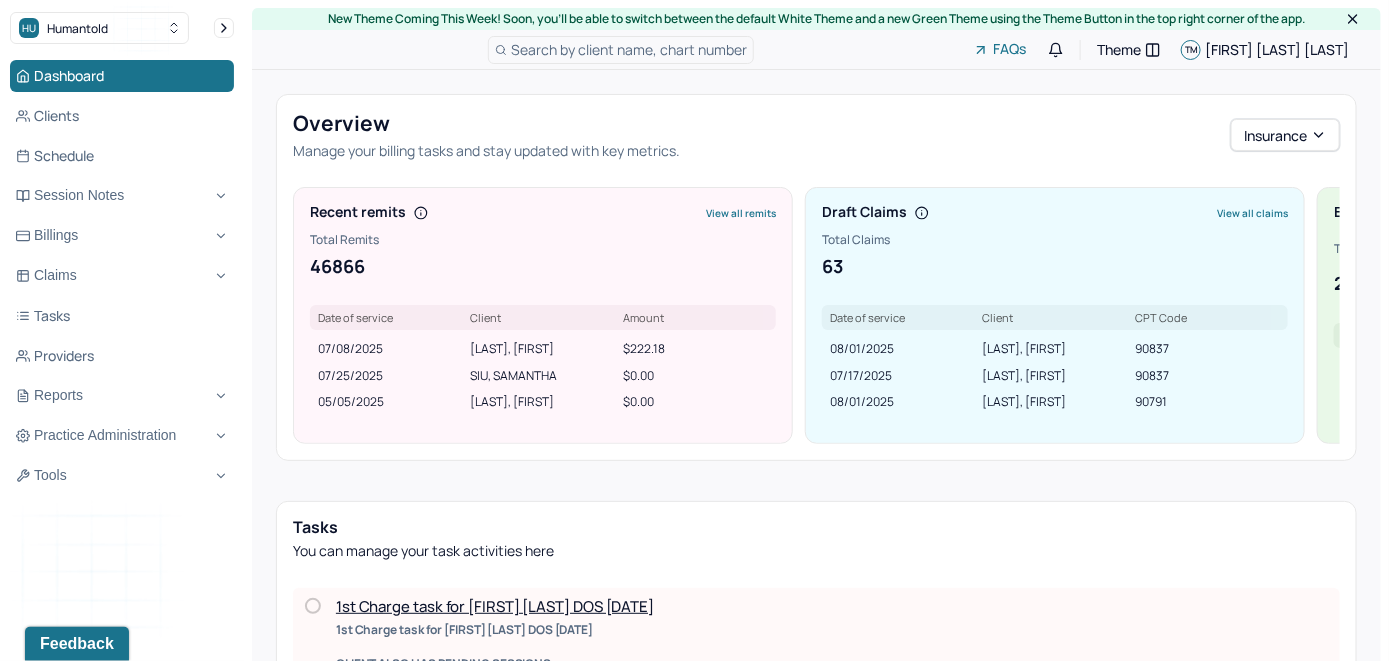 click on "Search by client name, chart number" at bounding box center [629, 49] 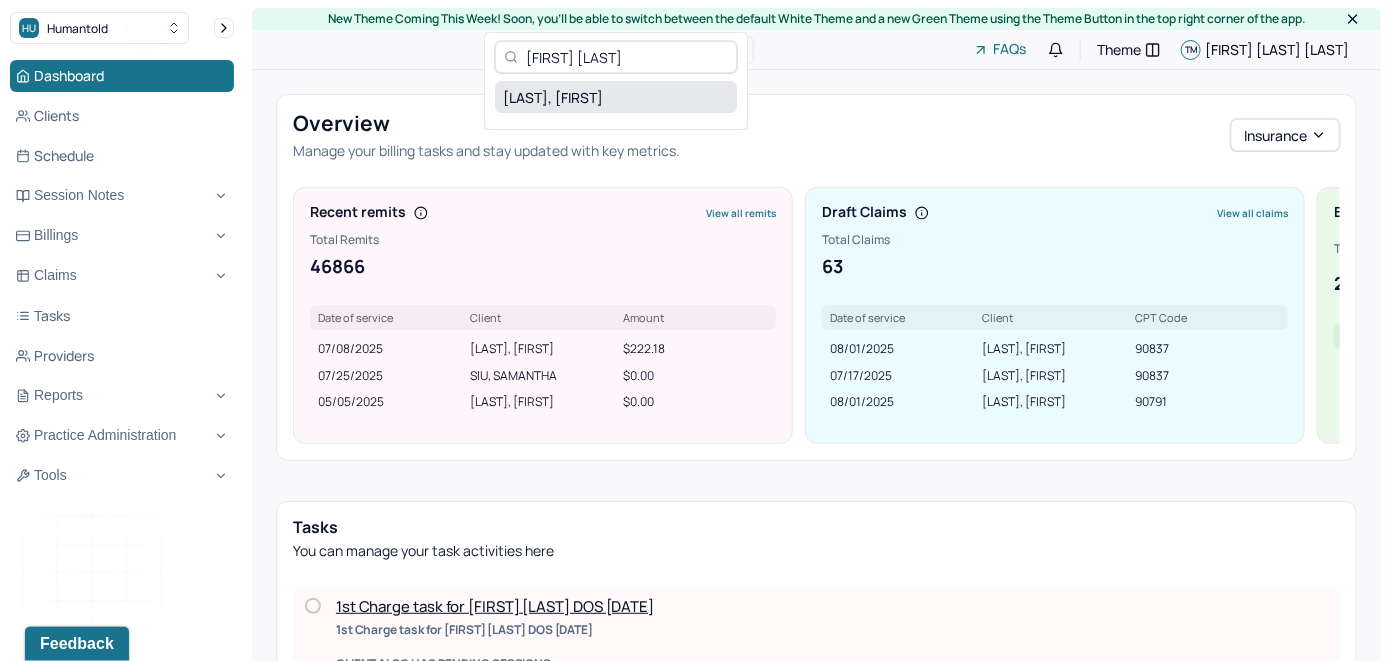 type on "[FIRST] [LAST]" 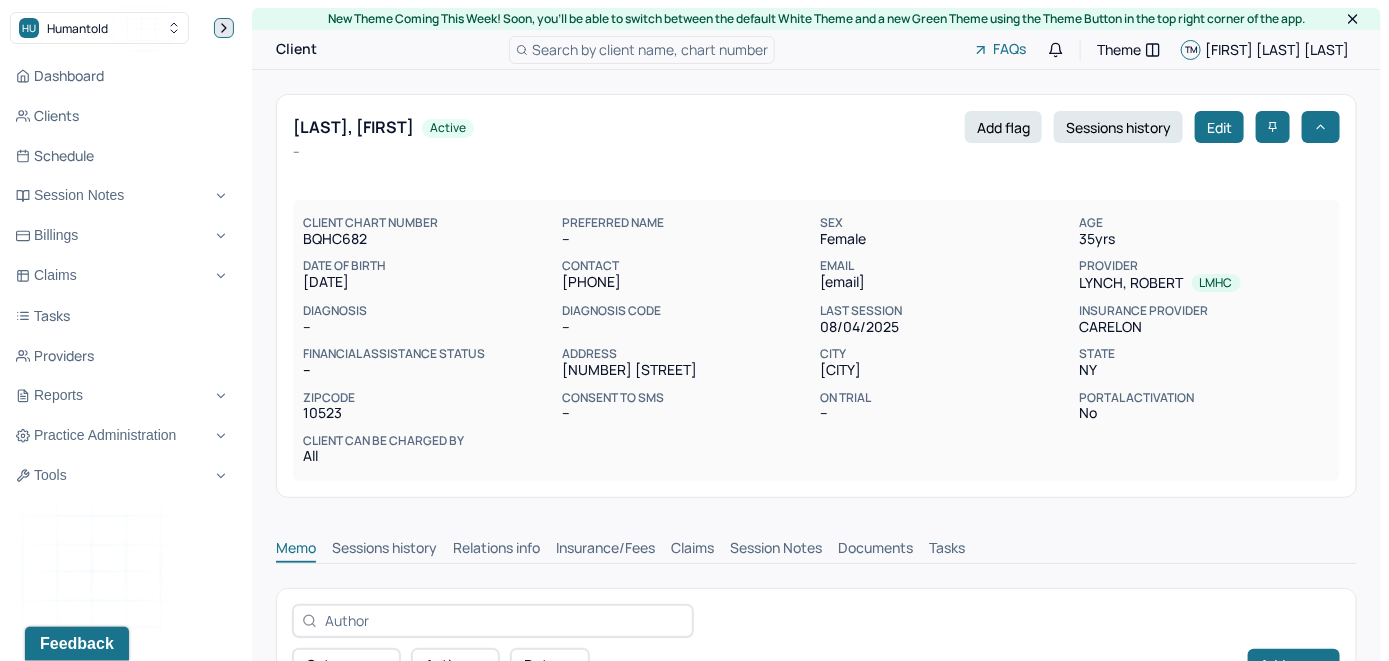 click 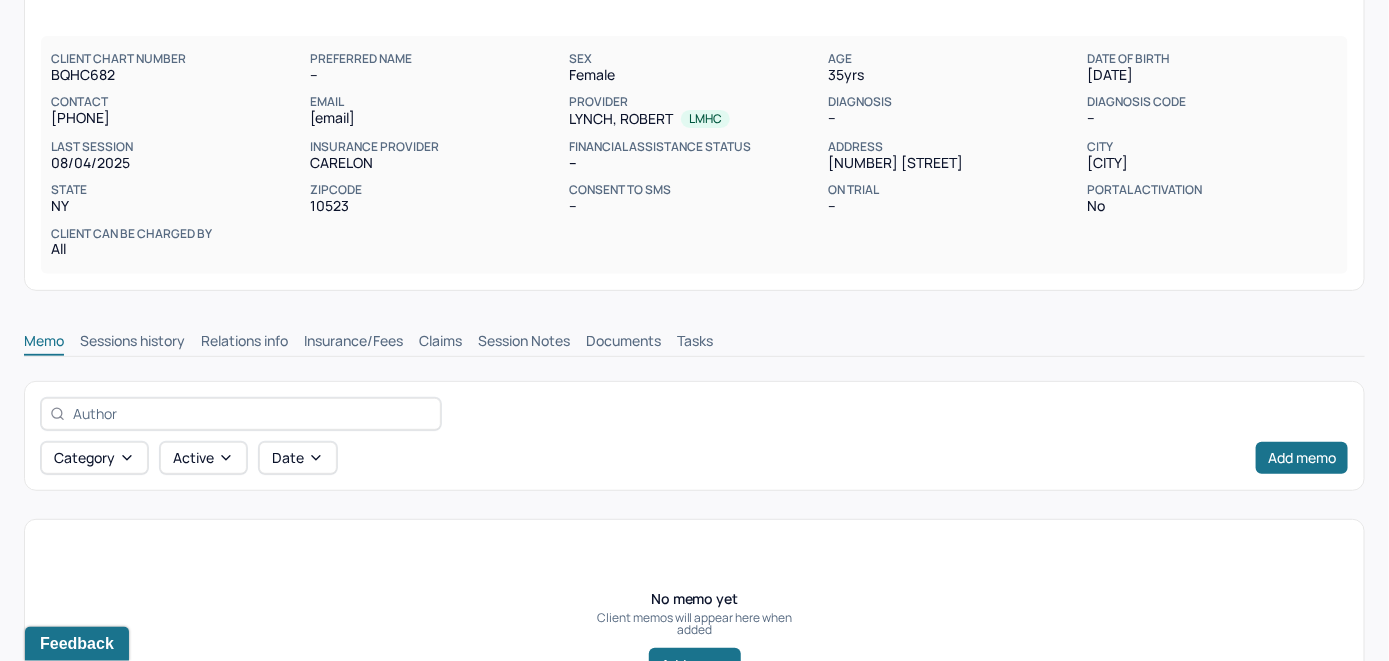scroll, scrollTop: 114, scrollLeft: 0, axis: vertical 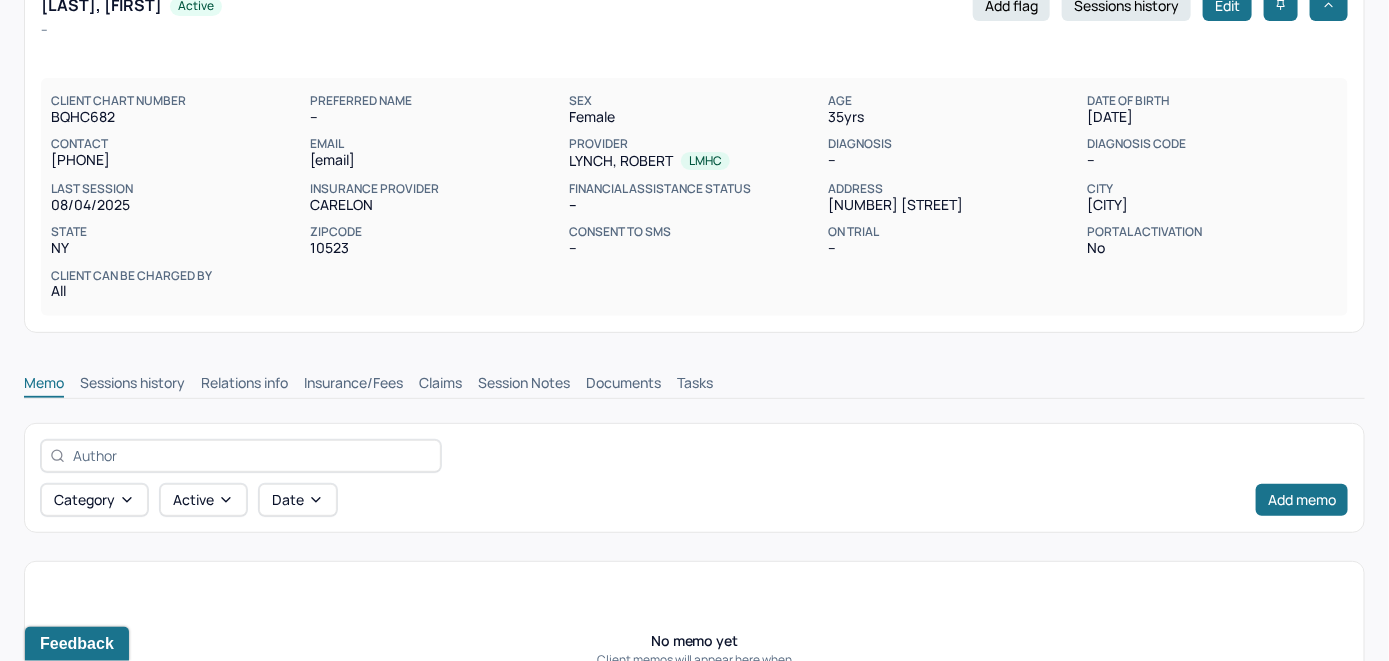 click on "Insurance/Fees" at bounding box center (353, 385) 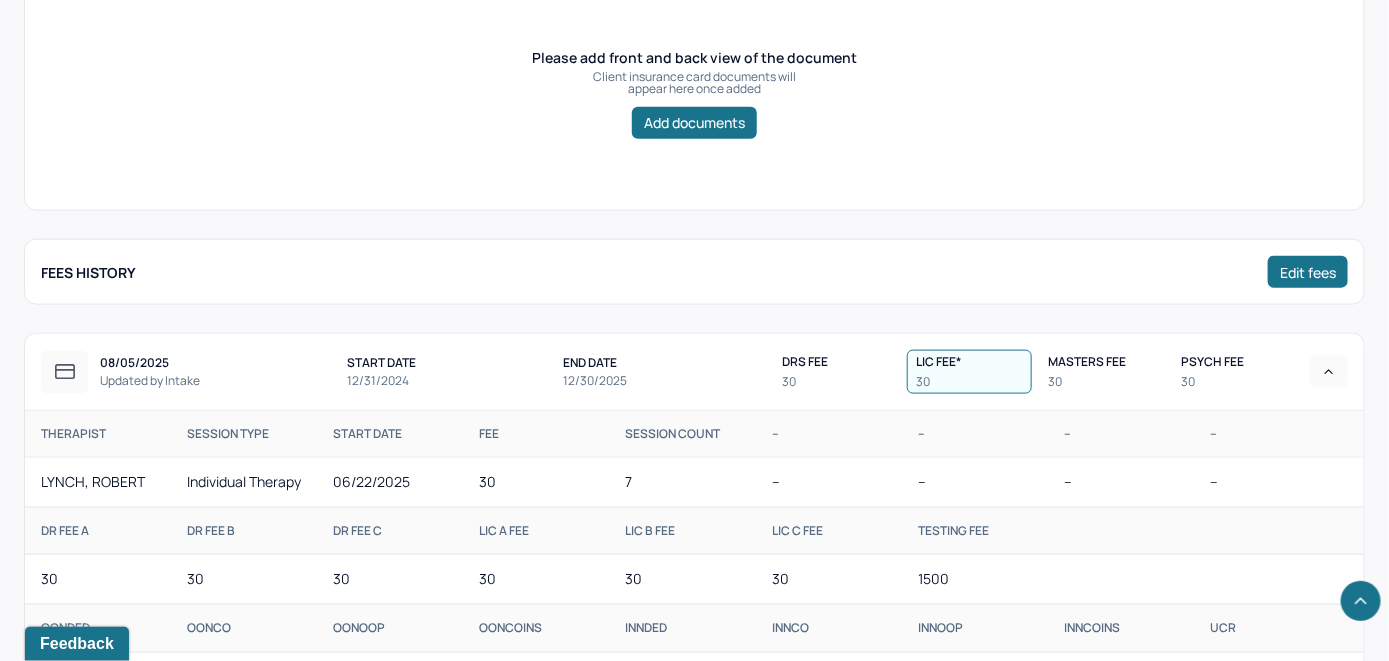 scroll, scrollTop: 814, scrollLeft: 0, axis: vertical 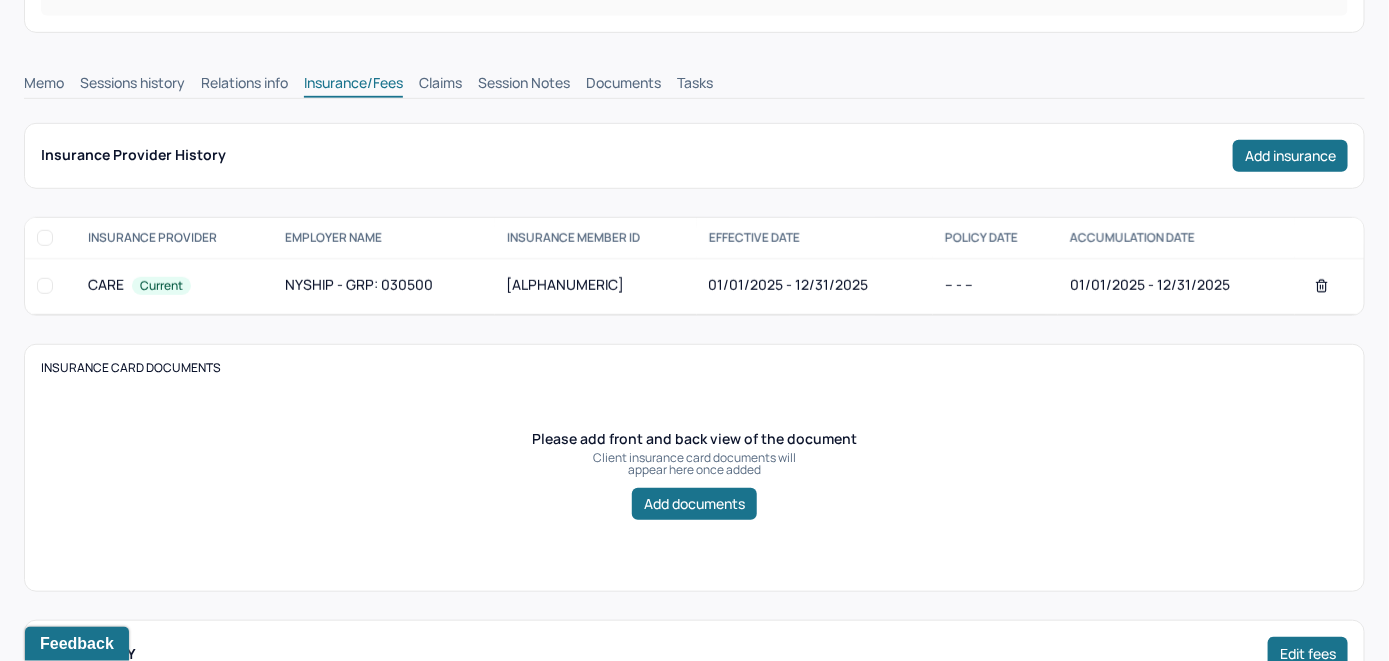 click on "Claims" at bounding box center (440, 85) 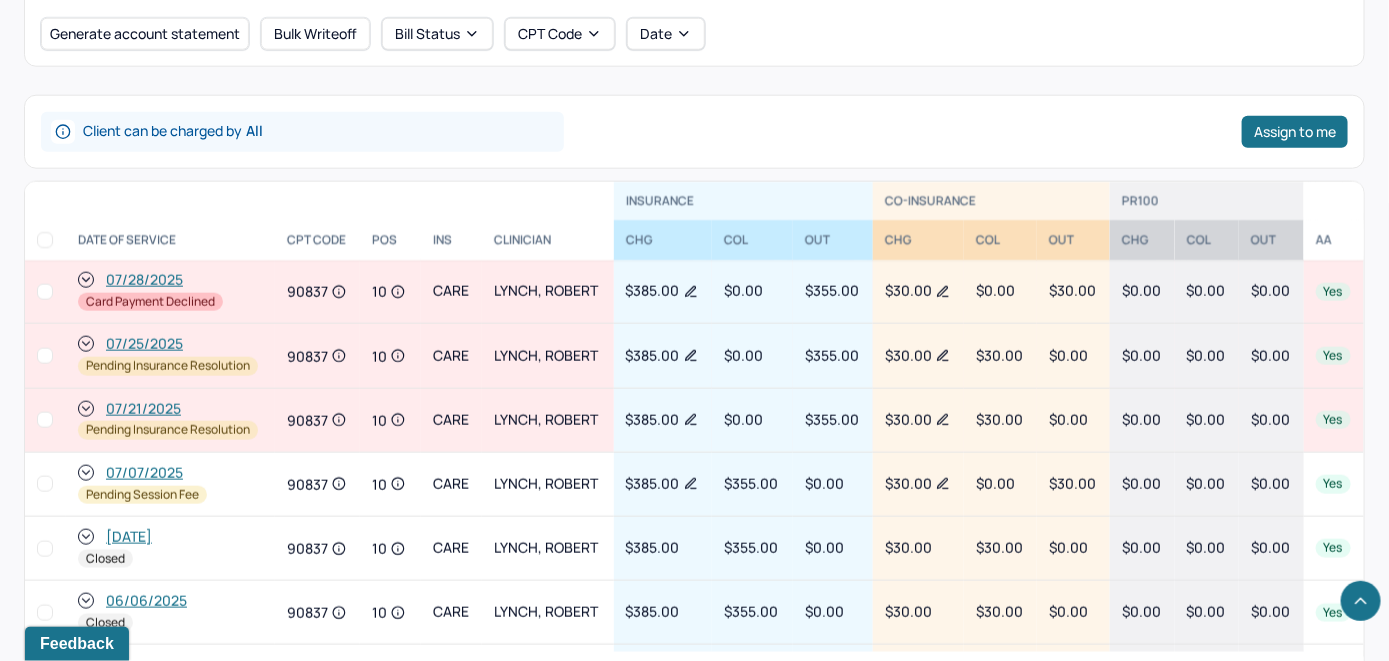scroll, scrollTop: 914, scrollLeft: 0, axis: vertical 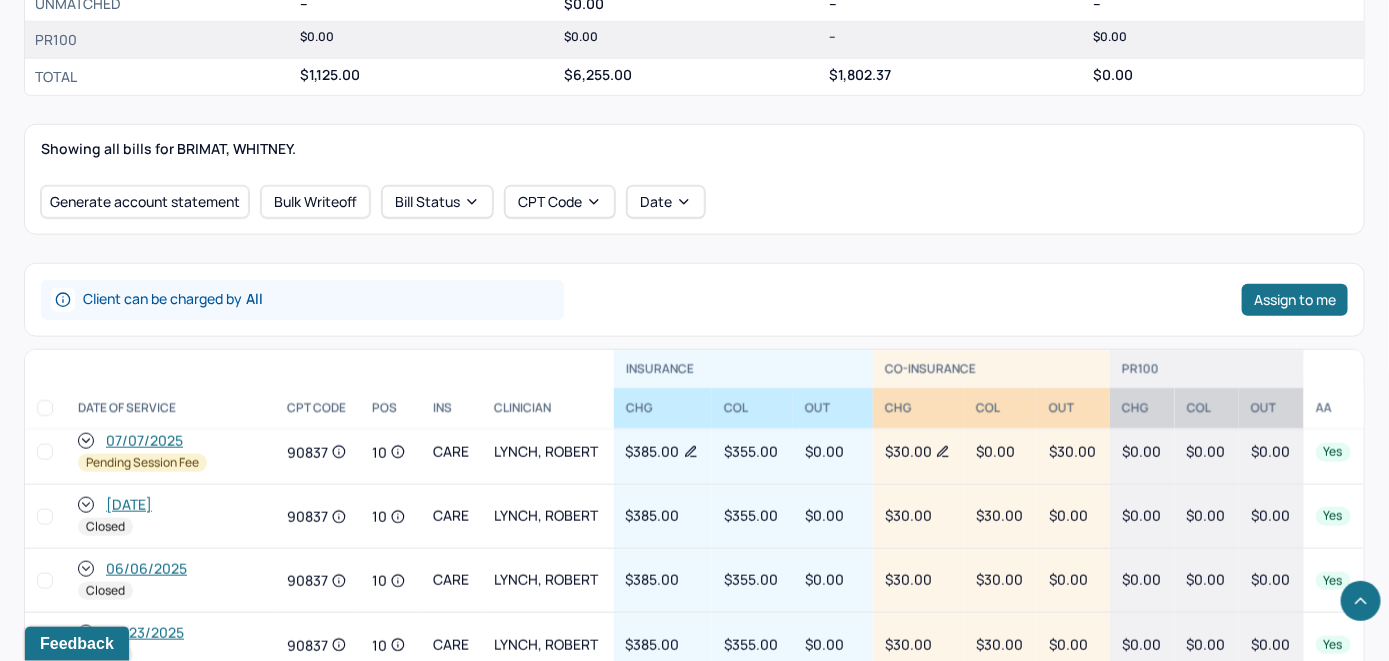 click on "07/07/2025" at bounding box center [144, 441] 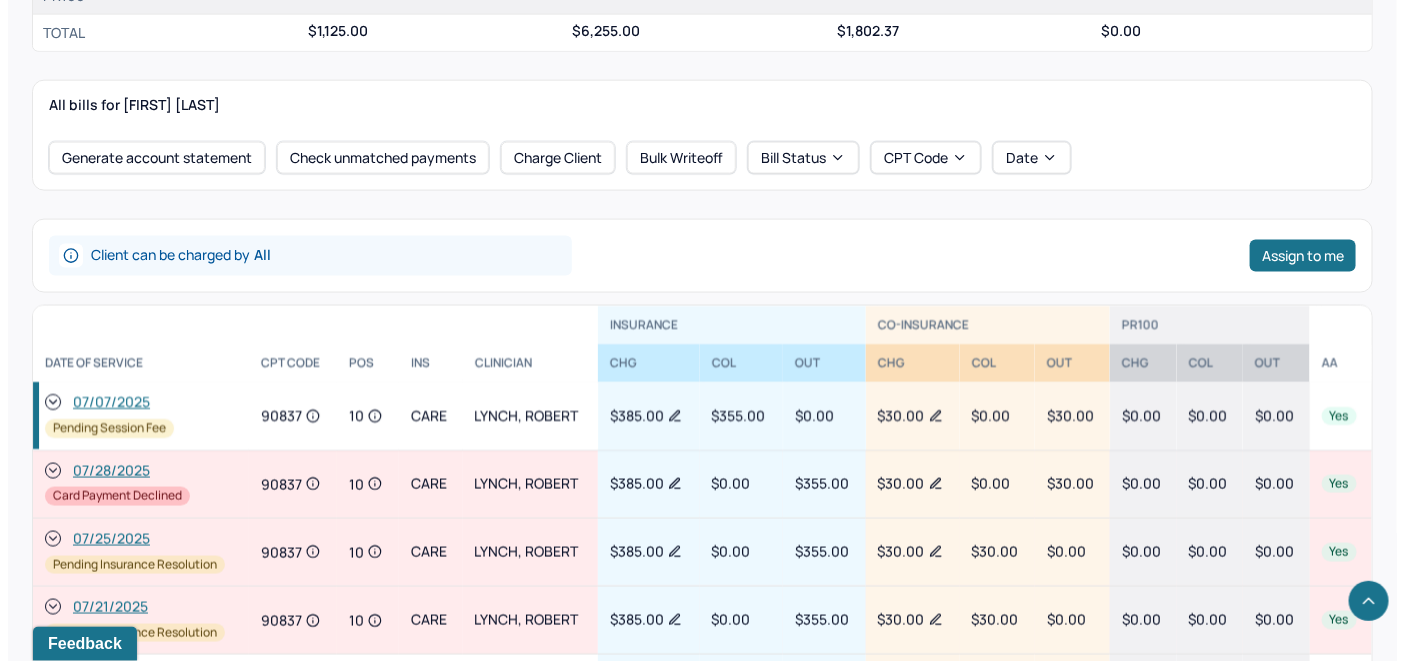 scroll, scrollTop: 1000, scrollLeft: 0, axis: vertical 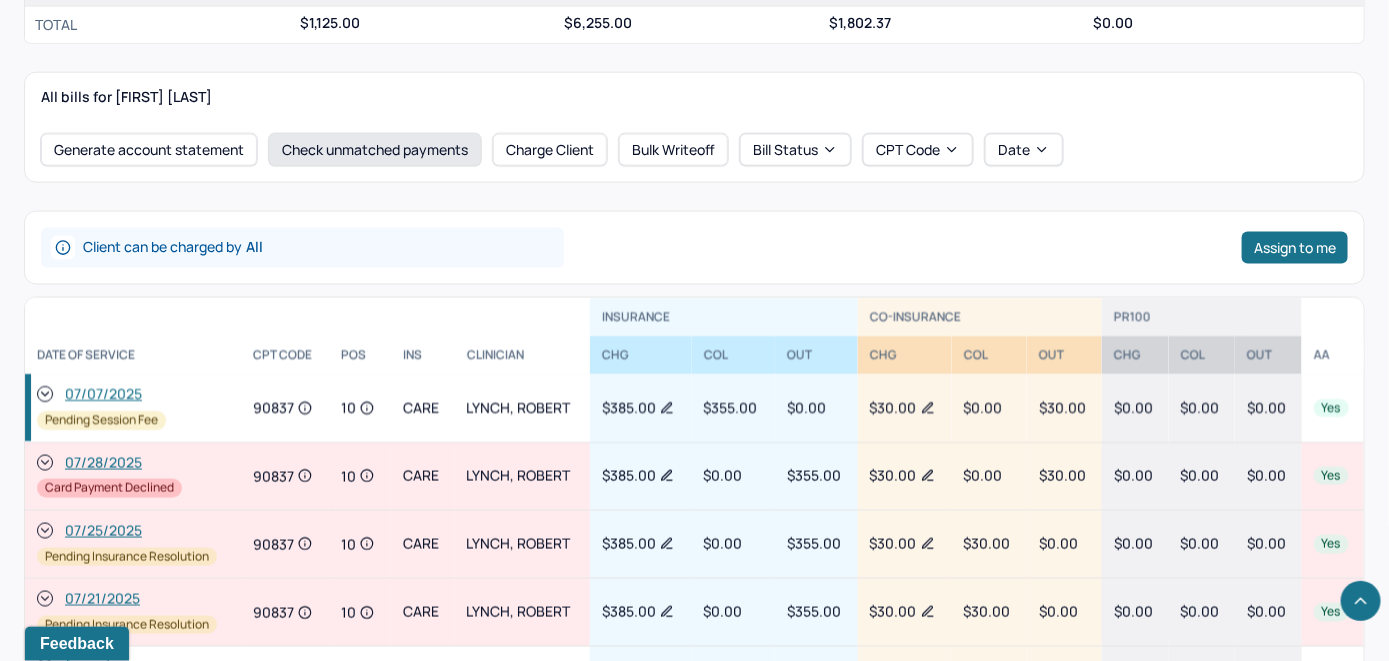 click on "Check unmatched payments" at bounding box center (375, 150) 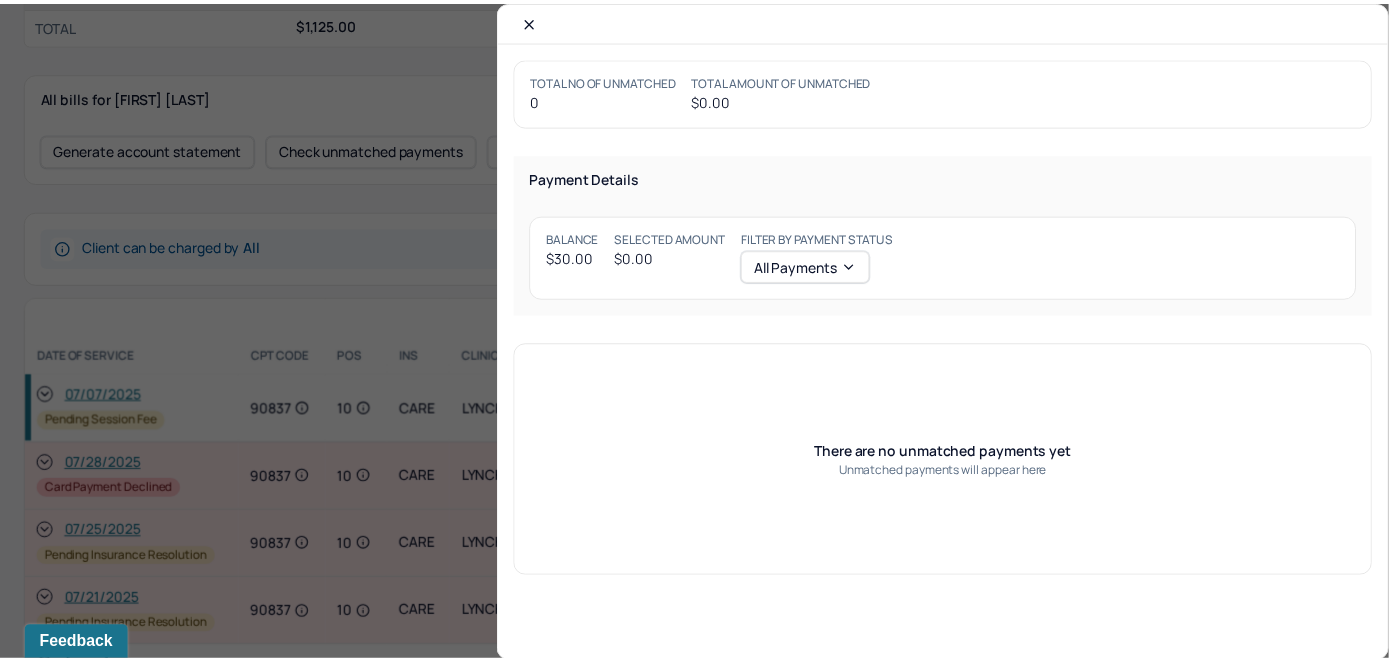 scroll, scrollTop: 1015, scrollLeft: 0, axis: vertical 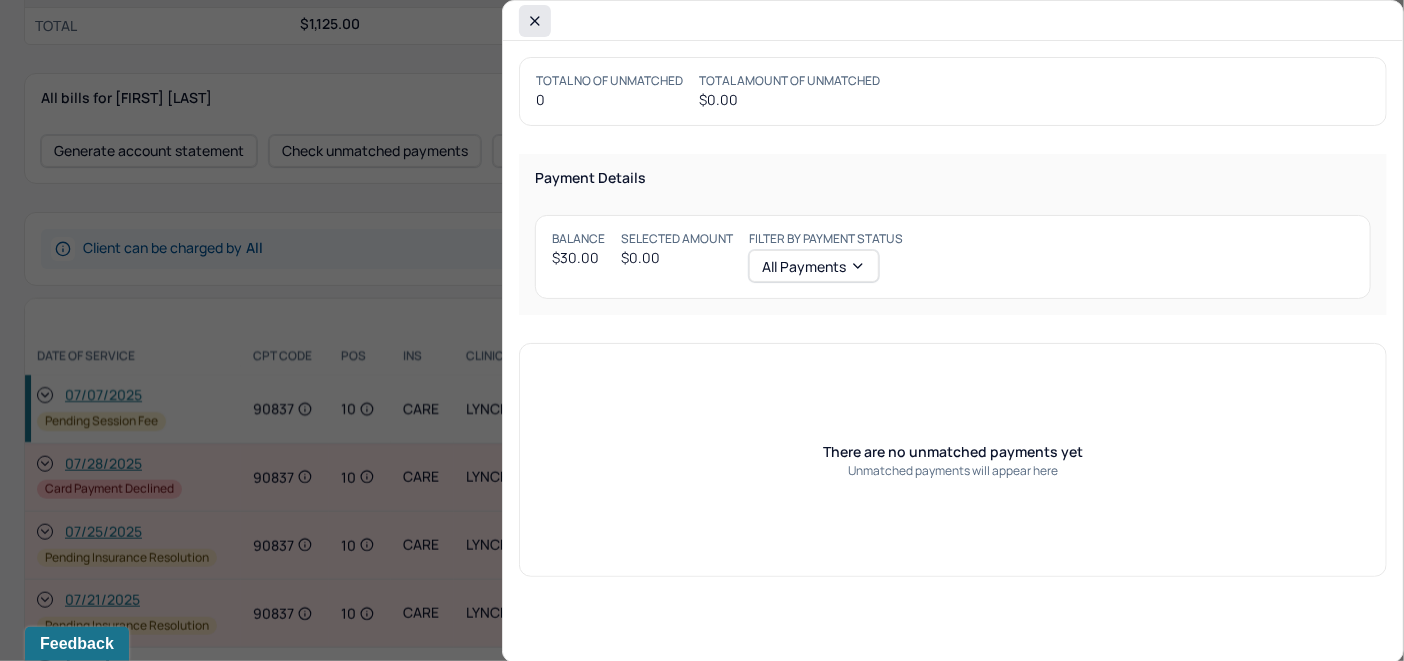 click 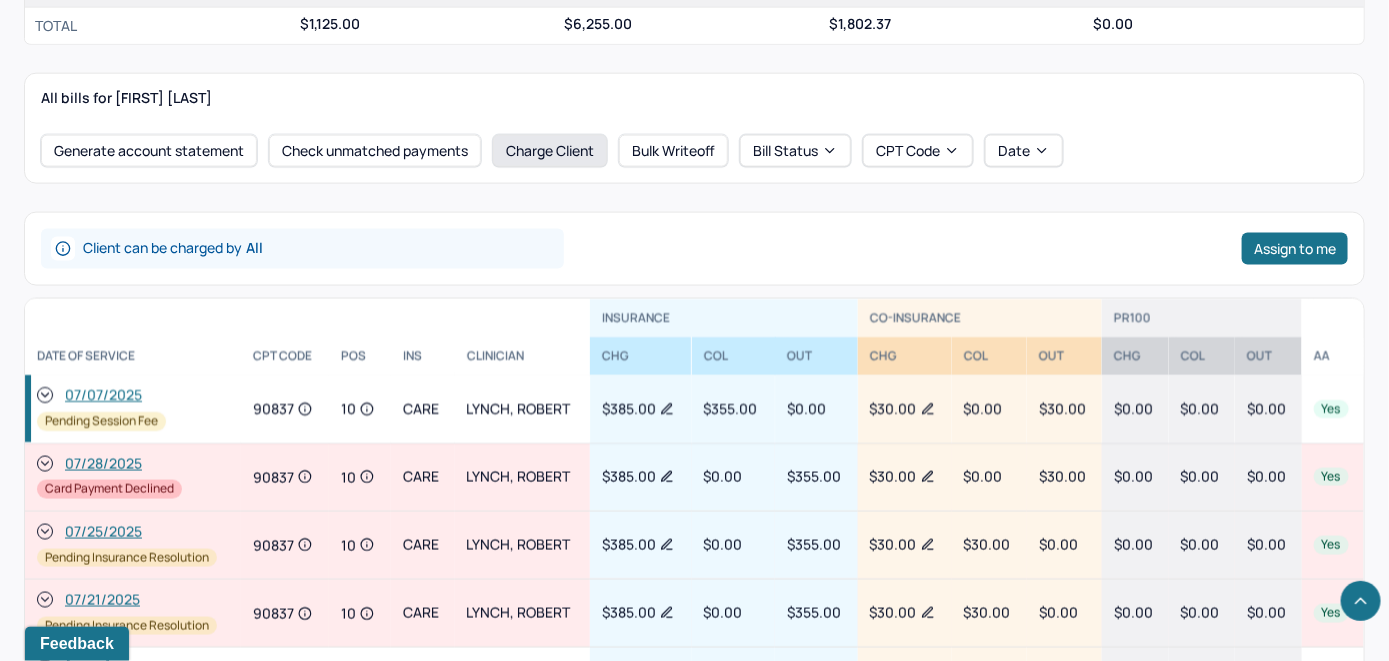 click on "Charge Client" at bounding box center [550, 151] 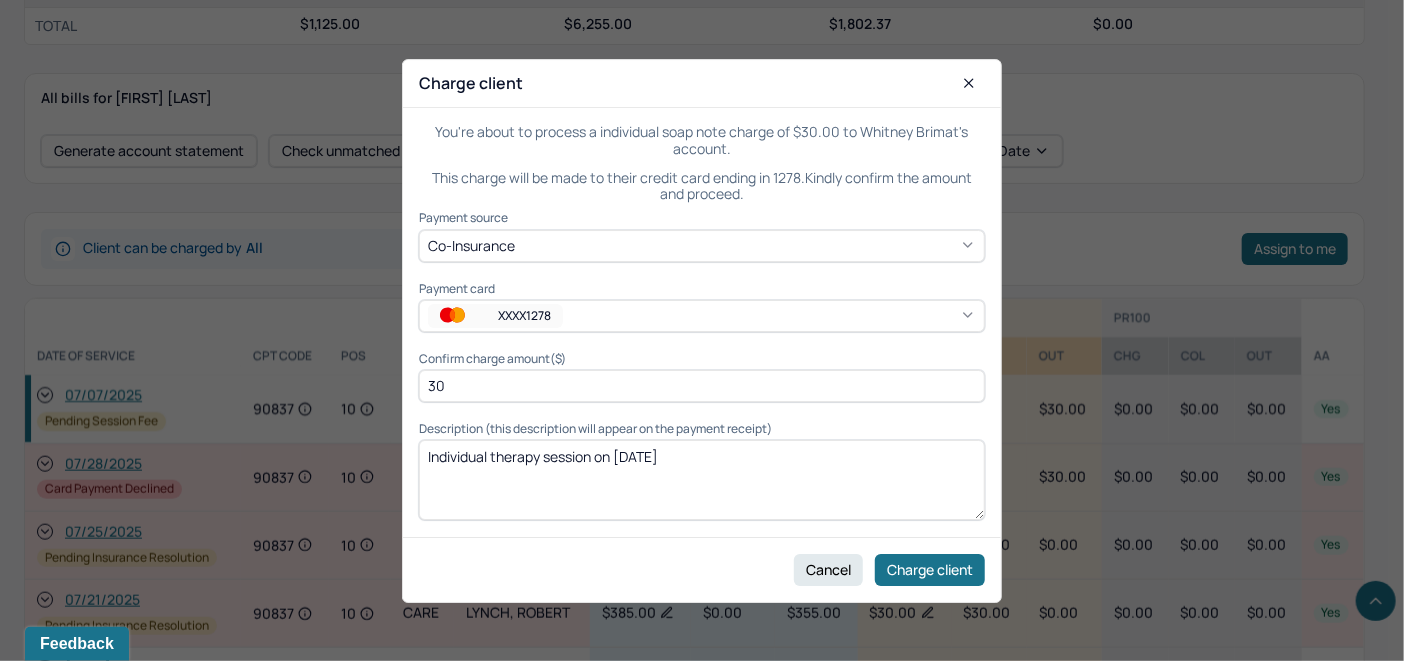 click 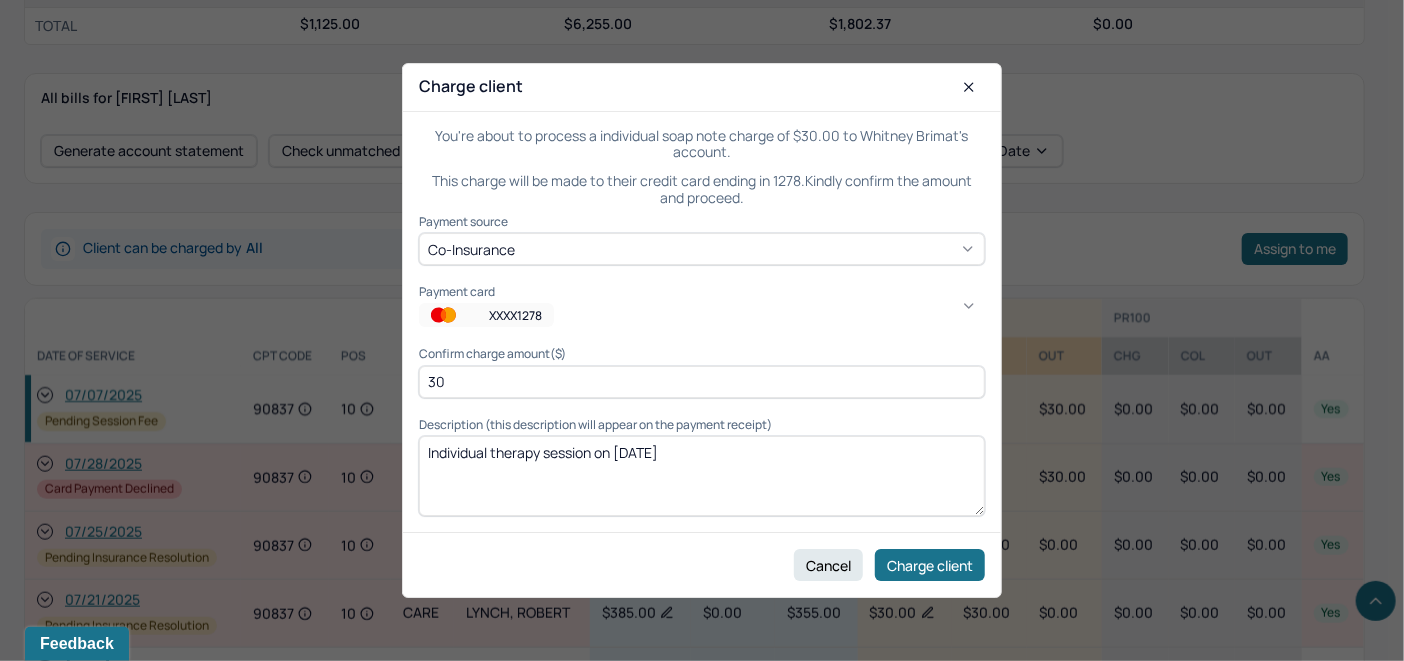 click on "ADDED [DATE]" at bounding box center [1042, 910] 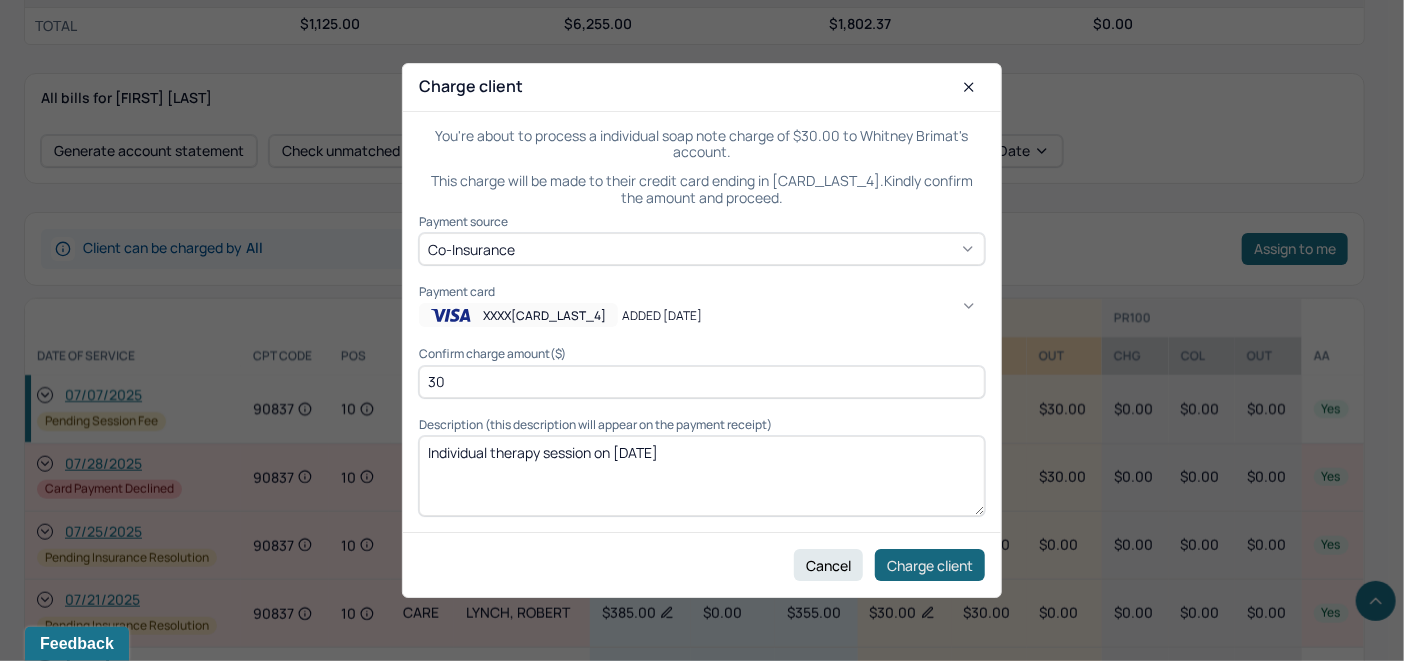 click on "Charge client" at bounding box center [930, 565] 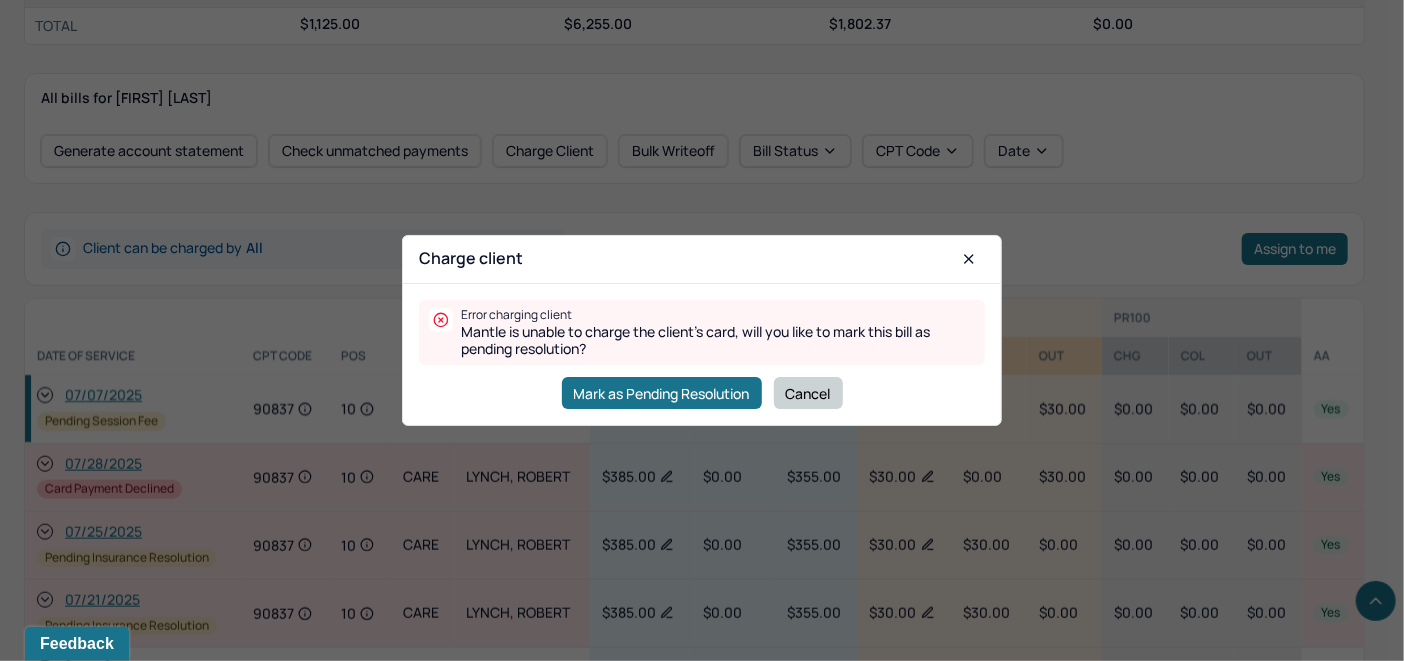 click on "Cancel" at bounding box center (808, 393) 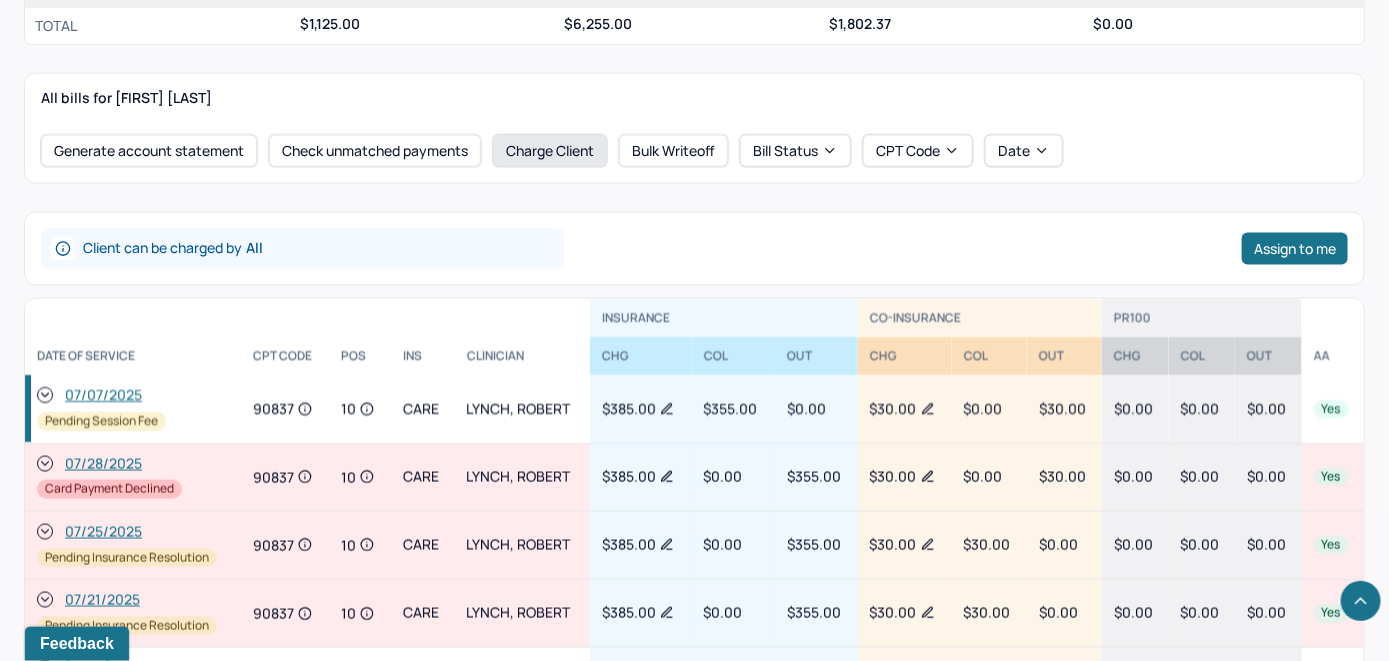 click on "Charge Client" at bounding box center [550, 151] 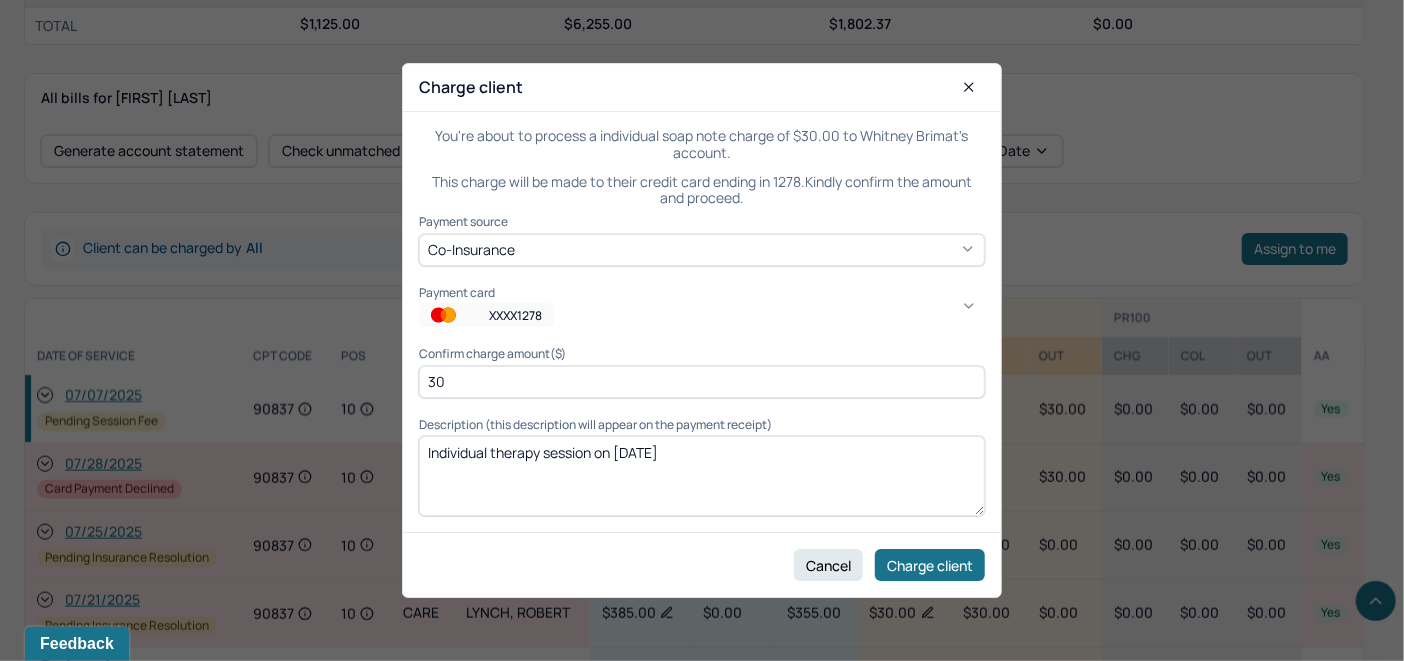 click 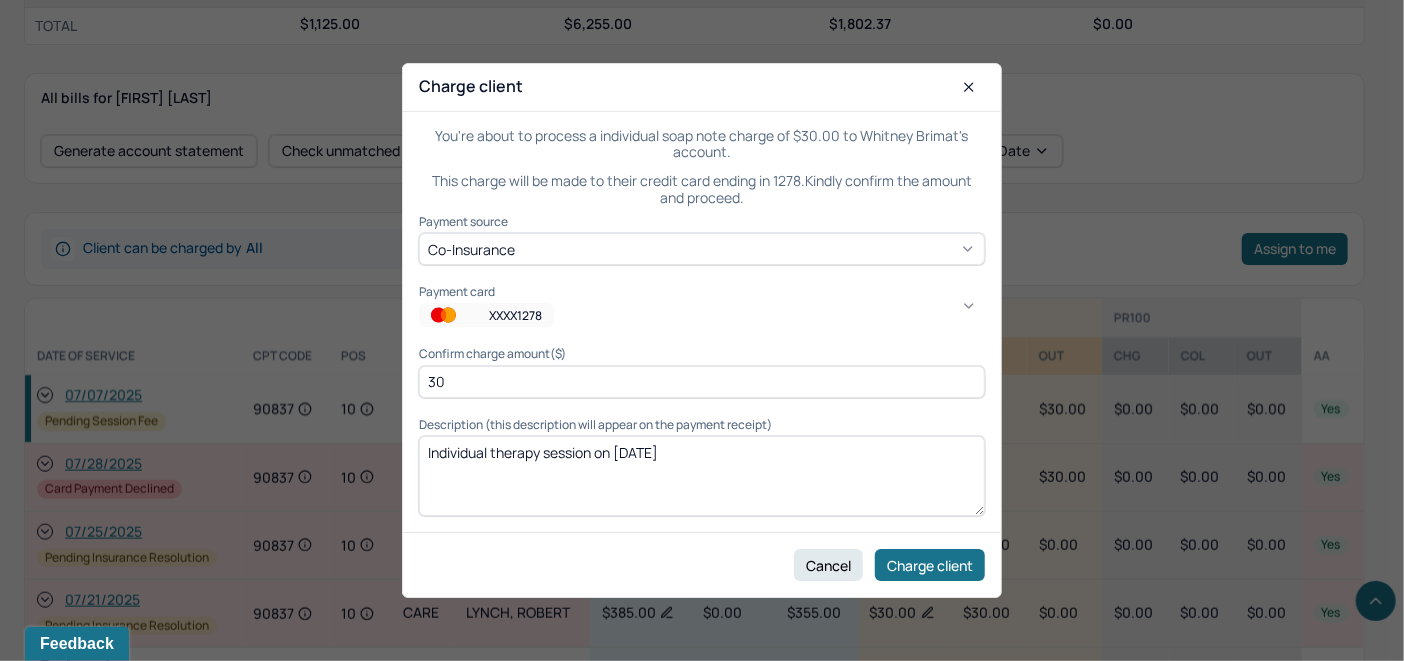 click on "Added [DATE]" at bounding box center [1042, 934] 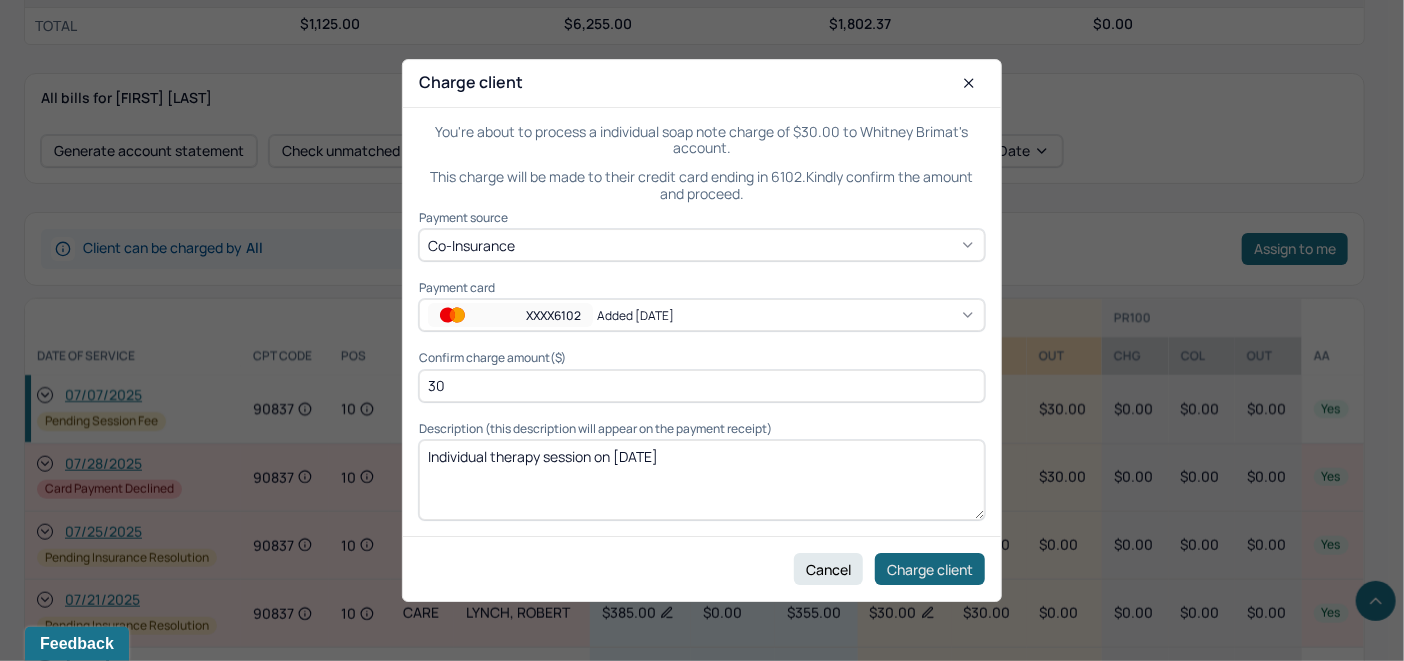 click on "Charge client" at bounding box center [930, 569] 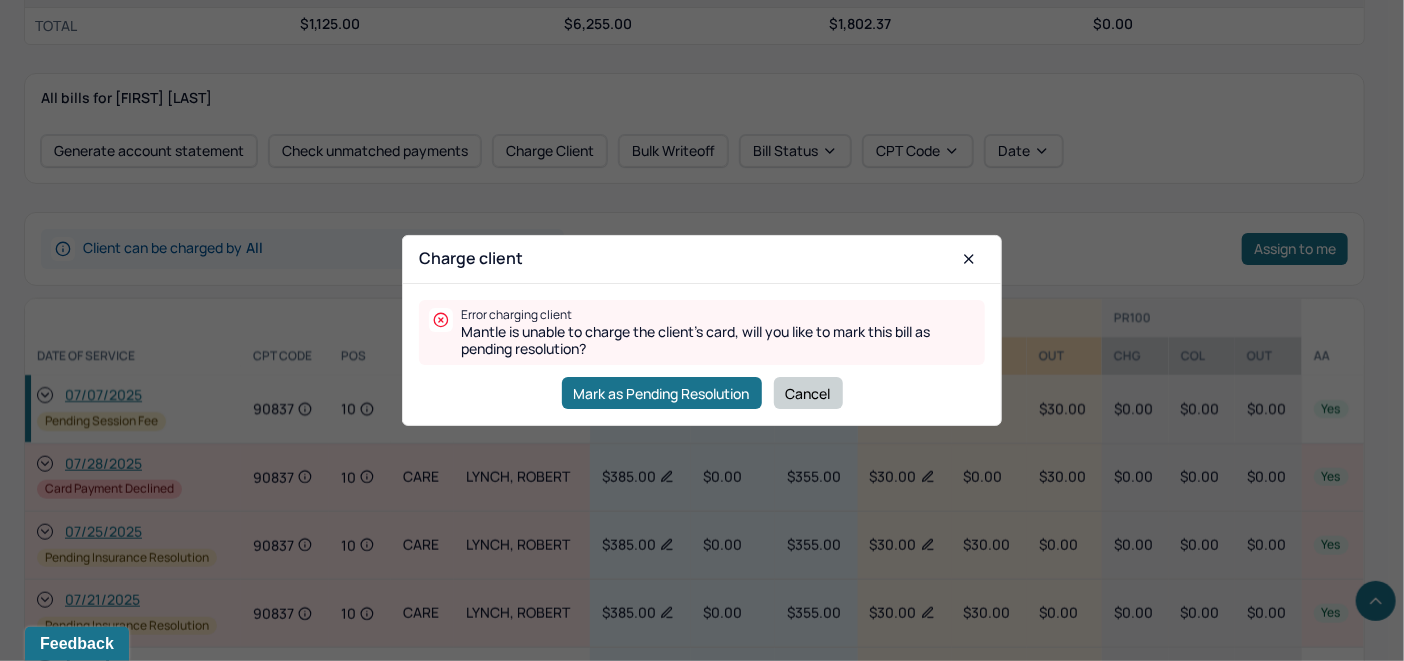 click on "Cancel" at bounding box center (808, 393) 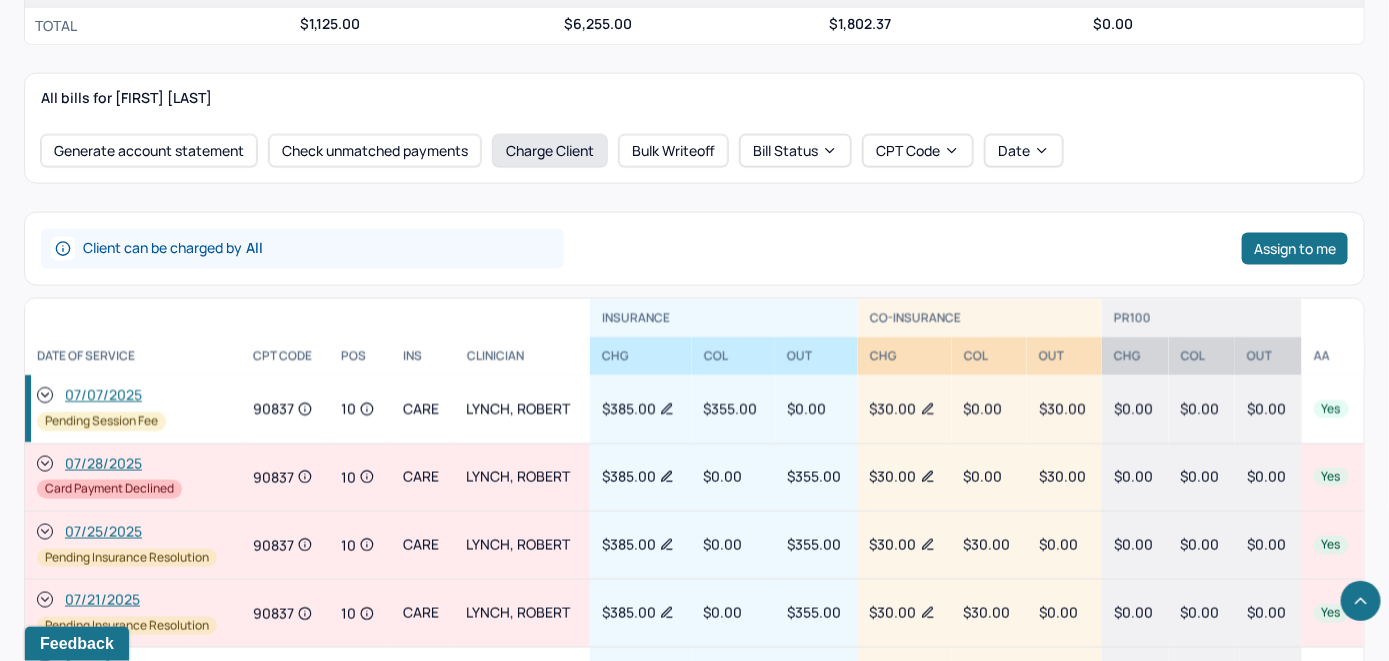 click on "Charge Client" at bounding box center (550, 151) 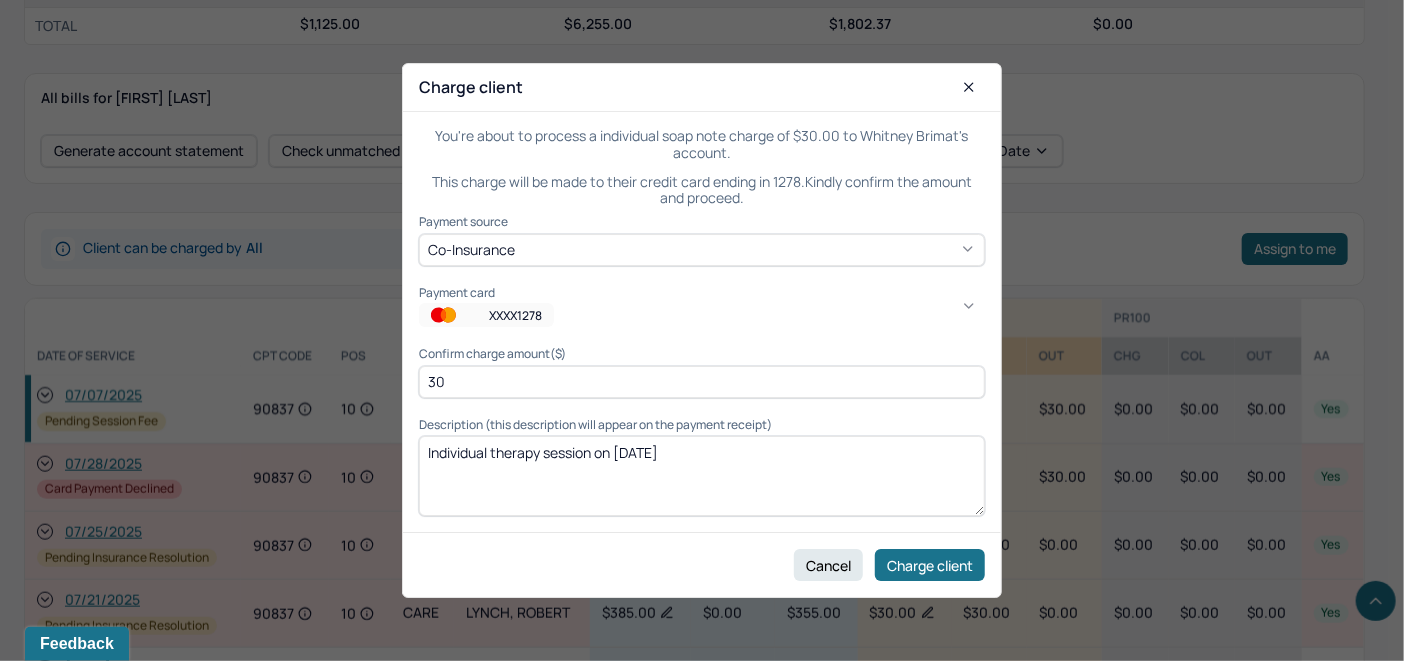 click 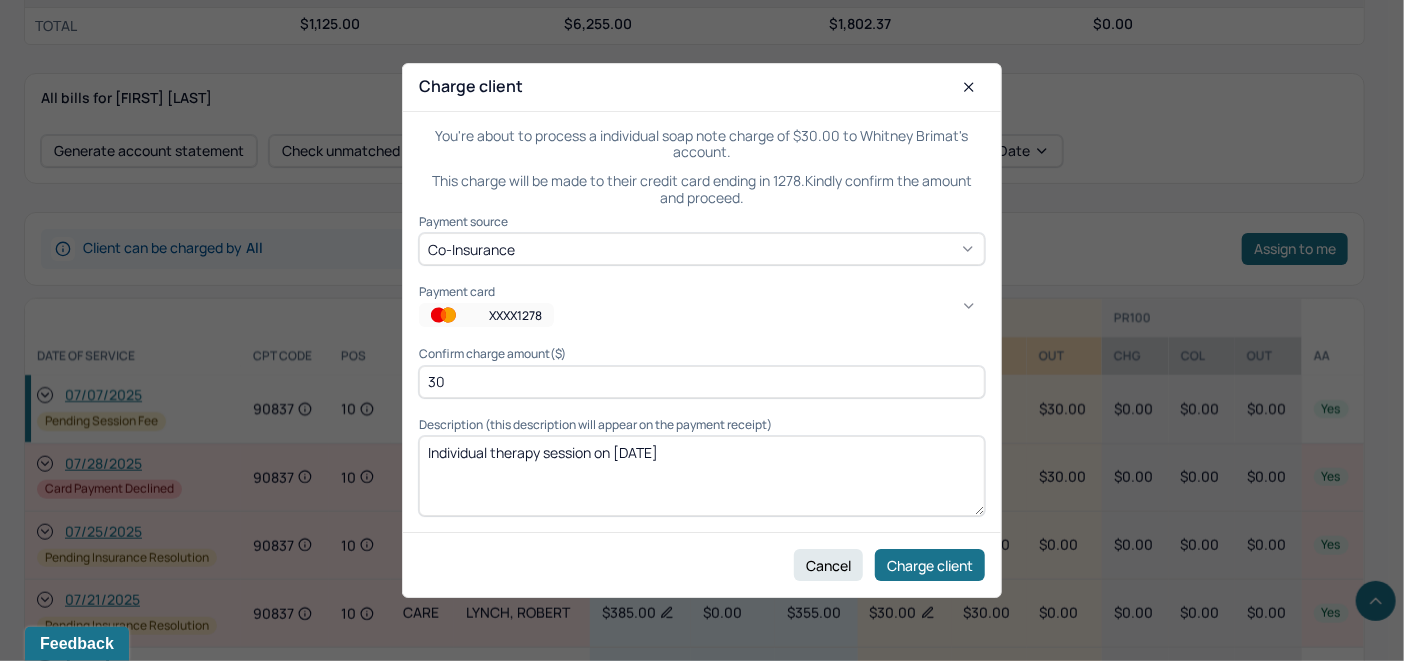 click on "0" at bounding box center [1042, 958] 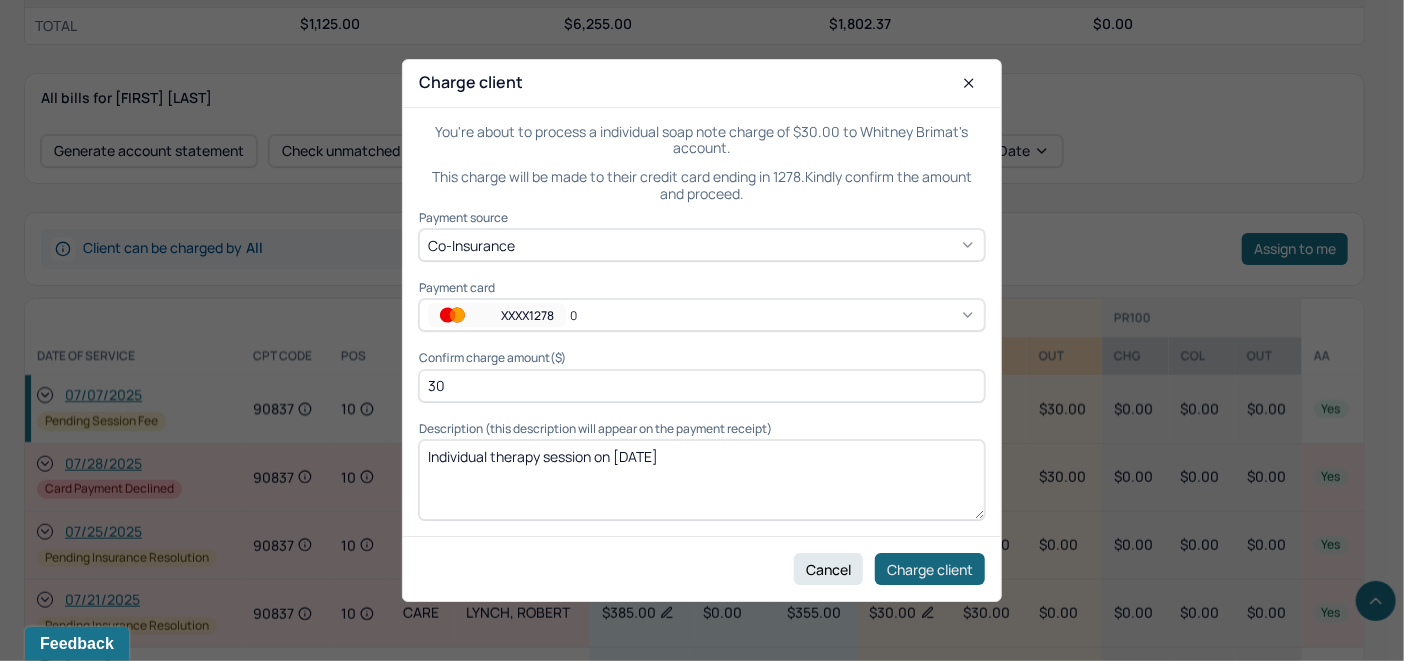 click on "Charge client" at bounding box center (930, 569) 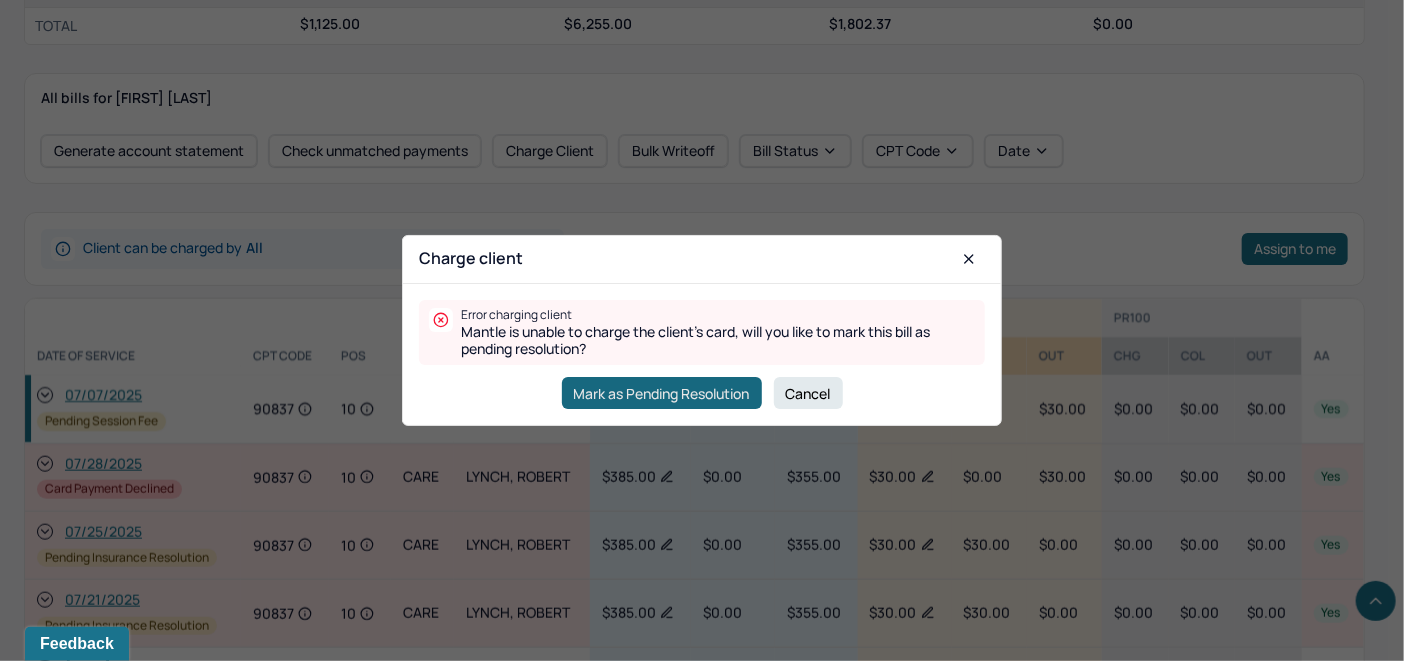 click on "Mark as Pending Resolution" at bounding box center (662, 393) 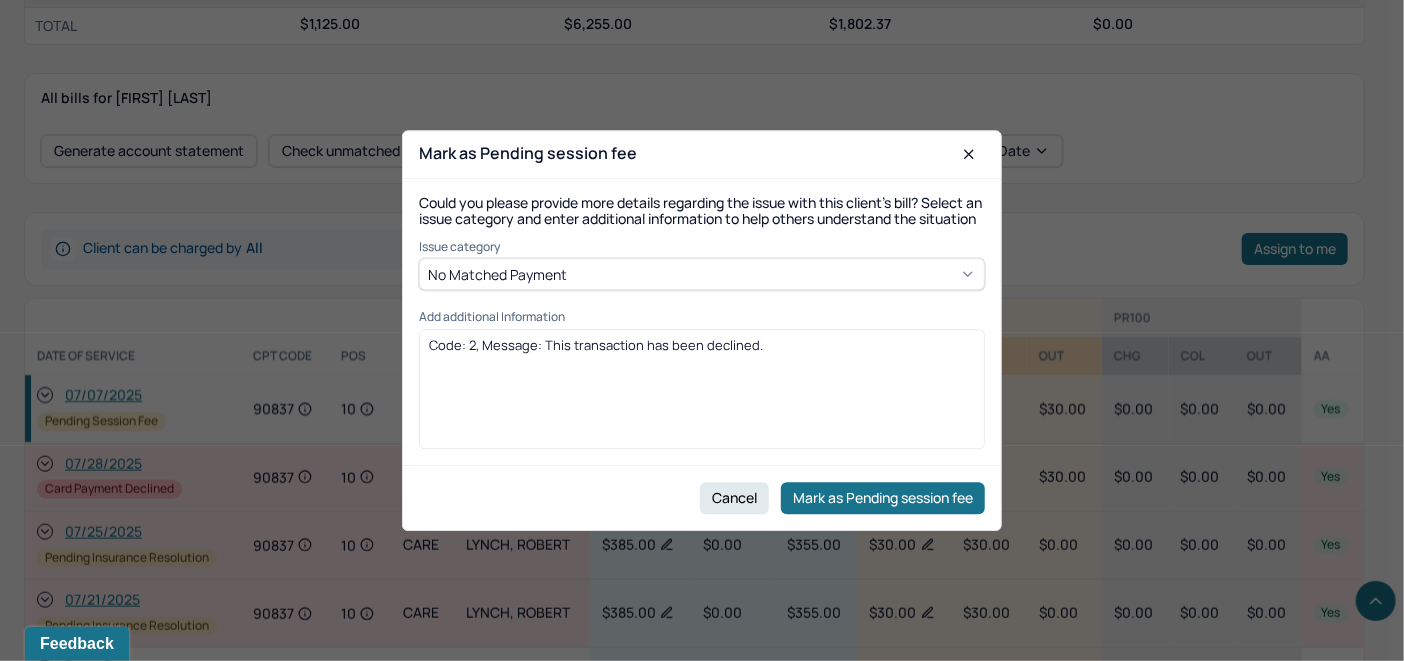click on "No Matched Payment" at bounding box center [702, 275] 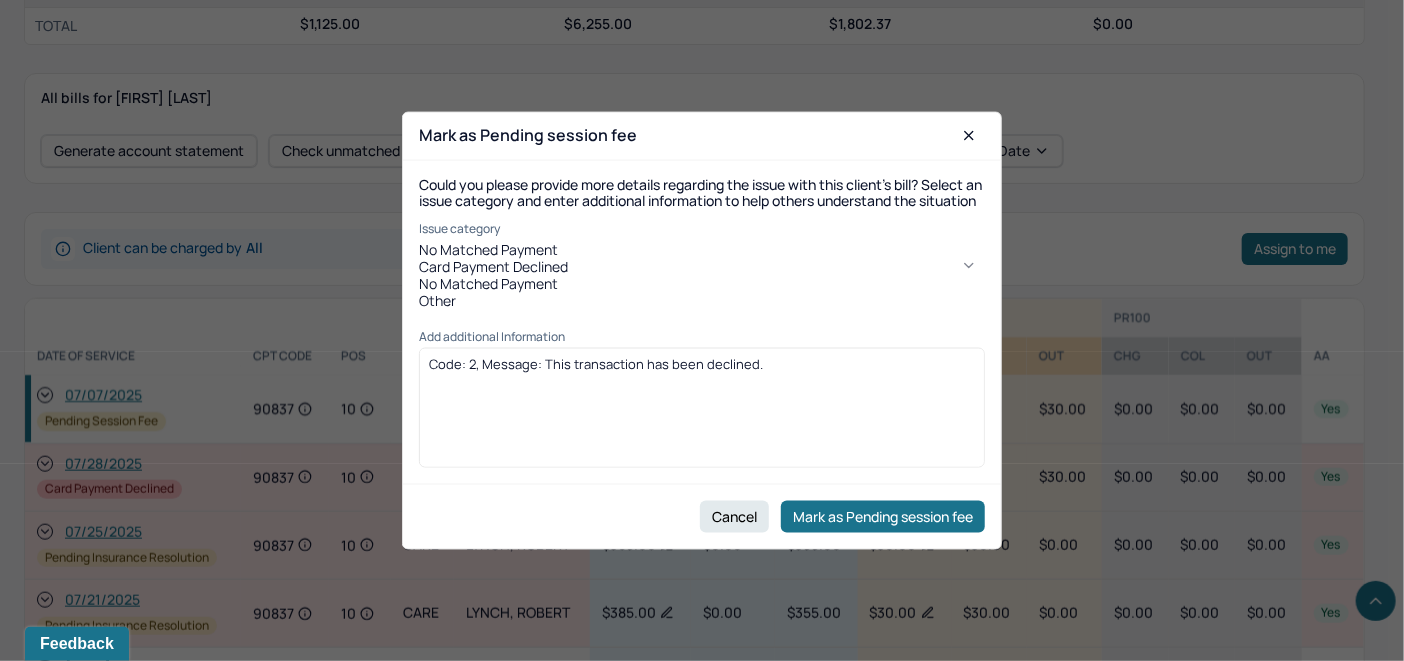 click on "Card Payment Declined" at bounding box center [702, 267] 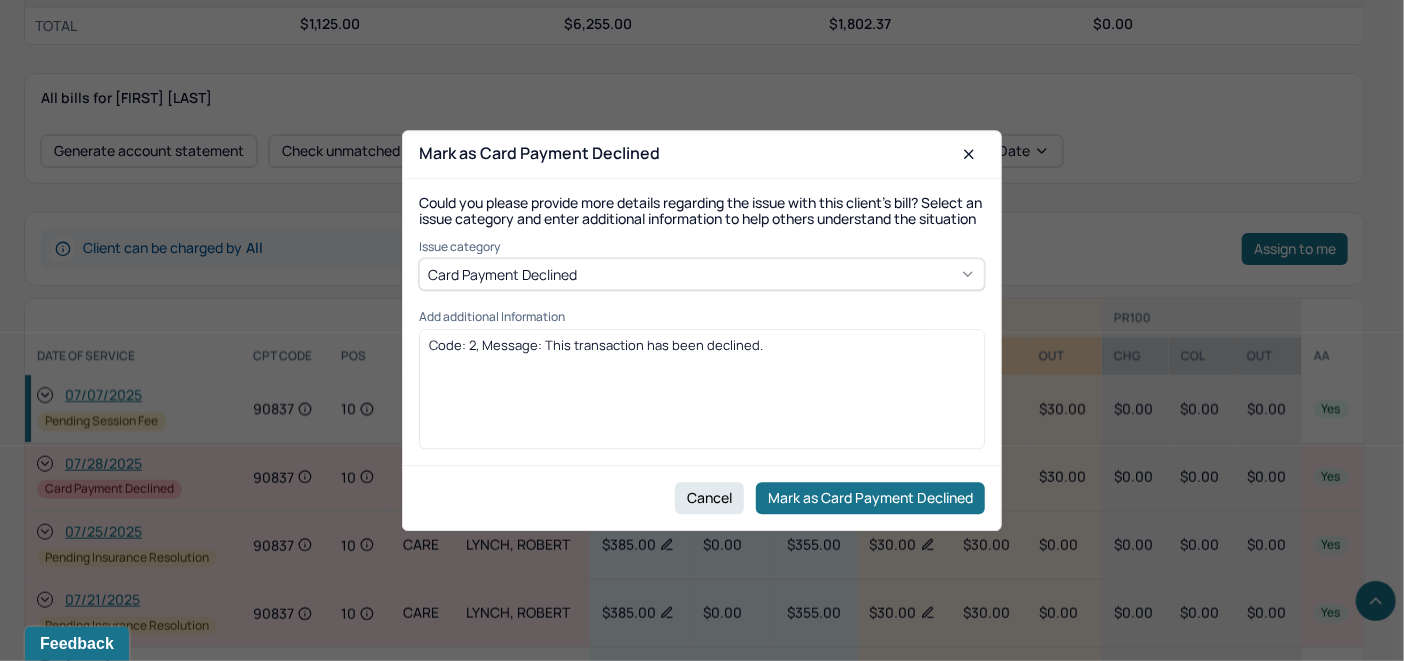 click on "Code: 2, Message: This transaction has been declined." at bounding box center (702, 345) 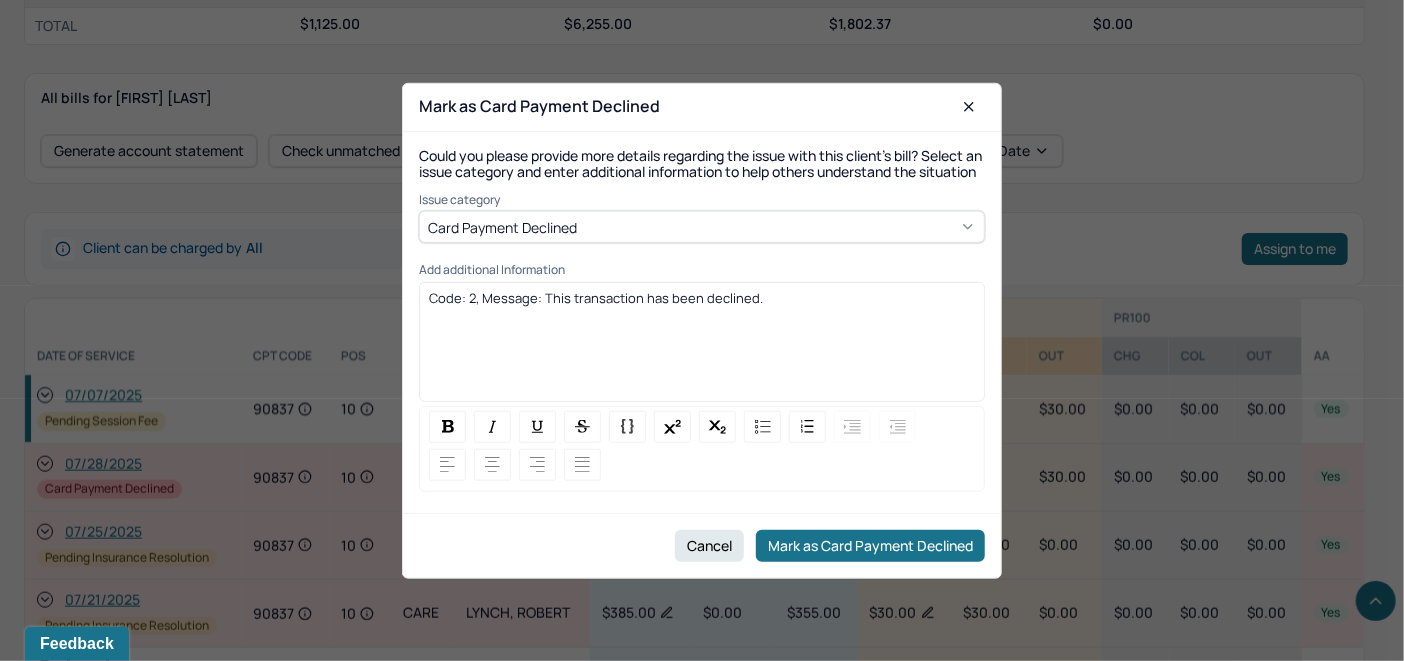 drag, startPoint x: 784, startPoint y: 311, endPoint x: 425, endPoint y: 326, distance: 359.31323 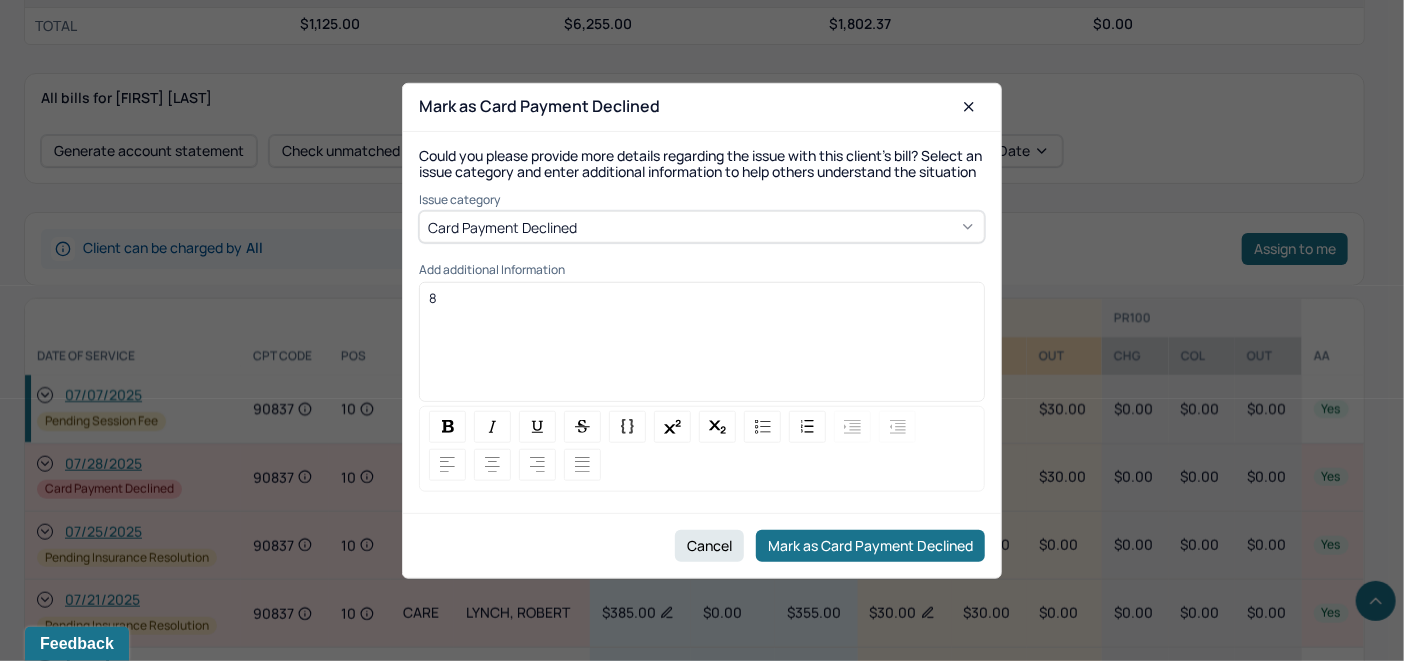 type 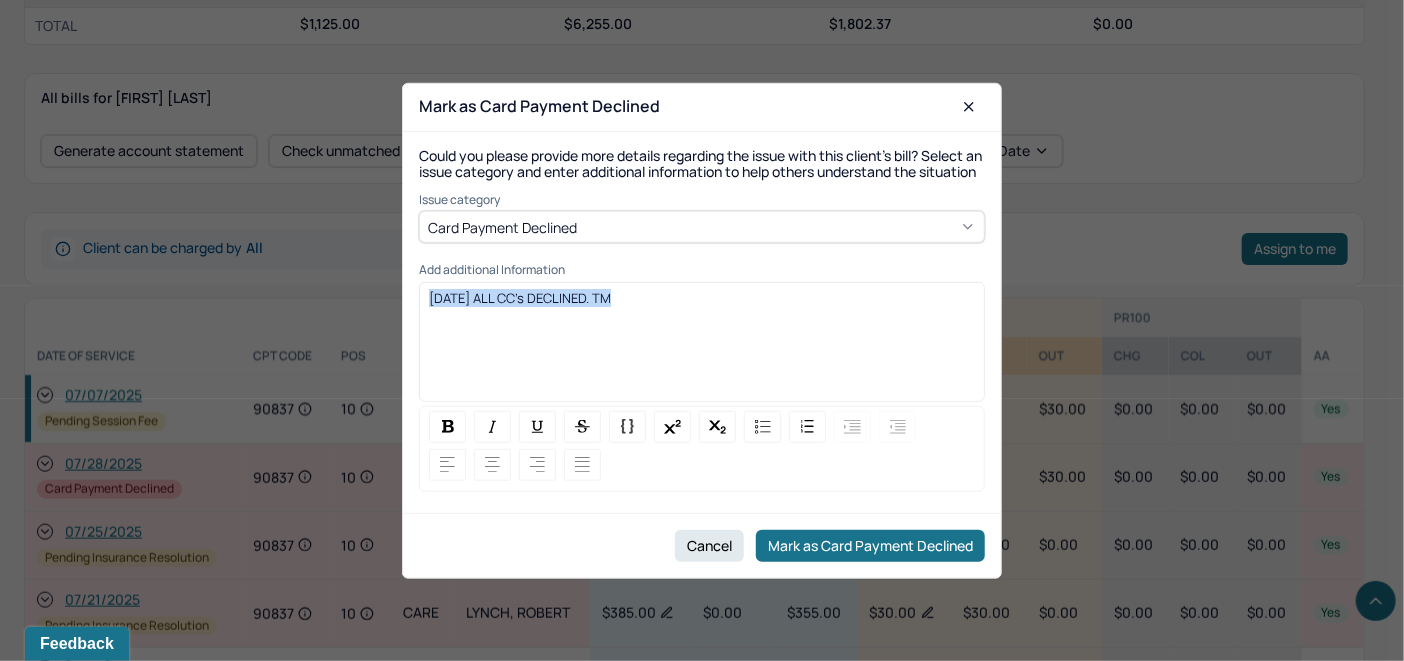 drag, startPoint x: 627, startPoint y: 310, endPoint x: 371, endPoint y: 339, distance: 257.63733 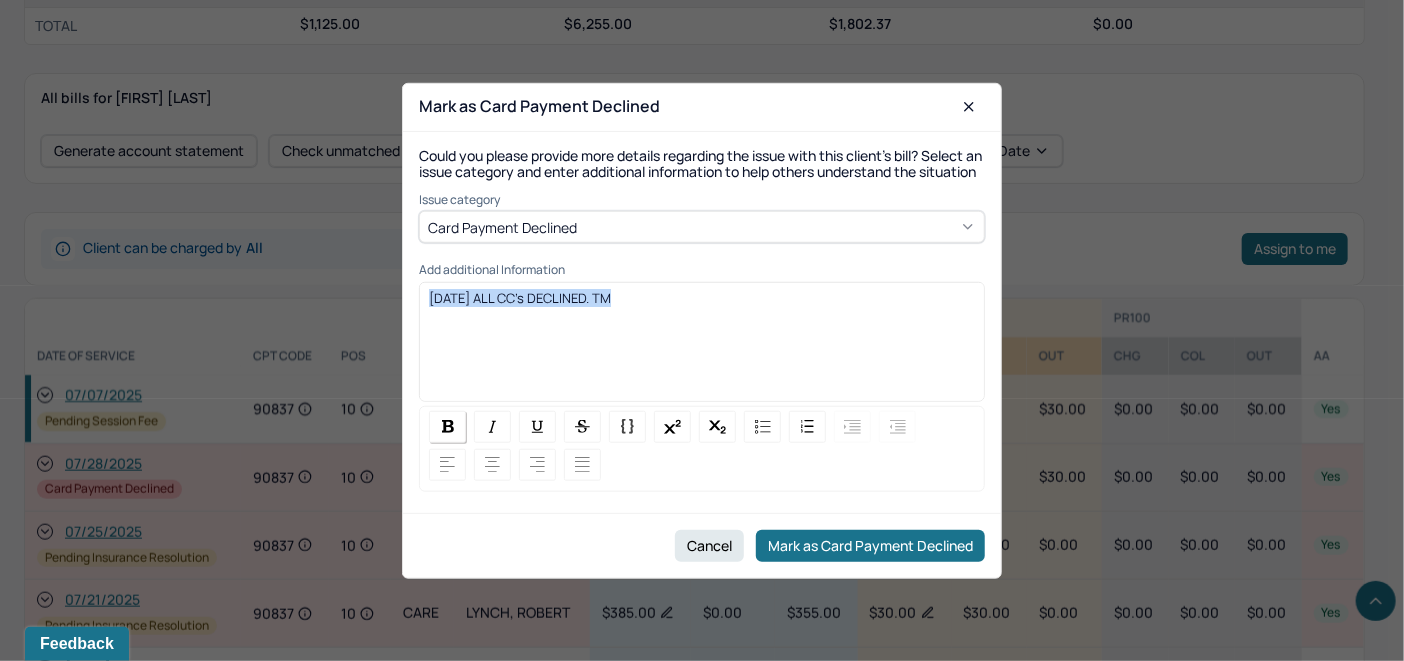 click at bounding box center [448, 426] 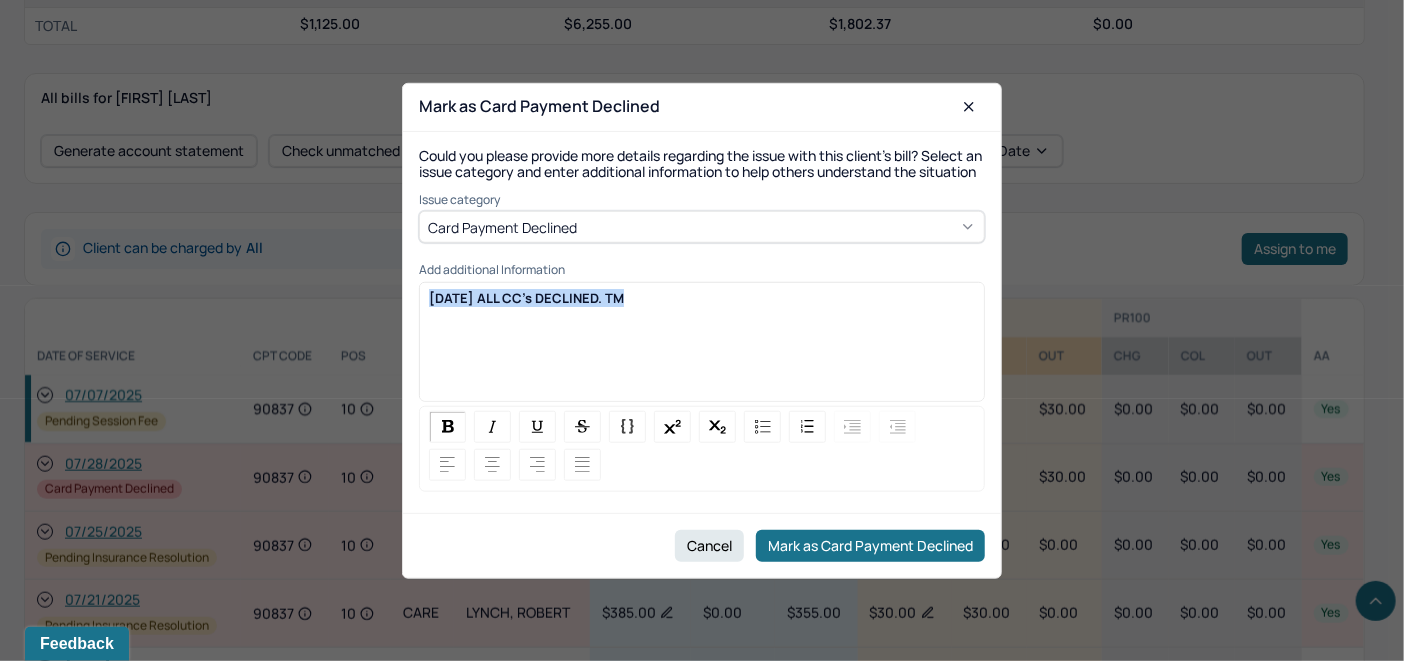 click on "[DATE] ALL CC's DECLINED. TM" at bounding box center (702, 298) 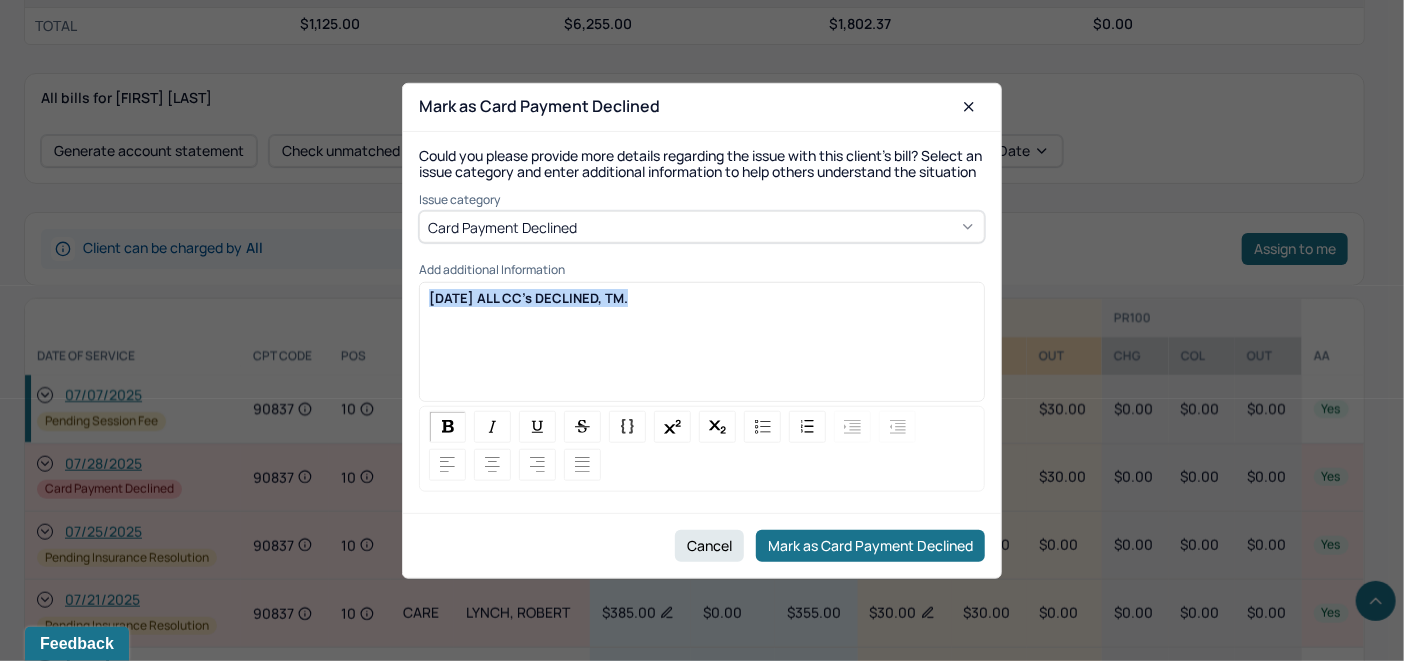 drag, startPoint x: 632, startPoint y: 311, endPoint x: 421, endPoint y: 286, distance: 212.47588 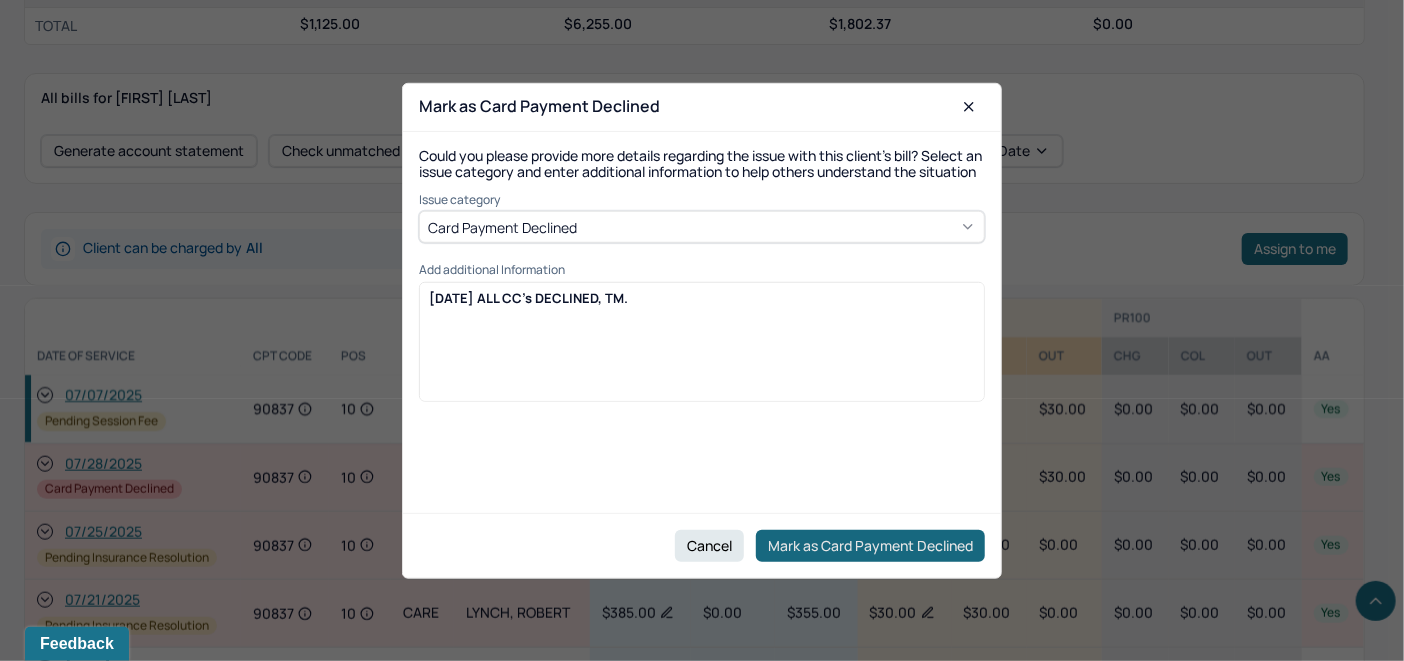 click on "Mark as Card Payment Declined" at bounding box center [870, 546] 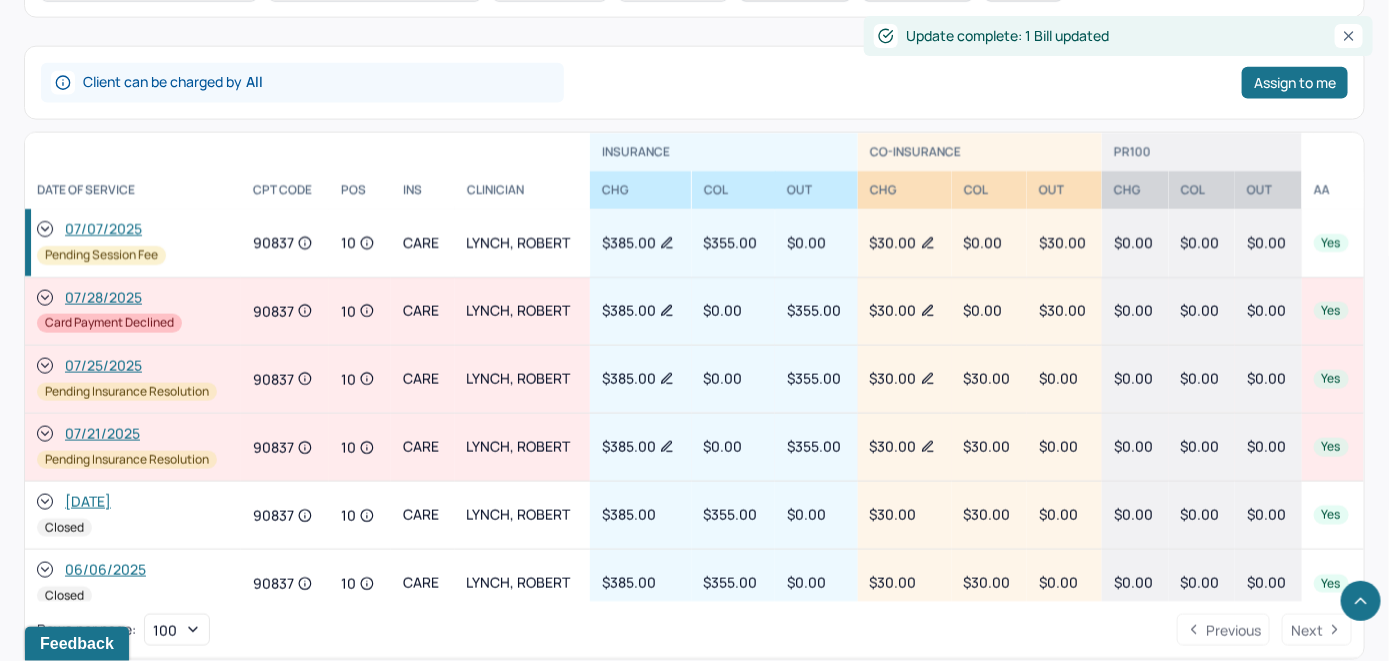 scroll, scrollTop: 850, scrollLeft: 0, axis: vertical 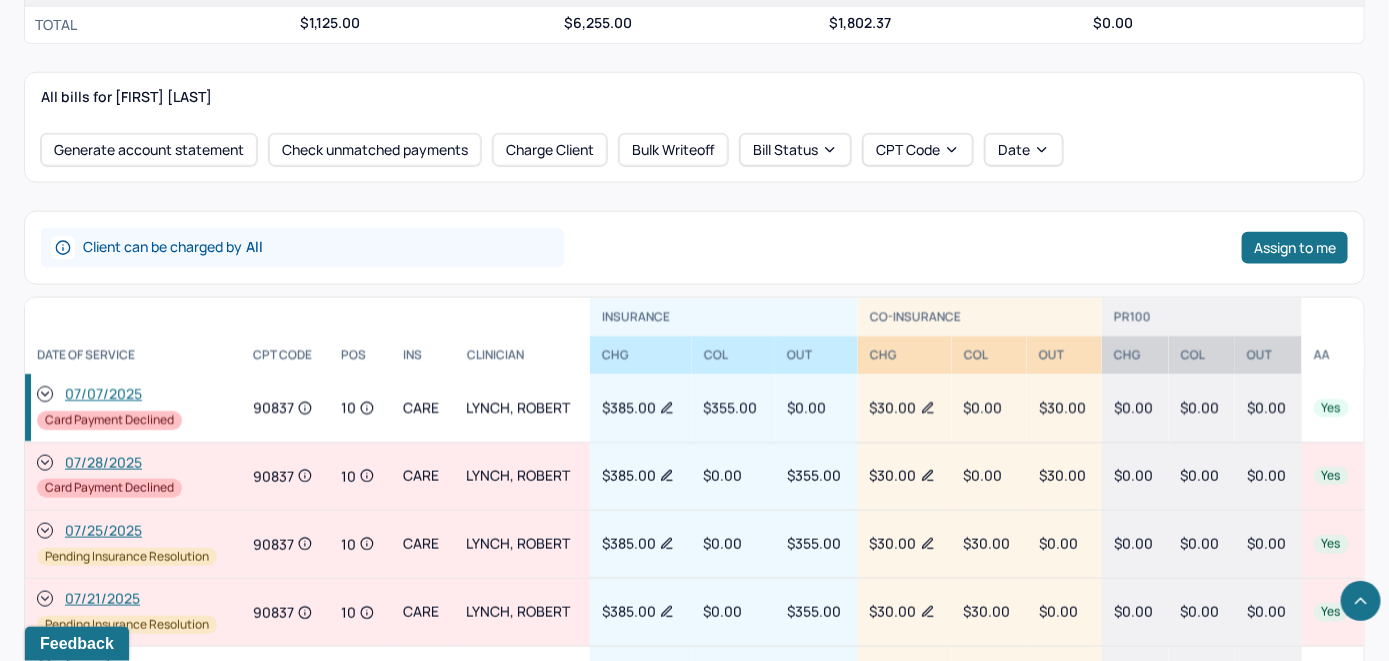 click 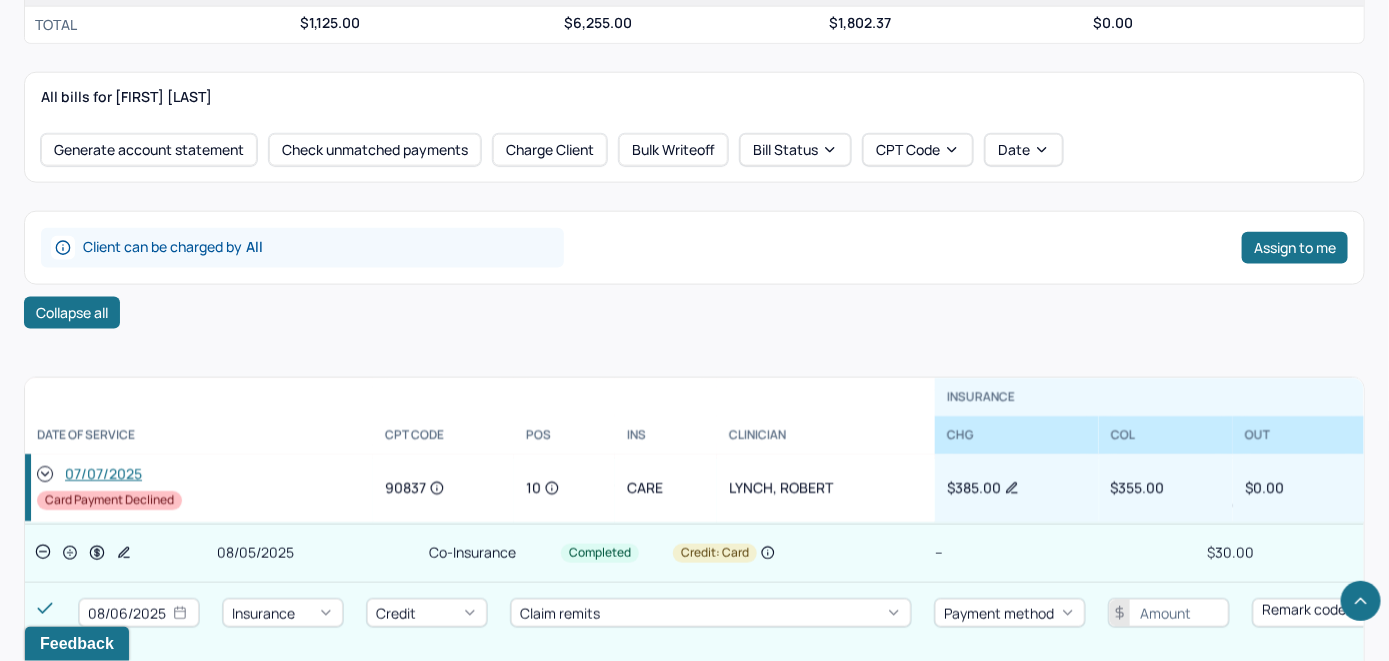 scroll, scrollTop: 100, scrollLeft: 0, axis: vertical 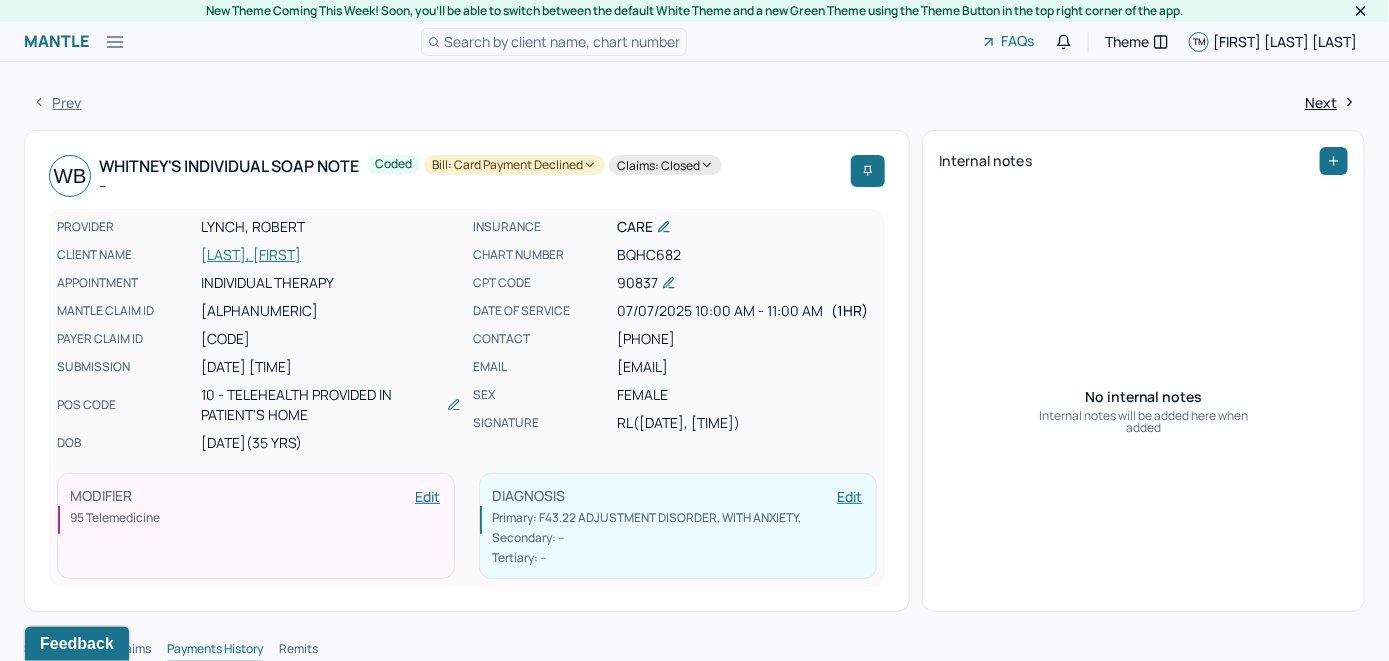 click on "[LAST], [FIRST]" at bounding box center (331, 255) 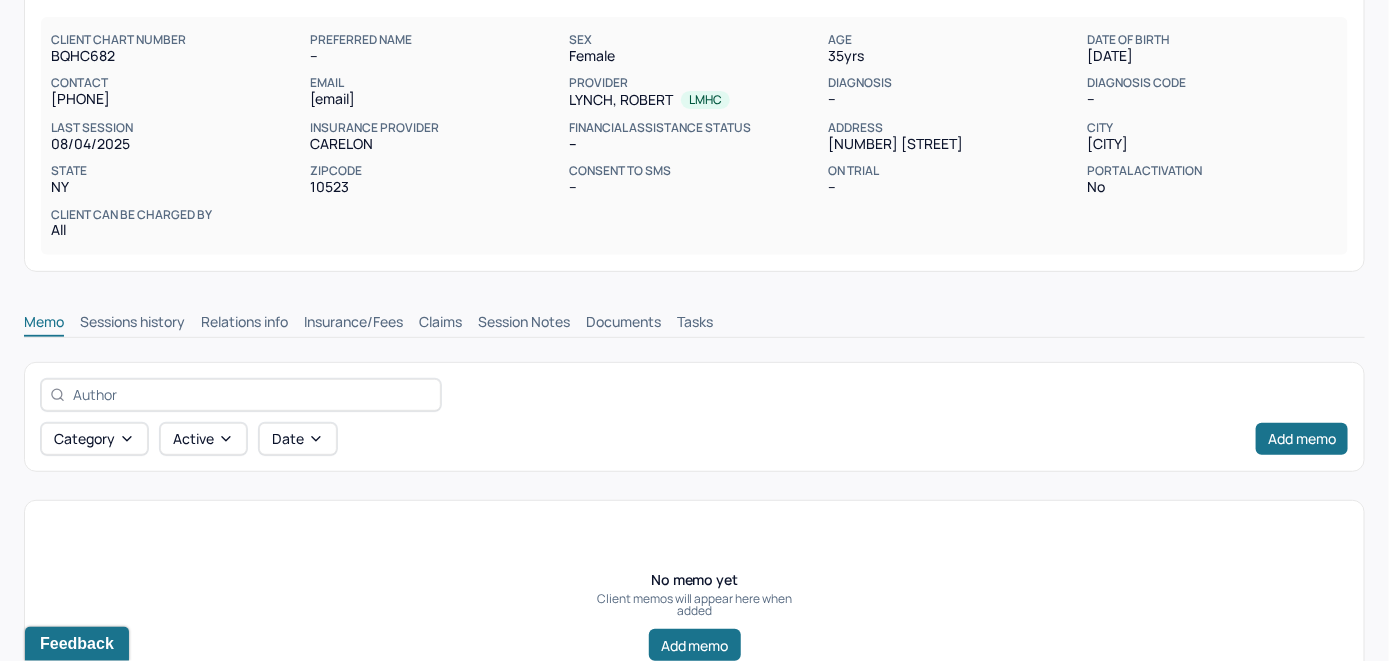 scroll, scrollTop: 314, scrollLeft: 0, axis: vertical 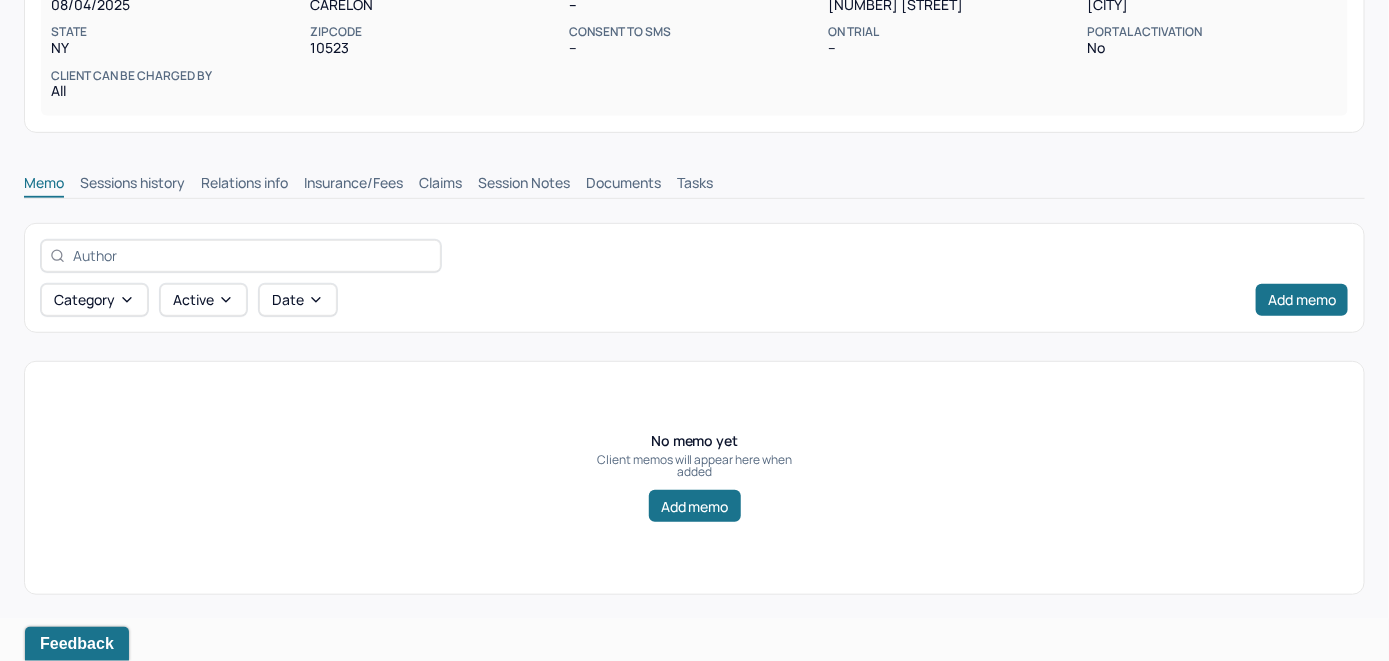 click on "Claims" at bounding box center (440, 185) 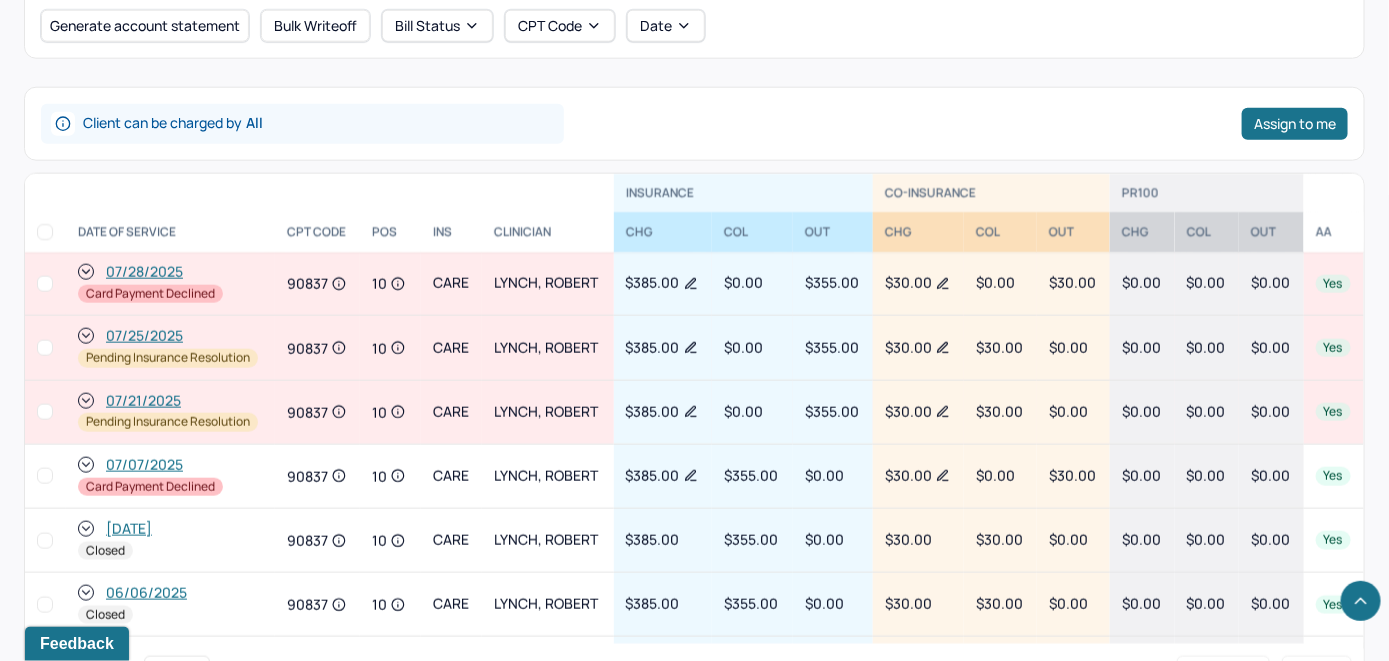 scroll, scrollTop: 914, scrollLeft: 0, axis: vertical 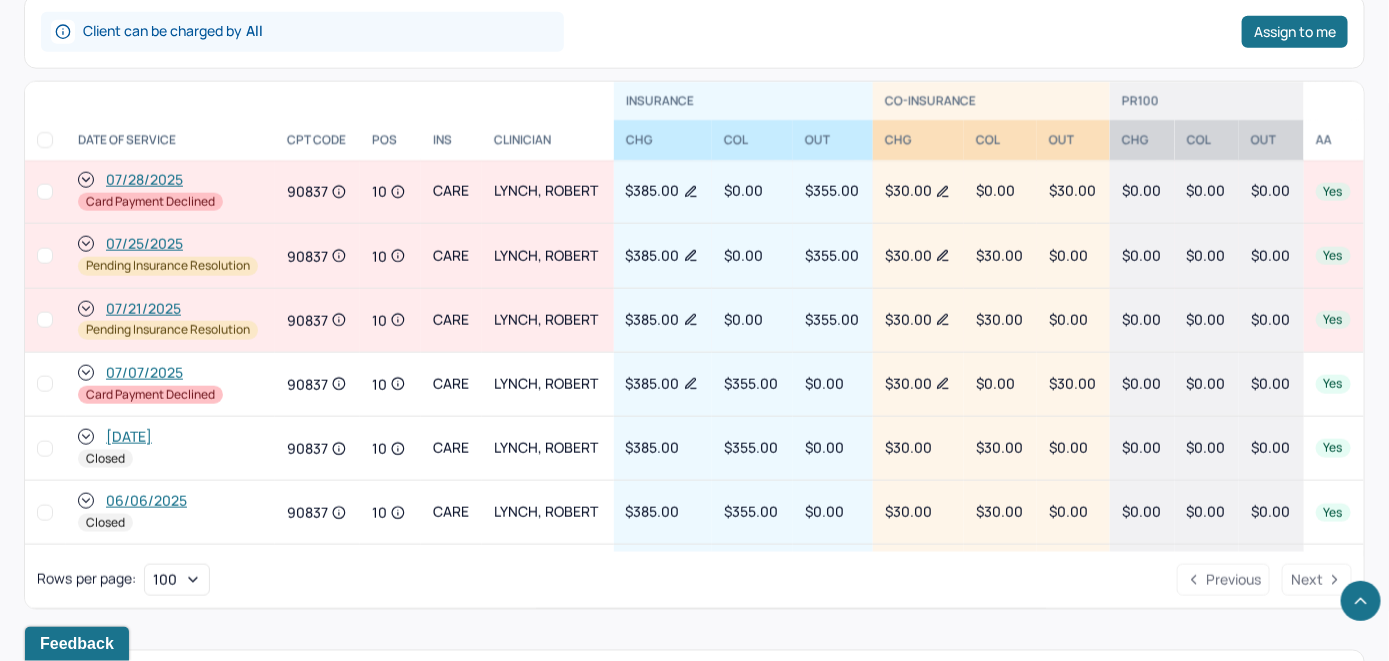 click 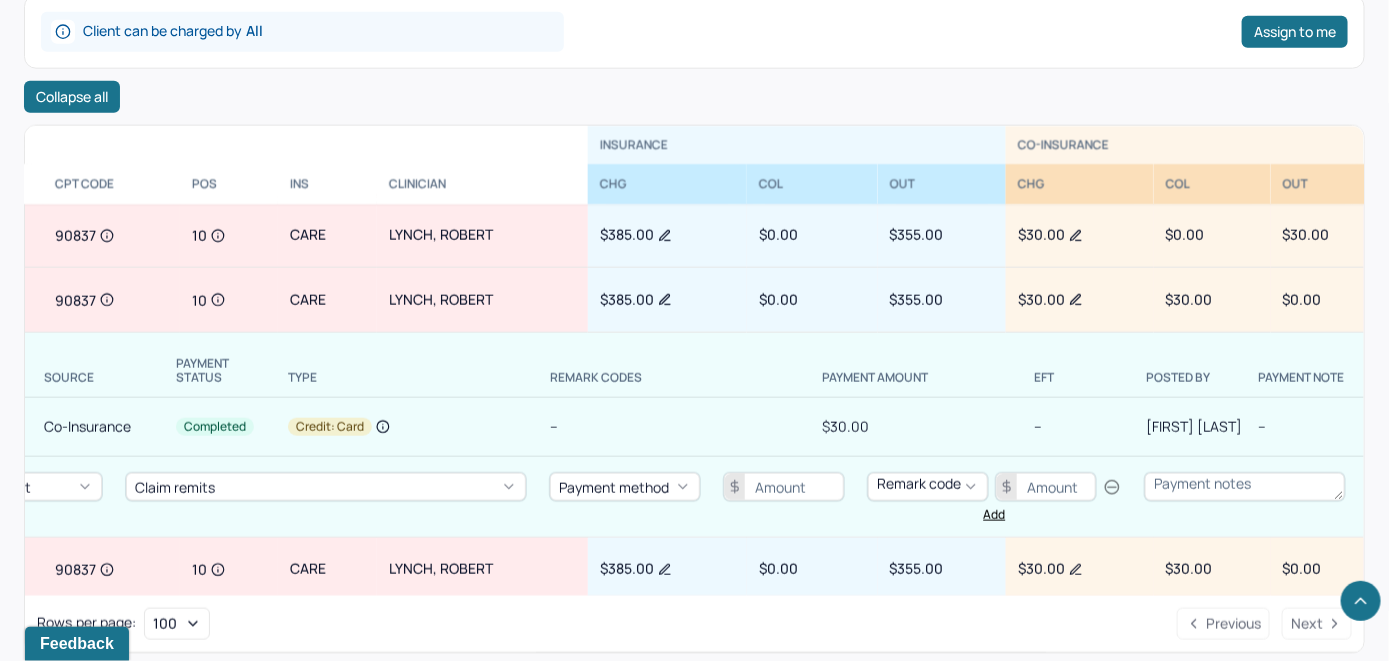scroll, scrollTop: 0, scrollLeft: 452, axis: horizontal 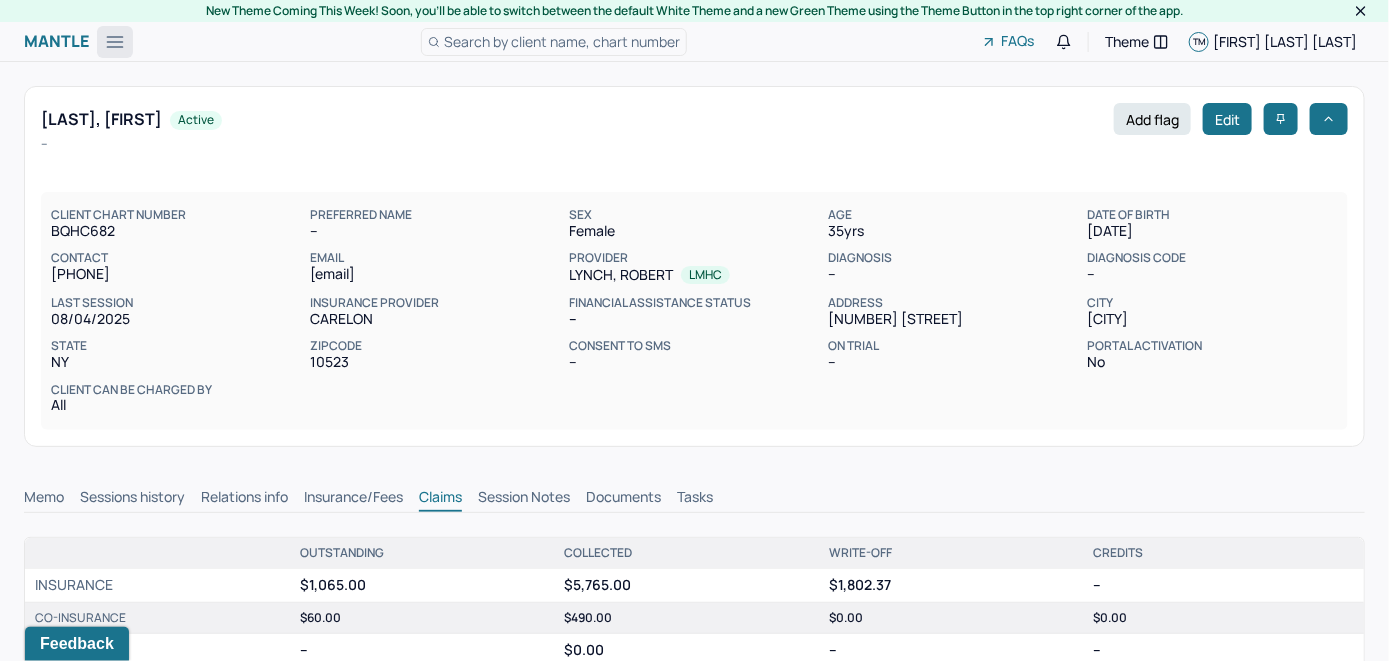 click 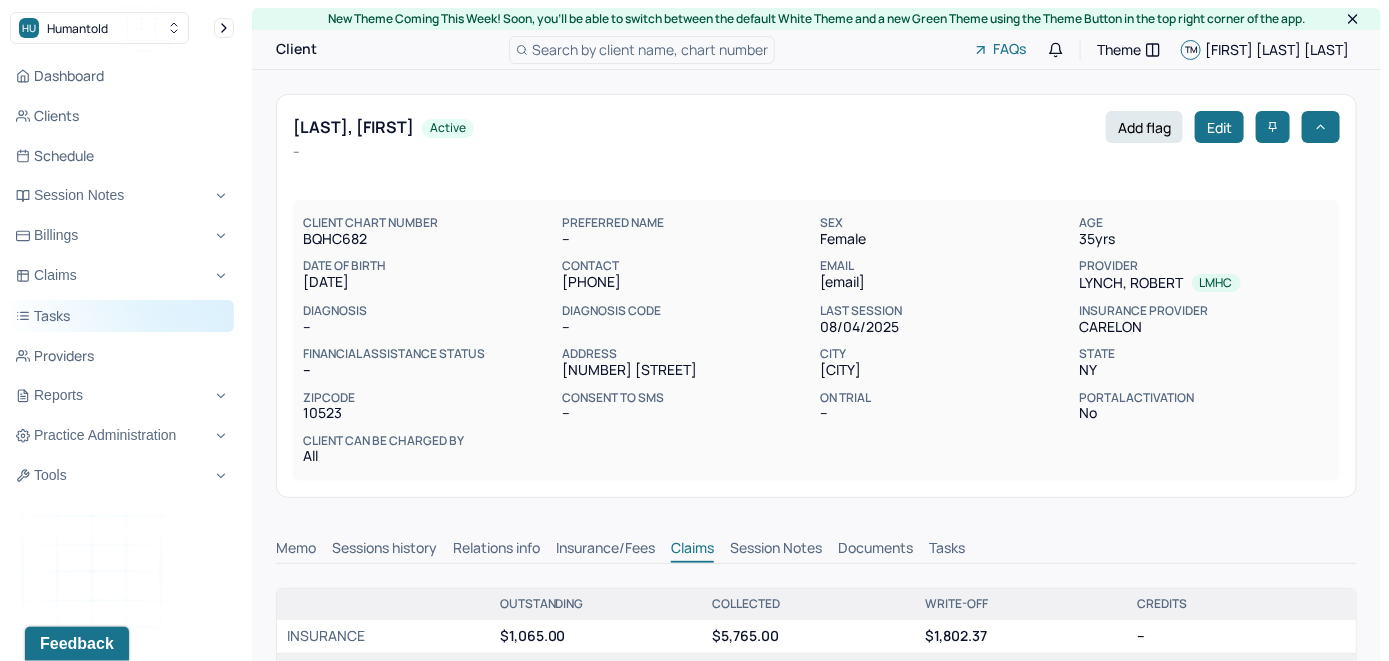 click on "Tasks" at bounding box center [122, 316] 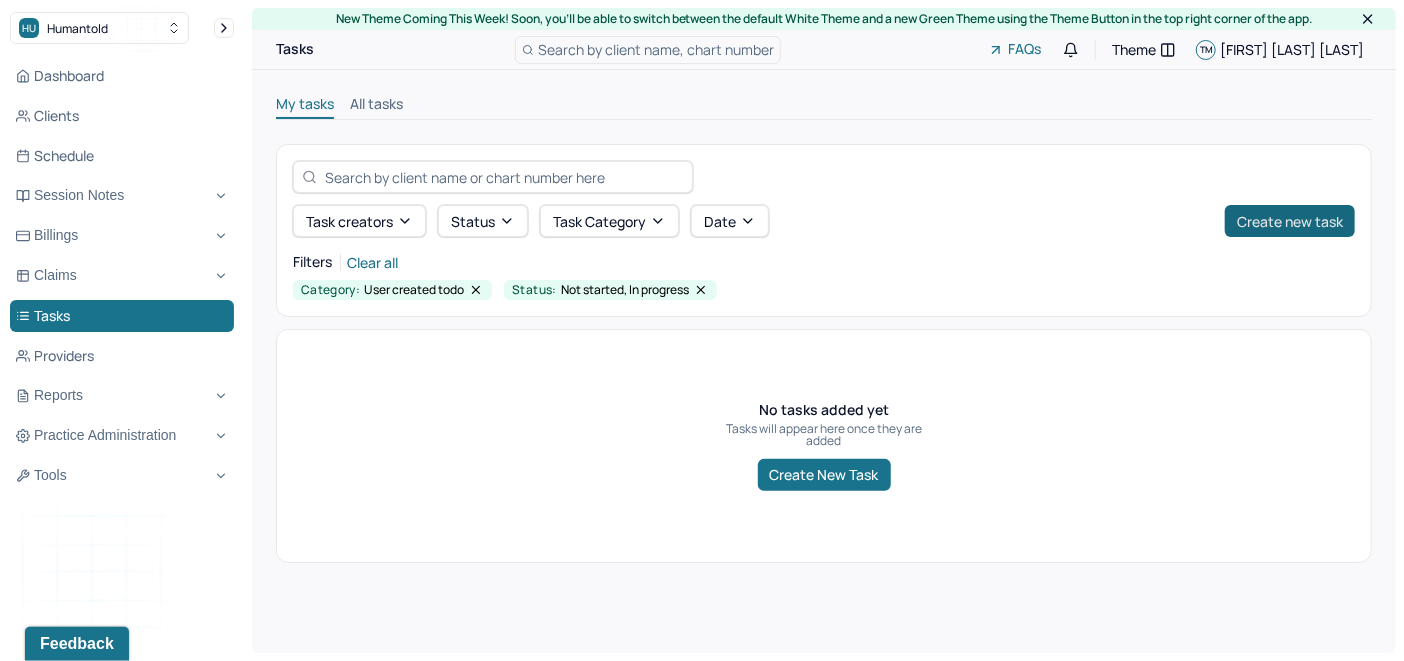 click on "Create new task" at bounding box center [1290, 221] 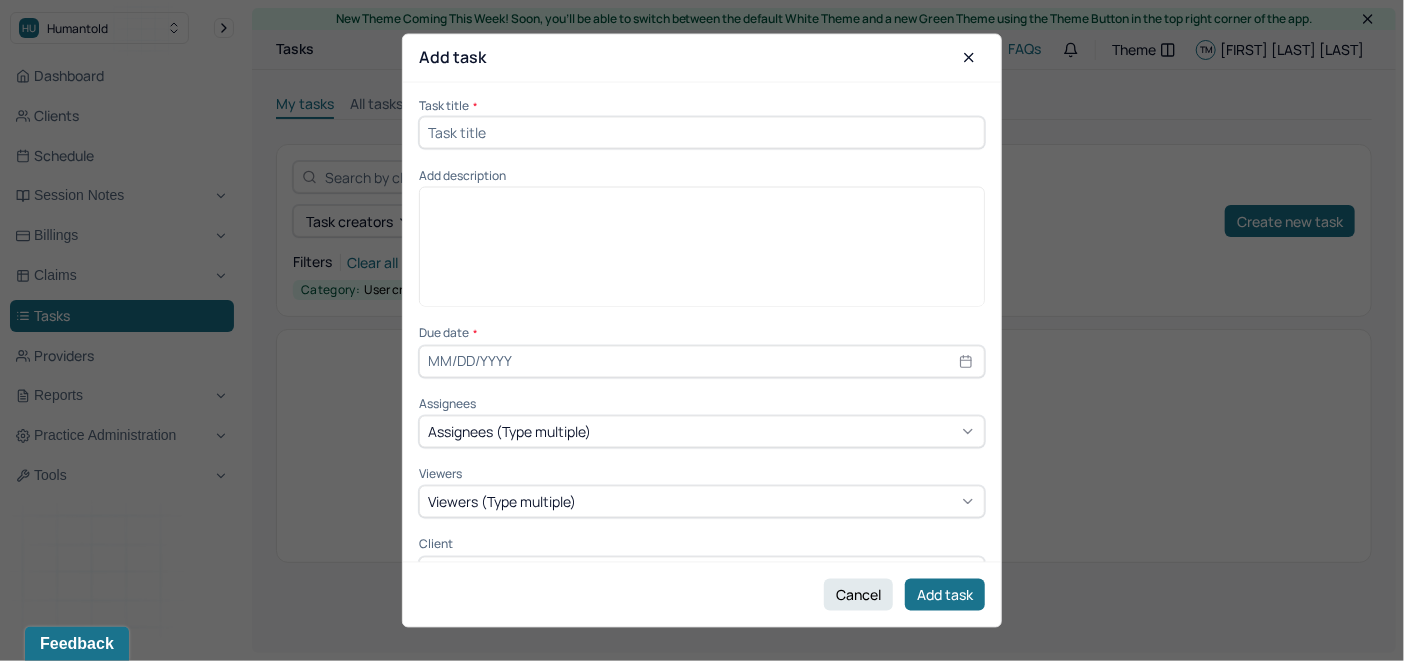 click at bounding box center (702, 132) 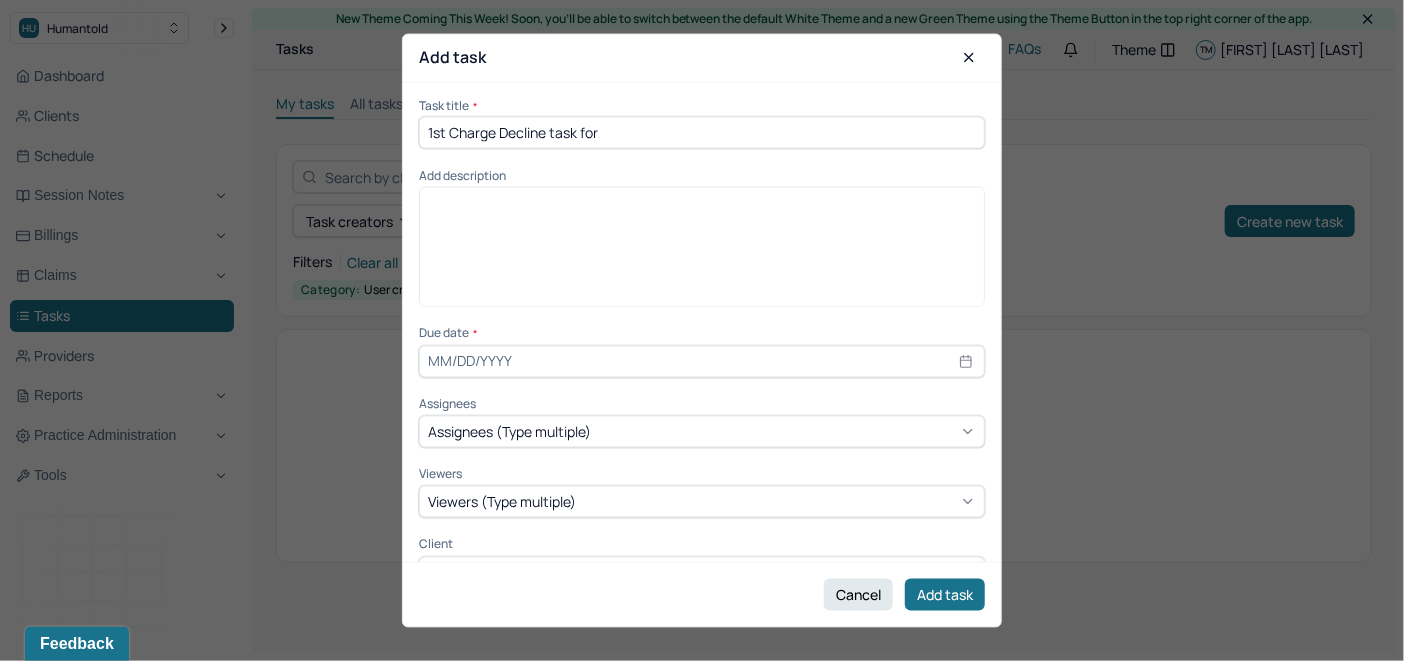 click on "1st Charge Decline task for" at bounding box center [702, 132] 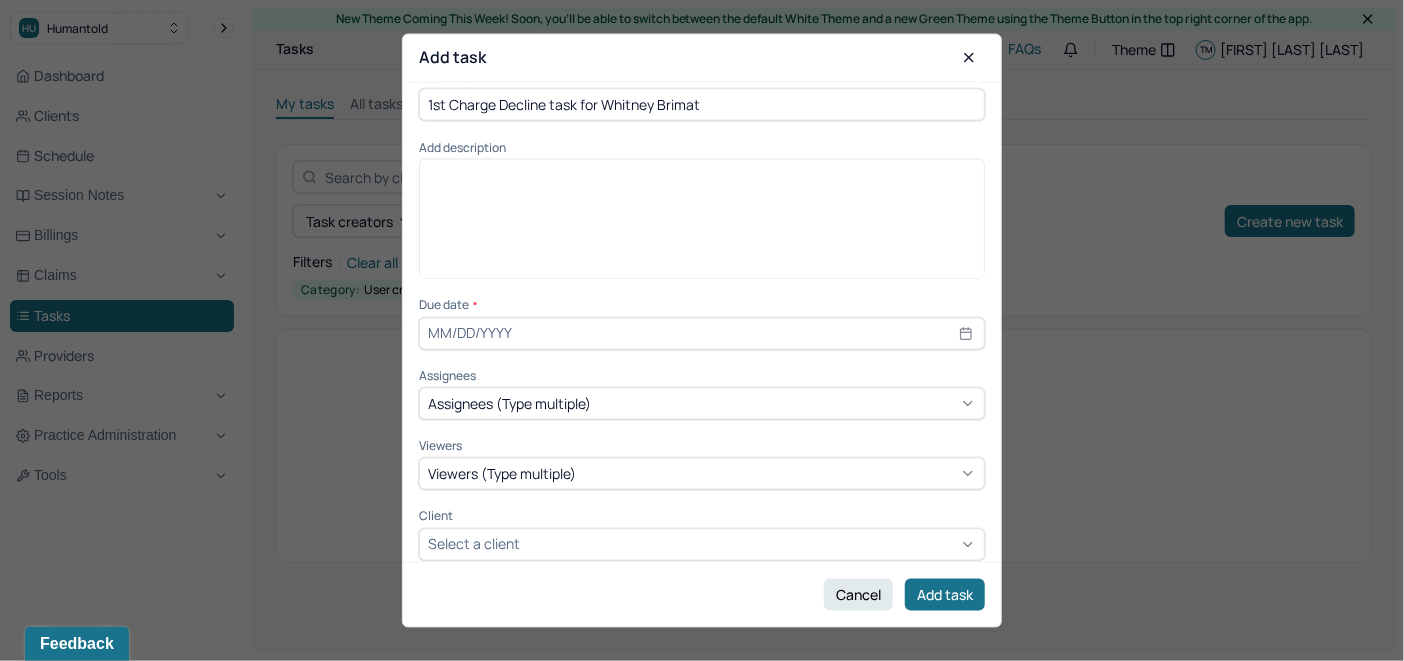 scroll, scrollTop: 41, scrollLeft: 0, axis: vertical 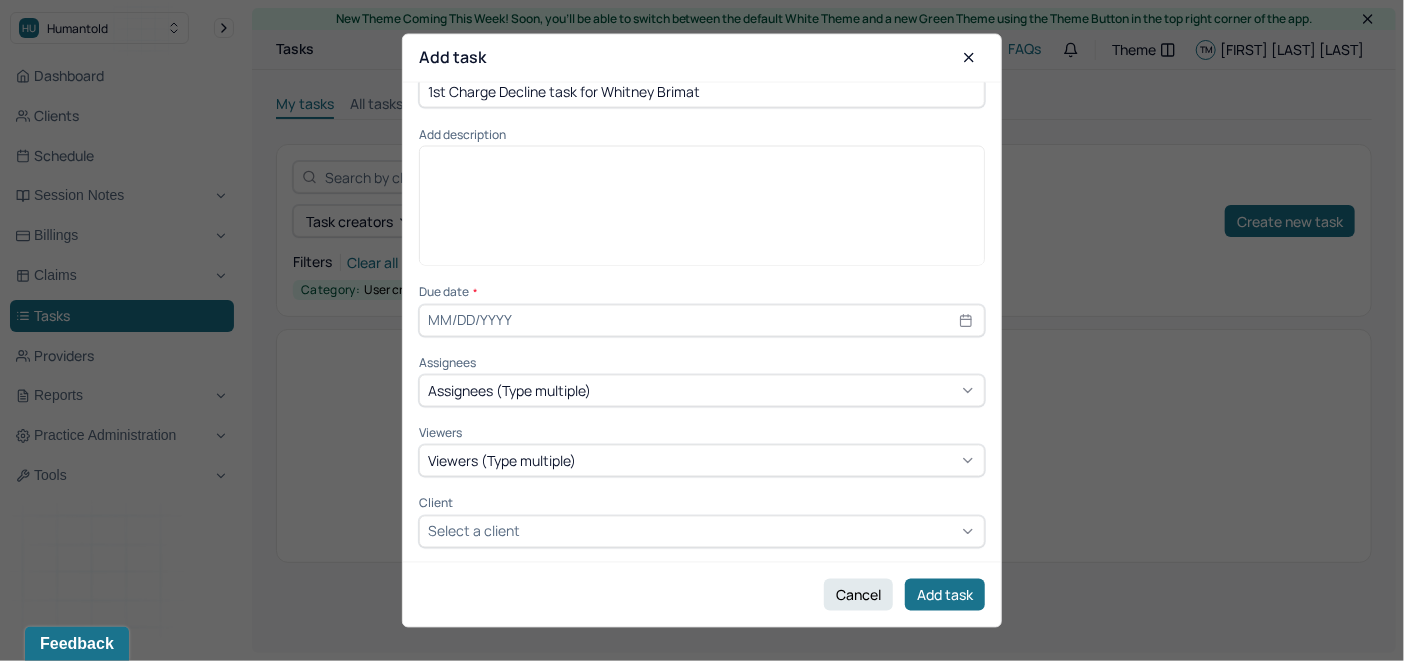 type on "1st Charge Decline task for Whitney Brimat" 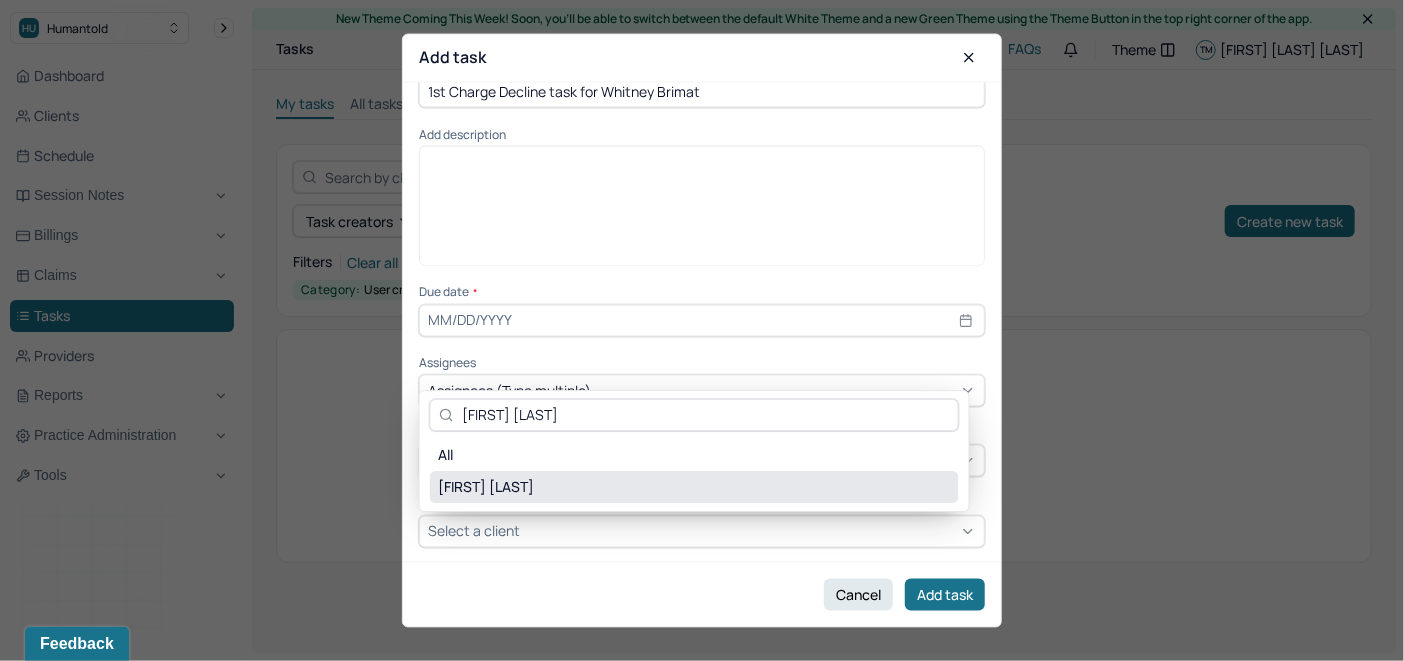 type on "[FIRST] [LAST]" 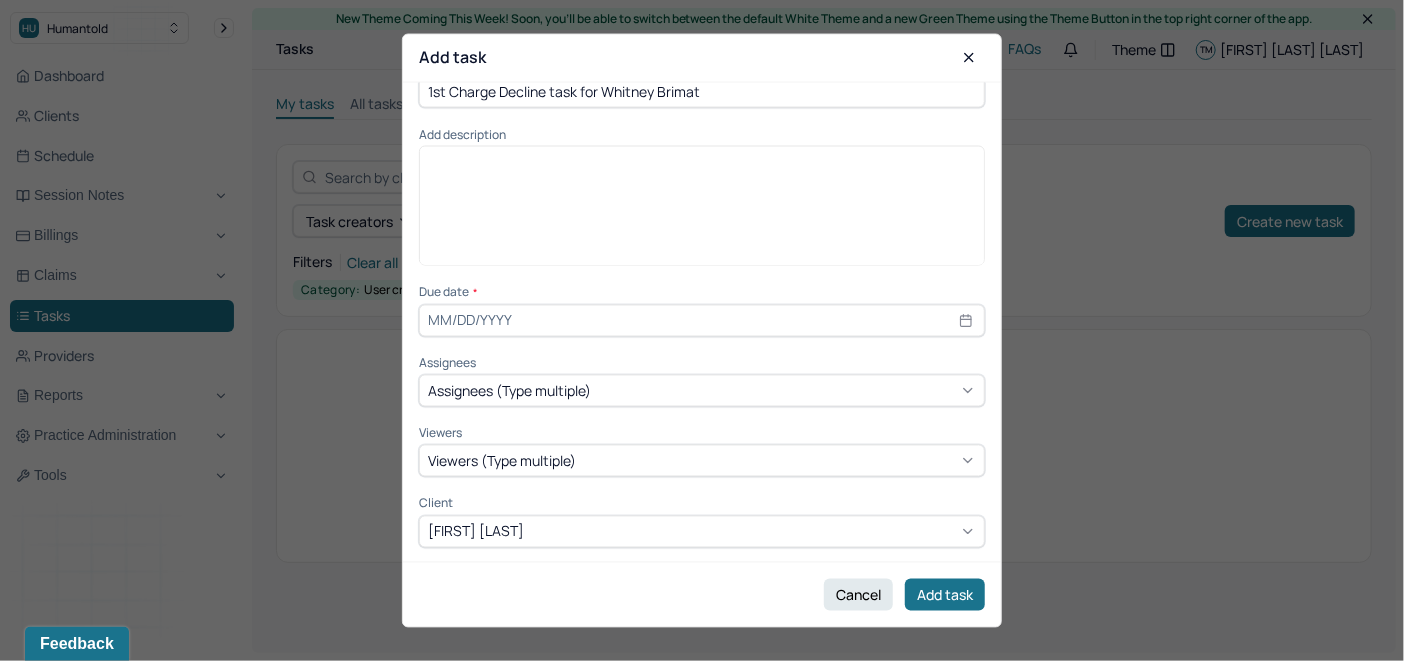 click on "1st Charge Decline task for Whitney Brimat" at bounding box center (702, 91) 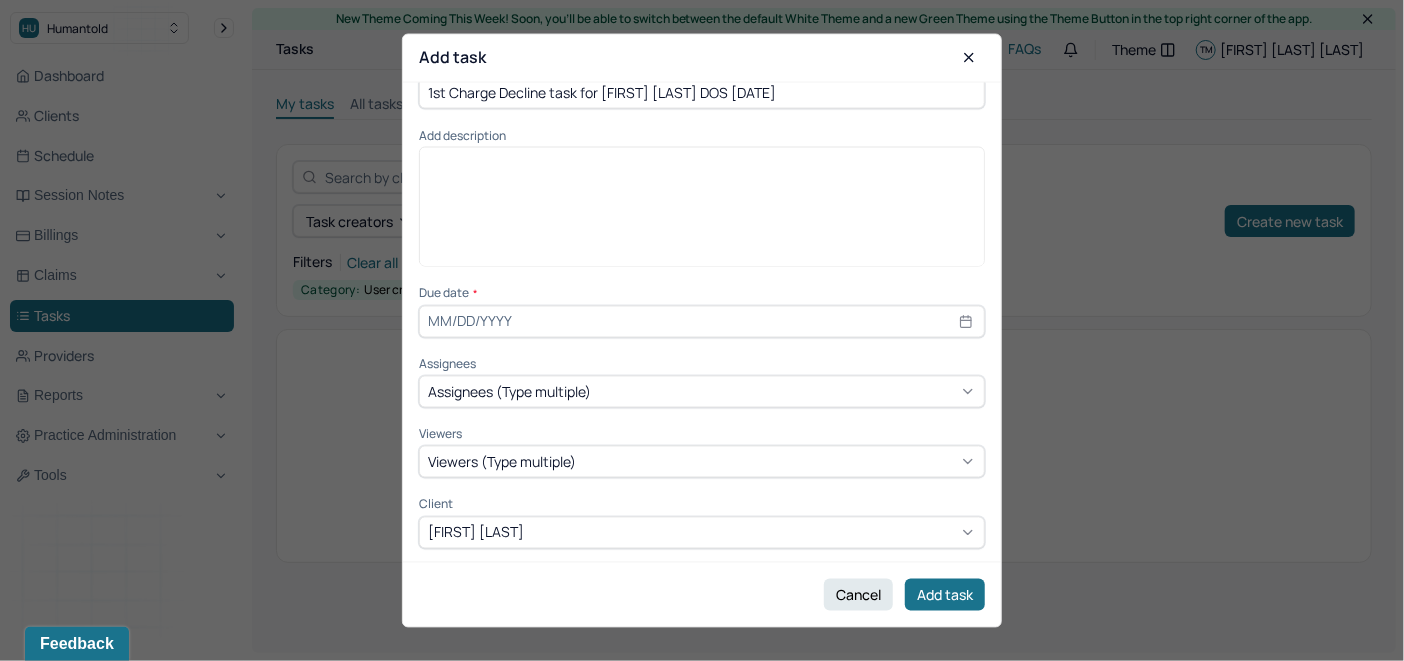 scroll, scrollTop: 0, scrollLeft: 0, axis: both 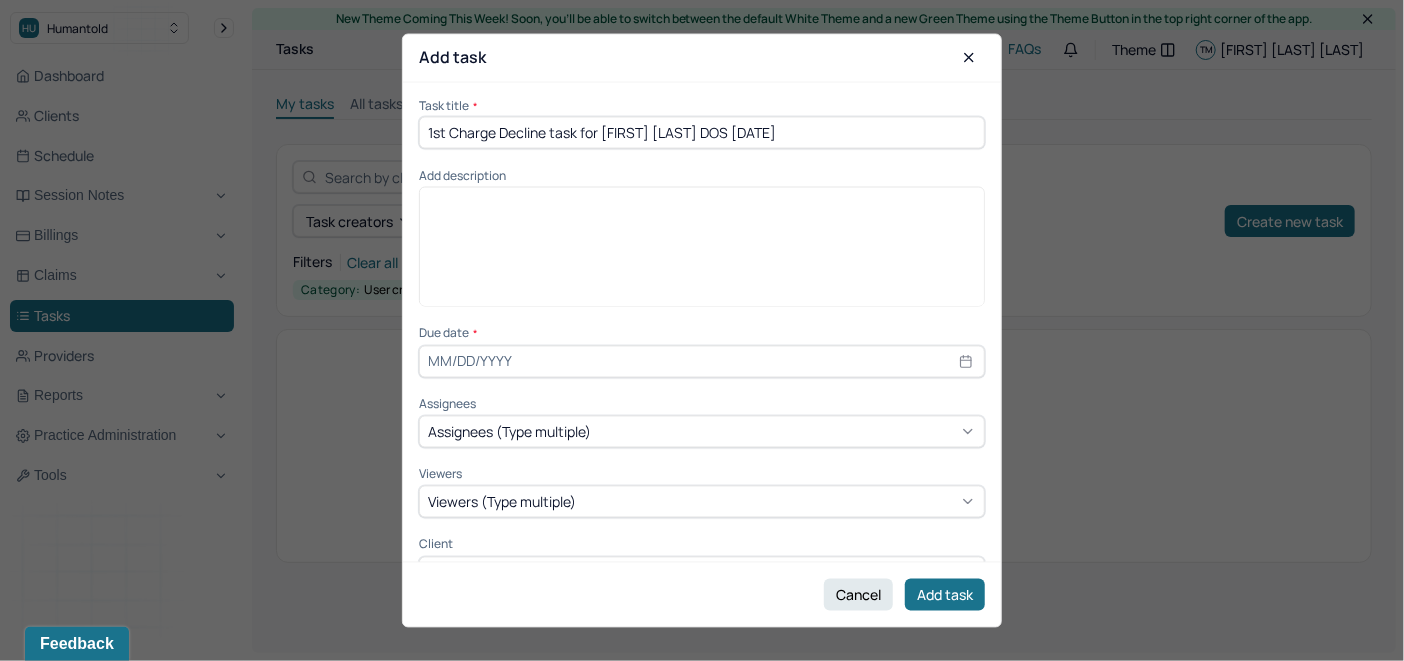 drag, startPoint x: 800, startPoint y: 88, endPoint x: 409, endPoint y: 102, distance: 391.25055 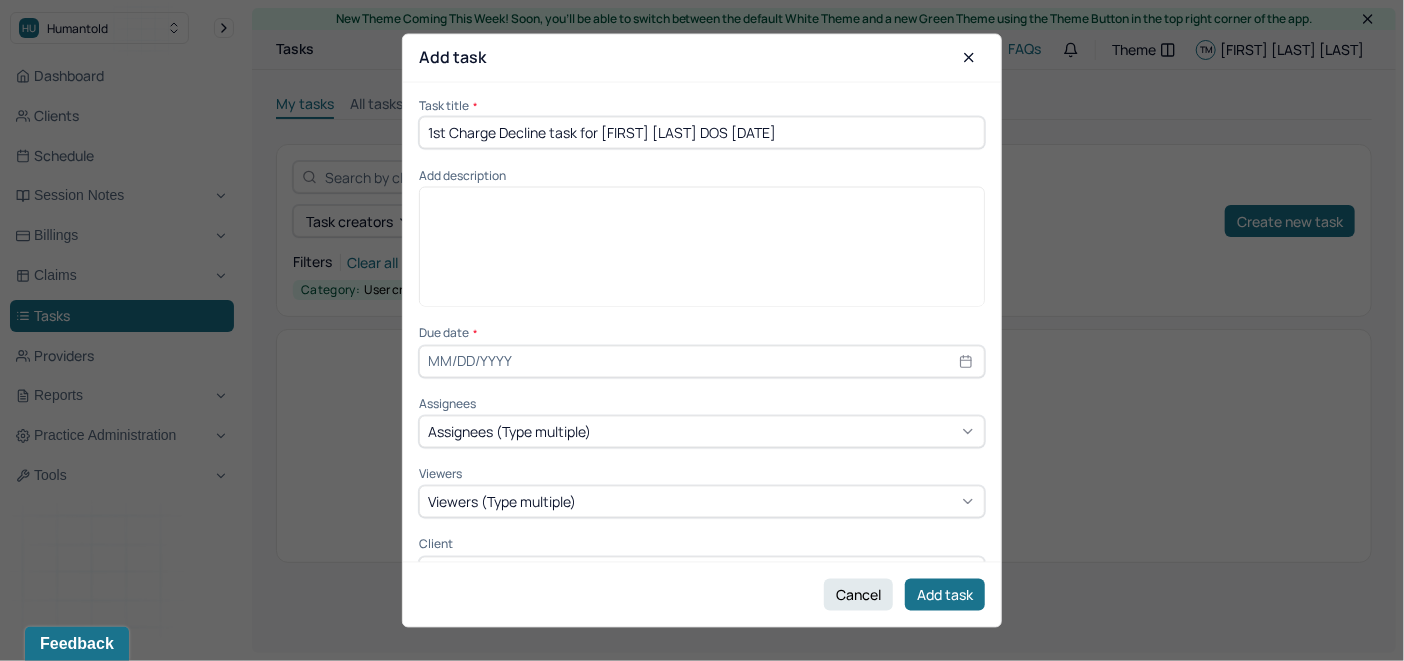 click on "Task title * 1st Charge Decline task for [FIRST] [LAST] DOS [DATE] Add description Due date * Assignees Assignees (Type multiple) Viewers Viewers (Type multiple) Client [FIRST] [LAST]" at bounding box center [702, 322] 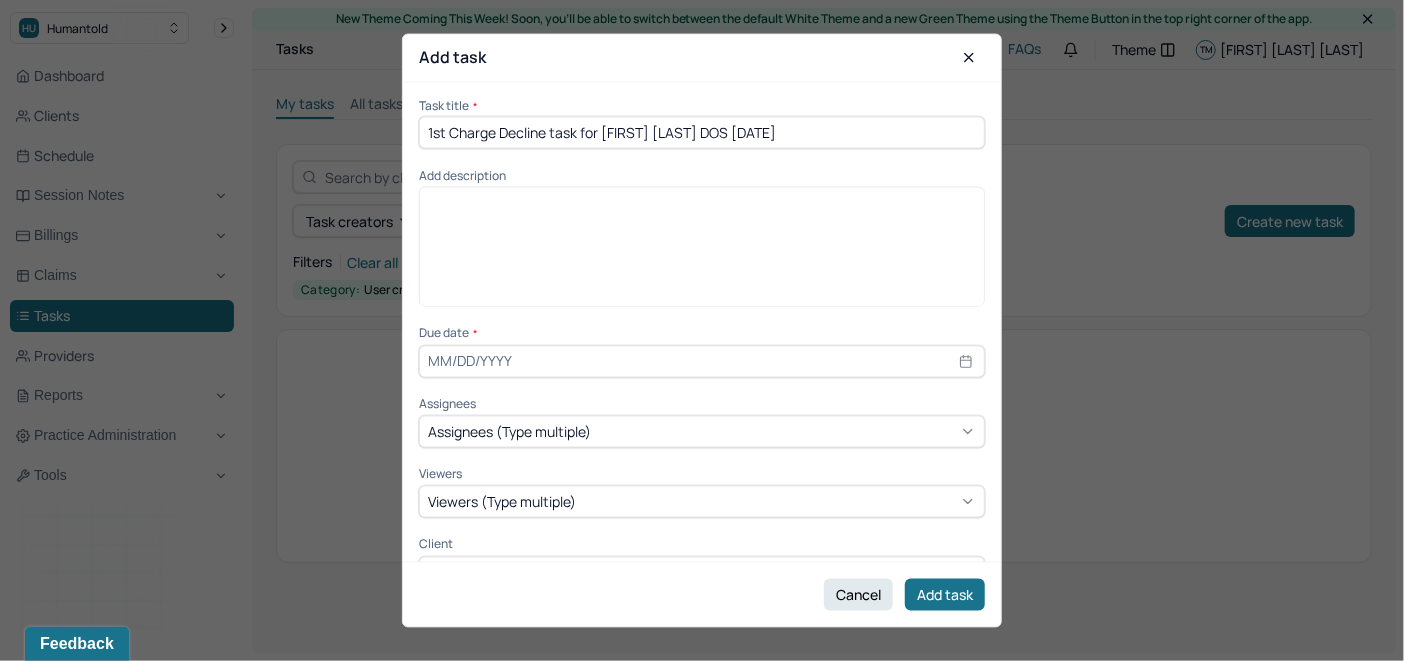 type on "1st Charge Decline task for [FIRST] [LAST] DOS [DATE]" 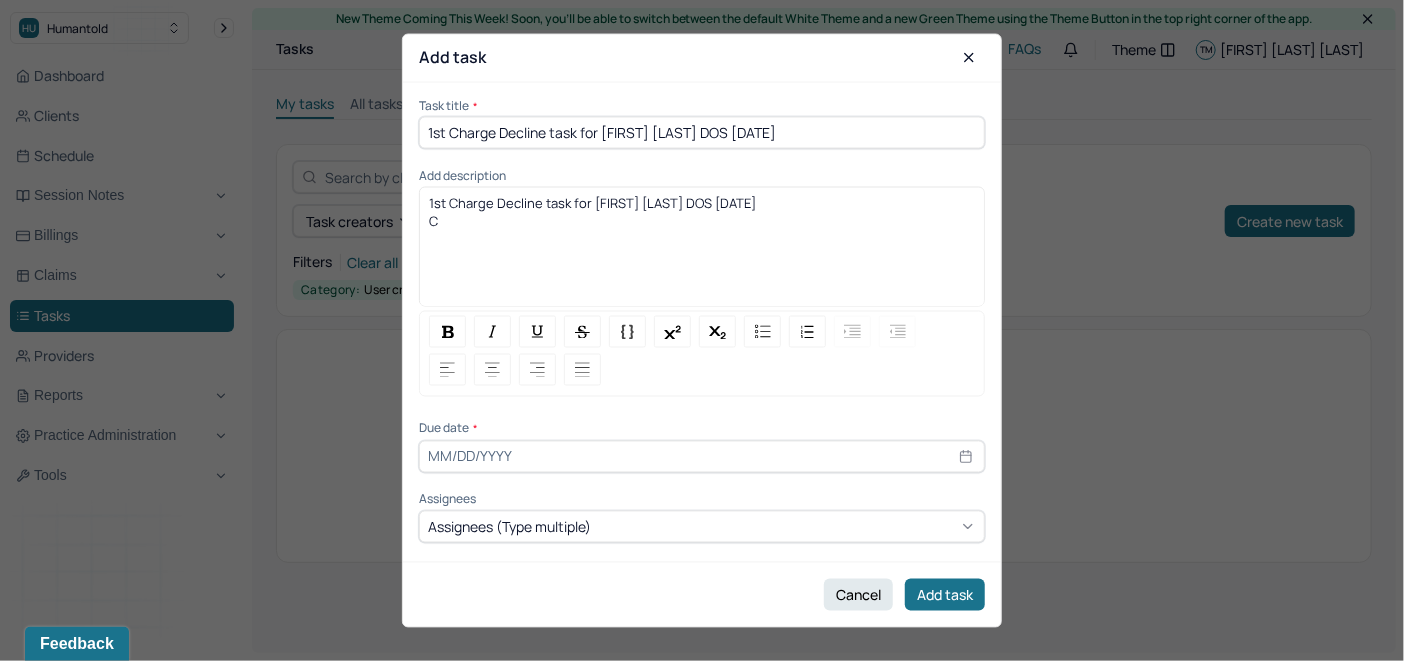 type 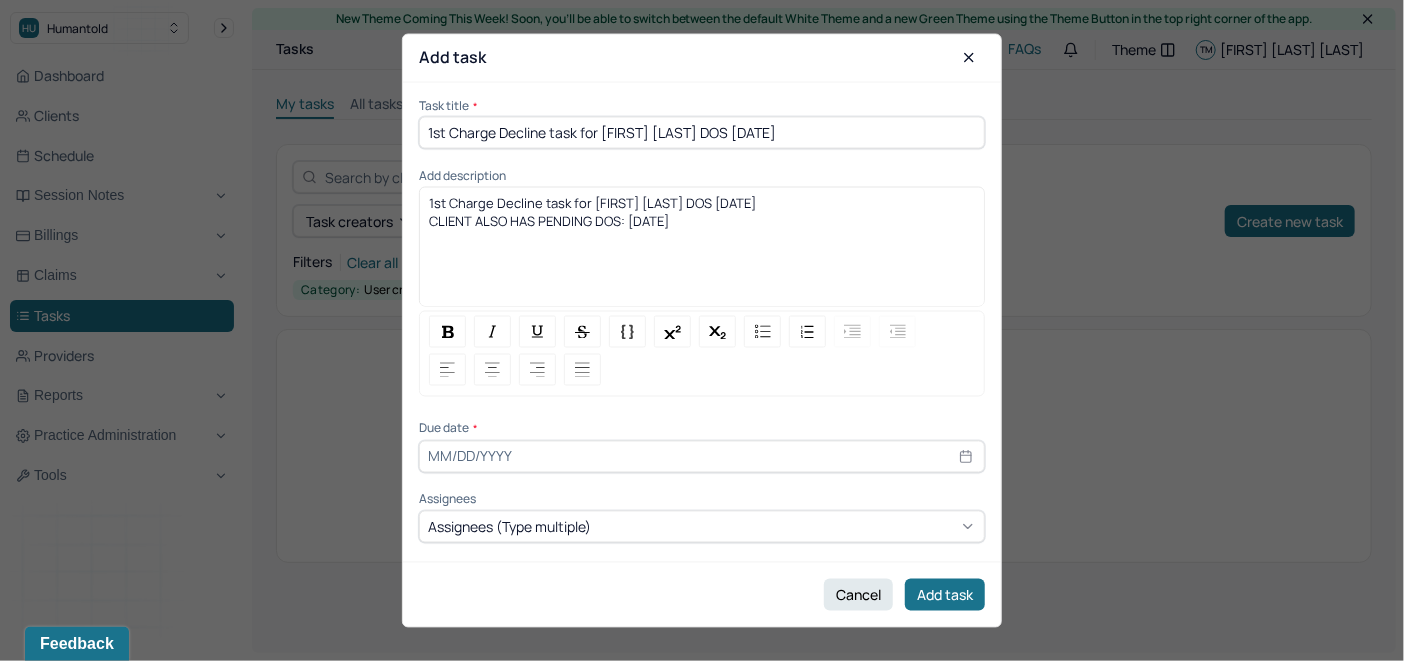 drag, startPoint x: 685, startPoint y: 223, endPoint x: 338, endPoint y: 170, distance: 351.0242 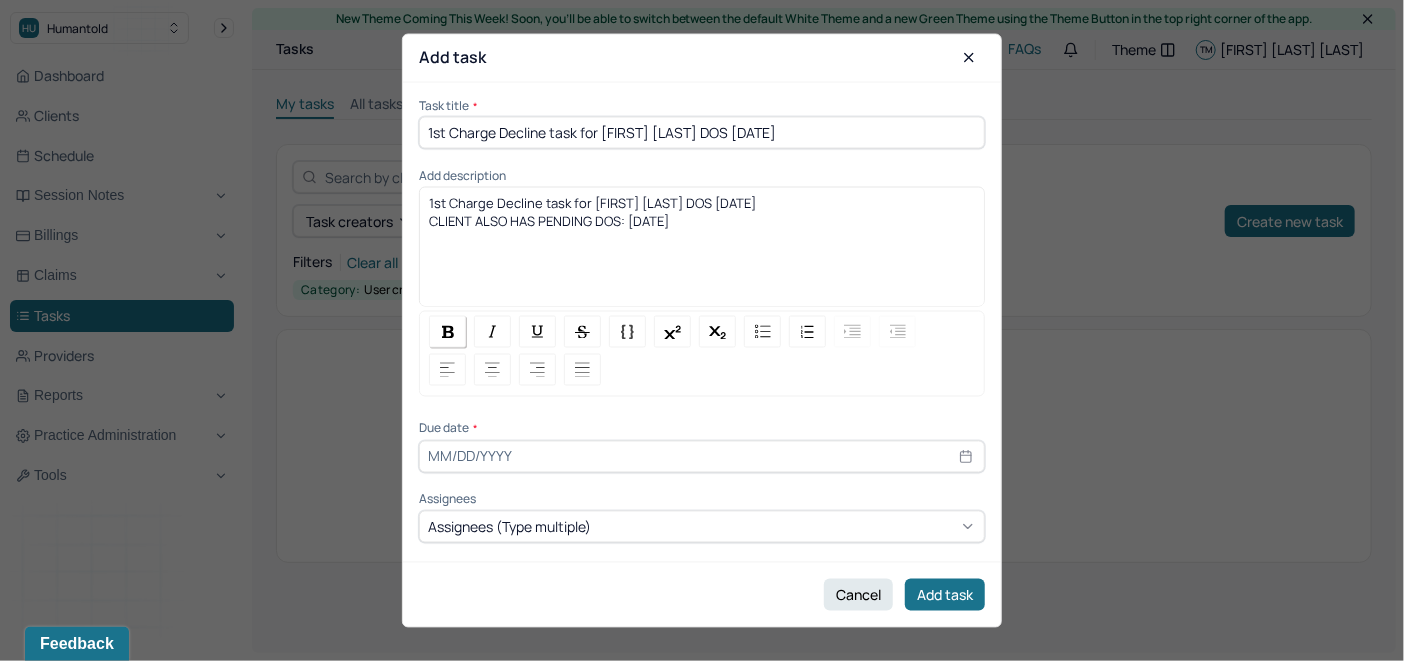 click at bounding box center [448, 331] 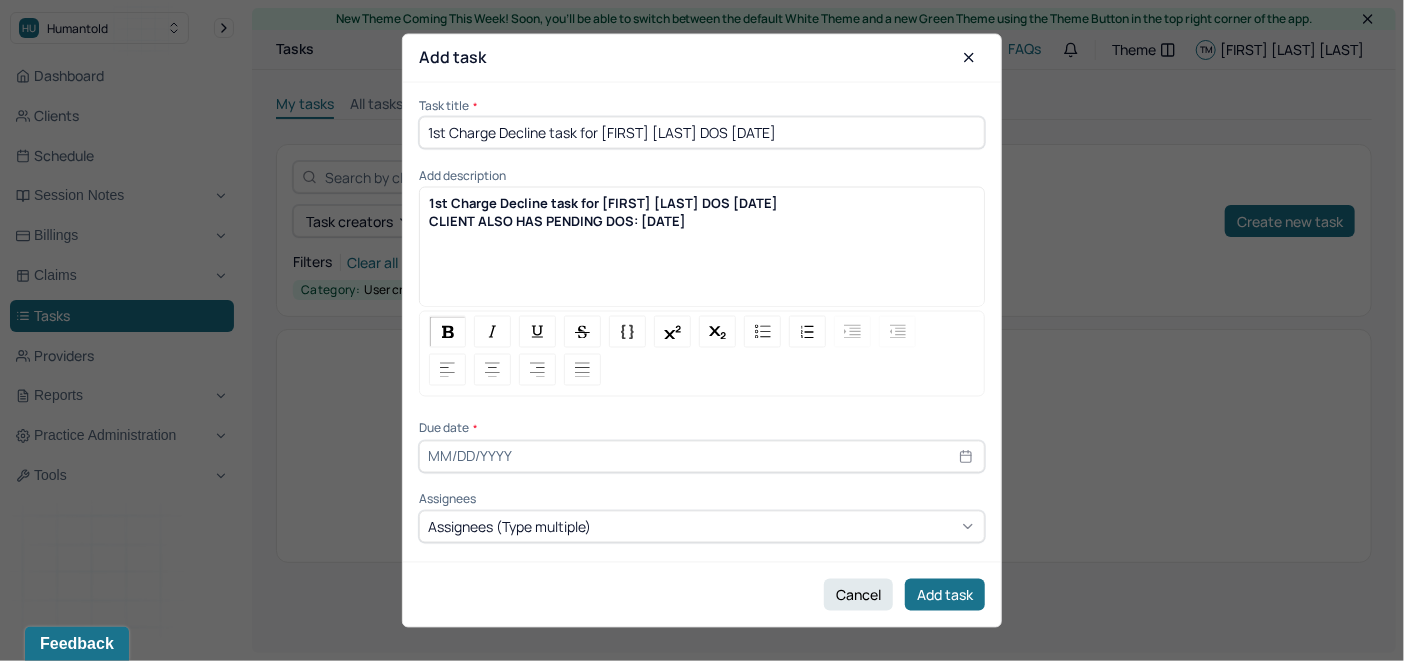 select on "7" 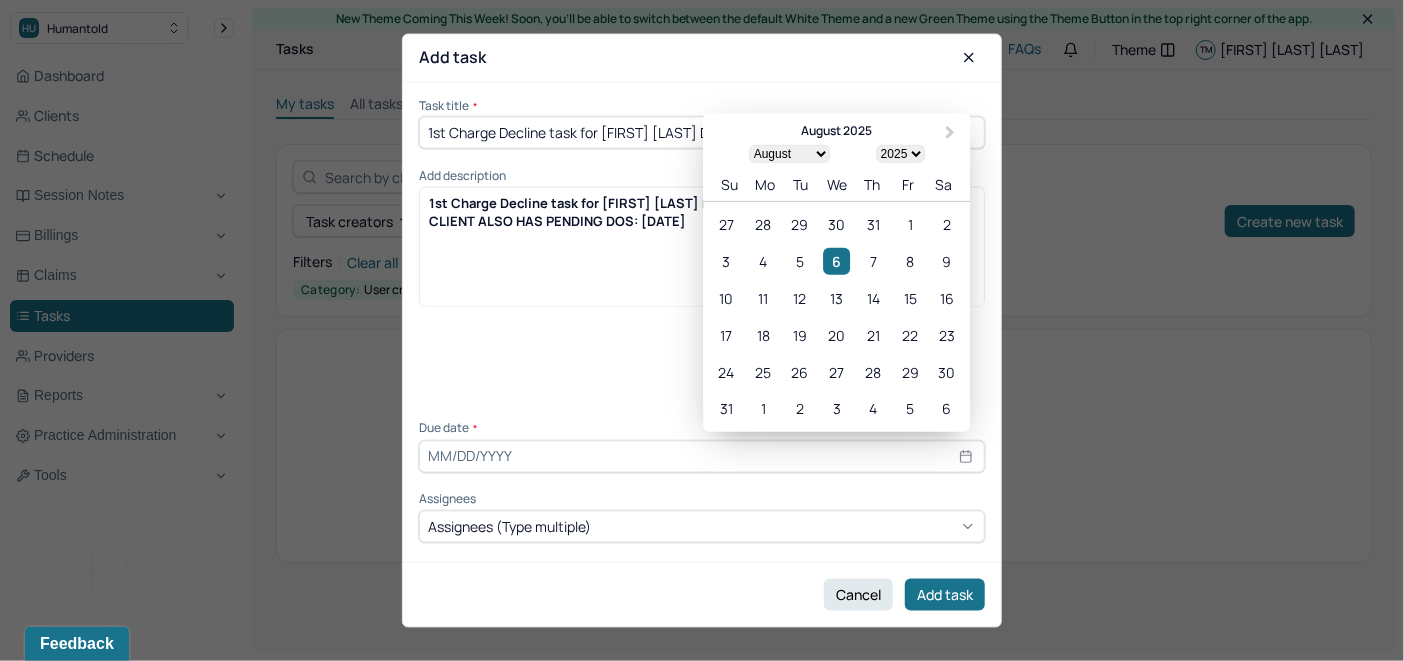 click at bounding box center (702, 456) 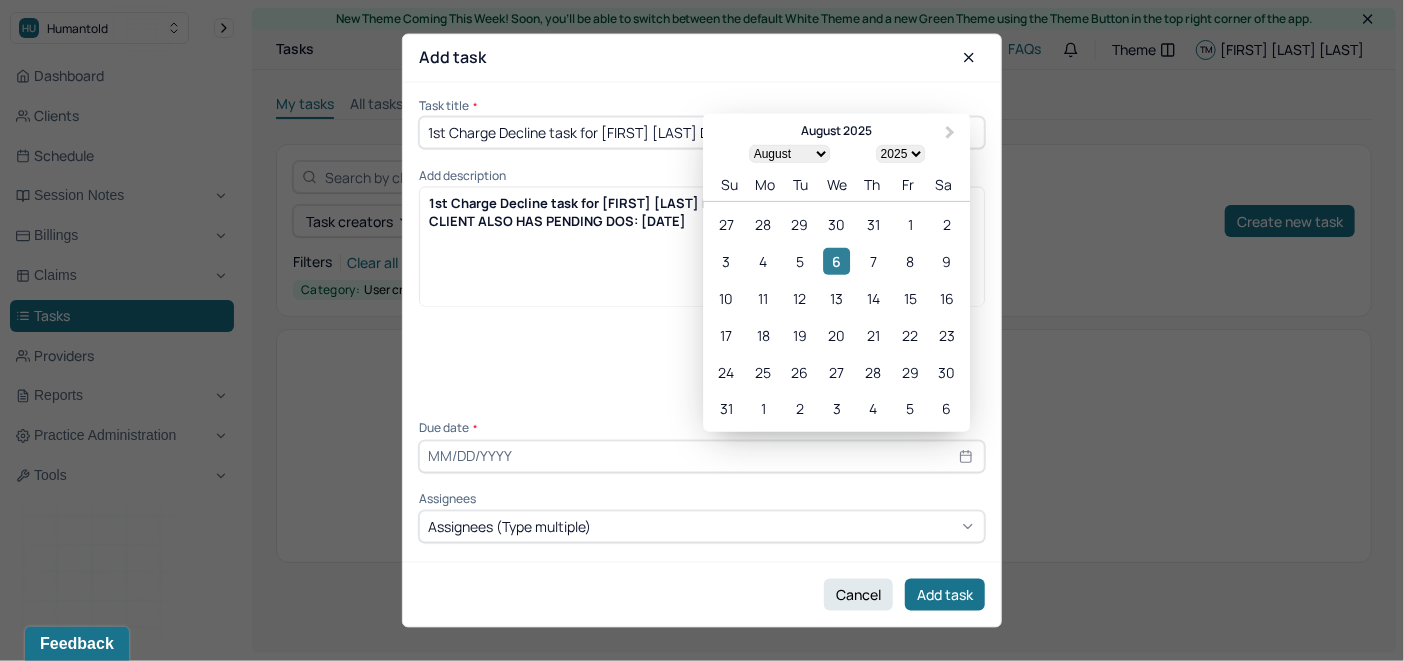 click on "6" at bounding box center (836, 261) 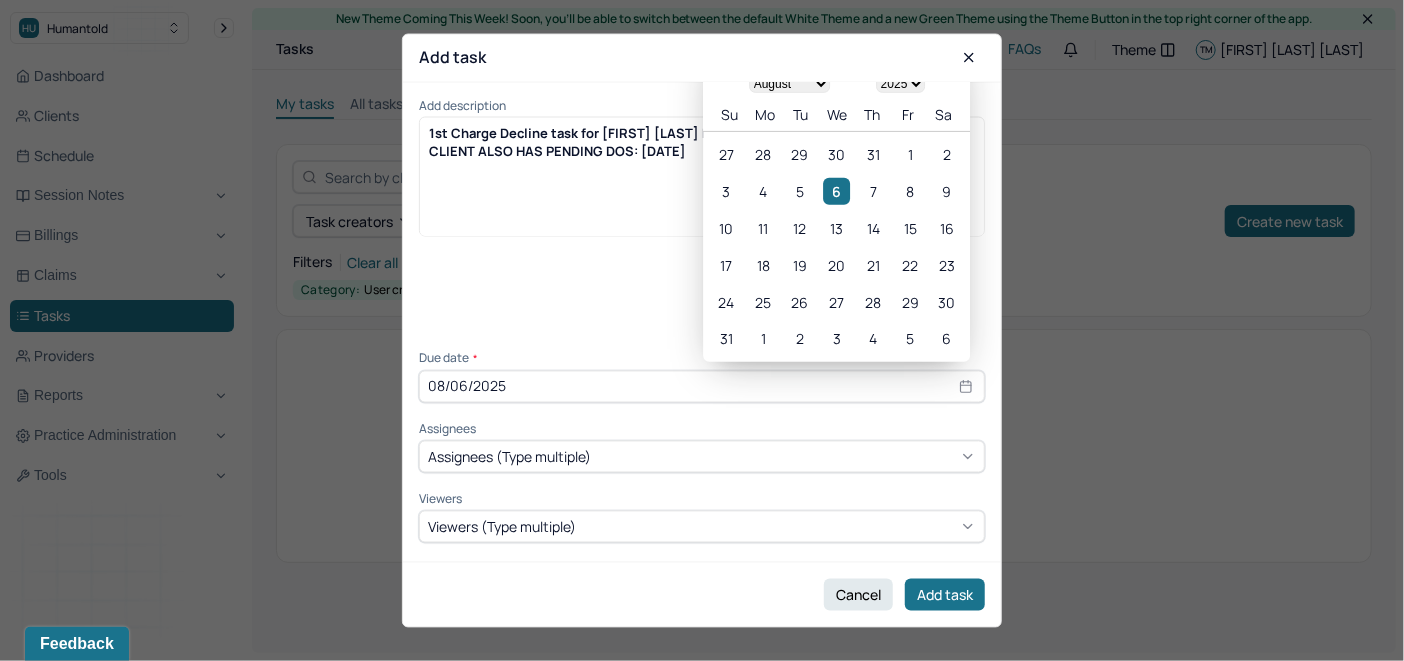 scroll, scrollTop: 135, scrollLeft: 0, axis: vertical 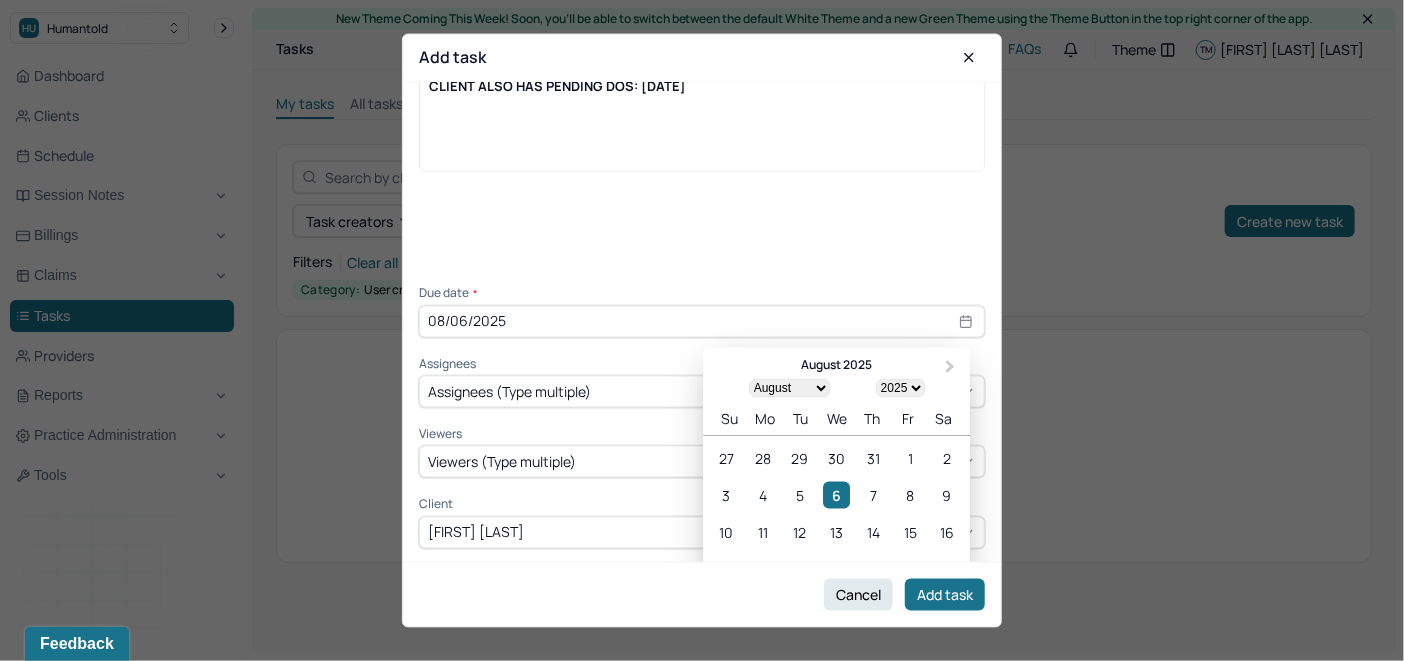 click on "Assignees (Type multiple)" at bounding box center [509, 391] 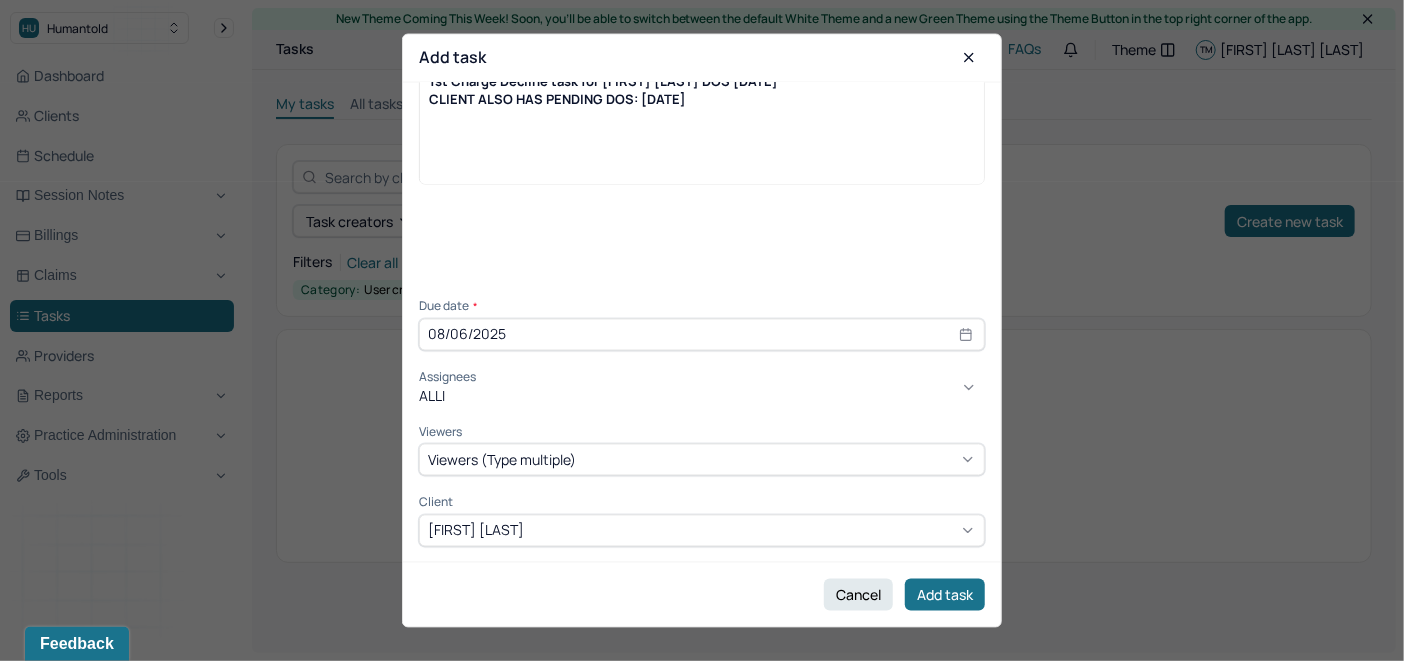 type on "[LAST]" 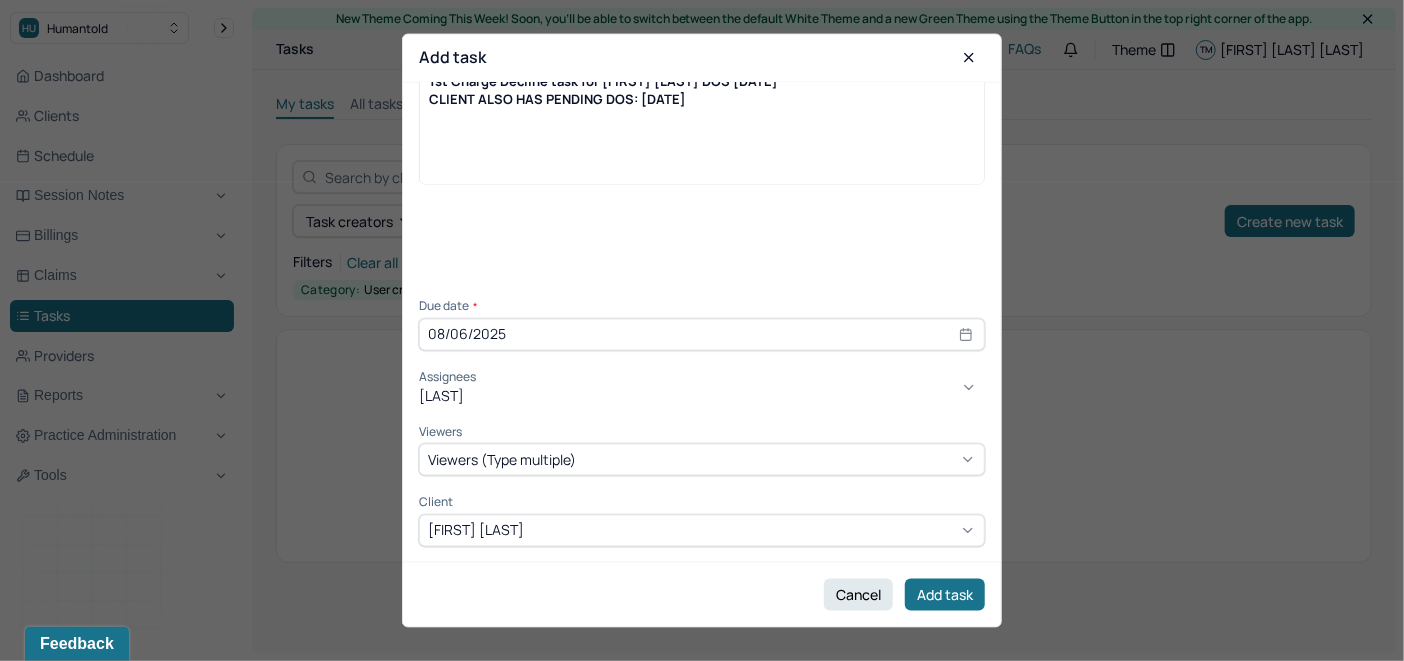 click on "[FIRST] [LAST]" at bounding box center [702, 686] 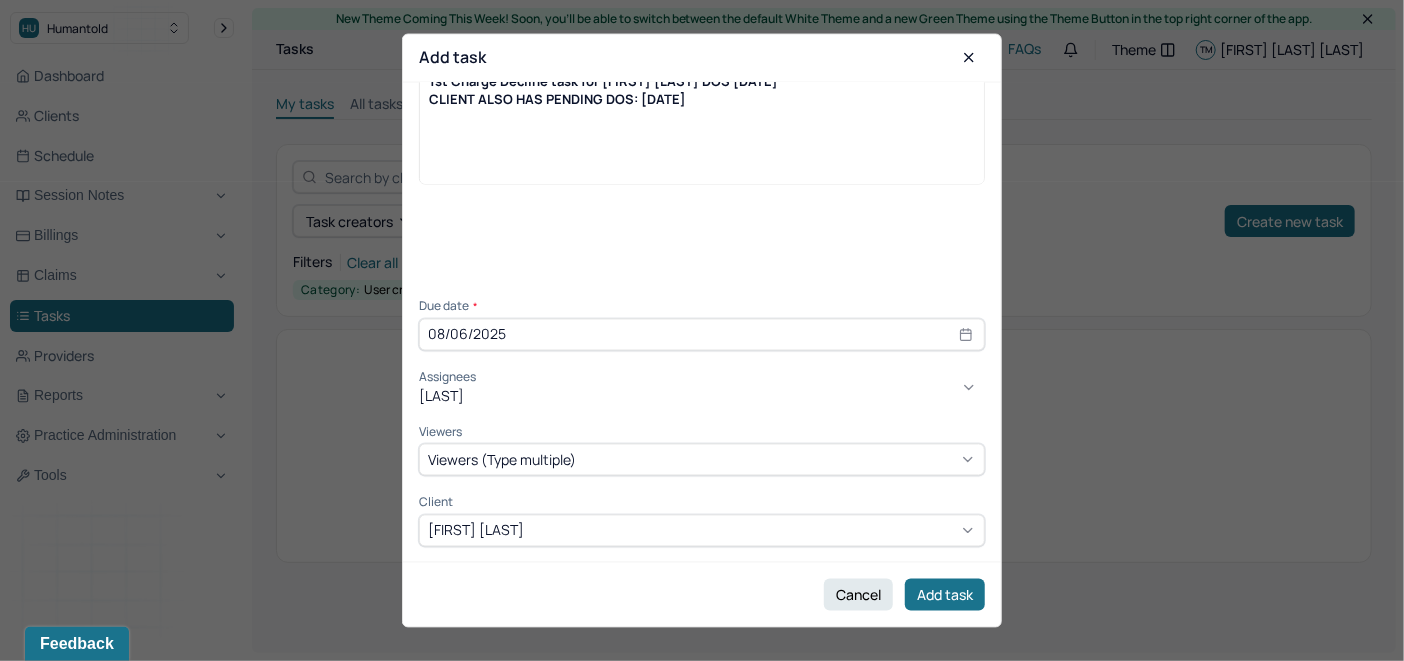 type 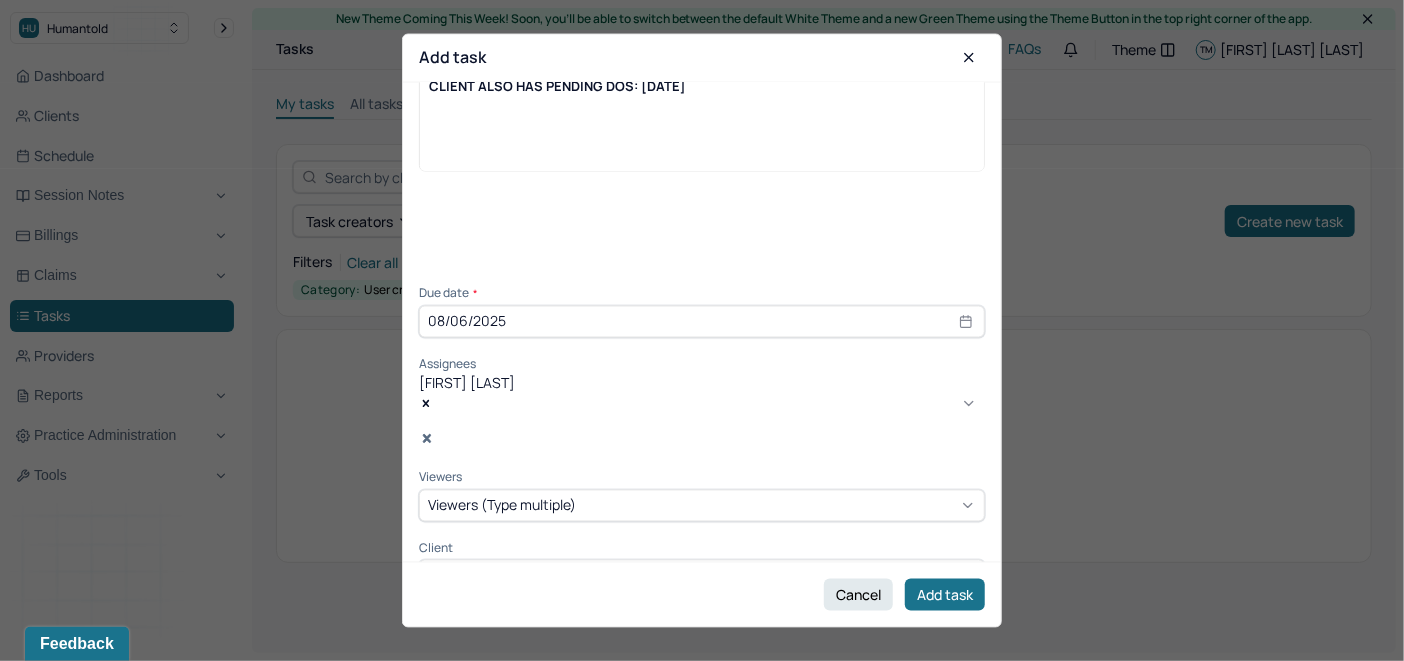 click on "Viewers (Type multiple)" at bounding box center [502, 505] 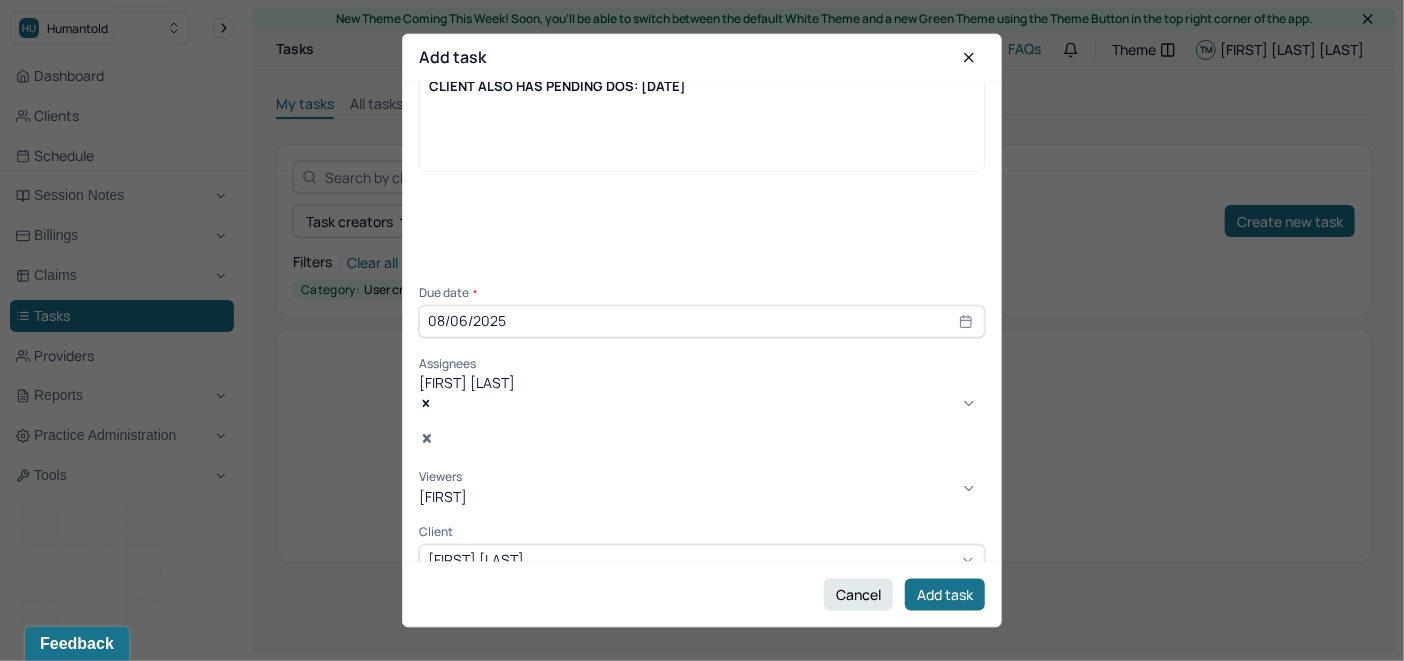 type on "[FIRST]" 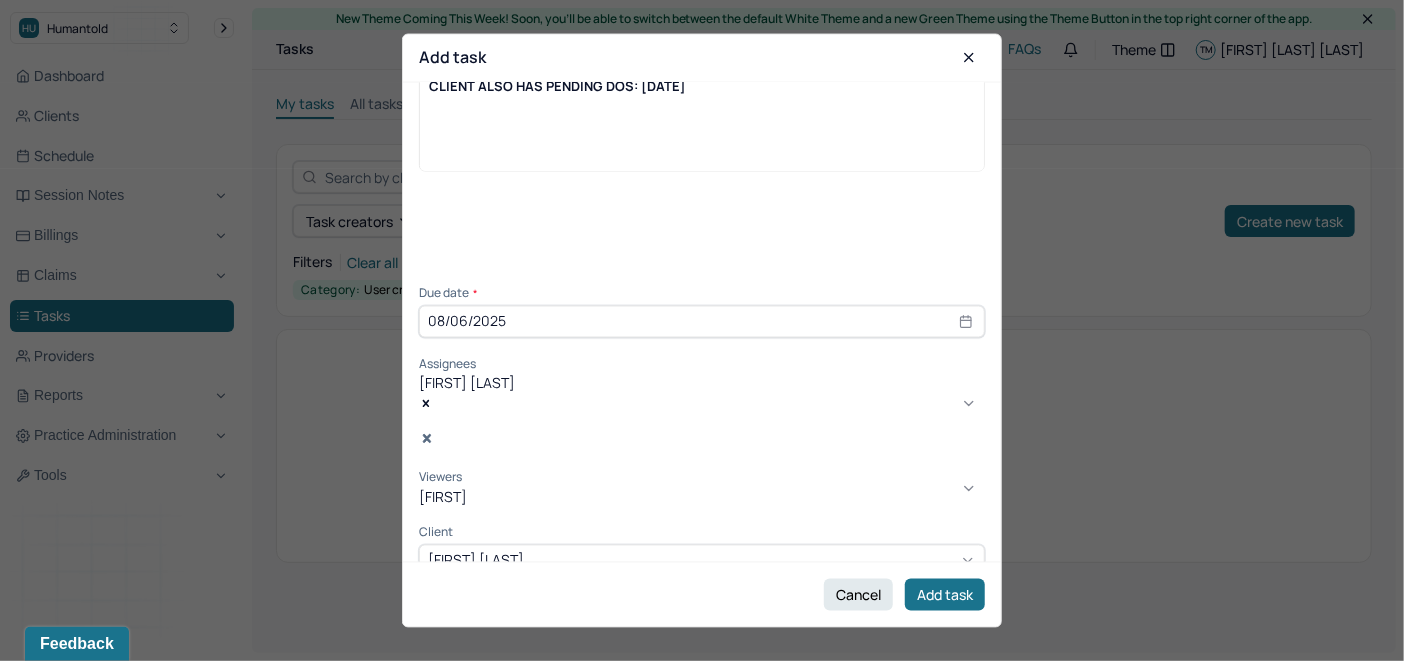 type 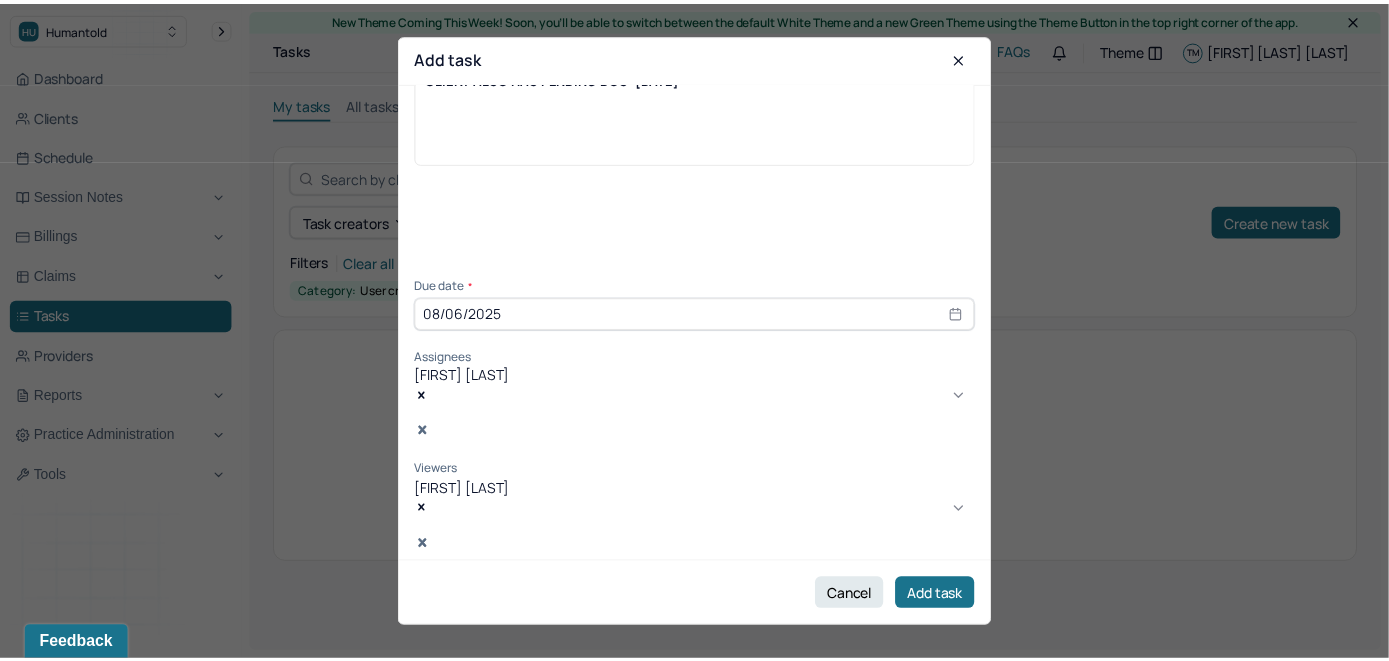 scroll, scrollTop: 145, scrollLeft: 0, axis: vertical 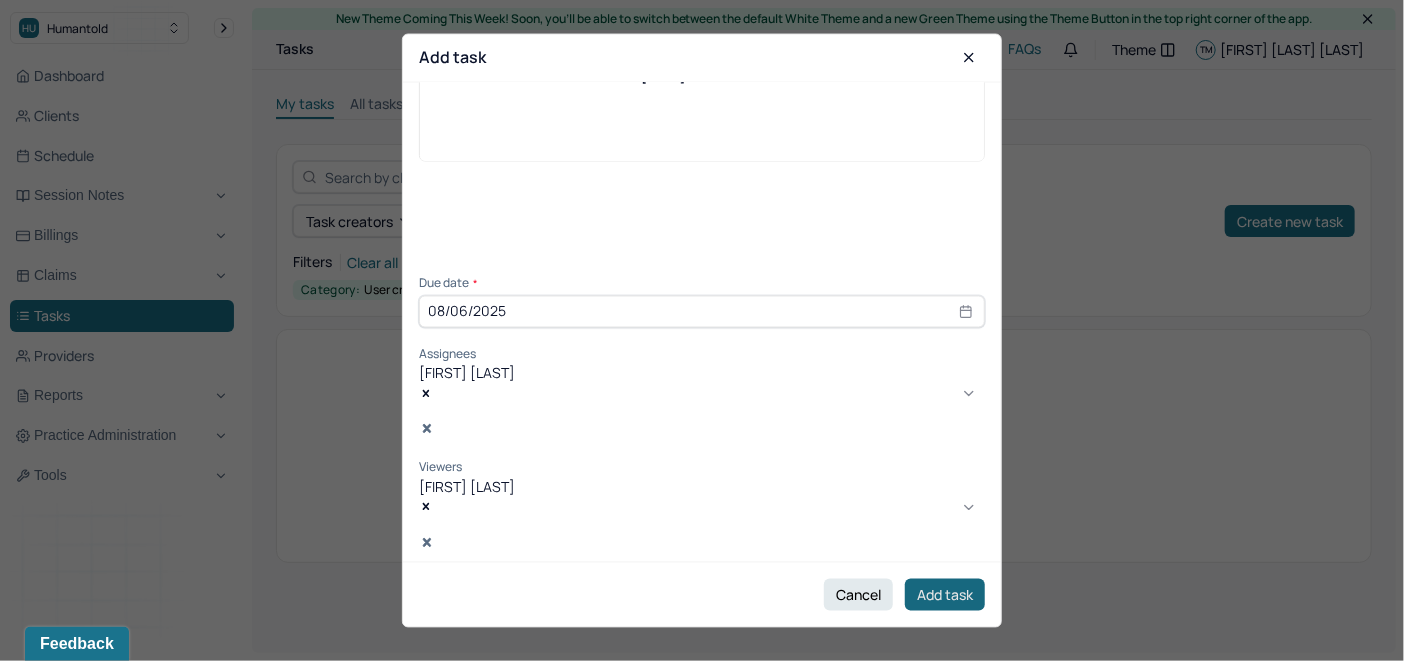 click on "Add task" at bounding box center (945, 595) 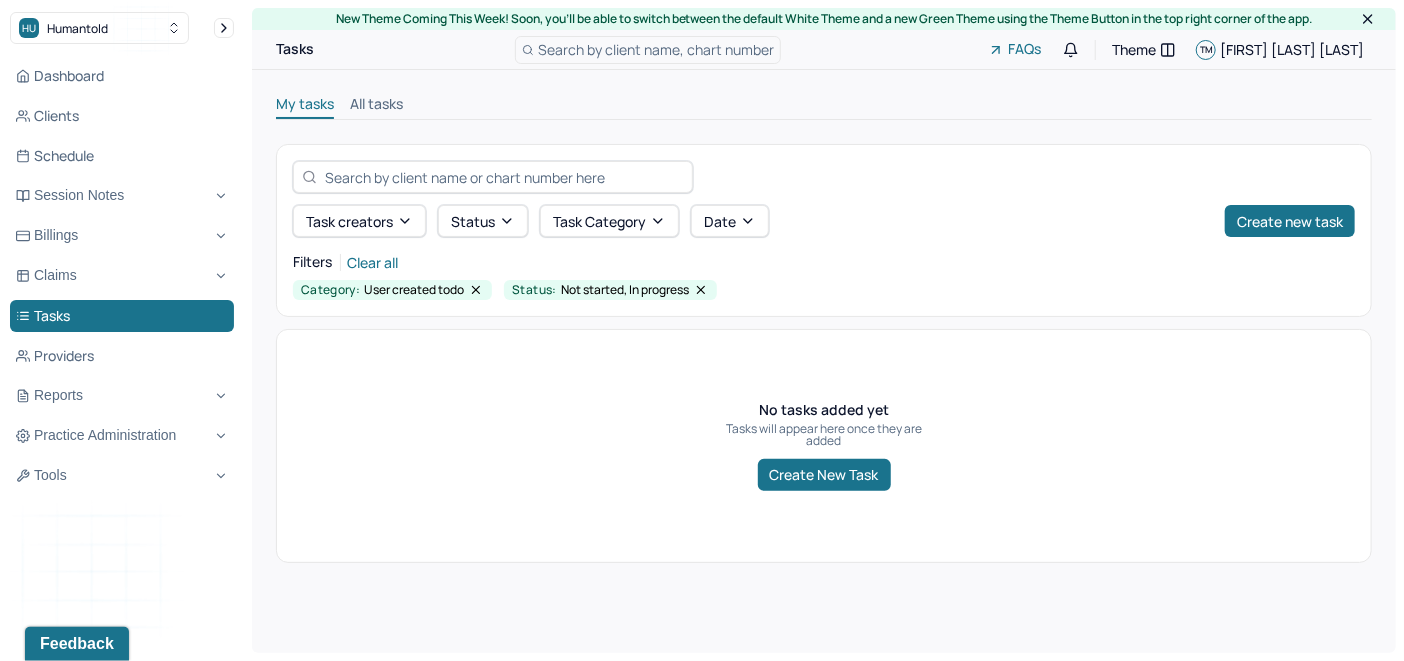 click on "All tasks" at bounding box center [376, 106] 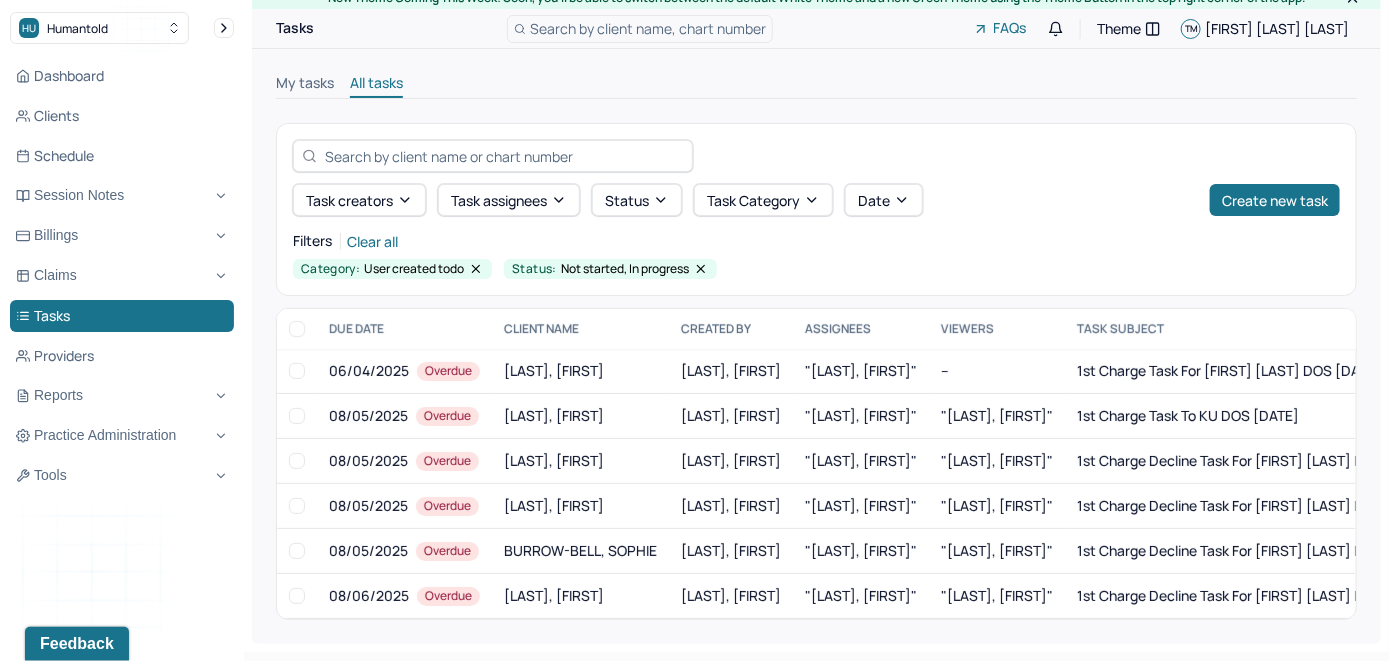 scroll, scrollTop: 25, scrollLeft: 0, axis: vertical 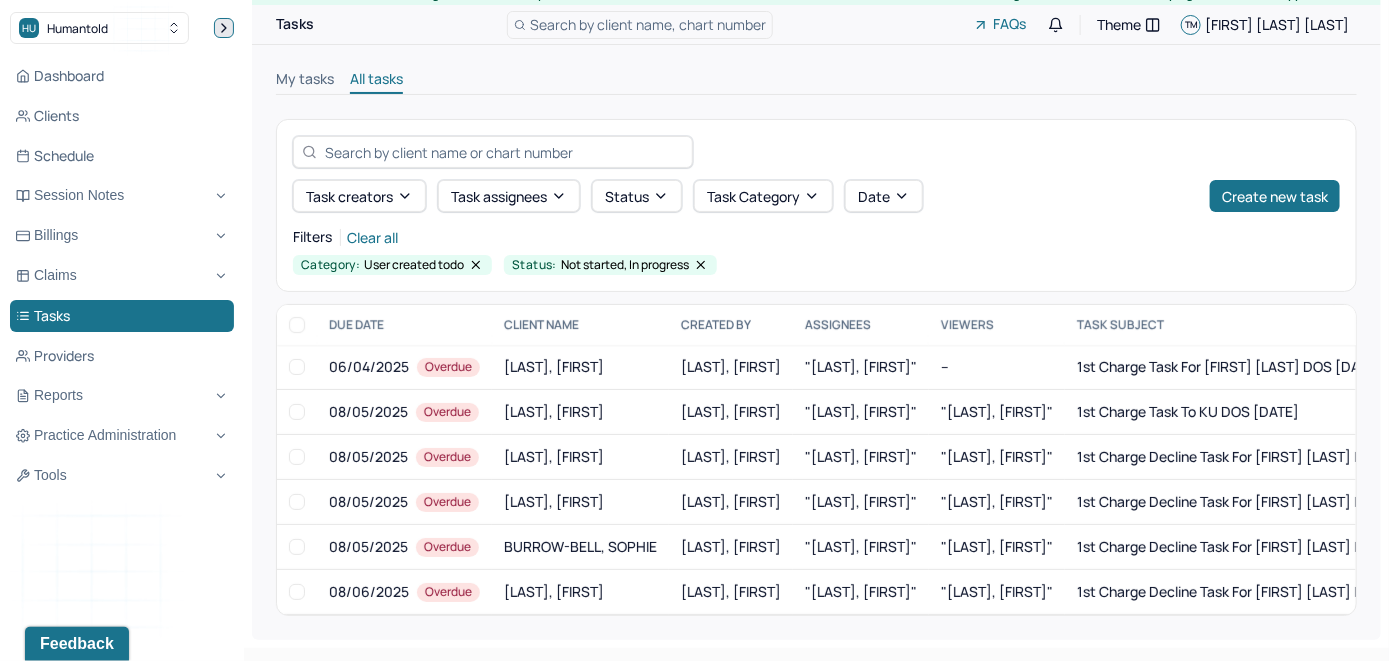 click 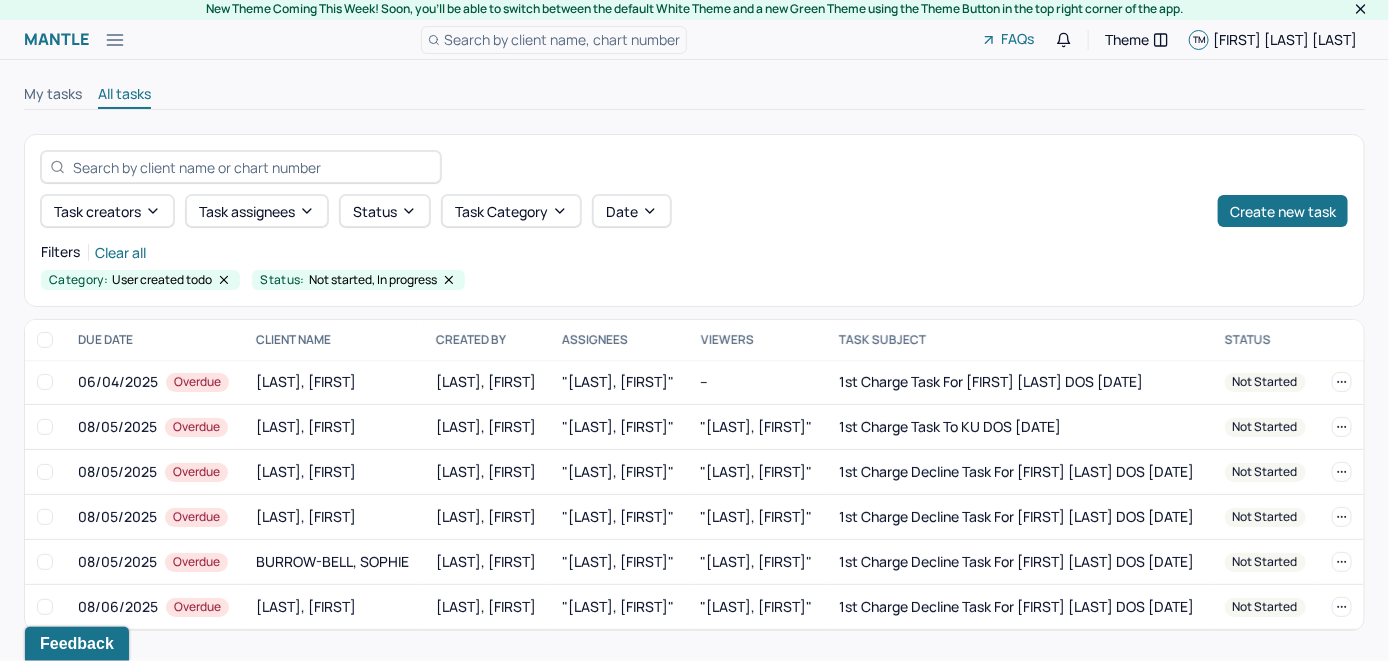 scroll, scrollTop: 0, scrollLeft: 0, axis: both 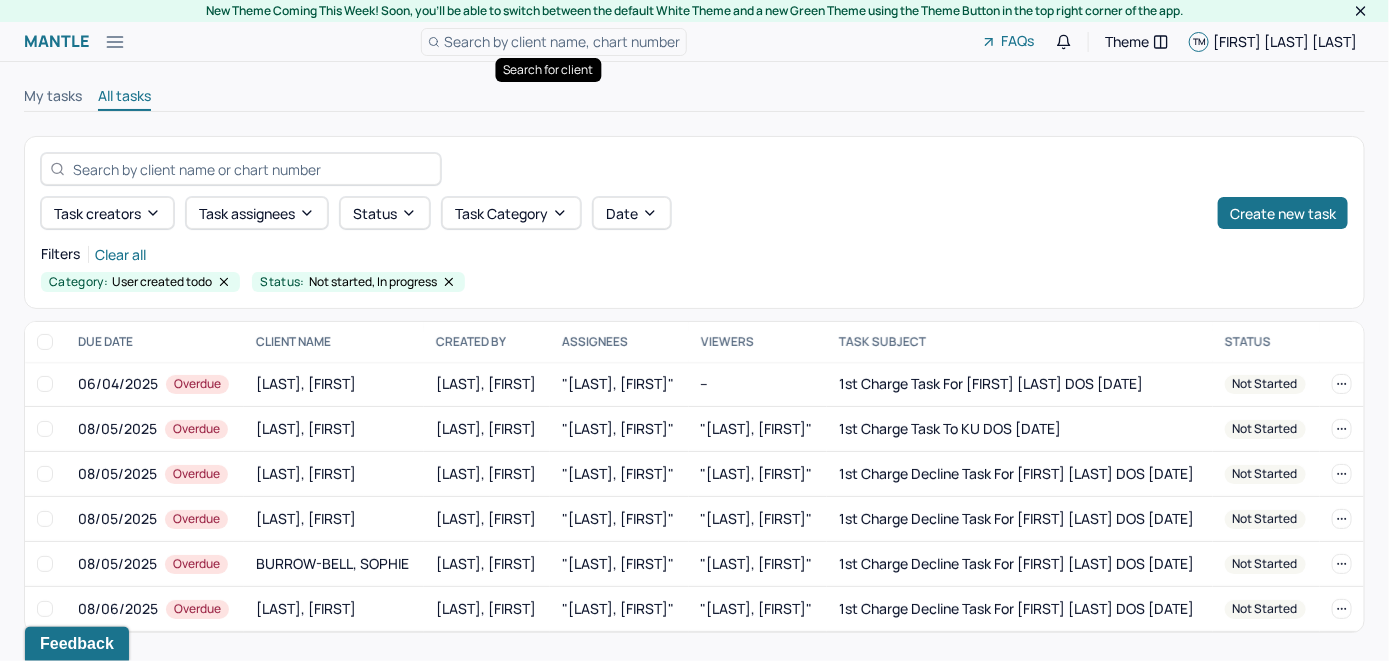 click on "Search by client name, chart number" at bounding box center (562, 41) 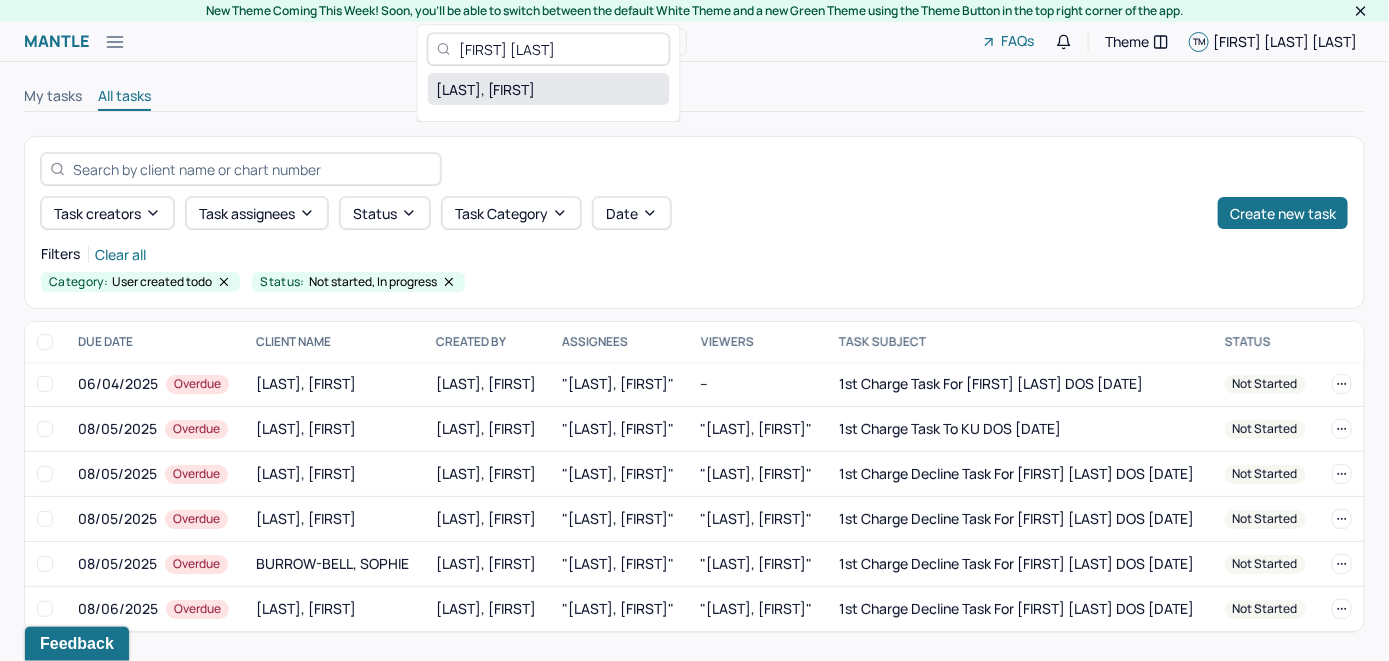 type on "[FIRST] [LAST]" 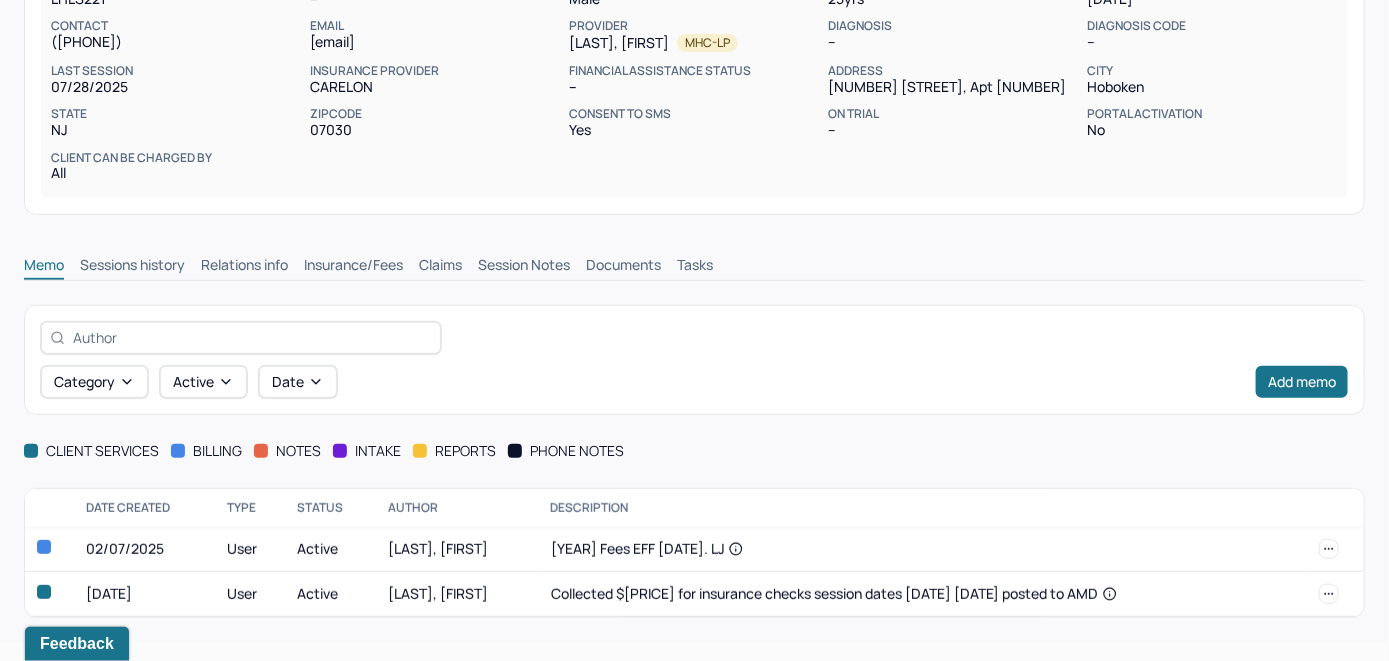 scroll, scrollTop: 254, scrollLeft: 0, axis: vertical 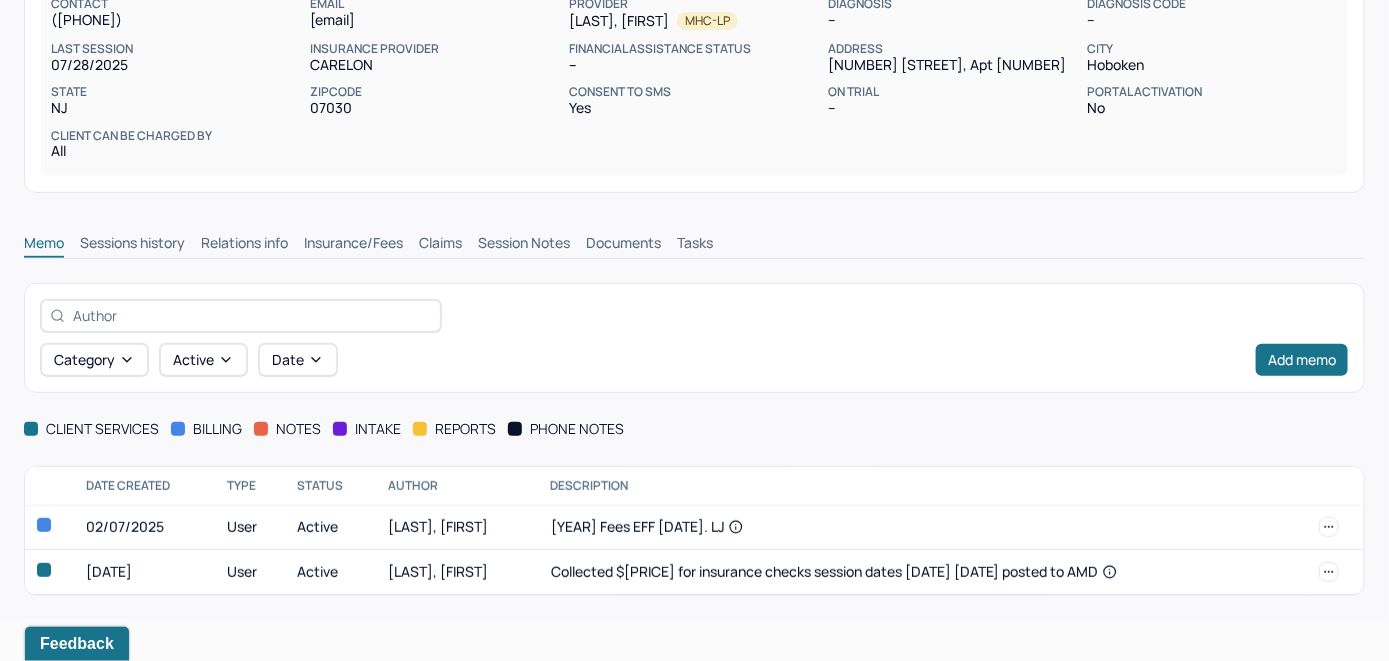 click on "Insurance/Fees" at bounding box center (353, 245) 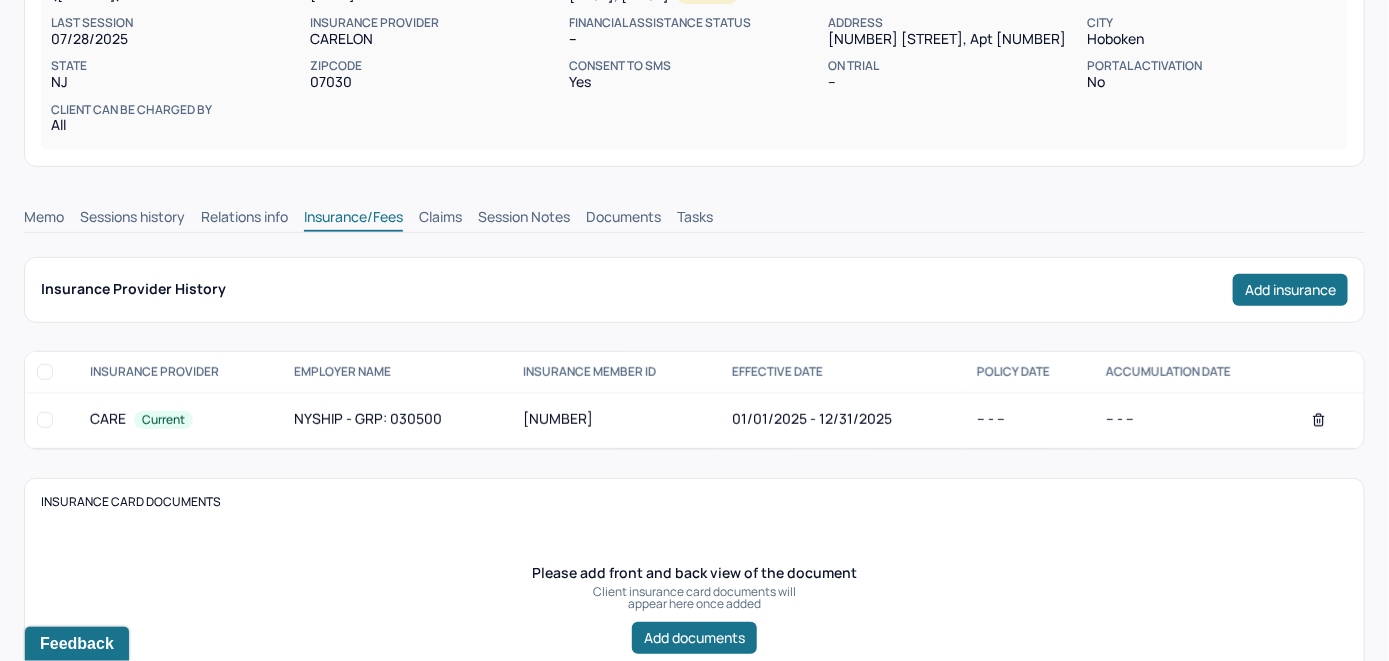 scroll, scrollTop: 254, scrollLeft: 0, axis: vertical 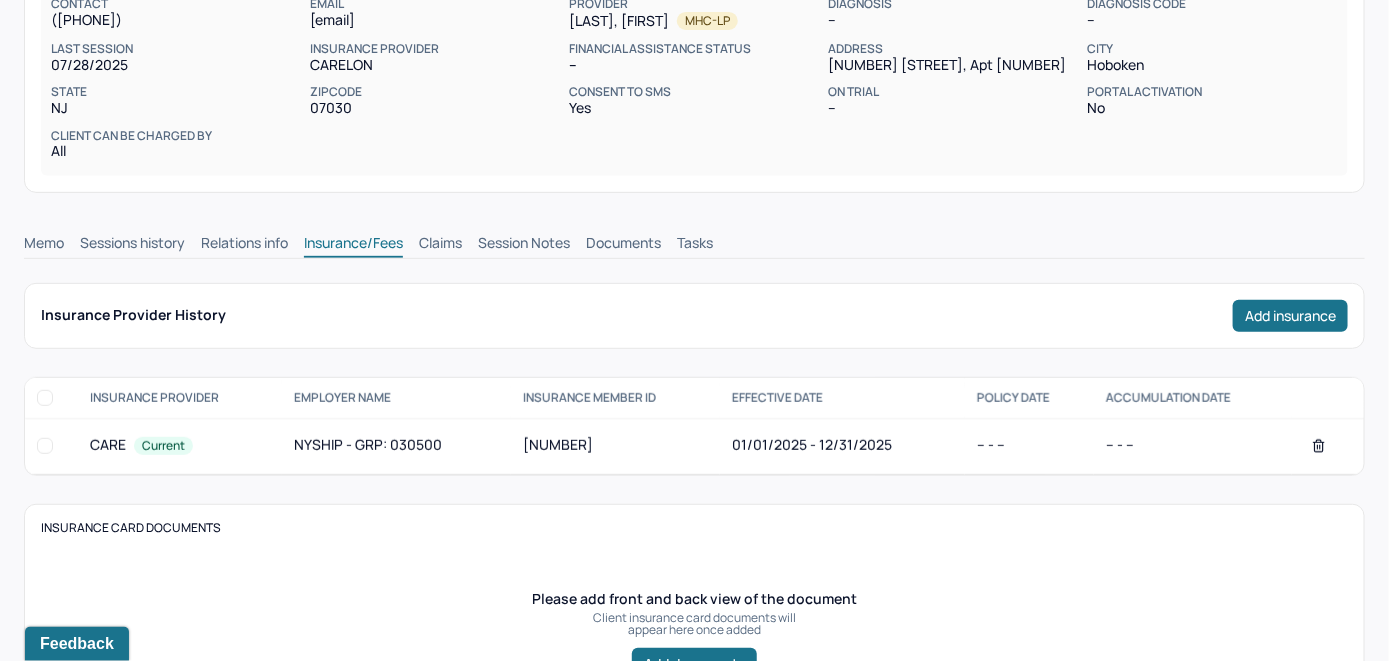 click on "Claims" at bounding box center [440, 245] 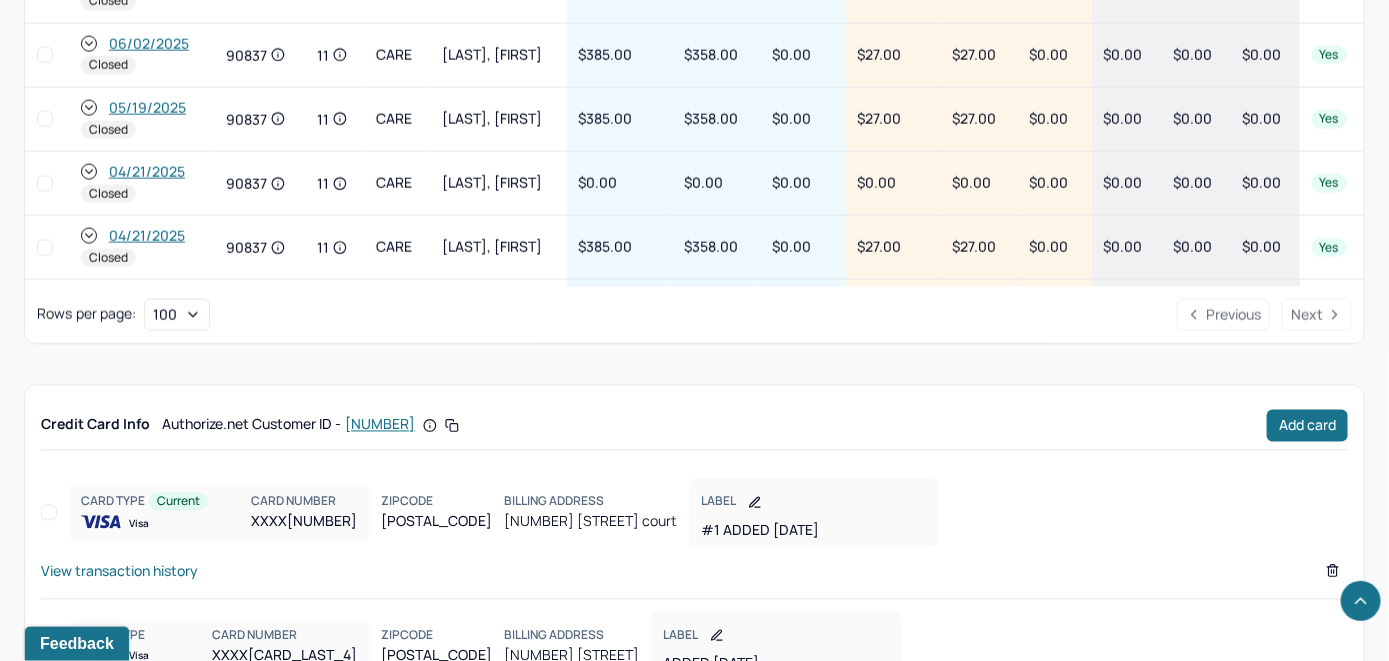scroll, scrollTop: 979, scrollLeft: 0, axis: vertical 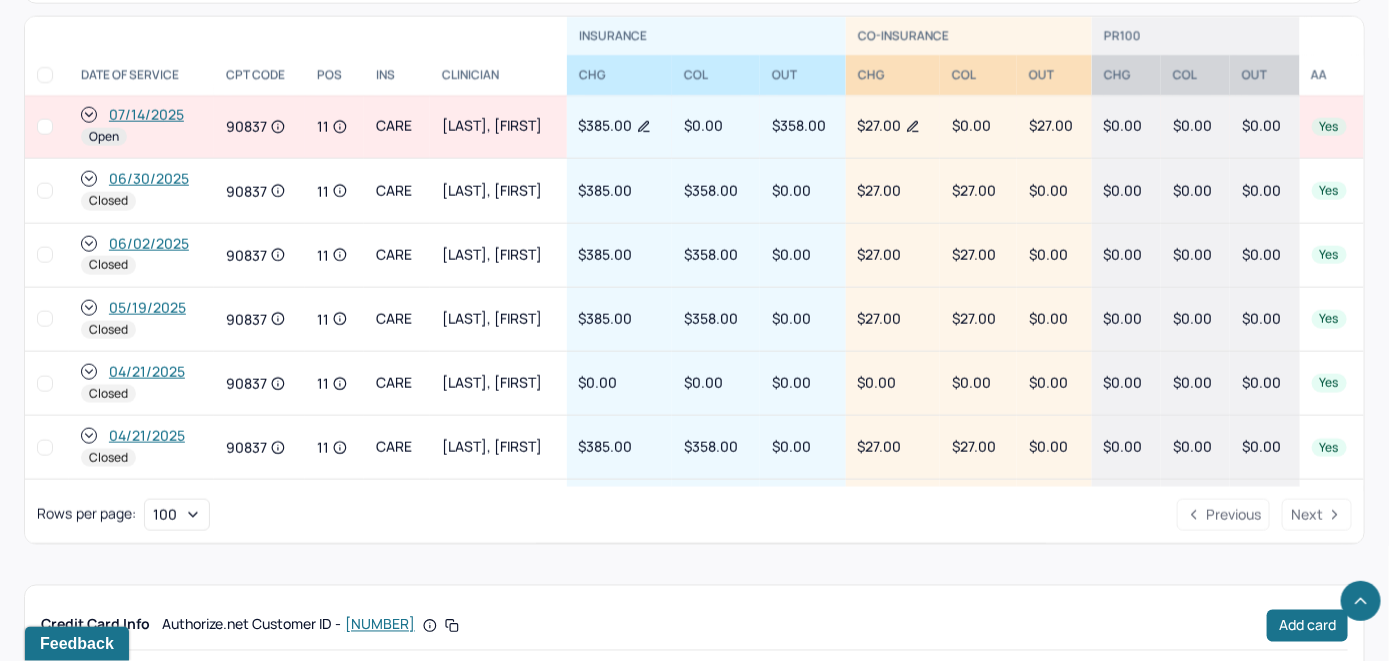 click on "07/14/2025" at bounding box center [146, 115] 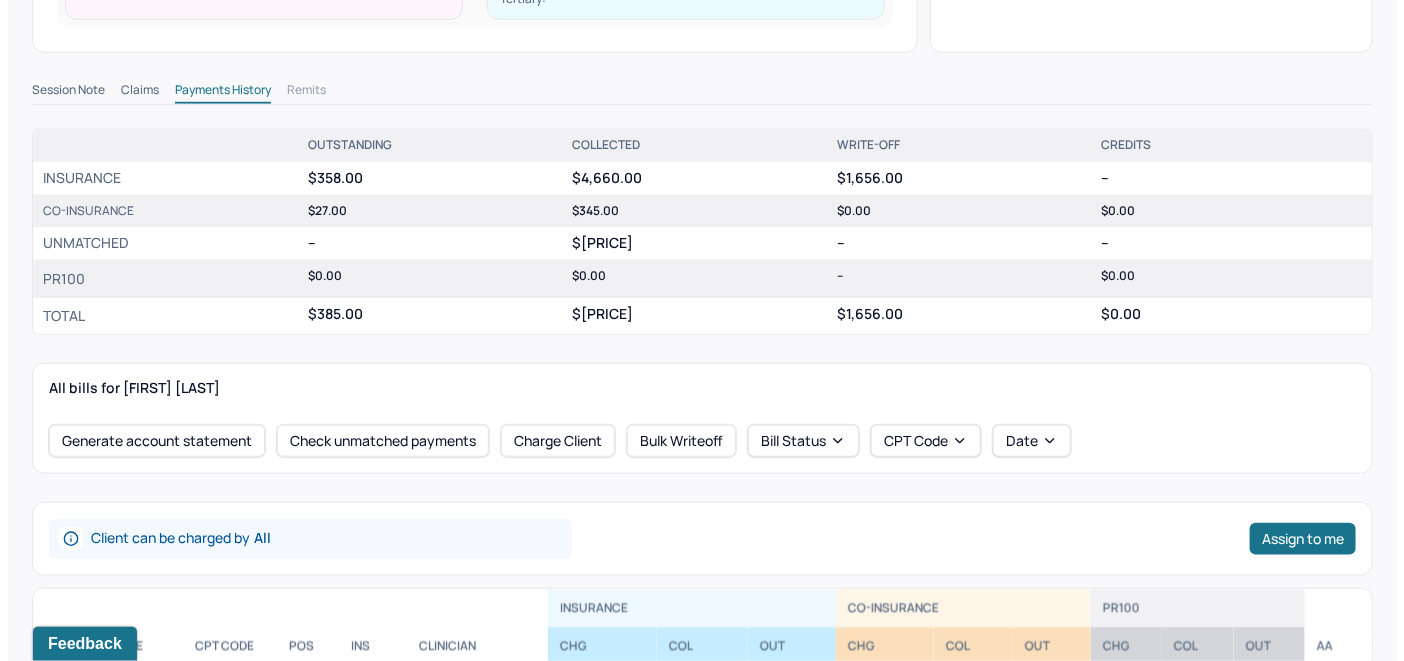 scroll, scrollTop: 600, scrollLeft: 0, axis: vertical 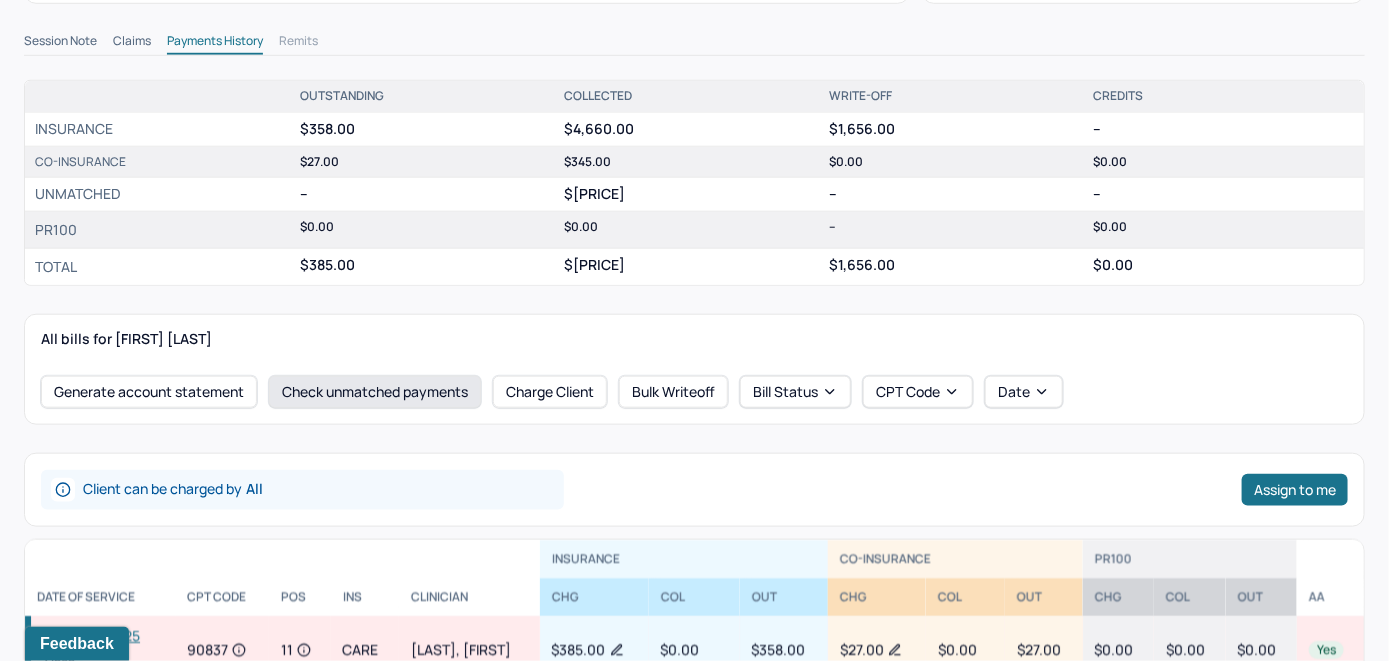 click on "Check unmatched payments" at bounding box center (375, 392) 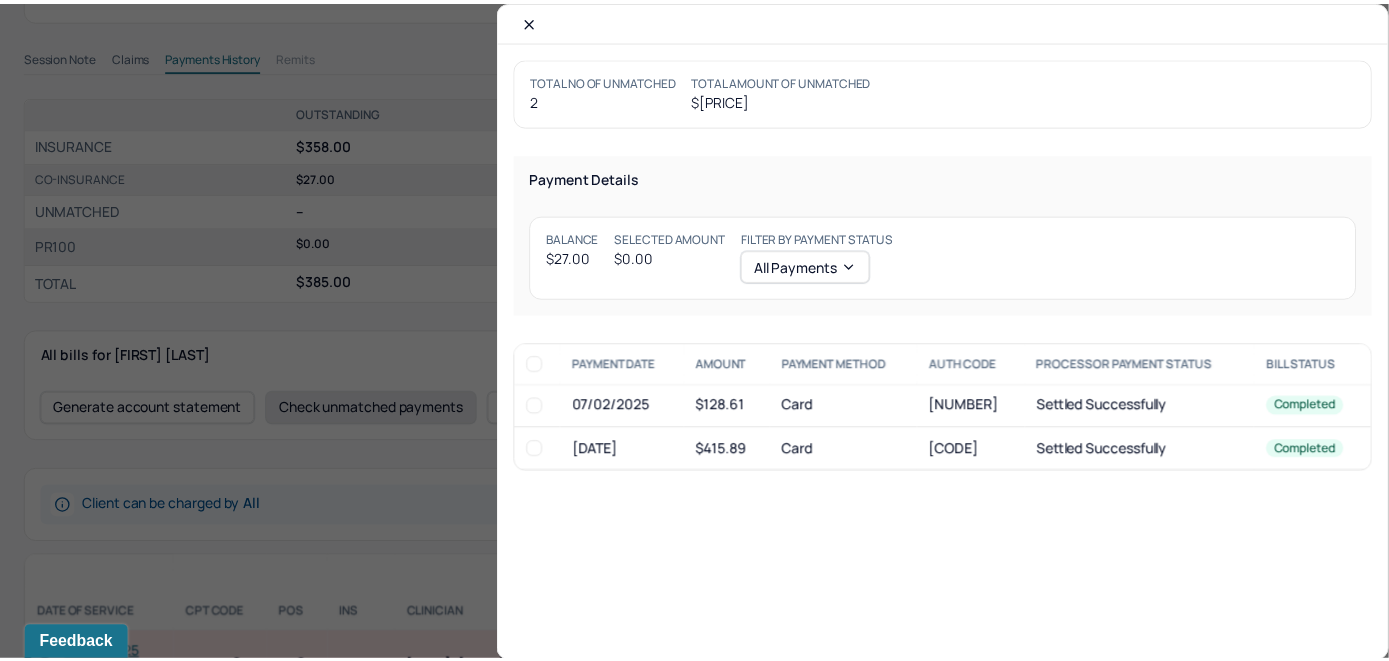 scroll, scrollTop: 616, scrollLeft: 0, axis: vertical 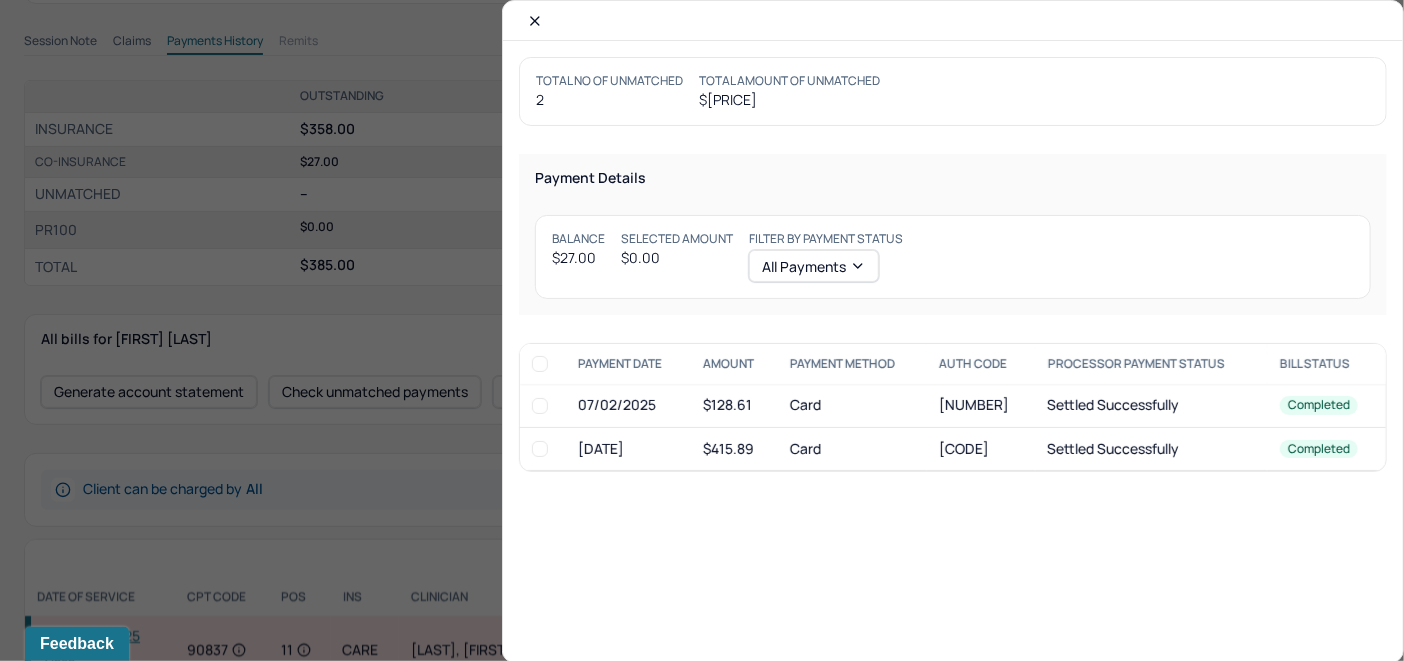 click at bounding box center [535, 21] 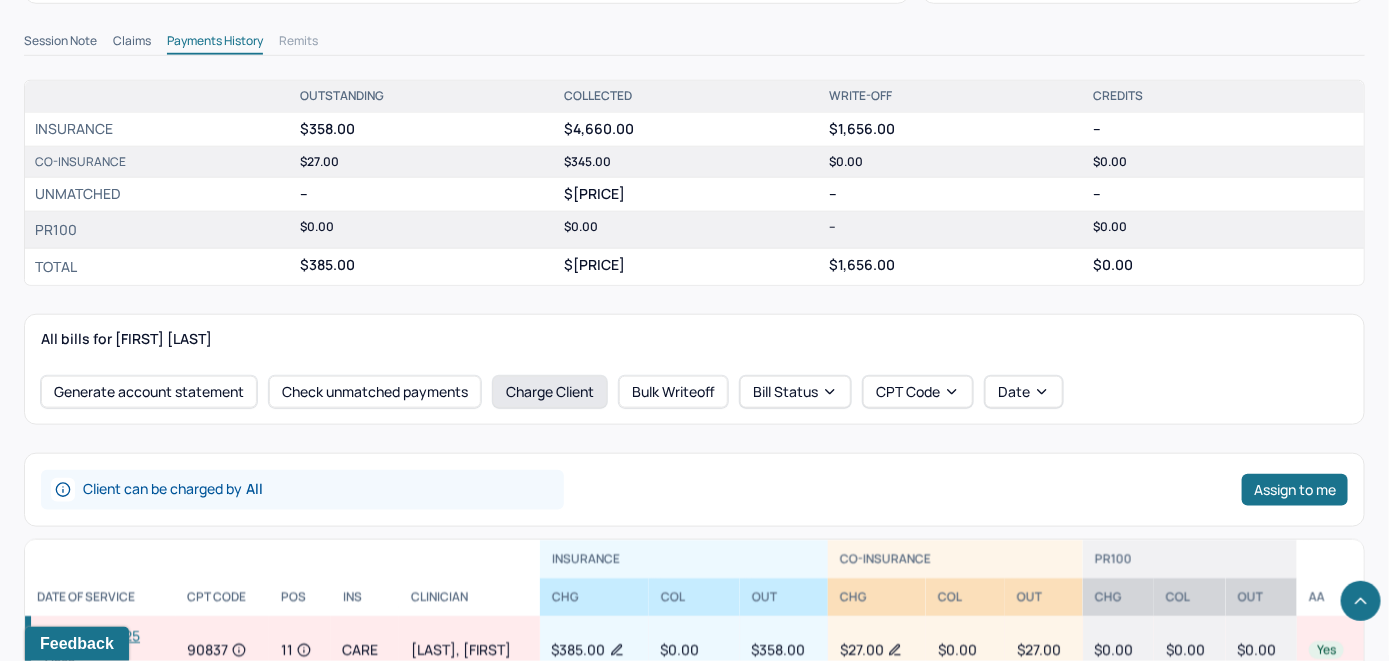 click on "Charge Client" at bounding box center [550, 392] 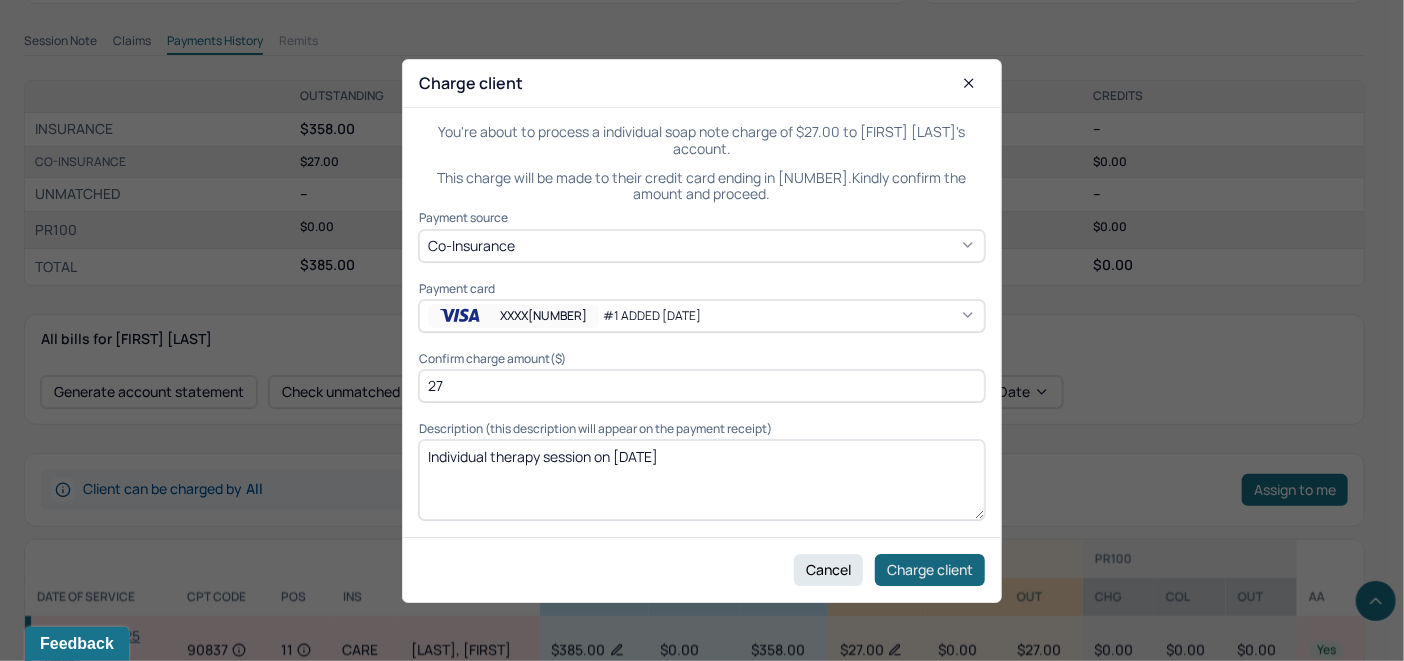 click on "Charge client" at bounding box center [930, 569] 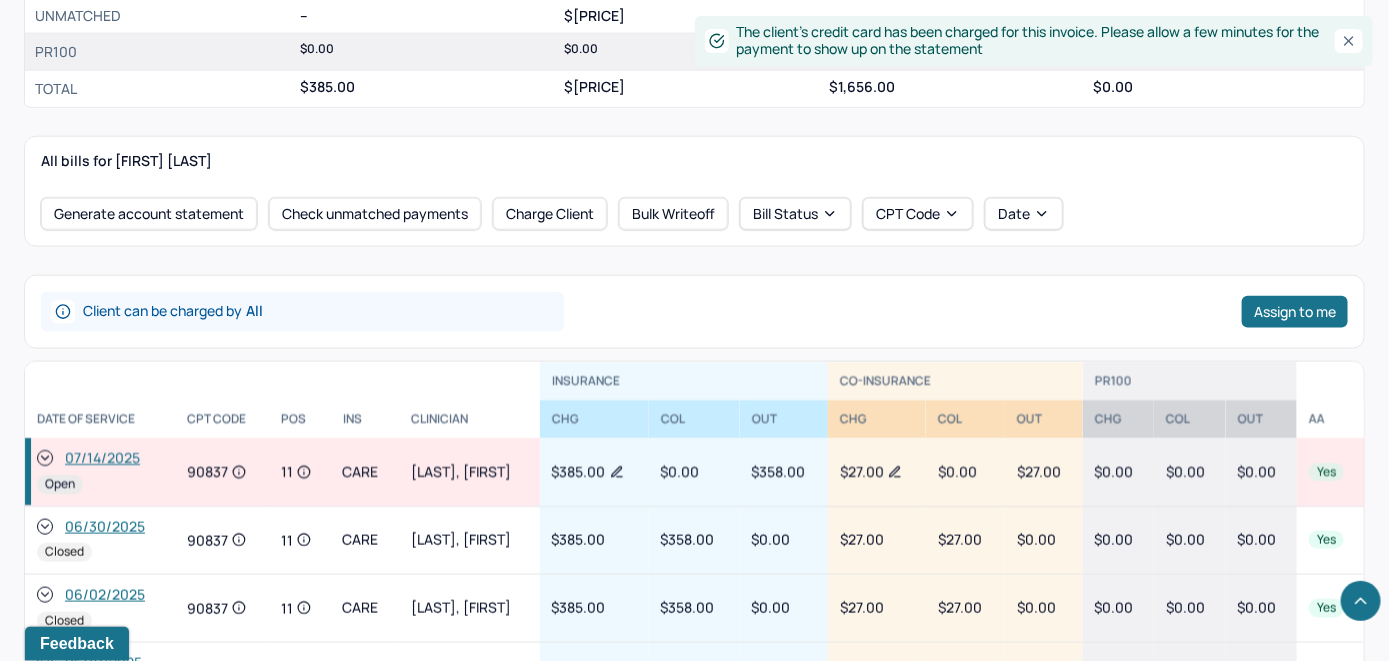 scroll, scrollTop: 816, scrollLeft: 0, axis: vertical 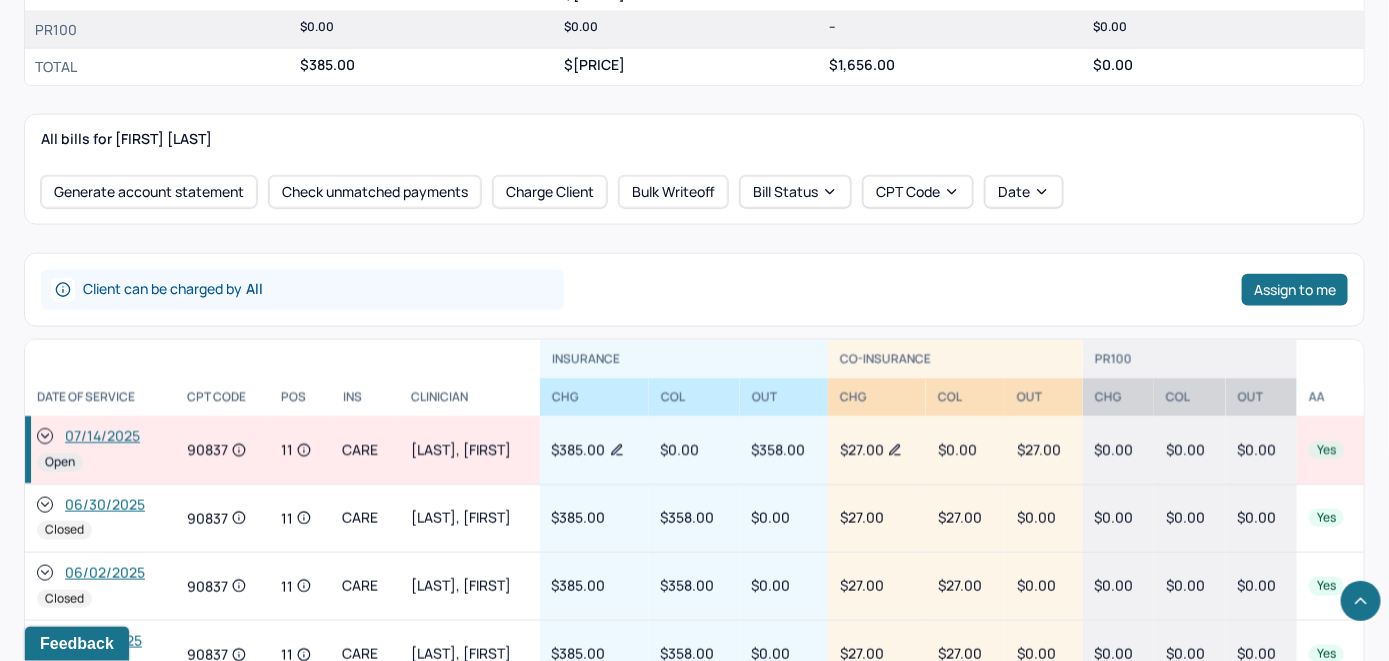 click 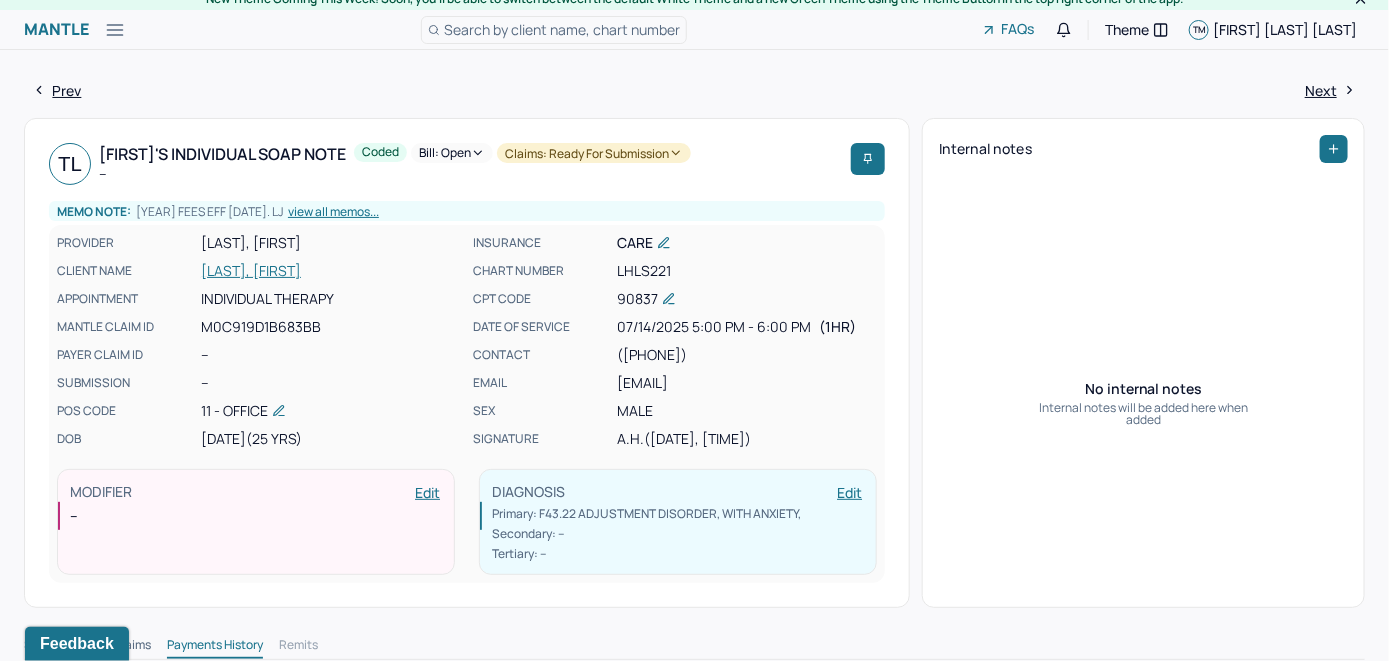 scroll, scrollTop: 0, scrollLeft: 0, axis: both 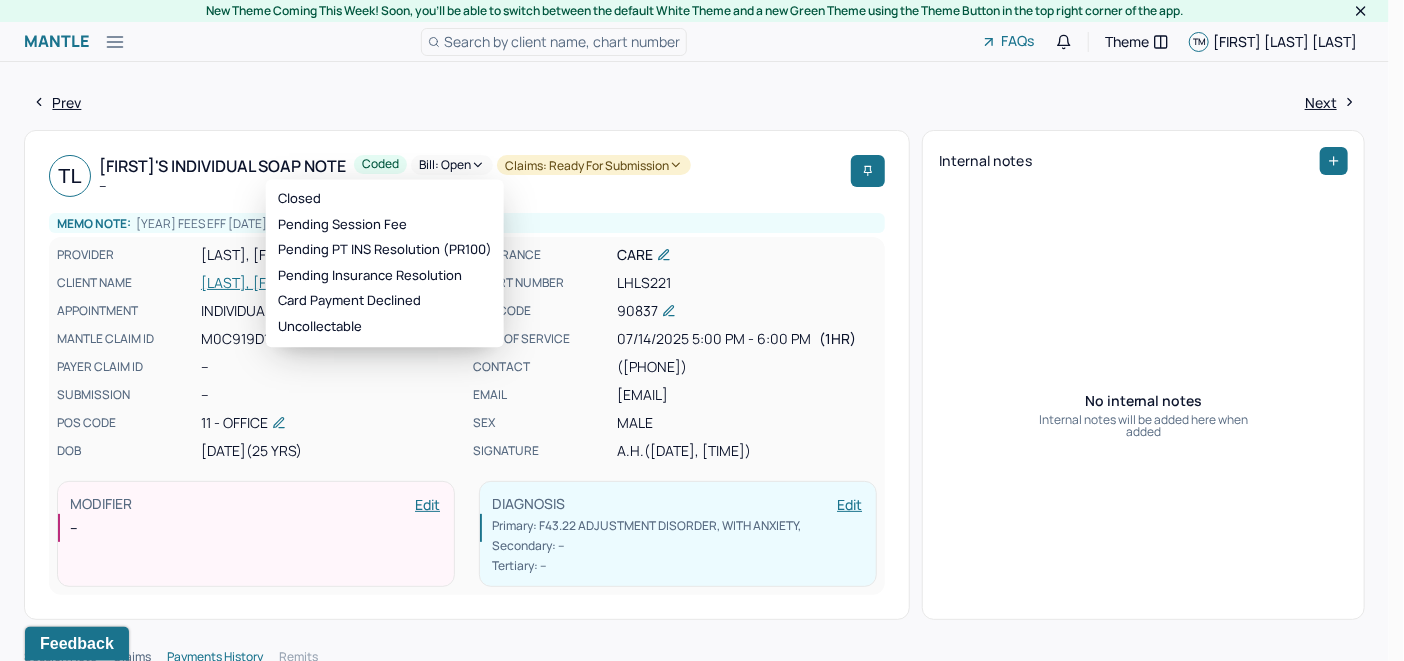 click on "Bill: Open" at bounding box center (452, 165) 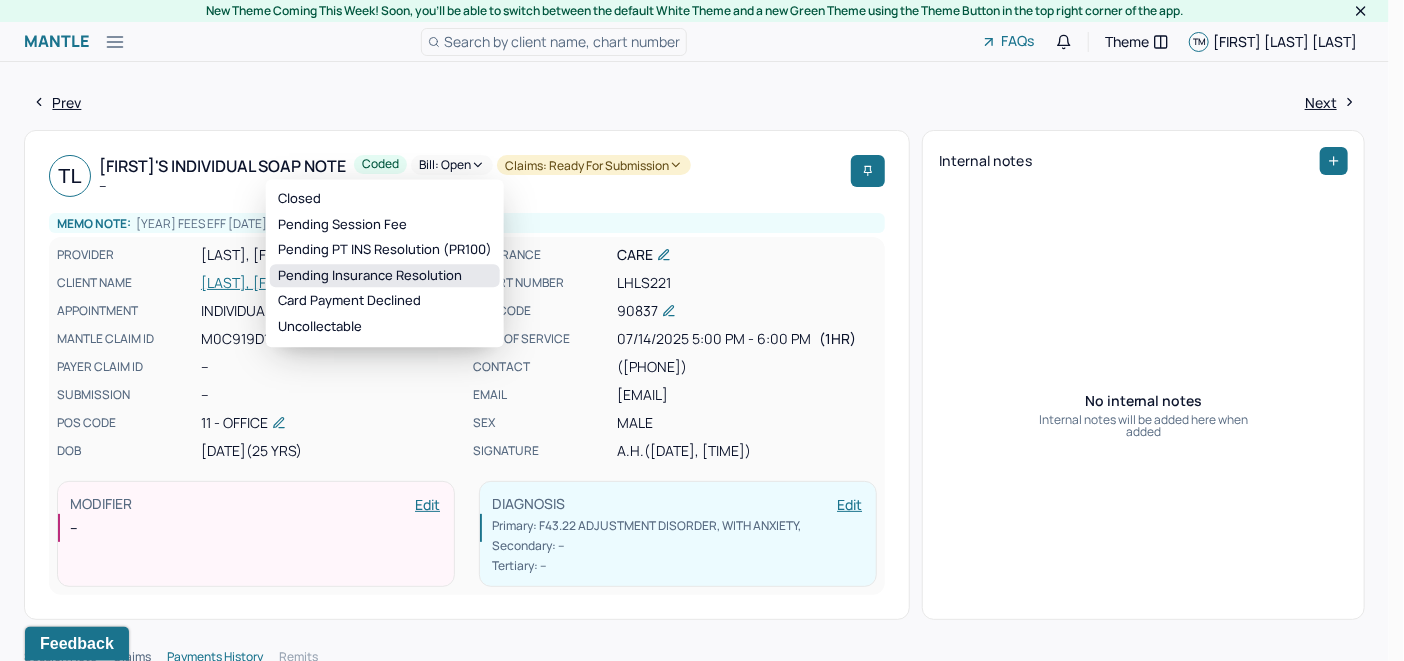 click on "Pending Insurance Resolution" at bounding box center [385, 276] 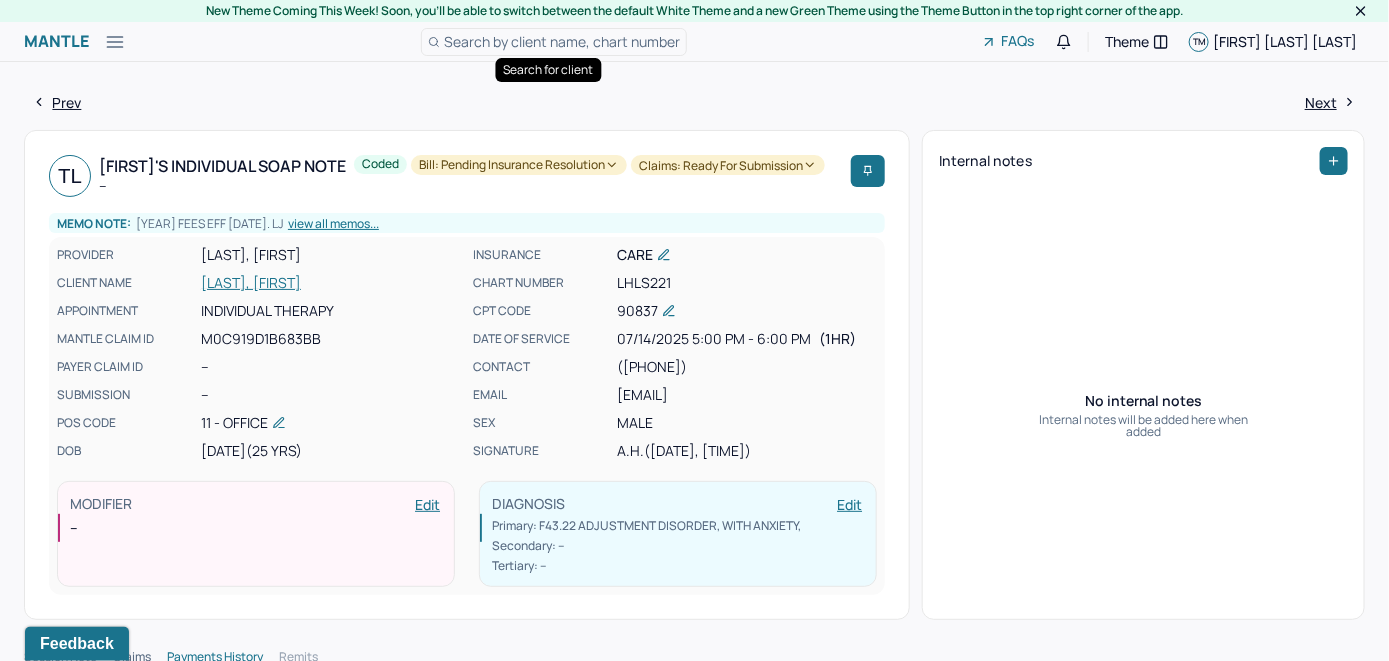 click on "Search by client name, chart number" at bounding box center (562, 41) 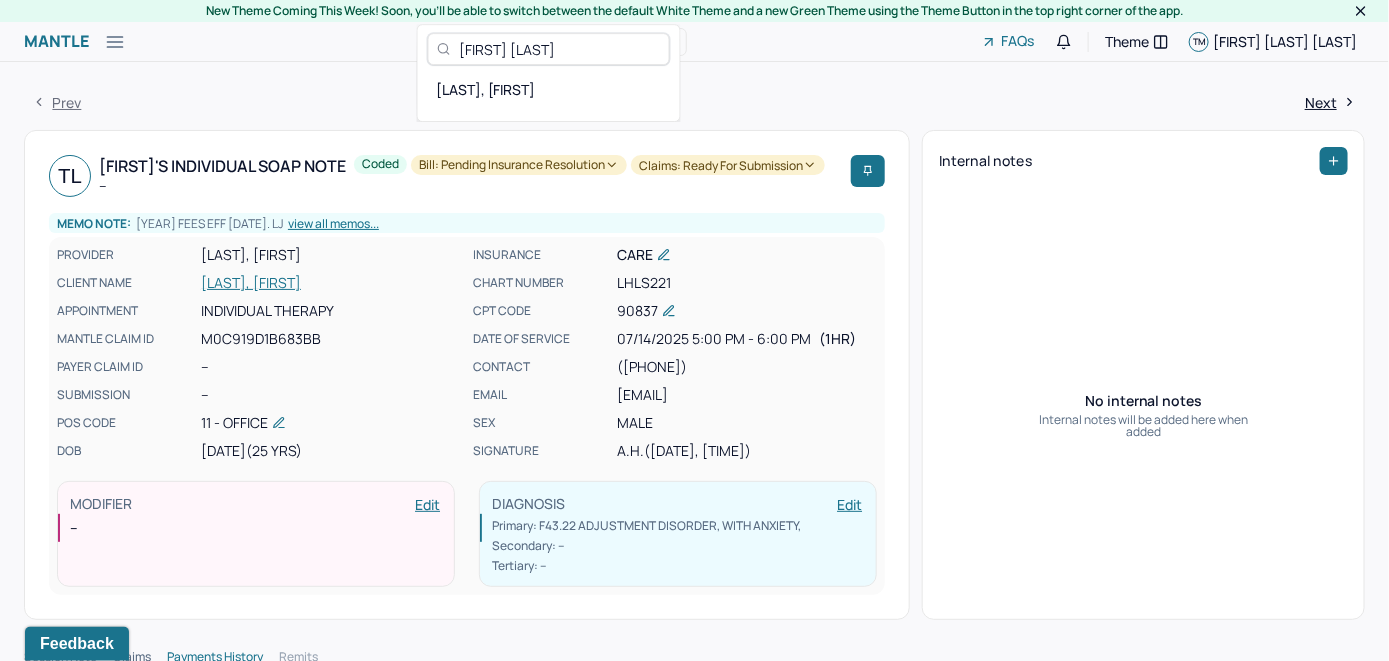type on "[FIRST] [LAST]" 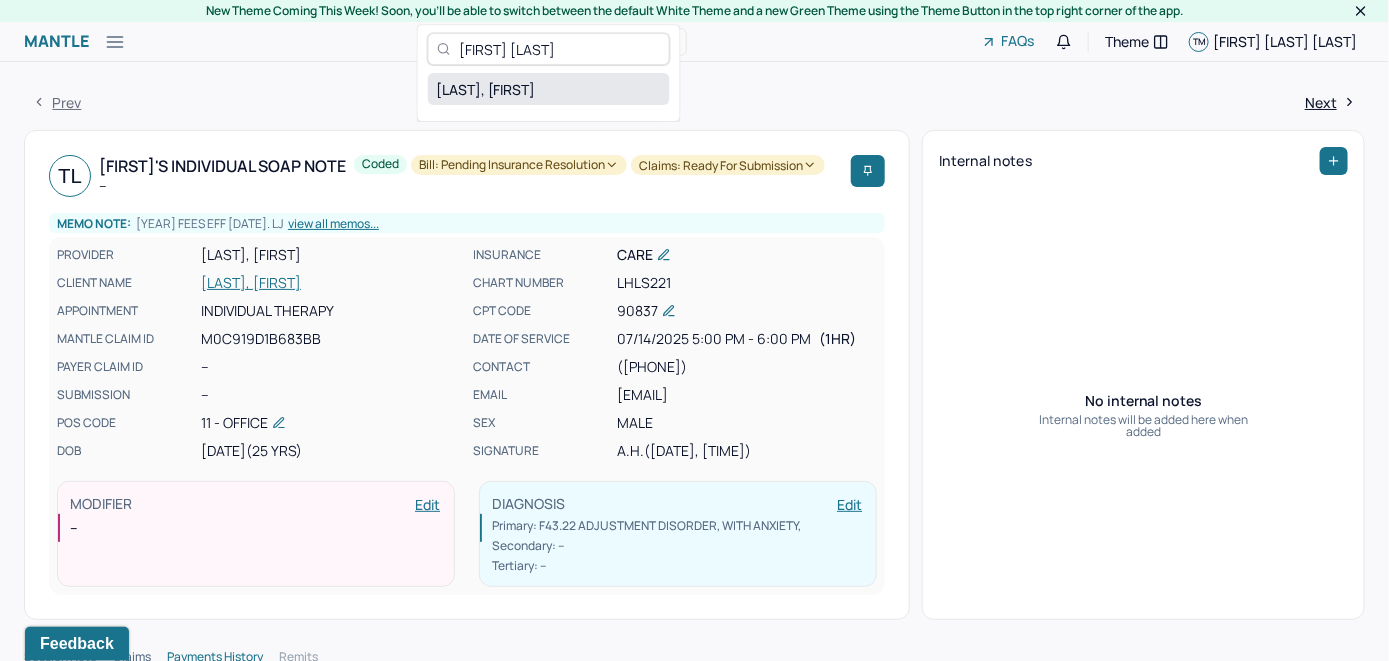 click on "[LAST], [FIRST]" at bounding box center [549, 89] 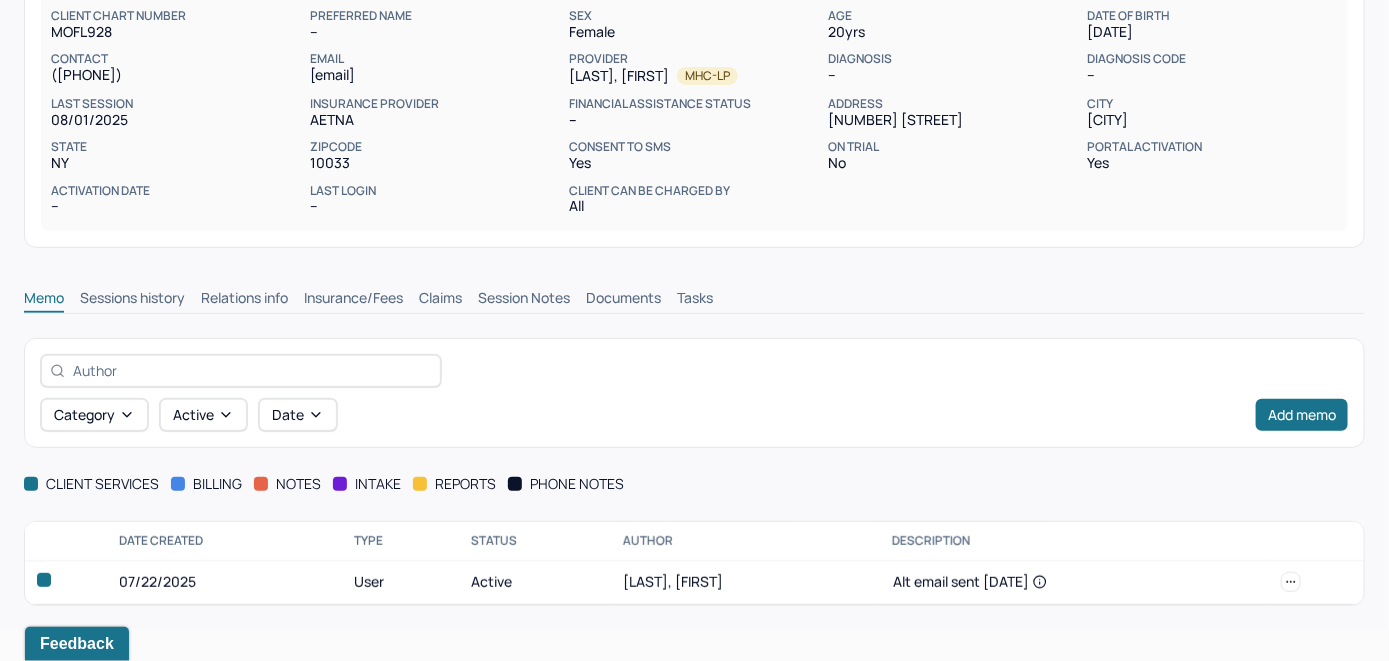 scroll, scrollTop: 200, scrollLeft: 0, axis: vertical 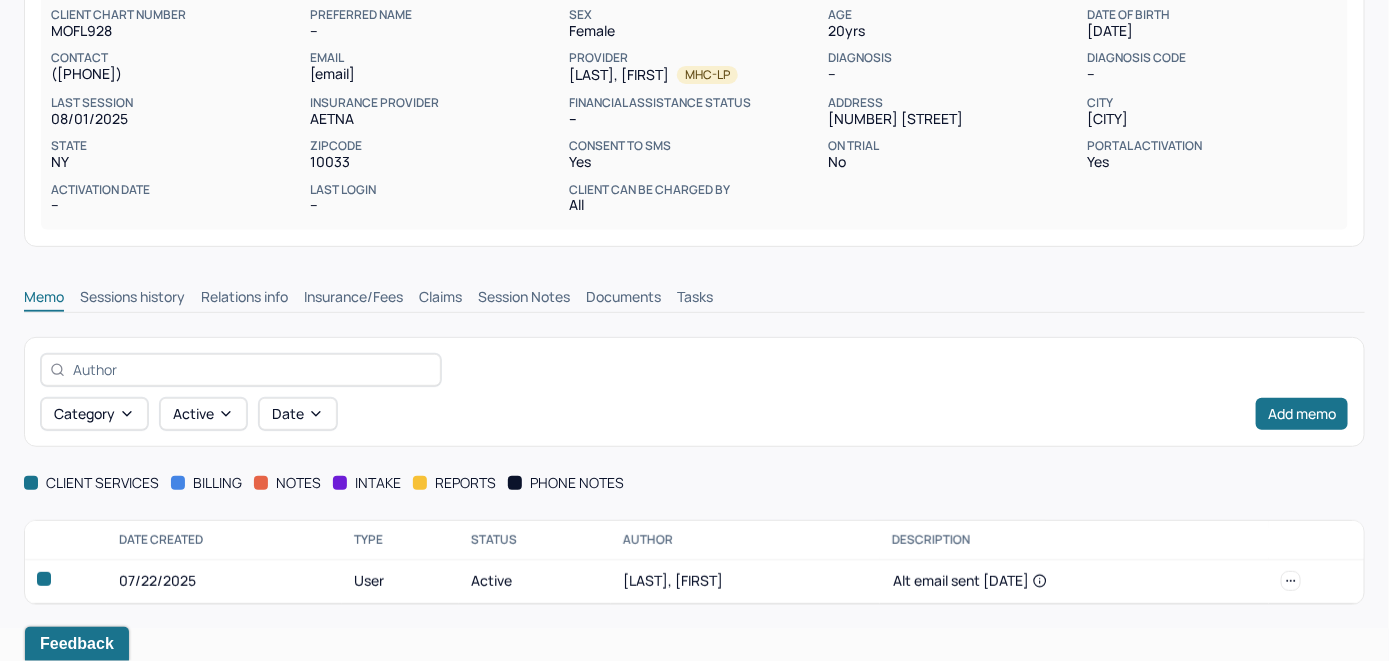 click on "Insurance/Fees" at bounding box center [353, 299] 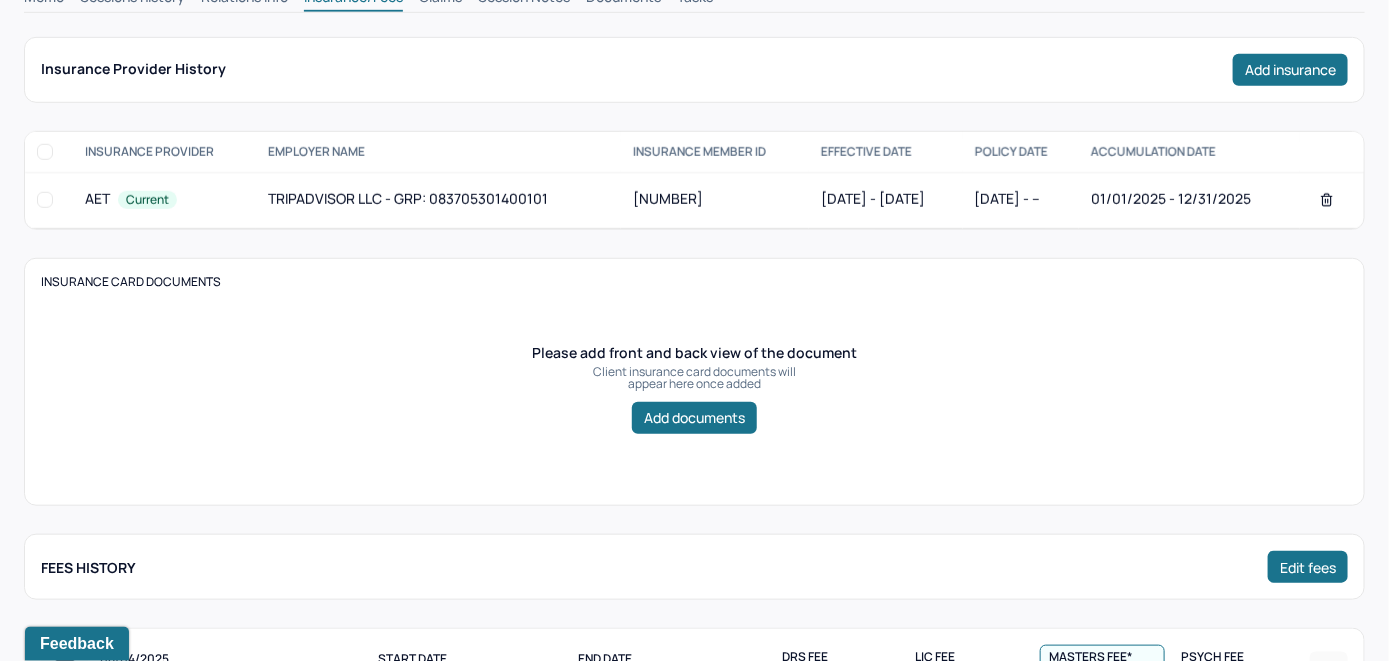 scroll, scrollTop: 400, scrollLeft: 0, axis: vertical 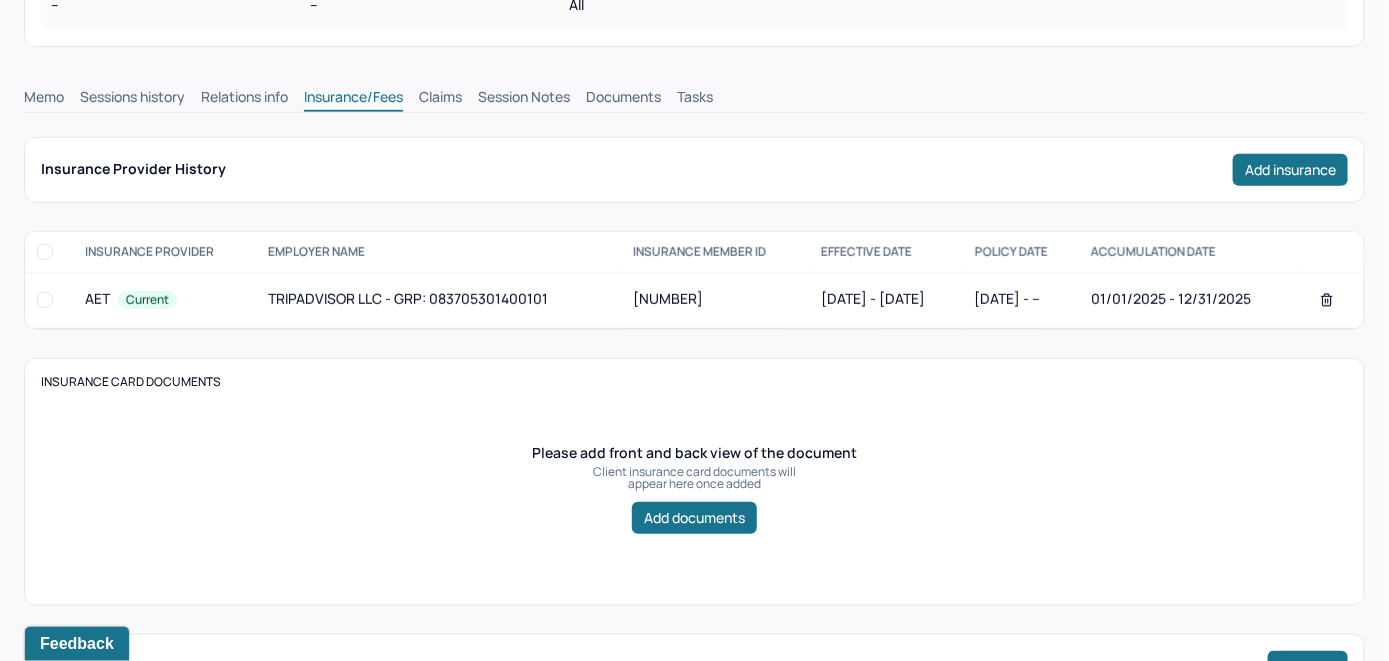 click on "Claims" at bounding box center [440, 99] 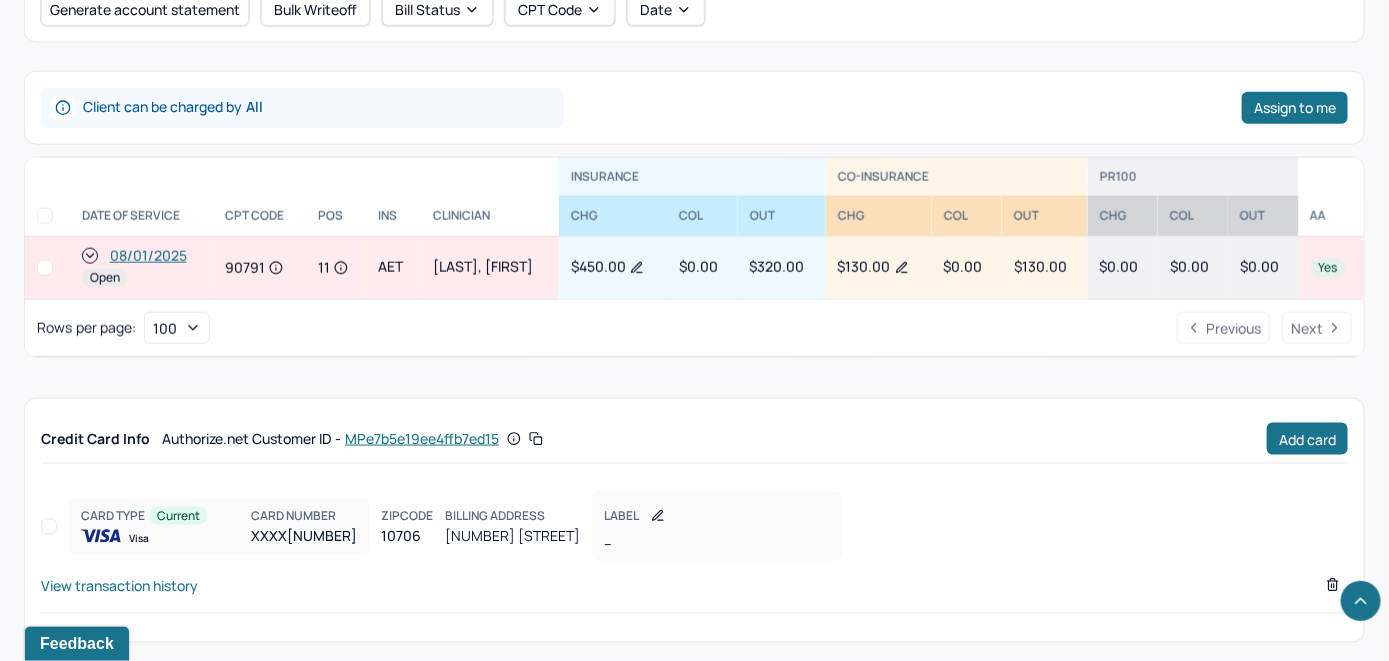 scroll, scrollTop: 884, scrollLeft: 0, axis: vertical 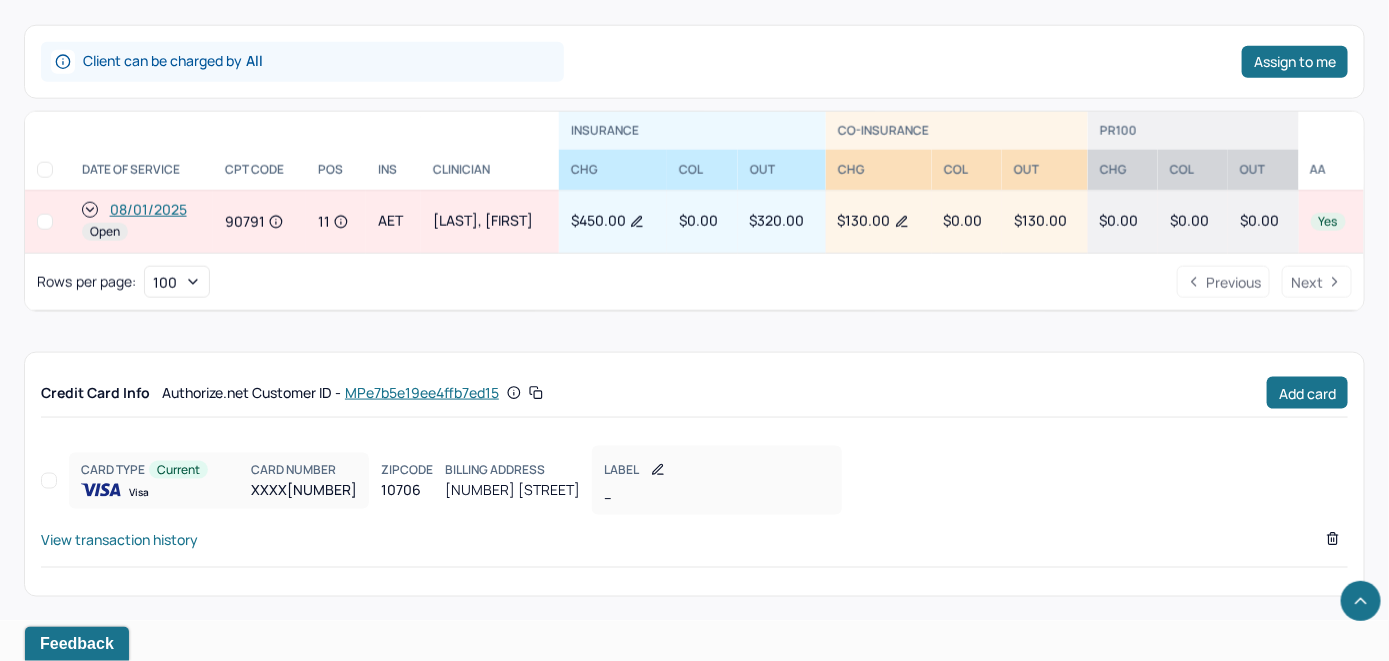 click 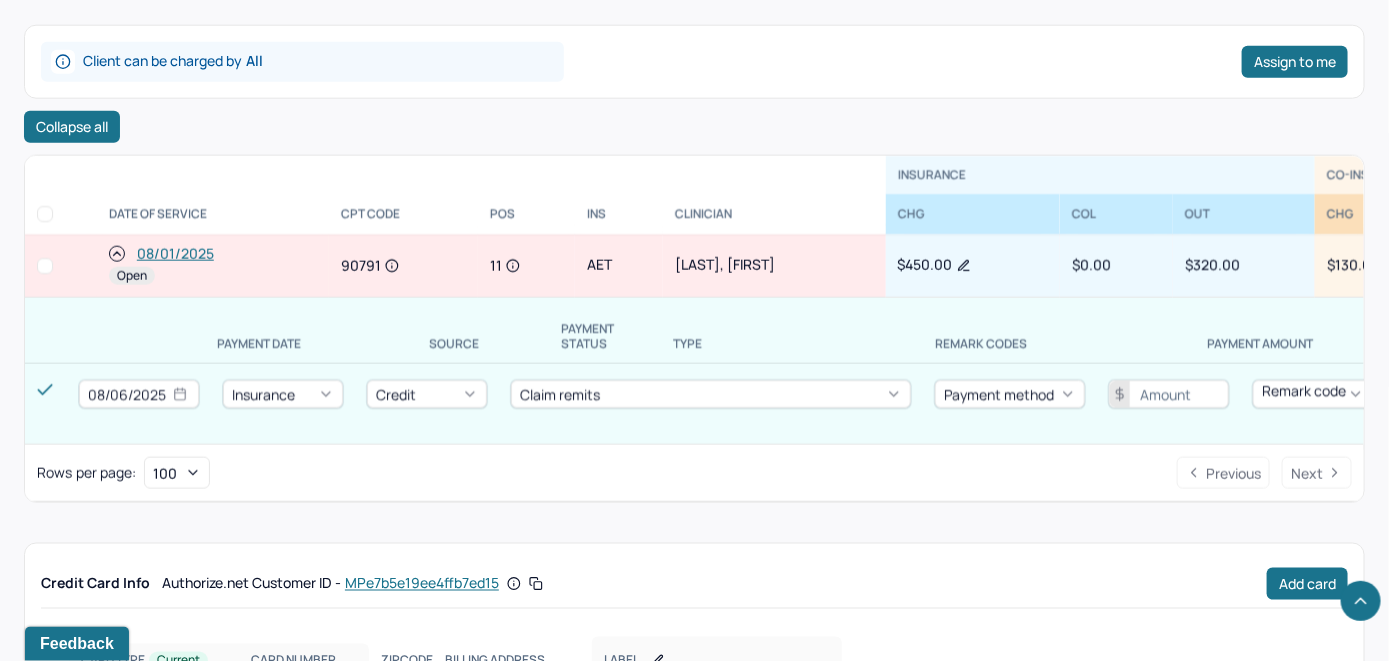 click on "08/01/2025" at bounding box center (175, 254) 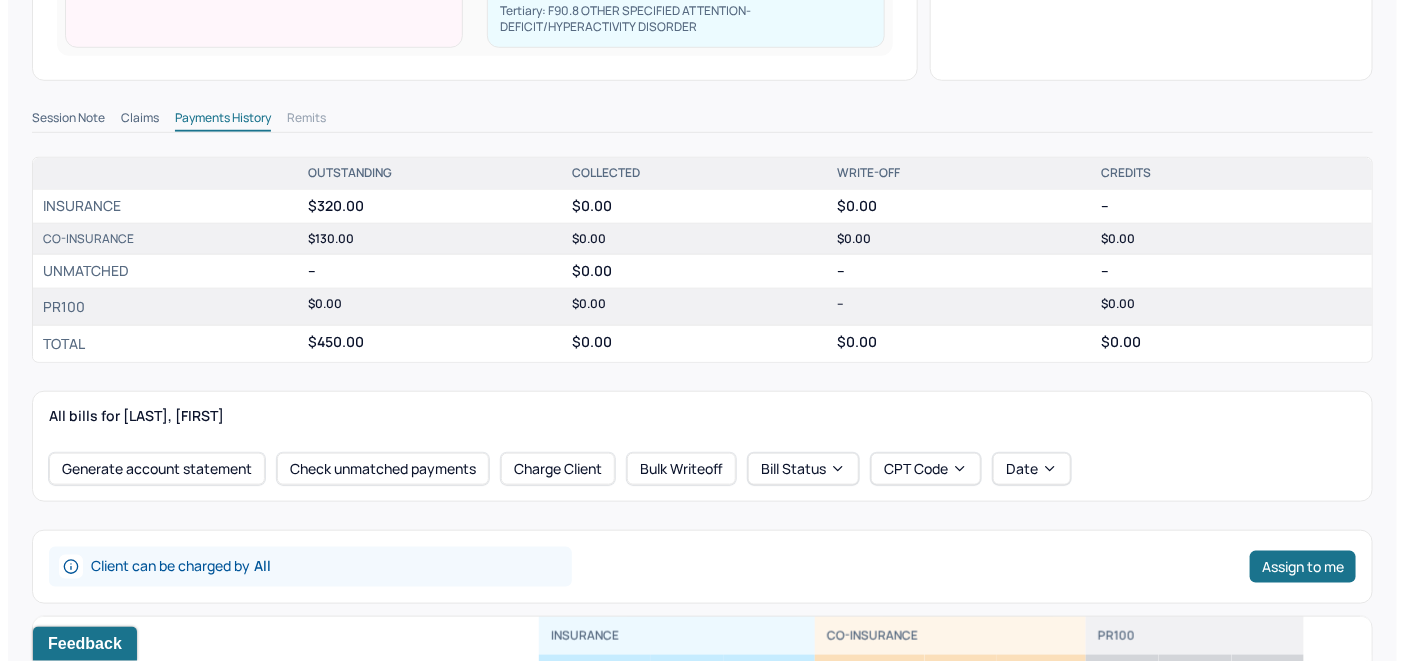 scroll, scrollTop: 600, scrollLeft: 0, axis: vertical 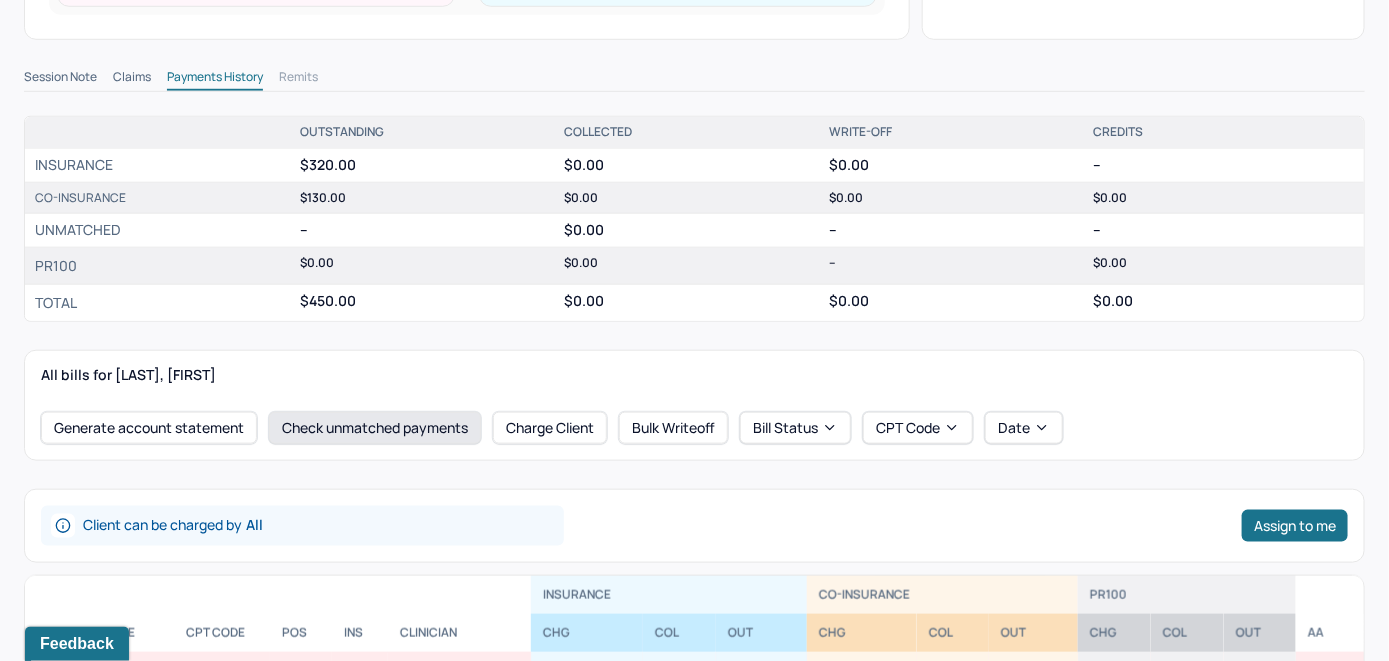 click on "Check unmatched payments" at bounding box center (375, 428) 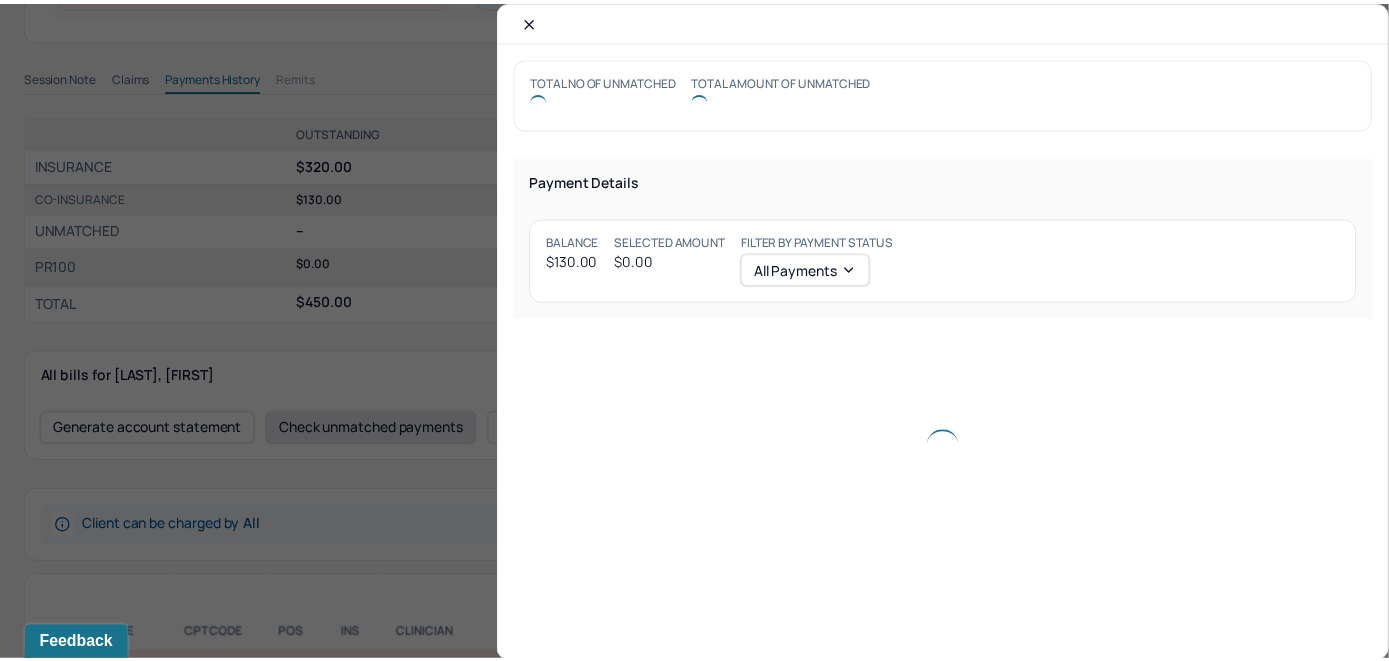 scroll, scrollTop: 615, scrollLeft: 0, axis: vertical 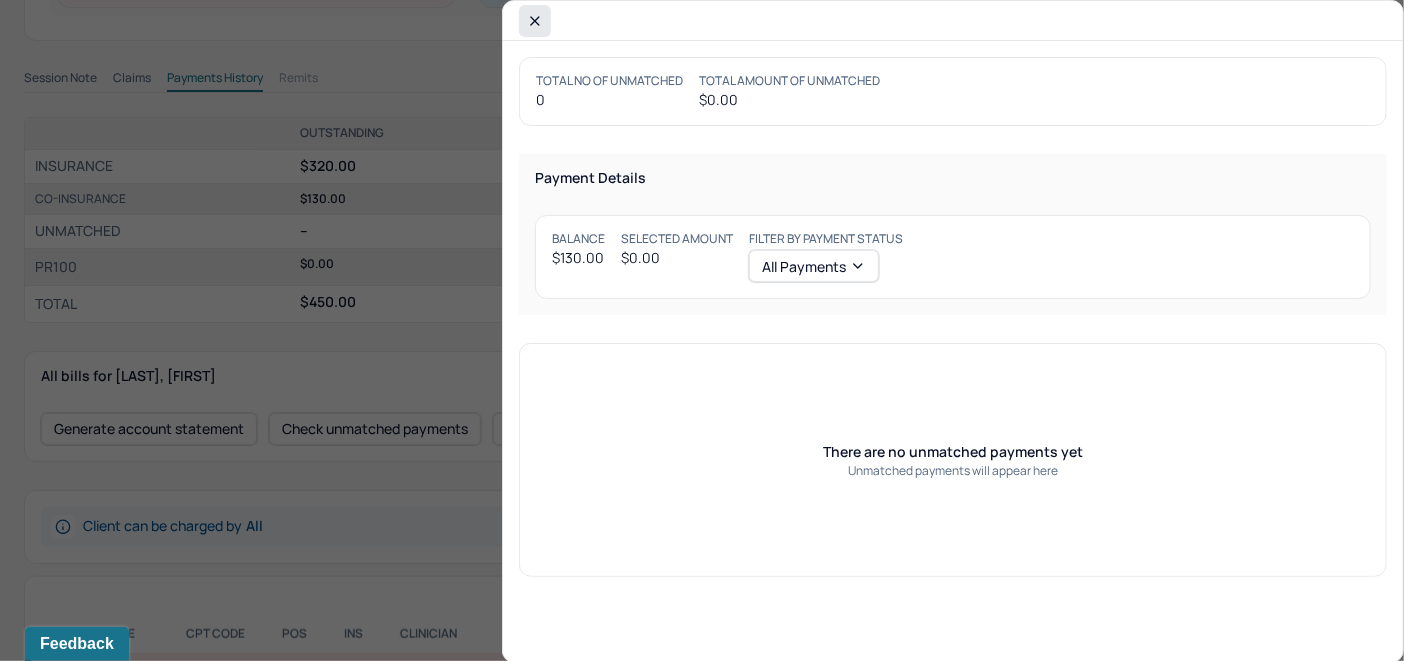 click 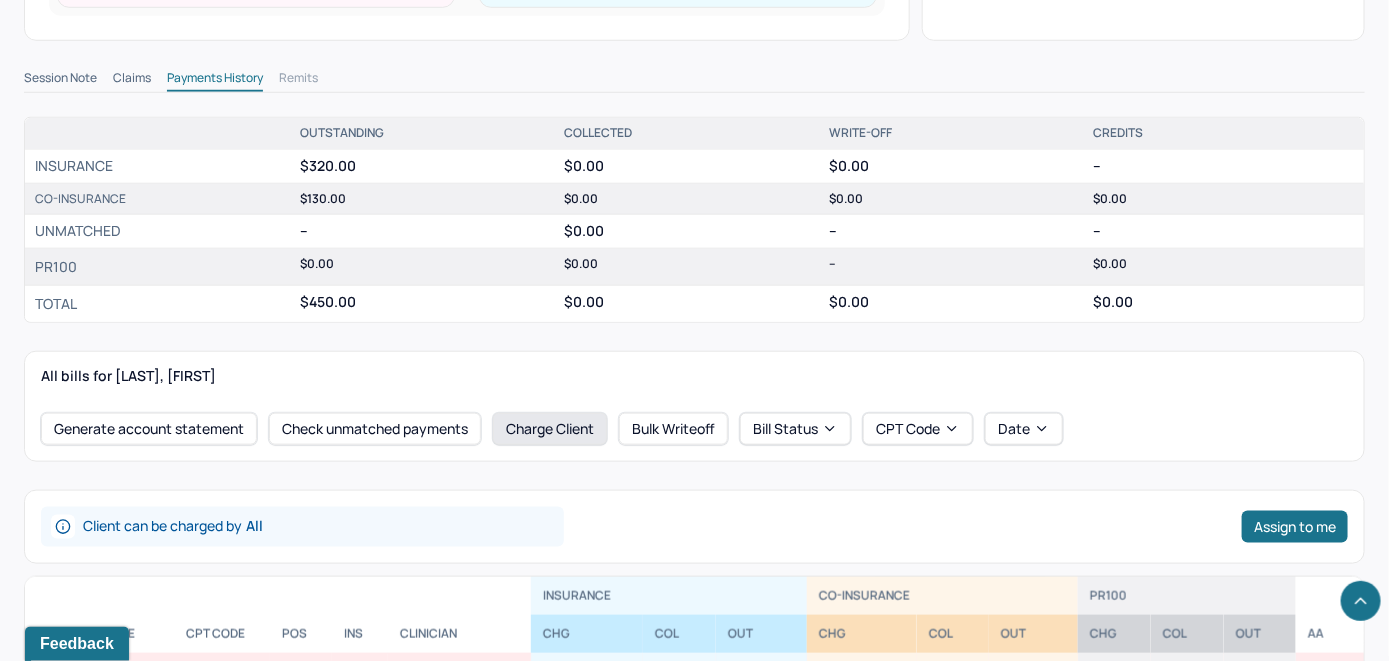 click on "Charge Client" at bounding box center (550, 429) 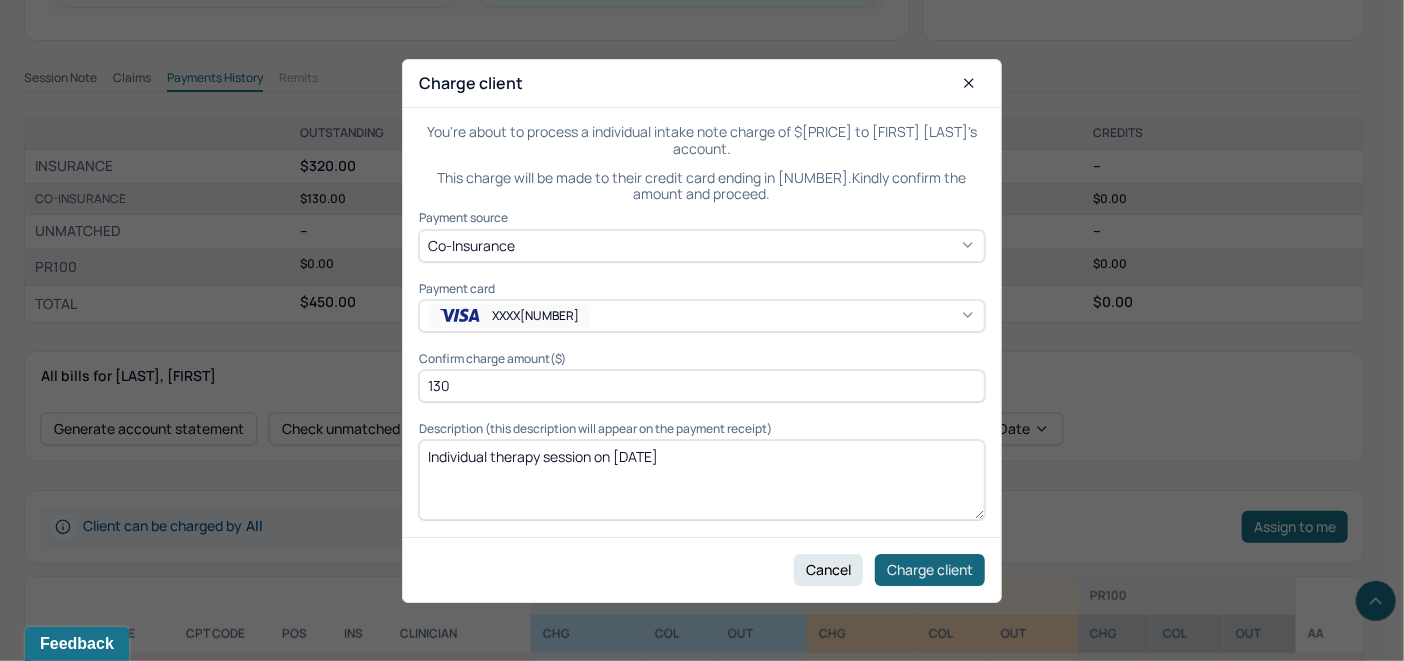 click on "Charge client" at bounding box center [930, 569] 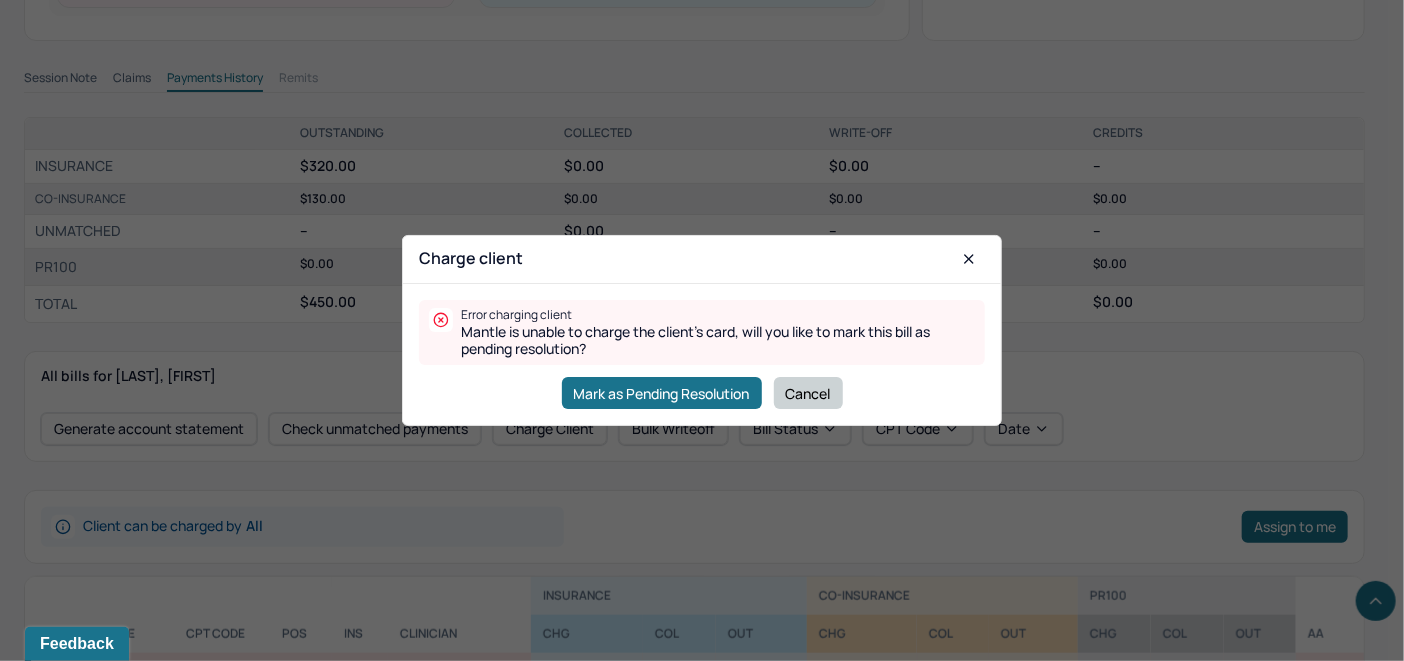 click on "Cancel" at bounding box center (808, 393) 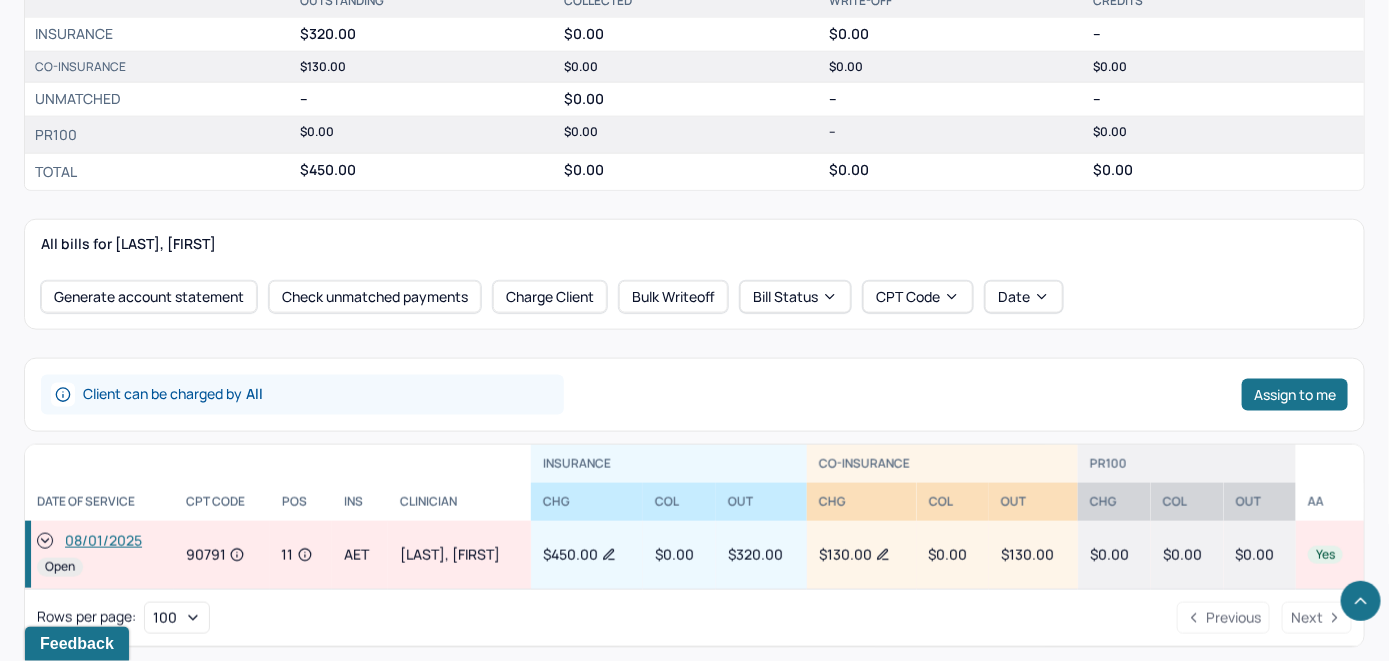 scroll, scrollTop: 753, scrollLeft: 0, axis: vertical 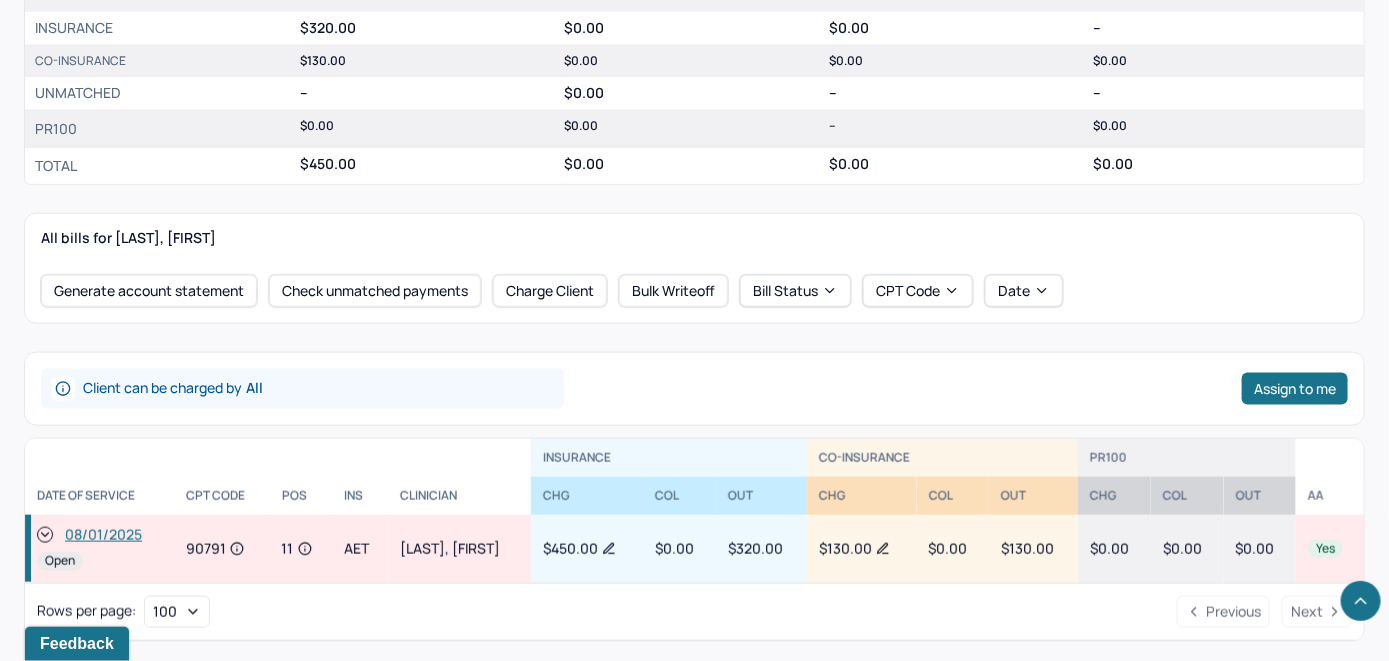 click on "08/01/2025" at bounding box center (103, 535) 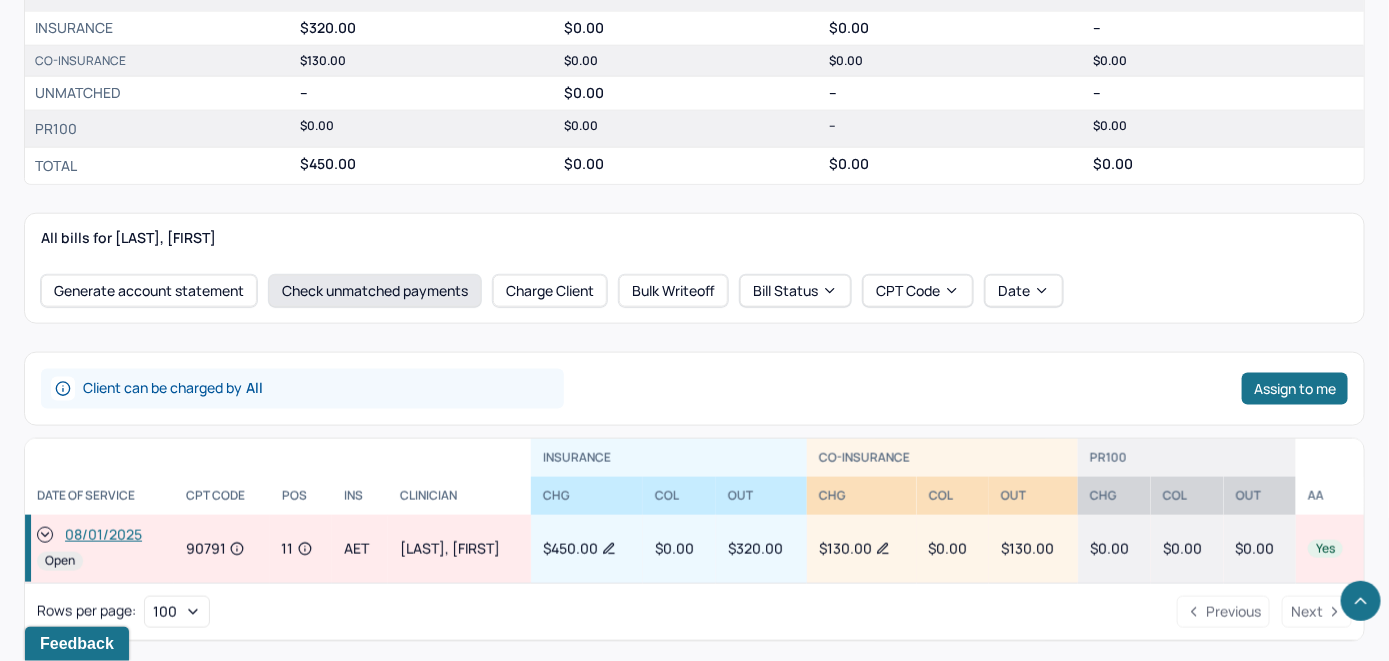 click on "Check unmatched payments" at bounding box center (375, 291) 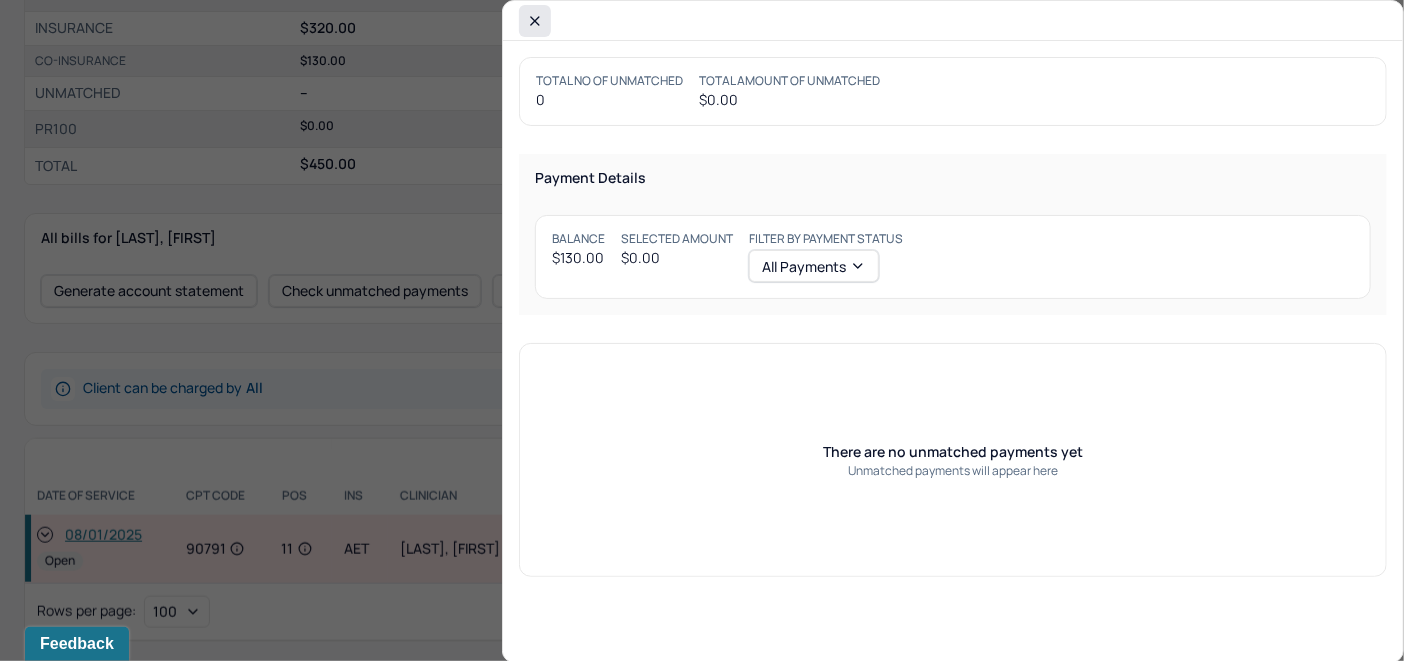 click 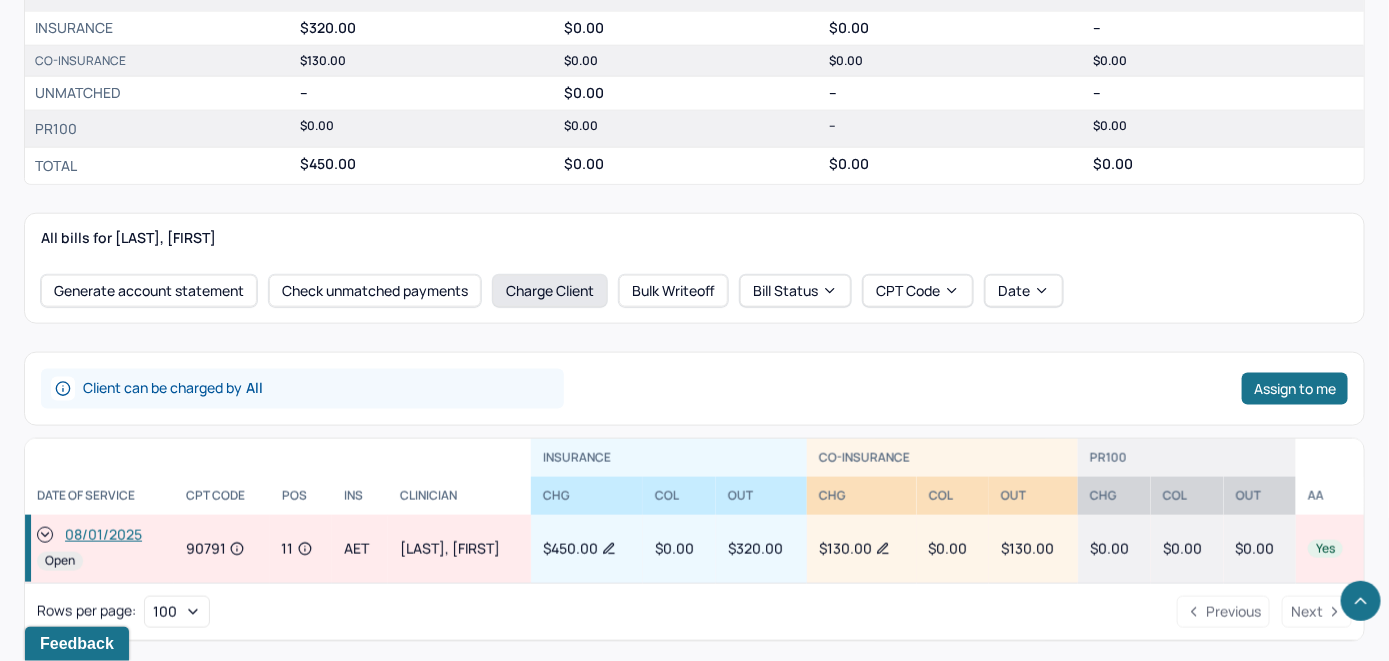 click on "Charge Client" at bounding box center (550, 291) 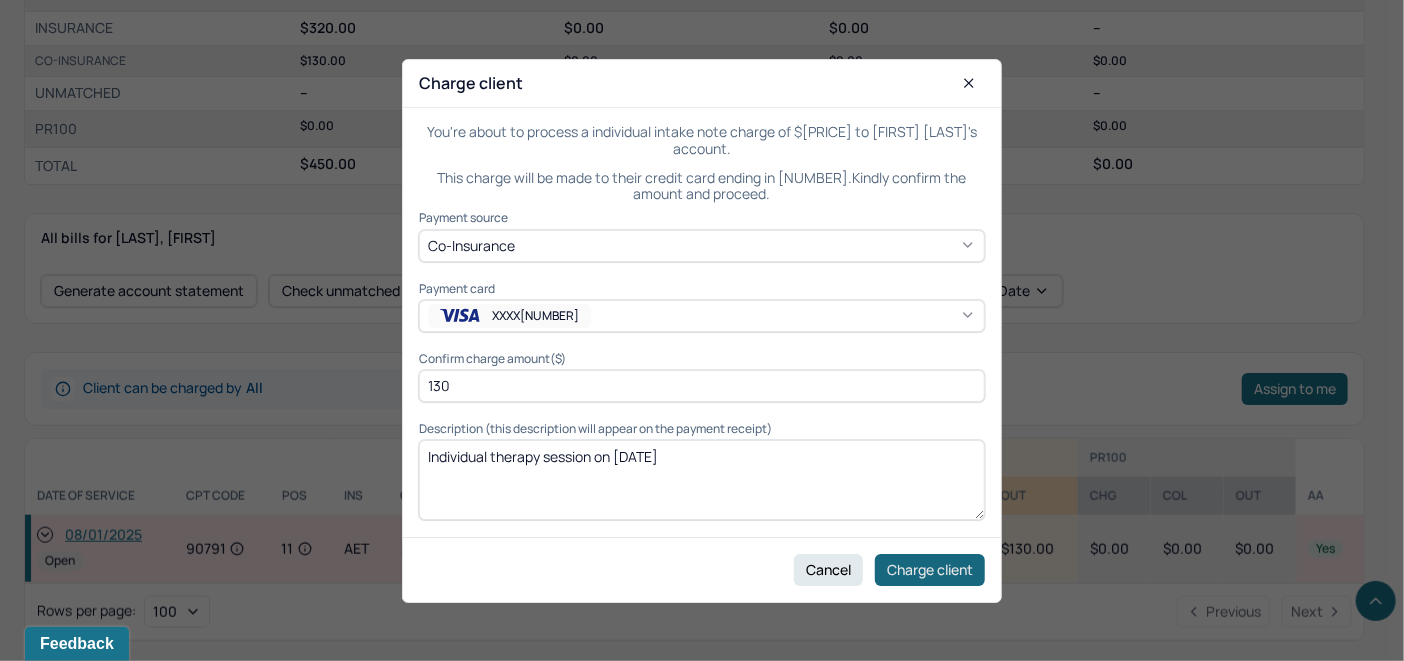 click on "Charge client" at bounding box center (930, 569) 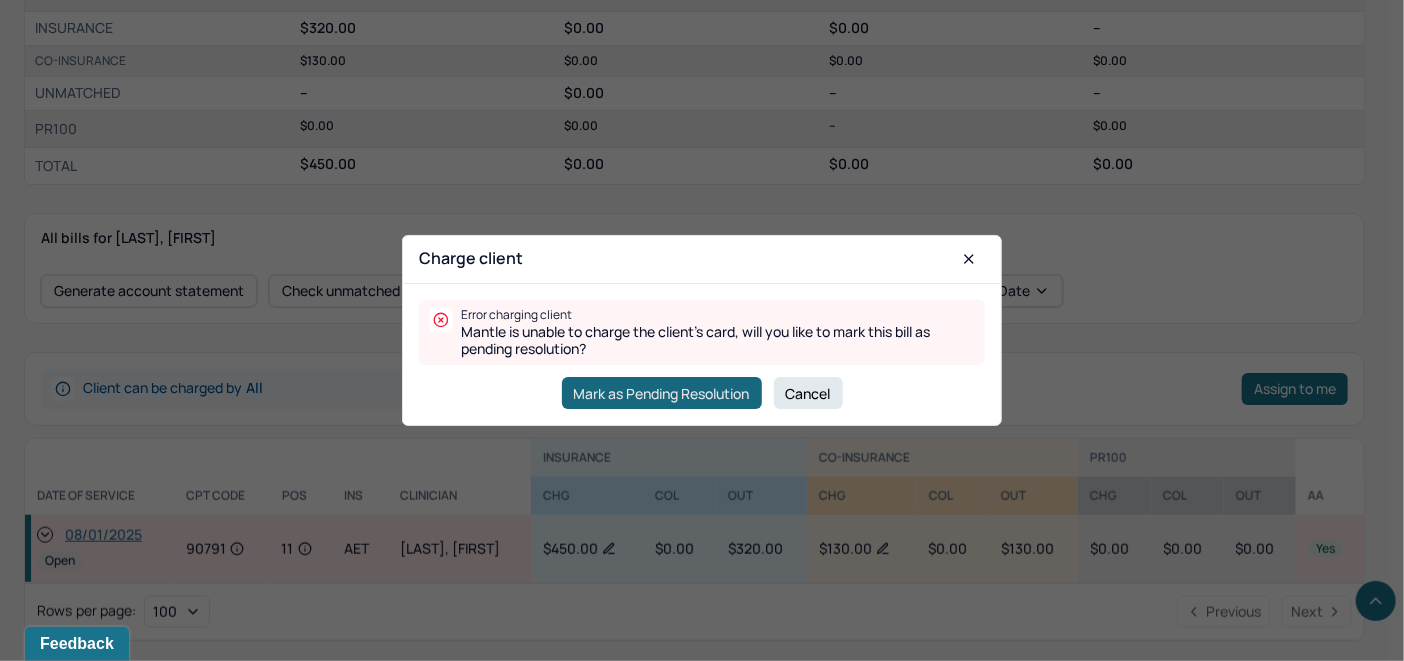 click on "Mark as Pending Resolution" at bounding box center [662, 393] 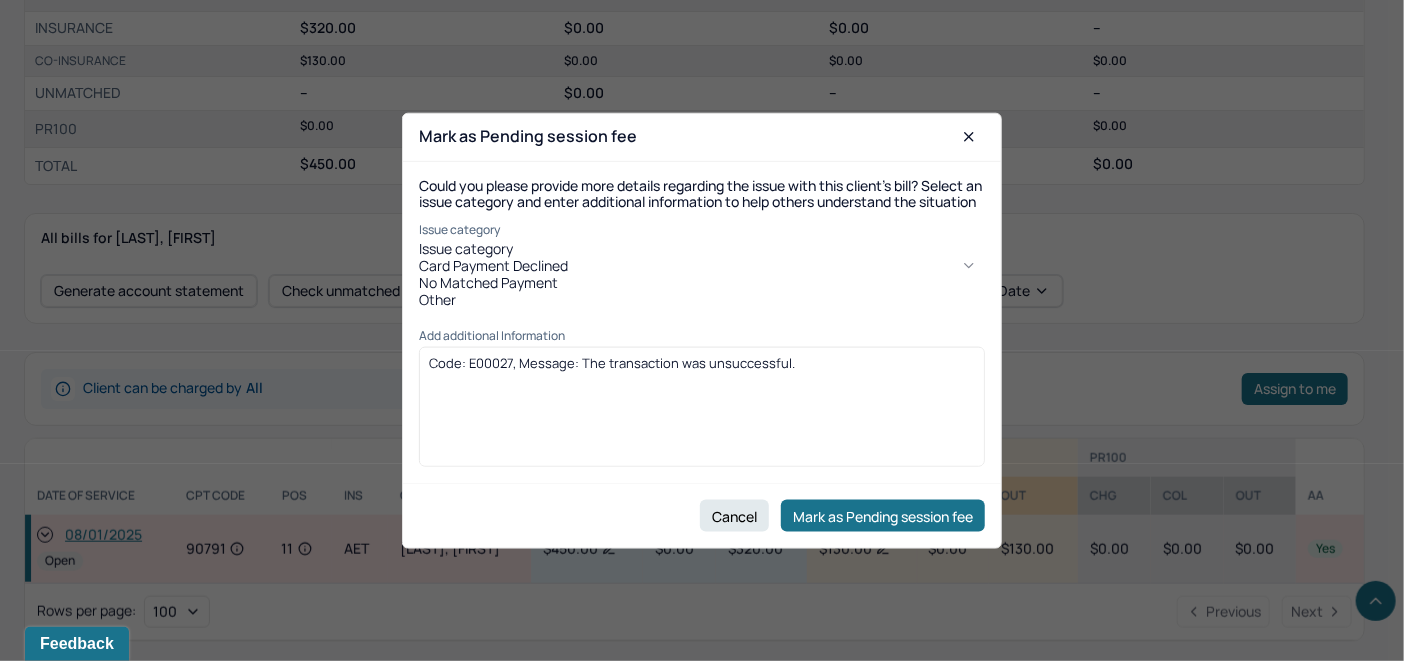 click 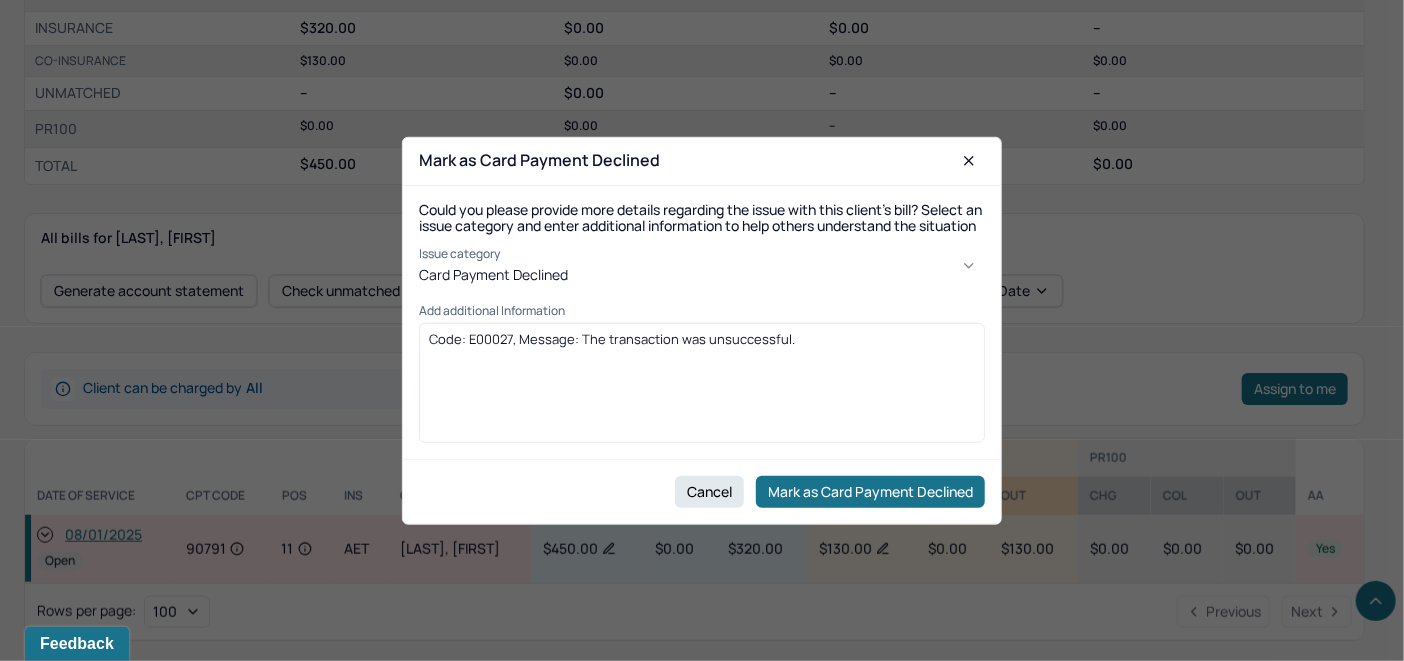 click on "Code: E00027, Message: The transaction was unsuccessful." at bounding box center (702, 390) 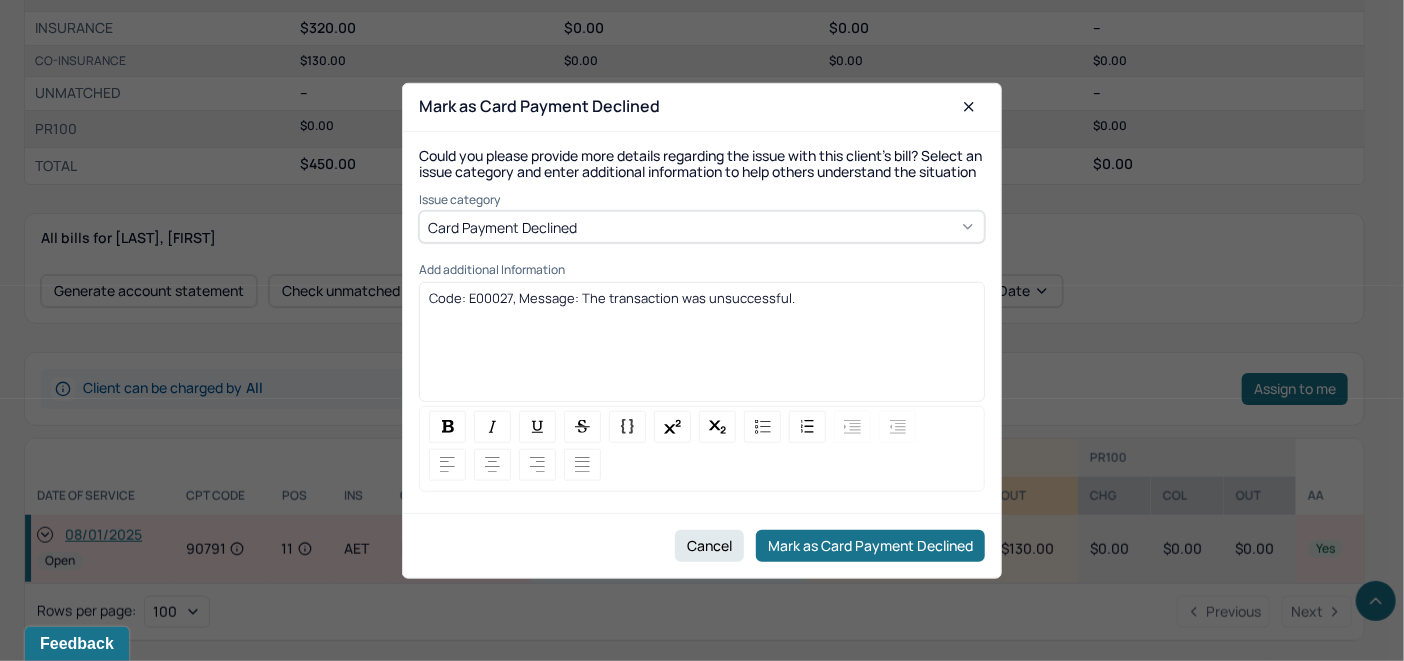 drag, startPoint x: 809, startPoint y: 313, endPoint x: 352, endPoint y: 311, distance: 457.00436 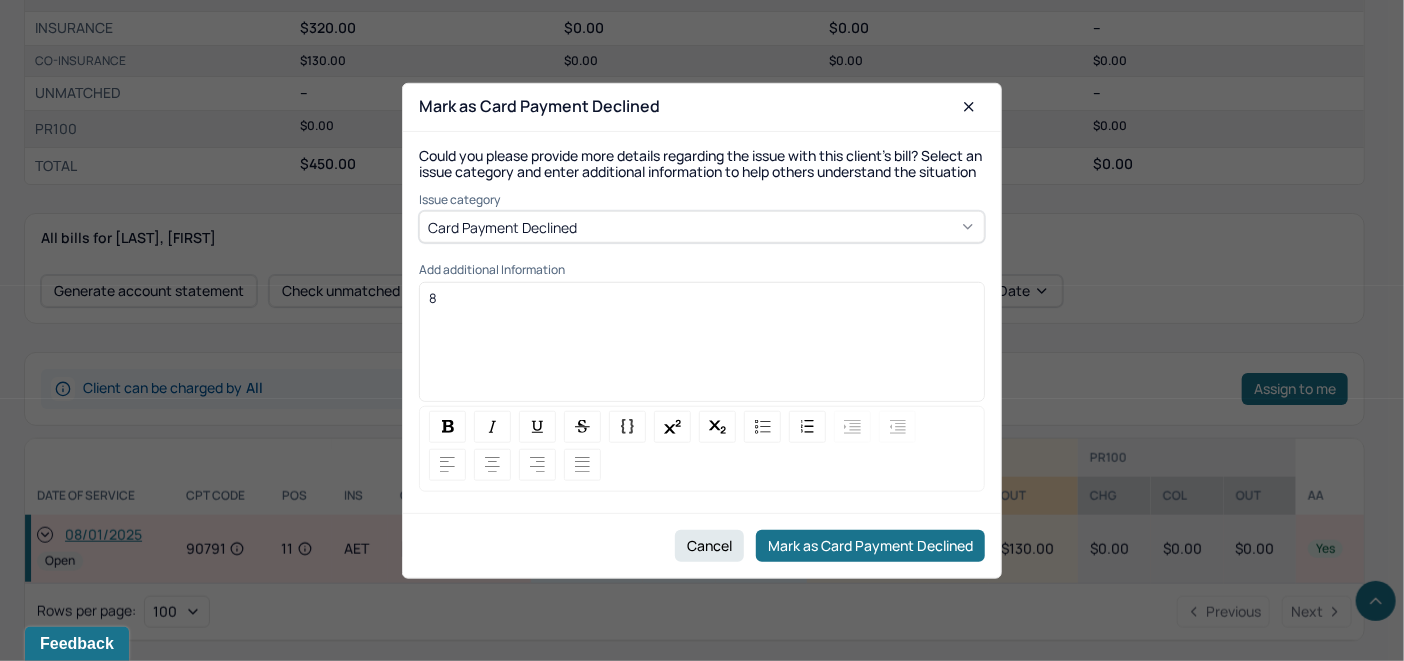 type 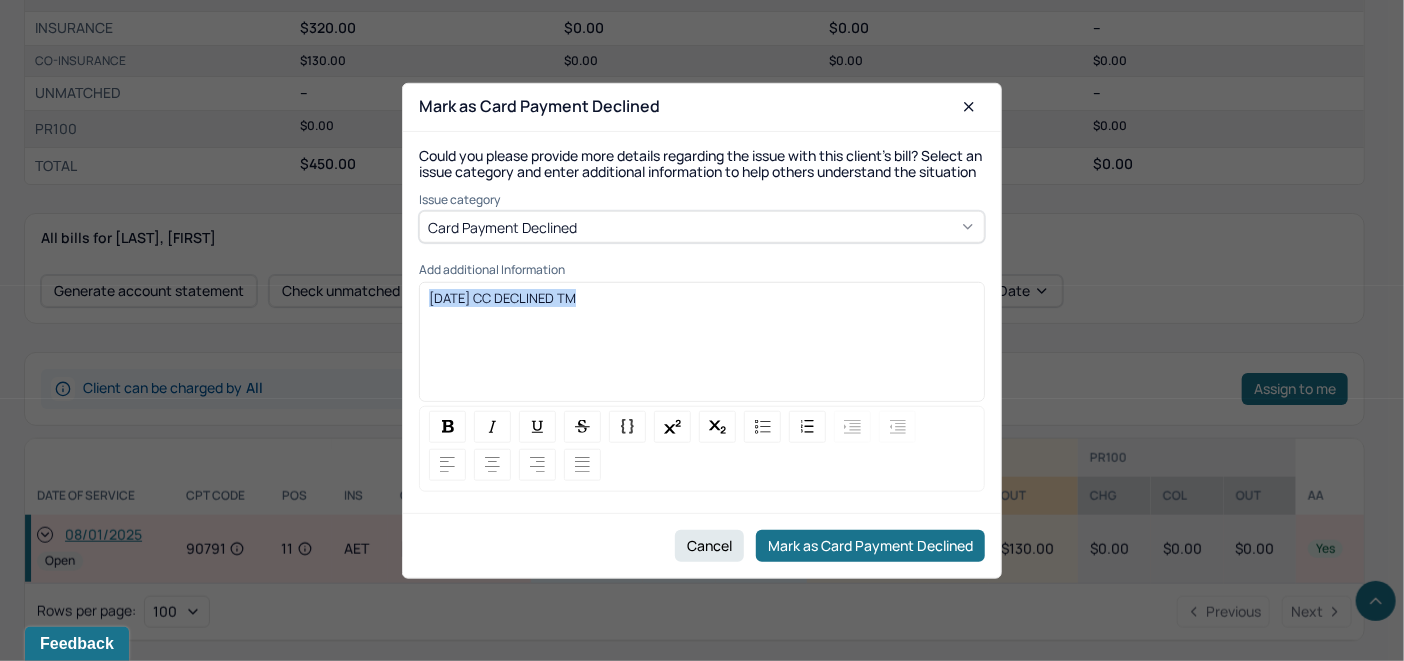 drag, startPoint x: 592, startPoint y: 306, endPoint x: 347, endPoint y: 293, distance: 245.34465 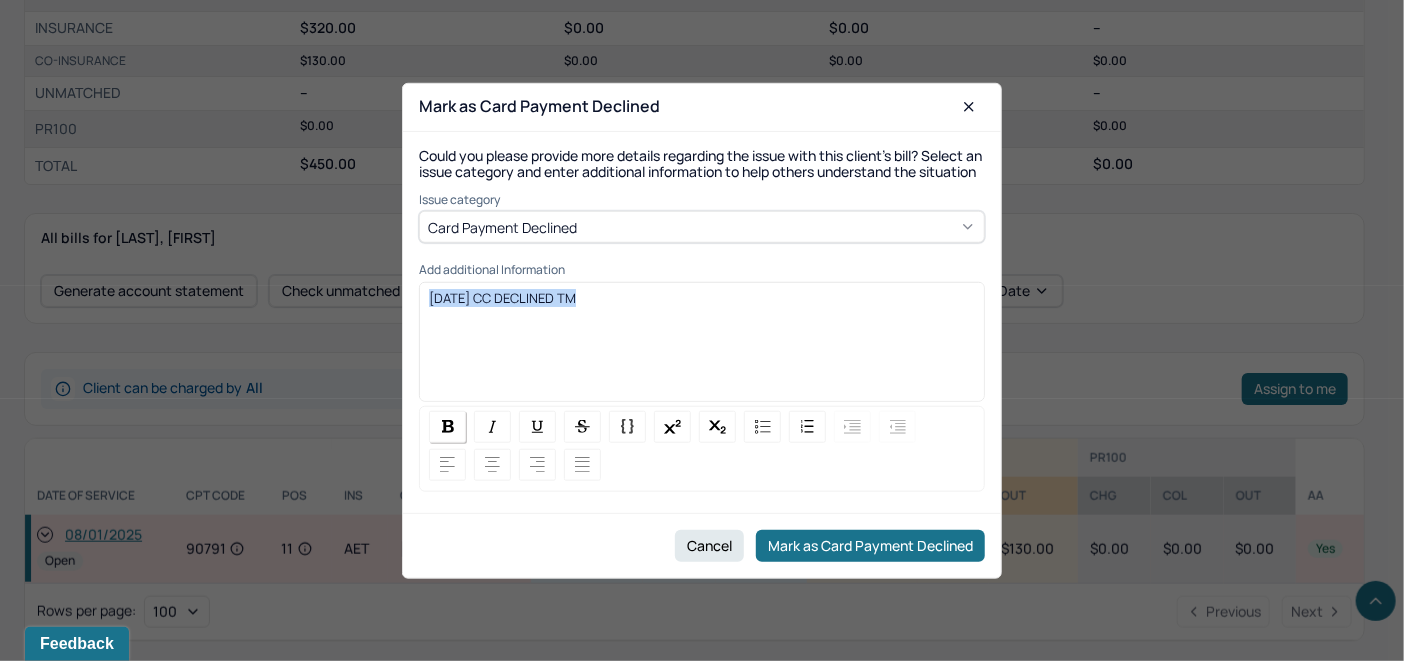 click at bounding box center [448, 426] 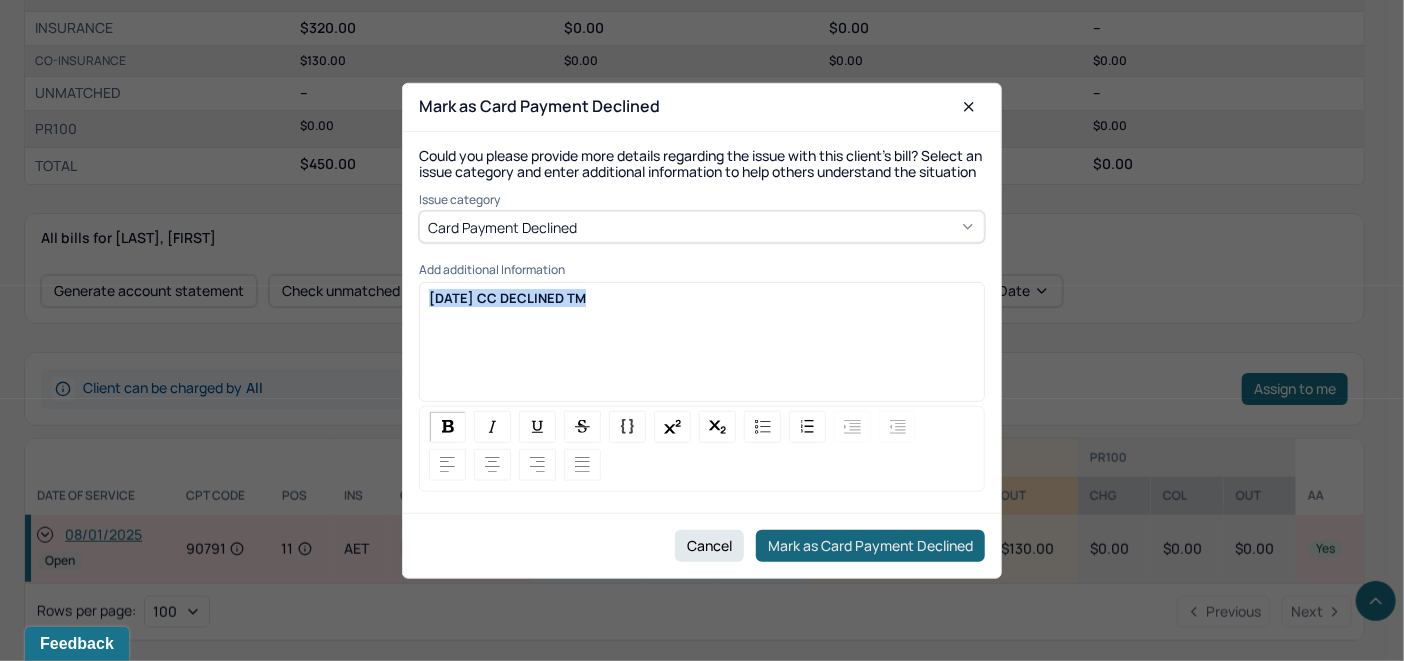 copy on "[DATE] CC DECLINED TM" 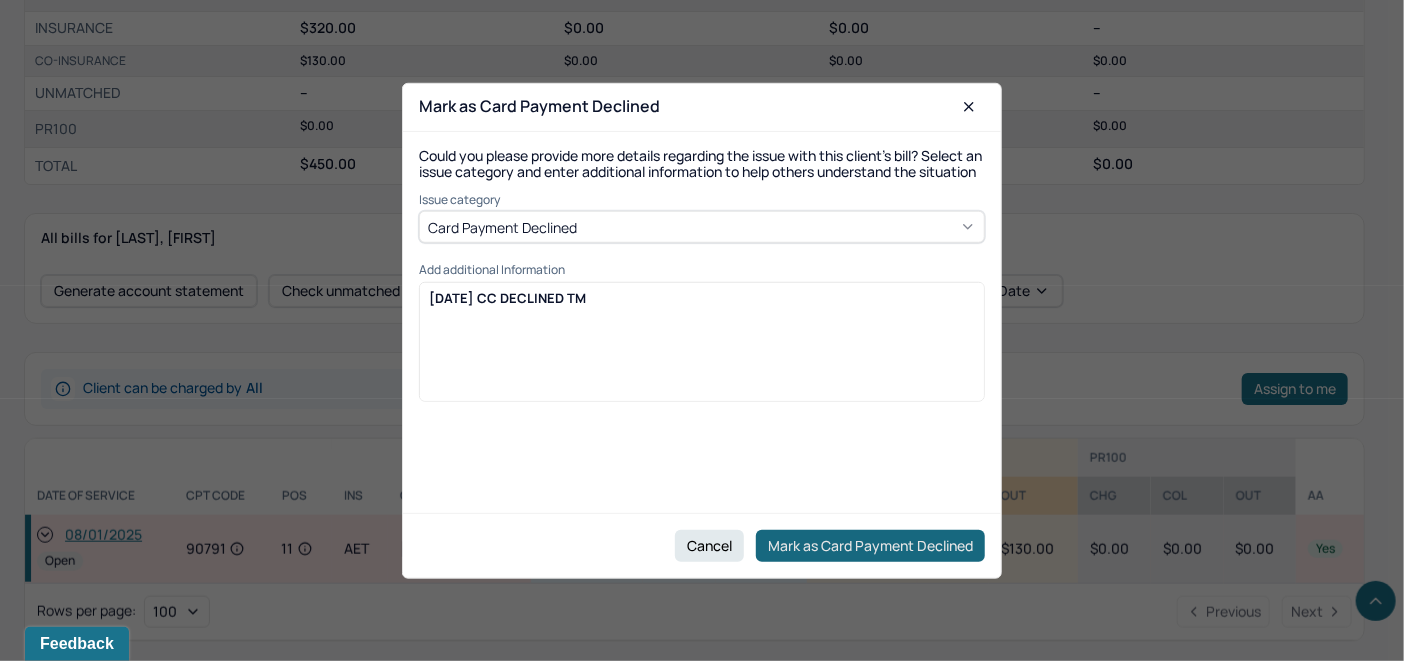 click on "Mark as Card Payment Declined" at bounding box center [870, 546] 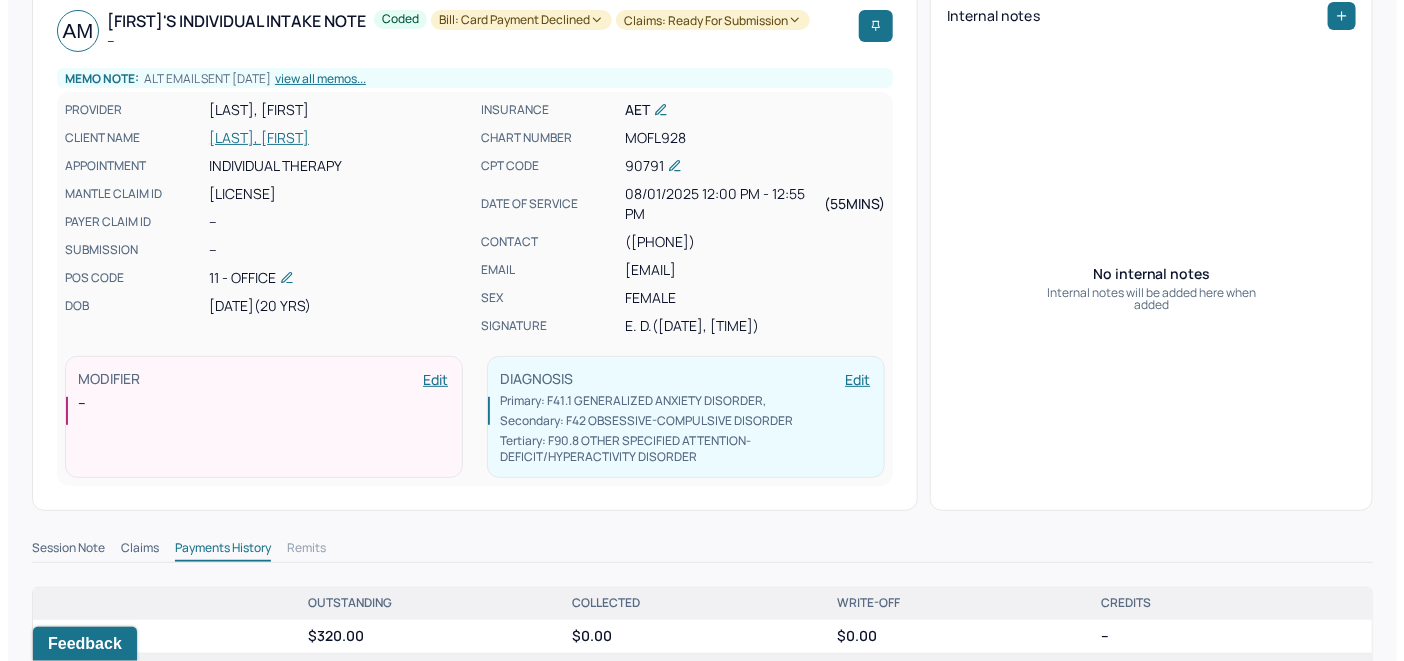 scroll, scrollTop: 0, scrollLeft: 0, axis: both 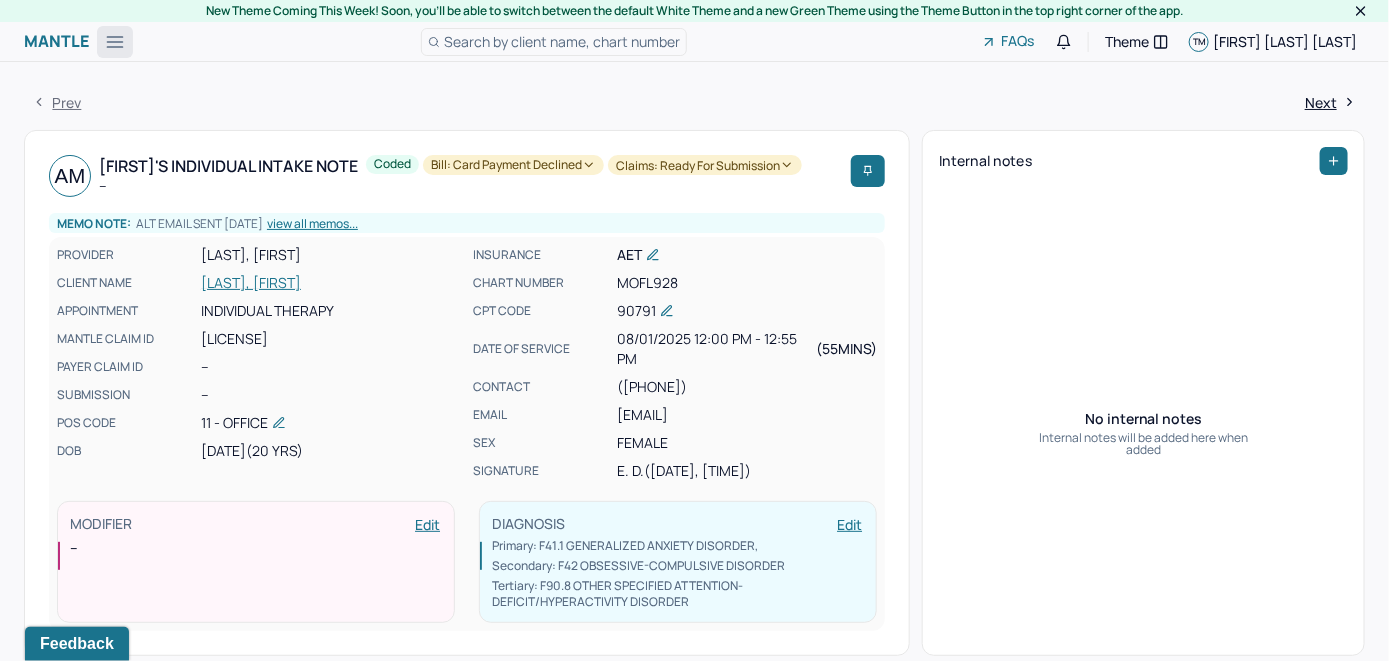 click 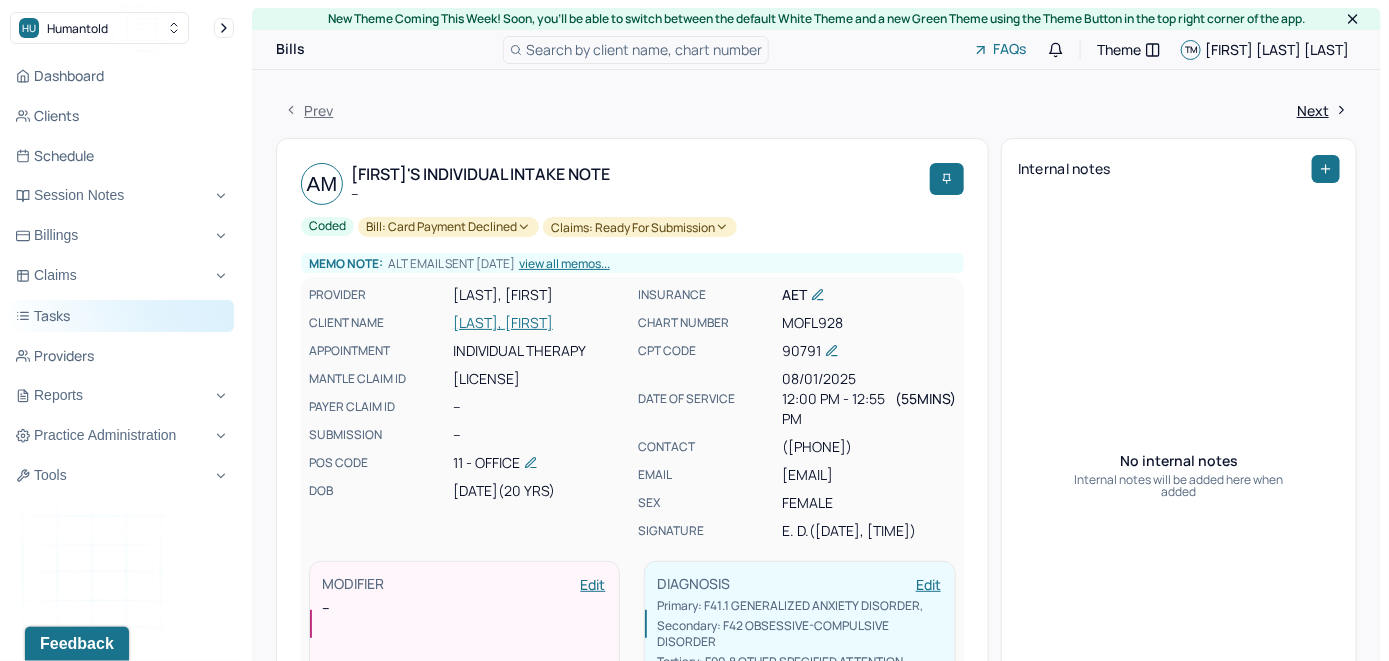 click on "Tasks" at bounding box center [122, 316] 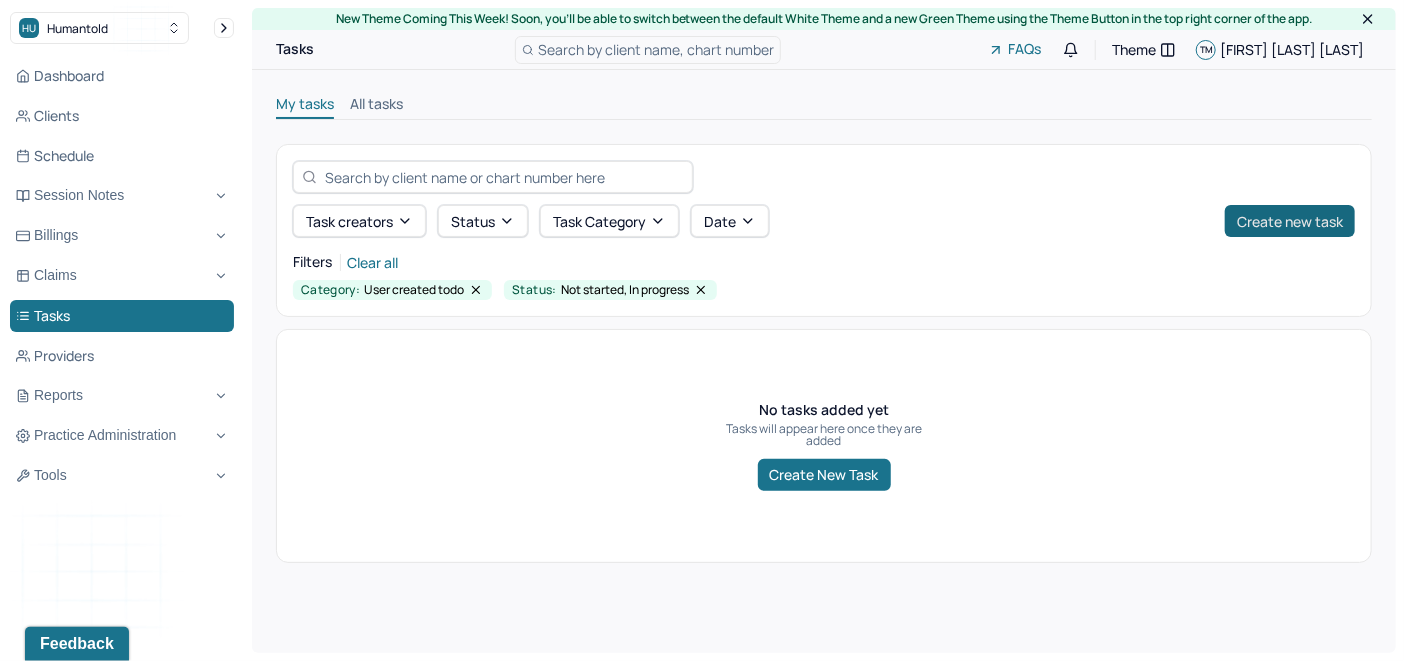 click on "Create new task" at bounding box center (1290, 221) 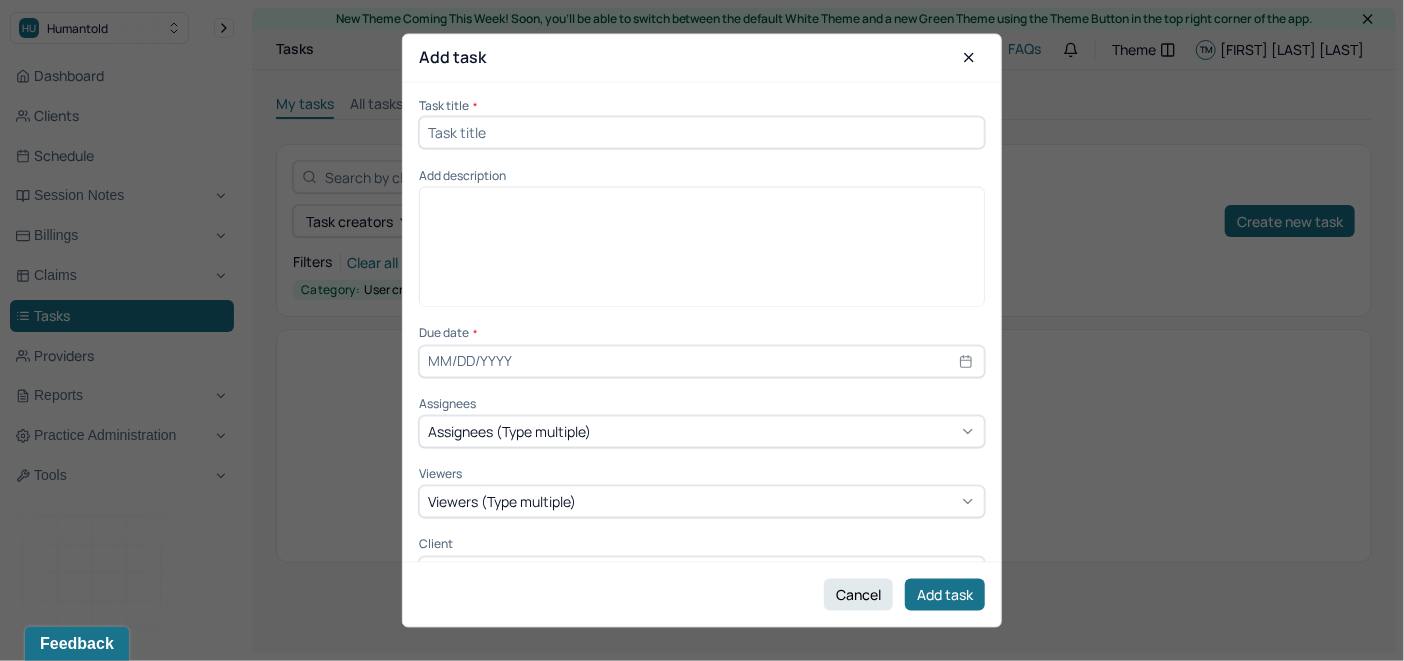 click at bounding box center [702, 132] 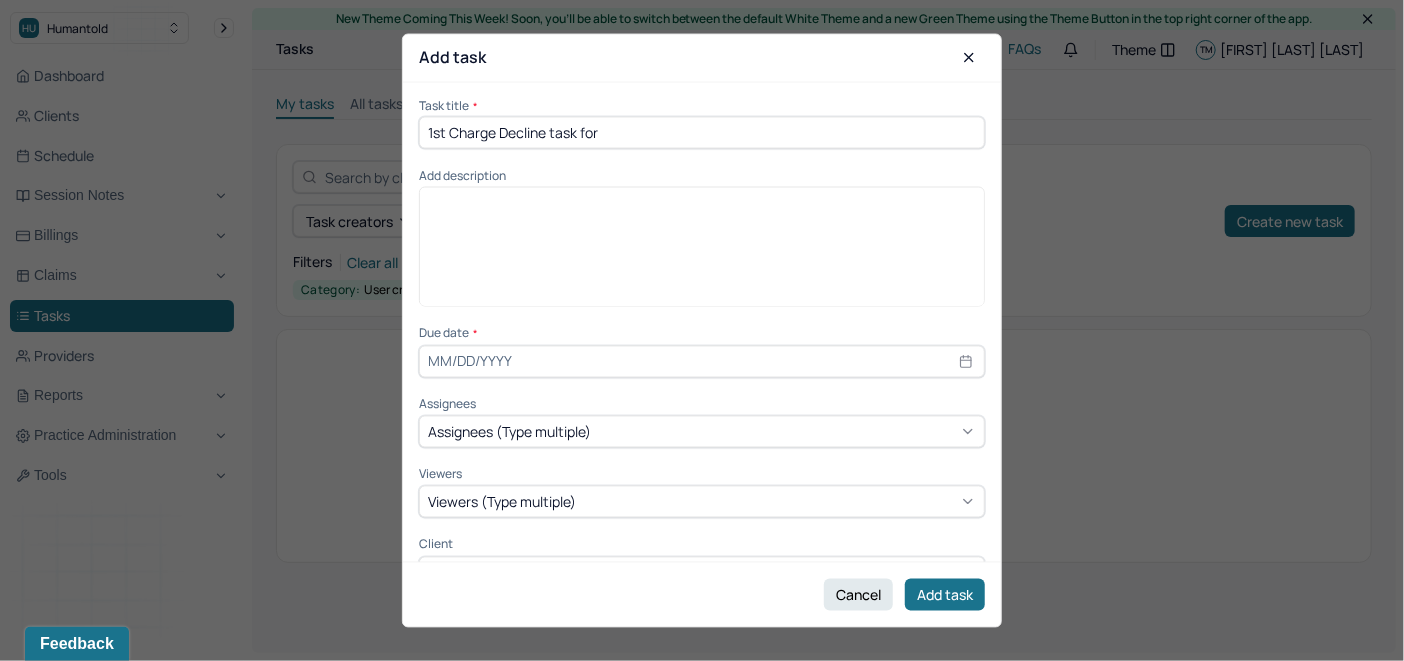click on "1st Charge Decline task for" at bounding box center [702, 132] 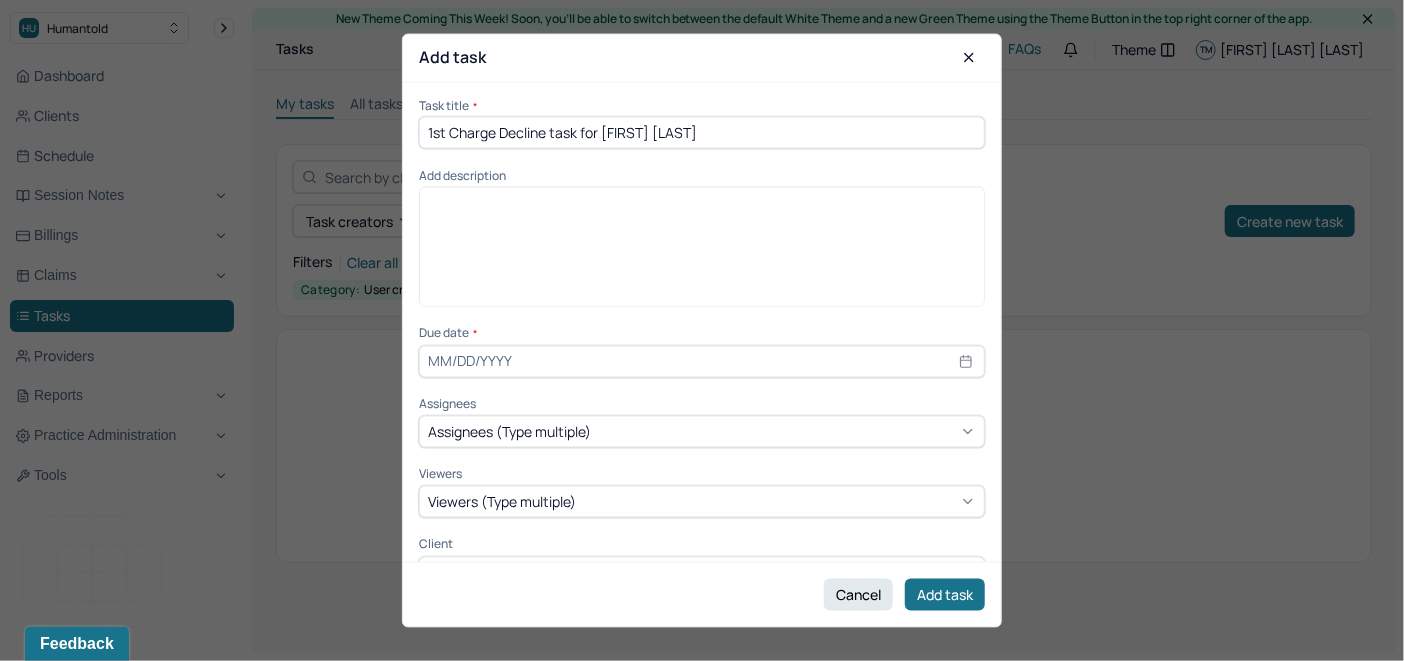 scroll, scrollTop: 41, scrollLeft: 0, axis: vertical 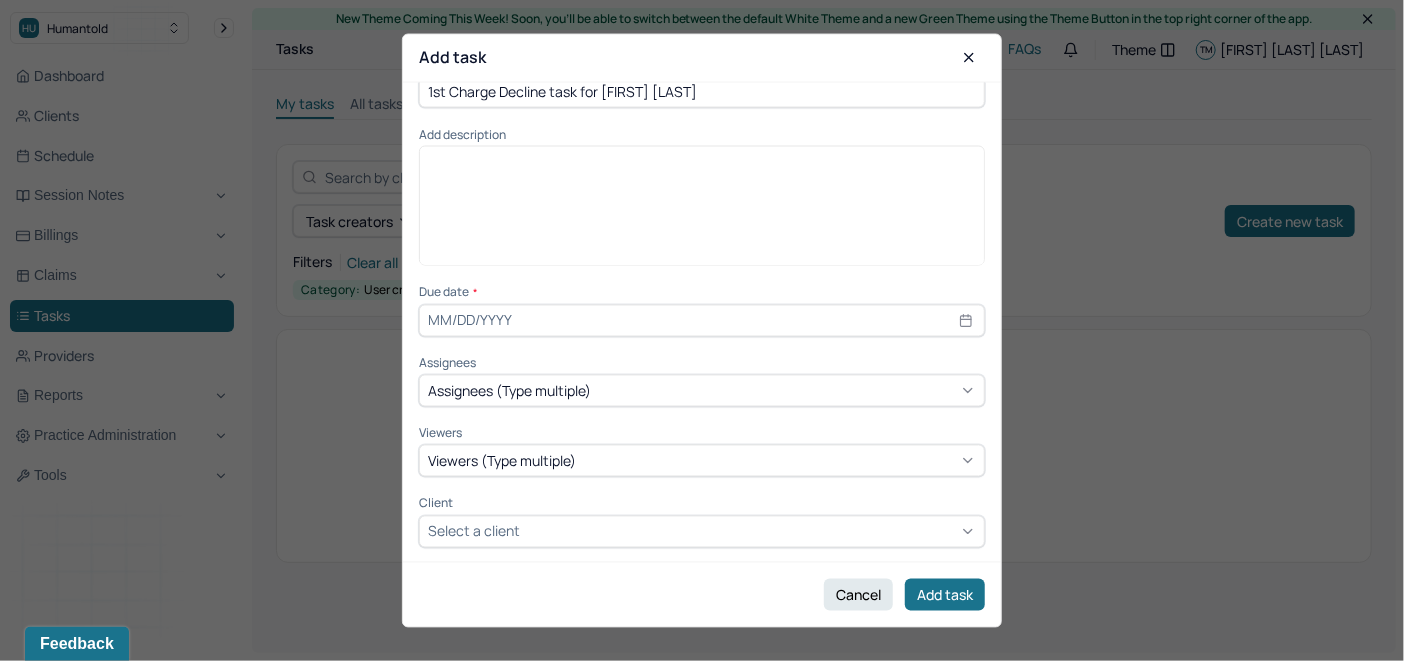 type on "1st Charge Decline task for [FIRST] [LAST]" 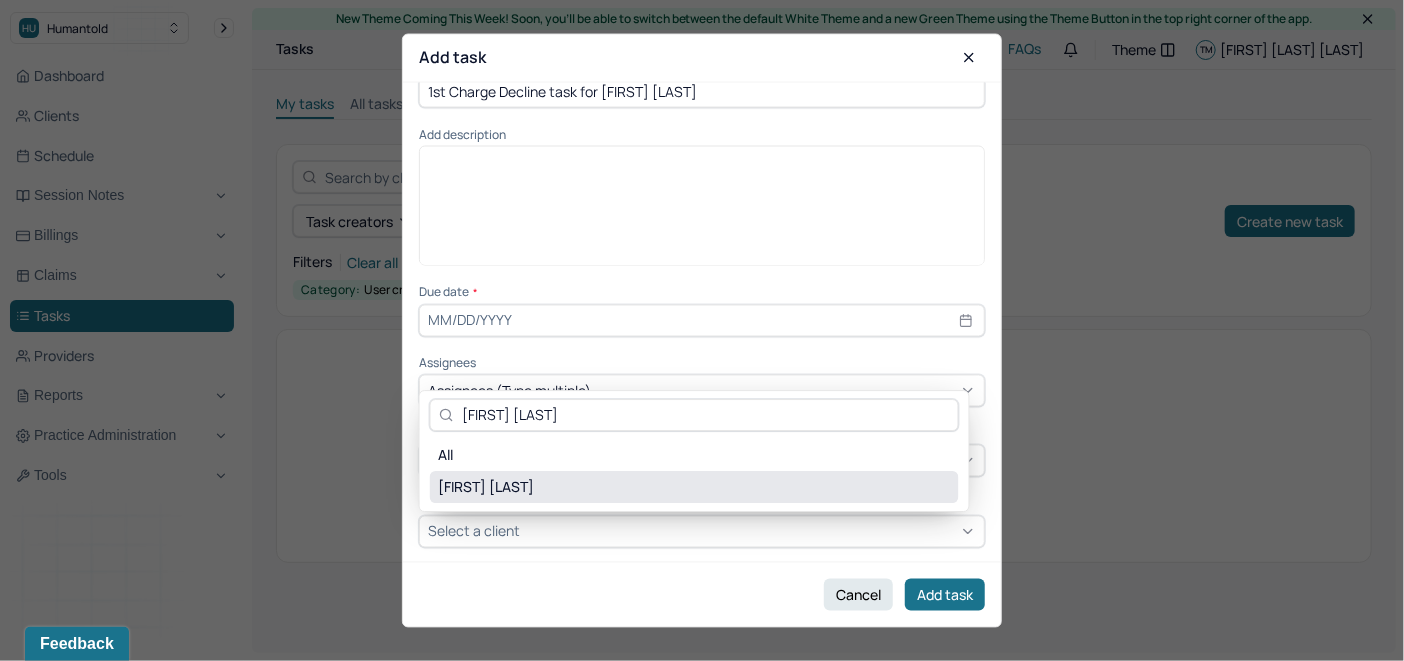type on "[FIRST] [LAST]" 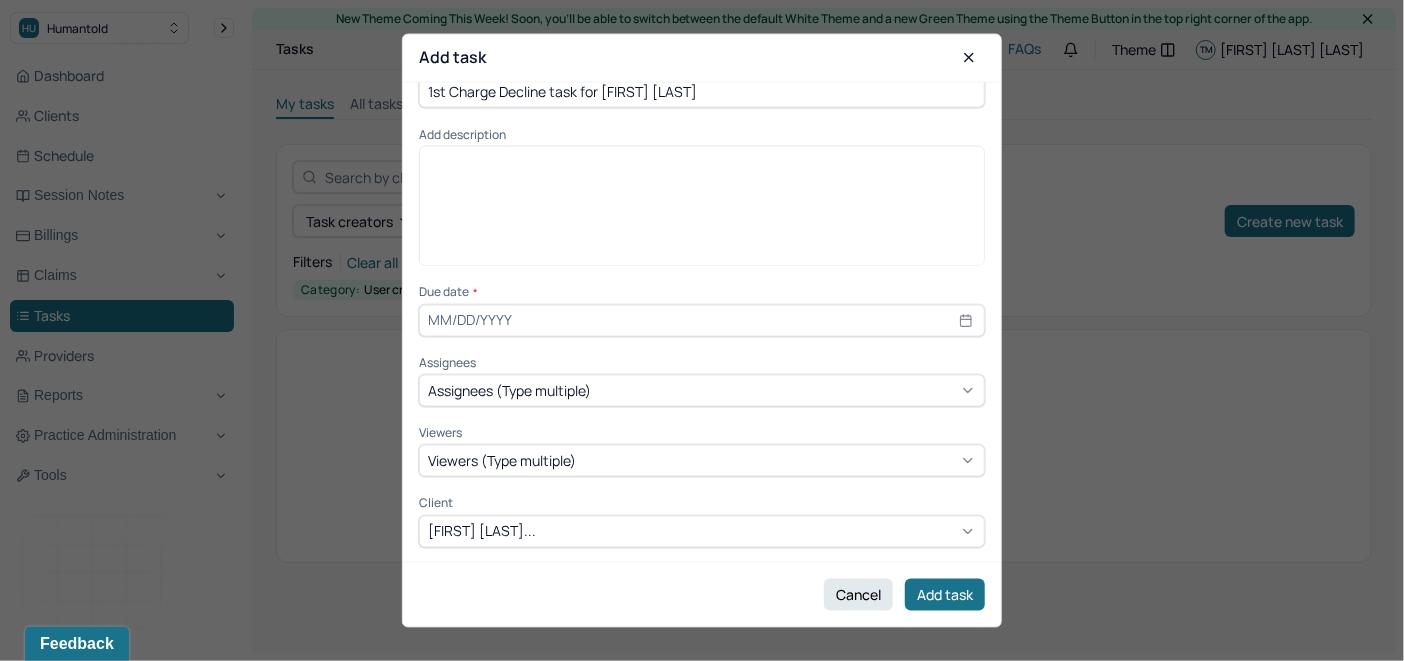 click on "1st Charge Decline task for [FIRST] [LAST]" at bounding box center (702, 91) 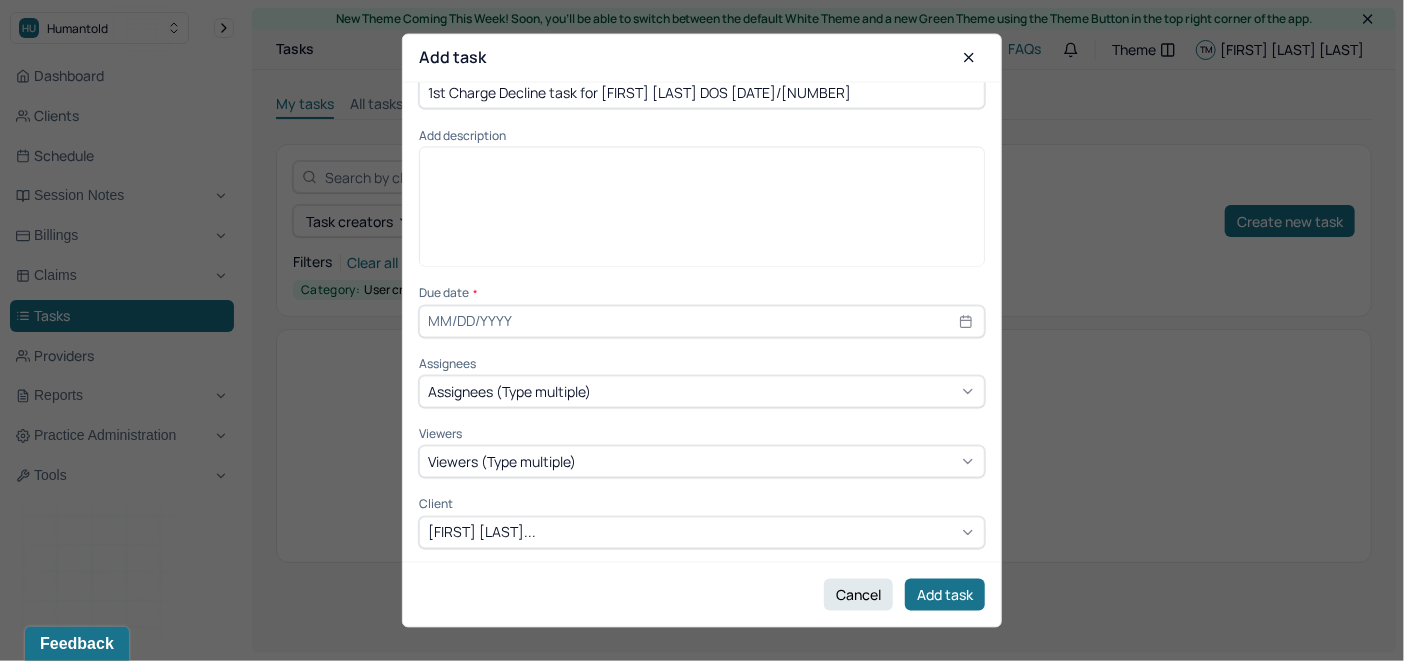 click at bounding box center [702, 214] 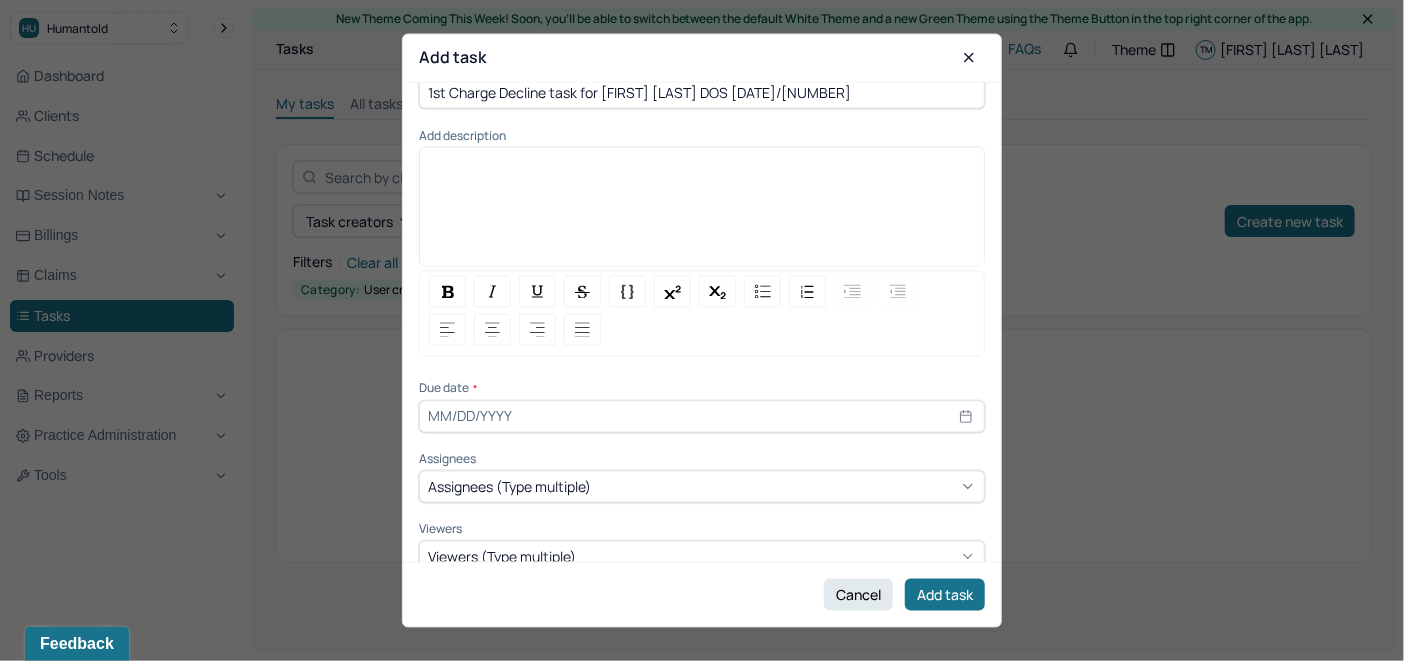 click on "1st Charge Decline task for [FIRST] [LAST] DOS [DATE]/[NUMBER]" at bounding box center (702, 92) 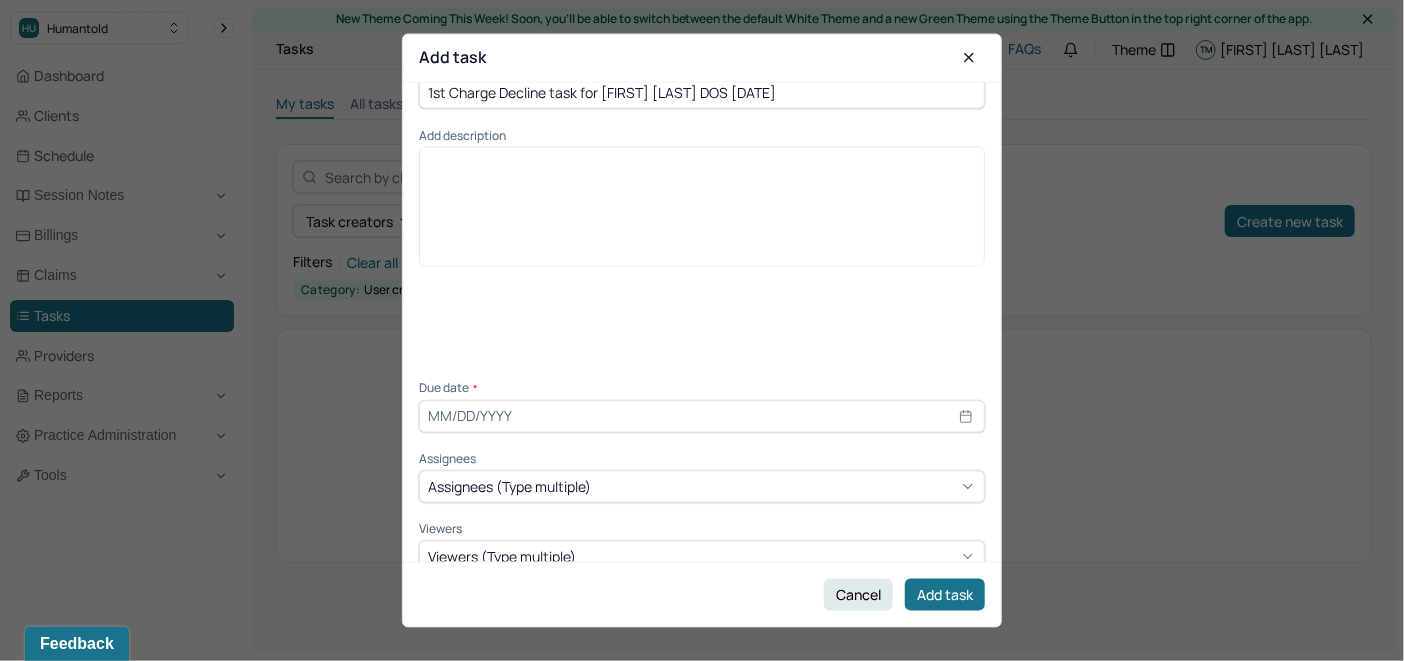 scroll, scrollTop: 0, scrollLeft: 0, axis: both 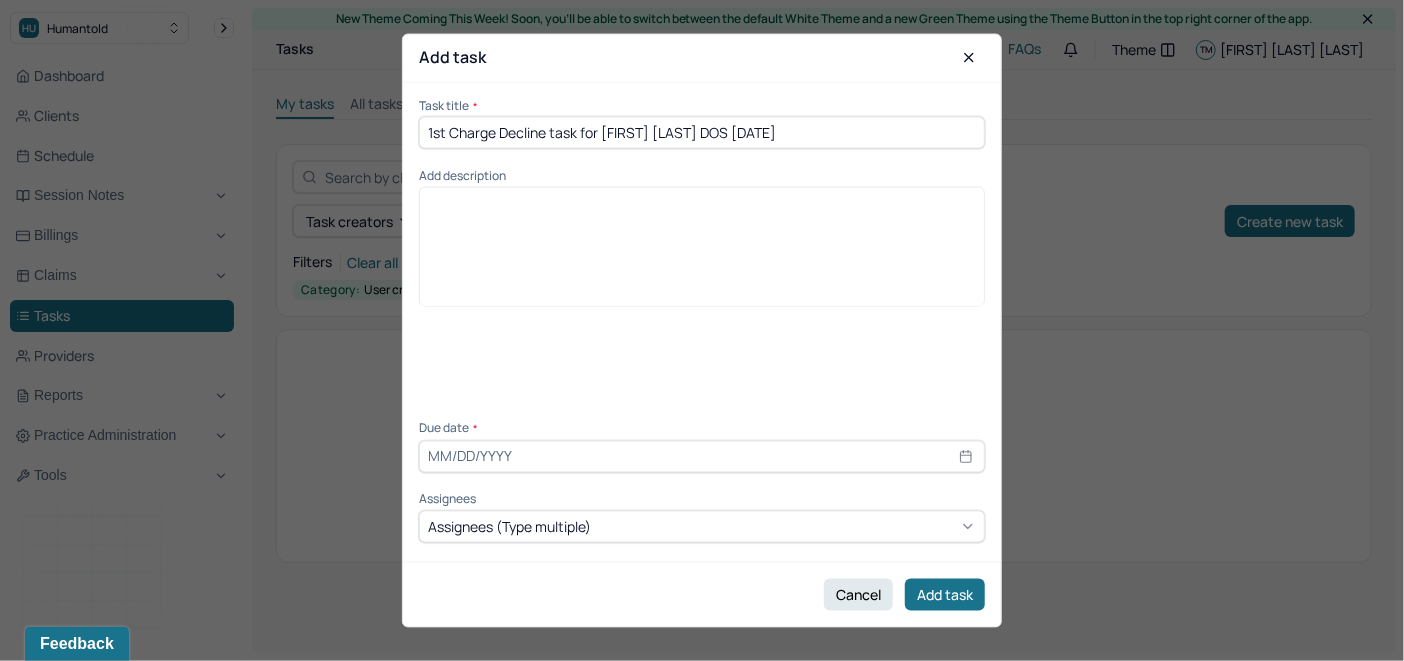 drag, startPoint x: 858, startPoint y: 98, endPoint x: 409, endPoint y: 101, distance: 449.01 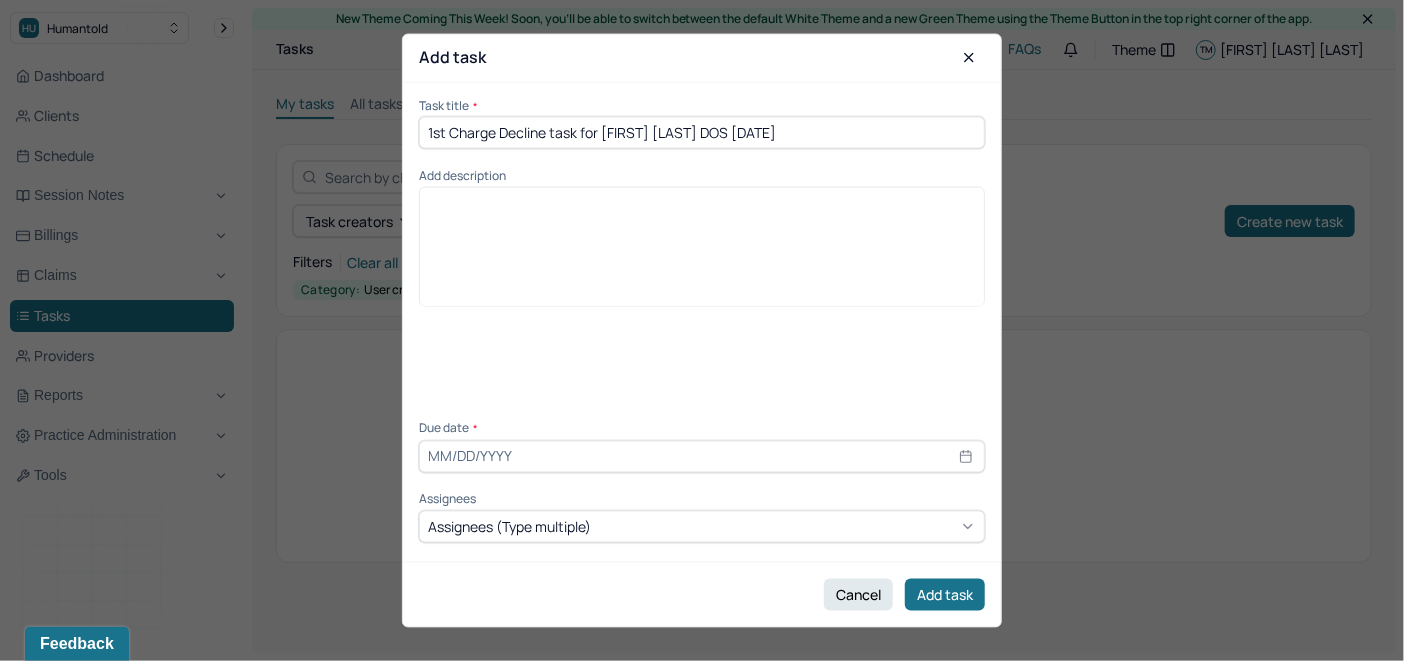 click on "Task title * 1st Charge Decline task for [FIRST] [LAST] DOS [DATE] Add description Due date * Assignees Assignees (Type multiple) Viewers Viewers (Type multiple) Client [FIRST] [LAST]..." at bounding box center [702, 322] 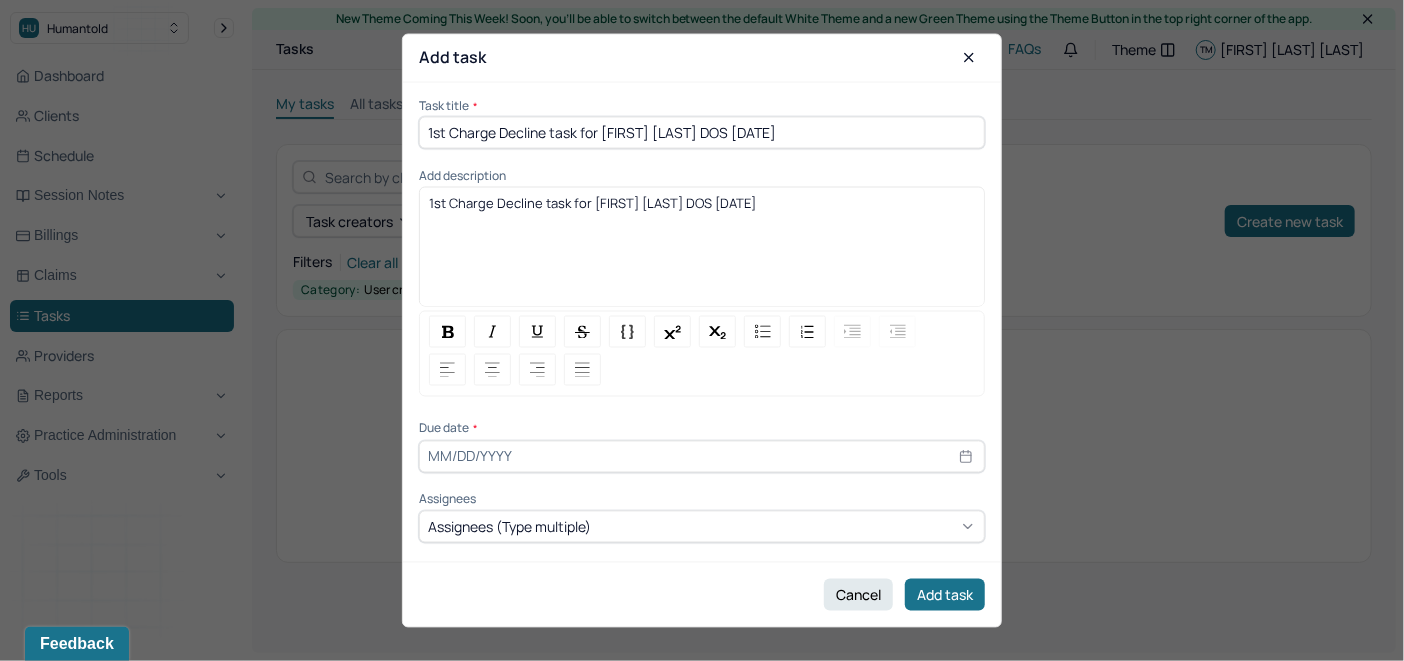 drag, startPoint x: 849, startPoint y: 212, endPoint x: 352, endPoint y: 207, distance: 497.02515 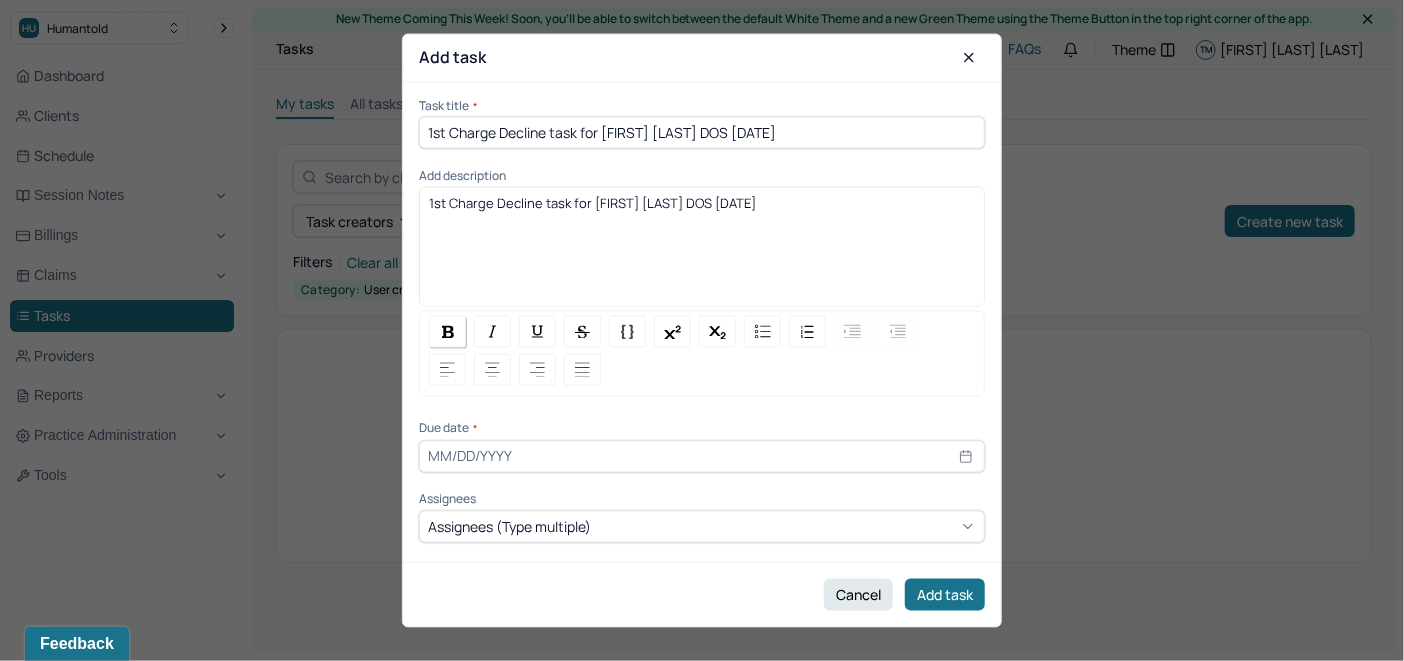 click at bounding box center [447, 332] 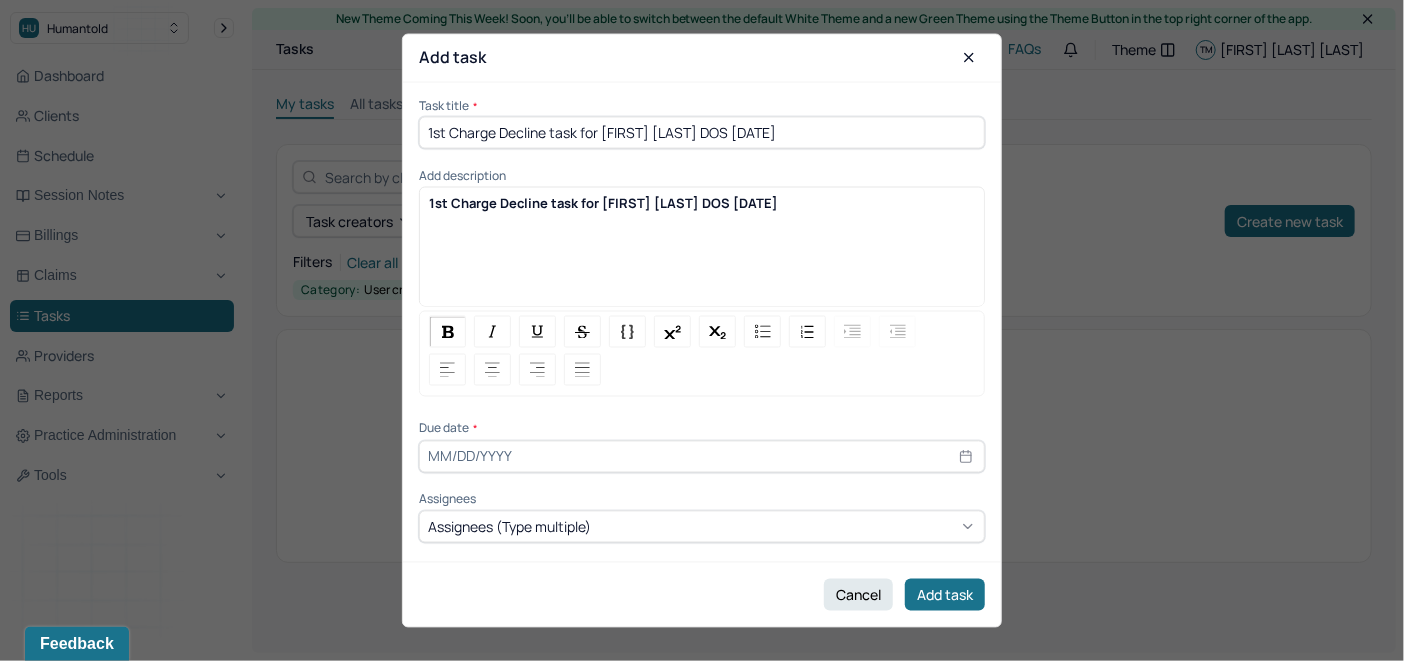 select on "7" 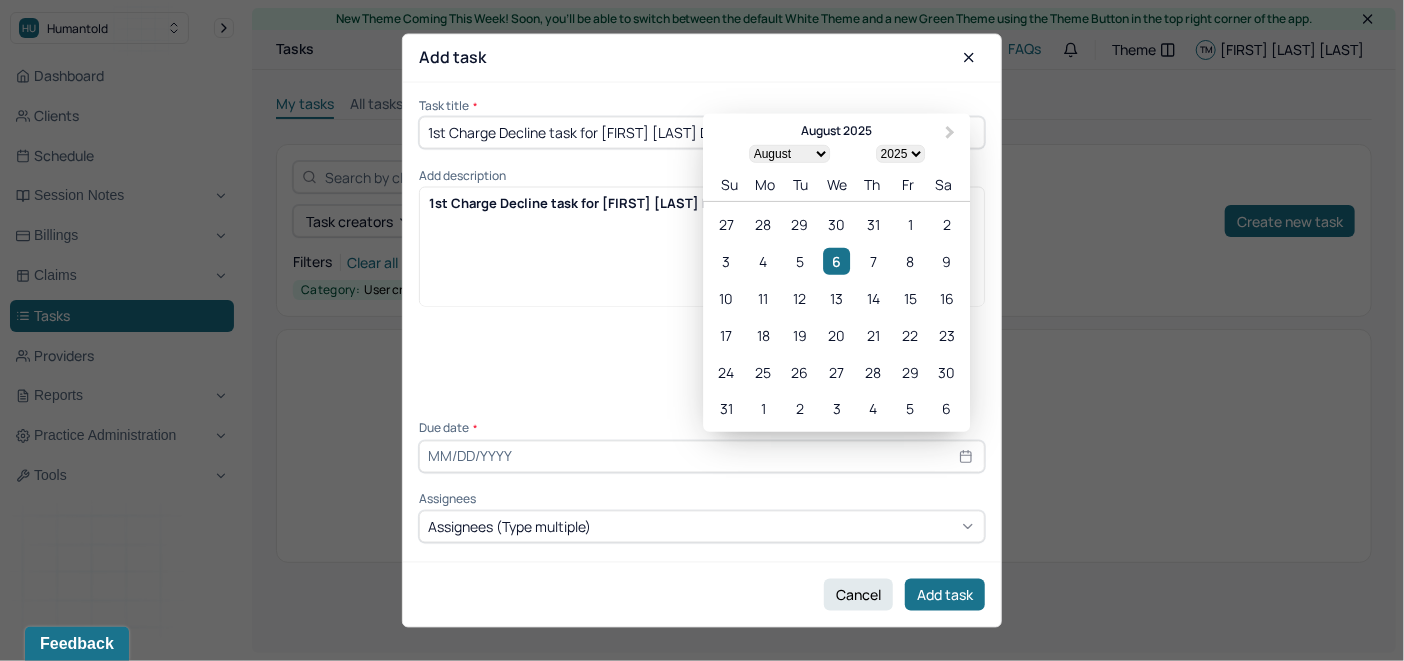 click at bounding box center (702, 456) 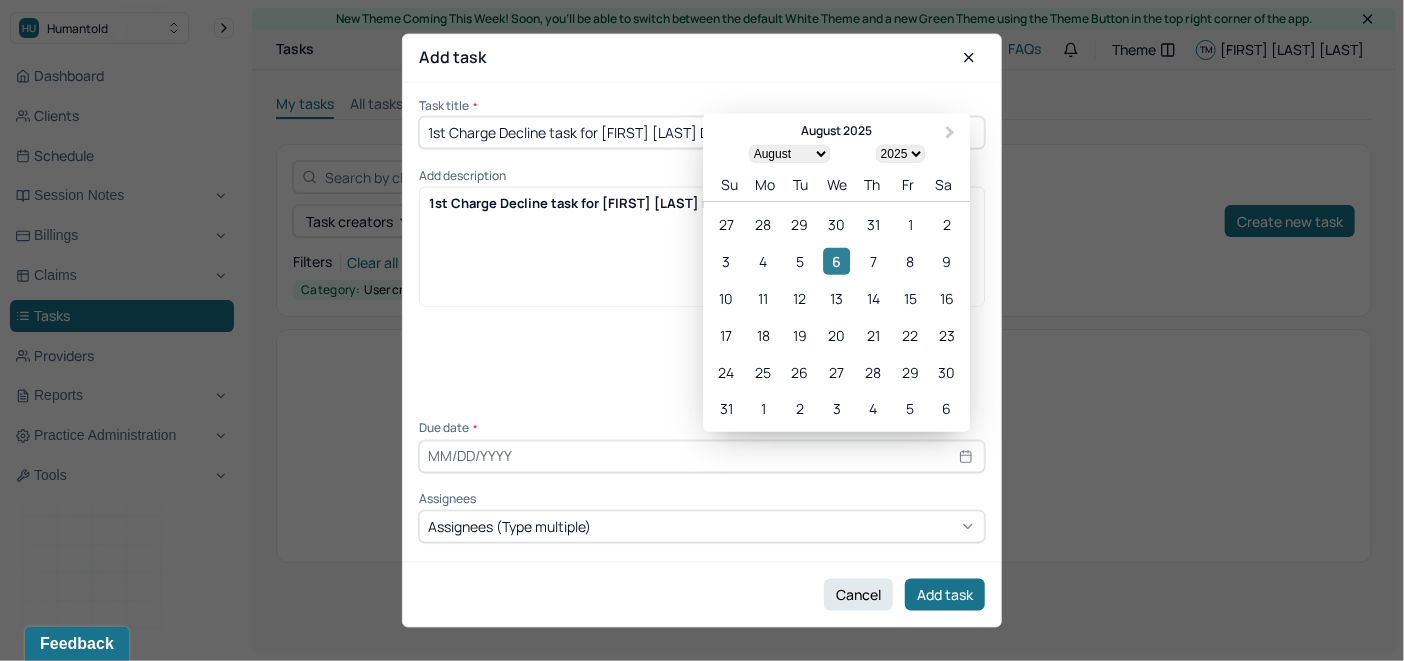 click on "6" at bounding box center (836, 261) 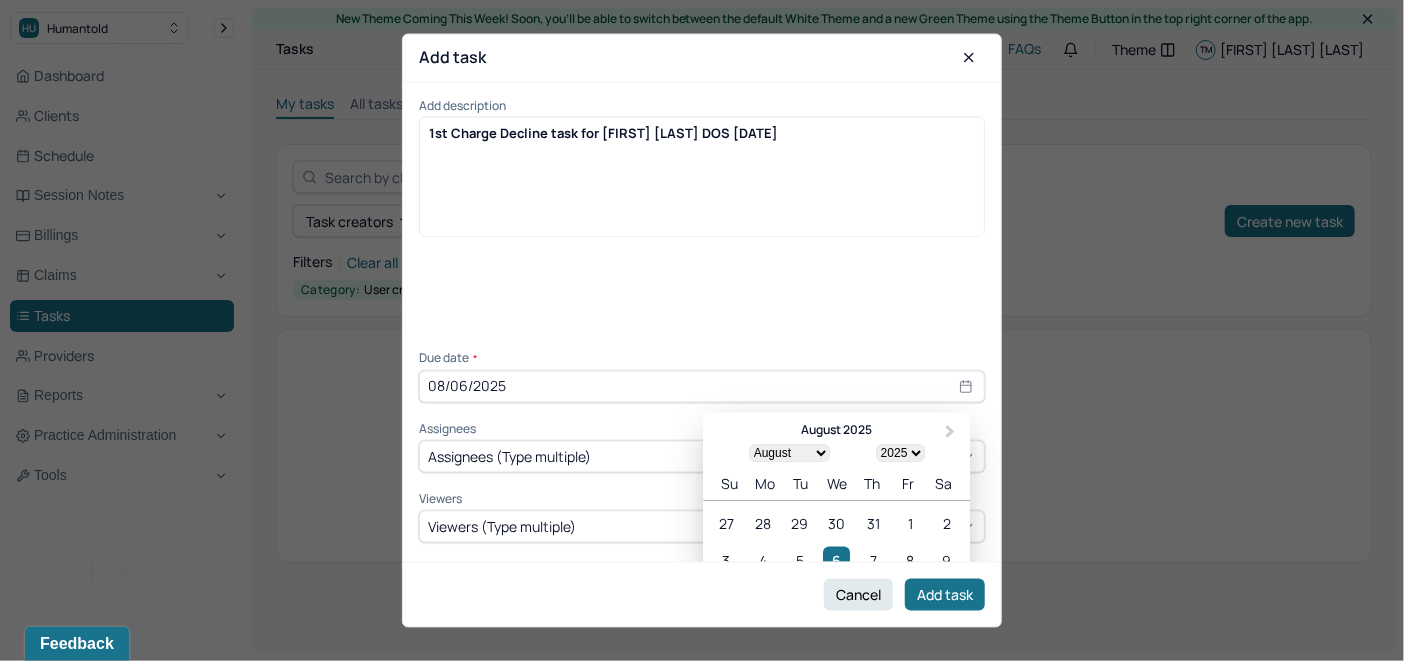 scroll, scrollTop: 135, scrollLeft: 0, axis: vertical 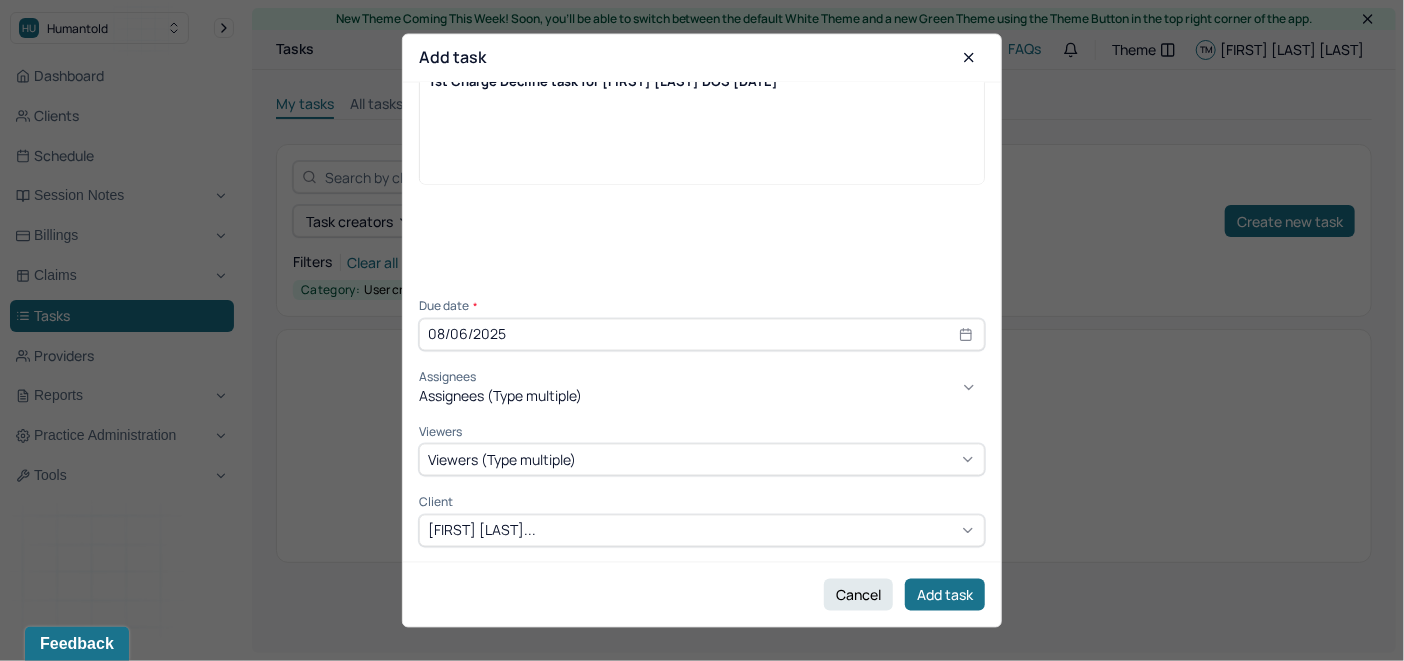 click on "Assignees (Type multiple)" at bounding box center [500, 397] 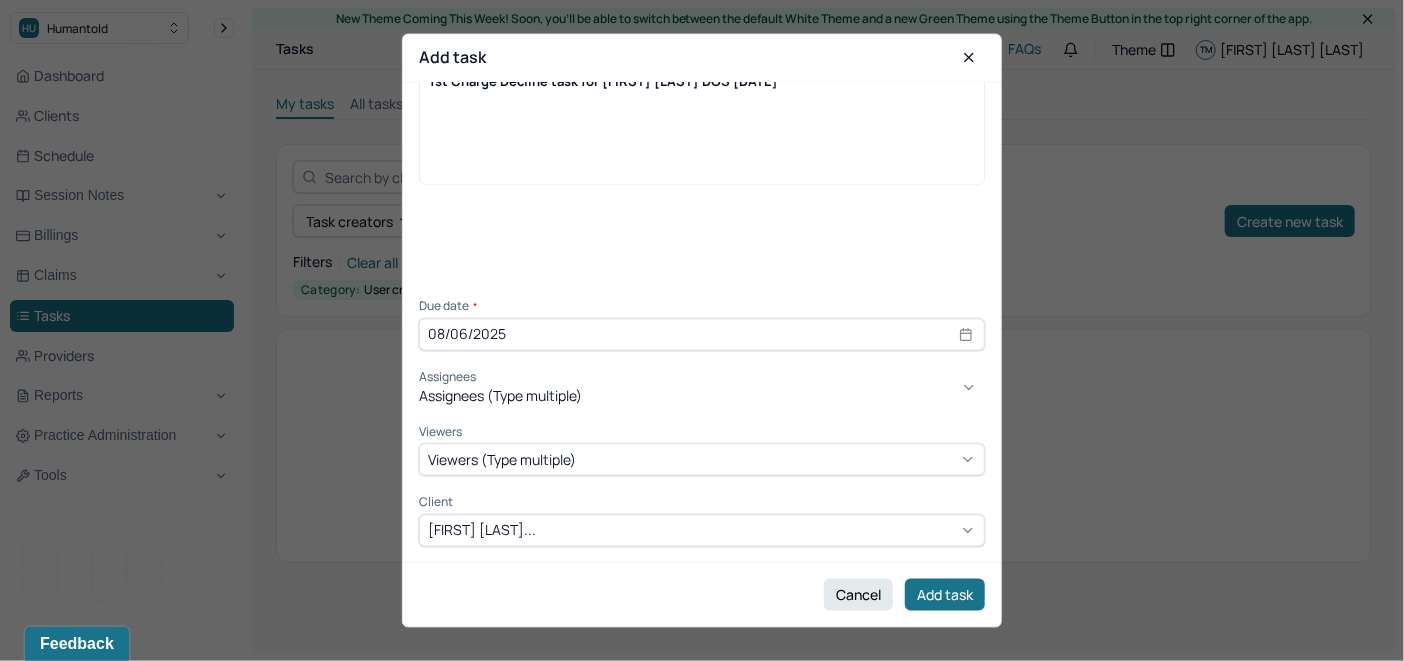 click on "Assignees (Type multiple)" at bounding box center (500, 397) 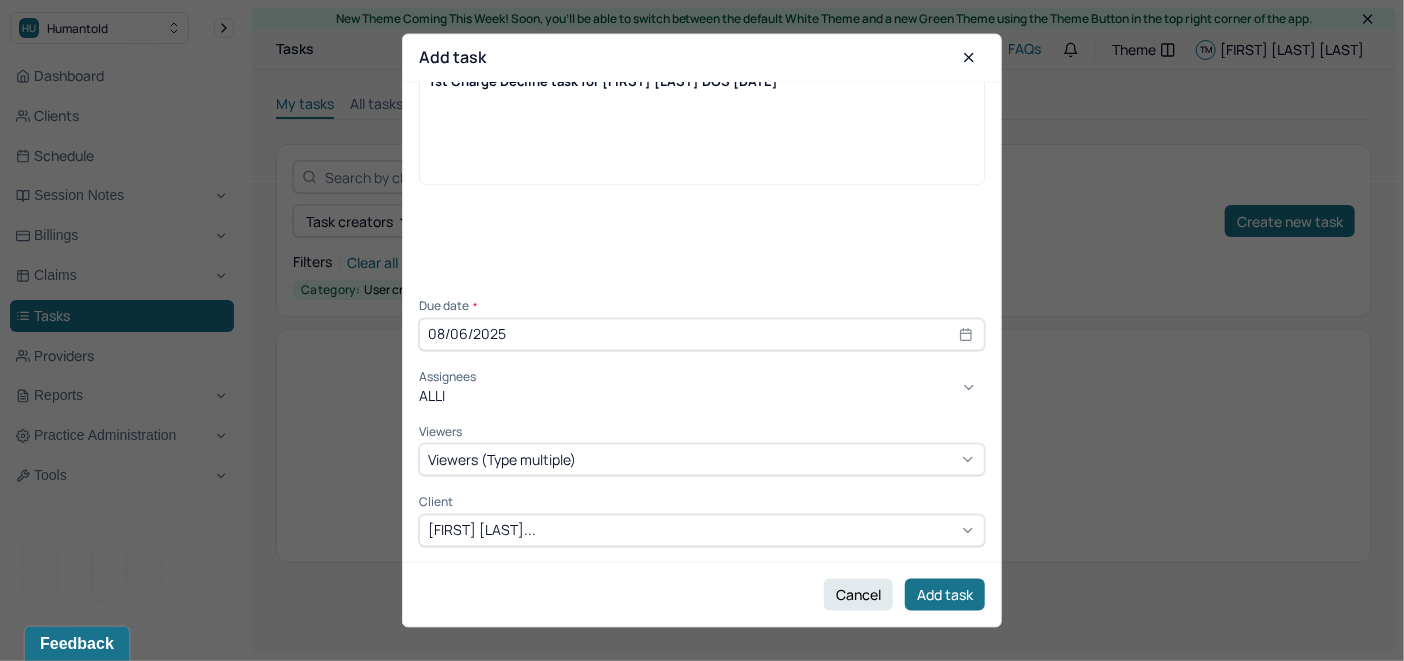 type on "[LAST]" 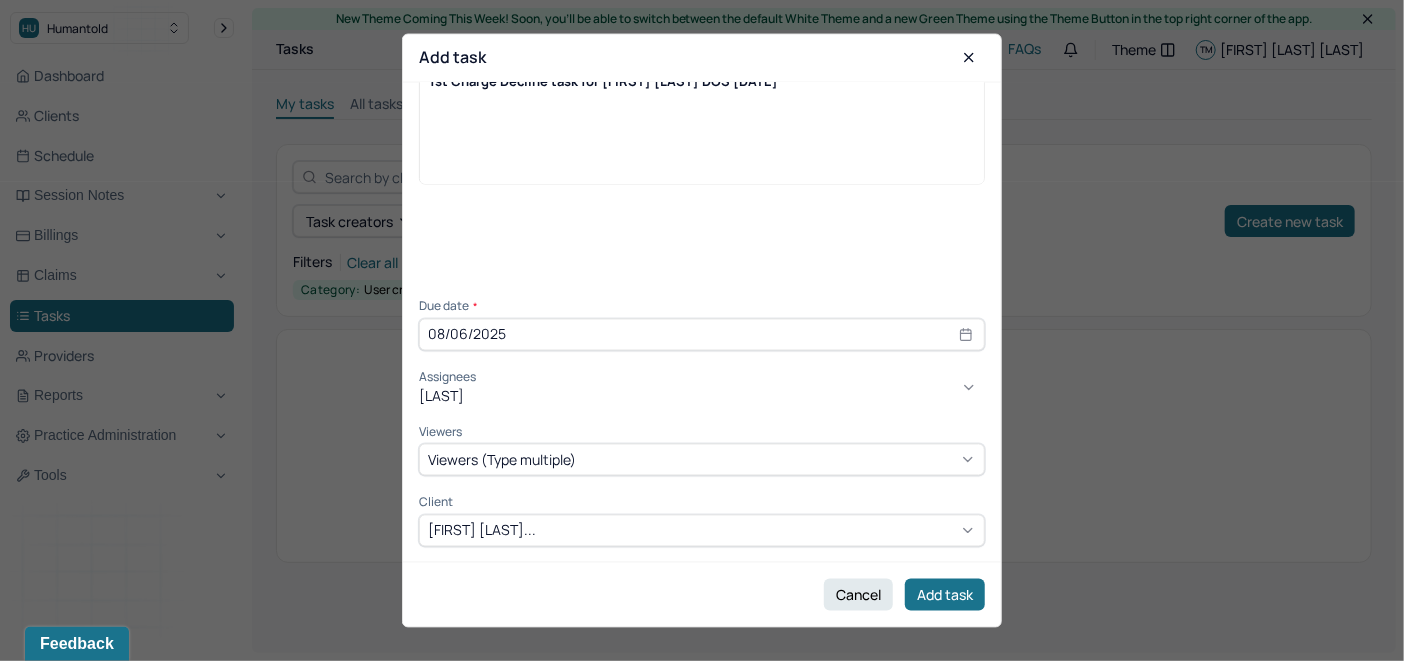 click on "[FIRST] [LAST]" at bounding box center [702, 686] 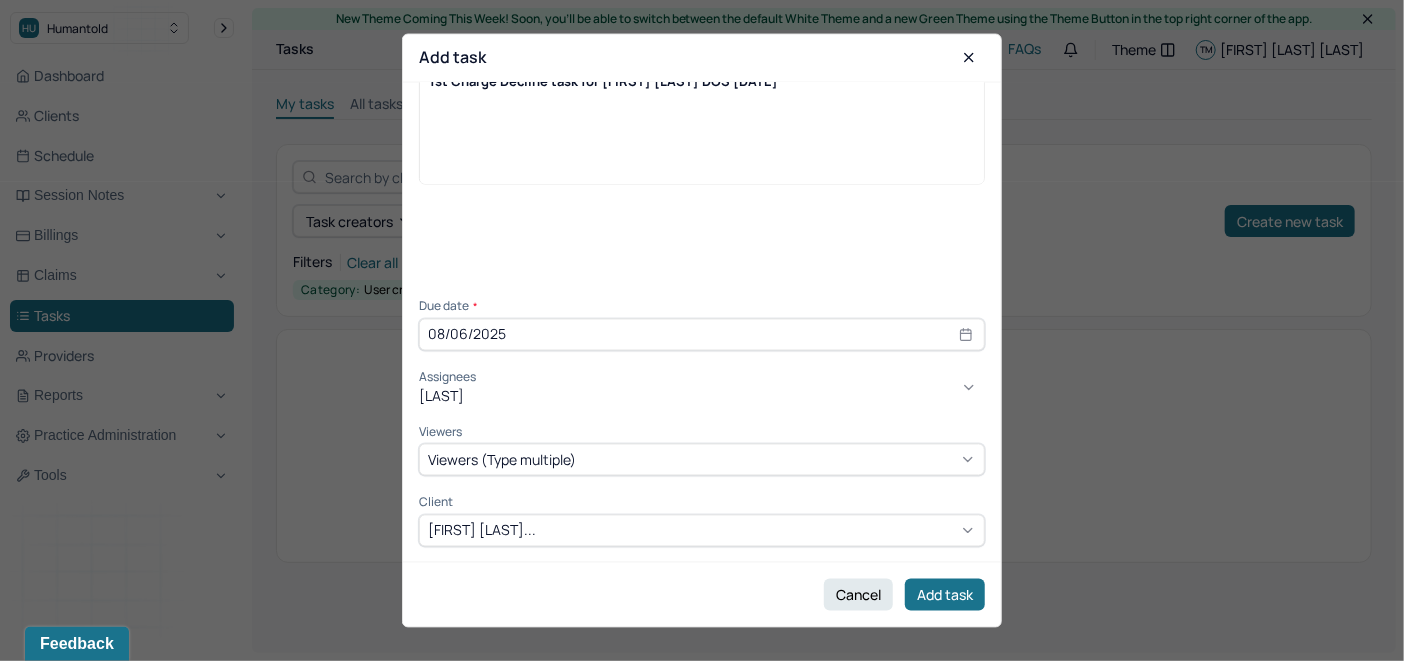 type 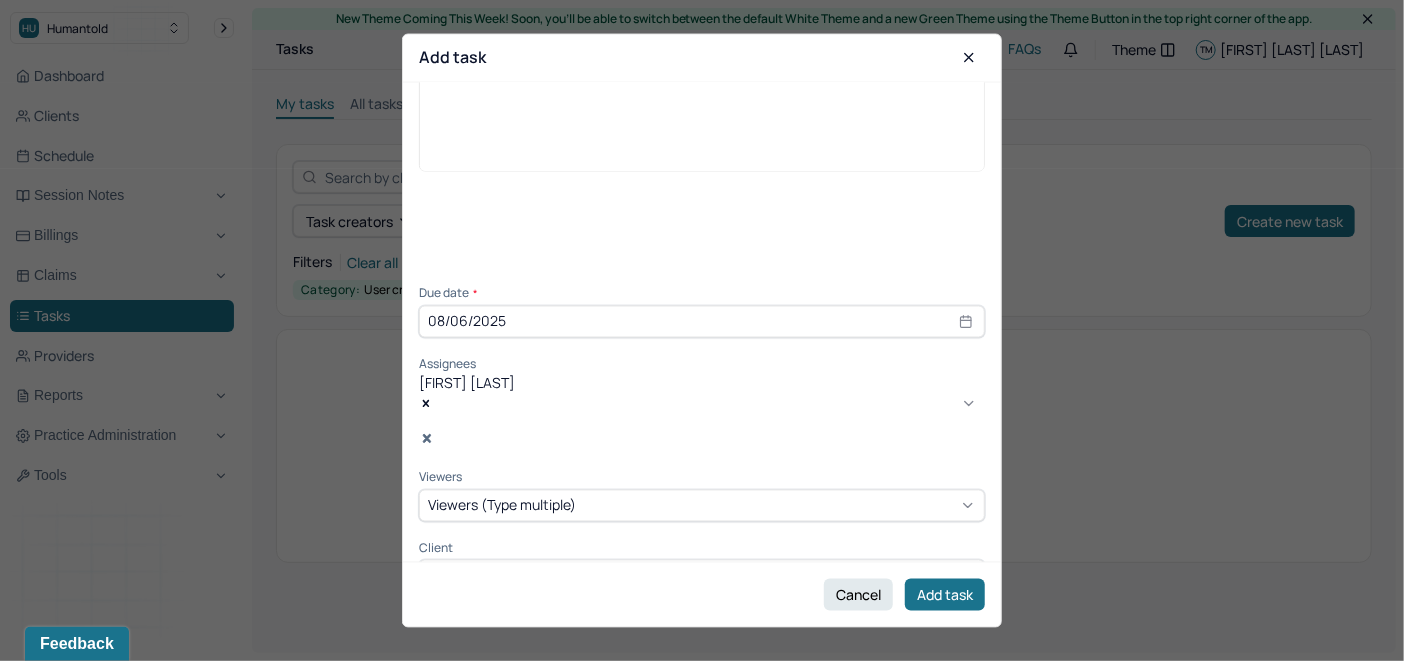 click on "Viewers (Type multiple)" at bounding box center [502, 505] 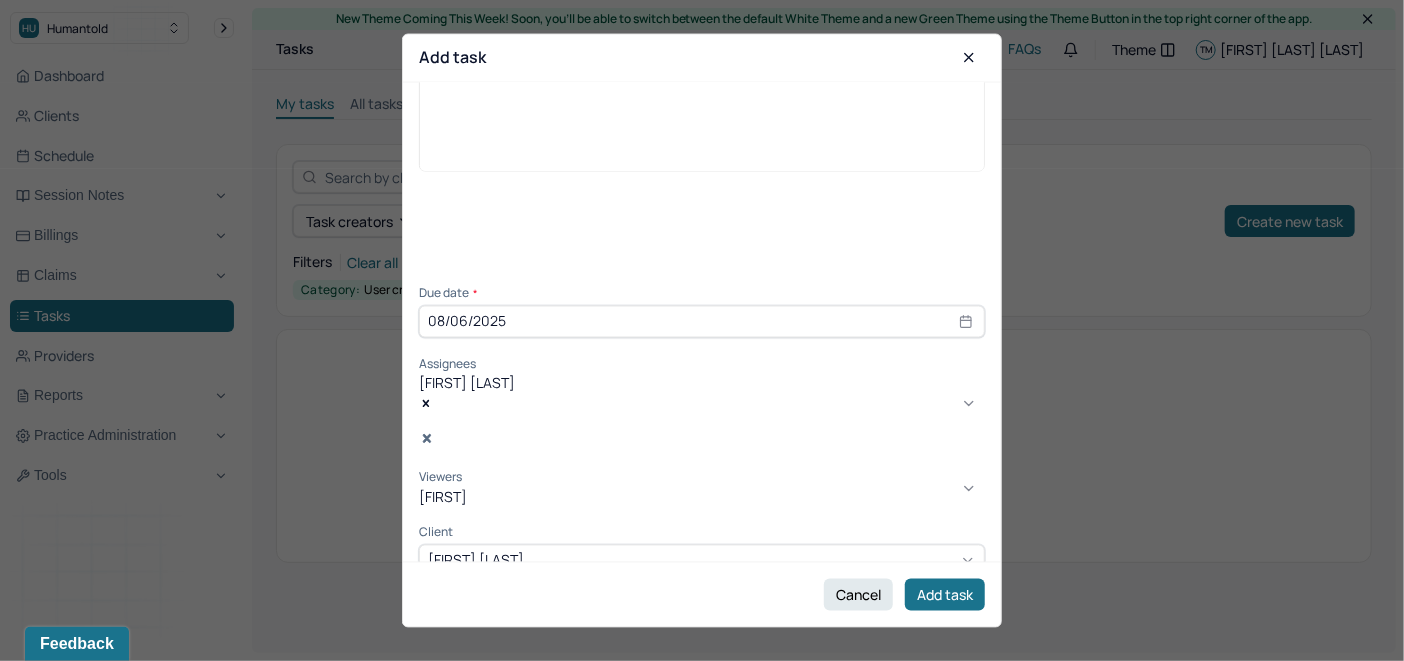 type on "[FIRST]" 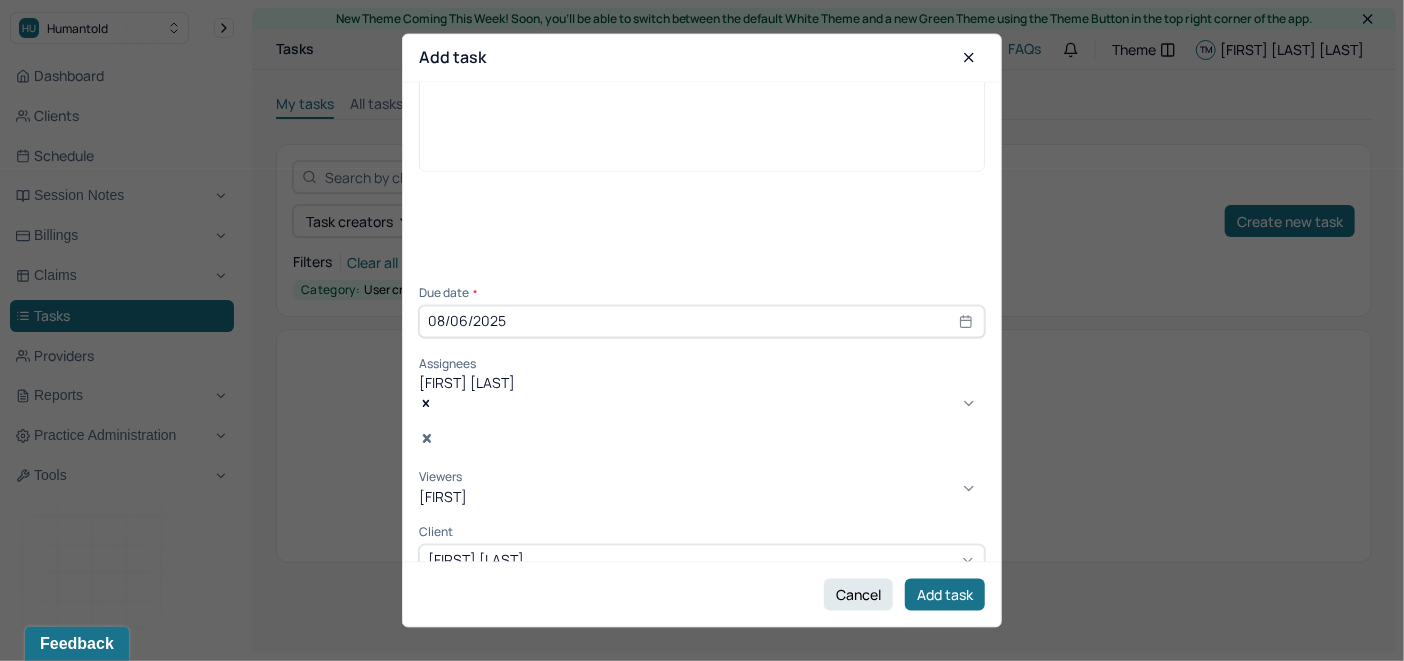 type 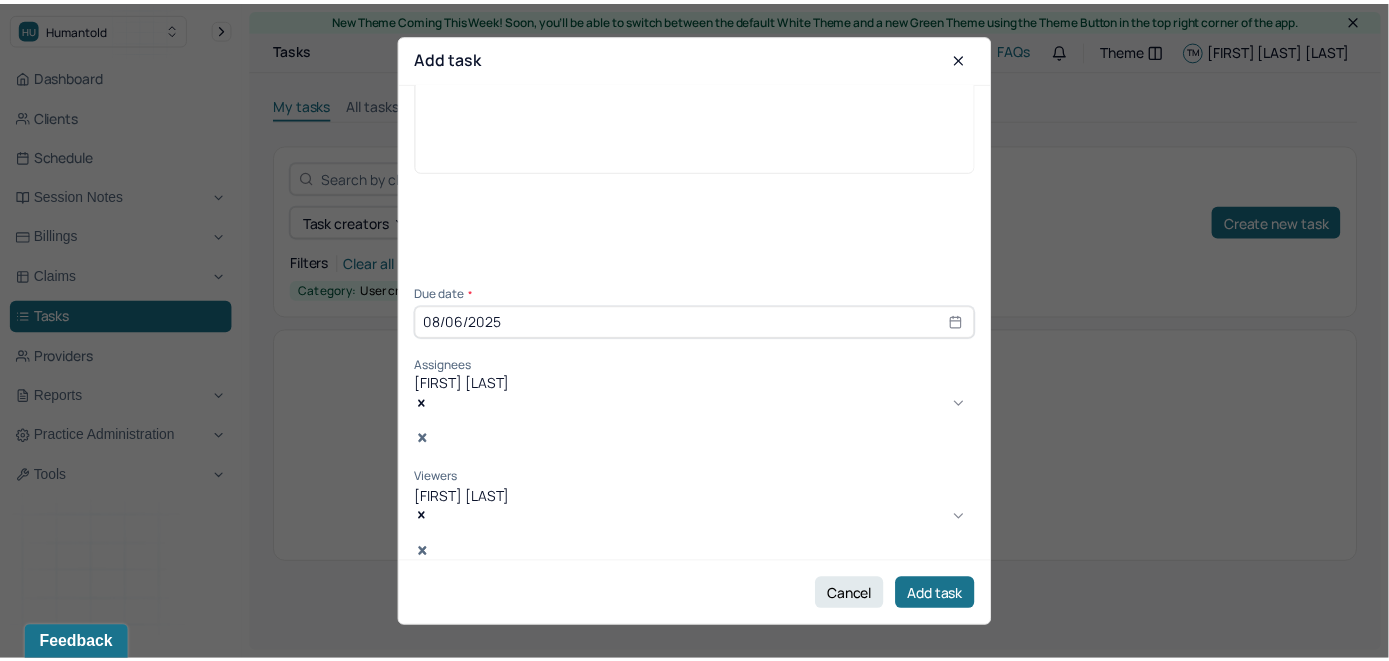 scroll, scrollTop: 145, scrollLeft: 0, axis: vertical 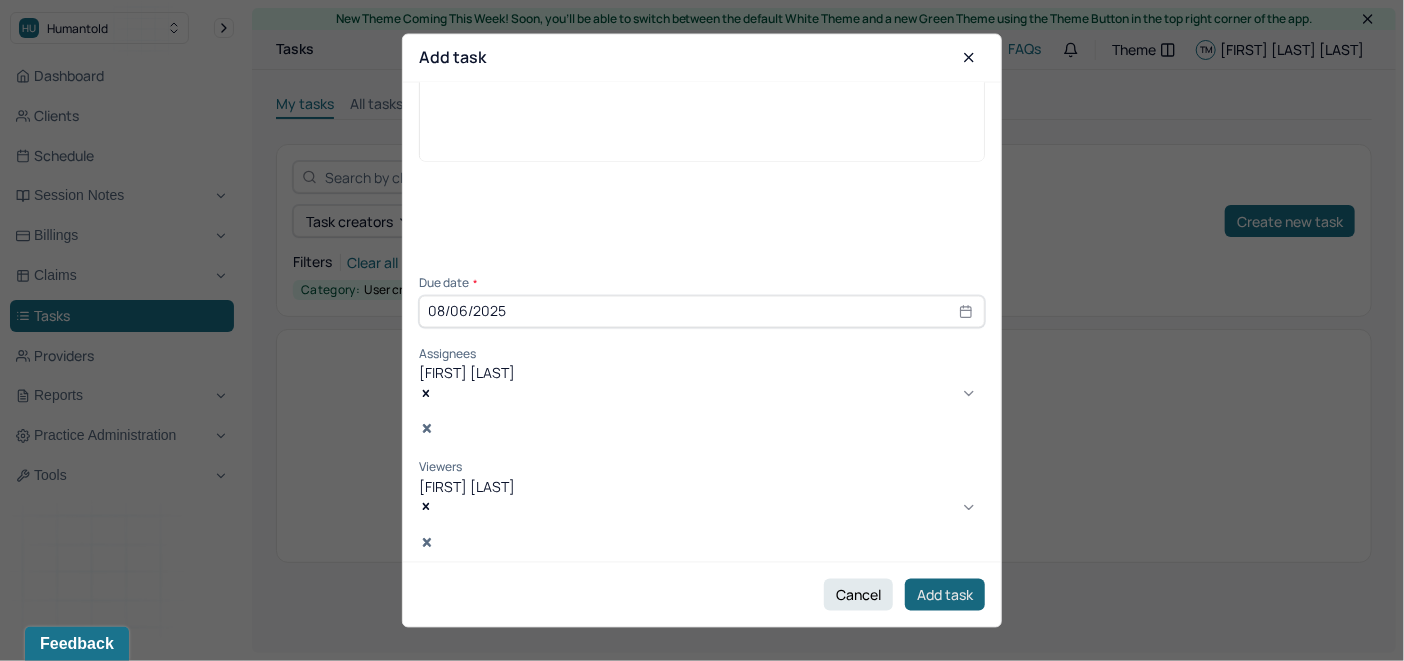 click on "Add task" at bounding box center (945, 595) 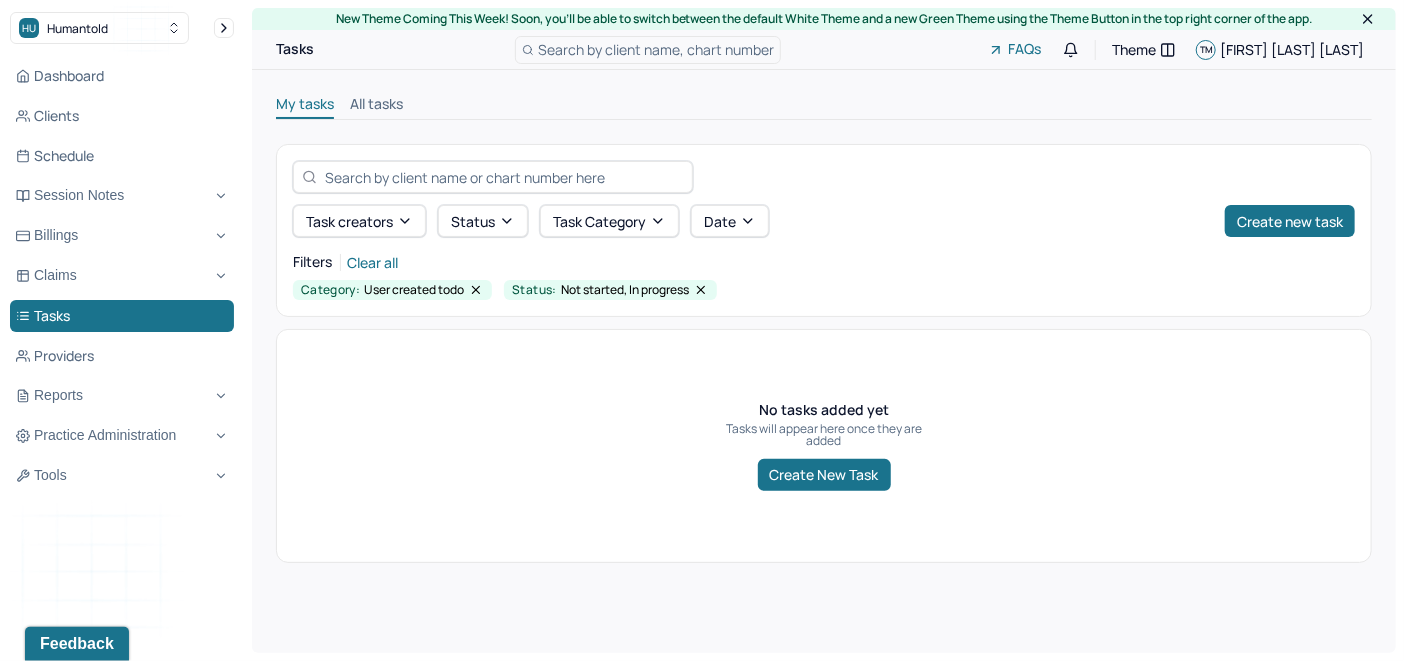click on "Search by client name, chart number" at bounding box center [656, 49] 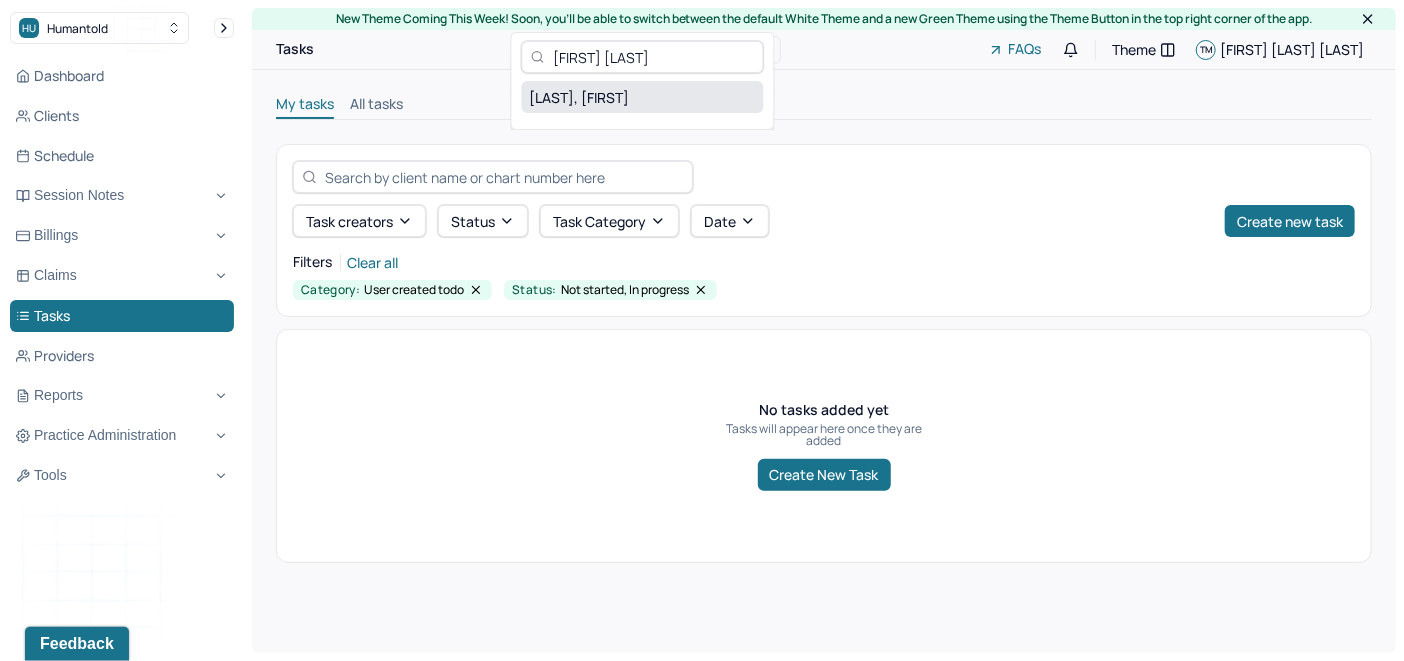 type on "[FIRST] [LAST]" 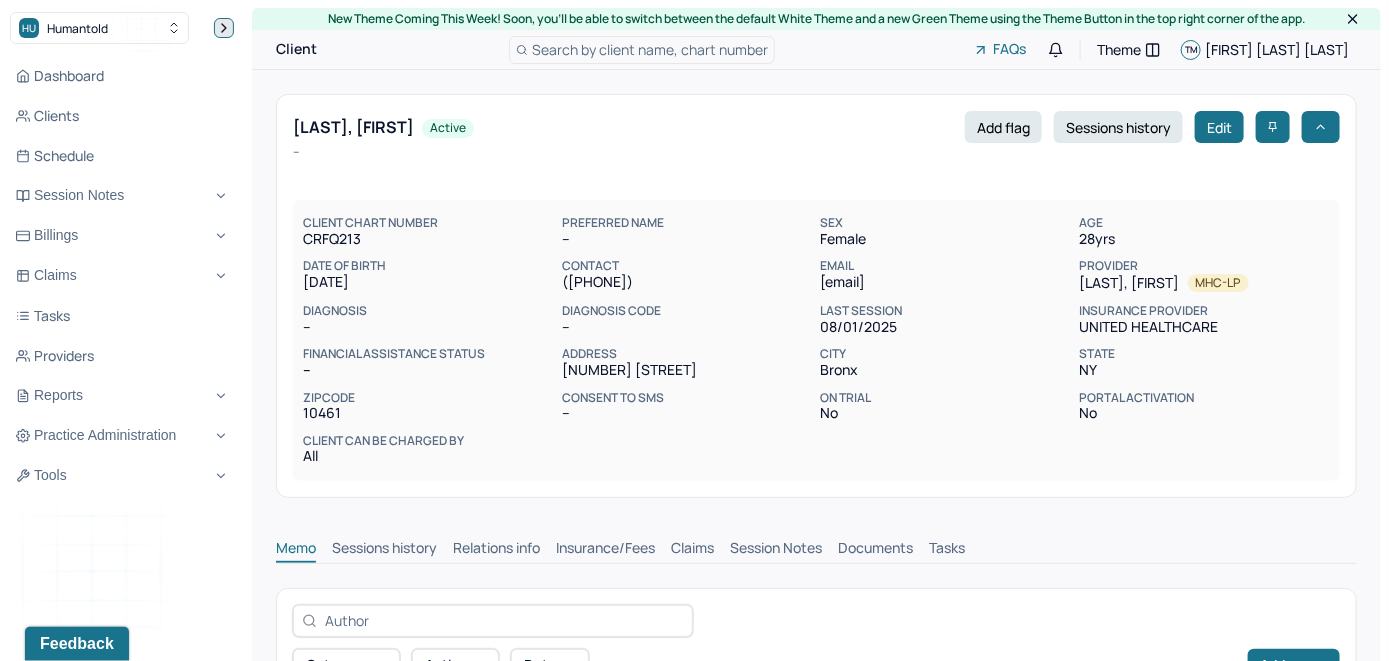 click 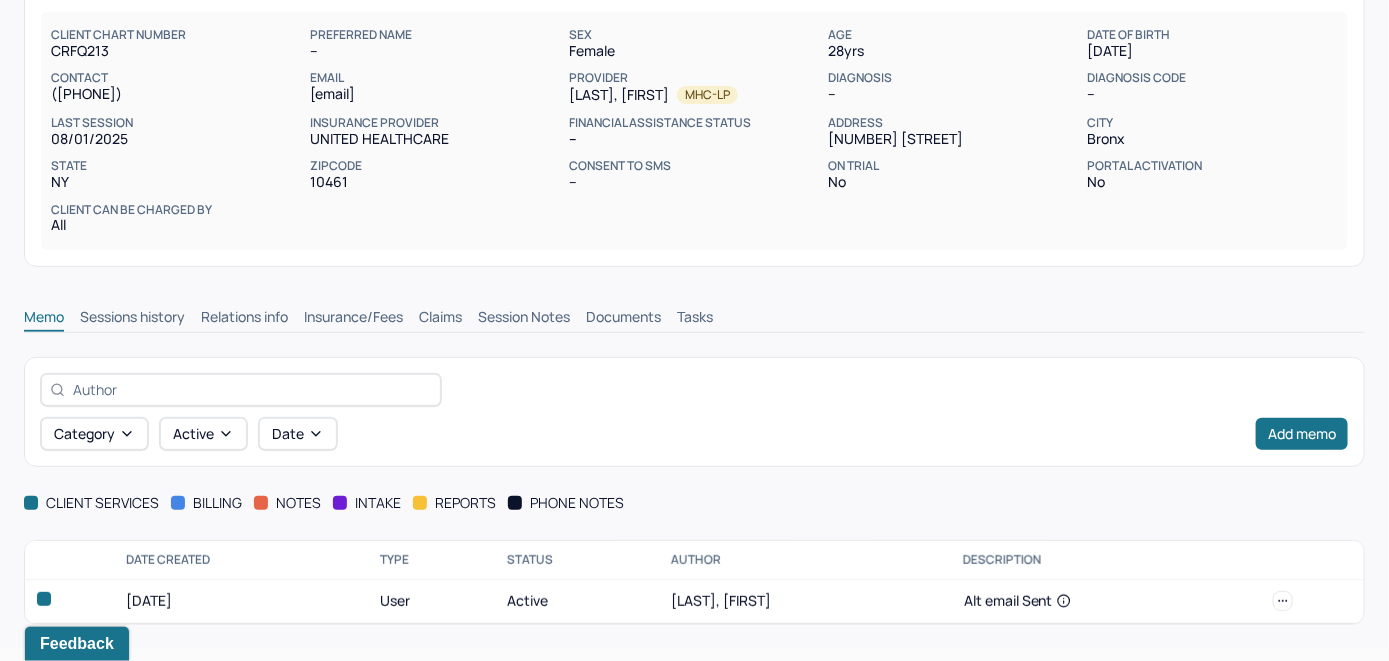 scroll, scrollTop: 209, scrollLeft: 0, axis: vertical 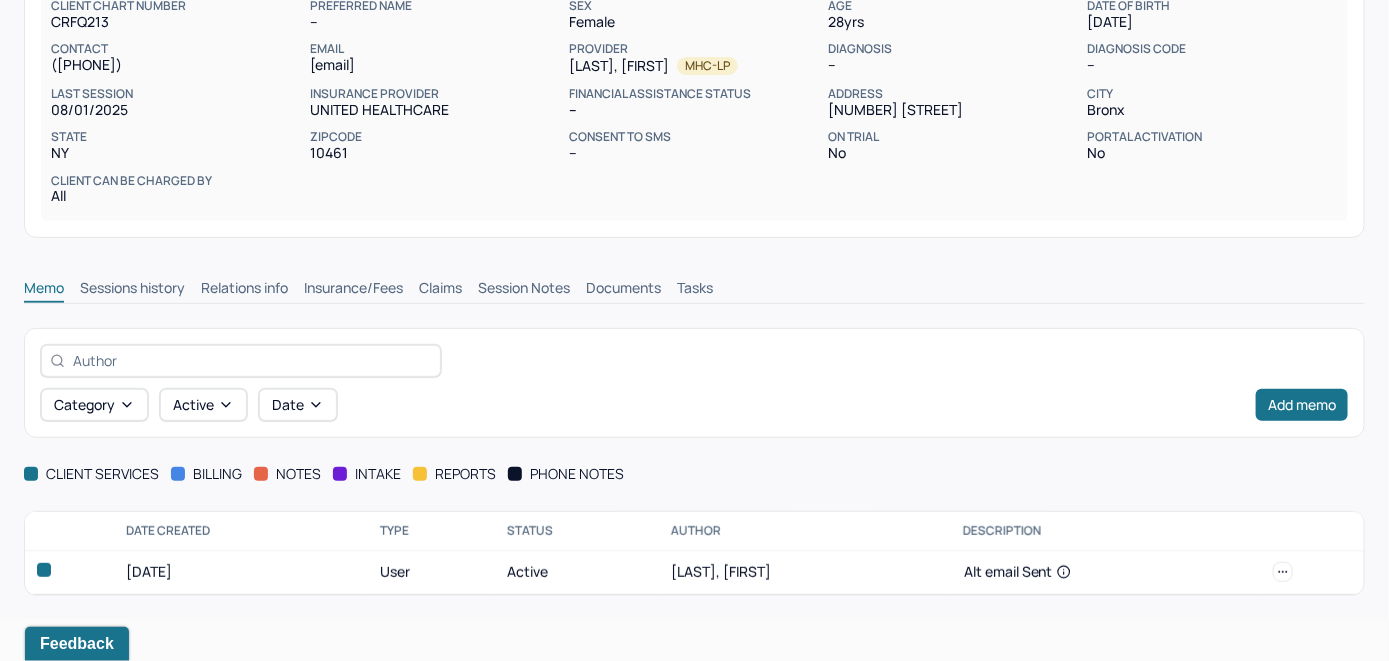 click on "Insurance/Fees" at bounding box center [353, 290] 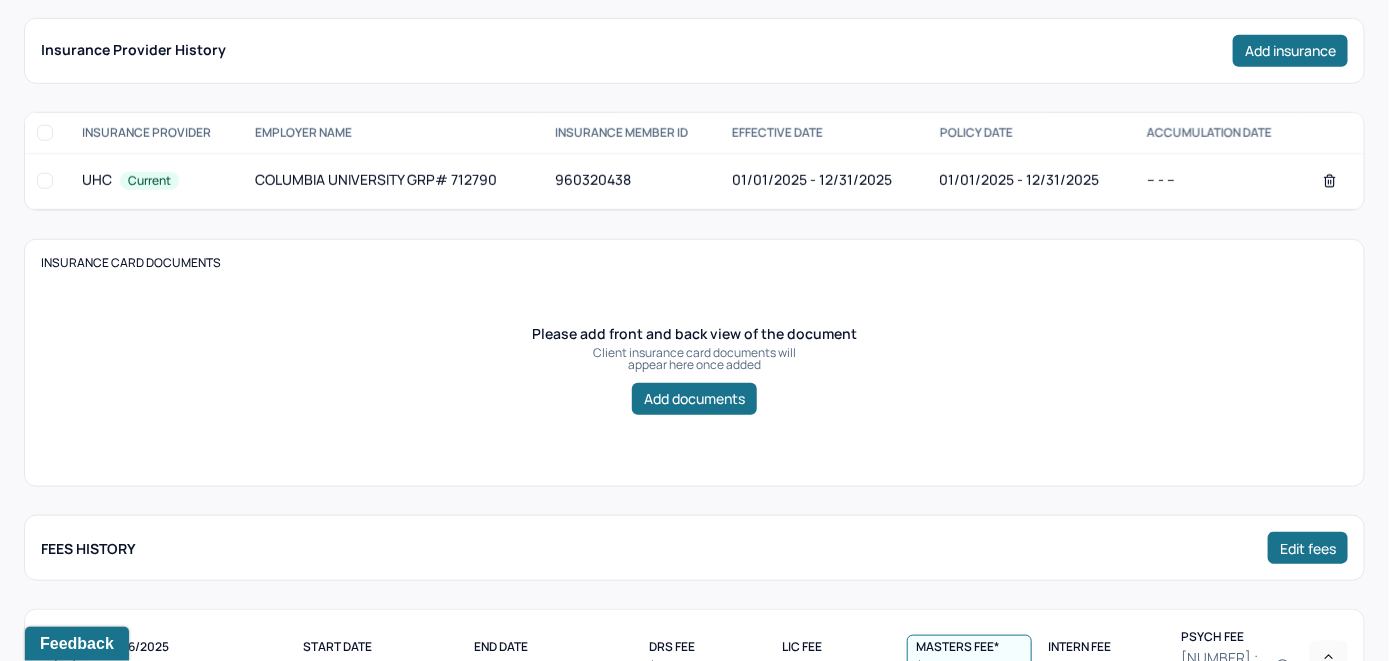 scroll, scrollTop: 509, scrollLeft: 0, axis: vertical 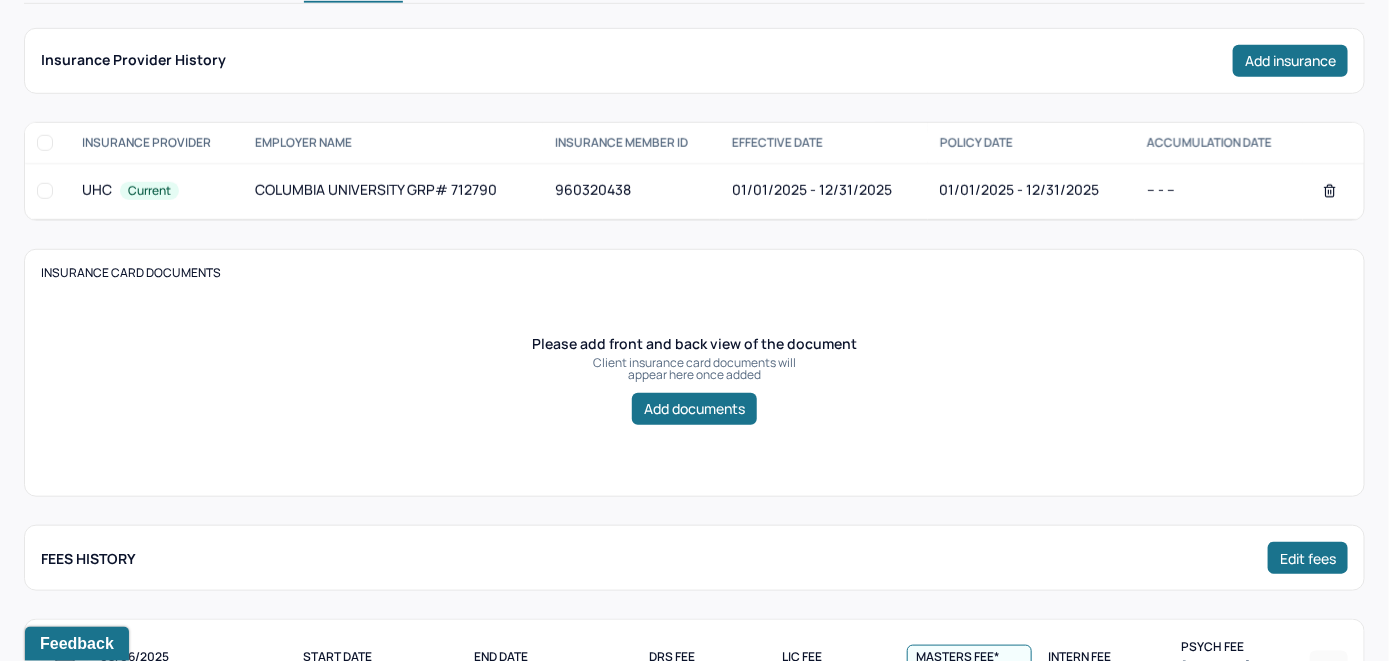 click on "Claims" at bounding box center (440, -10) 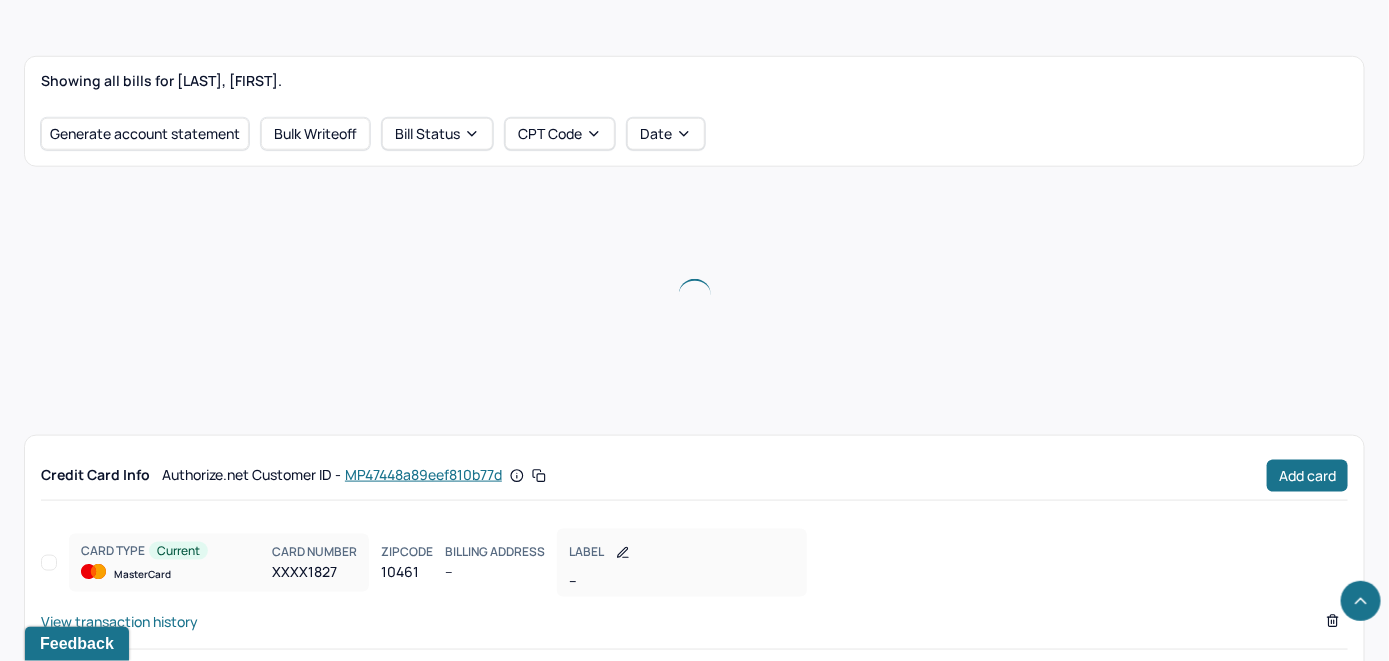 scroll, scrollTop: 714, scrollLeft: 0, axis: vertical 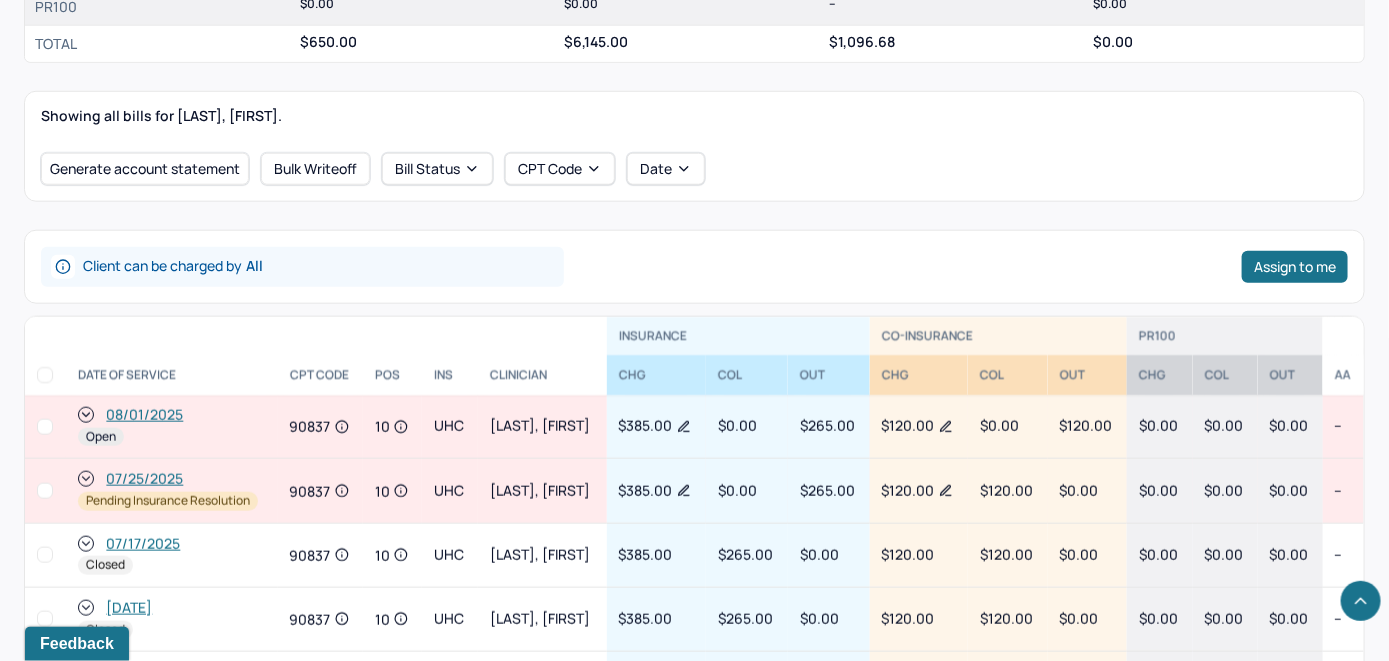 click on "08/01/2025" at bounding box center (144, 415) 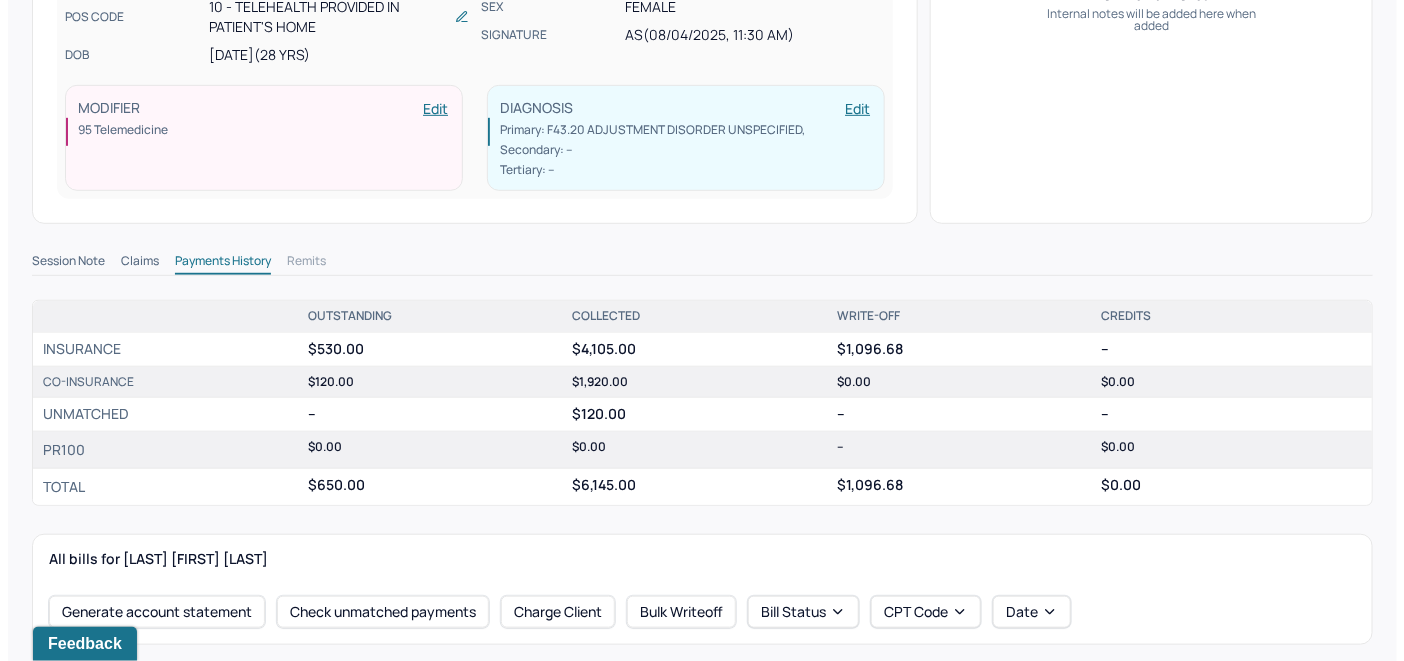 scroll, scrollTop: 600, scrollLeft: 0, axis: vertical 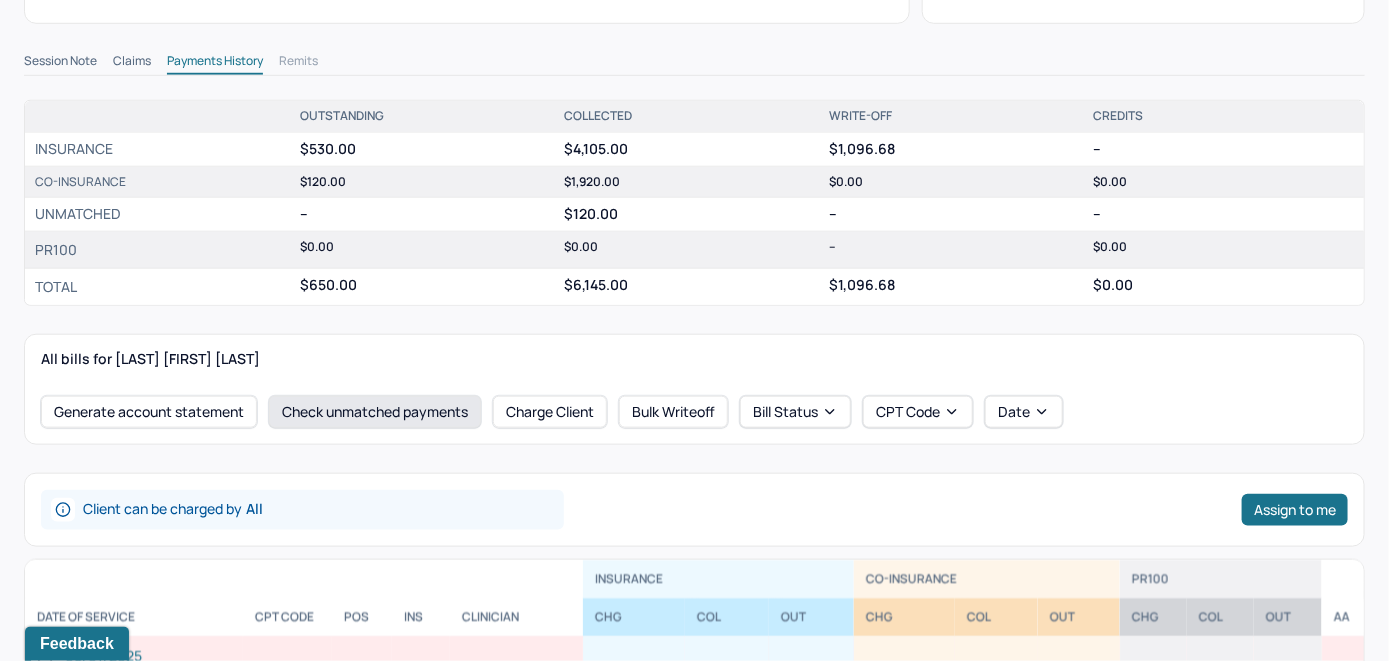 click on "Check unmatched payments" at bounding box center [375, 412] 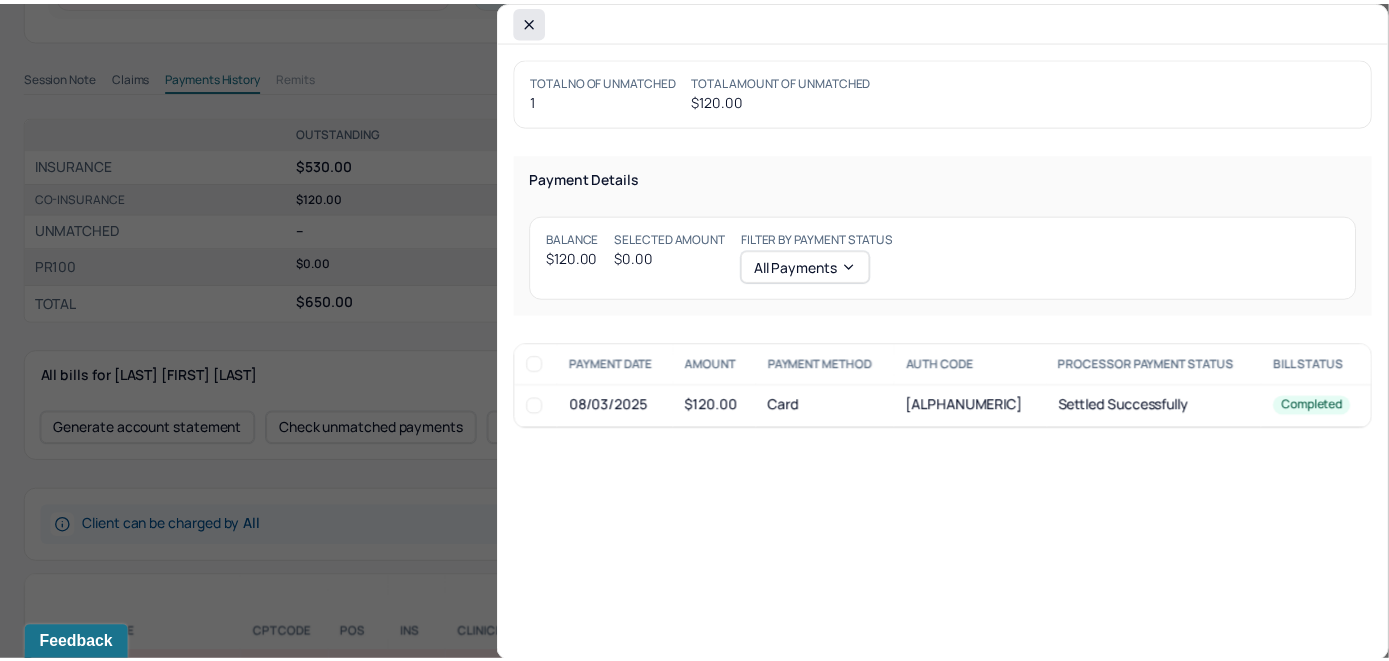 scroll, scrollTop: 616, scrollLeft: 0, axis: vertical 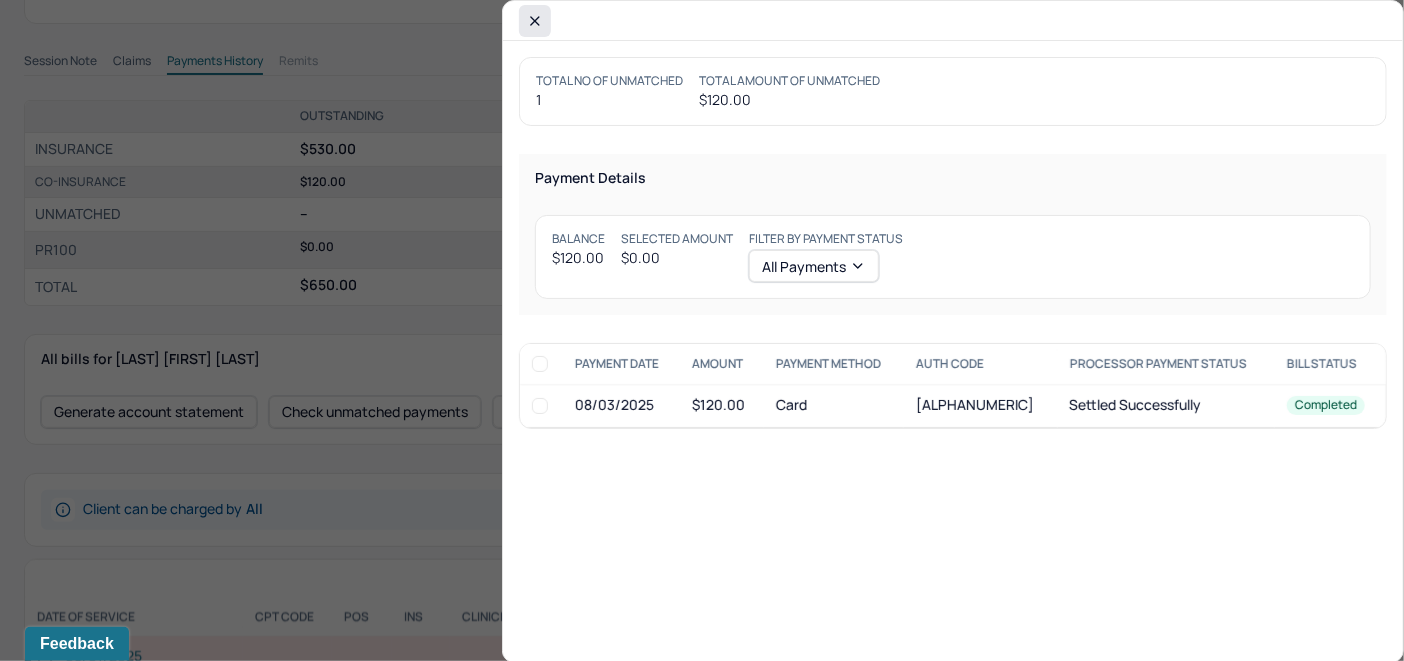 click 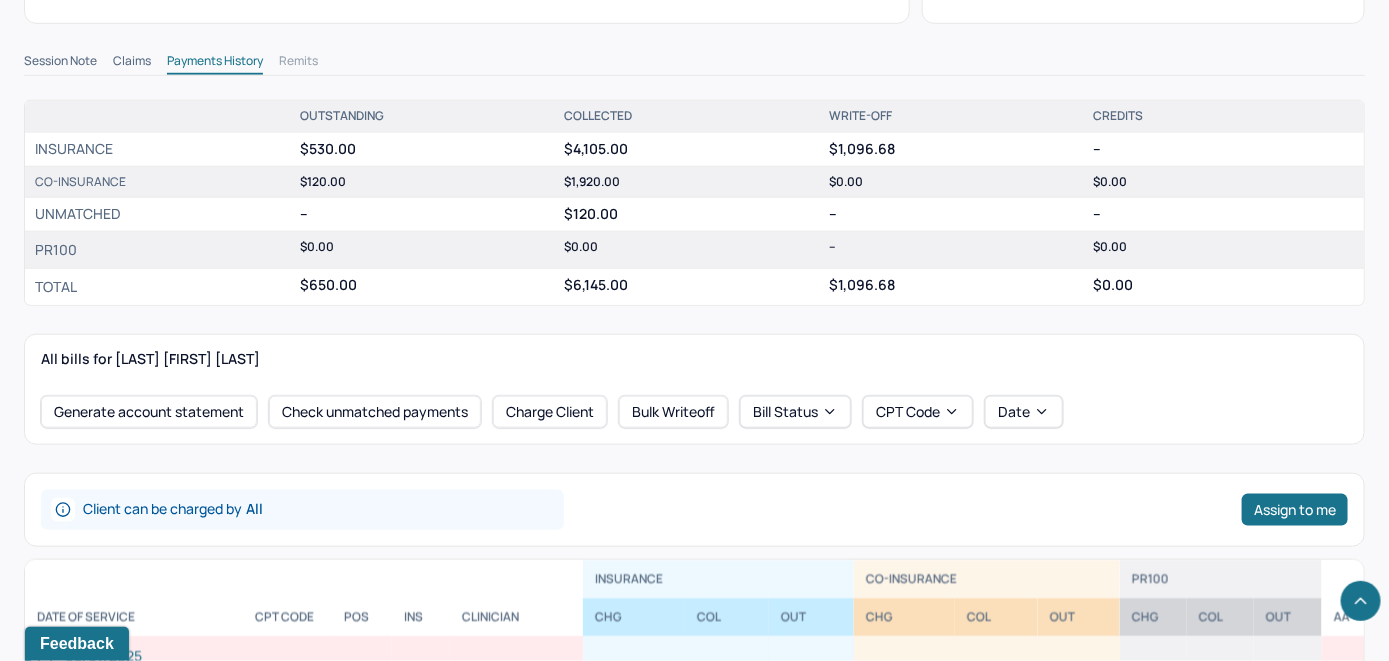 scroll, scrollTop: 816, scrollLeft: 0, axis: vertical 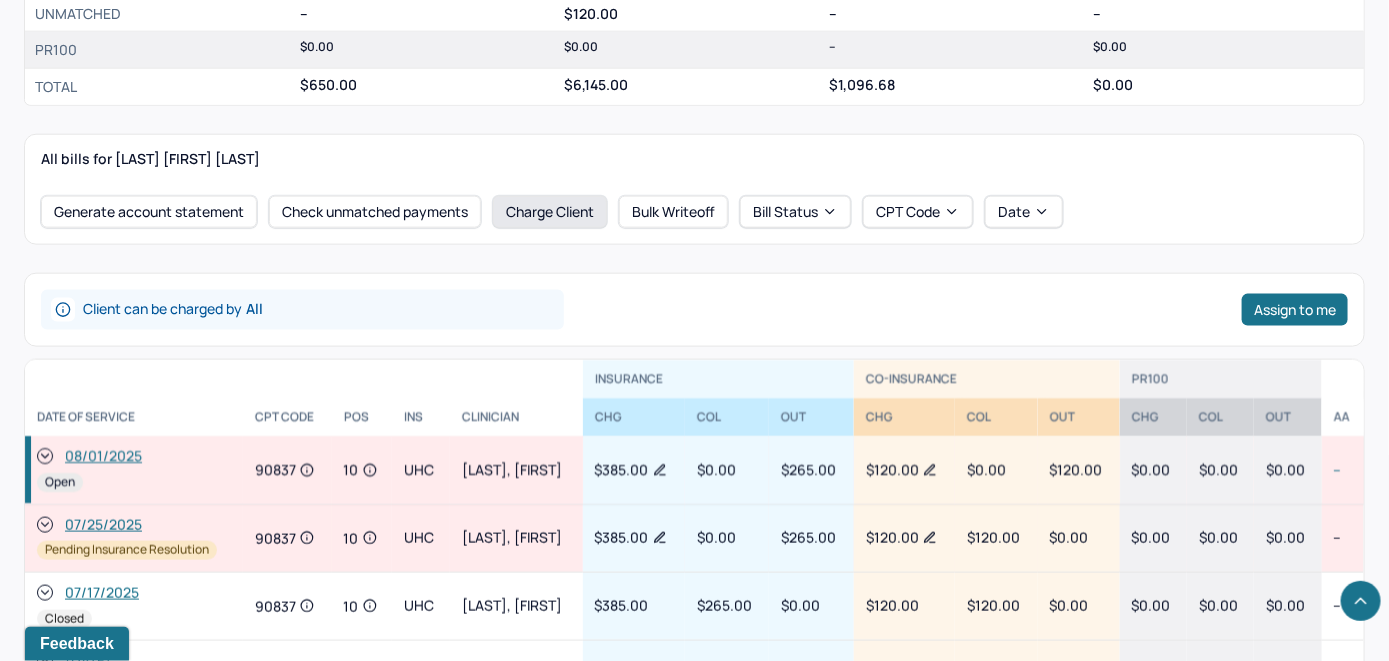 click on "Charge Client" at bounding box center [550, 212] 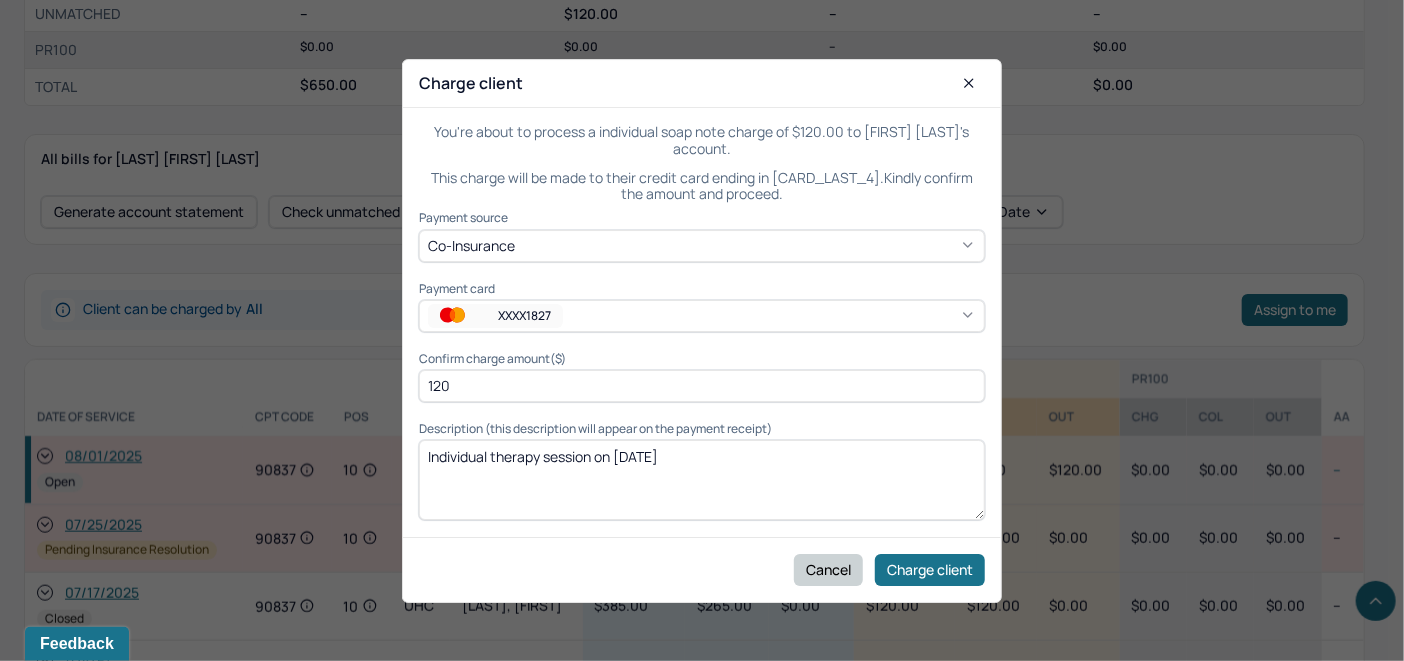 click on "Cancel" at bounding box center (828, 569) 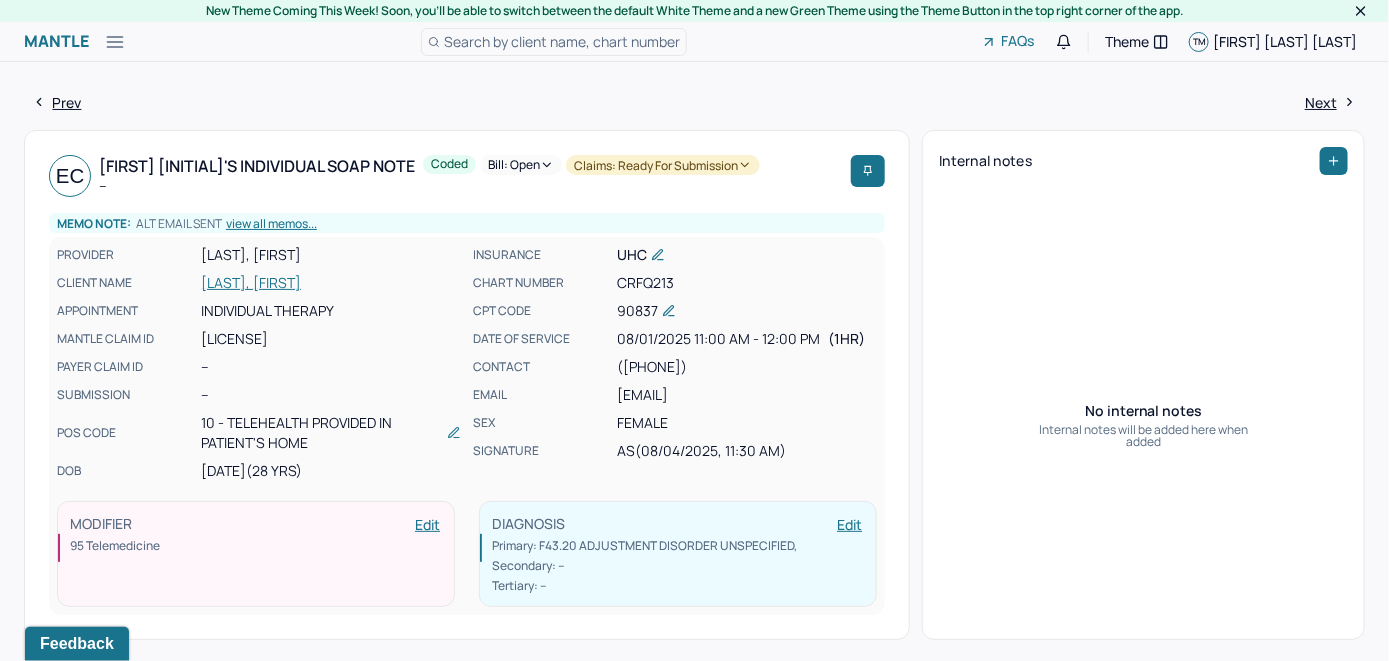 scroll, scrollTop: 0, scrollLeft: 0, axis: both 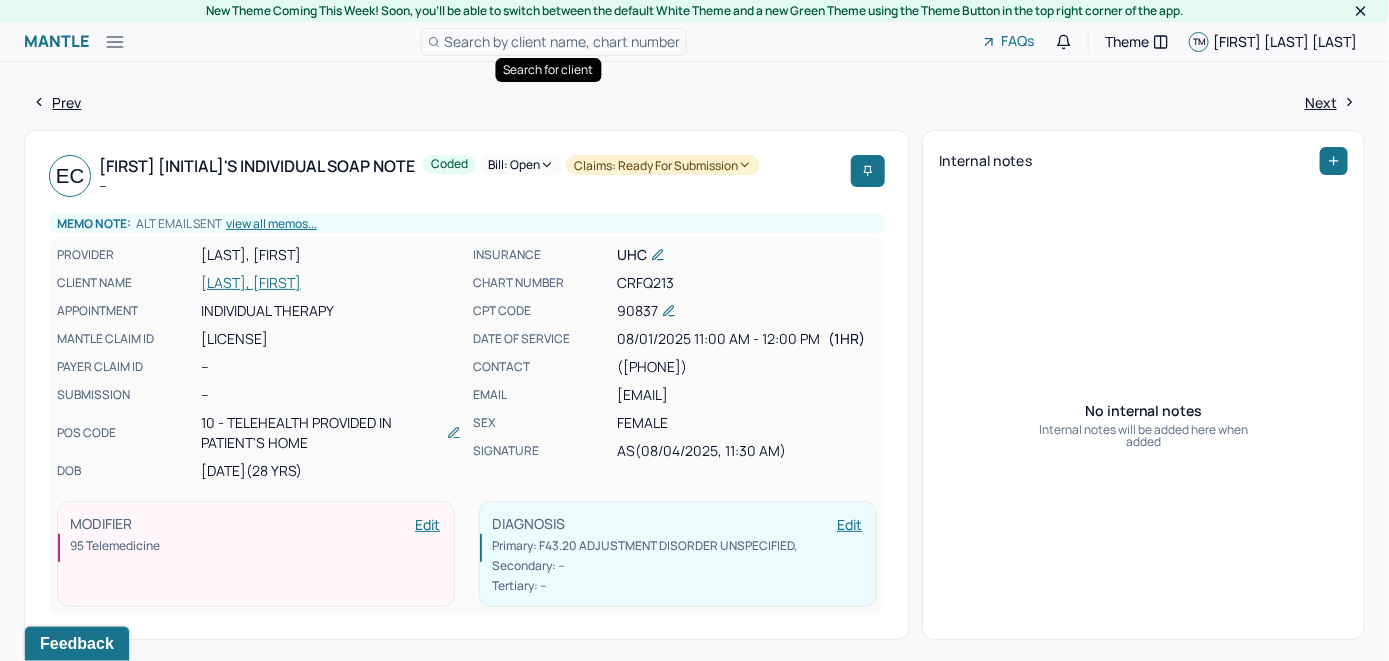 click on "Search by client name, chart number" at bounding box center (562, 41) 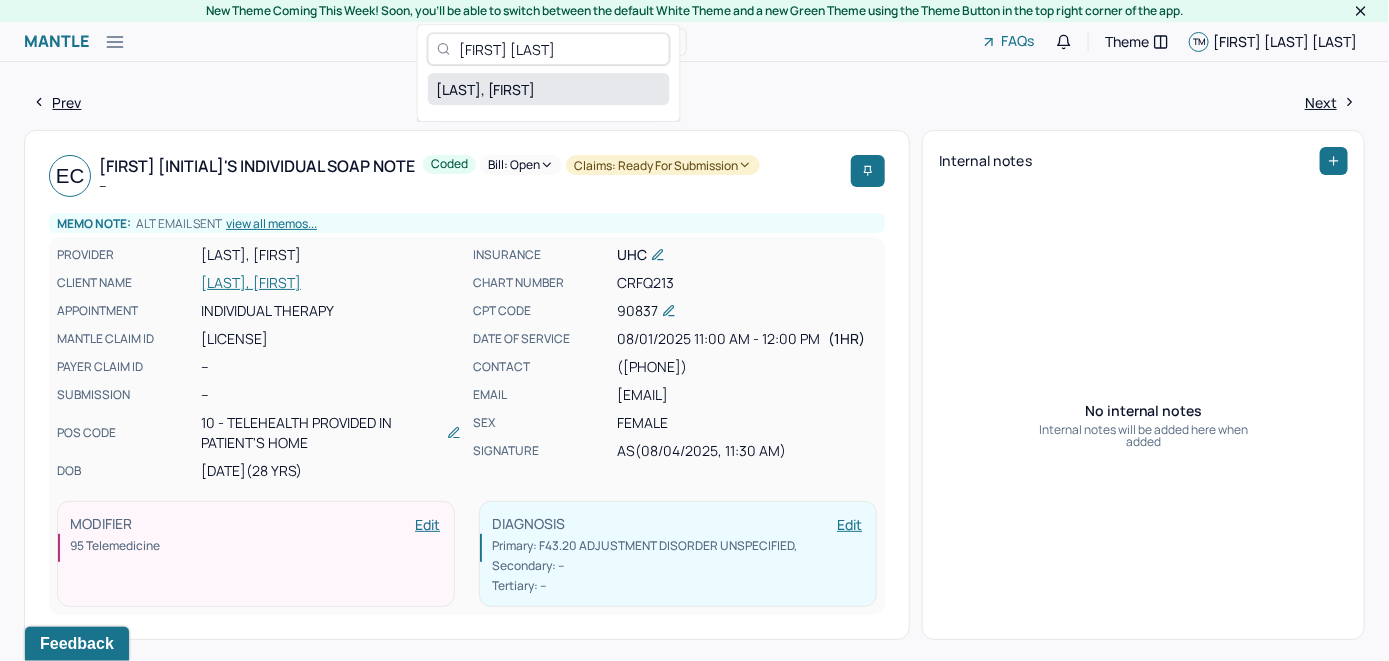 type on "[FIRST] [LAST]" 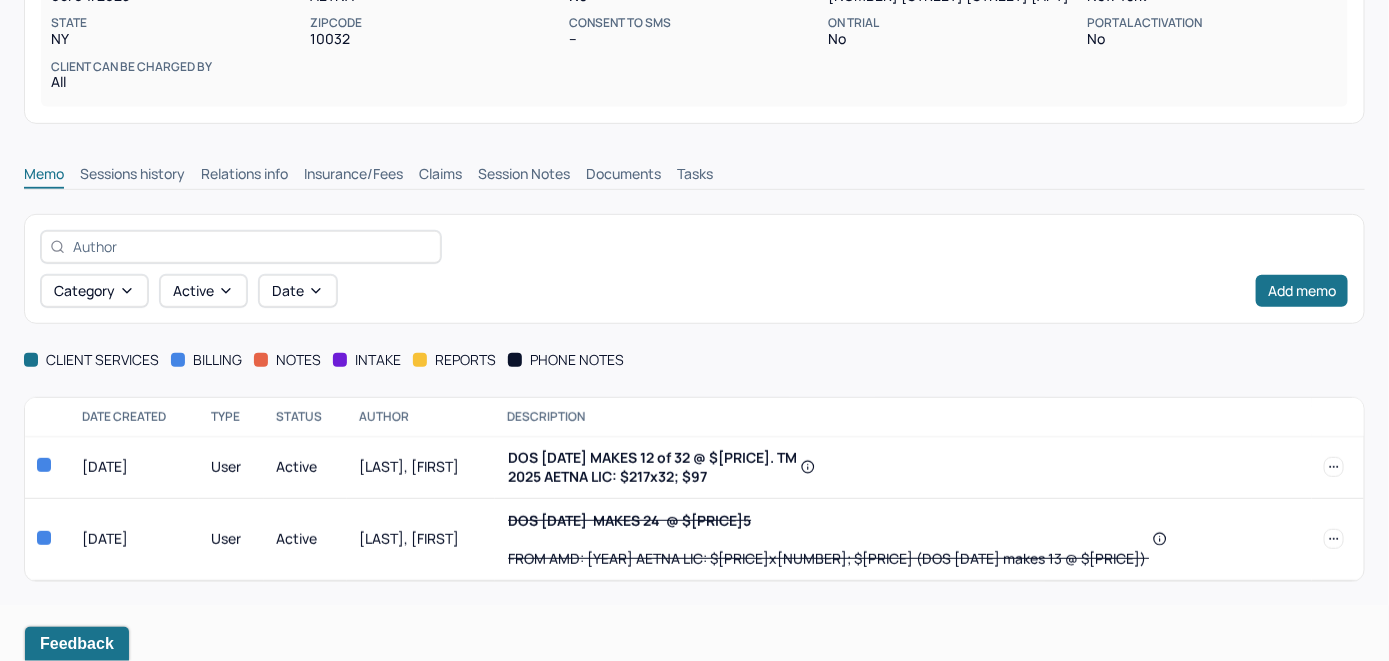 scroll, scrollTop: 330, scrollLeft: 0, axis: vertical 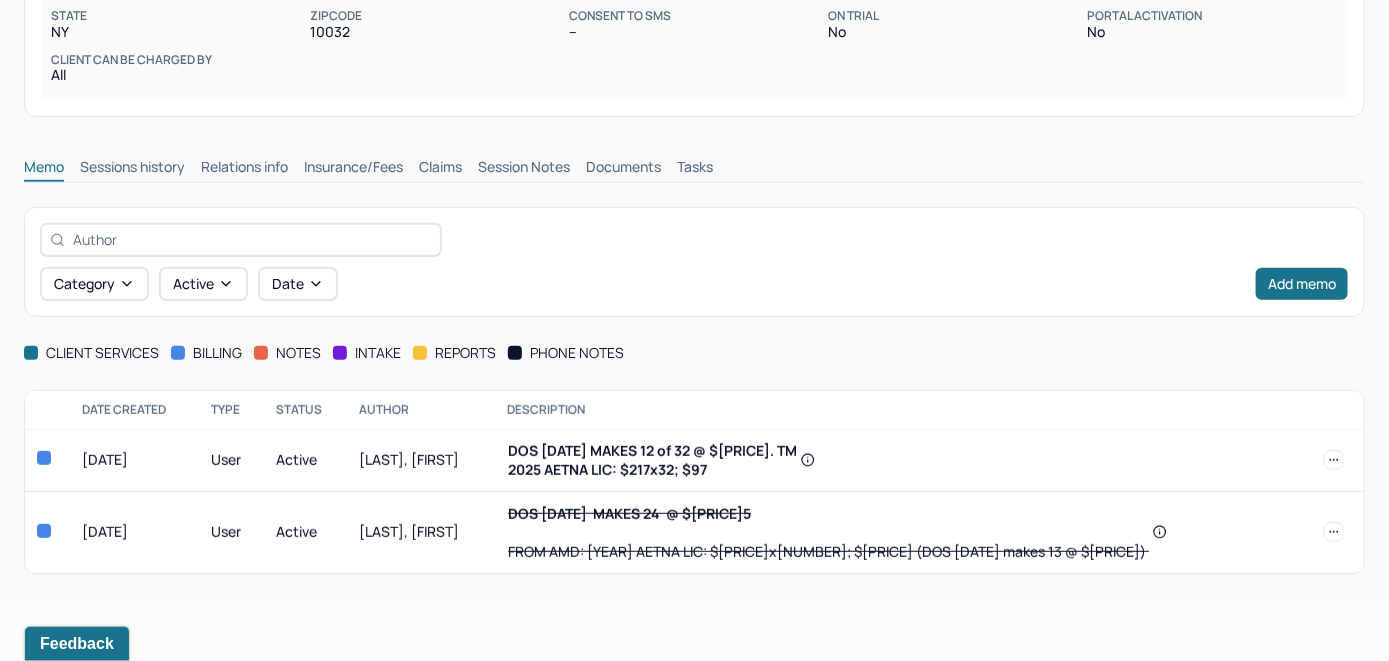 click on "Insurance/Fees" at bounding box center (353, 169) 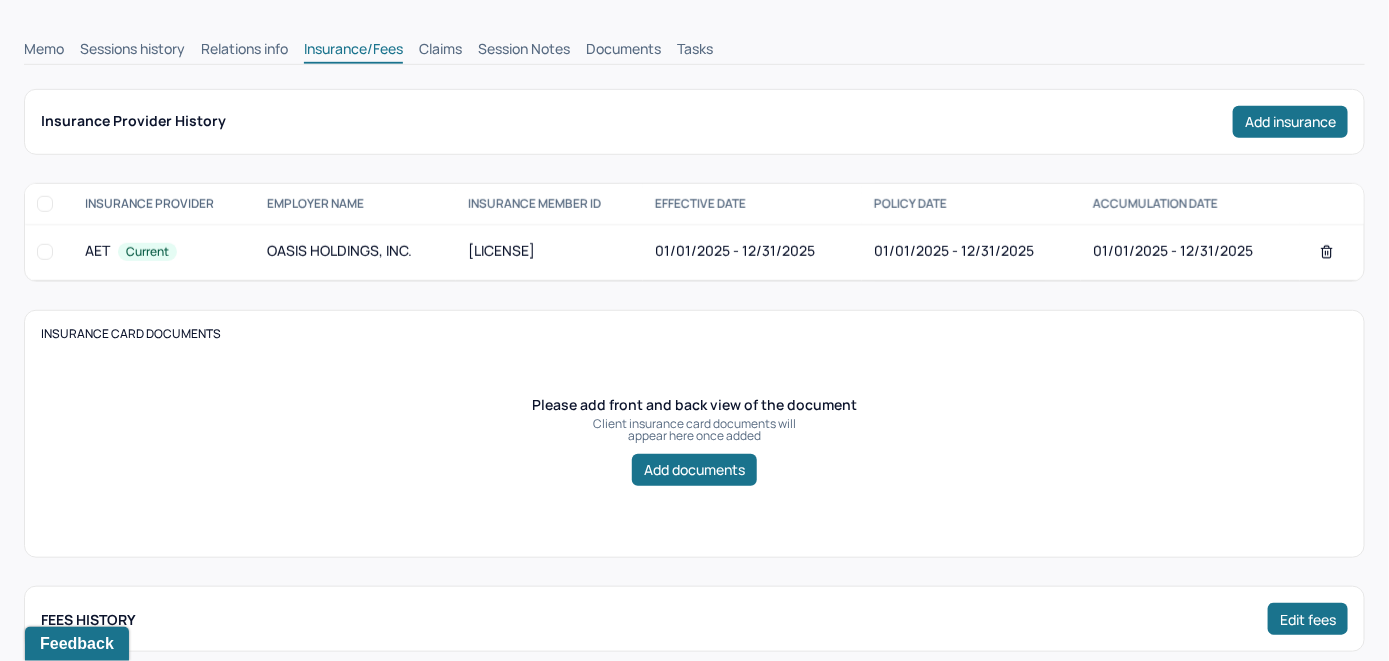 scroll, scrollTop: 330, scrollLeft: 0, axis: vertical 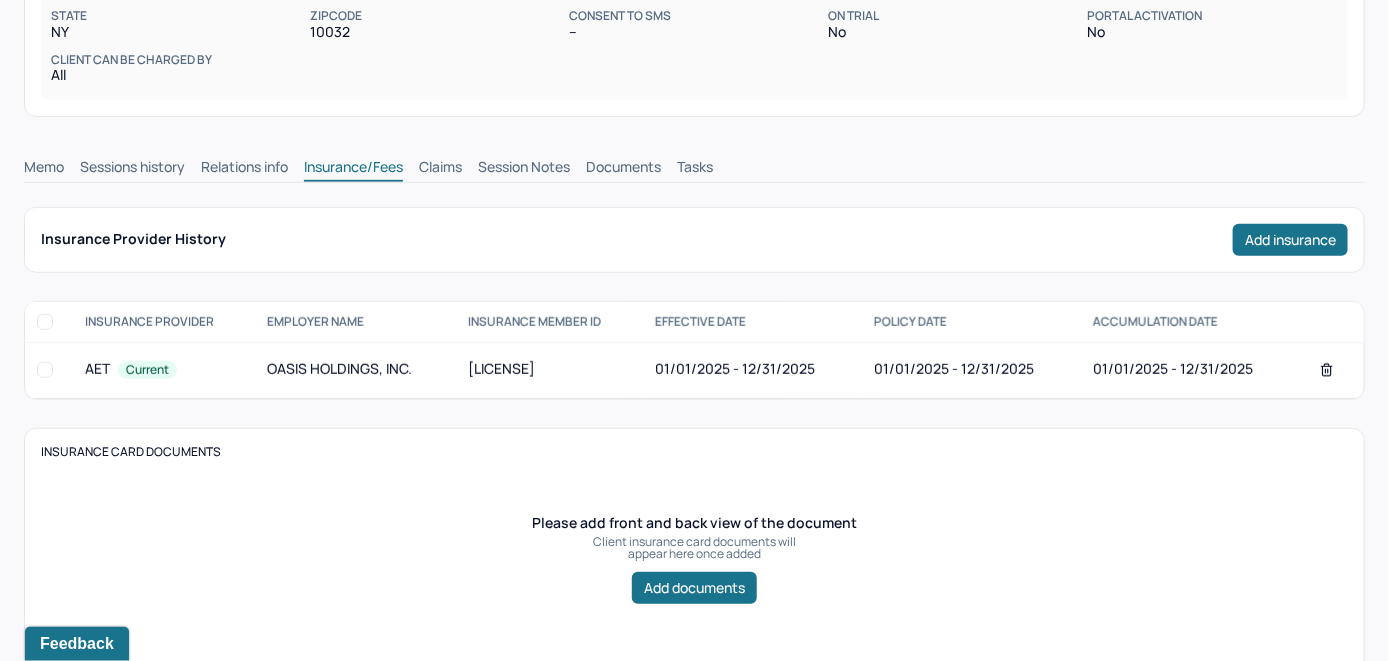 click on "Claims" at bounding box center [440, 169] 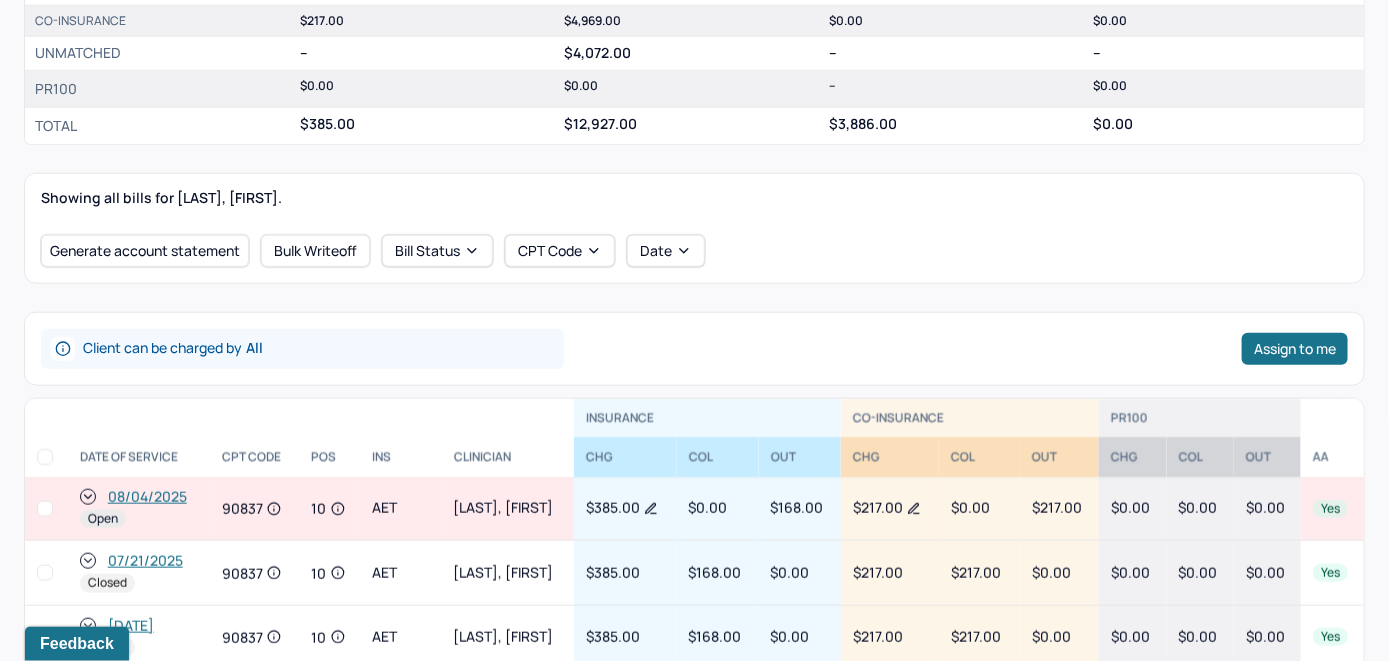 scroll, scrollTop: 630, scrollLeft: 0, axis: vertical 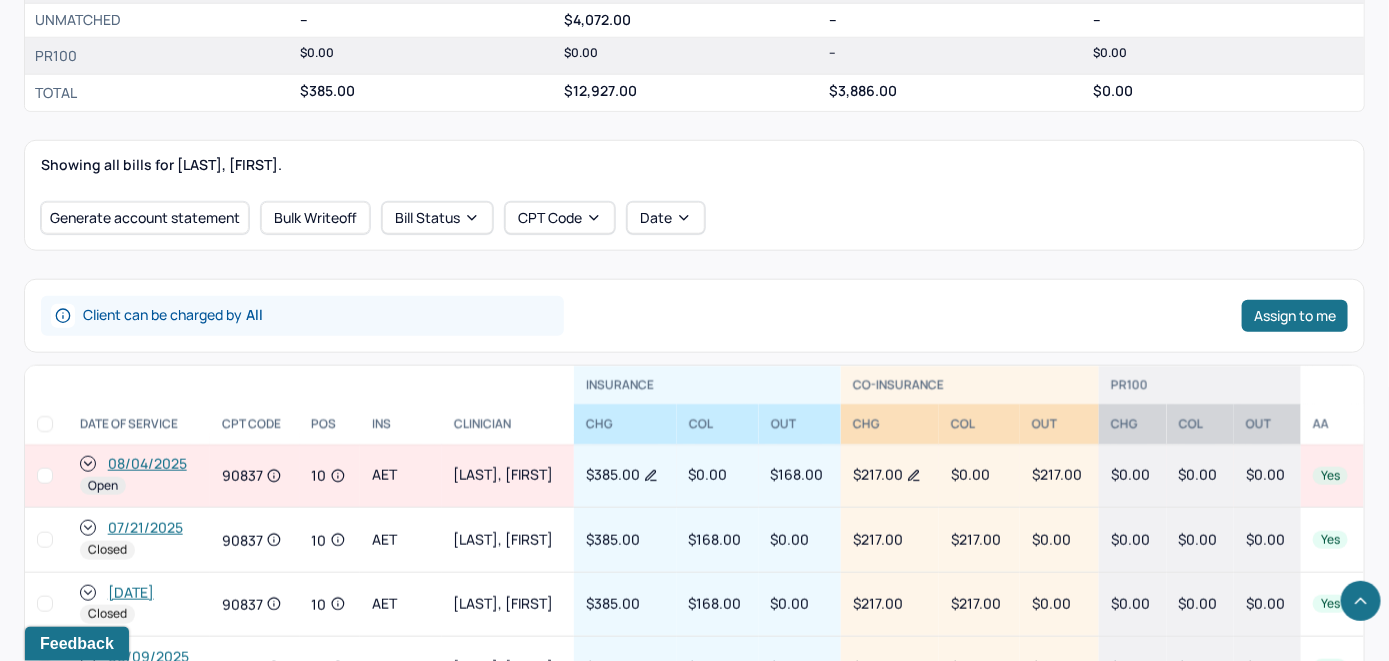click on "08/04/2025" at bounding box center (147, 464) 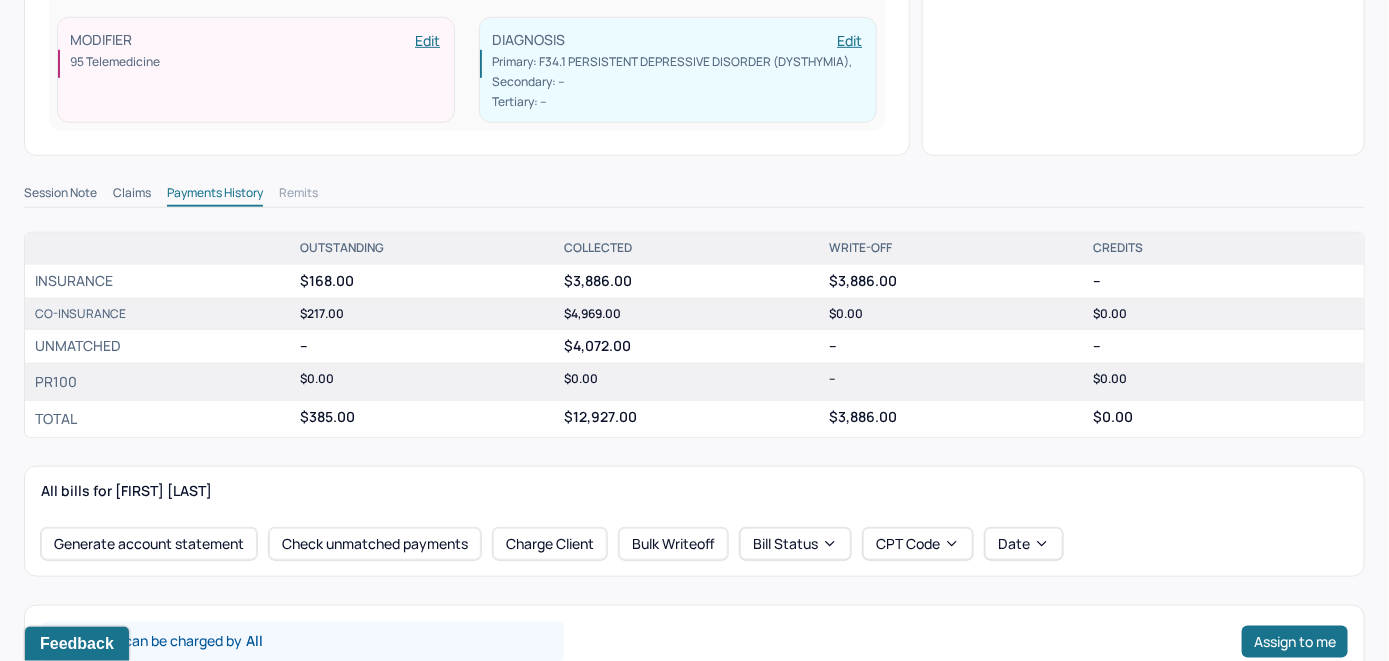 scroll, scrollTop: 600, scrollLeft: 0, axis: vertical 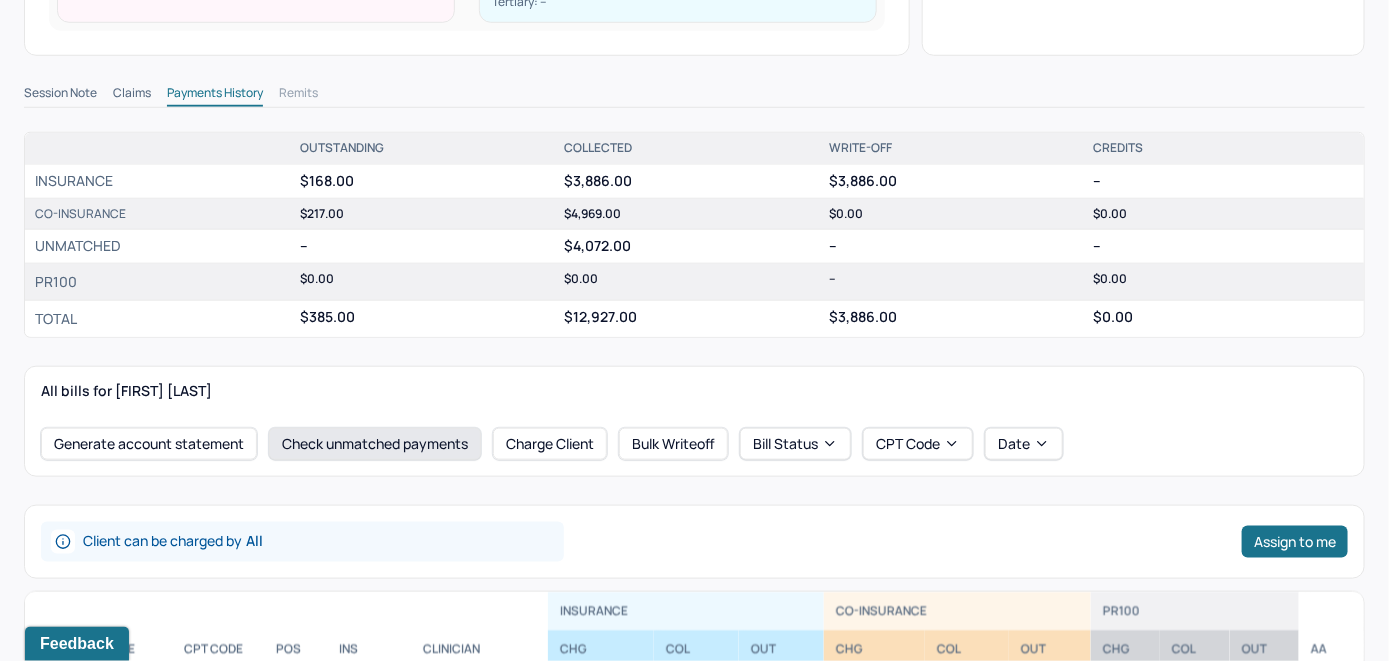 click on "Check unmatched payments" at bounding box center [375, 444] 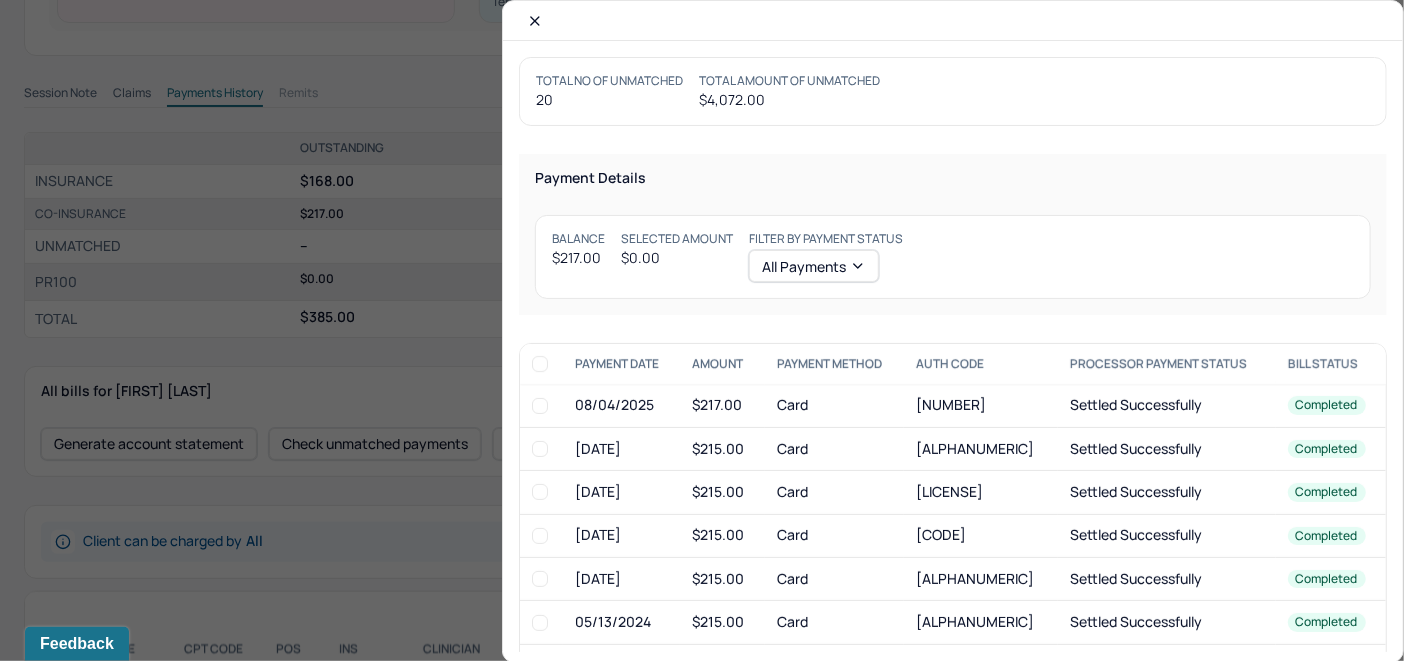 click at bounding box center (540, 406) 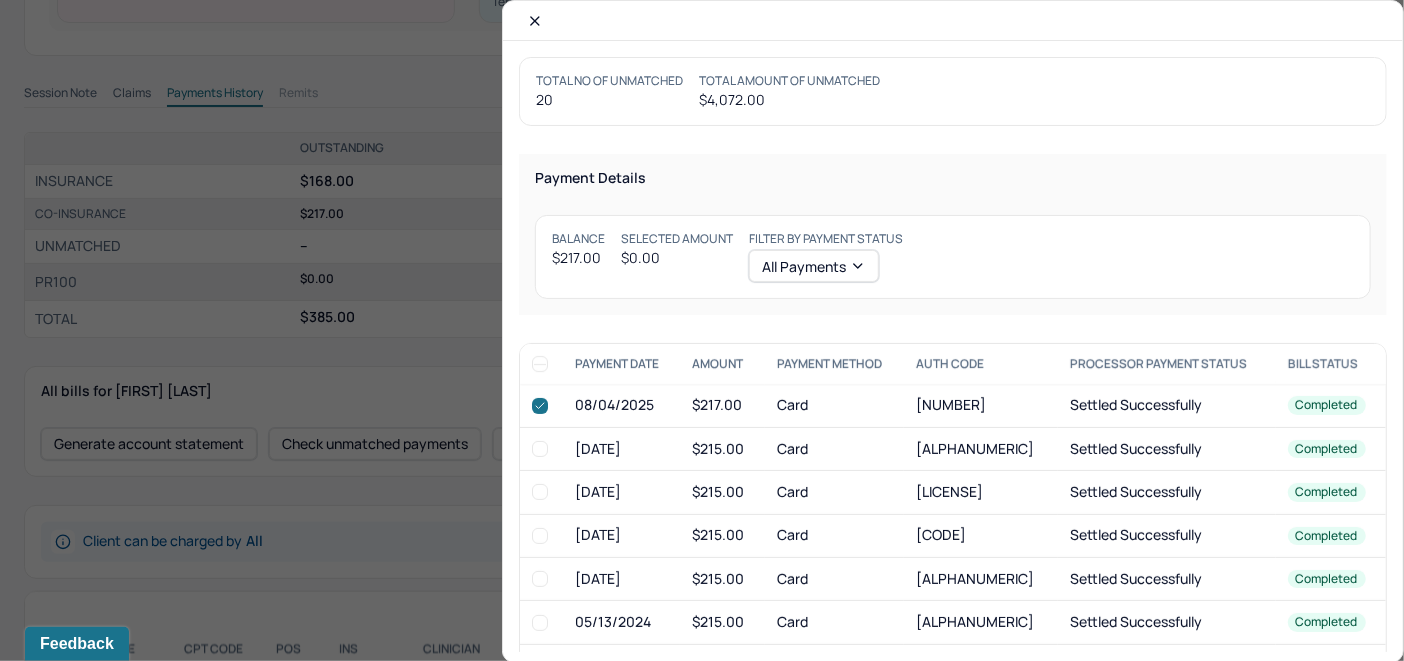 checkbox on "true" 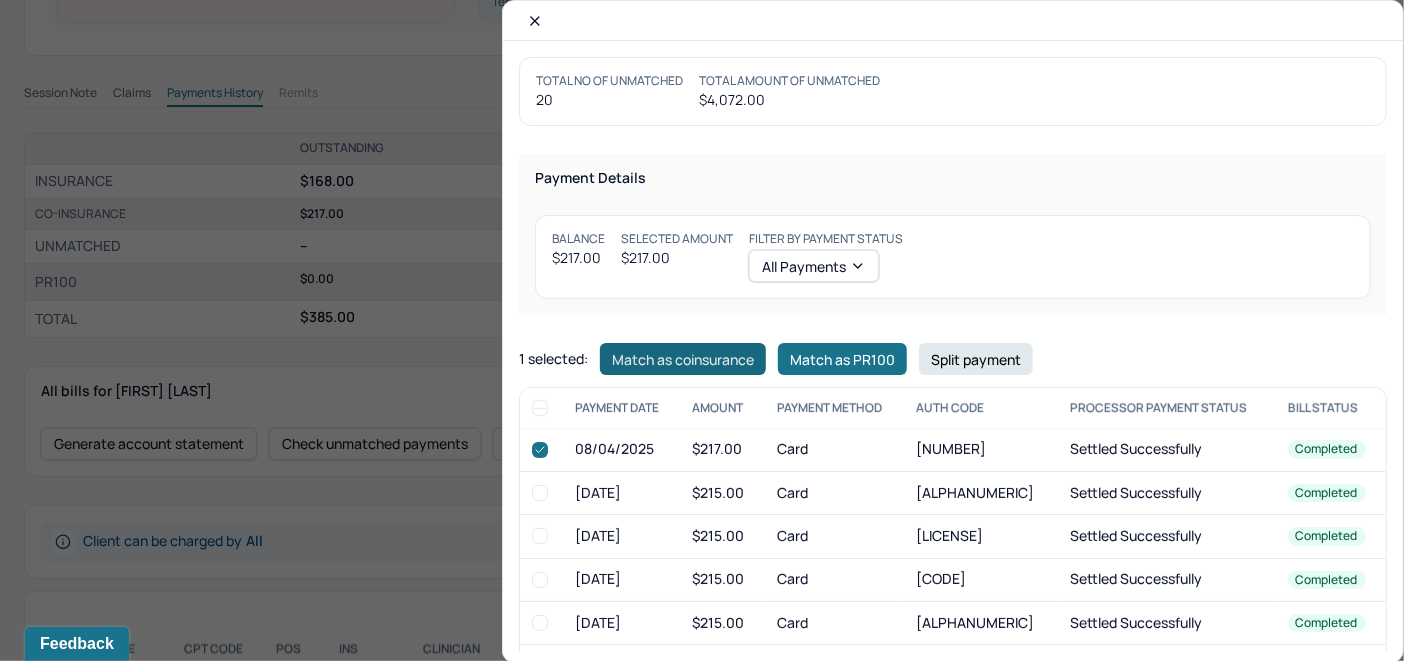 click on "Match as coinsurance" at bounding box center [683, 359] 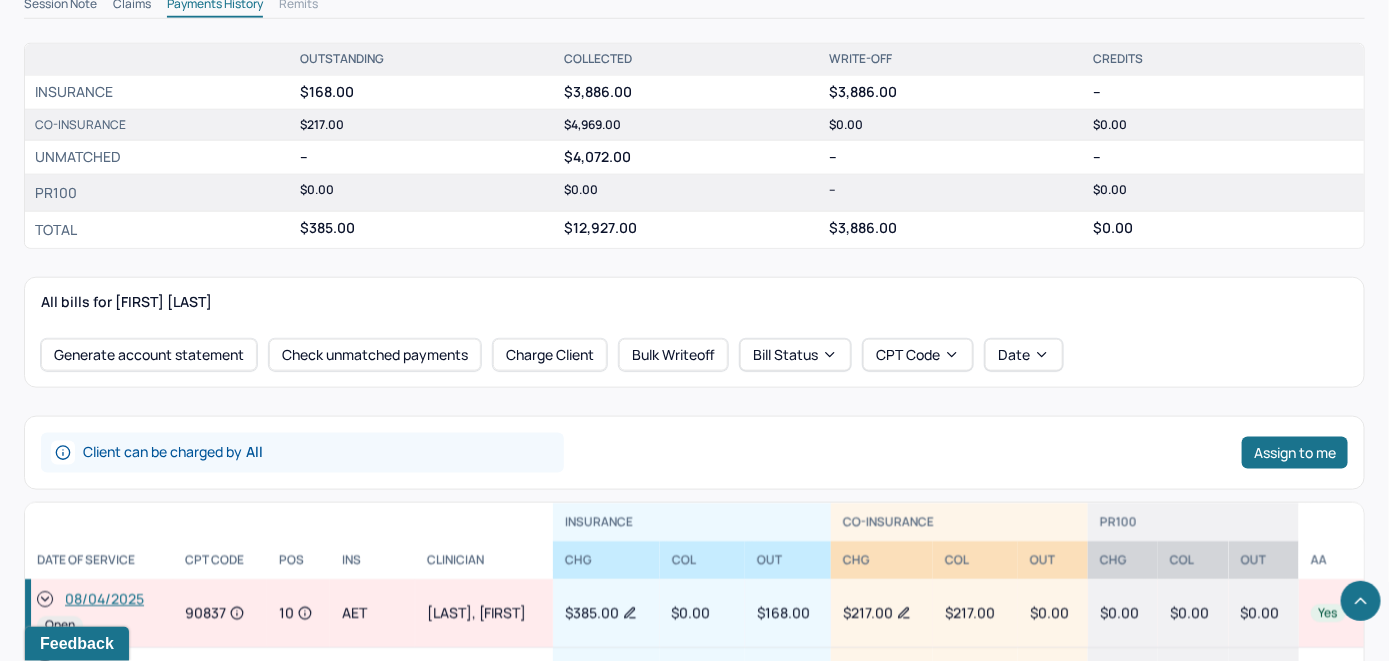 scroll, scrollTop: 800, scrollLeft: 0, axis: vertical 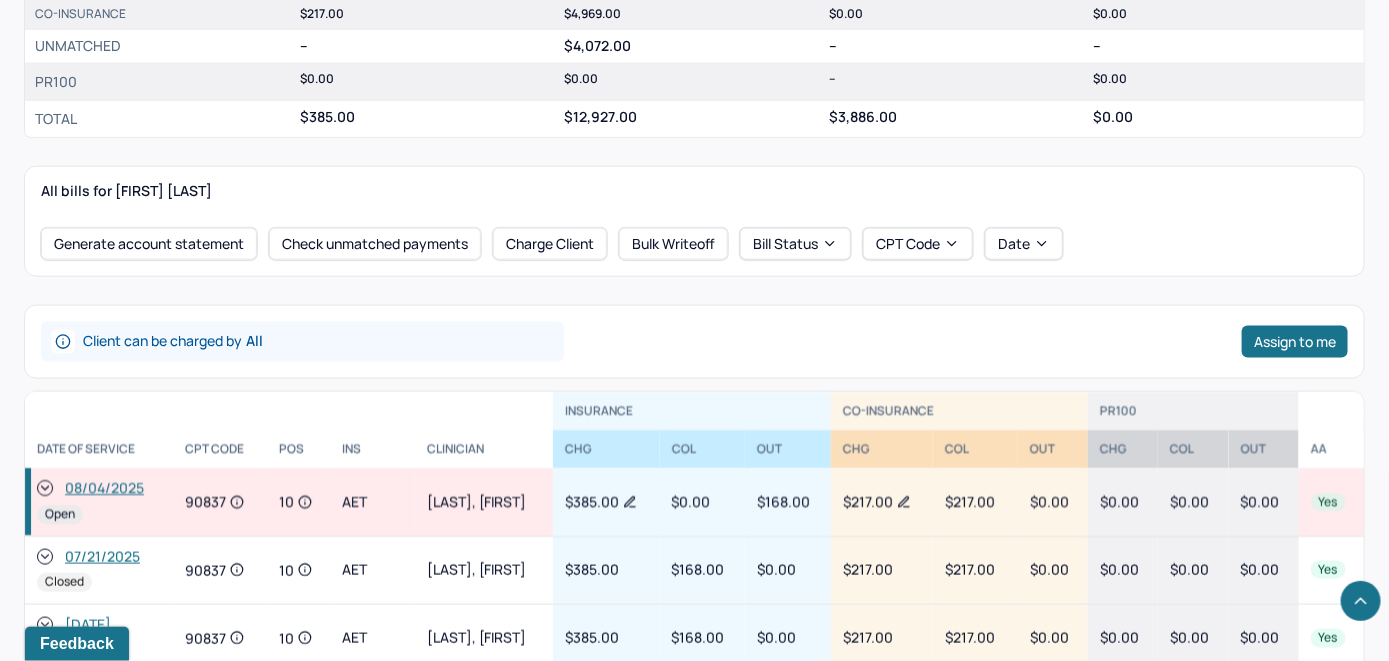 click 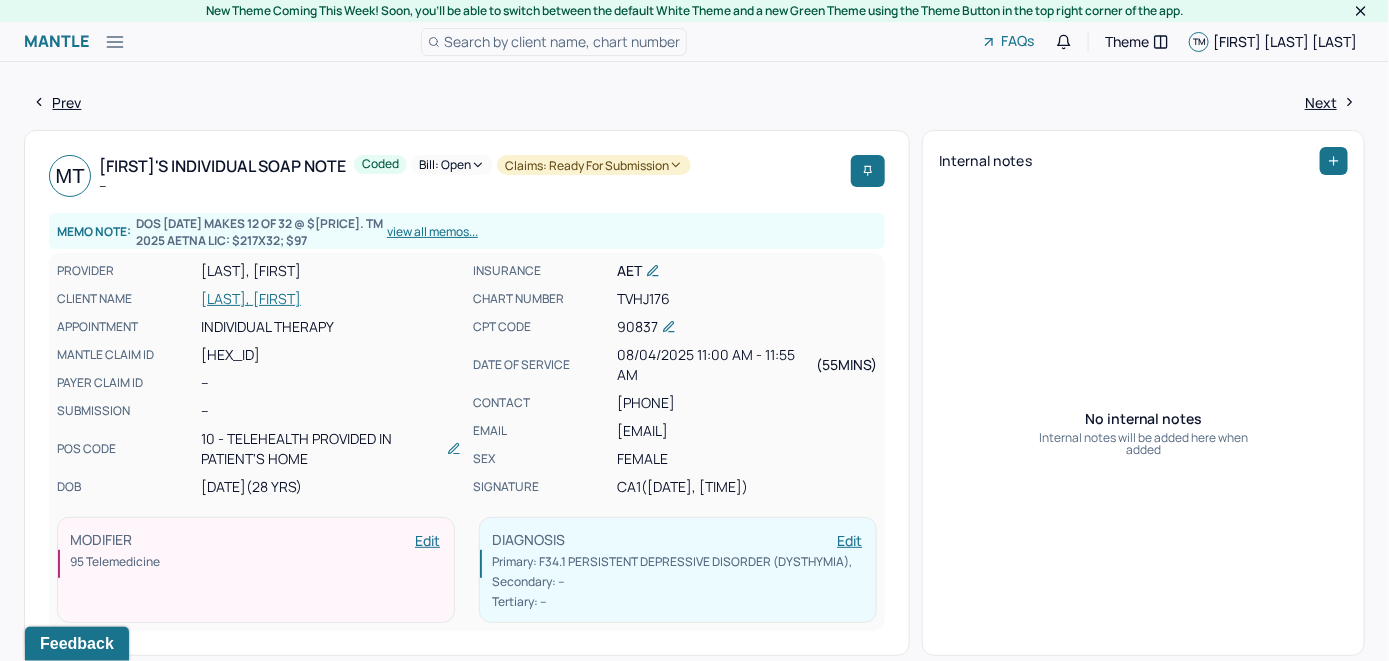 scroll, scrollTop: 0, scrollLeft: 0, axis: both 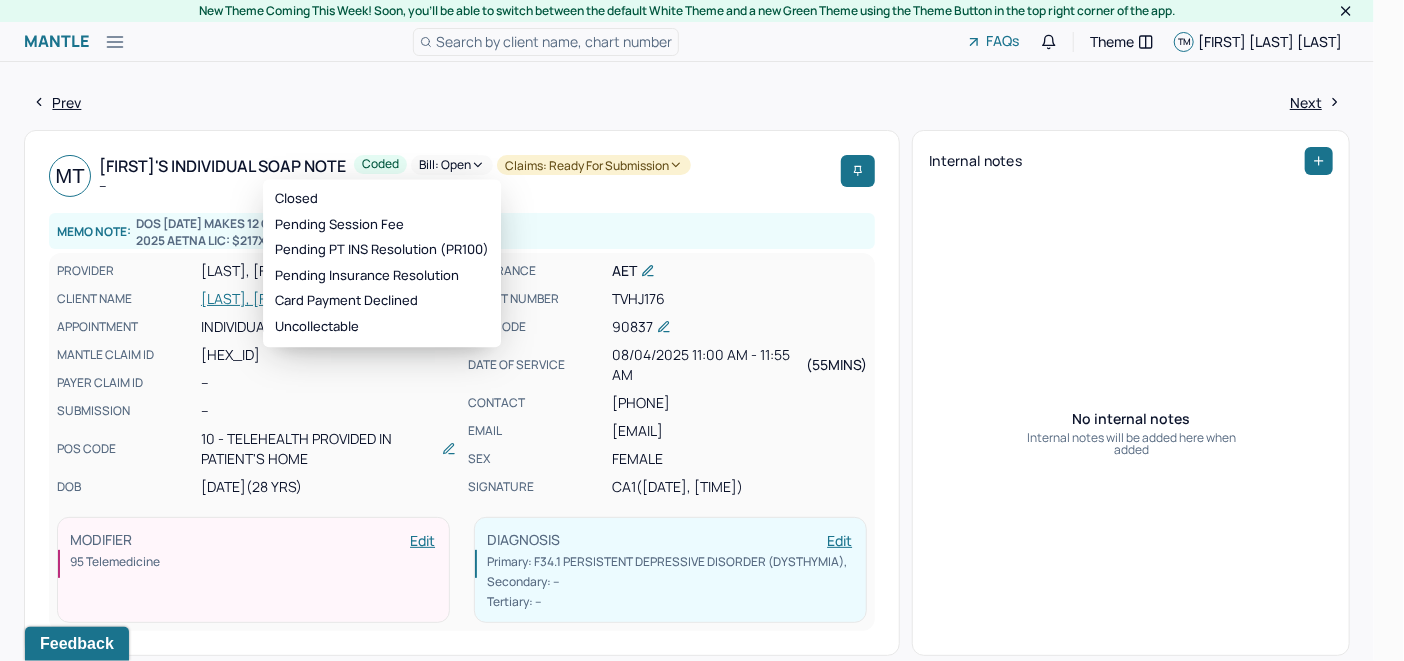 click on "Bill: Open" at bounding box center (452, 165) 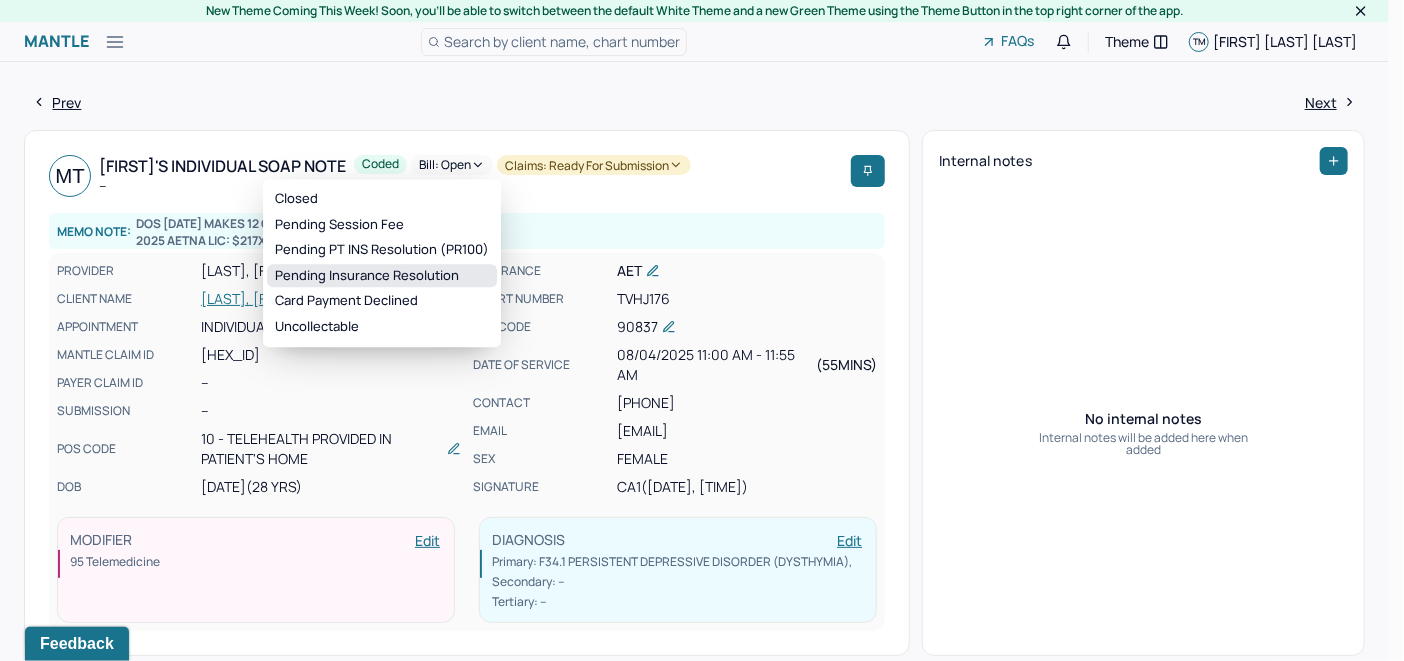 click on "Pending Insurance Resolution" at bounding box center (382, 276) 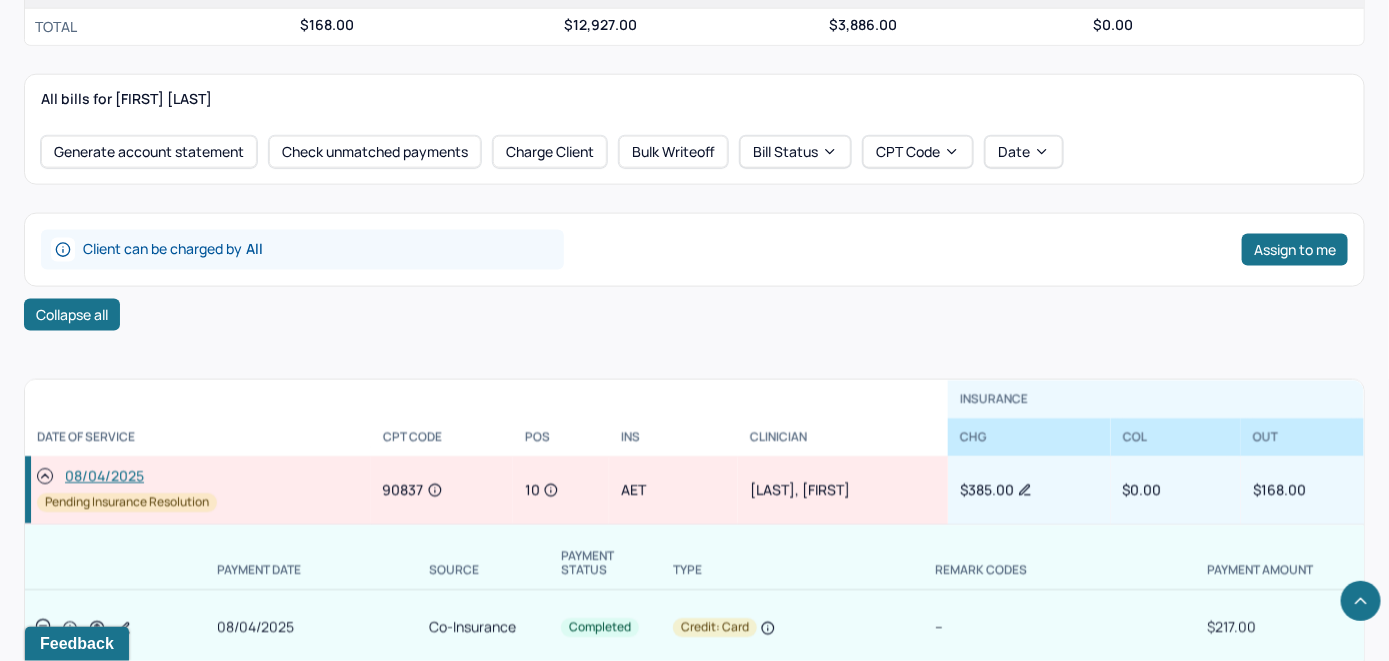 scroll, scrollTop: 900, scrollLeft: 0, axis: vertical 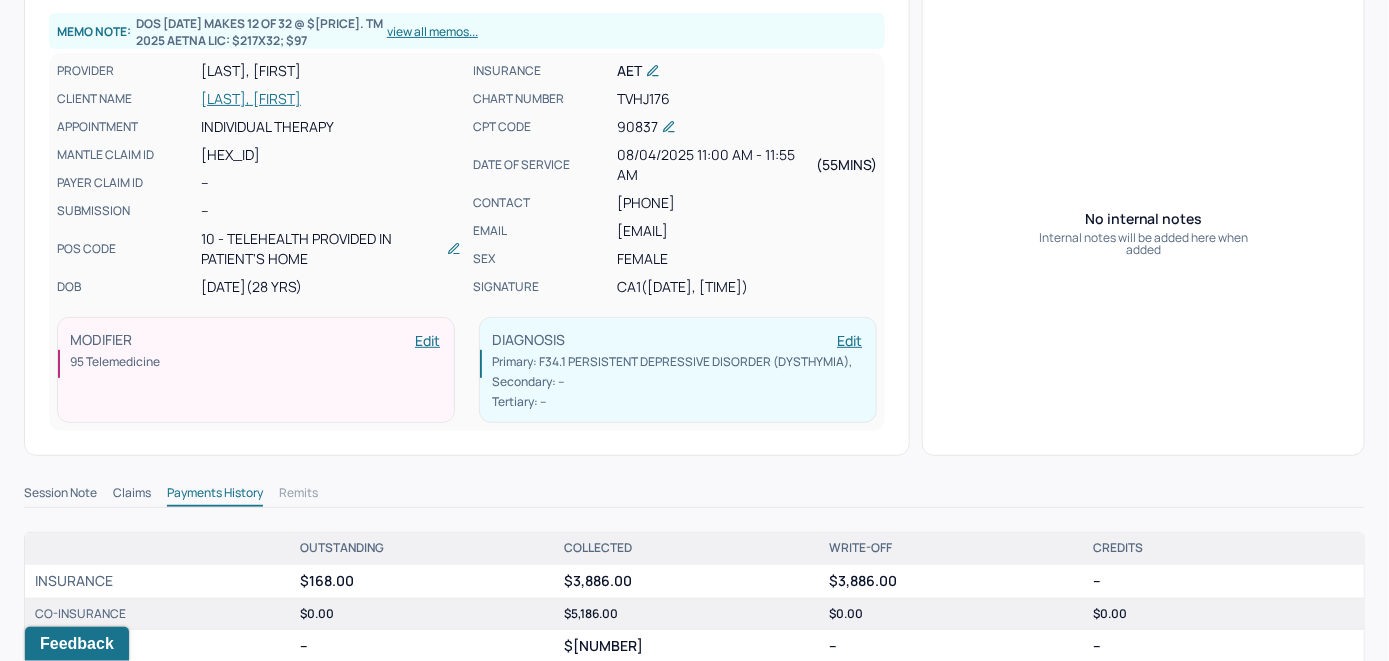 click on "[LAST], [FIRST]" at bounding box center [331, 99] 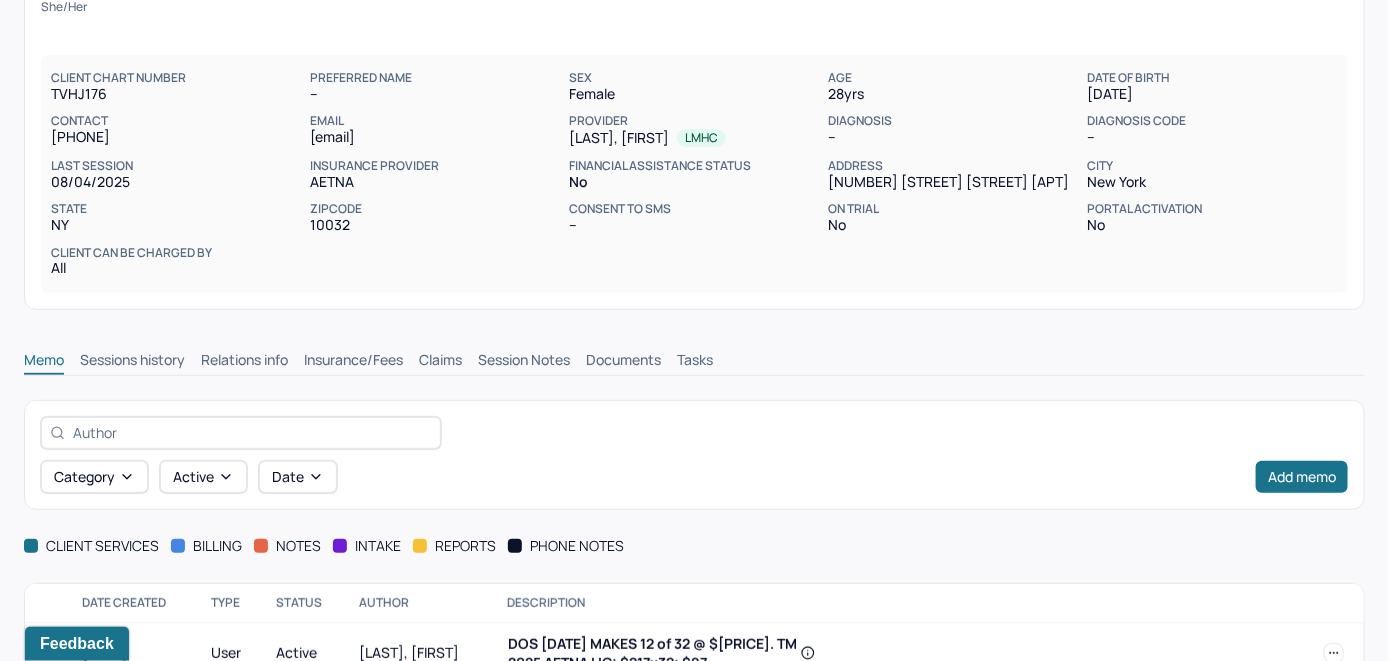 click on "Claims" at bounding box center (440, 362) 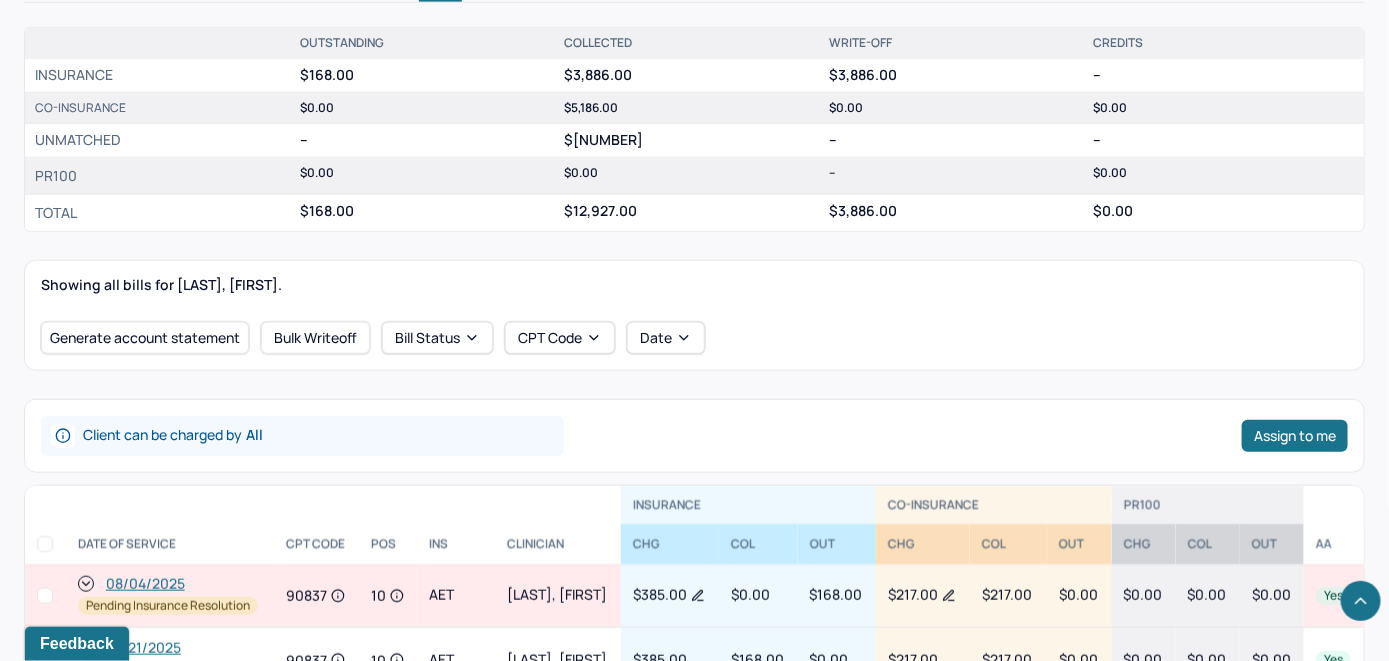 scroll, scrollTop: 637, scrollLeft: 0, axis: vertical 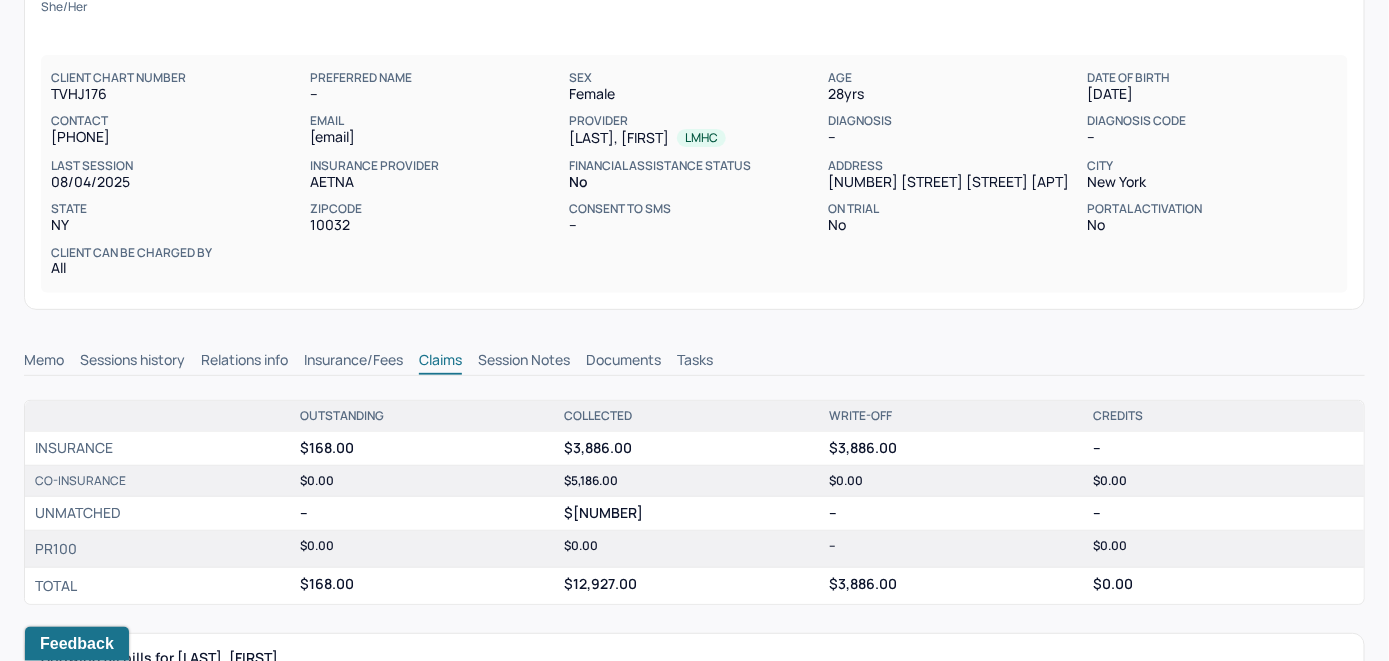 click on "Memo" at bounding box center (44, 362) 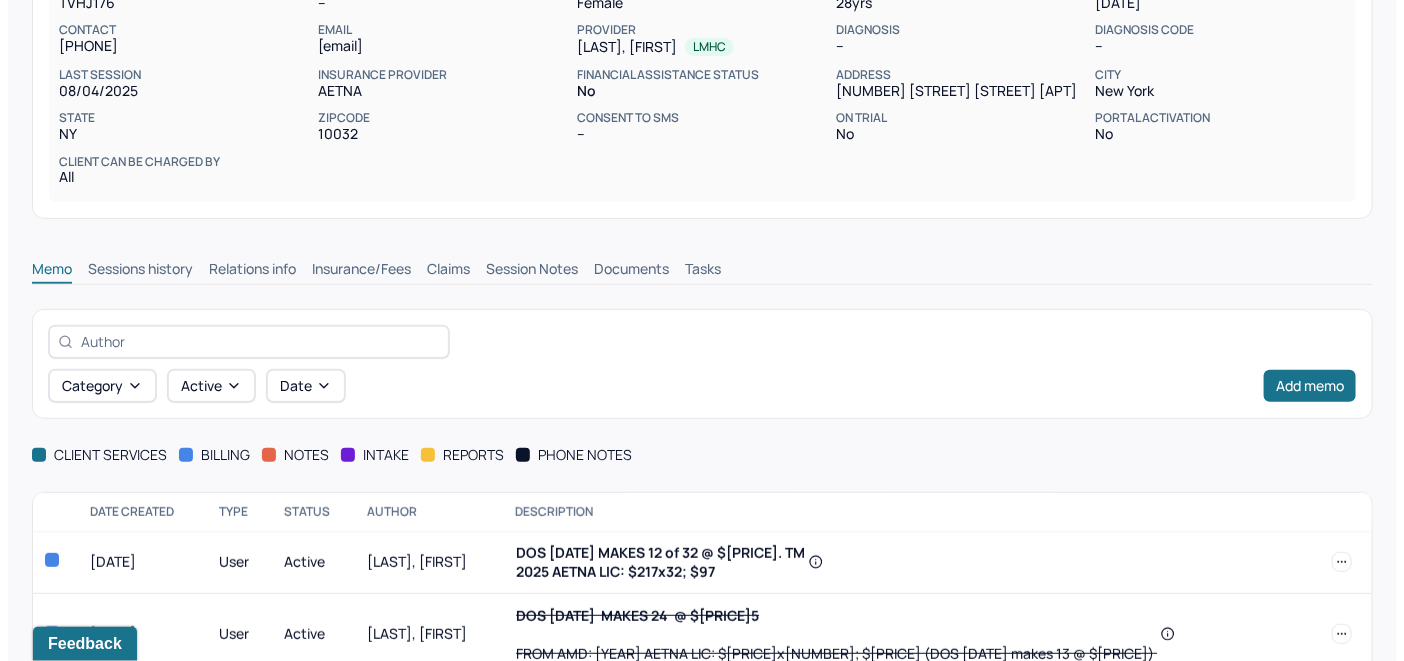 scroll, scrollTop: 330, scrollLeft: 0, axis: vertical 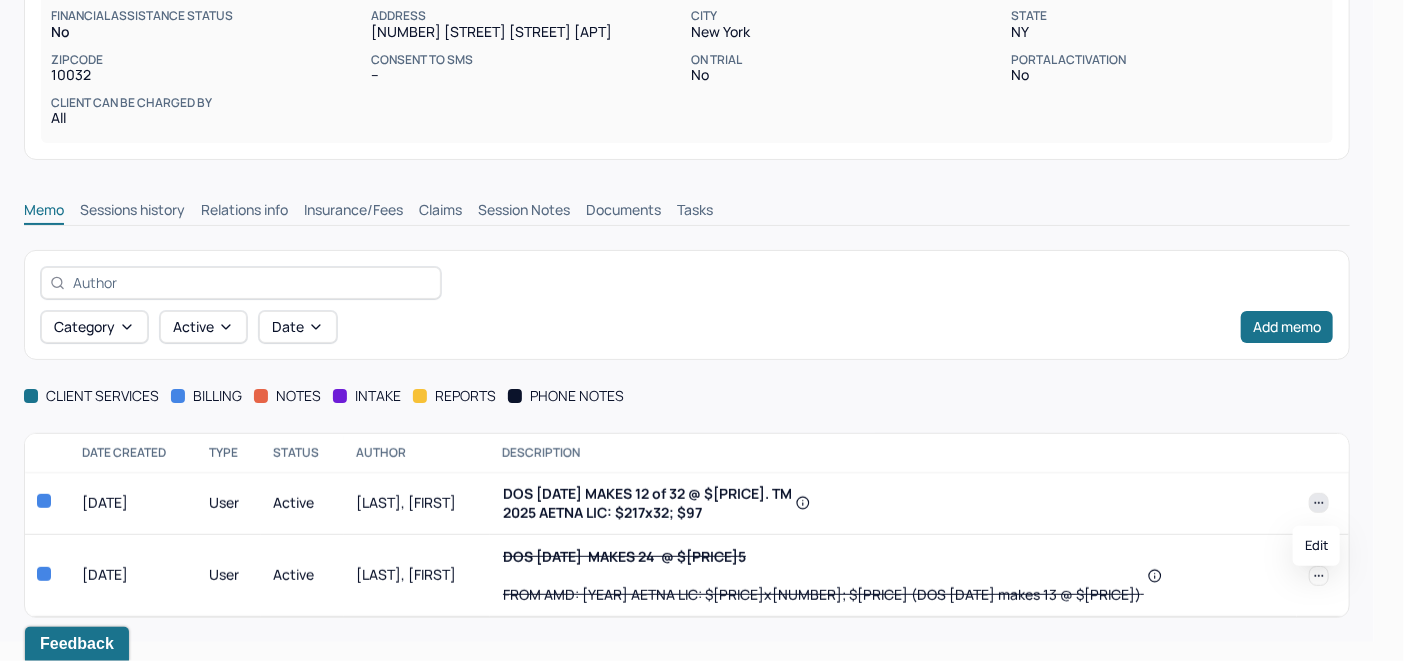 click 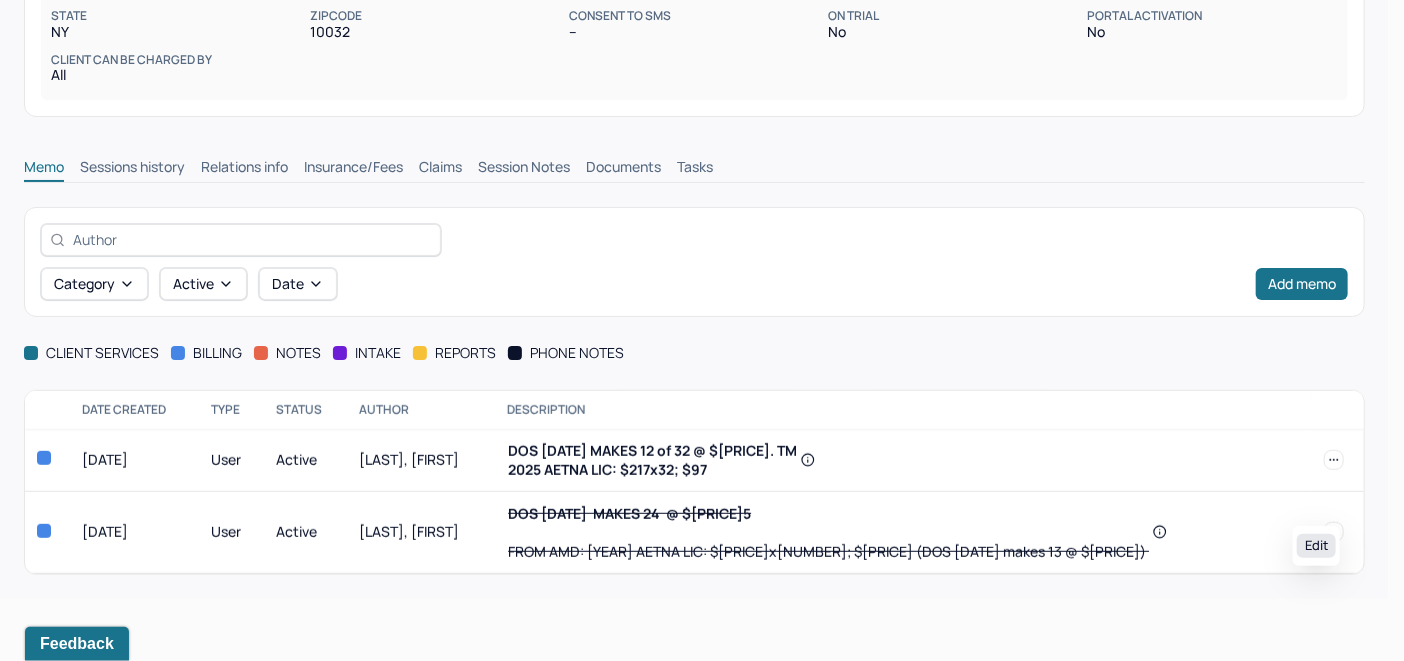 click on "Edit" at bounding box center [1316, 546] 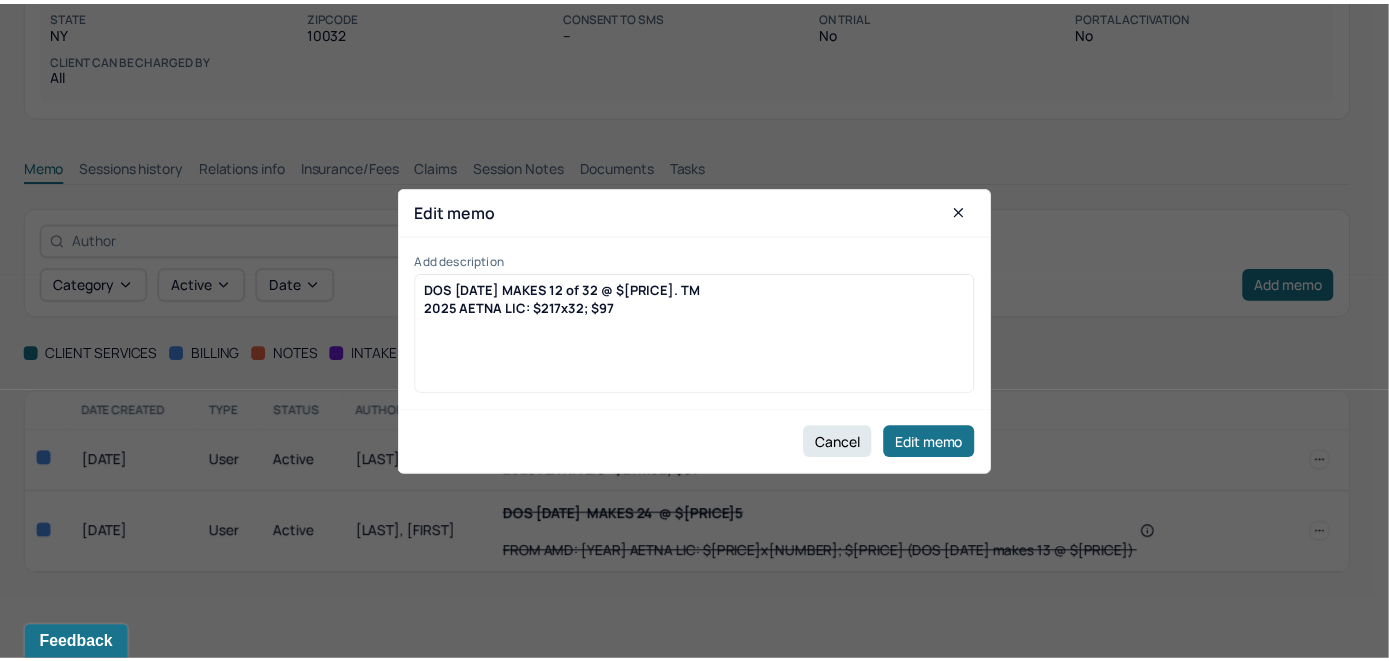scroll, scrollTop: 287, scrollLeft: 0, axis: vertical 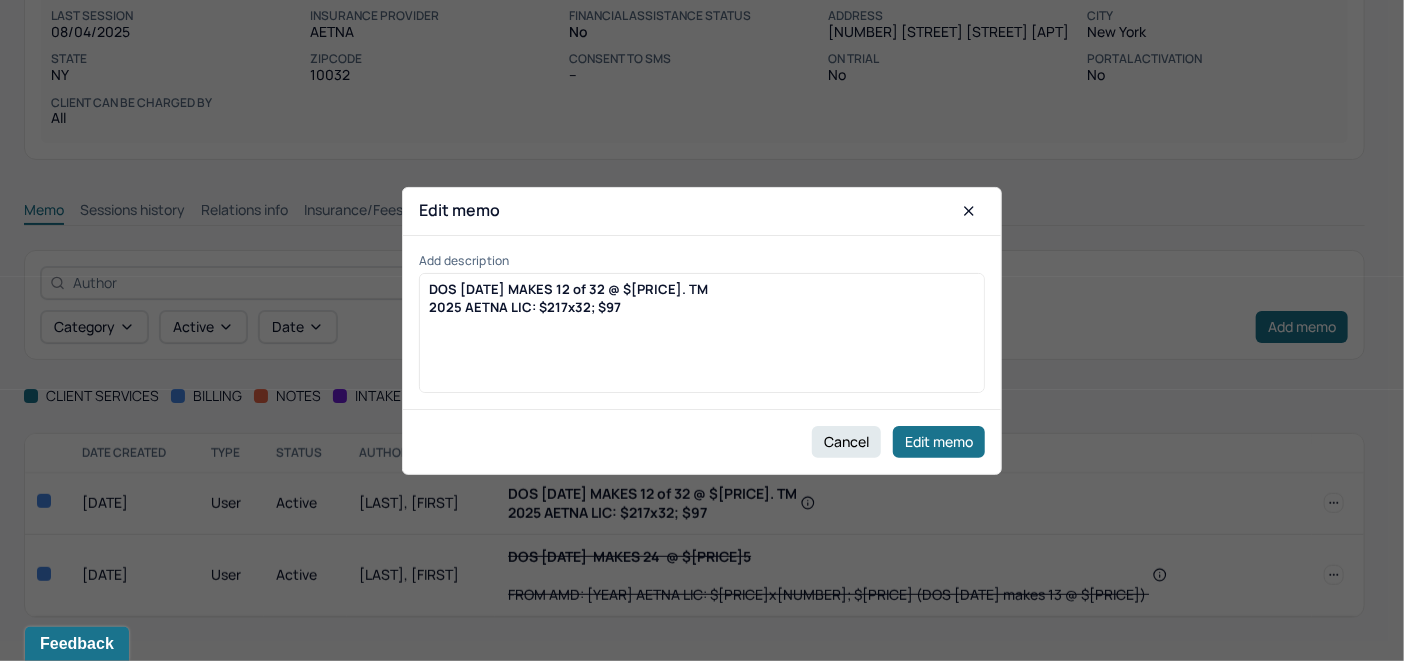click on "DOS [DATE] MAKES 12 of 32 @ $[PRICE]. TM
[YEAR] AETNA LIC: $[PRICE]x[NUMBER]; $[PRICE]" at bounding box center [702, 340] 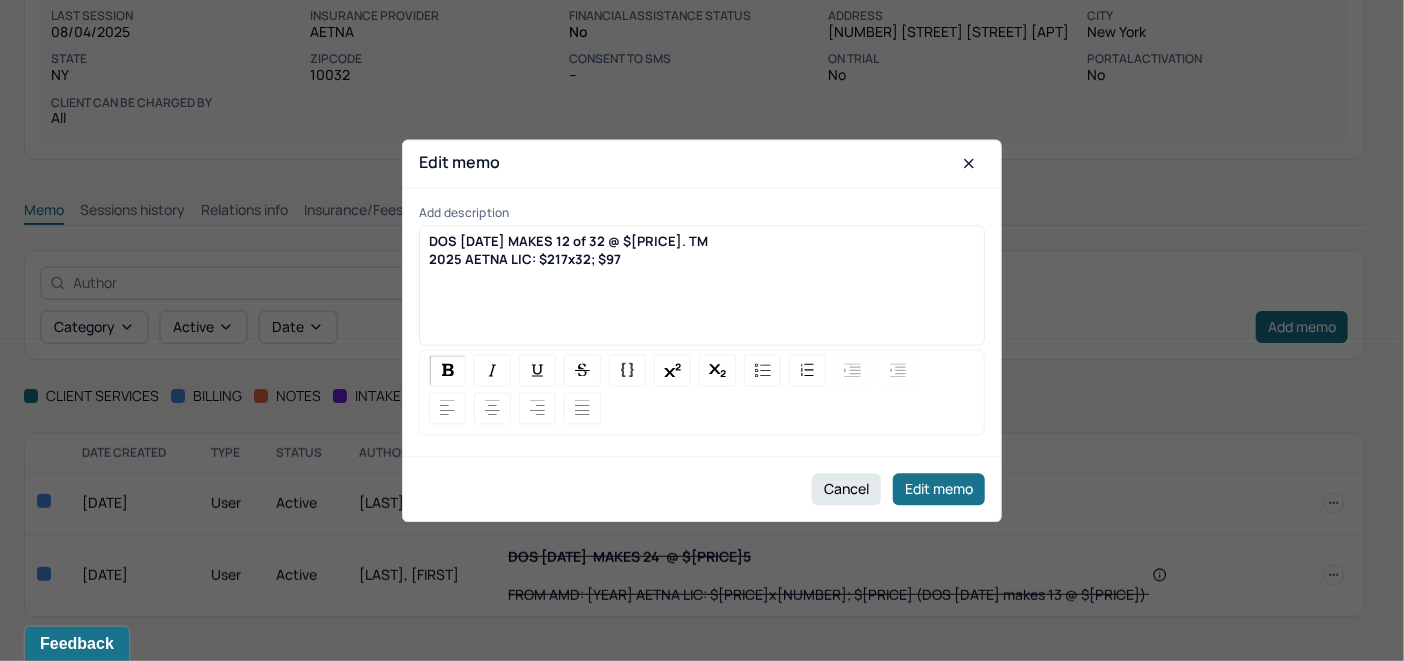 type 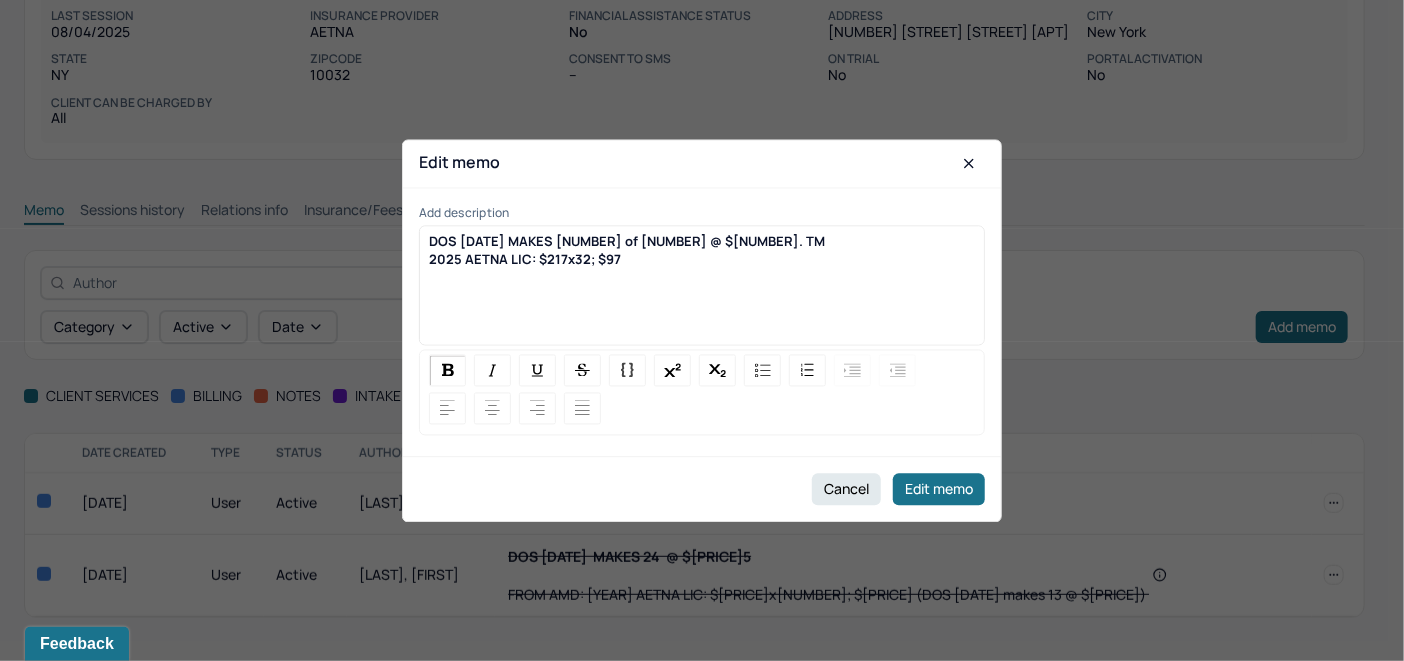click on "DOS [DATE] MAKES [NUMBER] of [NUMBER] @ $[NUMBER]. TM" at bounding box center (627, 241) 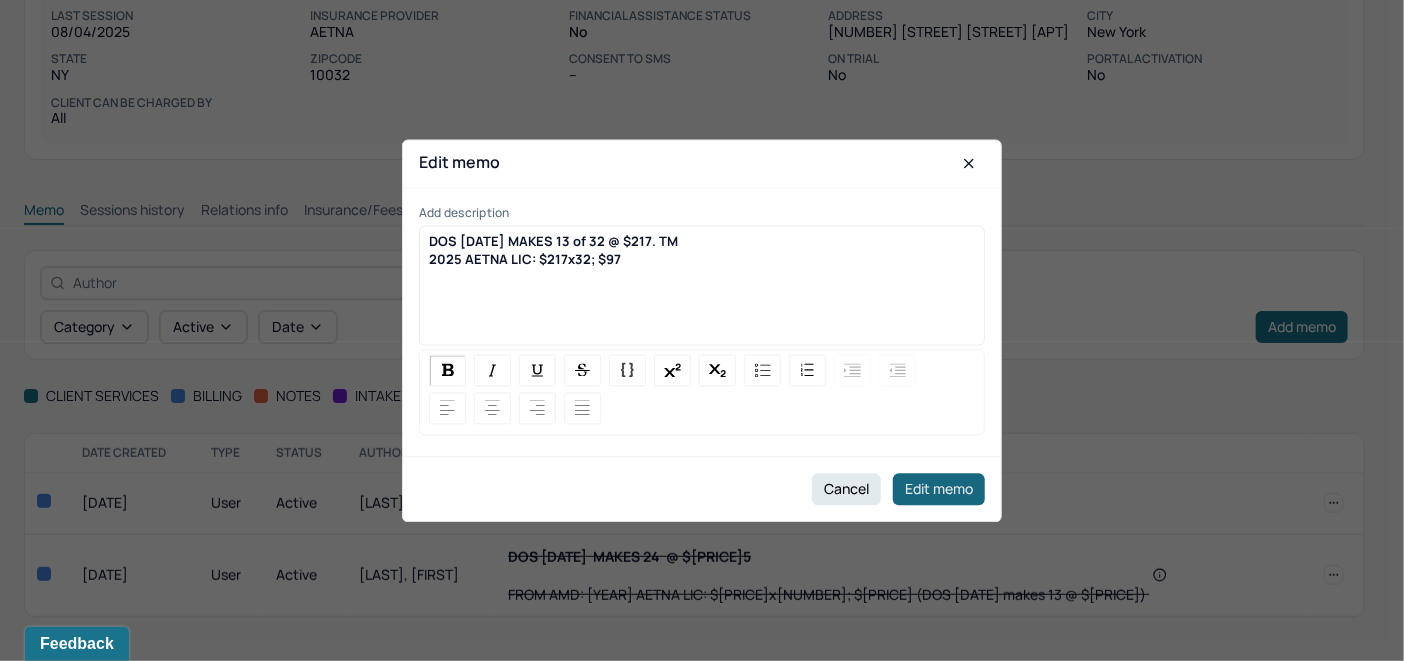 click on "Edit memo" at bounding box center (939, 489) 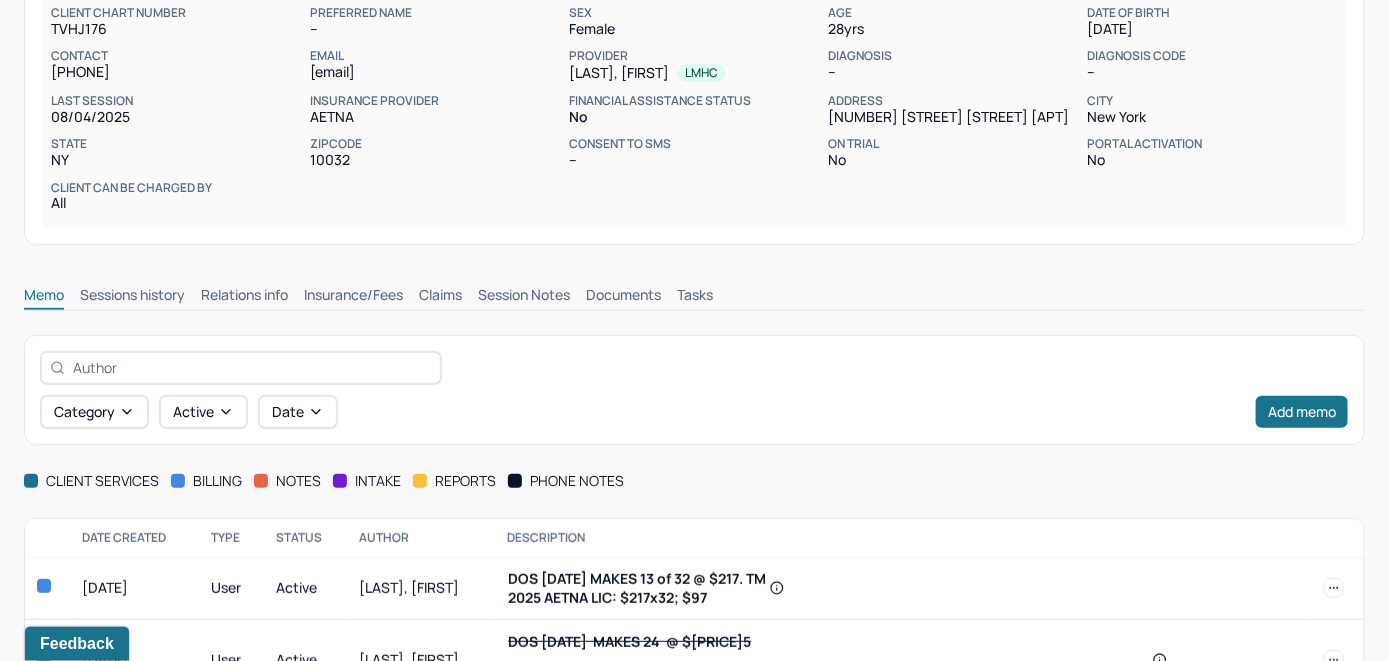 scroll, scrollTop: 0, scrollLeft: 0, axis: both 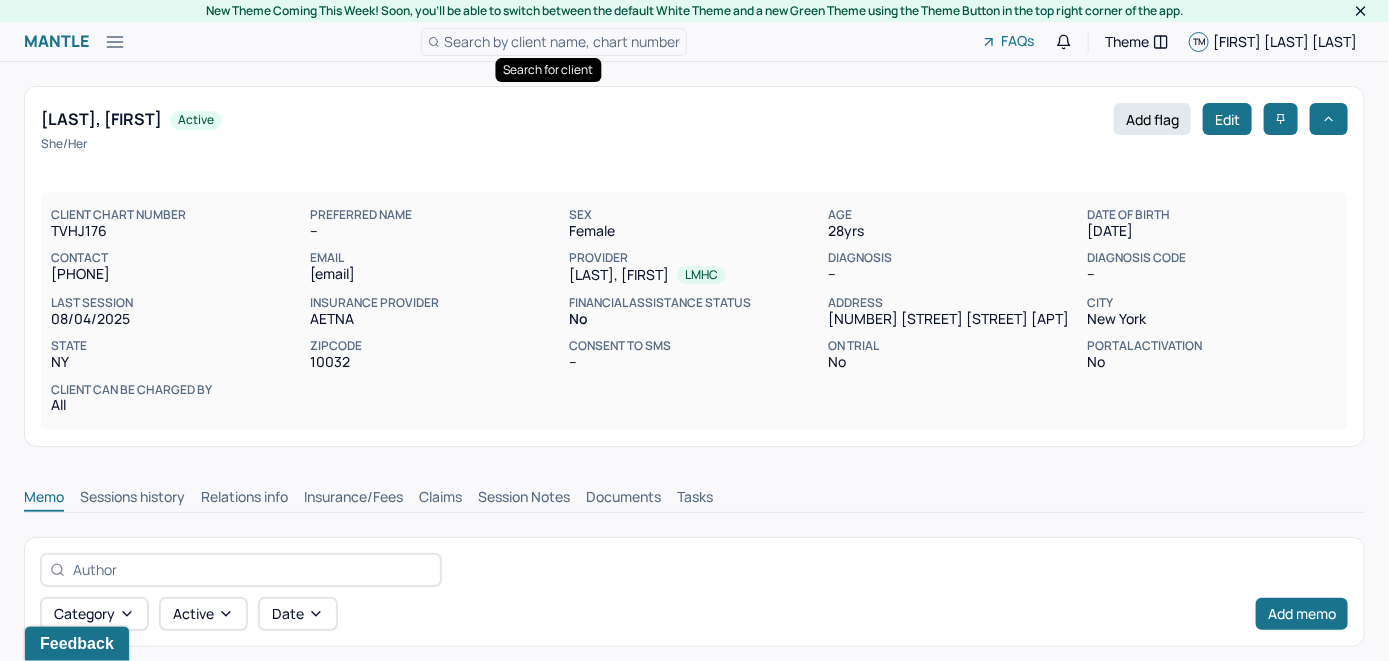click on "Search by client name, chart number" at bounding box center (562, 41) 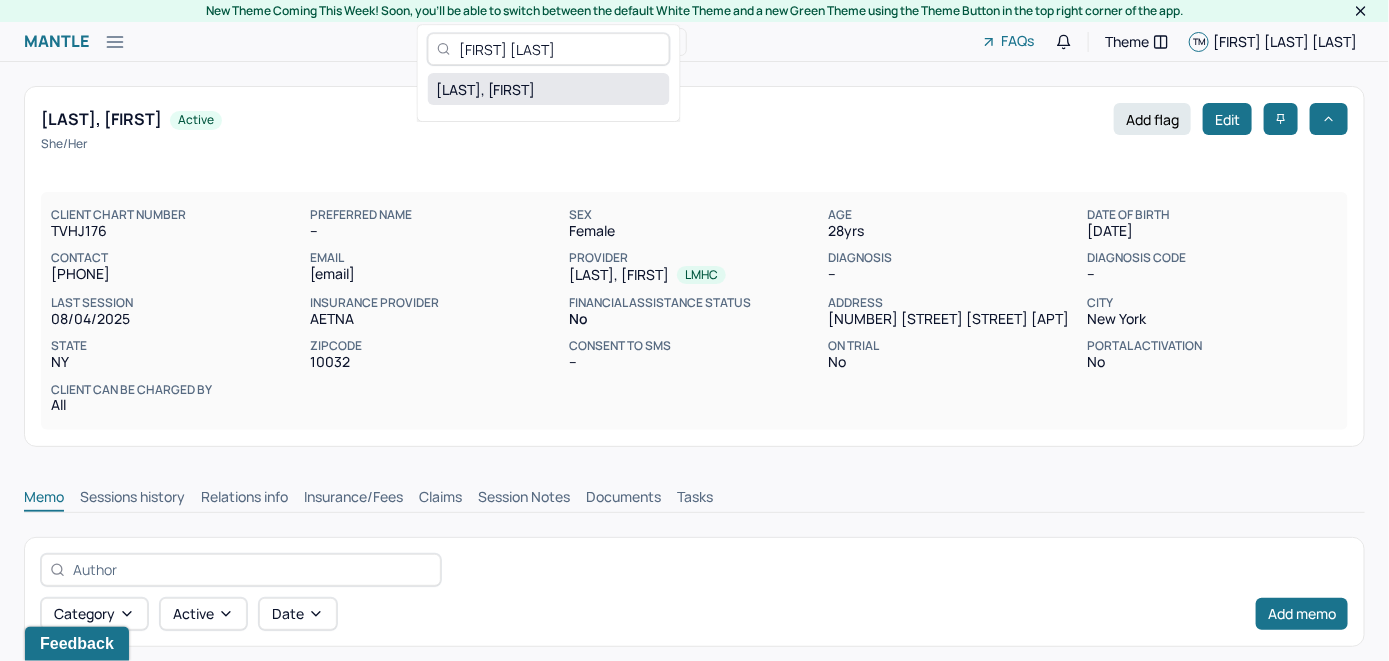 type on "[FIRST] [LAST]" 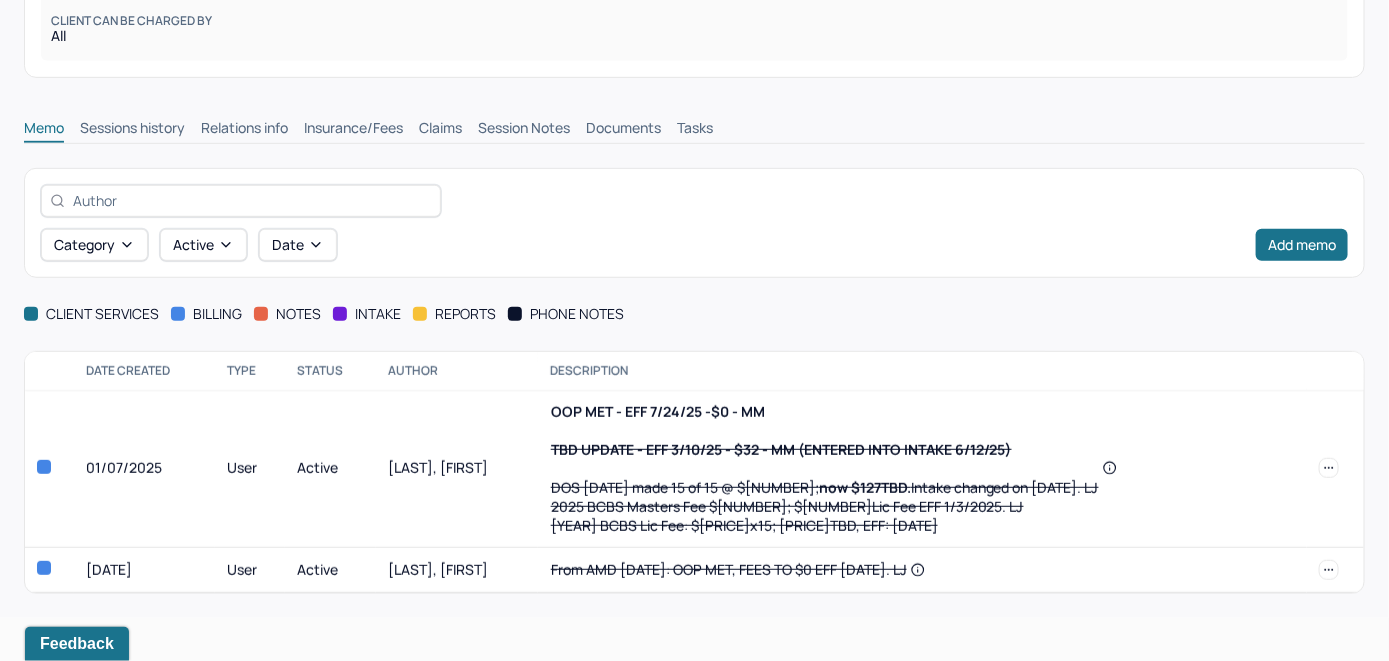 scroll, scrollTop: 370, scrollLeft: 0, axis: vertical 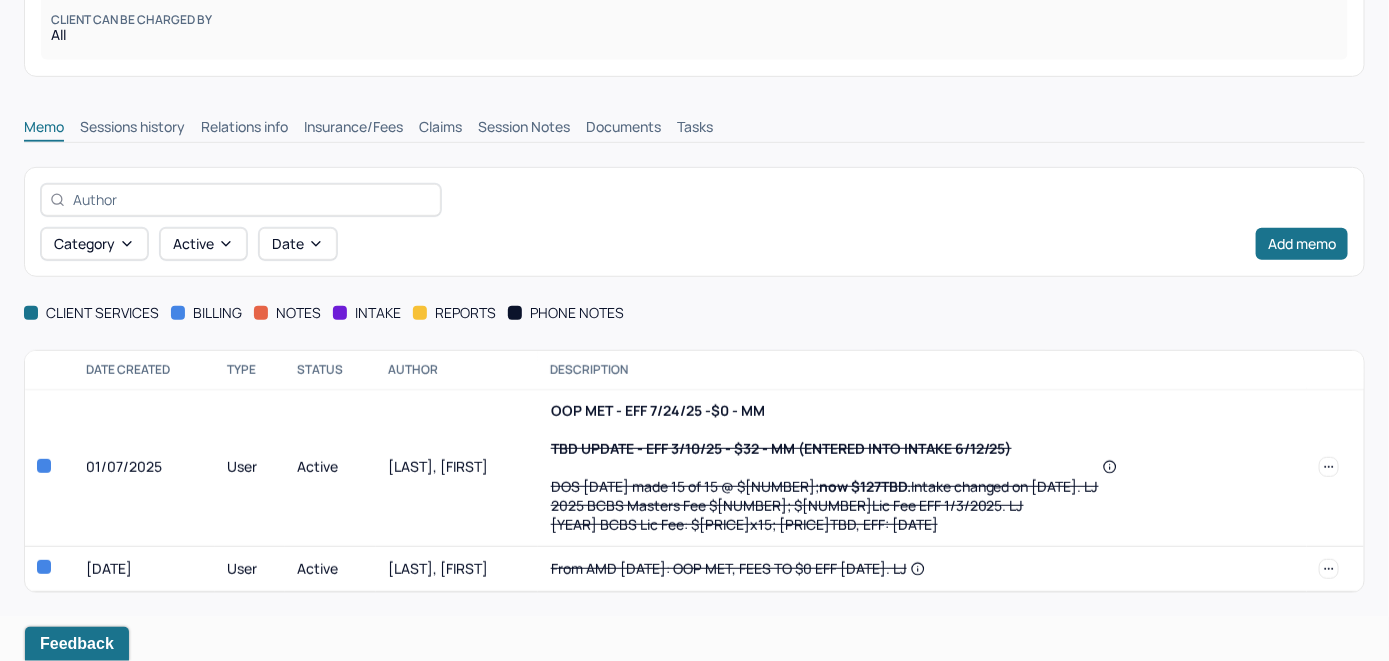 click on "Insurance/Fees" at bounding box center (353, 129) 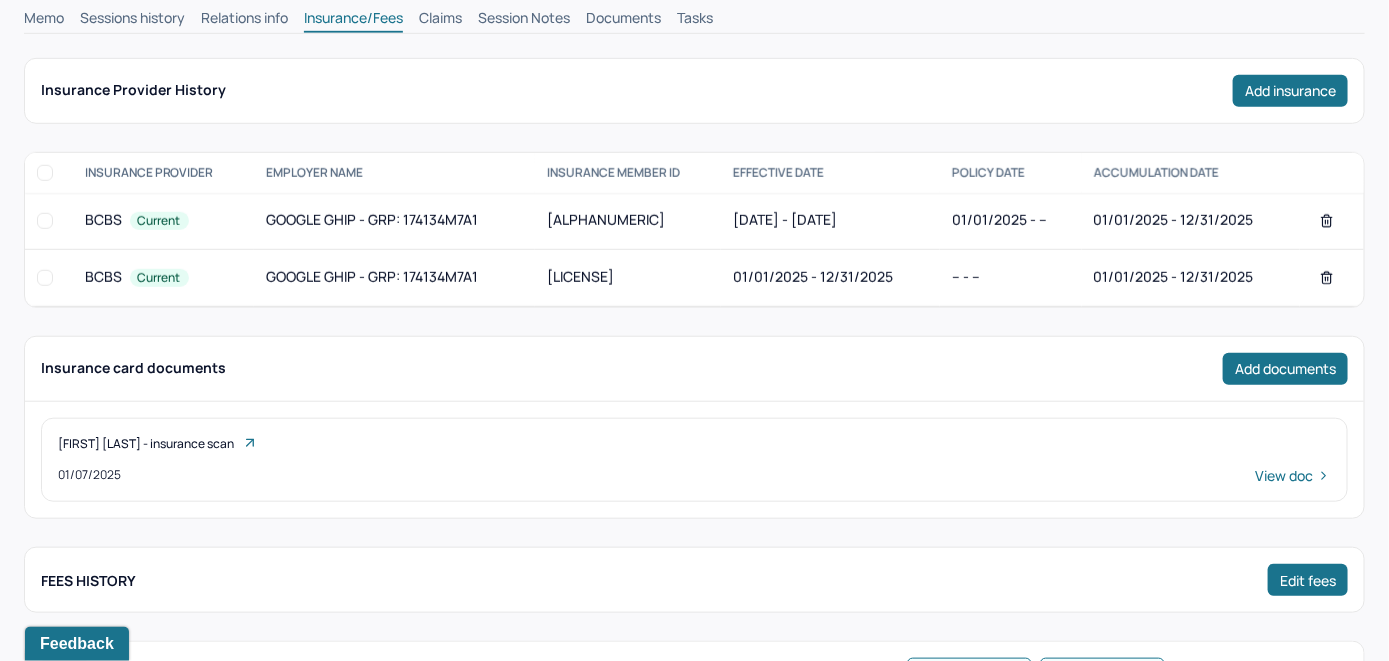 scroll, scrollTop: 370, scrollLeft: 0, axis: vertical 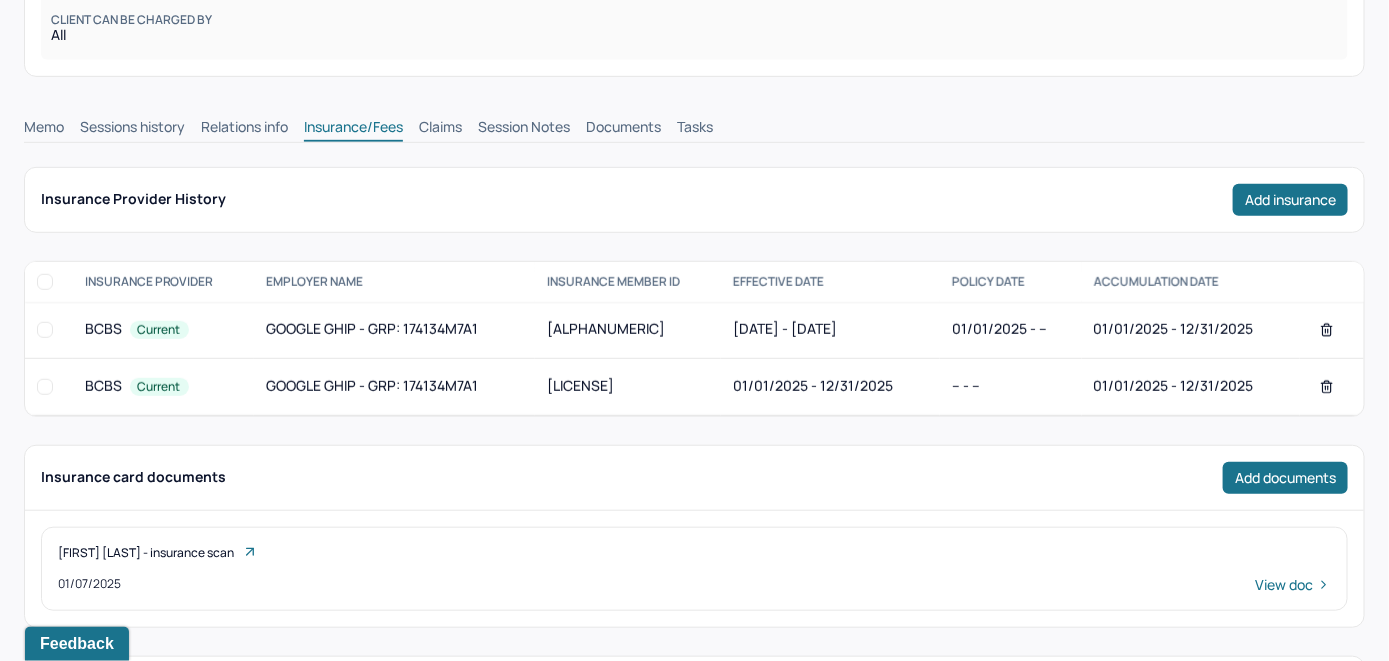 click on "Claims" at bounding box center (440, 129) 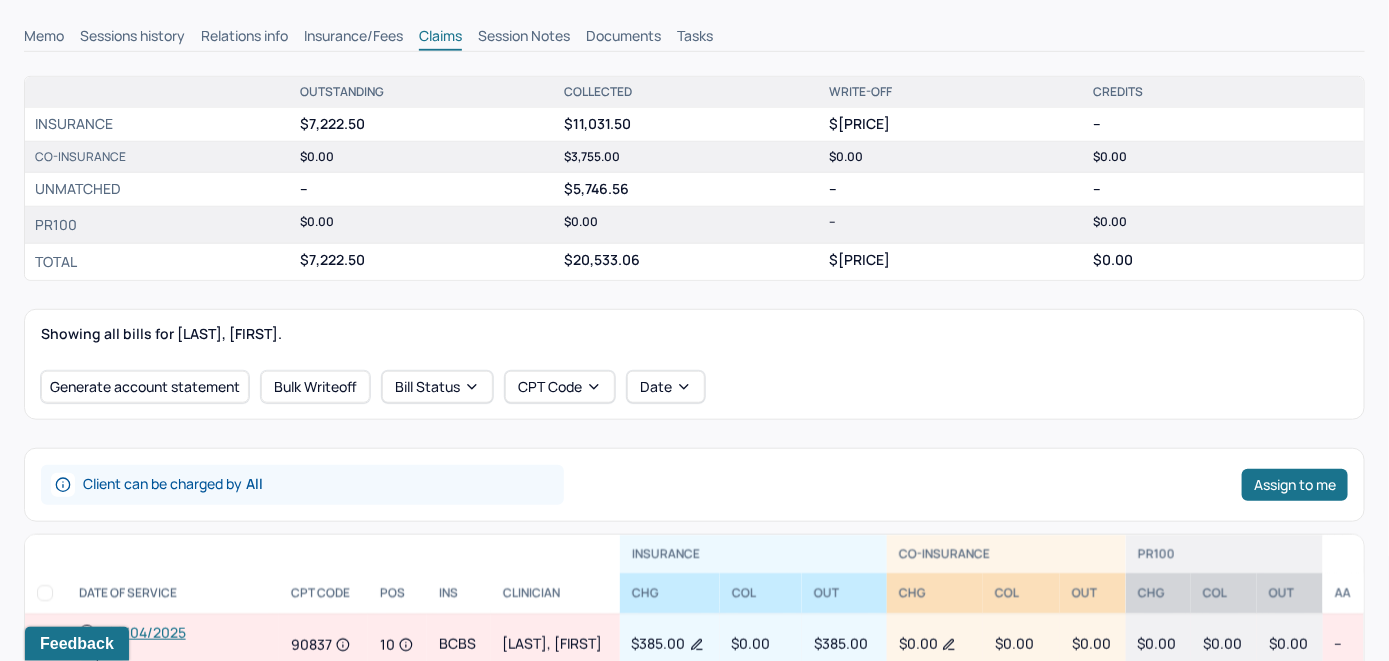 scroll, scrollTop: 670, scrollLeft: 0, axis: vertical 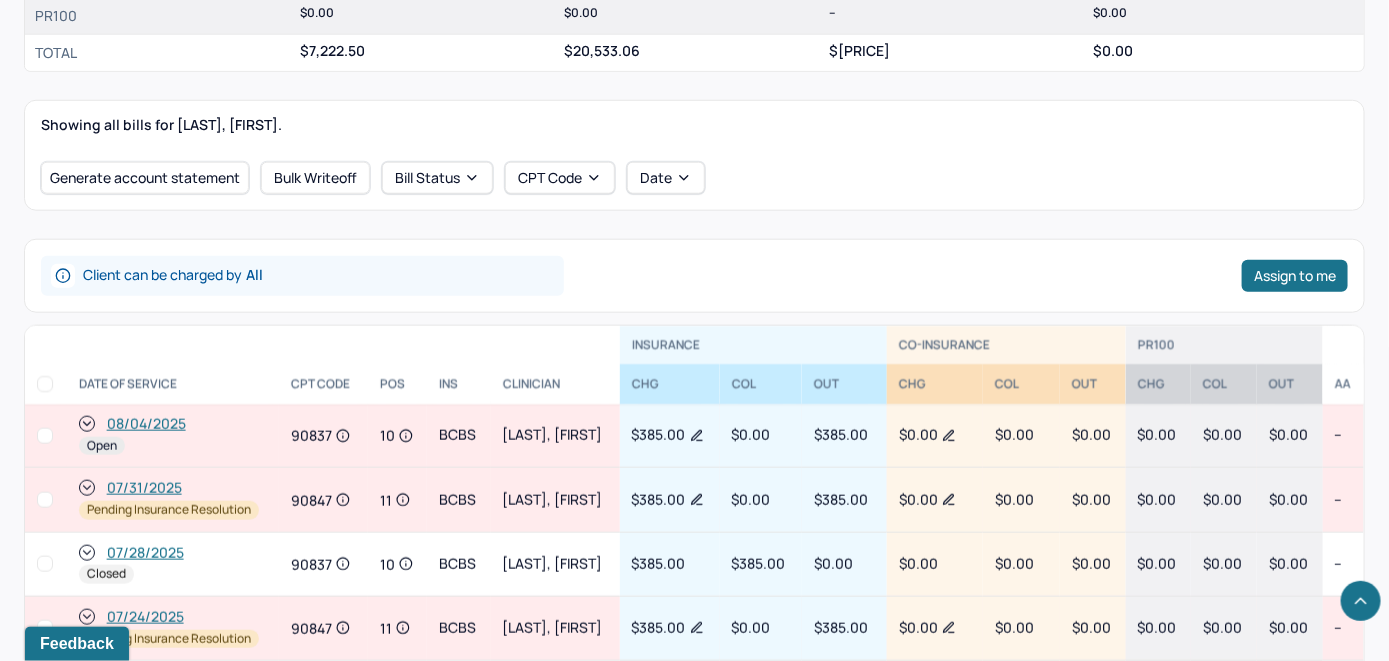 click on "08/04/2025" at bounding box center [146, 424] 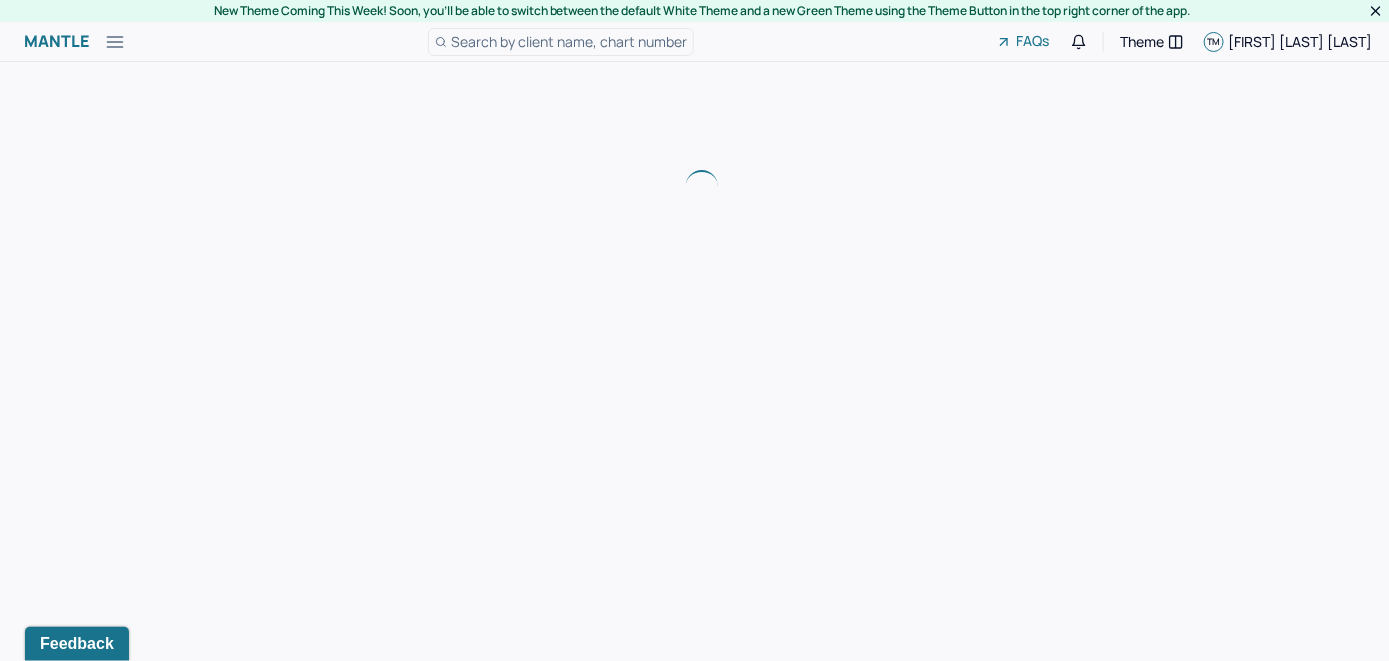 scroll, scrollTop: 0, scrollLeft: 0, axis: both 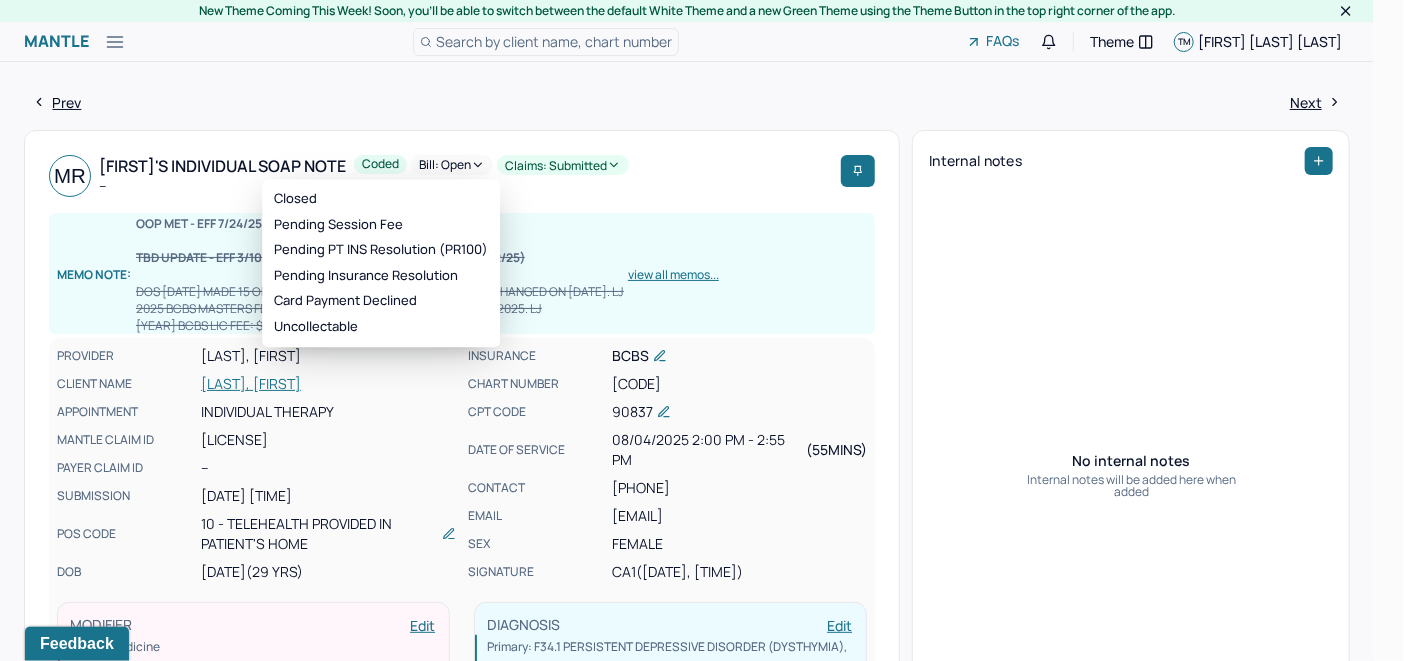 click on "Bill: Open" at bounding box center (452, 165) 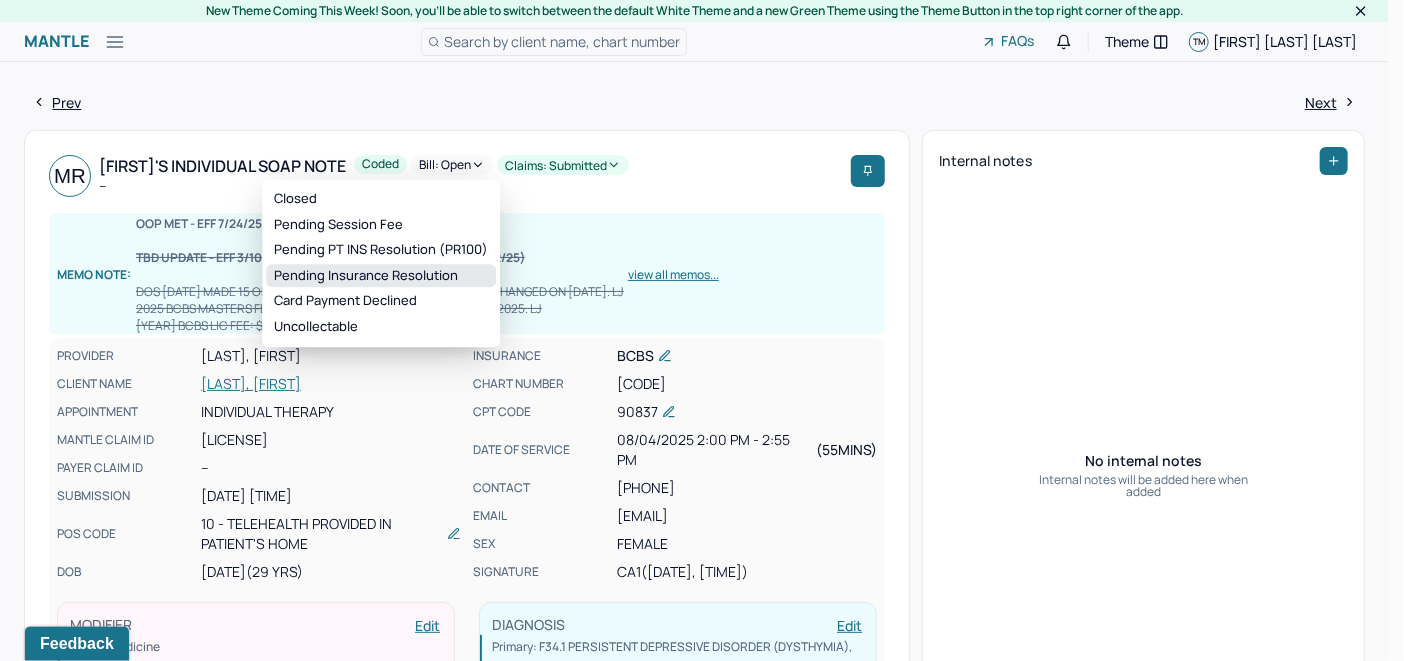click on "Pending Insurance Resolution" at bounding box center (381, 276) 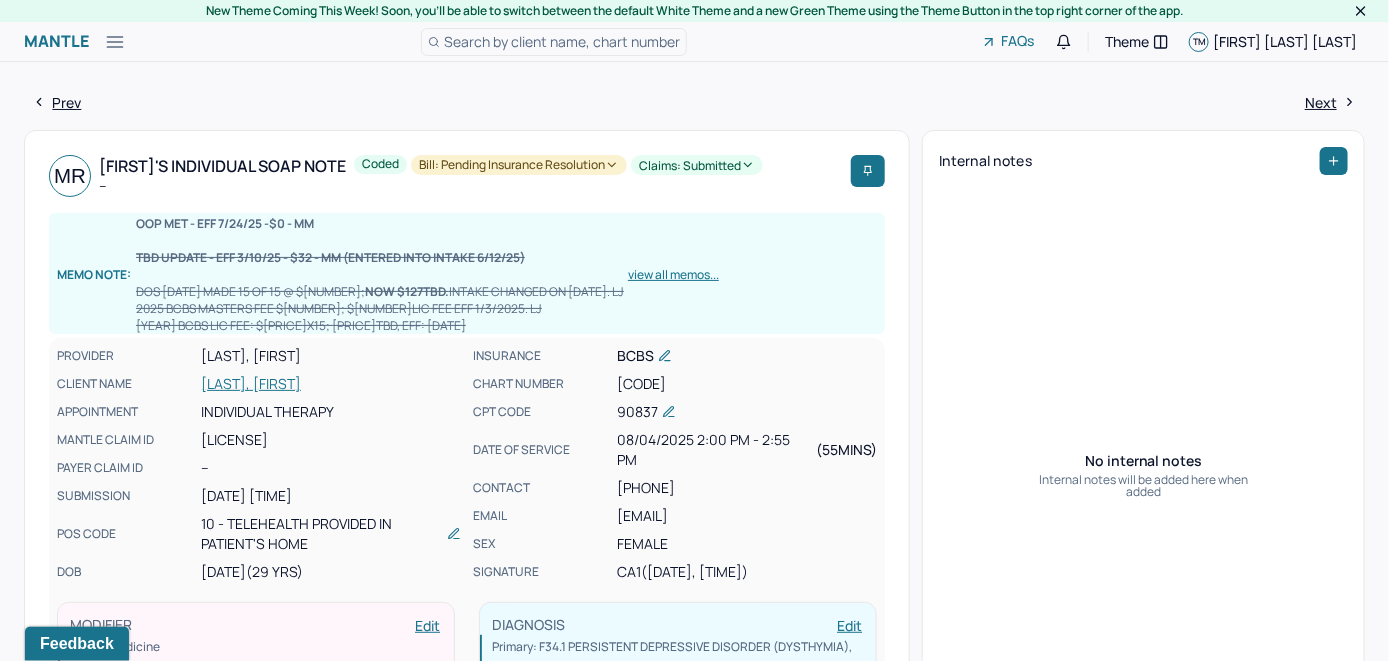 click on "Search by client name, chart number" at bounding box center (562, 41) 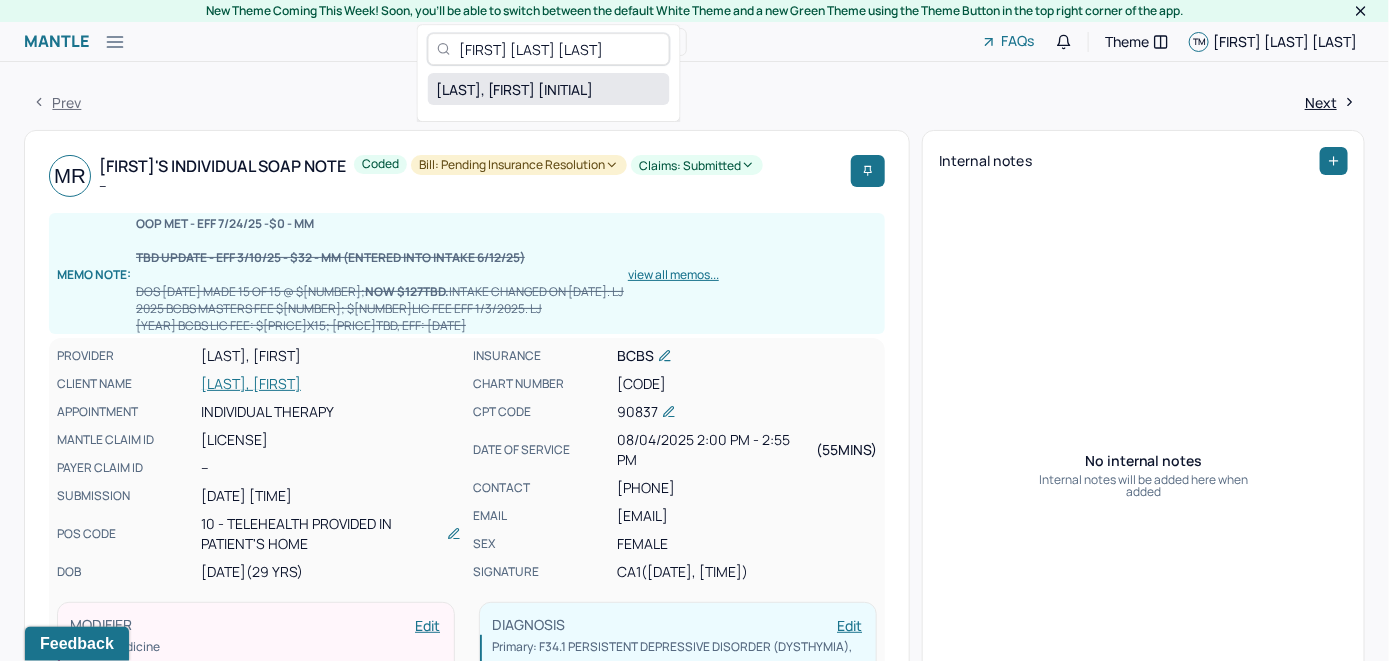 type on "[FIRST] [LAST] [LAST]" 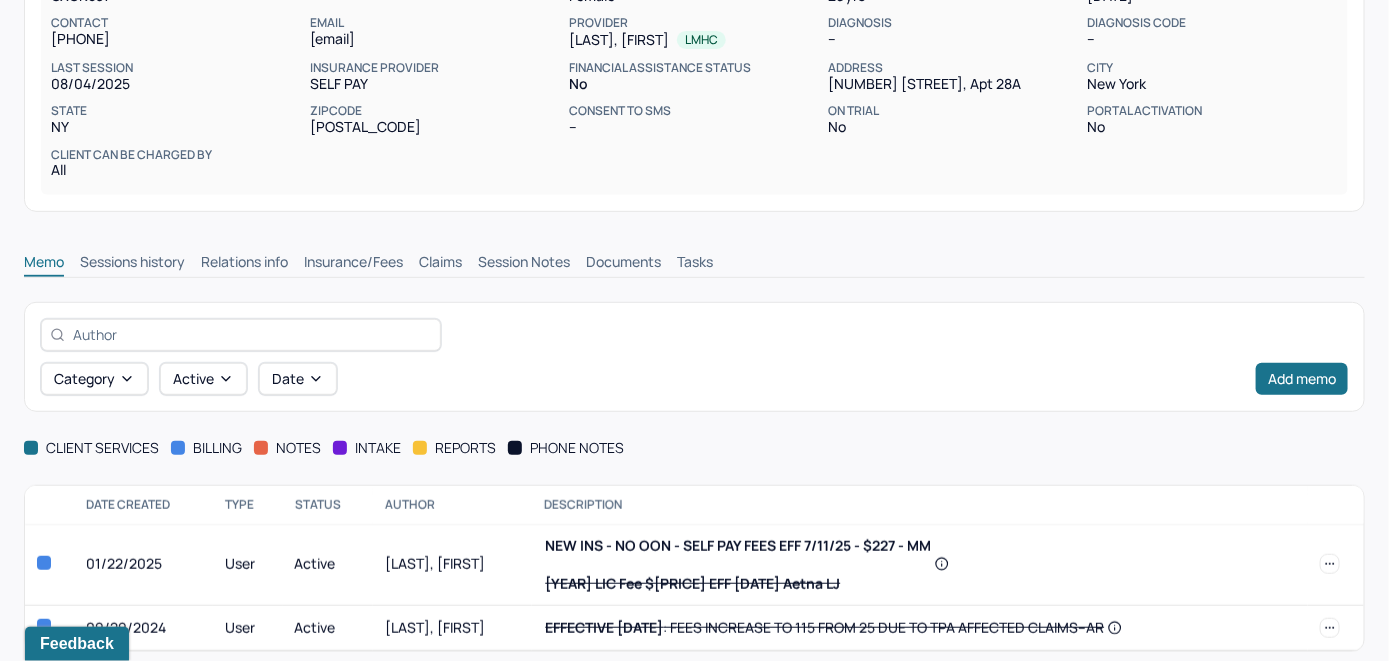 scroll, scrollTop: 320, scrollLeft: 0, axis: vertical 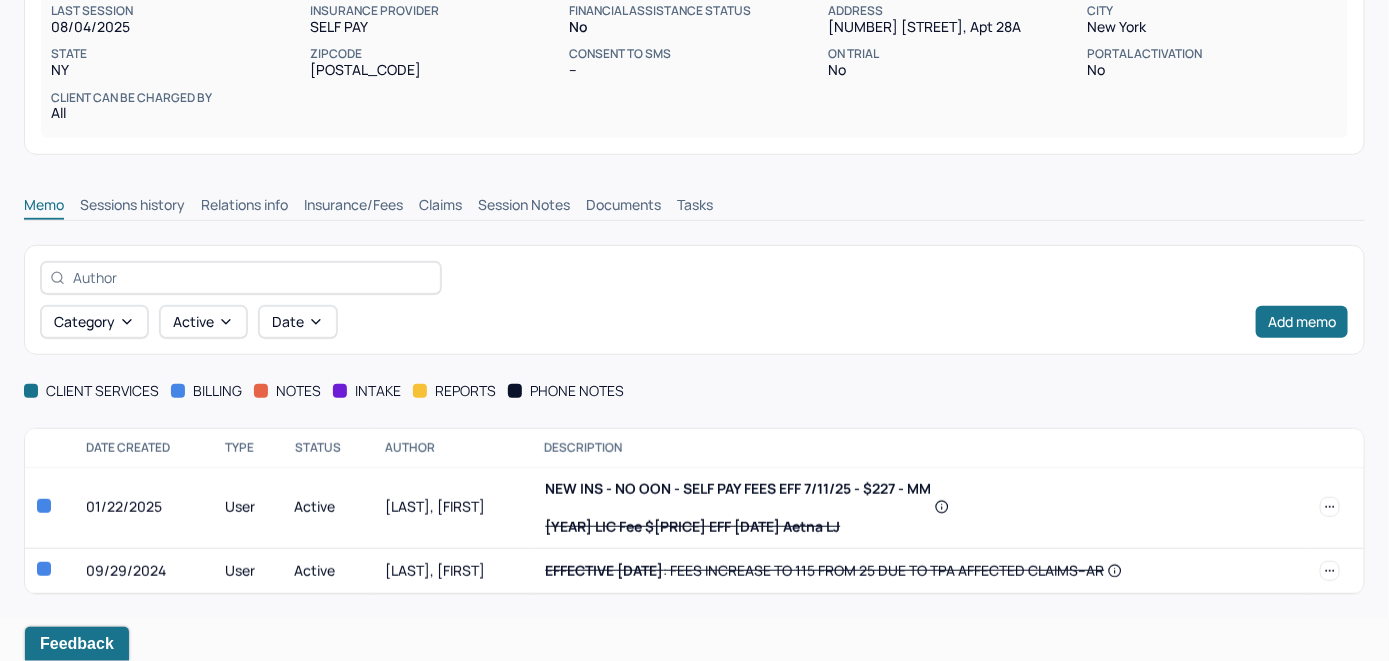 click on "Insurance/Fees" at bounding box center (353, 207) 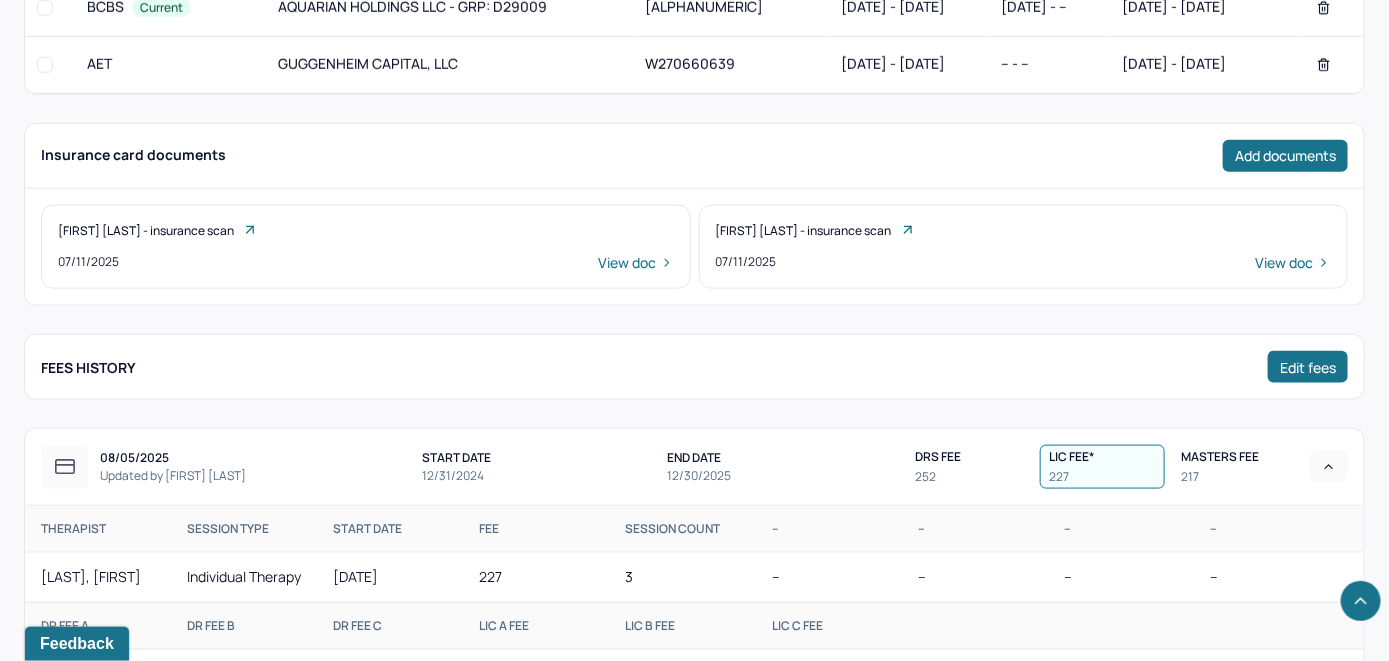 scroll, scrollTop: 520, scrollLeft: 0, axis: vertical 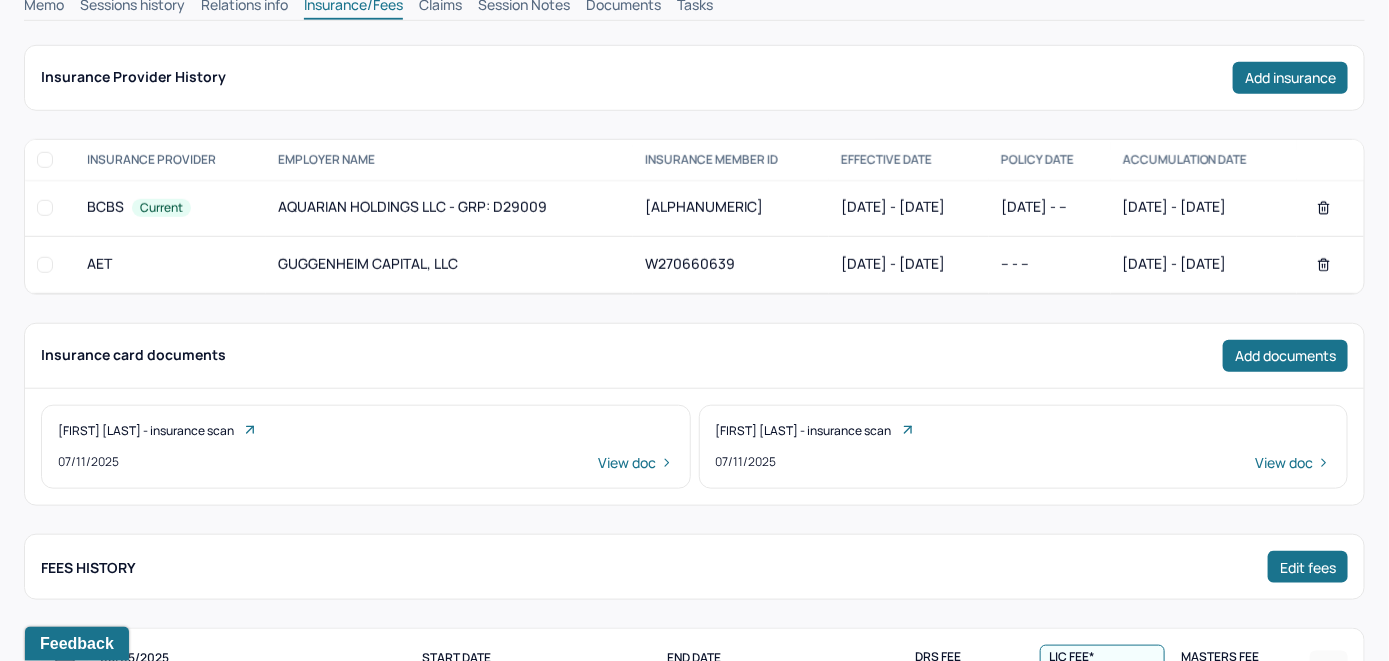 click on "Claims" at bounding box center [440, 7] 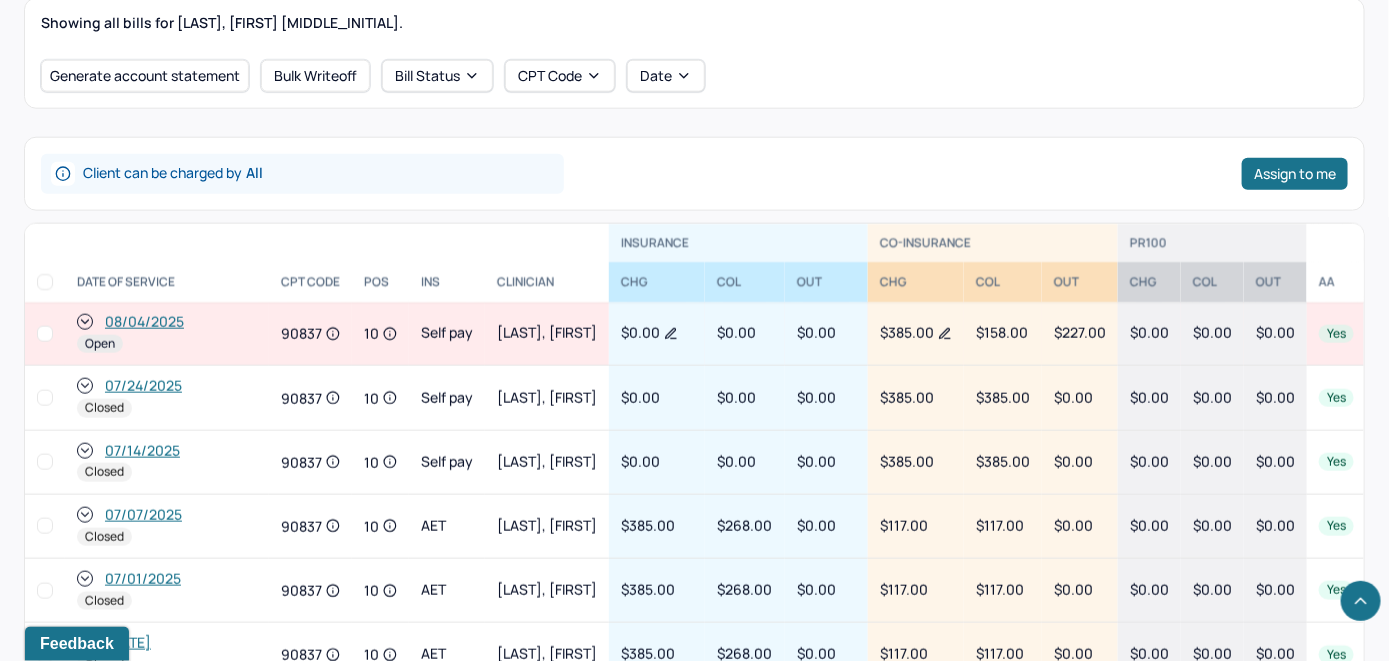 scroll, scrollTop: 820, scrollLeft: 0, axis: vertical 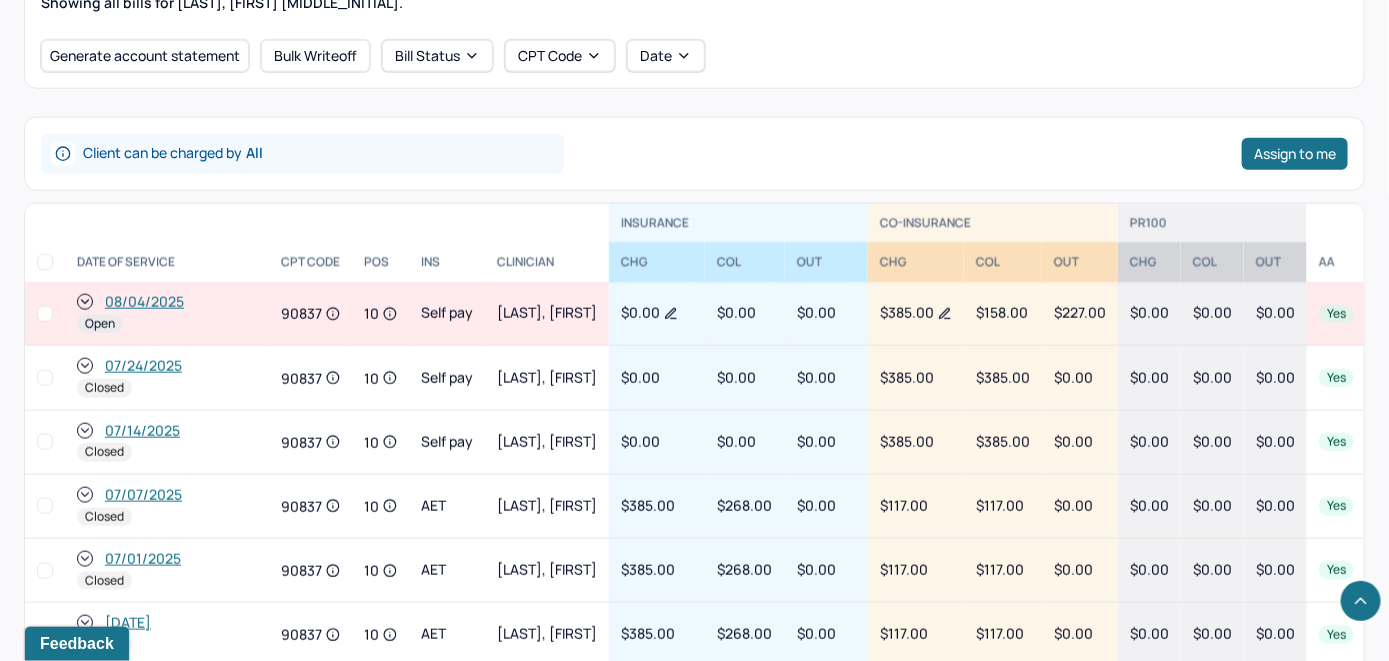 click on "08/04/2025" at bounding box center [144, 302] 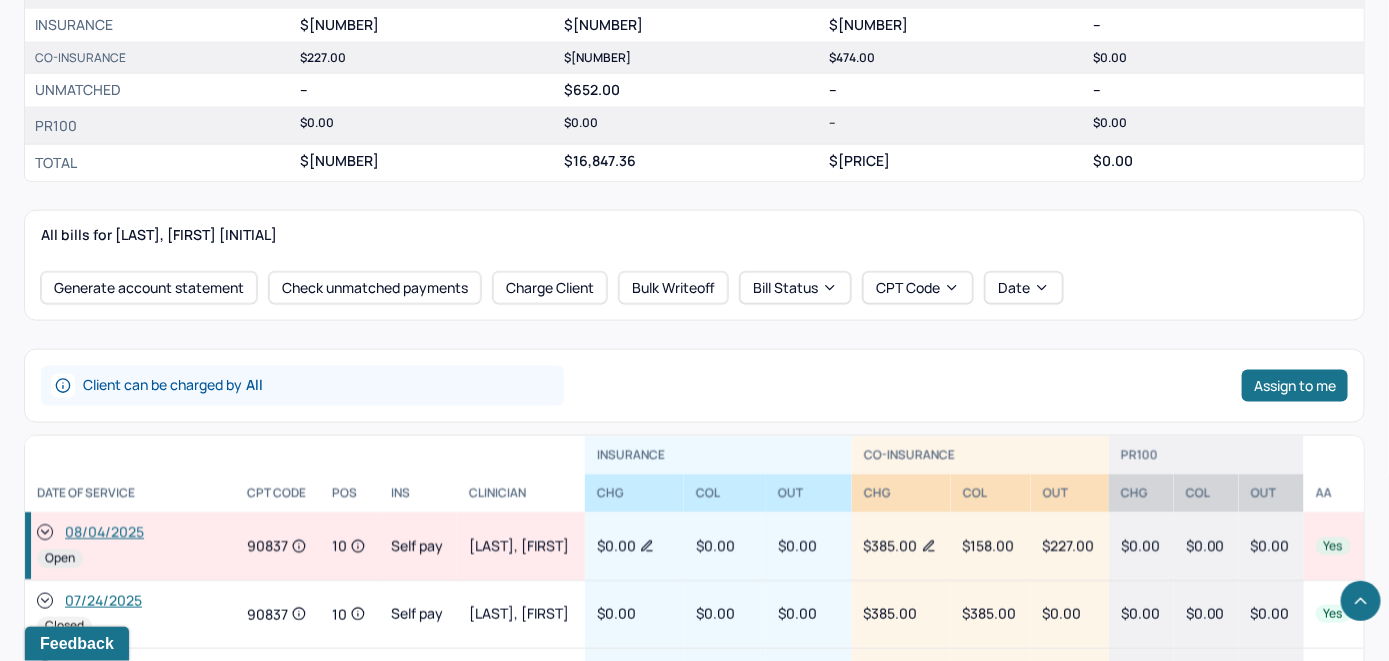 scroll, scrollTop: 800, scrollLeft: 0, axis: vertical 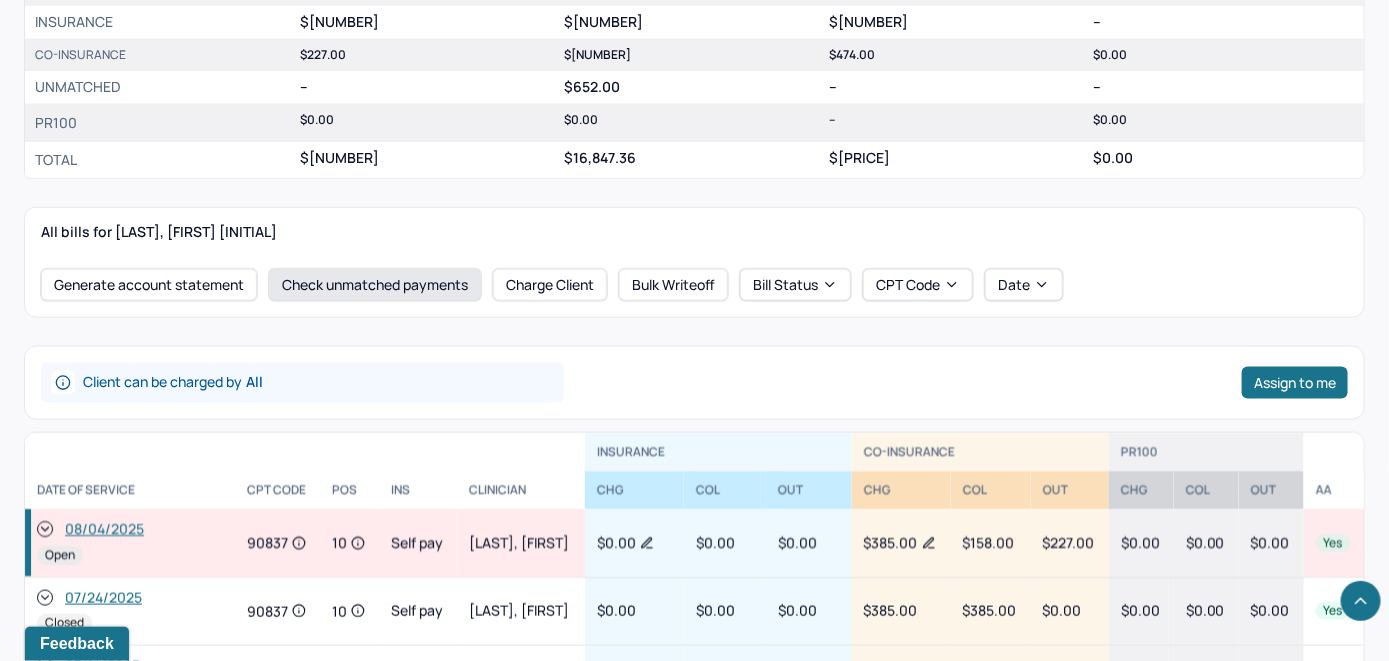 click on "Check unmatched payments" at bounding box center (375, 285) 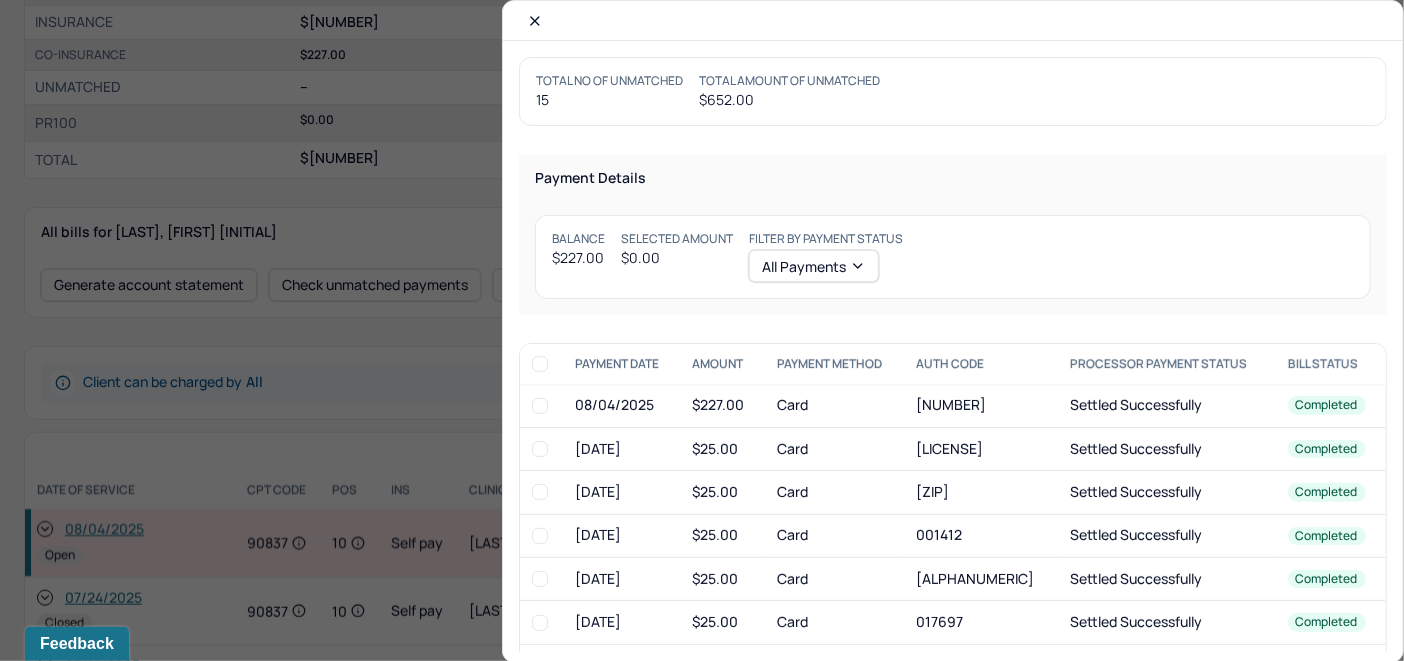 click at bounding box center (540, 406) 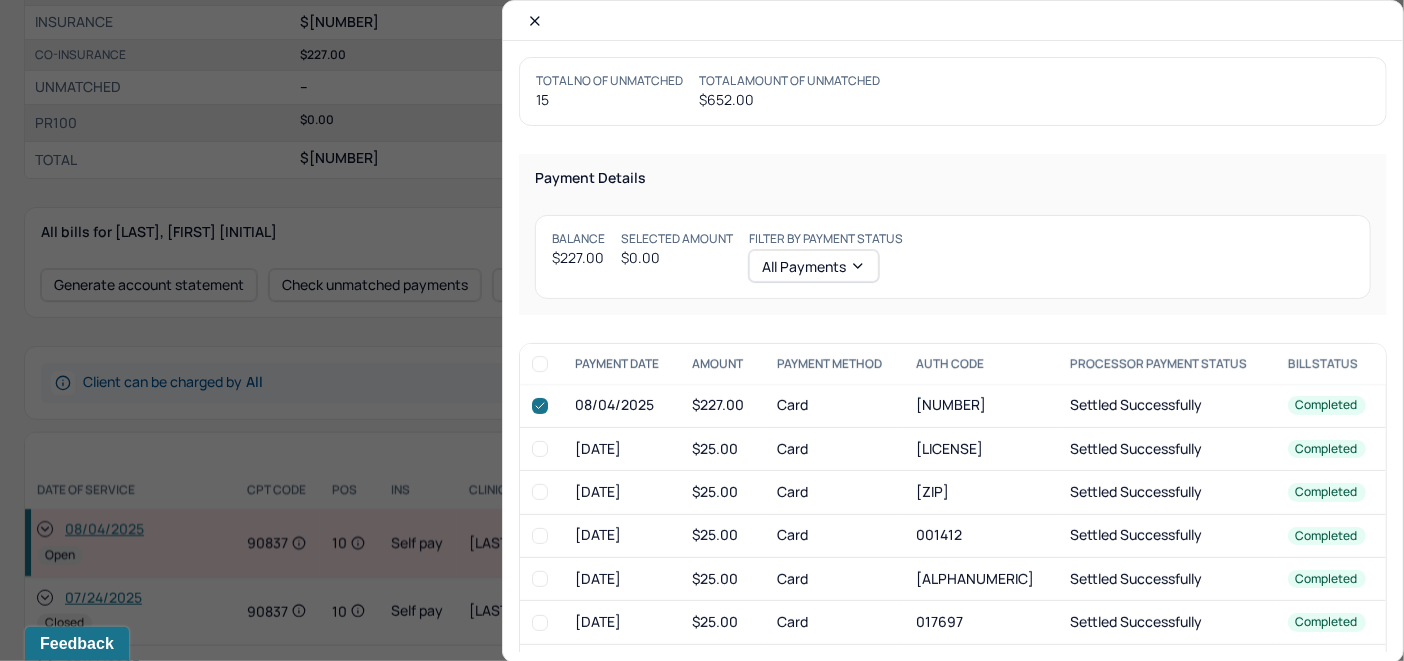 checkbox on "true" 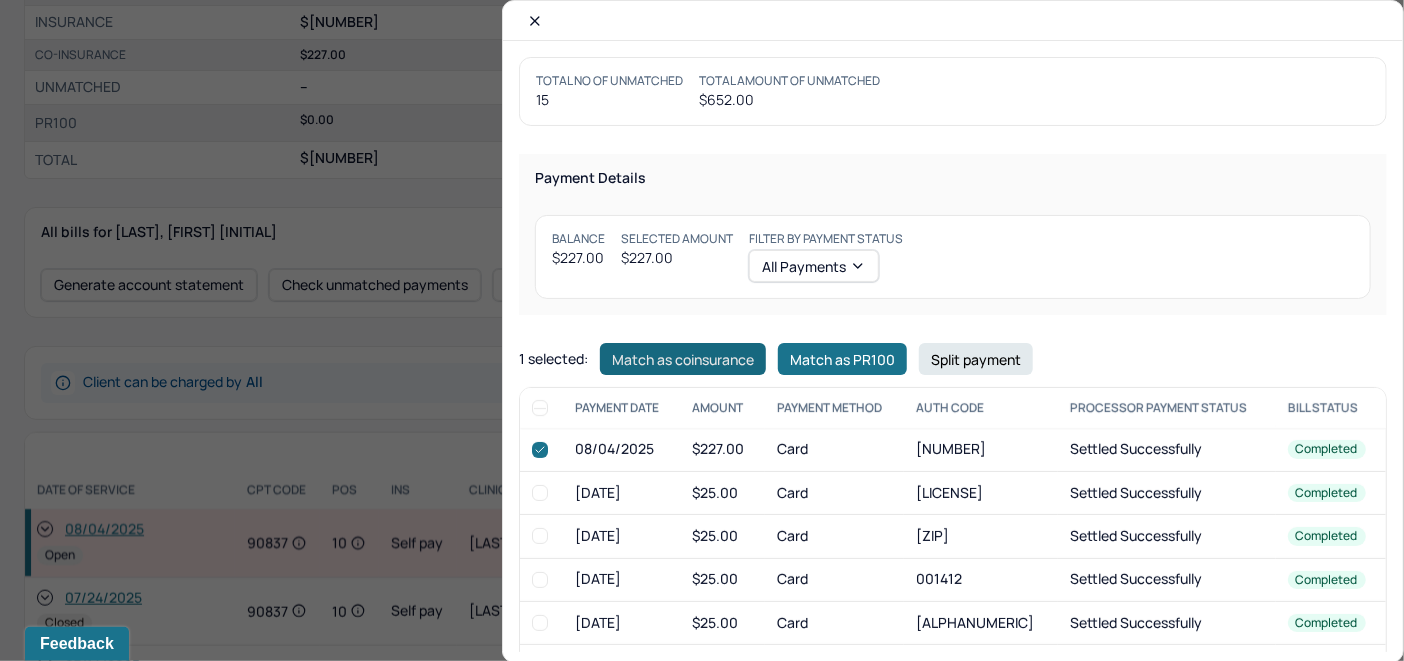click on "Match as coinsurance" at bounding box center (683, 359) 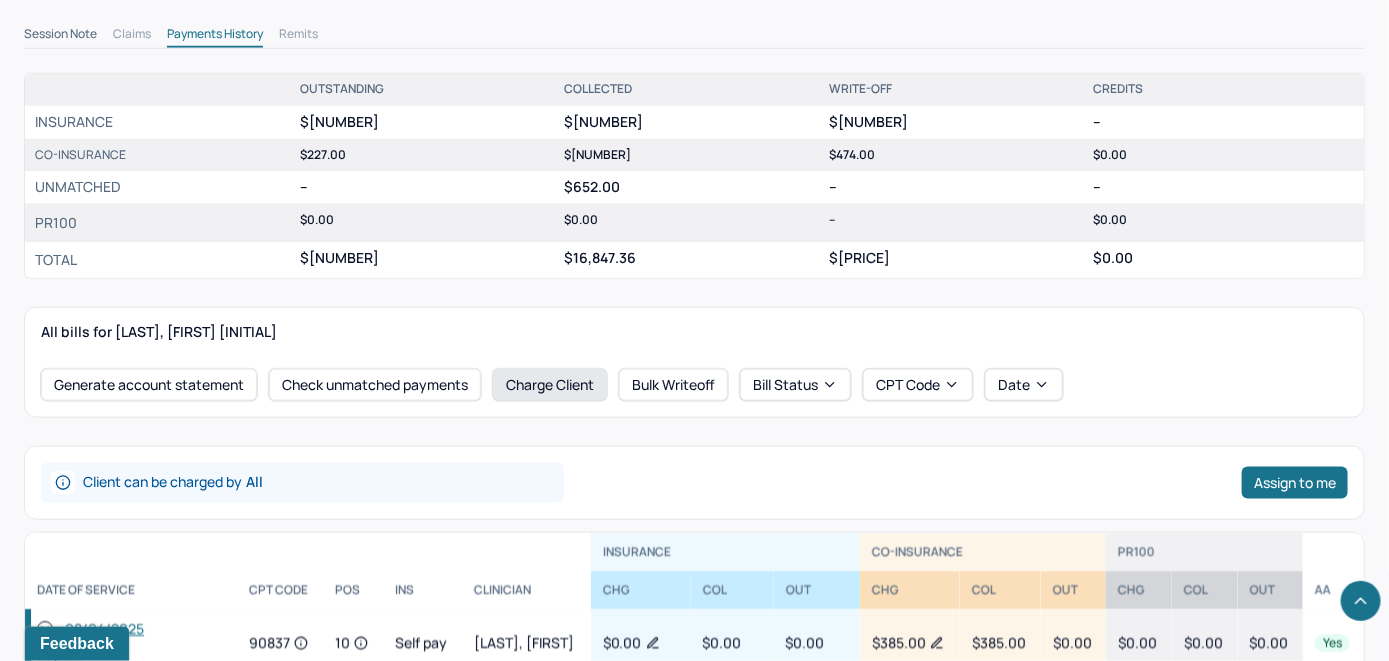scroll, scrollTop: 900, scrollLeft: 0, axis: vertical 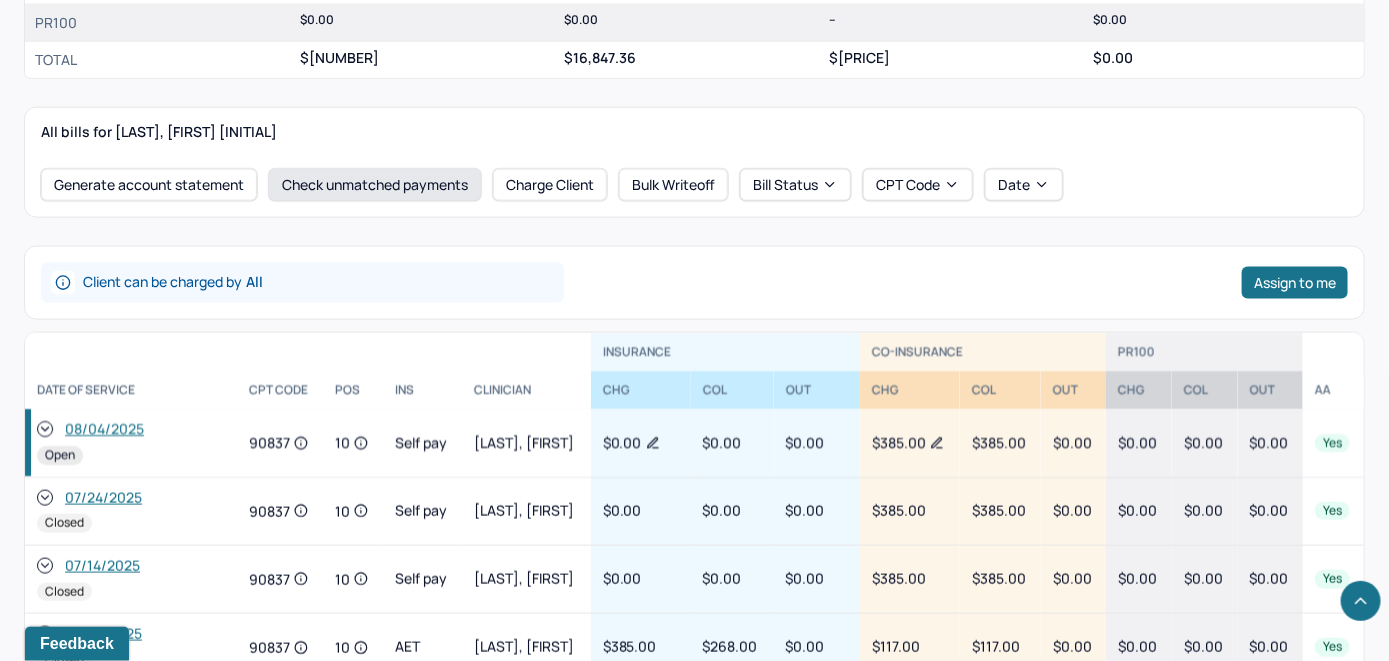 click on "Check unmatched payments" at bounding box center [375, 185] 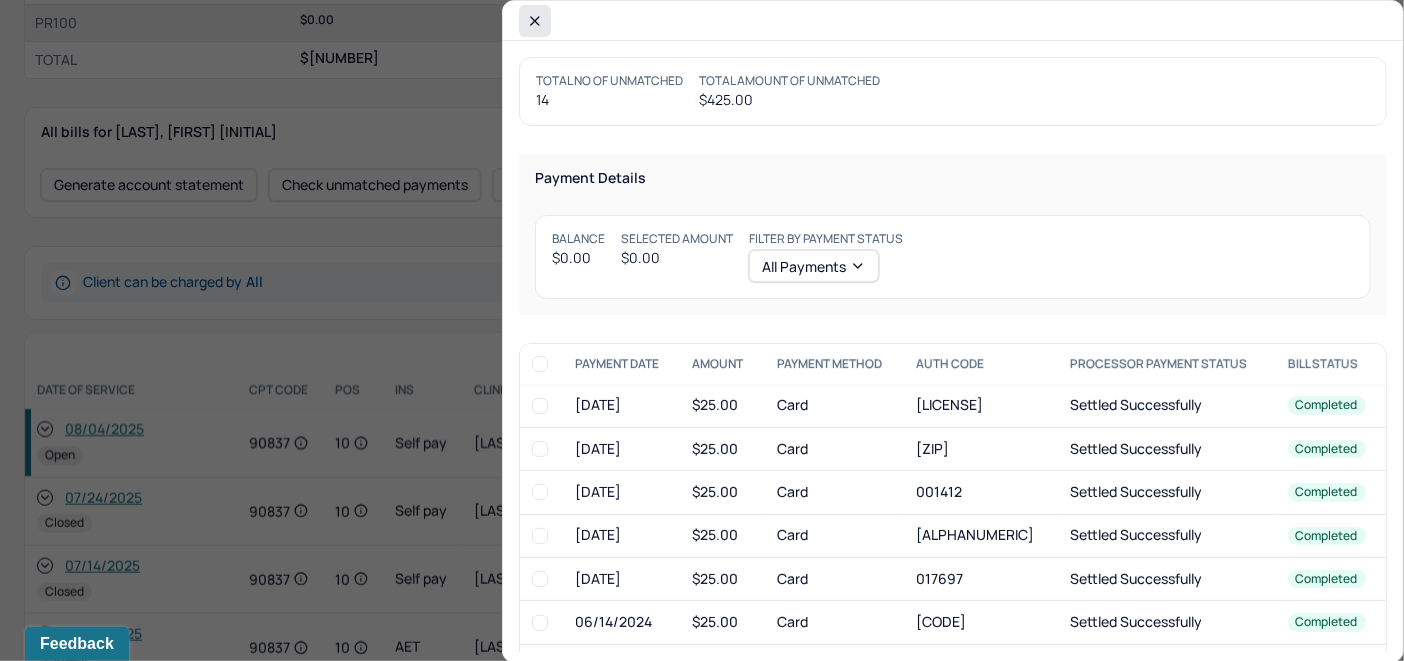 click 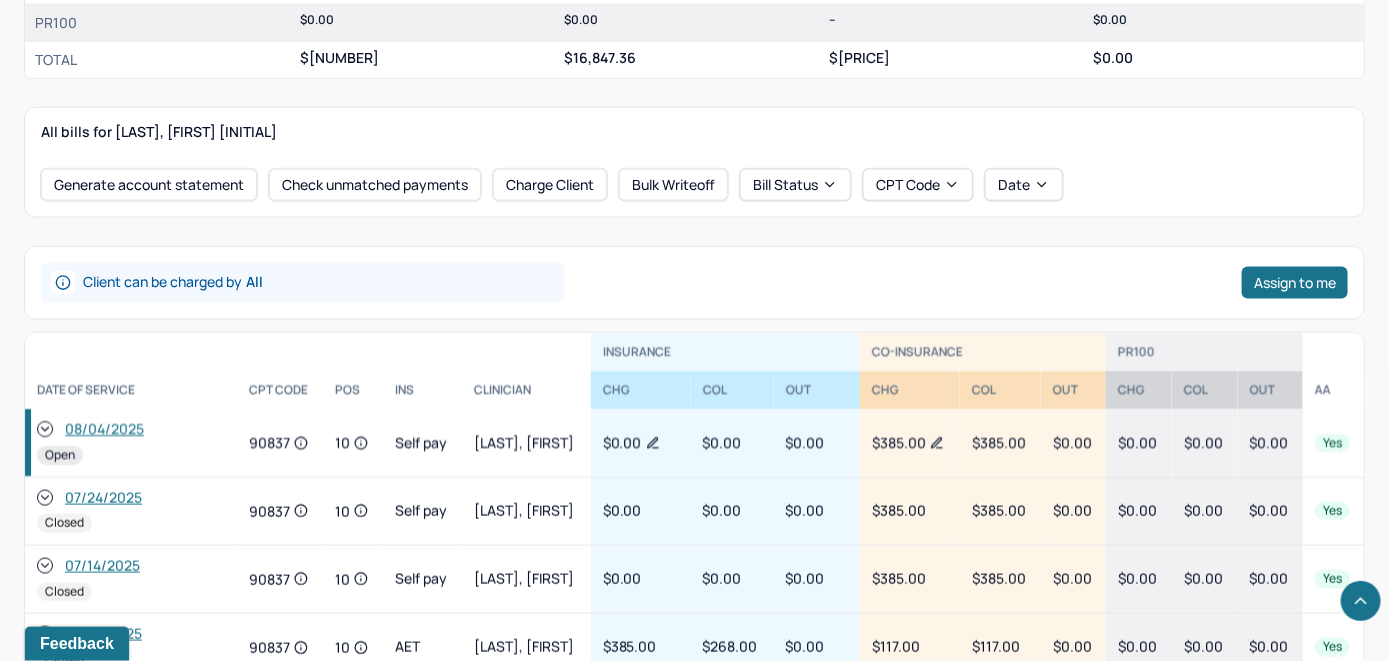 click on "08/04/2025" at bounding box center [104, 430] 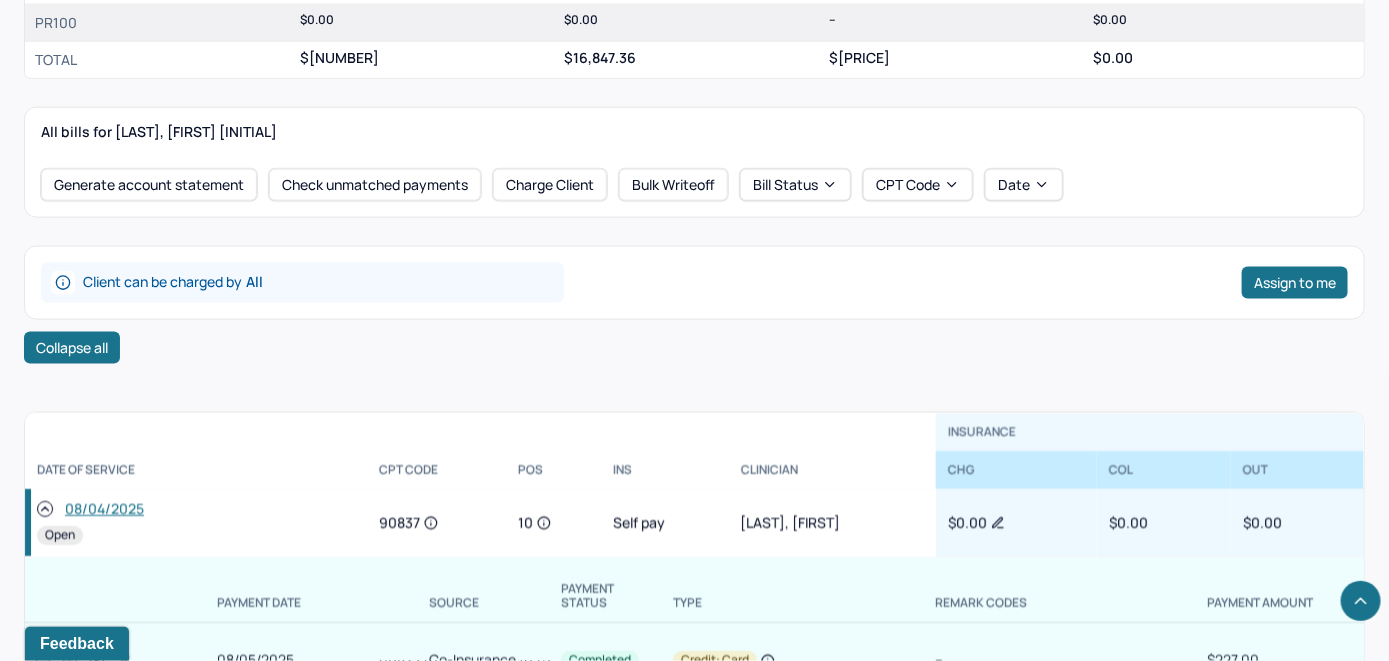 scroll, scrollTop: 200, scrollLeft: 0, axis: vertical 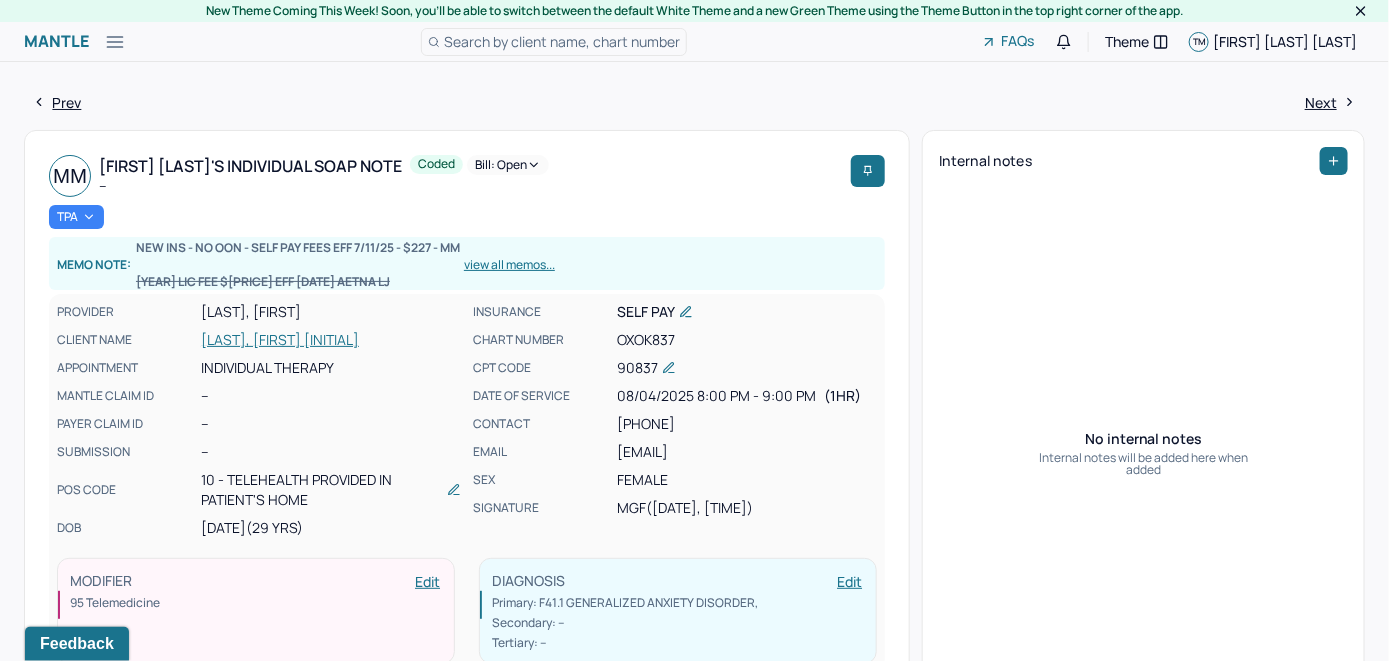 click on "Bill: Open" at bounding box center [508, 165] 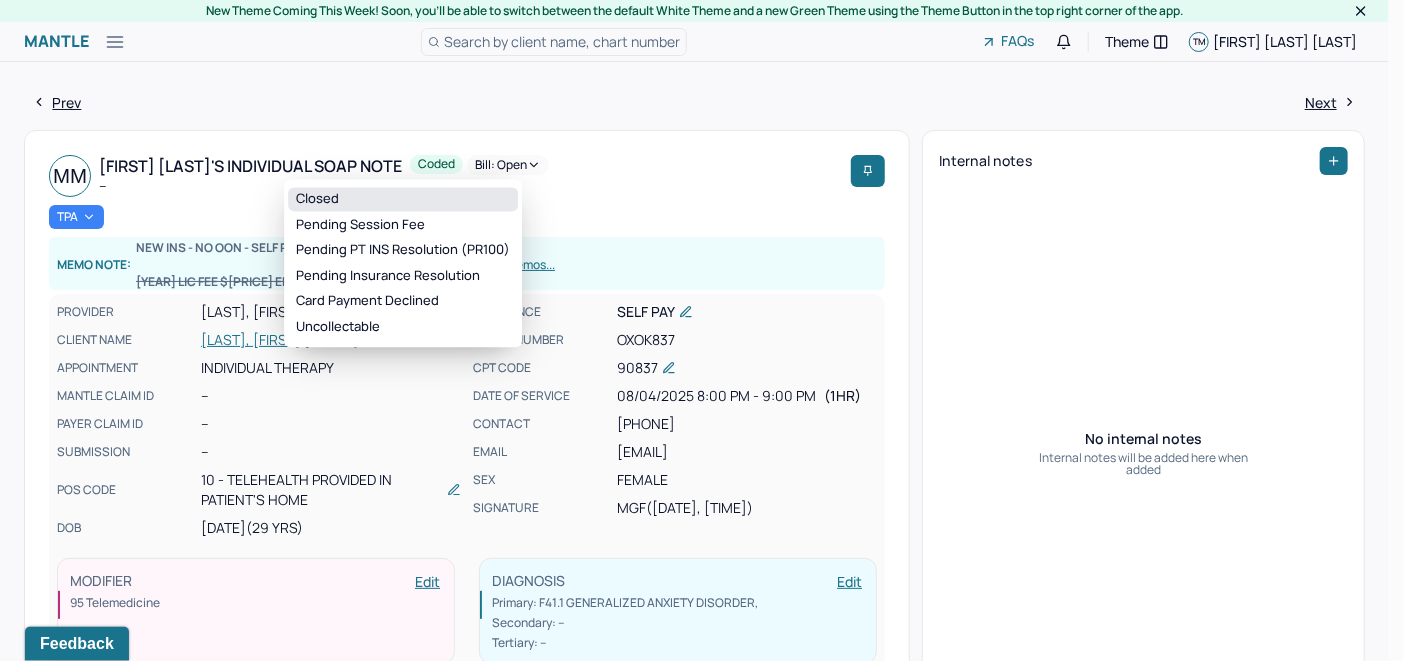 click on "Closed" at bounding box center [403, 199] 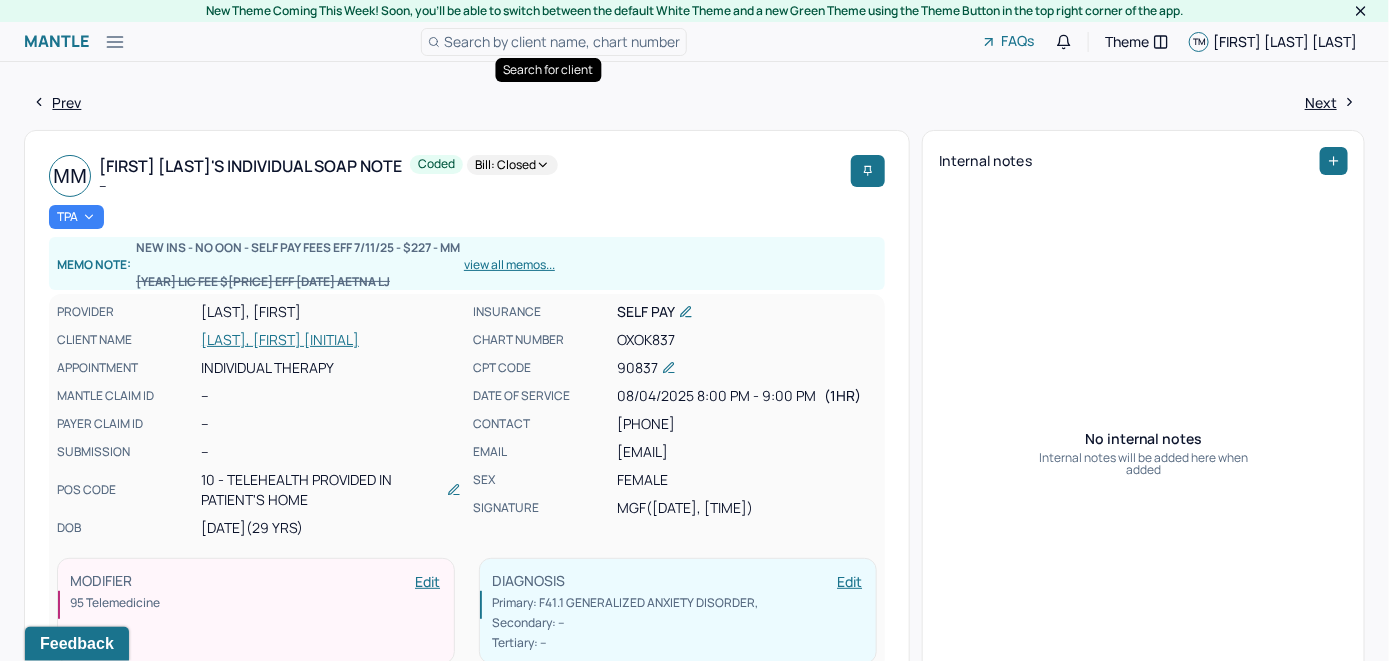 click on "Search by client name, chart number" at bounding box center (562, 41) 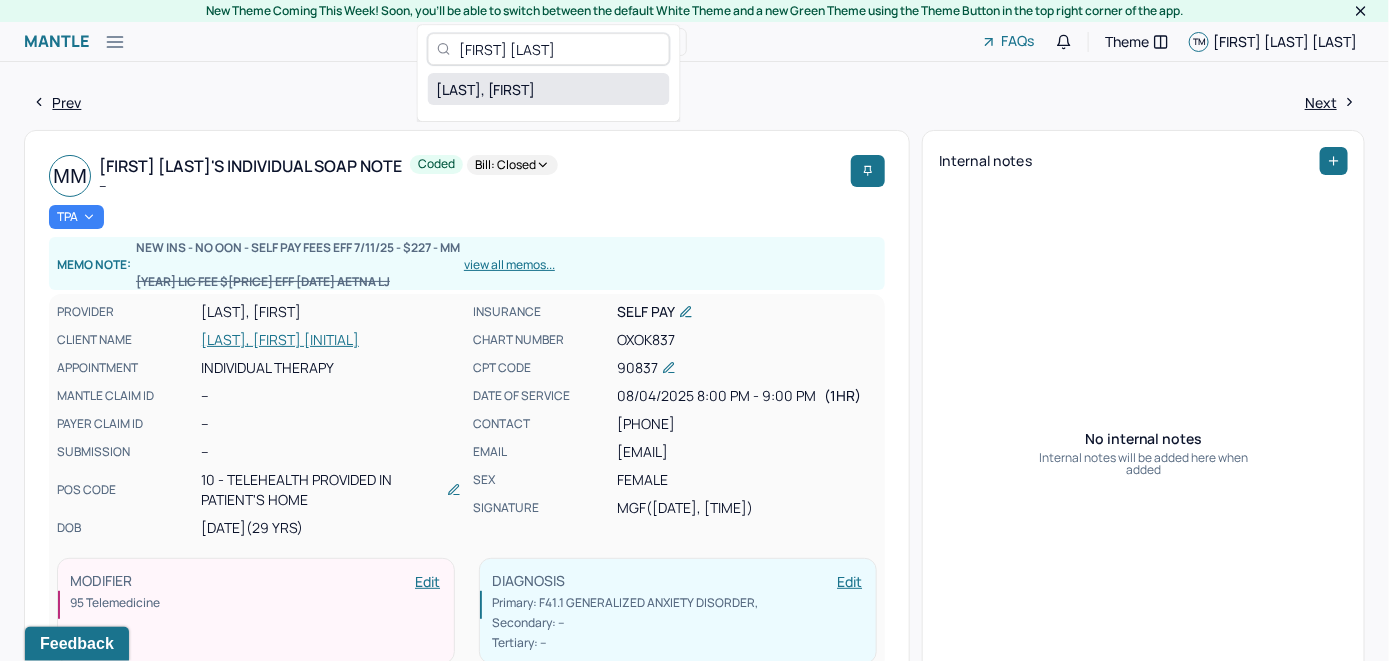 type on "[FIRST] [LAST]" 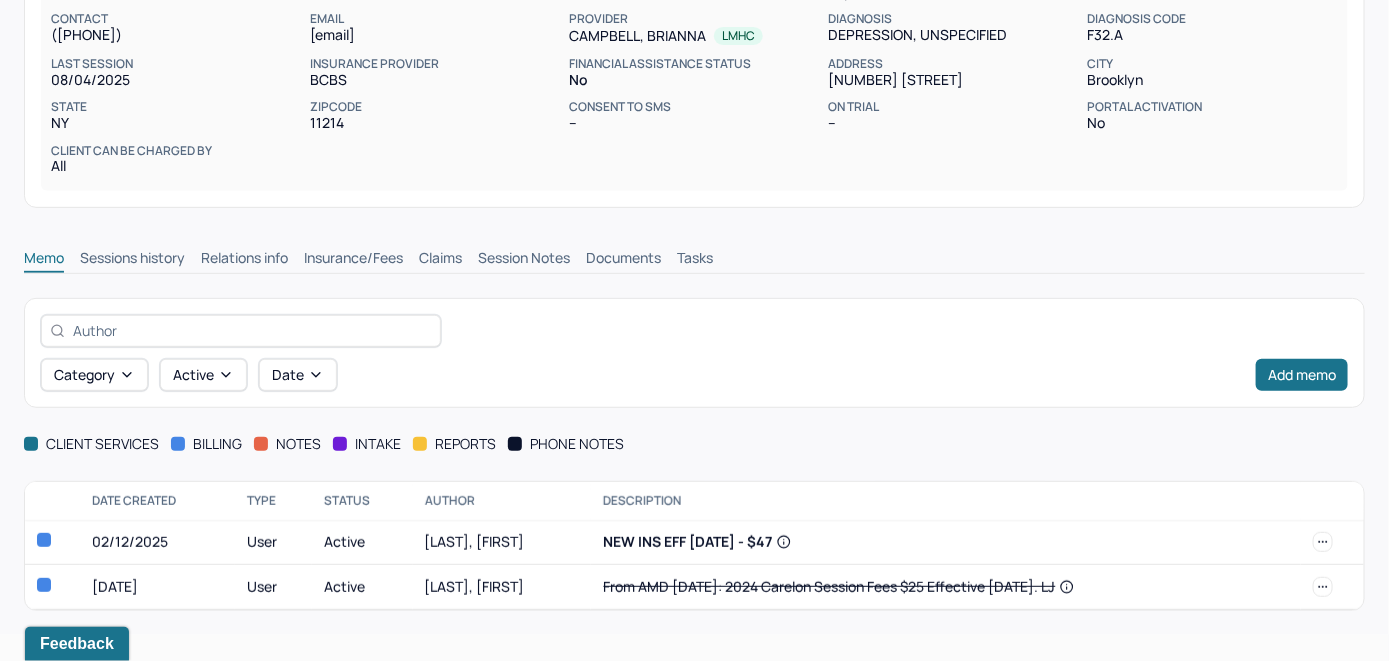 scroll, scrollTop: 254, scrollLeft: 0, axis: vertical 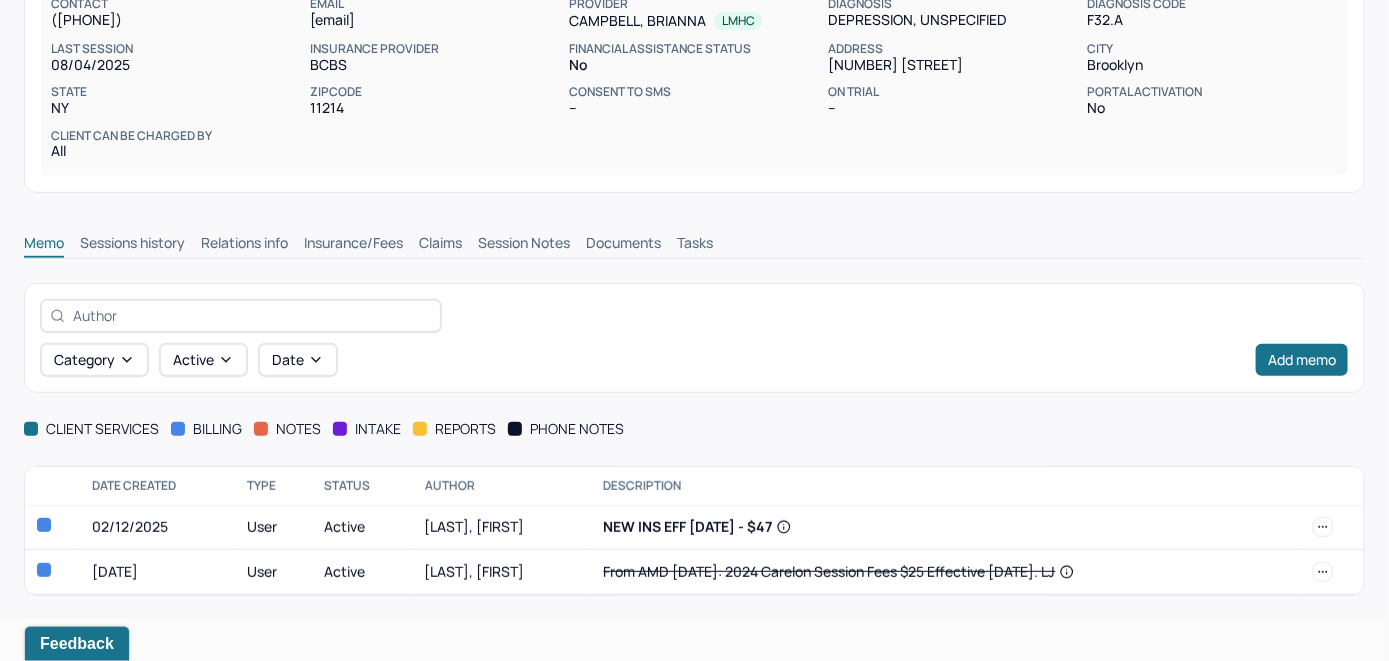 click on "Insurance/Fees" at bounding box center (353, 245) 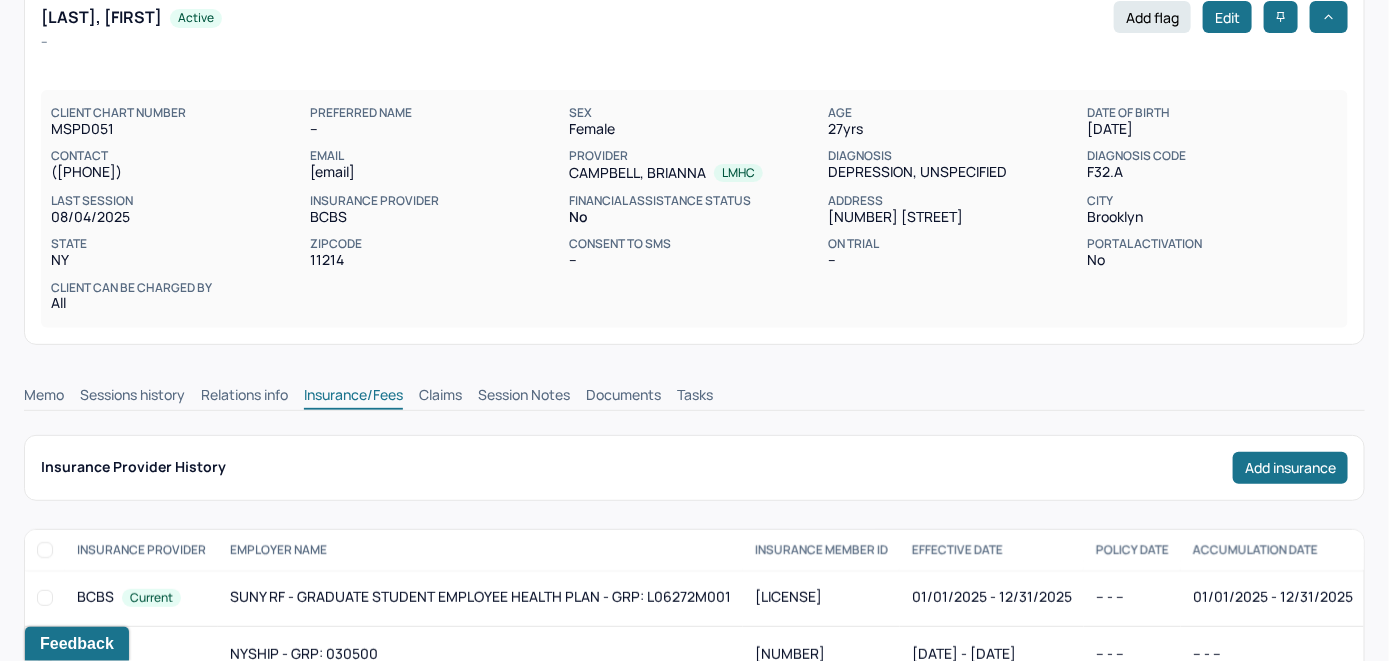 scroll, scrollTop: 200, scrollLeft: 0, axis: vertical 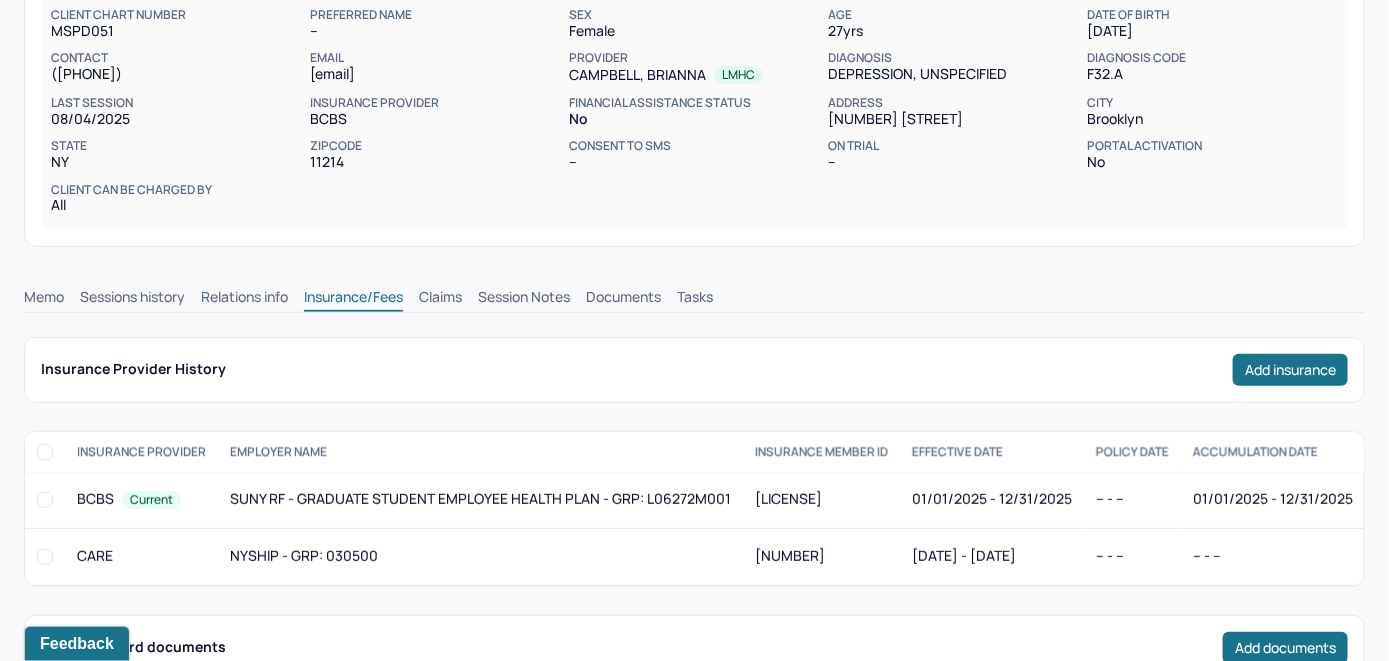 click on "Claims" at bounding box center (440, 299) 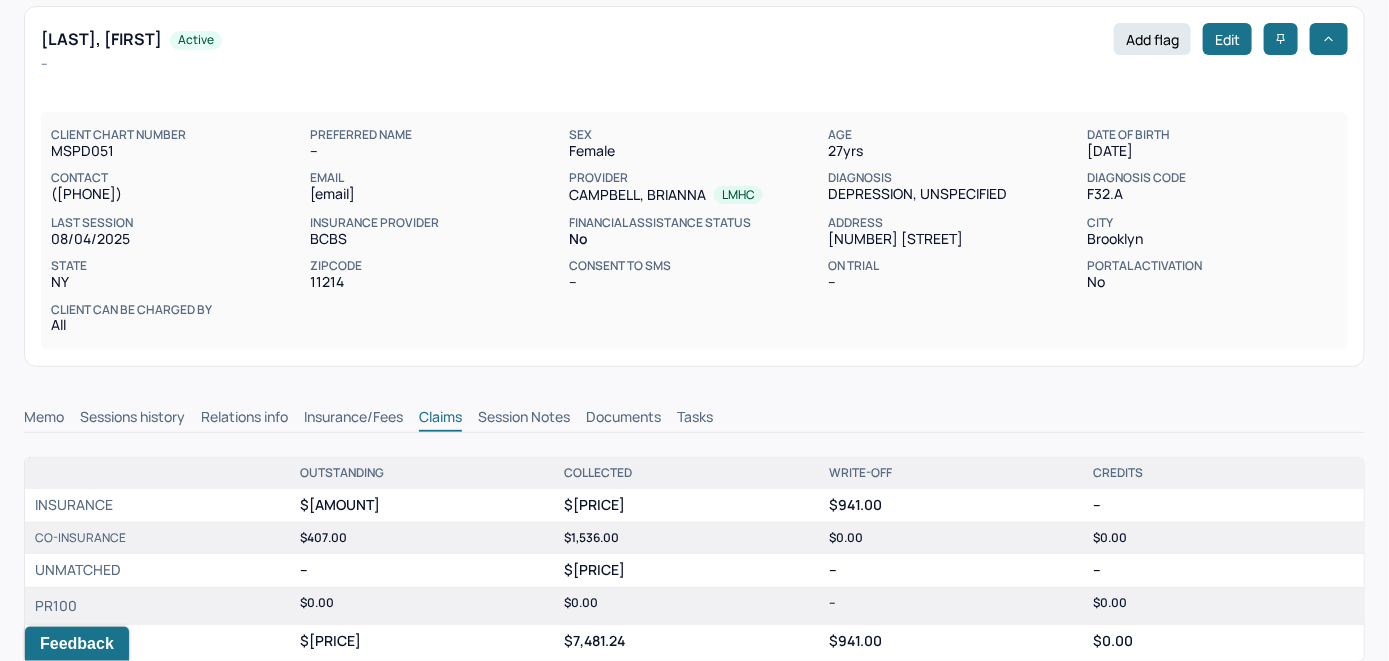 scroll, scrollTop: 0, scrollLeft: 0, axis: both 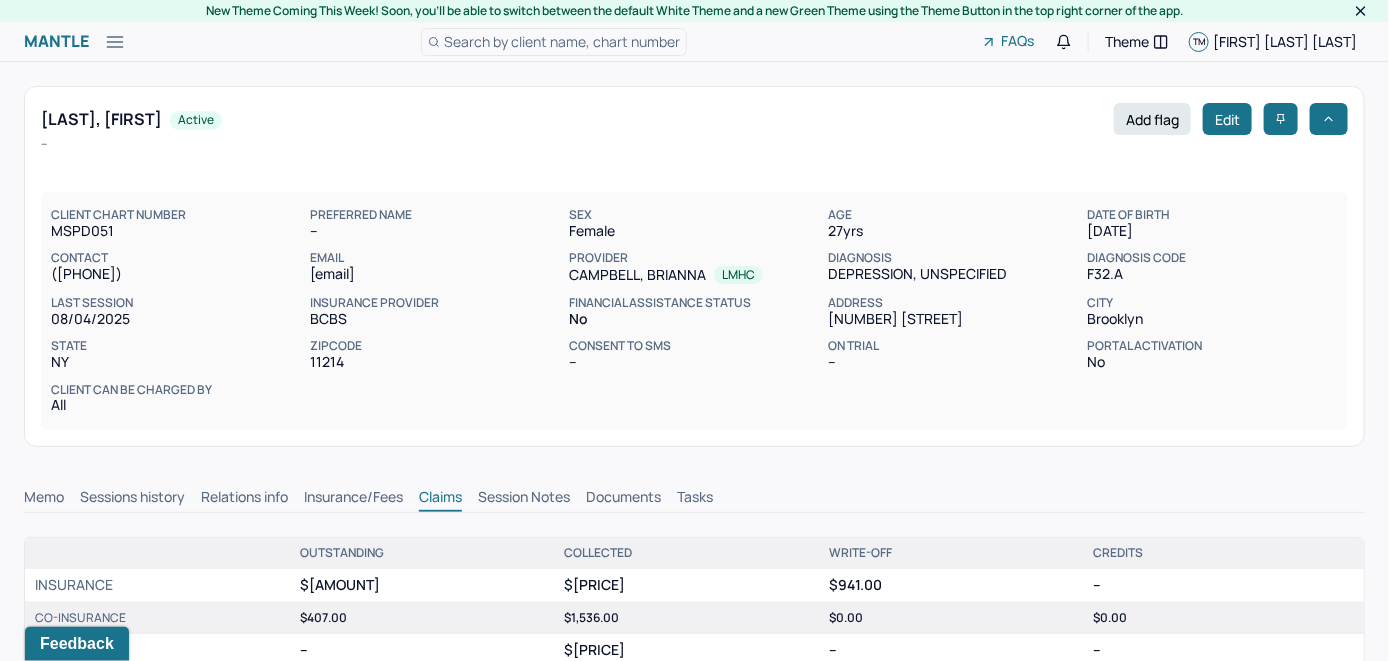click on "Search by client name, chart number" at bounding box center (562, 41) 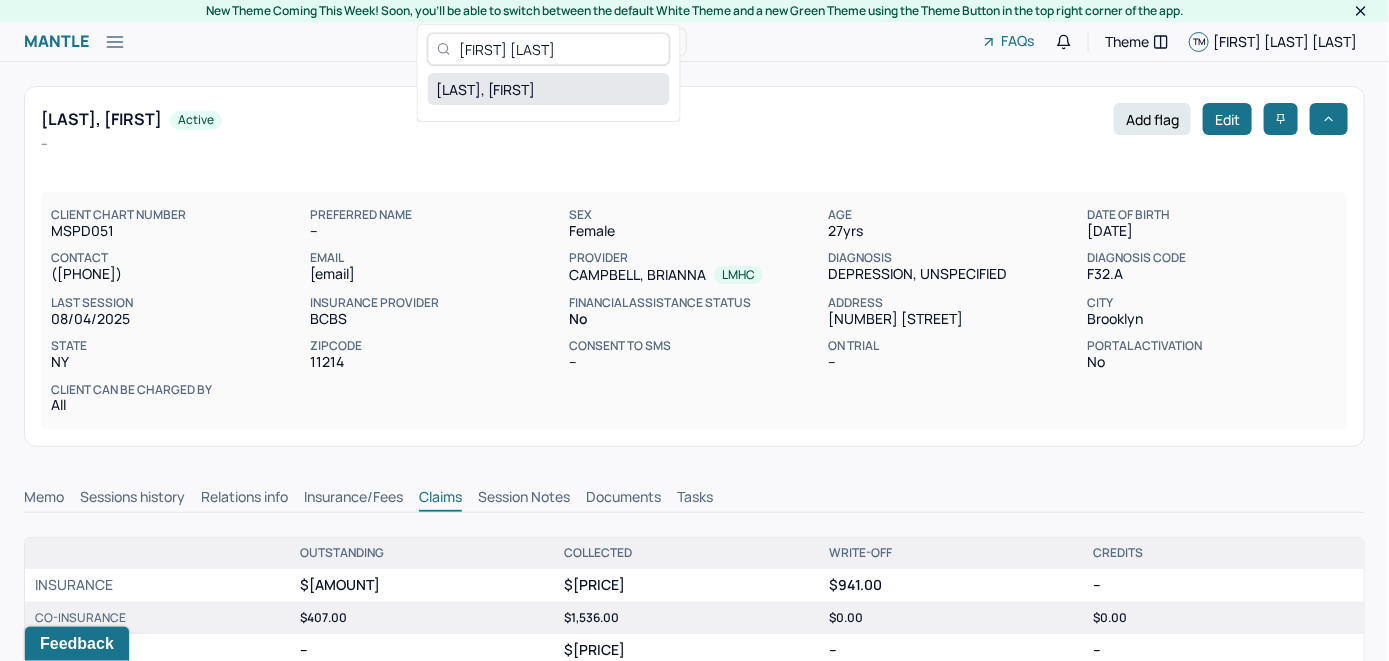 type on "[FIRST] [LAST]" 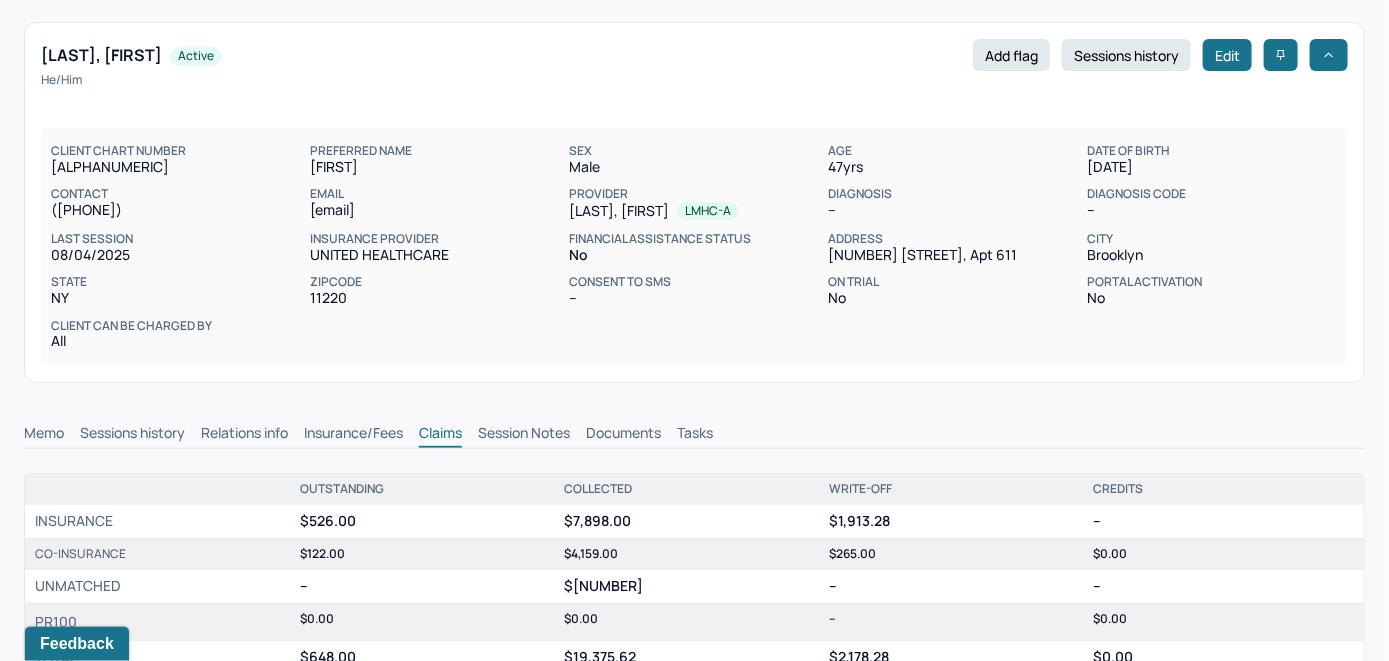 scroll, scrollTop: 100, scrollLeft: 0, axis: vertical 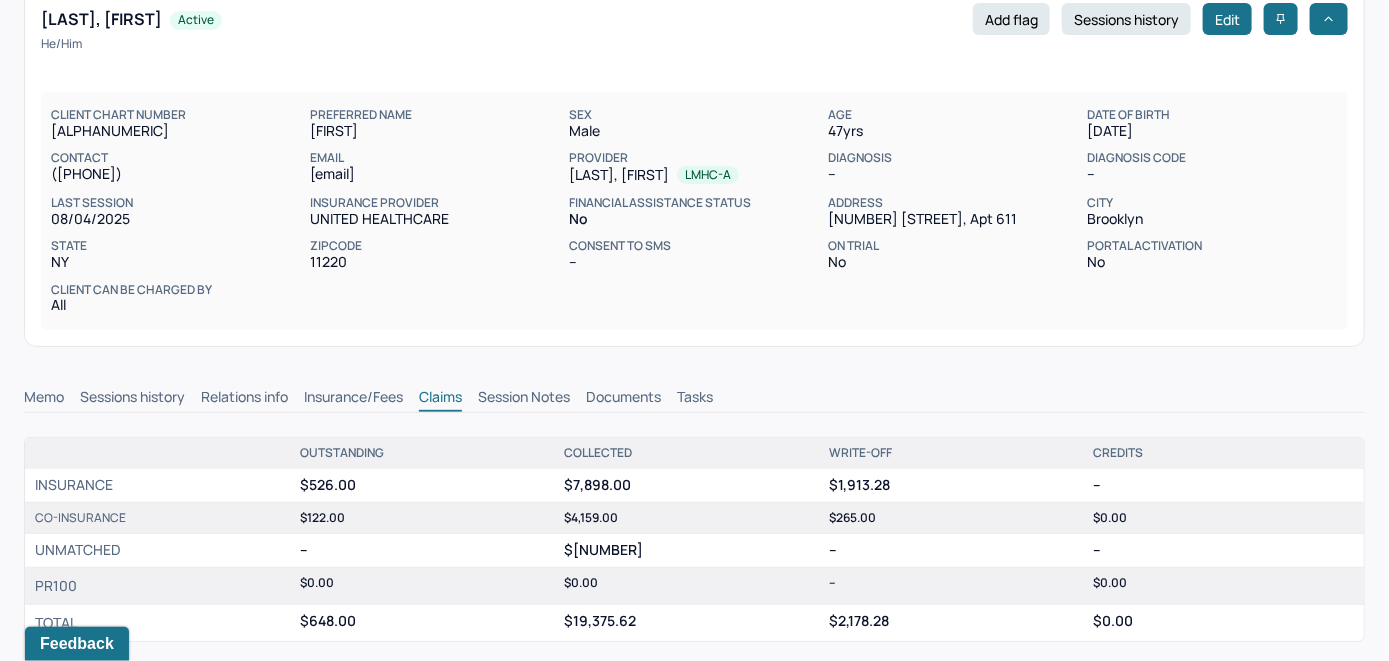 click on "Memo" at bounding box center [44, 399] 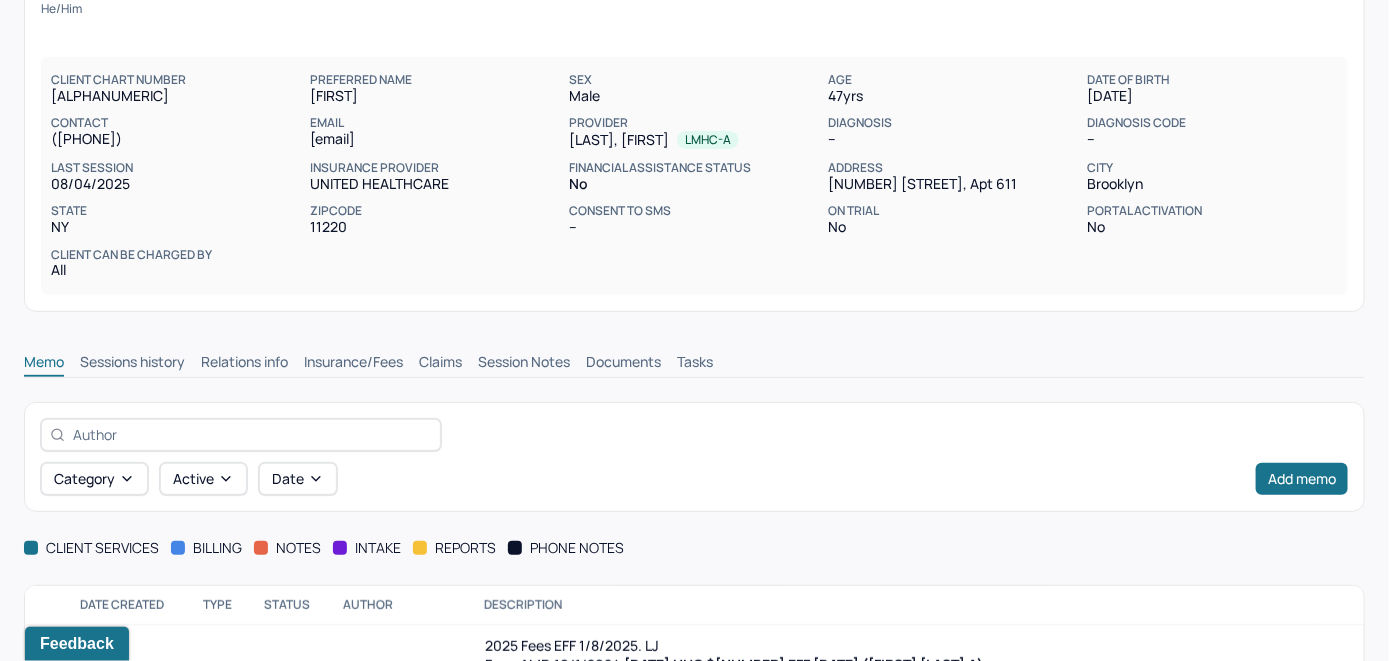 scroll, scrollTop: 0, scrollLeft: 0, axis: both 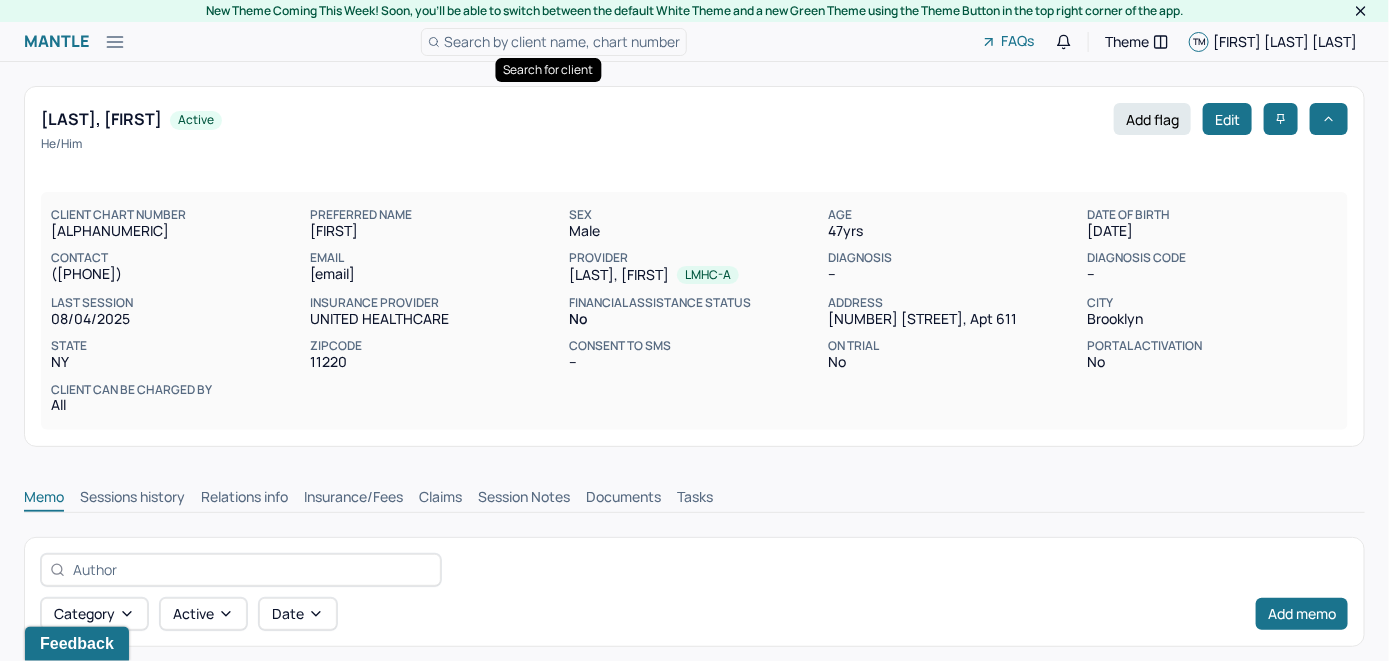 click on "Search by client name, chart number" at bounding box center (562, 41) 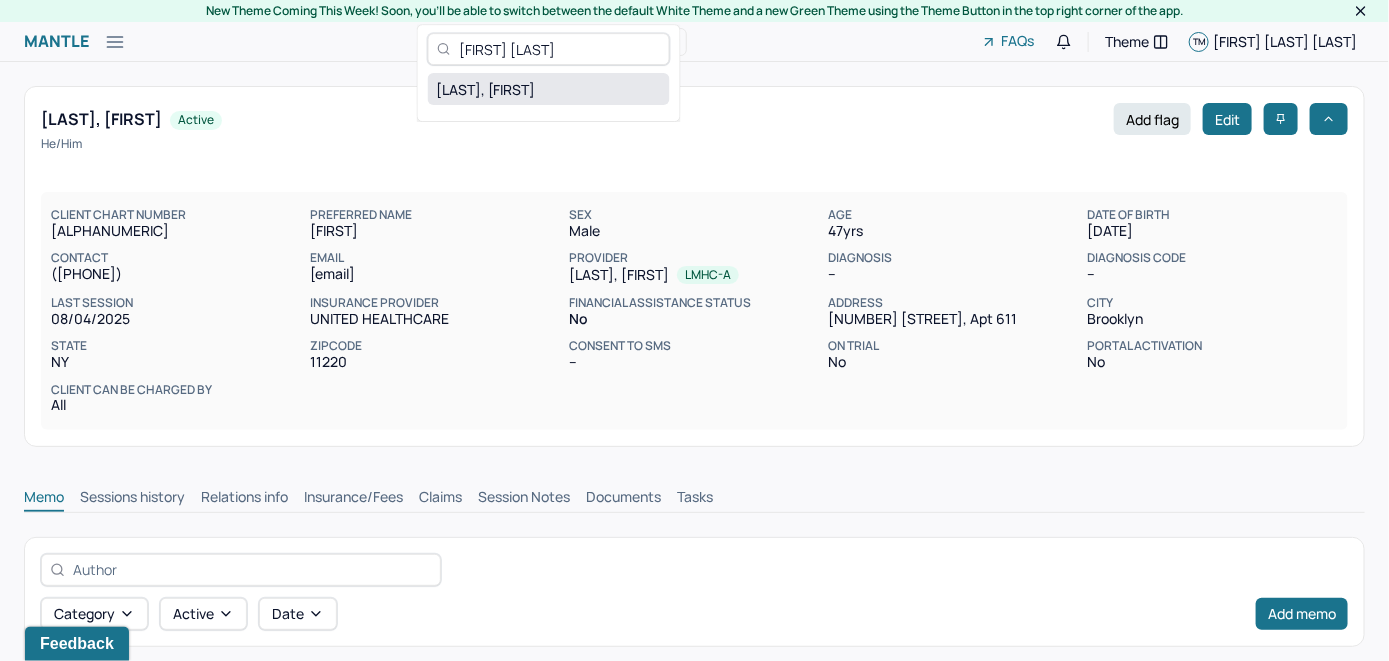 click on "[LAST], [FIRST]" at bounding box center [549, 89] 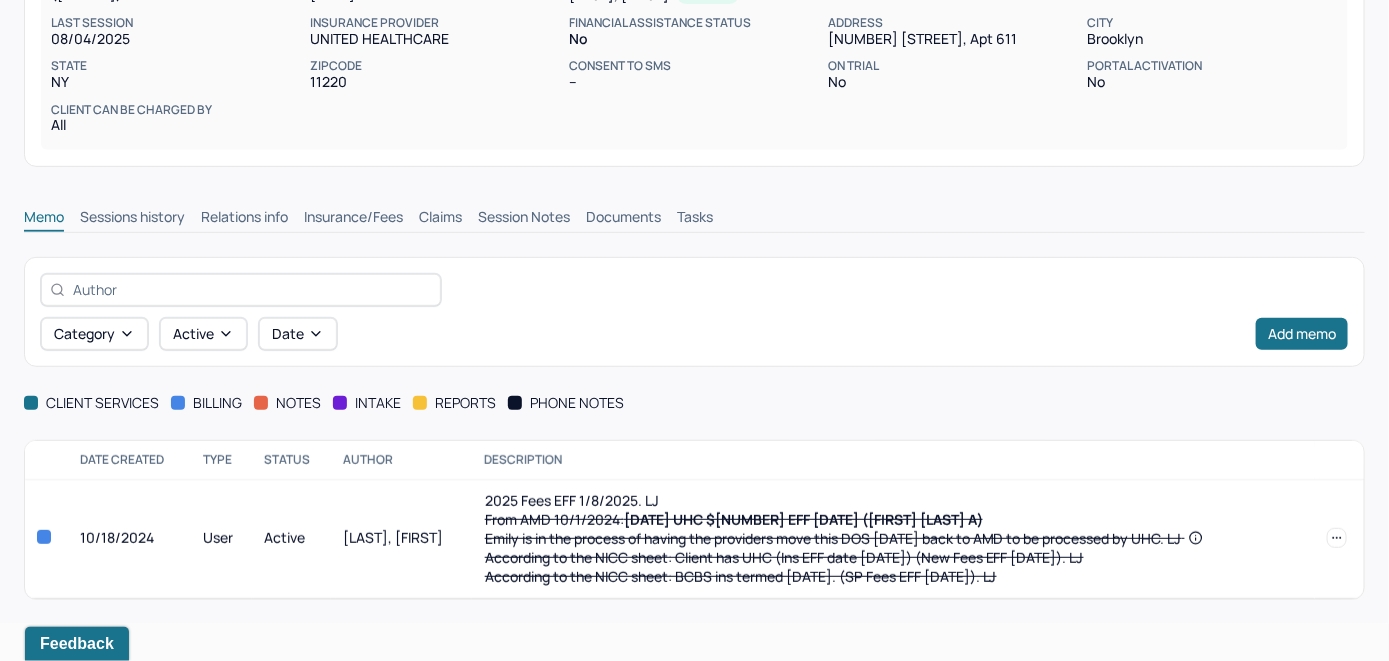 scroll, scrollTop: 285, scrollLeft: 0, axis: vertical 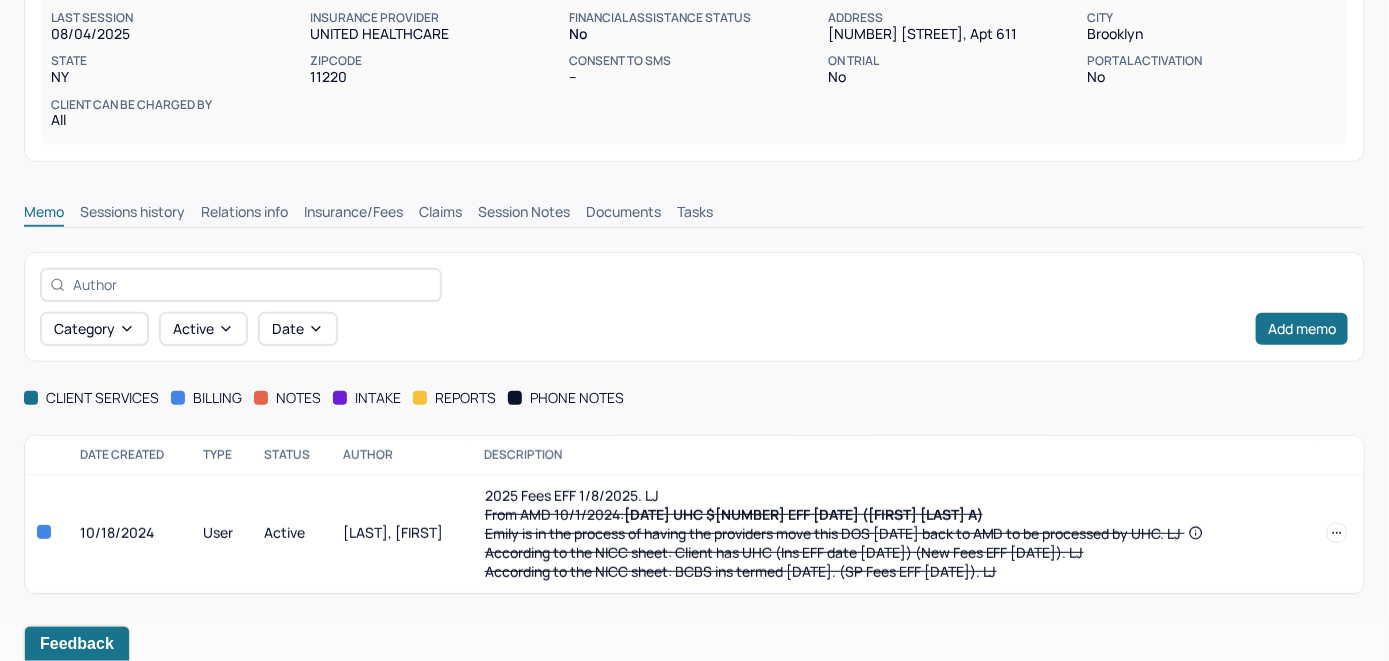 click on "Insurance/Fees" at bounding box center [353, 214] 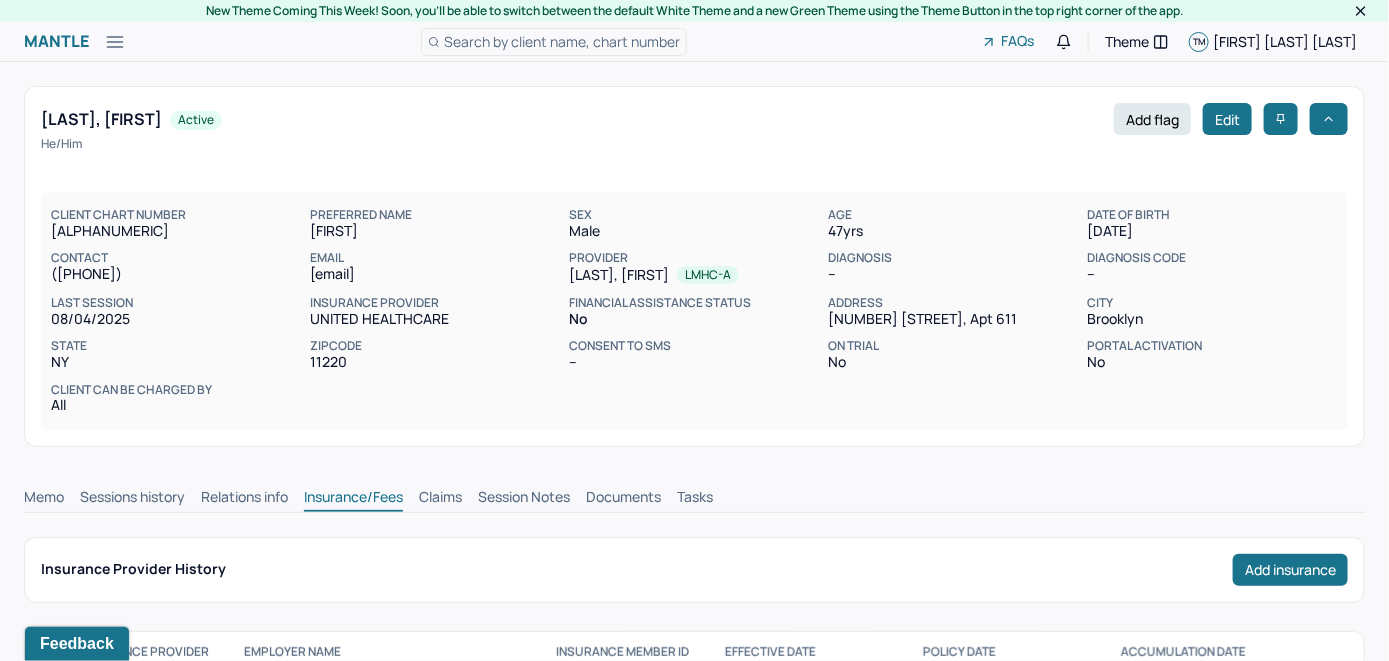 scroll, scrollTop: 200, scrollLeft: 0, axis: vertical 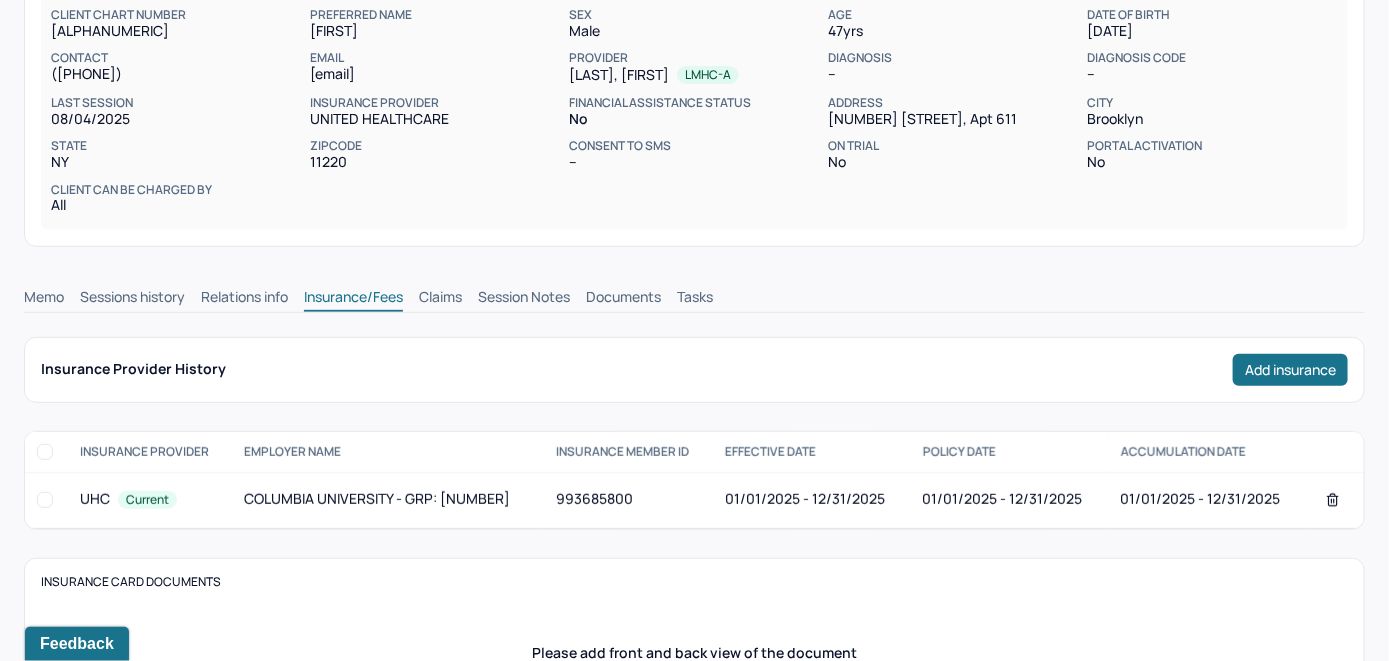 click on "Claims" at bounding box center [440, 299] 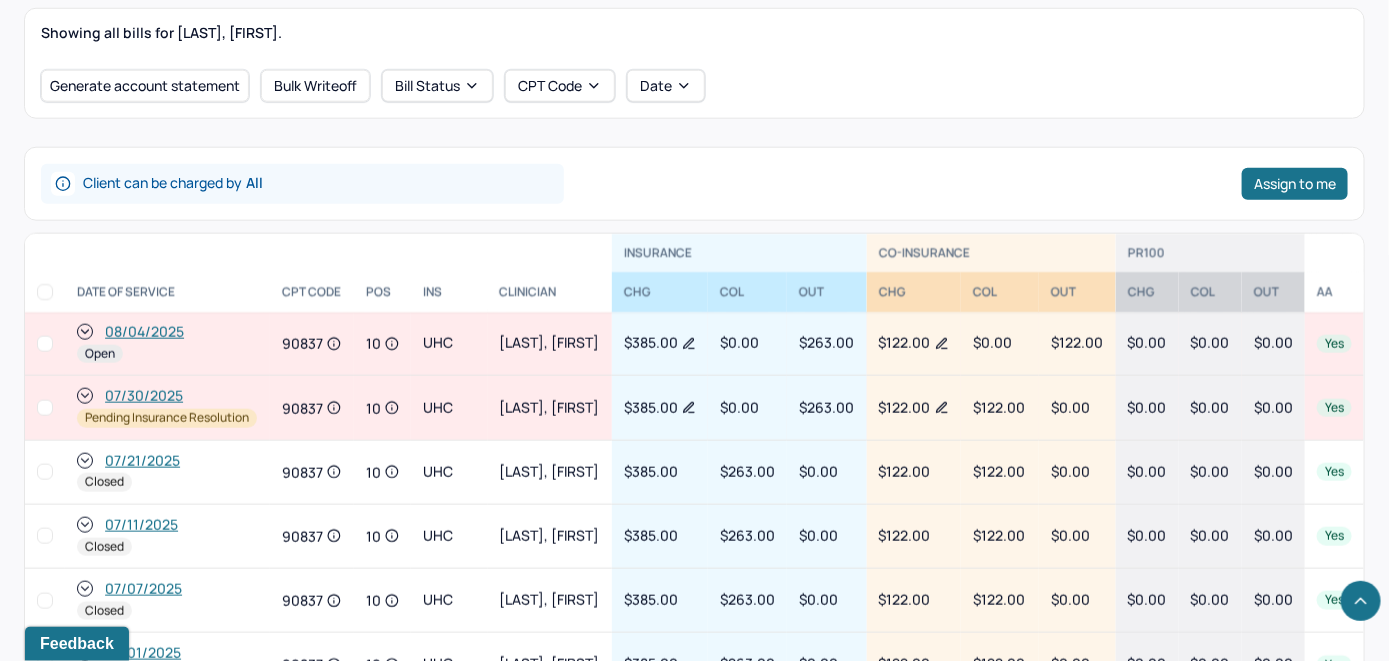 scroll, scrollTop: 747, scrollLeft: 0, axis: vertical 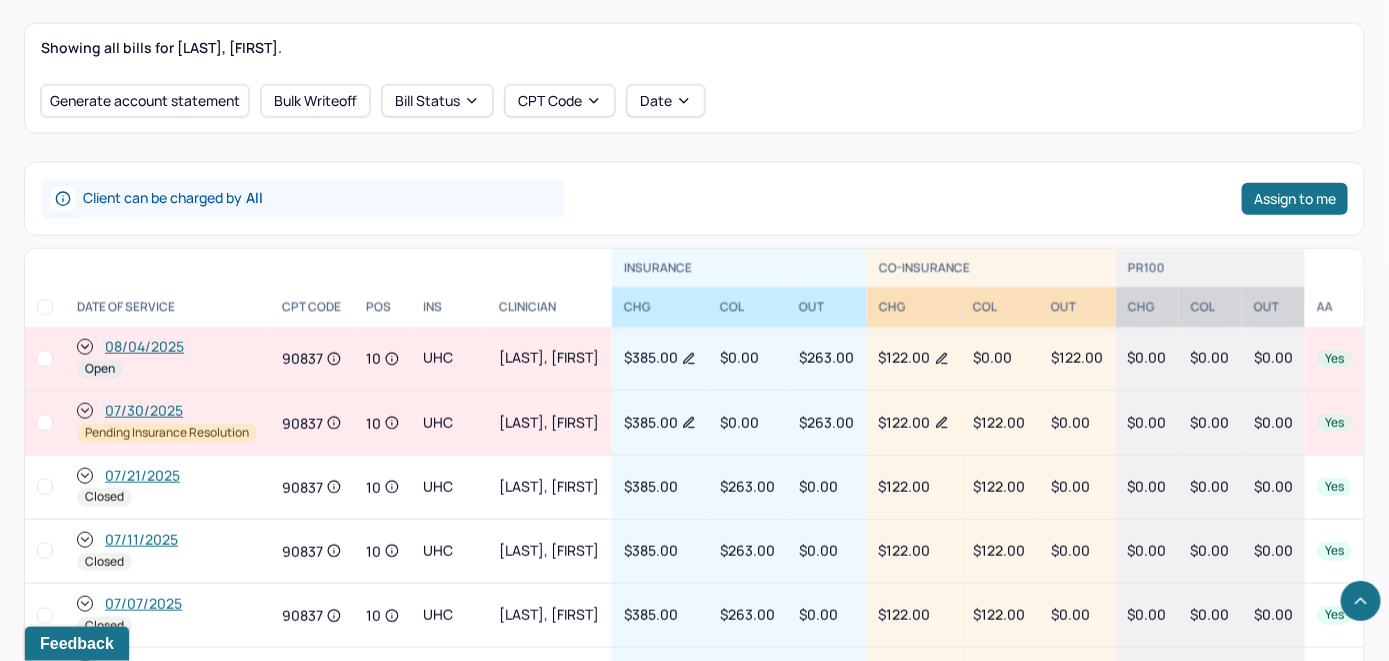click on "08/04/2025" at bounding box center [144, 347] 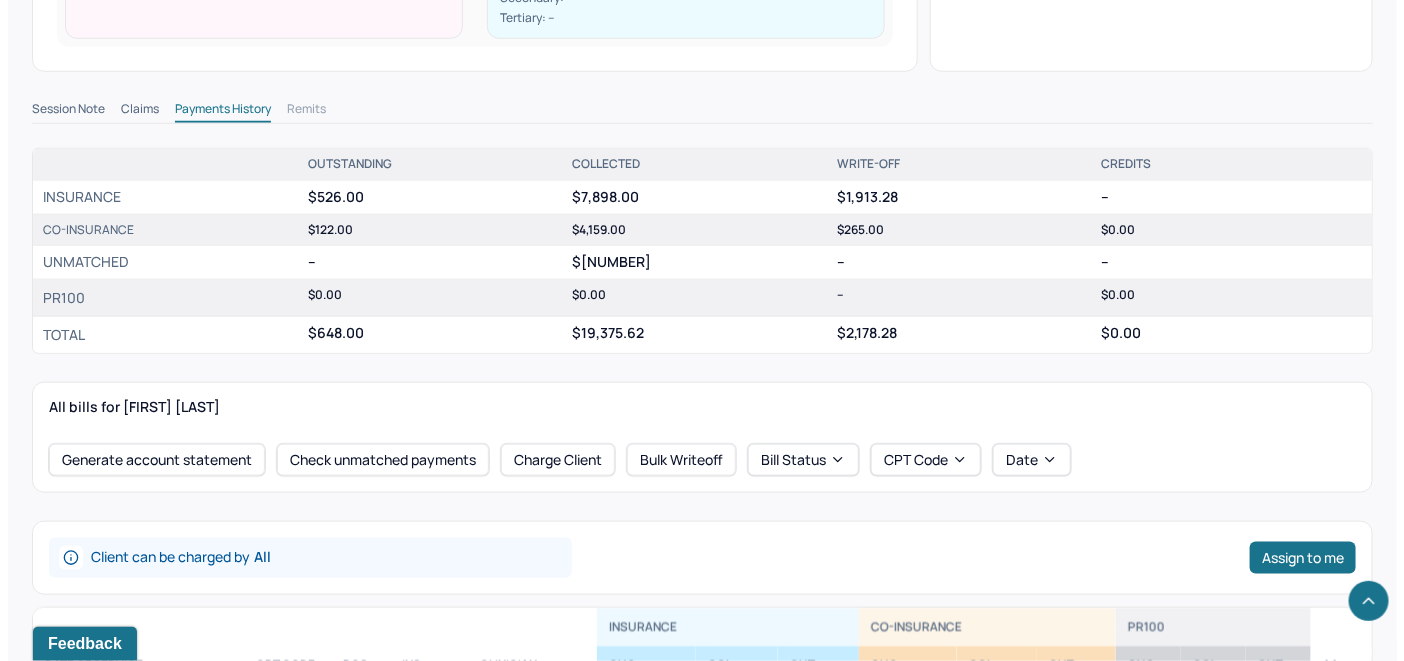 scroll, scrollTop: 800, scrollLeft: 0, axis: vertical 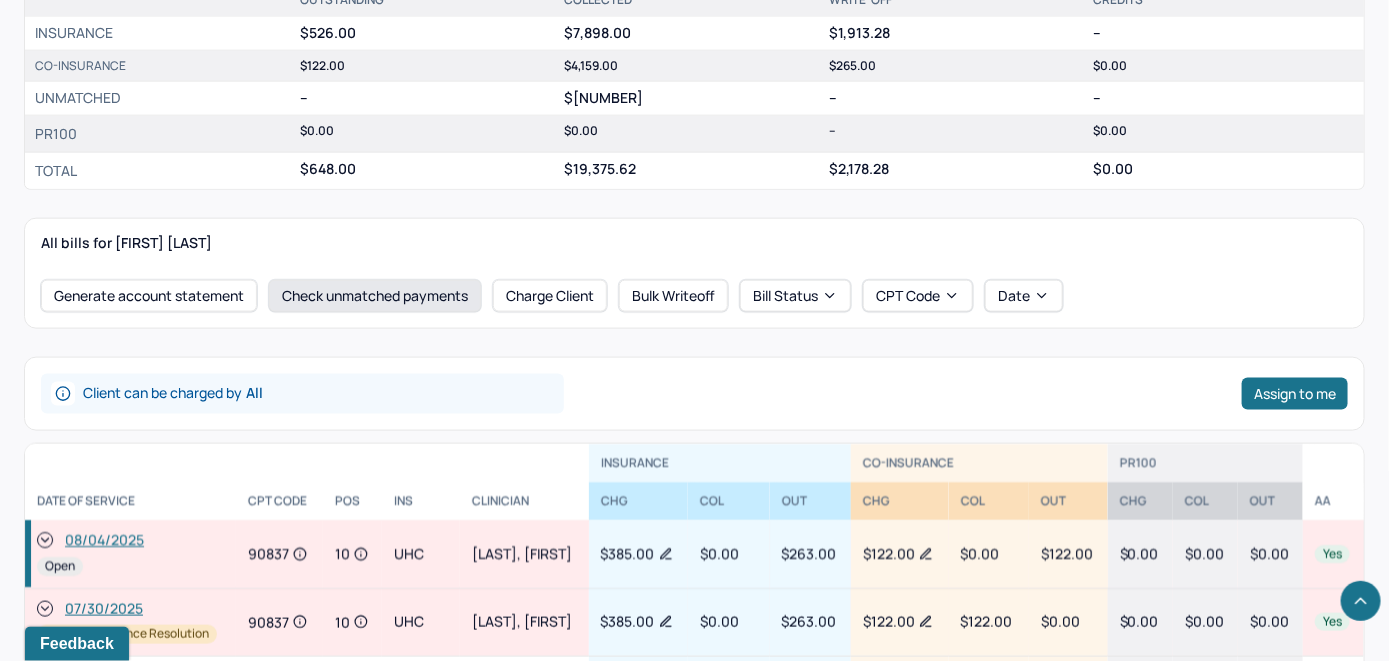 click on "Check unmatched payments" at bounding box center (375, 296) 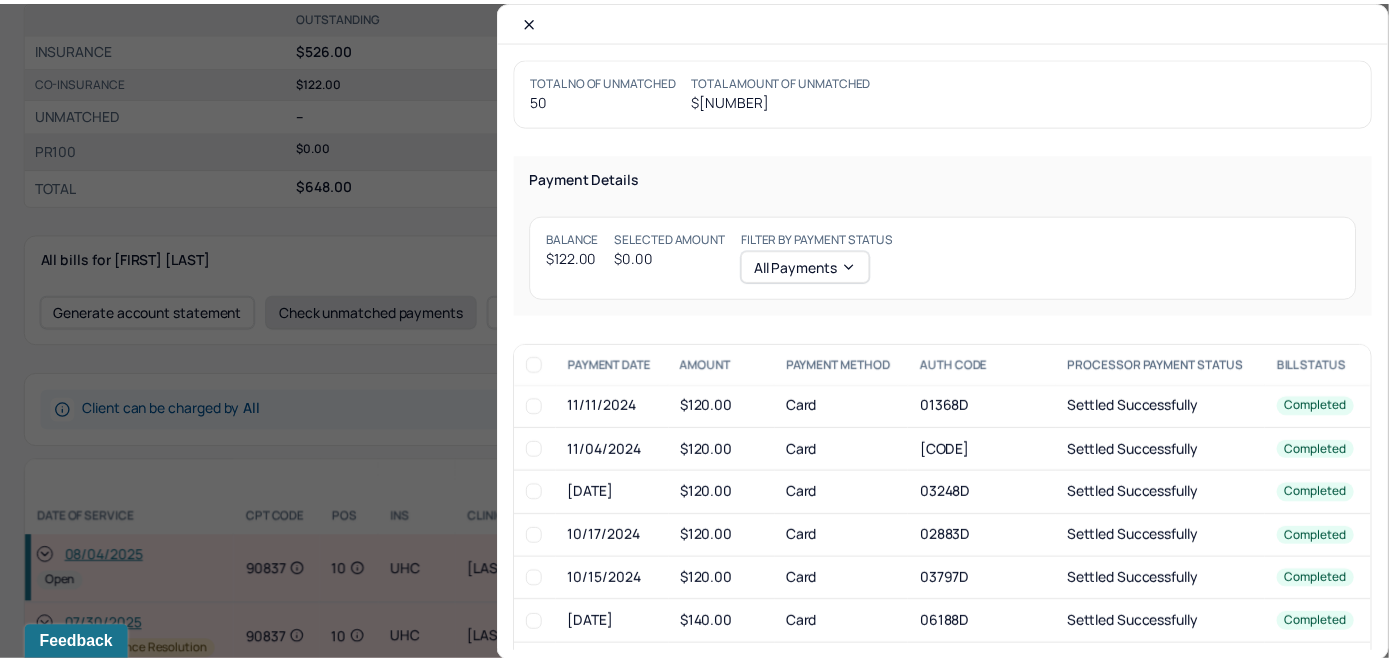 scroll, scrollTop: 815, scrollLeft: 0, axis: vertical 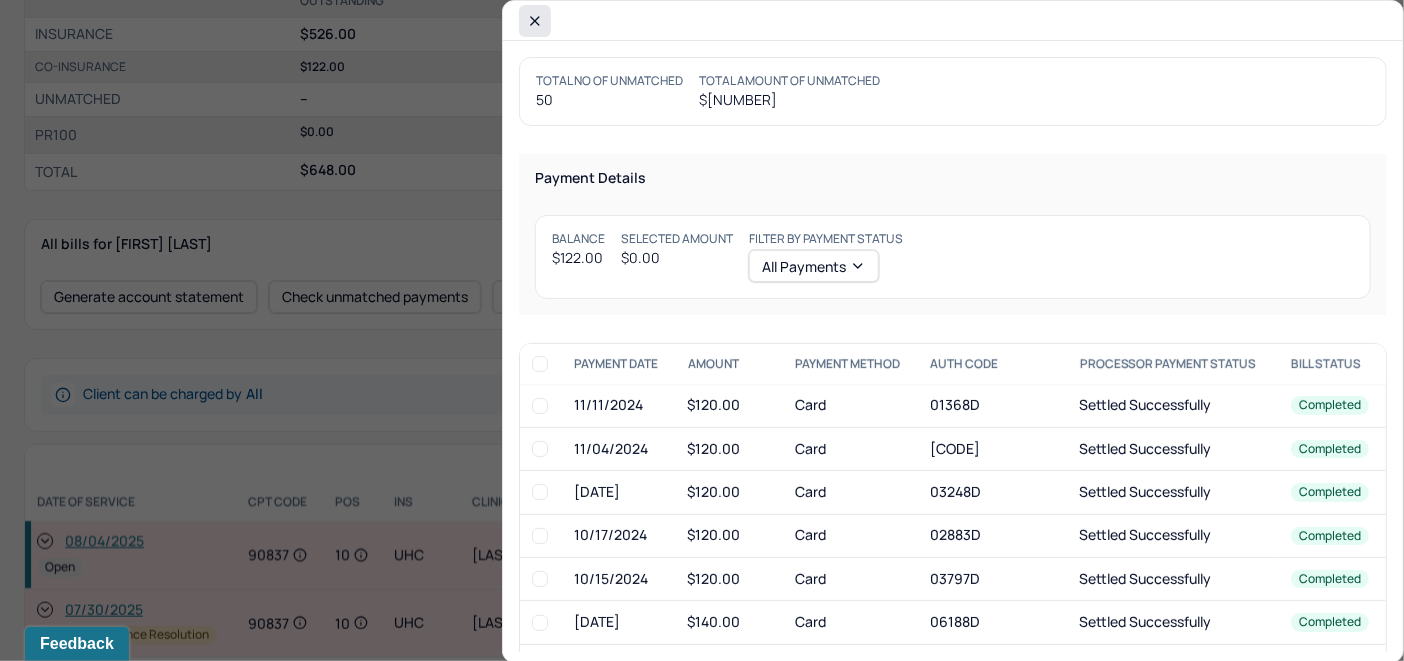 click 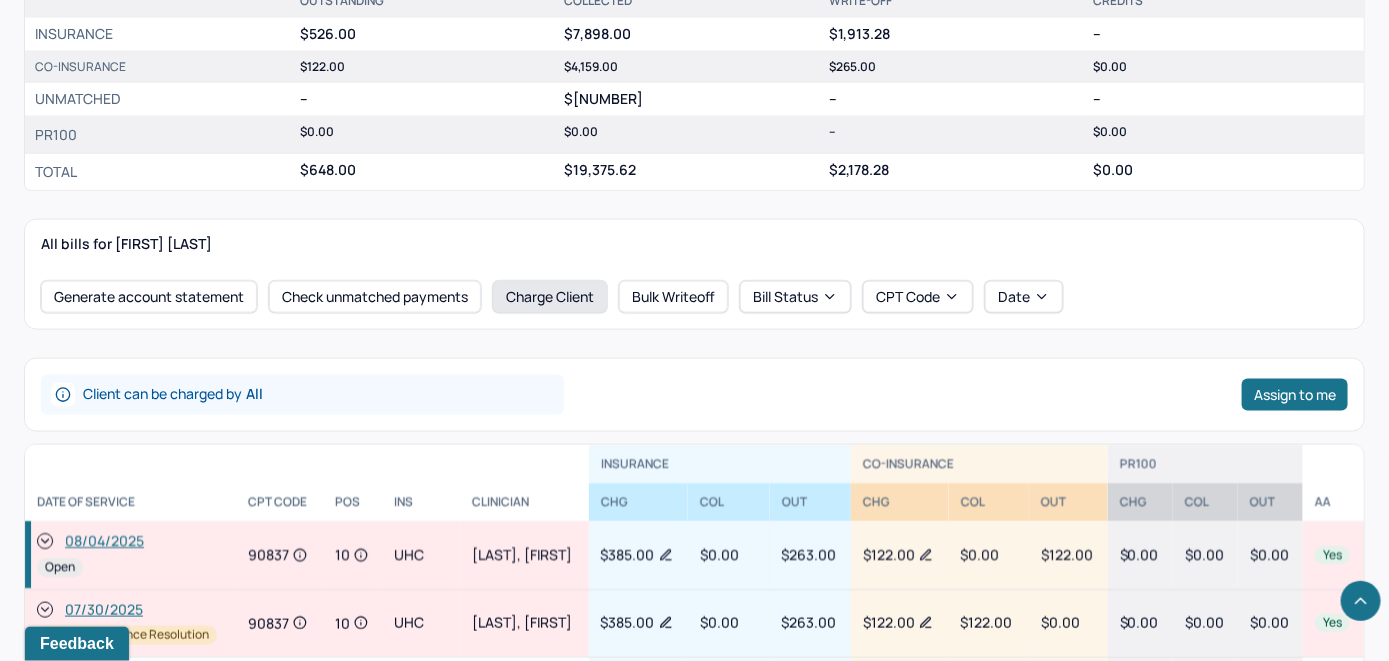 click on "Charge Client" at bounding box center (550, 297) 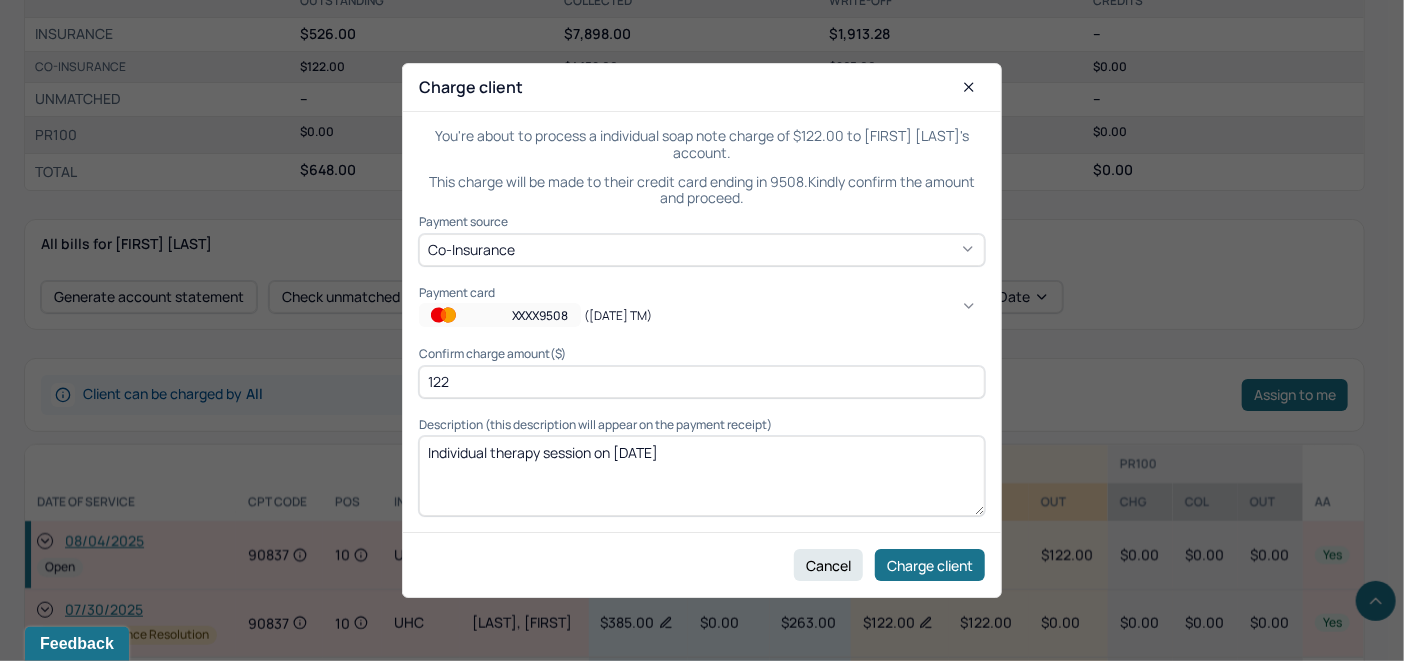 click 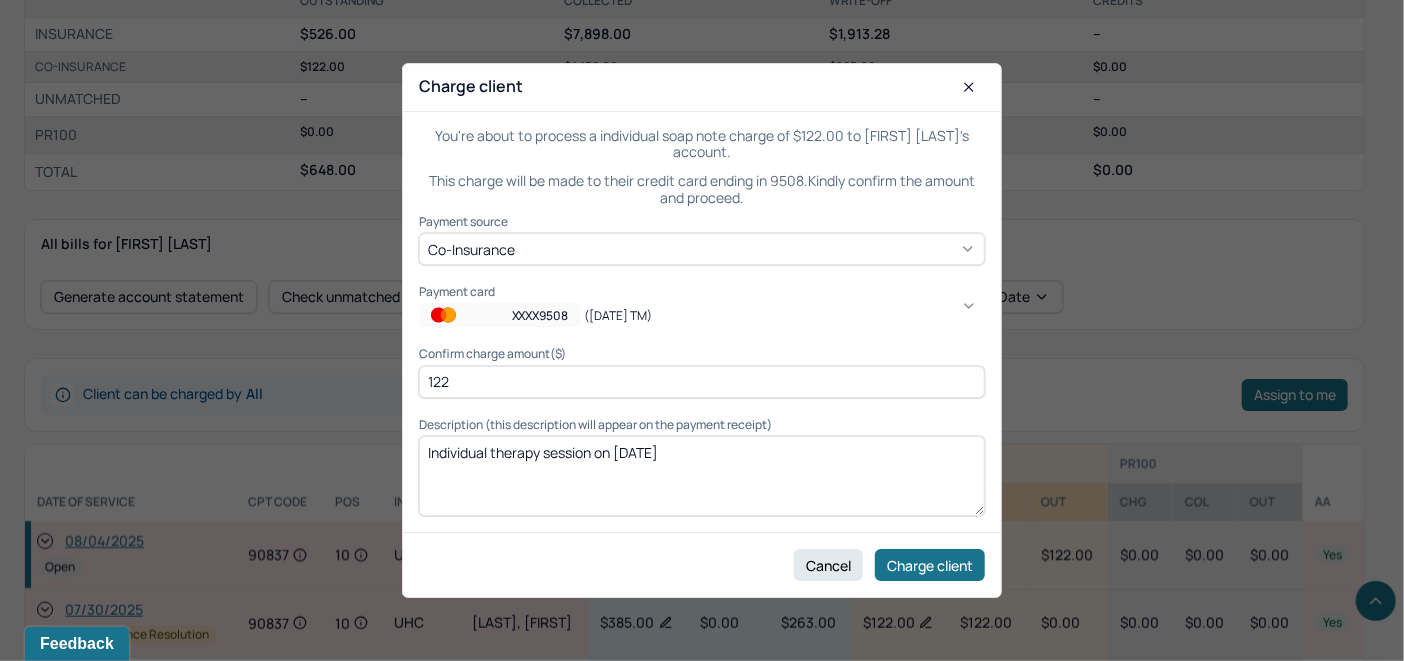click on "WORKED [DATE] TM" at bounding box center [1042, 1104] 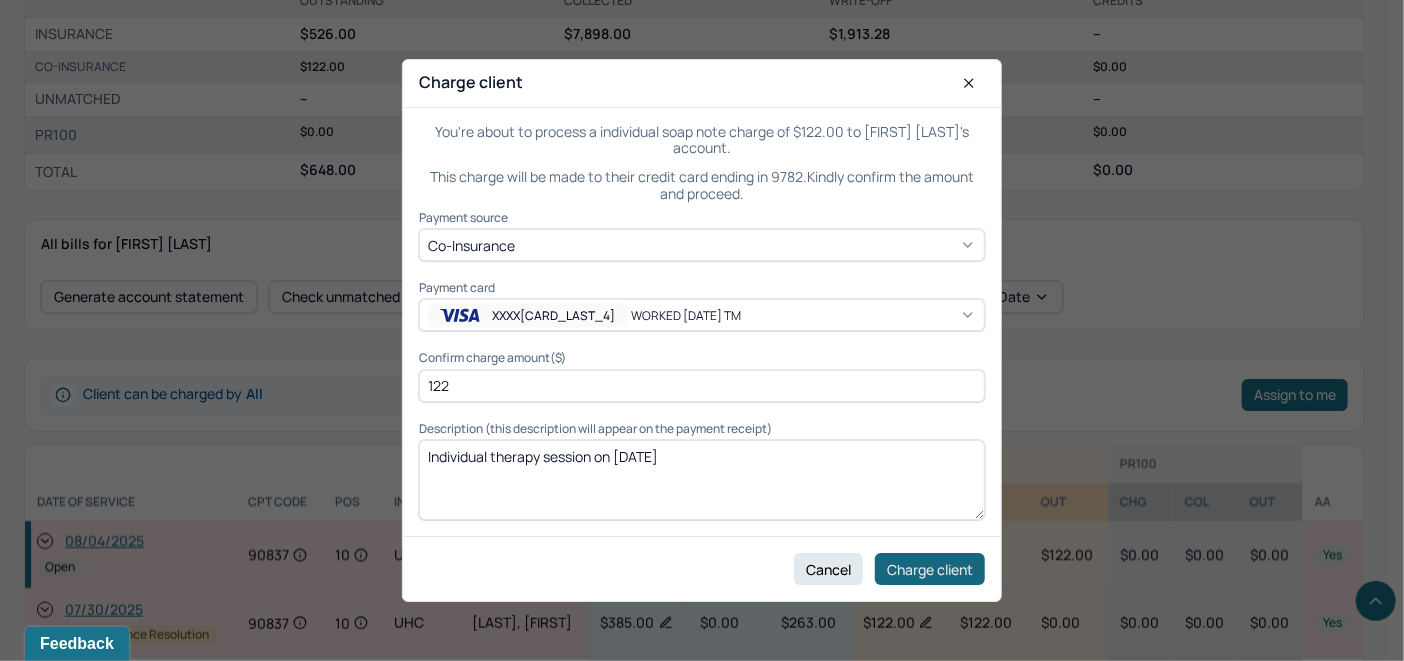 click on "Charge client" at bounding box center (930, 569) 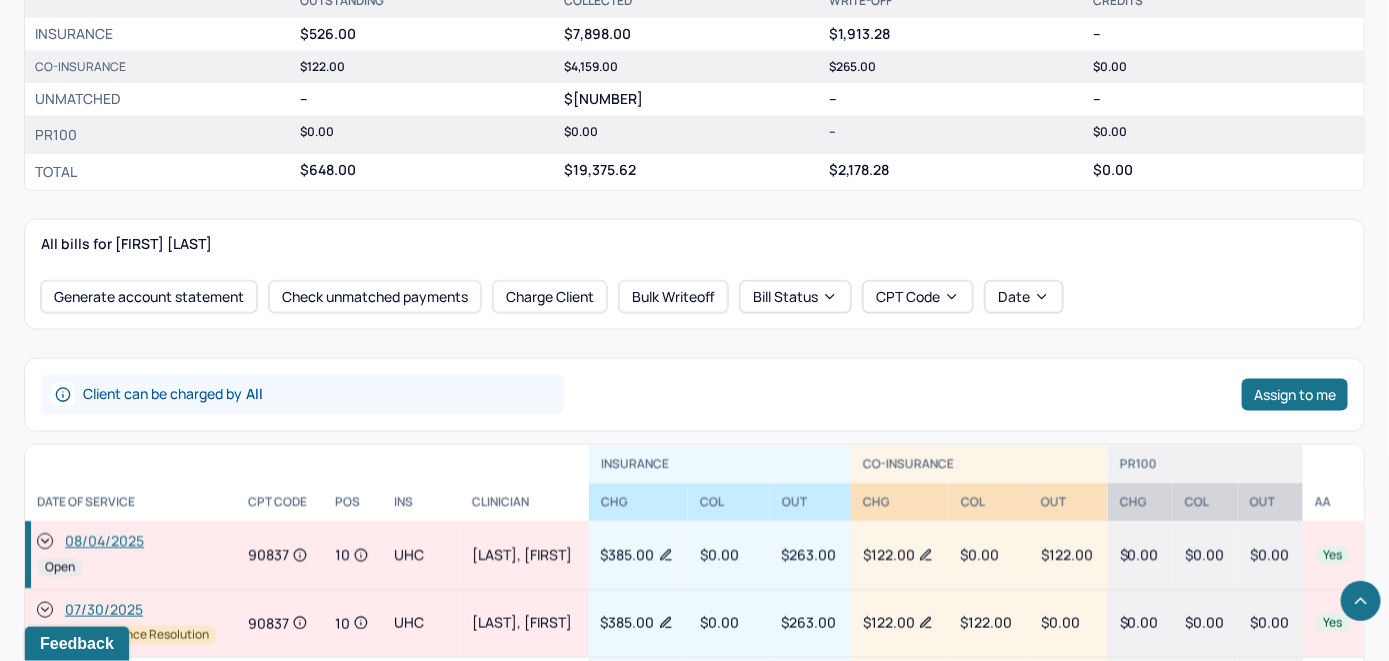 click 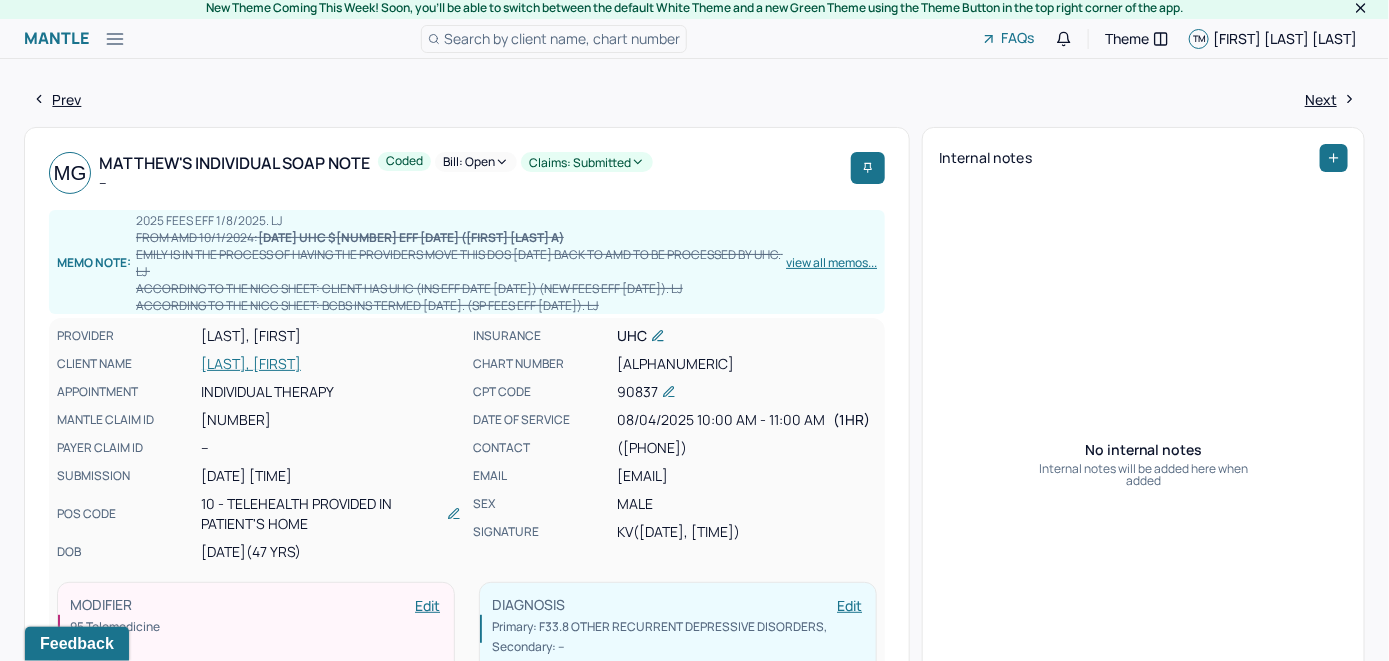 scroll, scrollTop: 0, scrollLeft: 0, axis: both 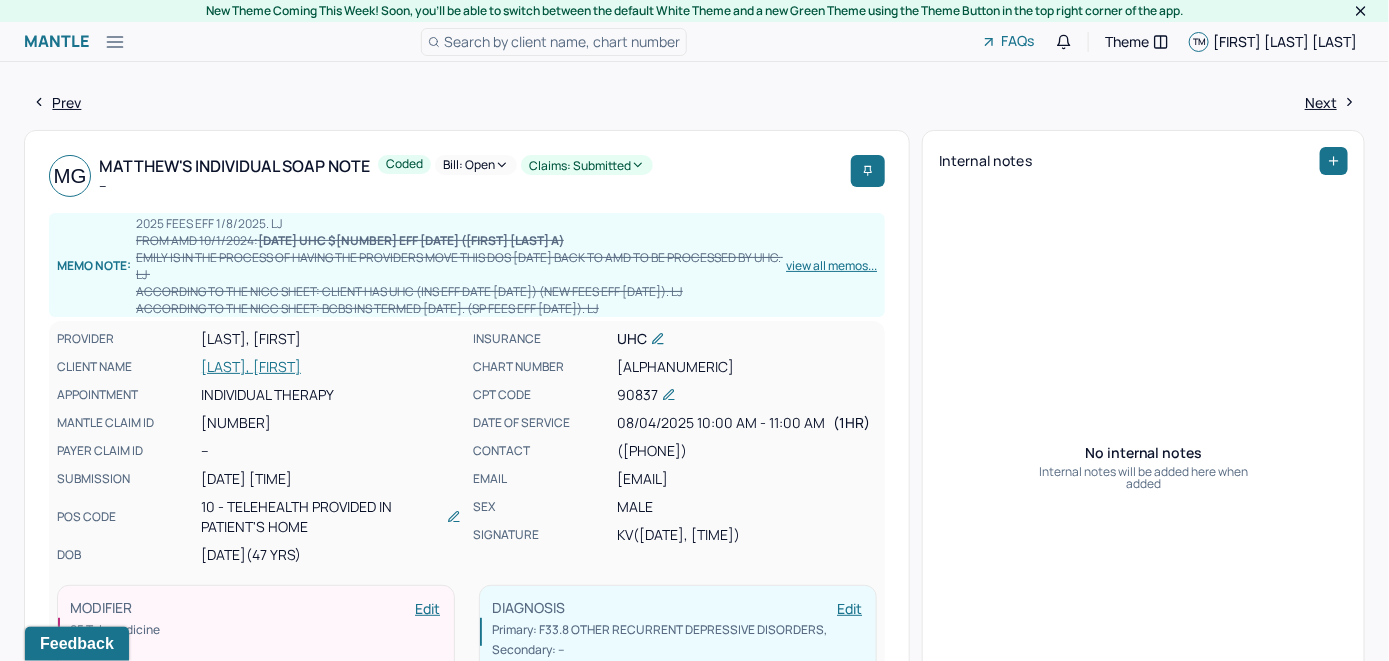 click on "Bill: Open" at bounding box center [476, 165] 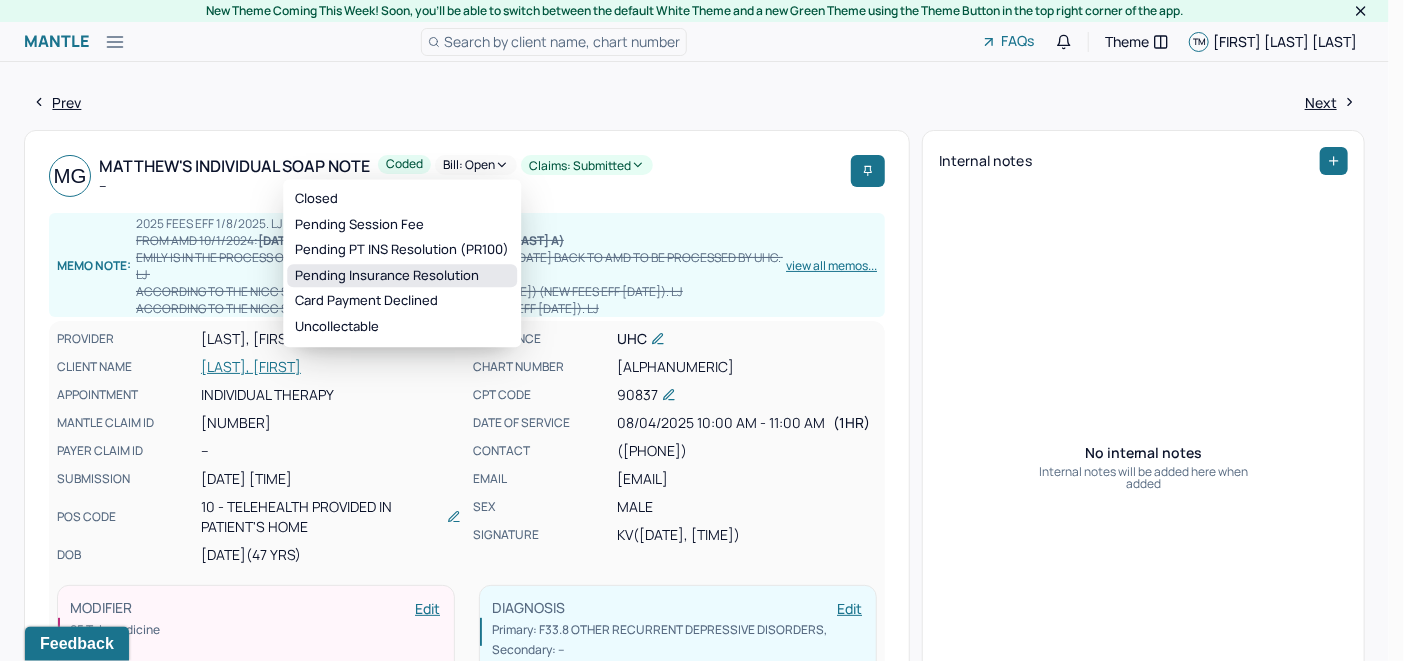 click on "Pending Insurance Resolution" at bounding box center (402, 276) 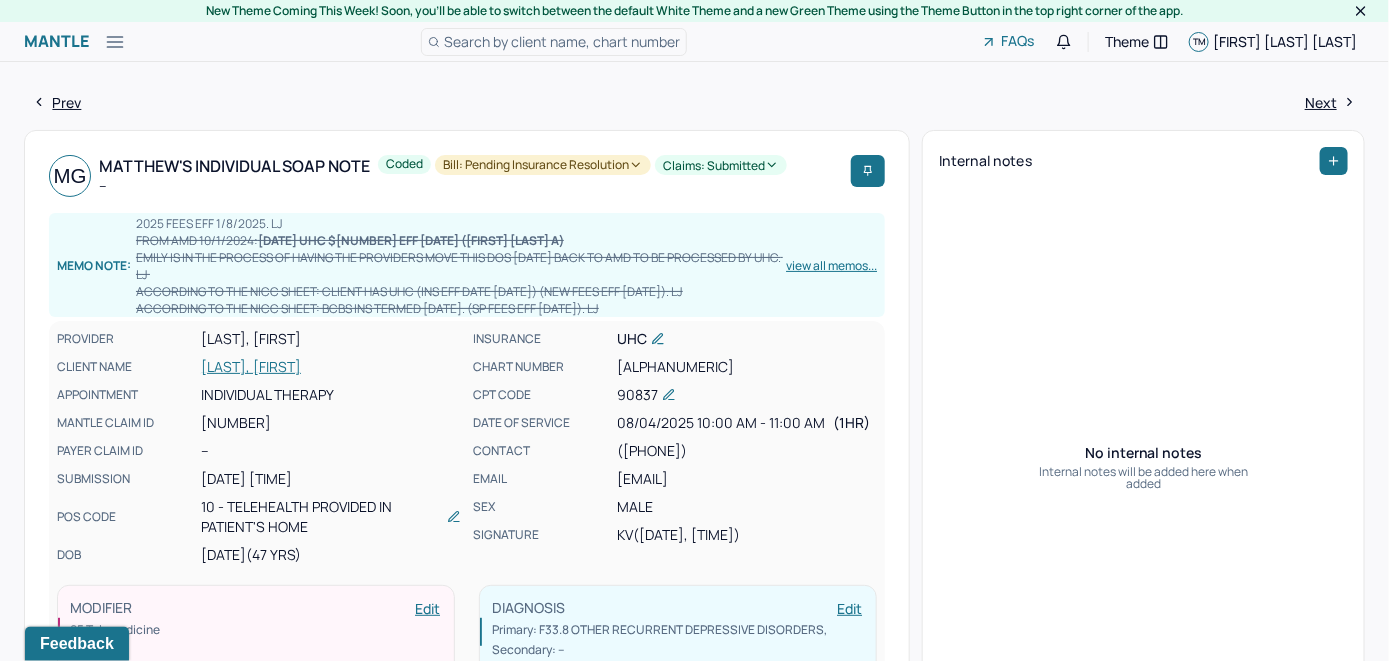 click on "Search by client name, chart number" at bounding box center (562, 41) 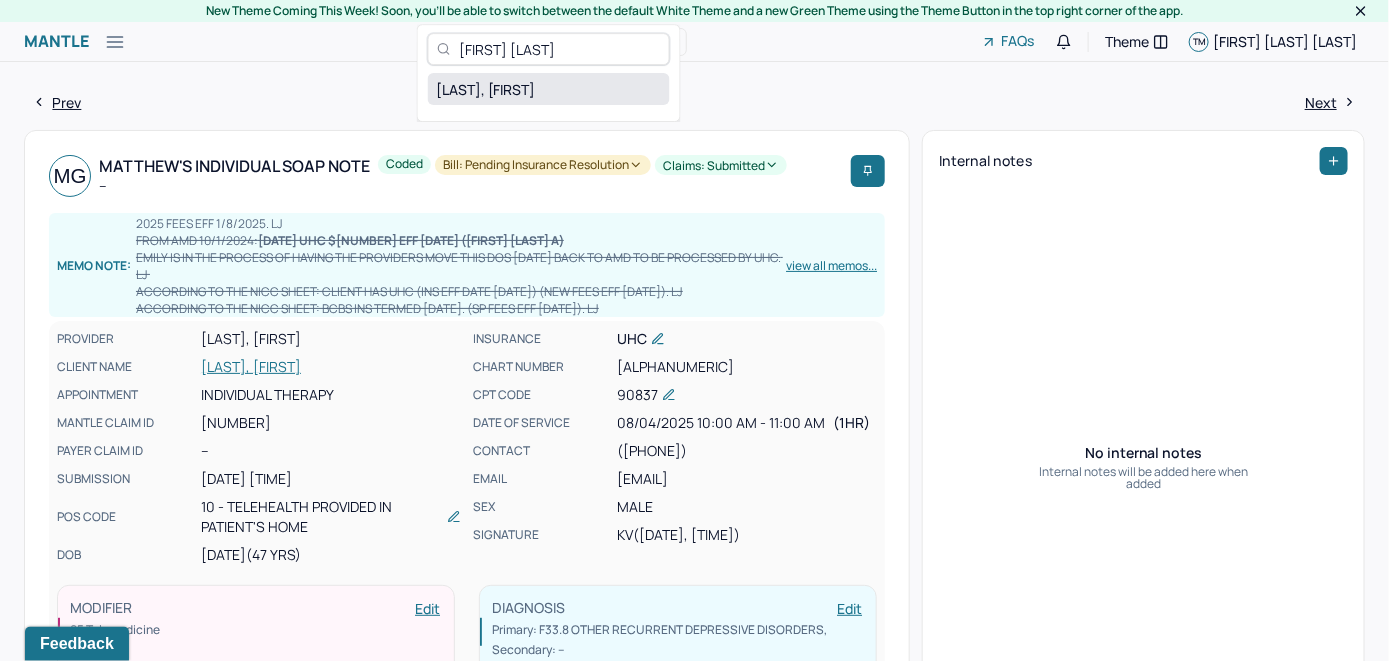 type on "[FIRST] [LAST]" 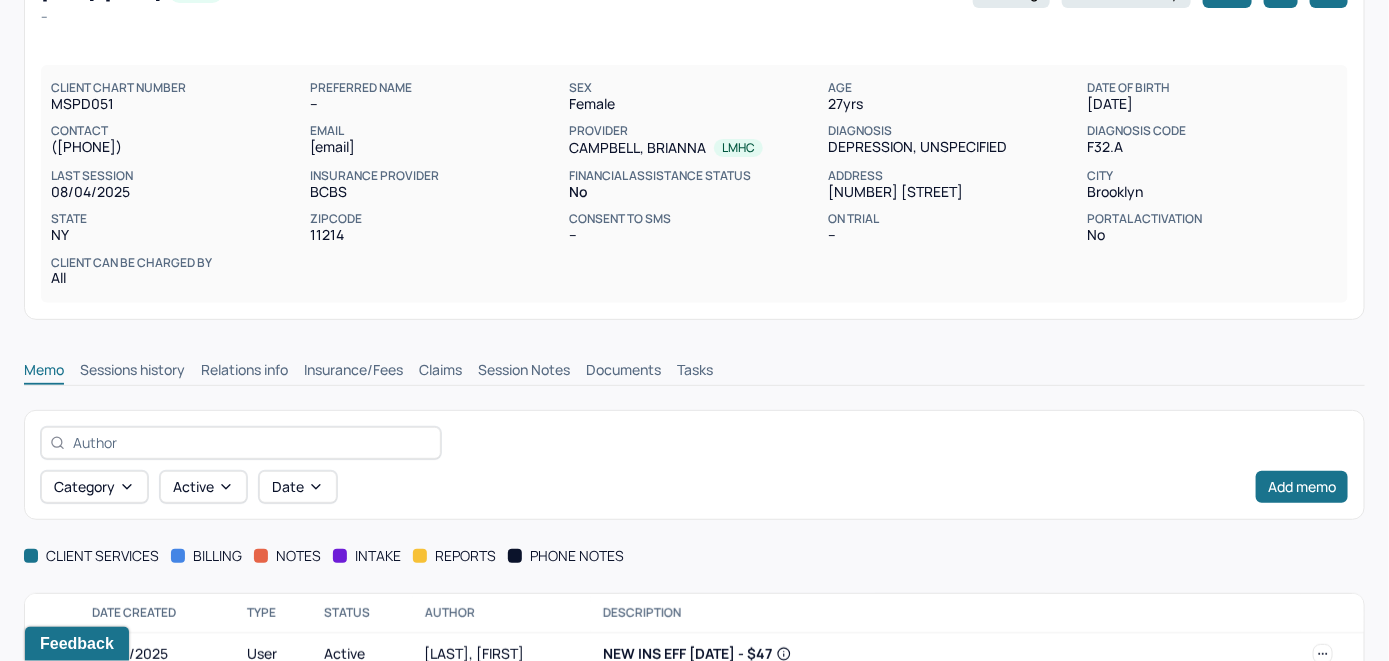 scroll, scrollTop: 254, scrollLeft: 0, axis: vertical 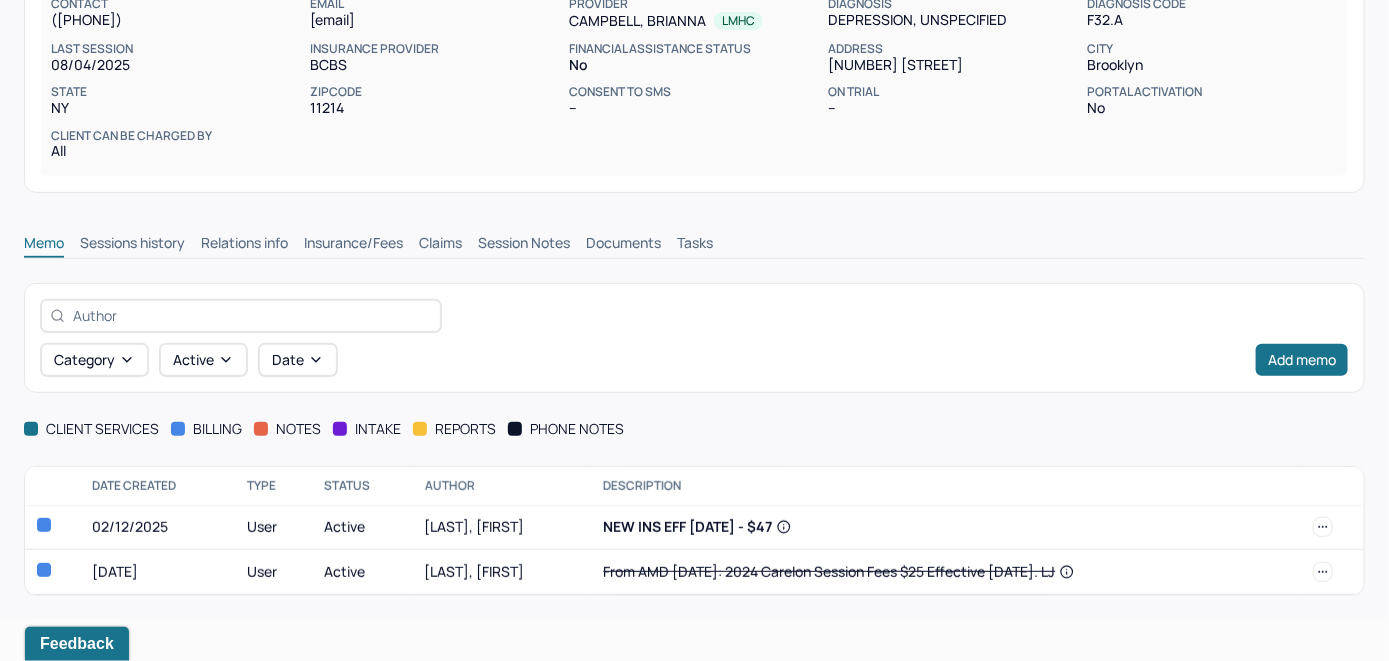 click on "Insurance/Fees" at bounding box center [353, 245] 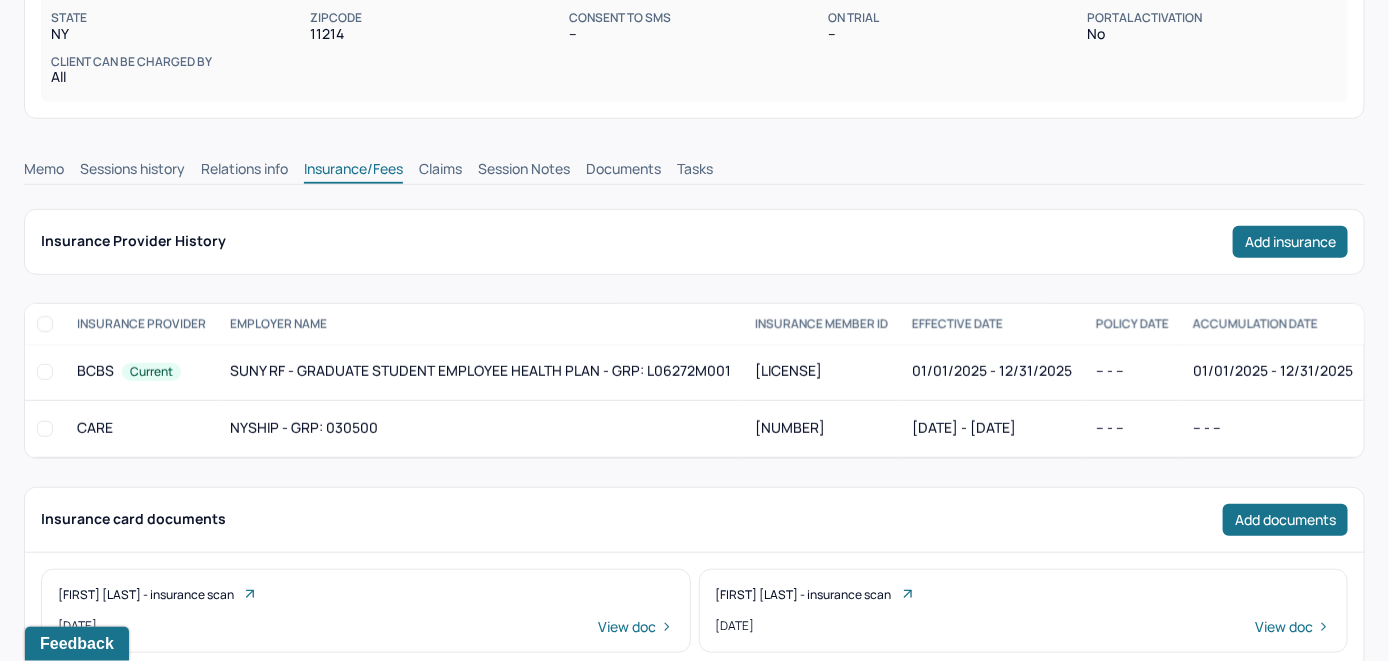 scroll, scrollTop: 254, scrollLeft: 0, axis: vertical 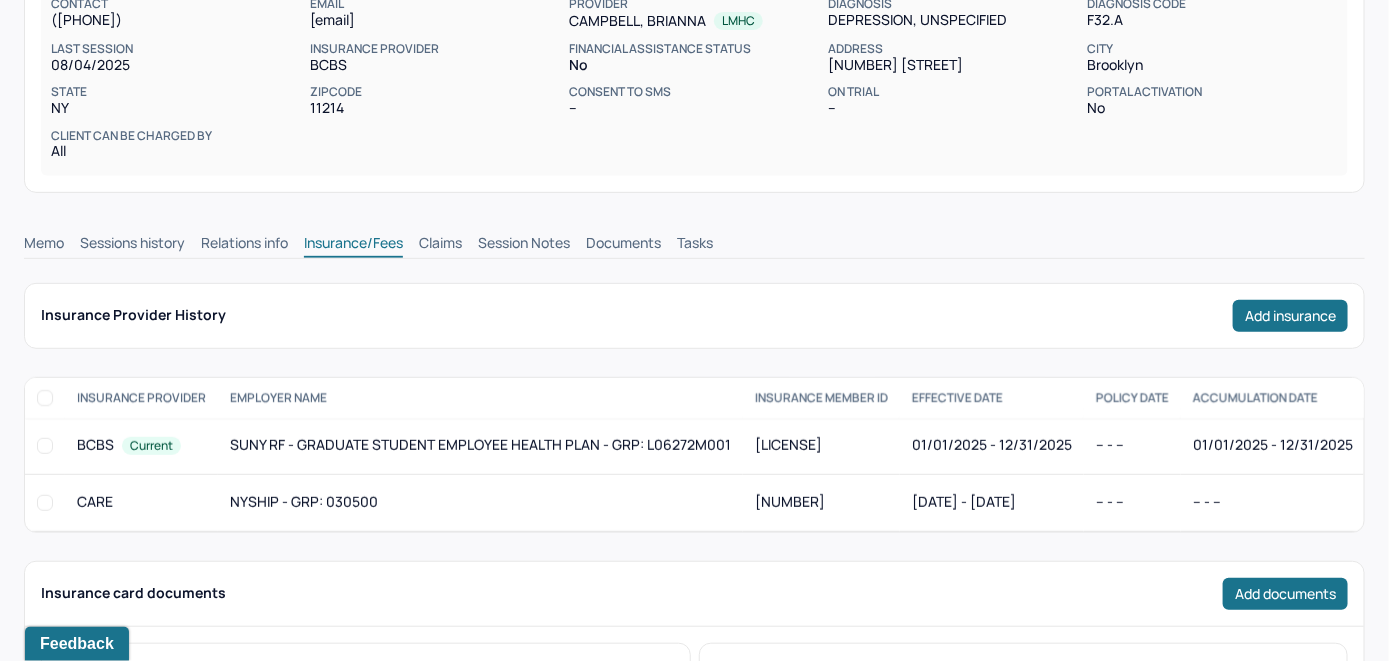 click on "Claims" at bounding box center (440, 245) 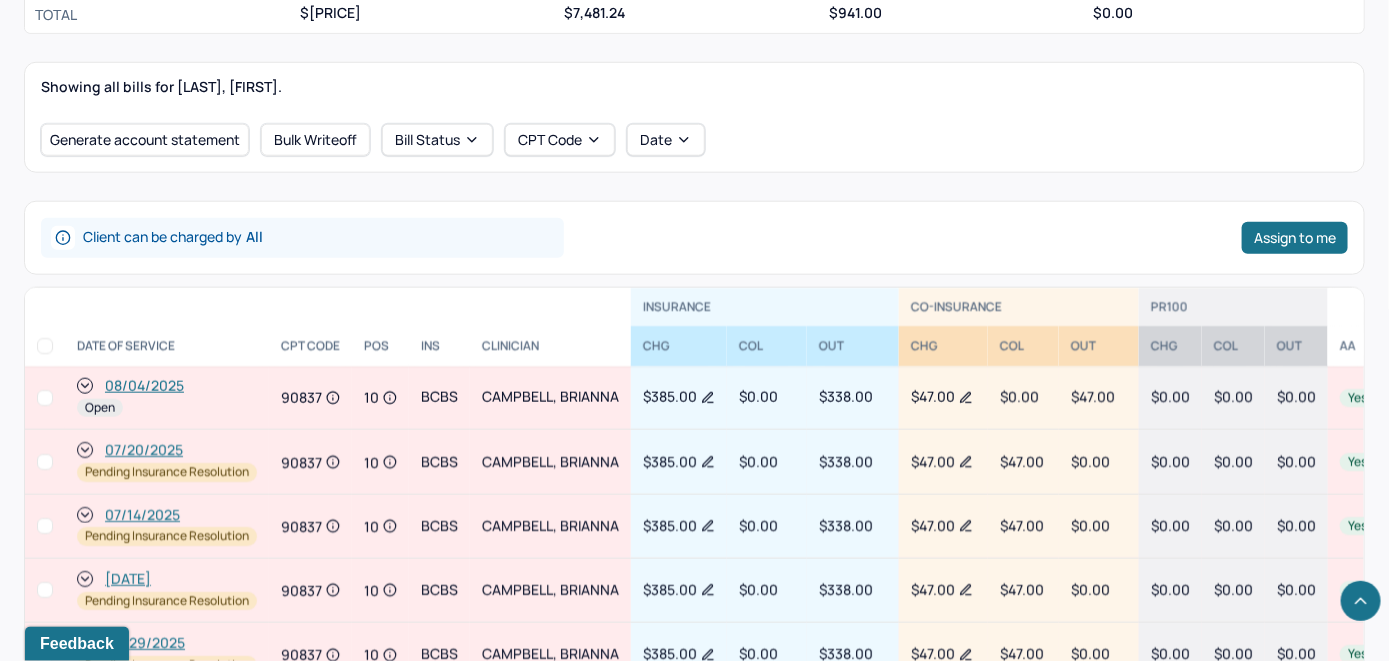scroll, scrollTop: 954, scrollLeft: 0, axis: vertical 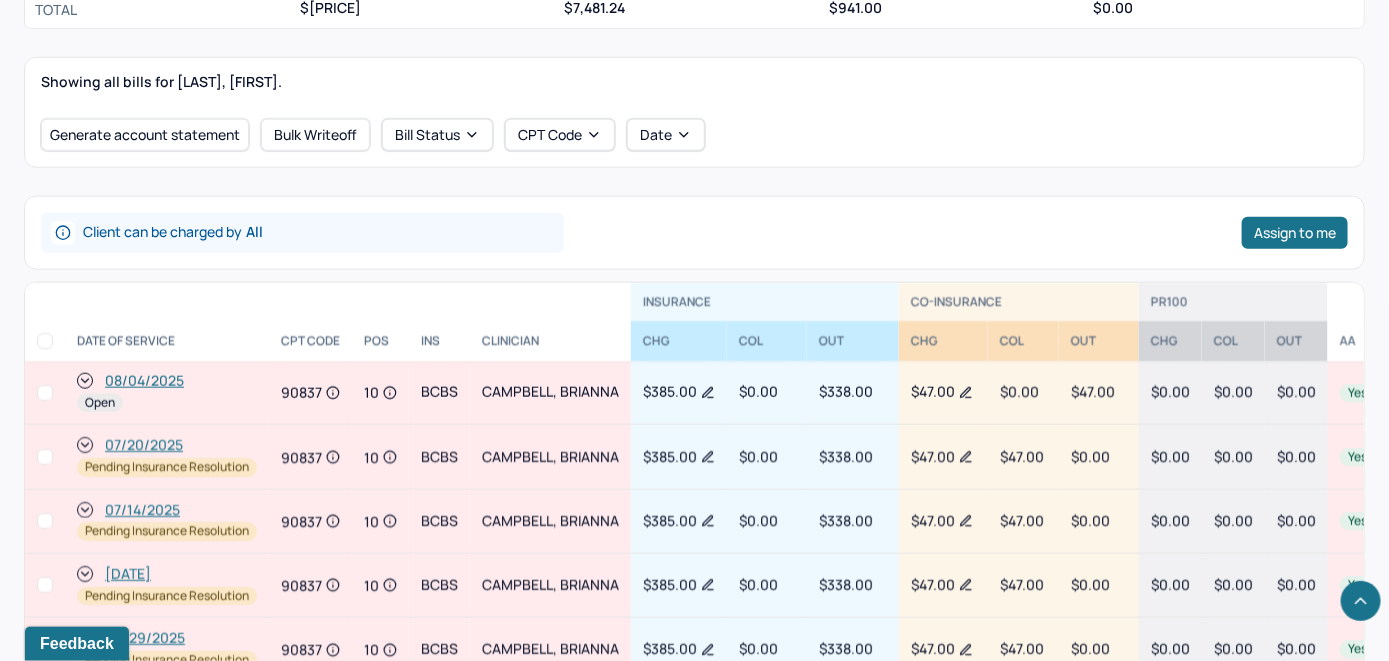 click on "08/04/2025" at bounding box center (144, 381) 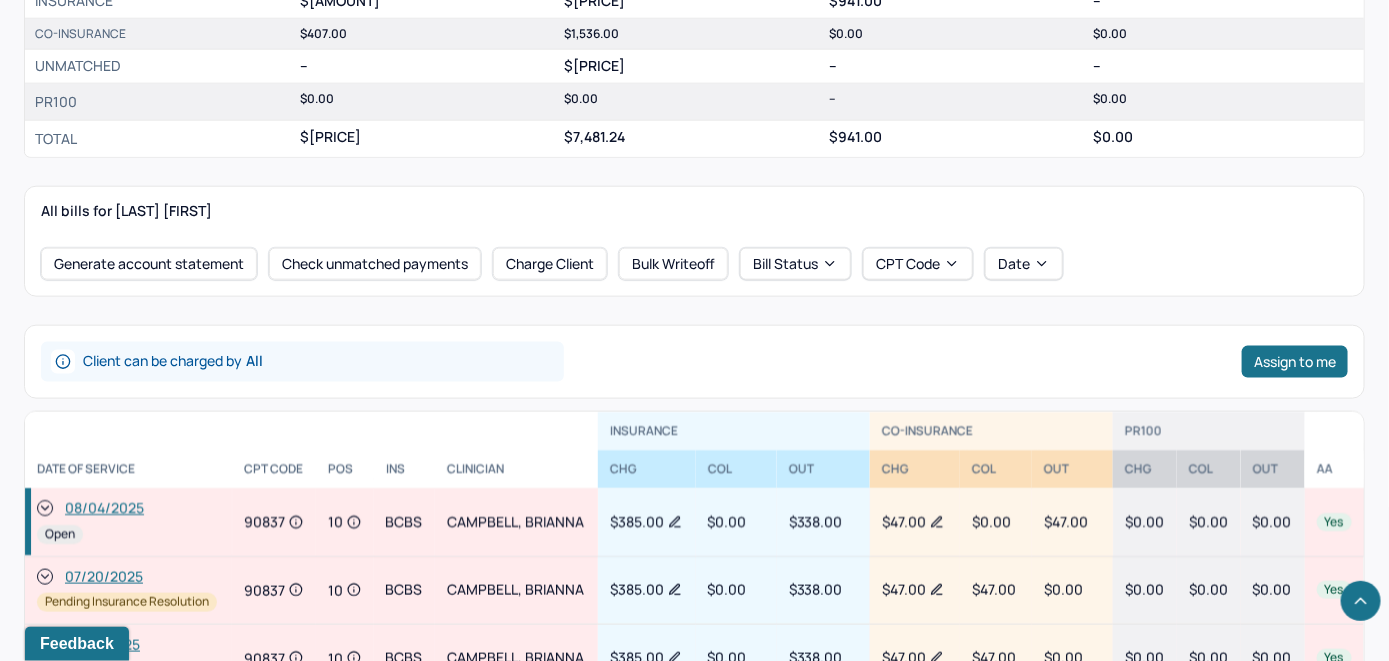 scroll, scrollTop: 800, scrollLeft: 0, axis: vertical 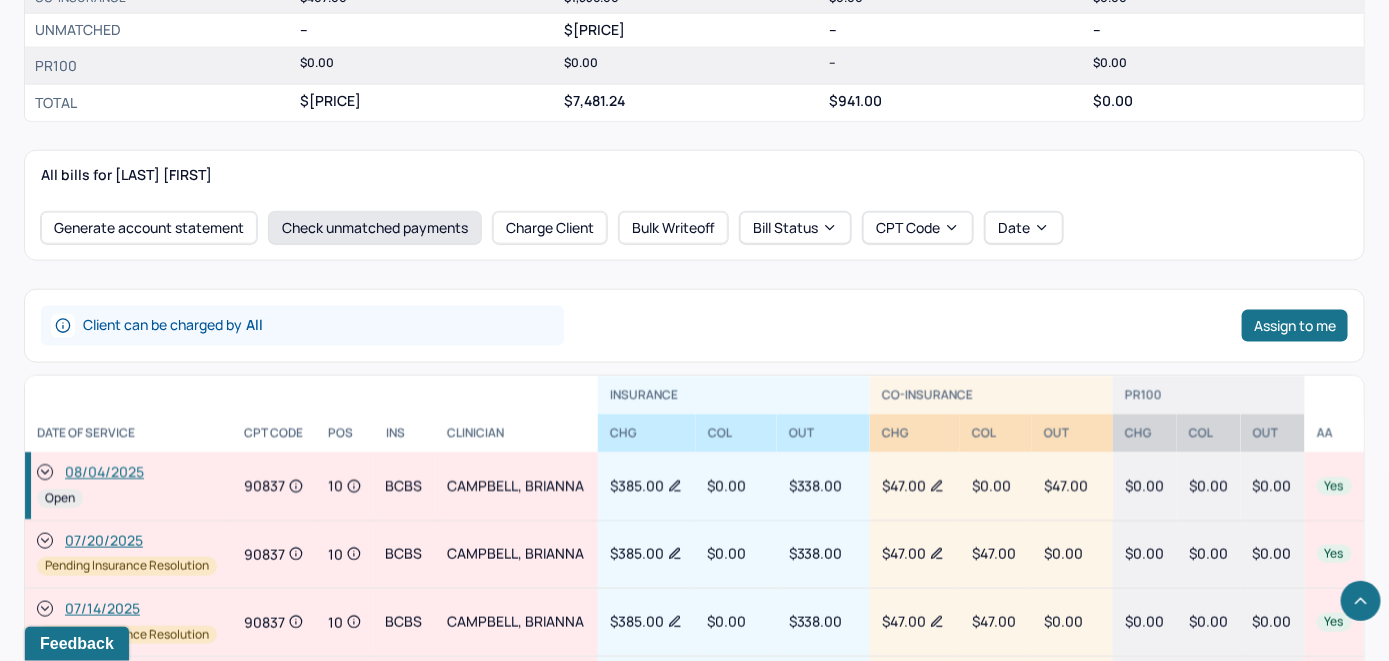 click on "Check unmatched payments" at bounding box center (375, 228) 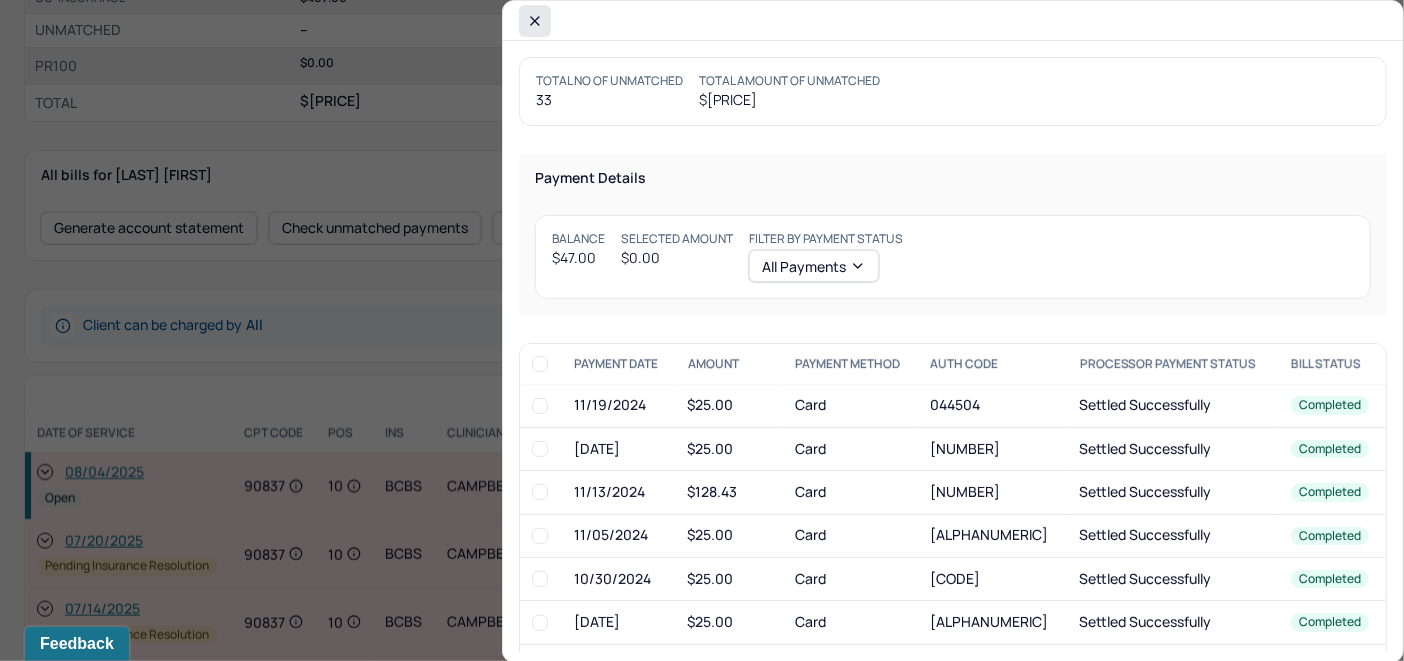 click at bounding box center [535, 21] 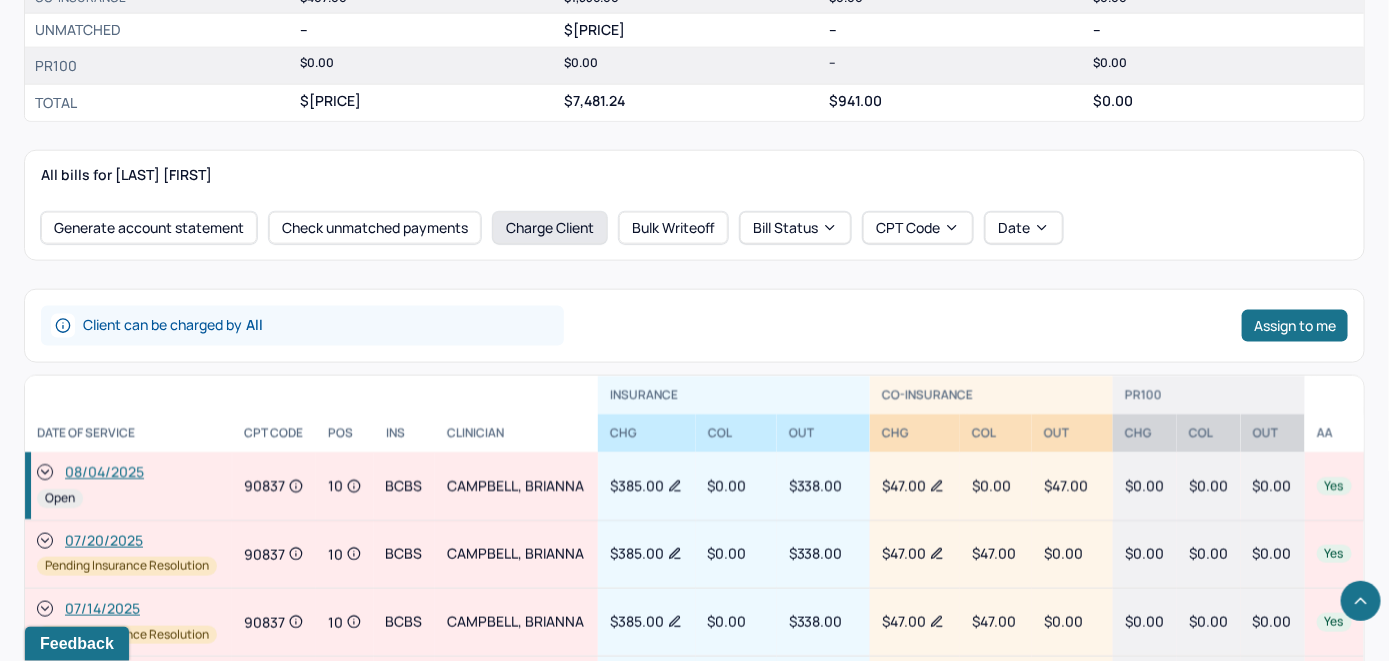 click on "Charge Client" at bounding box center (550, 228) 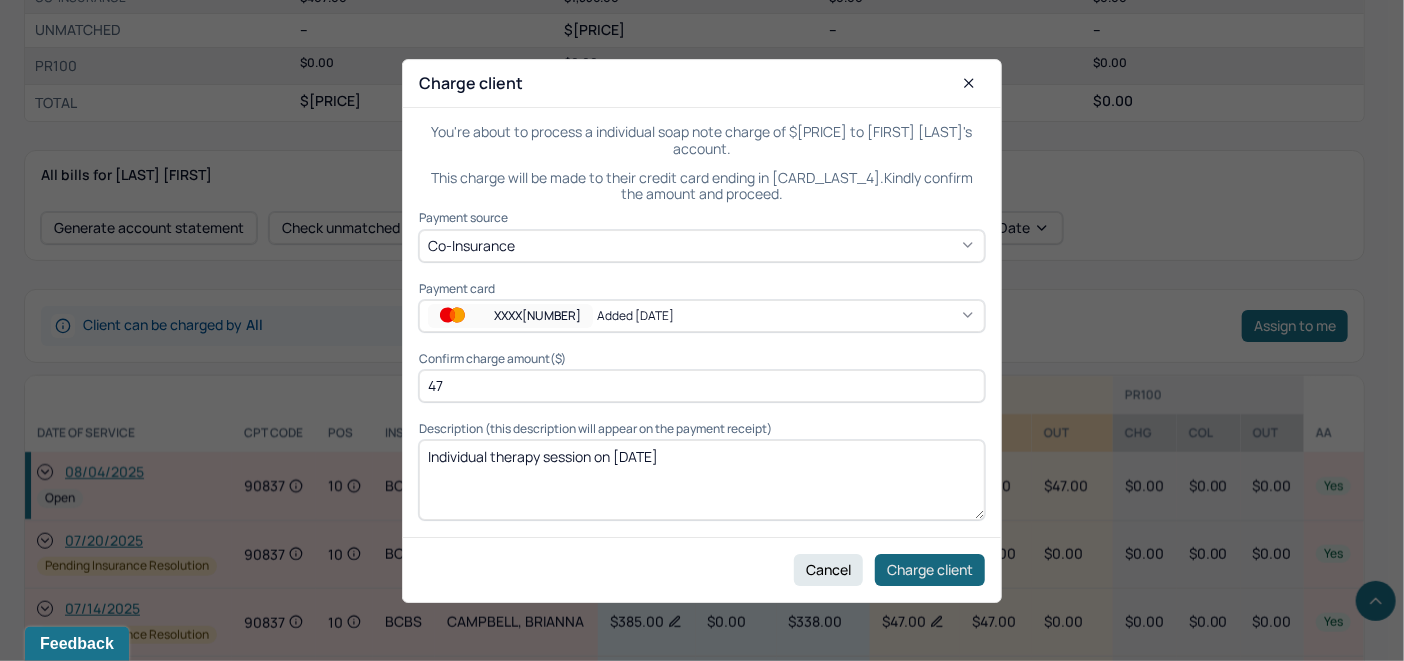 click on "Charge client" at bounding box center (930, 569) 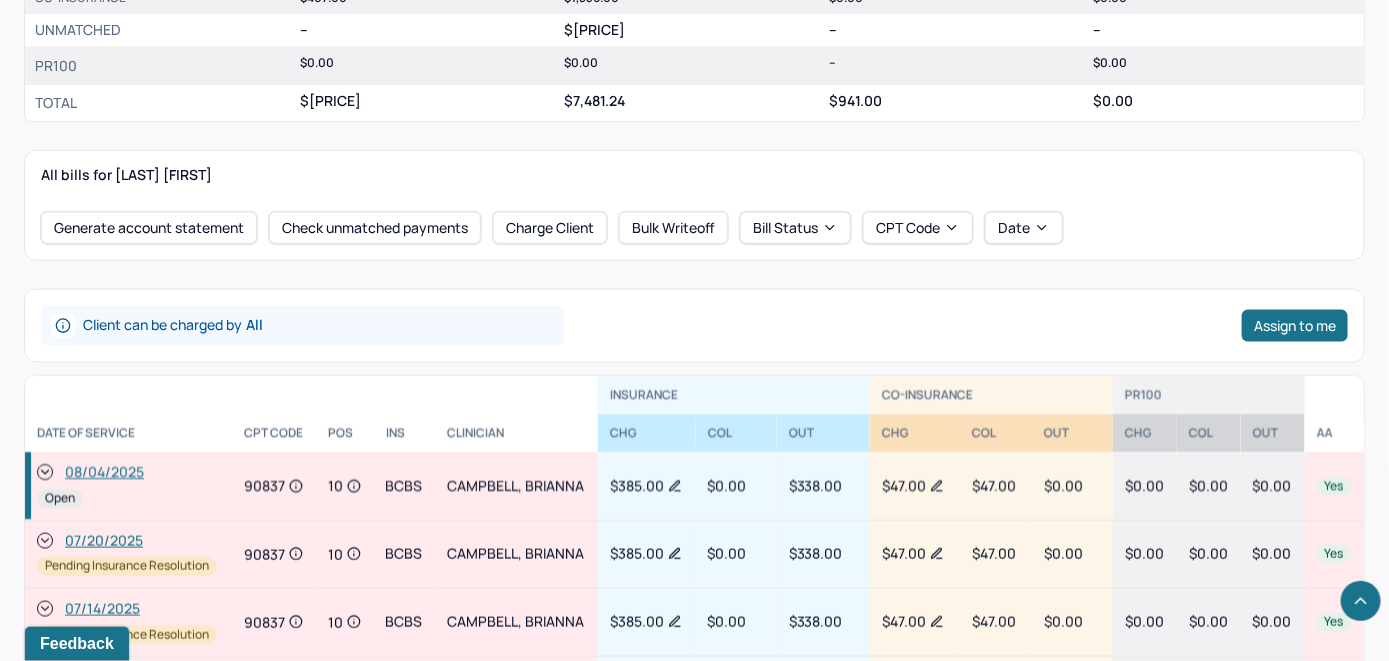click 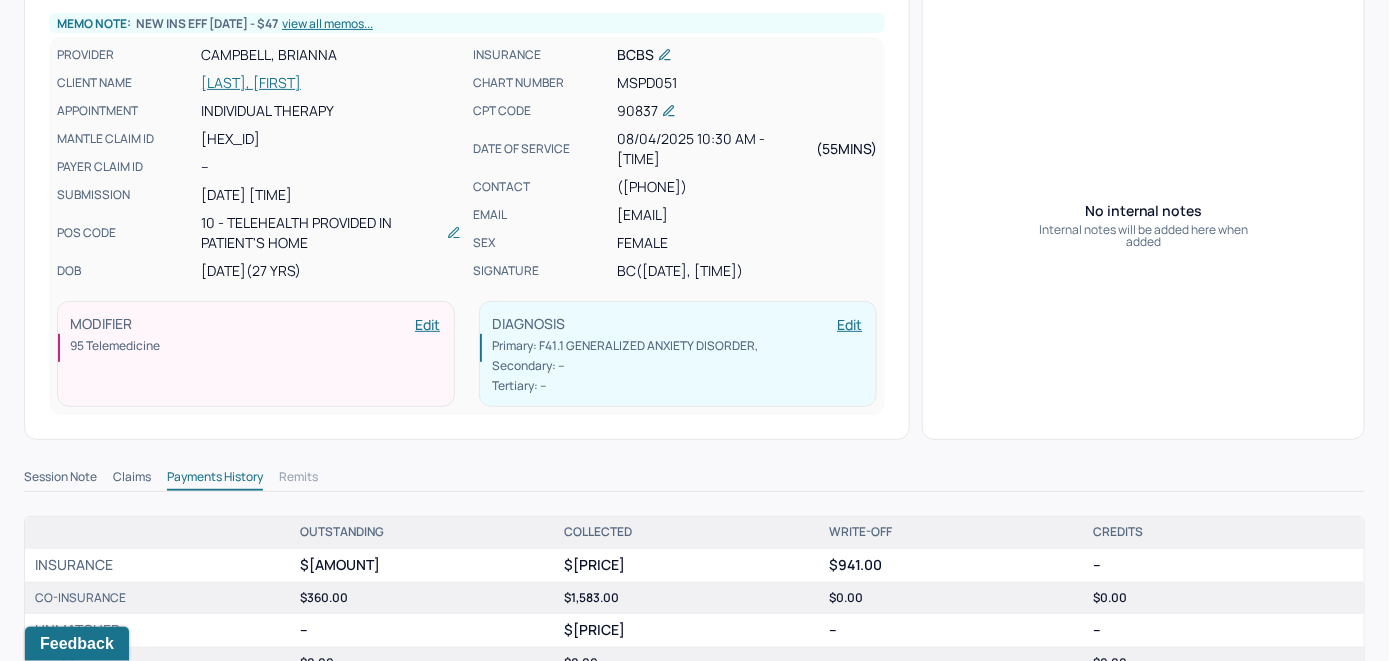 scroll, scrollTop: 0, scrollLeft: 0, axis: both 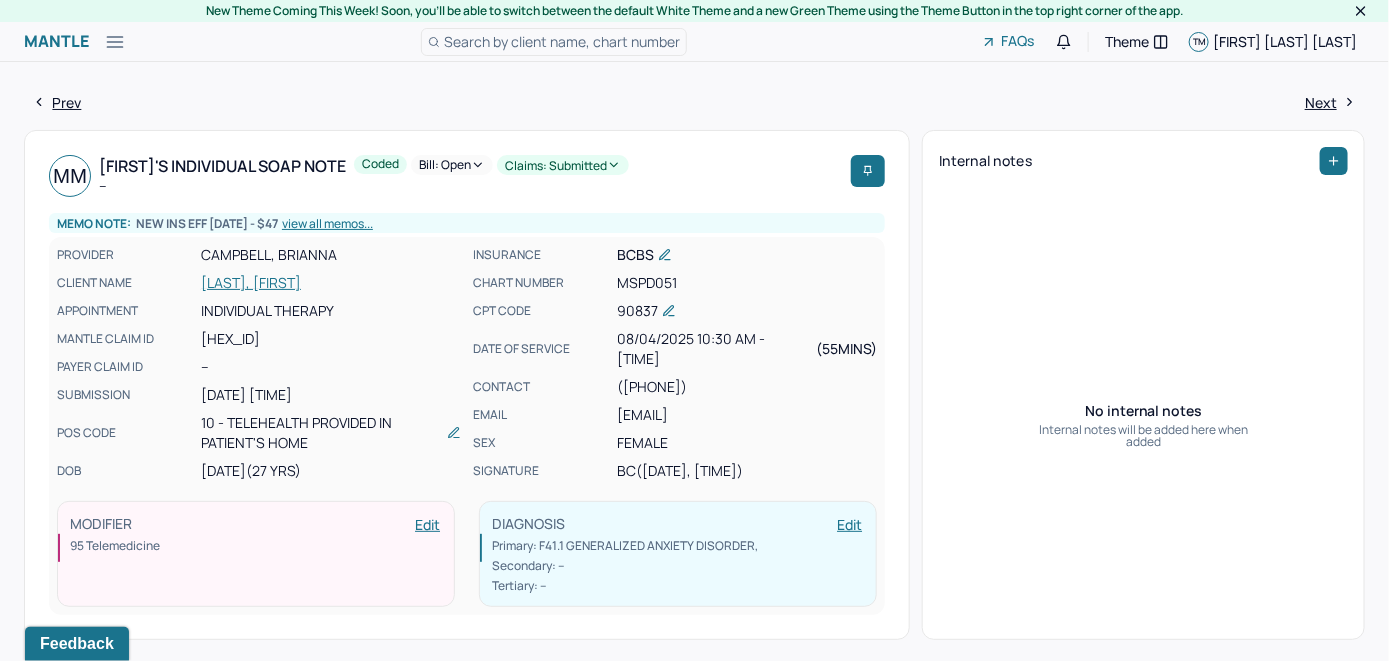 click on "Bill: Open" at bounding box center (452, 165) 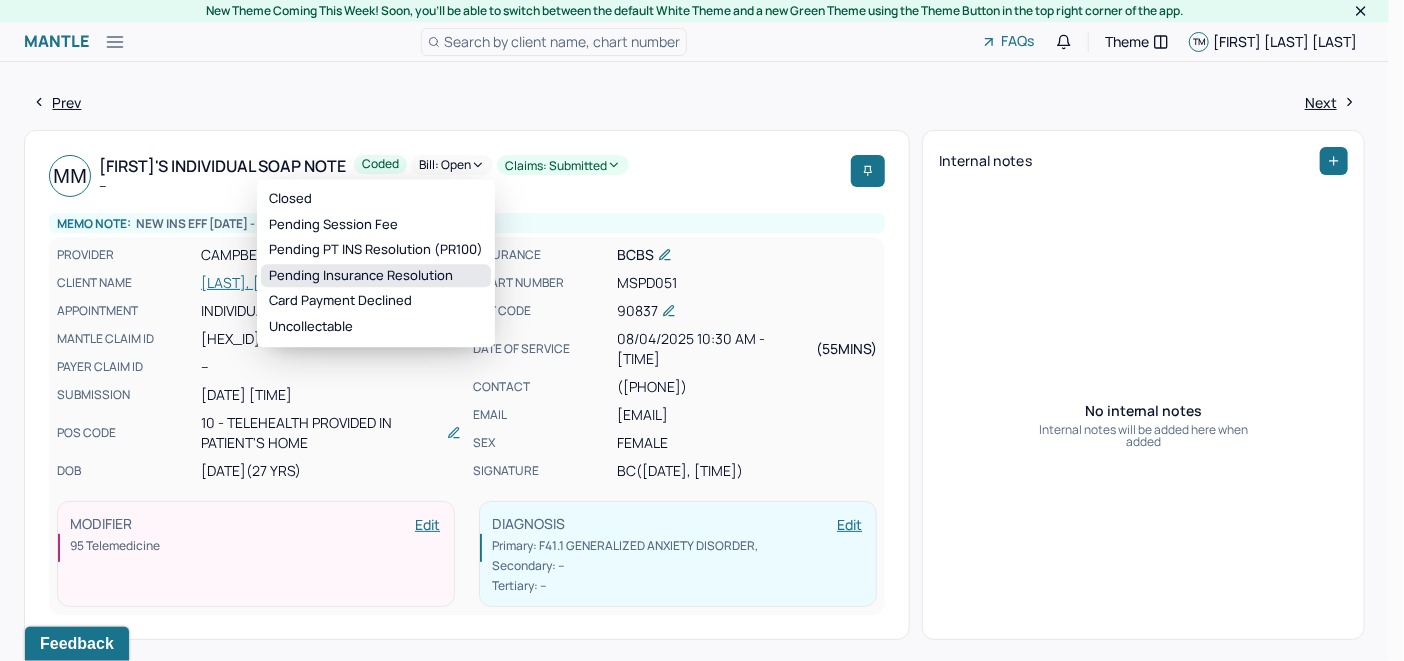 click on "Pending Insurance Resolution" at bounding box center [376, 276] 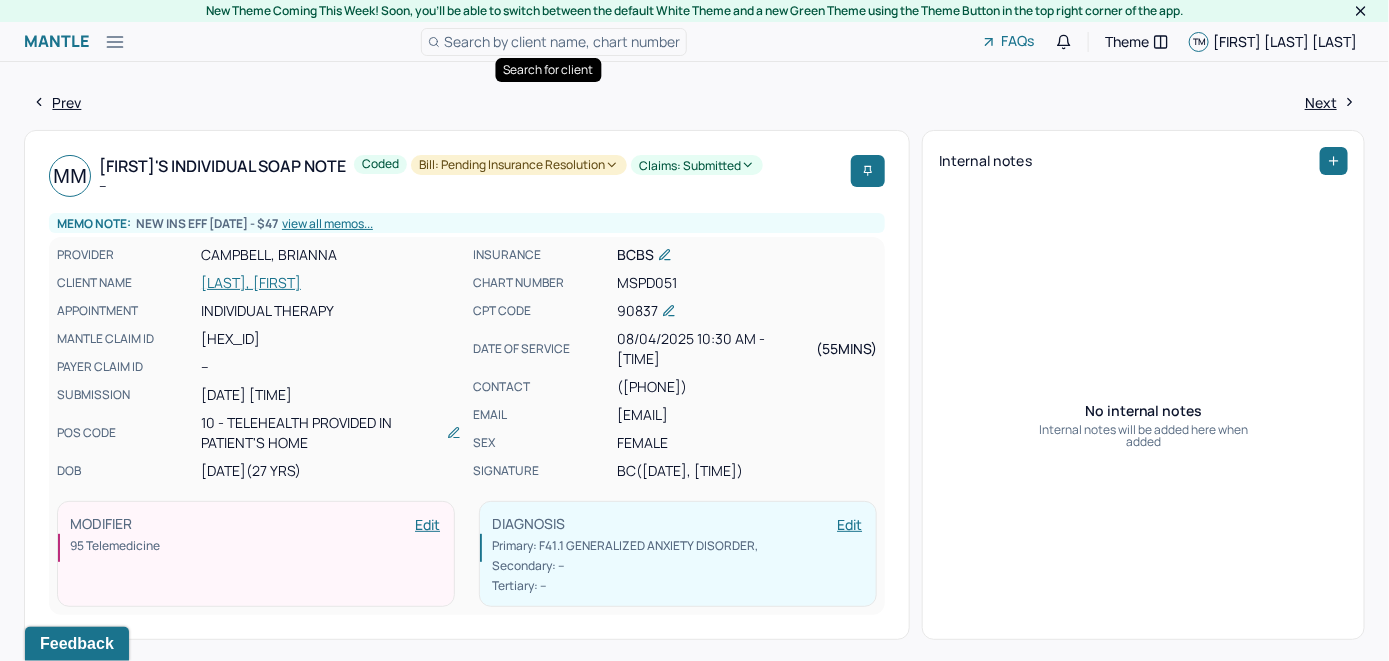 click on "Search by client name, chart number" at bounding box center [562, 41] 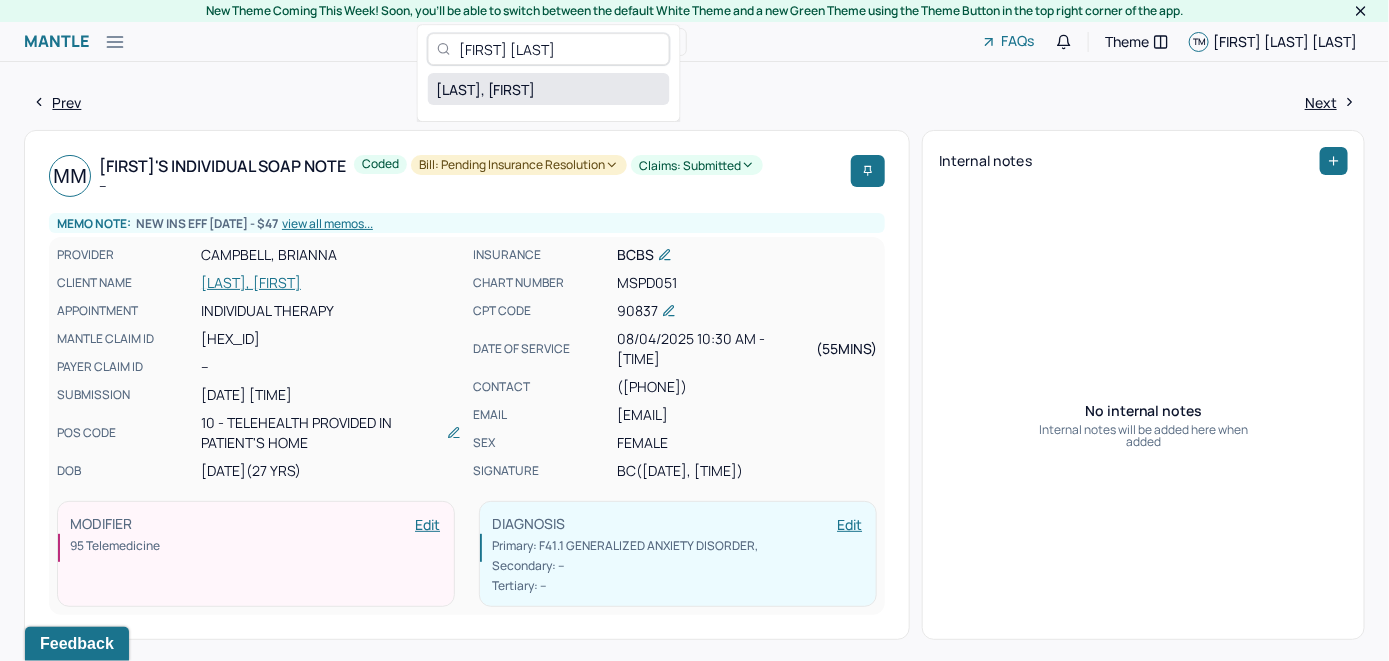 type on "[FIRST] [LAST]" 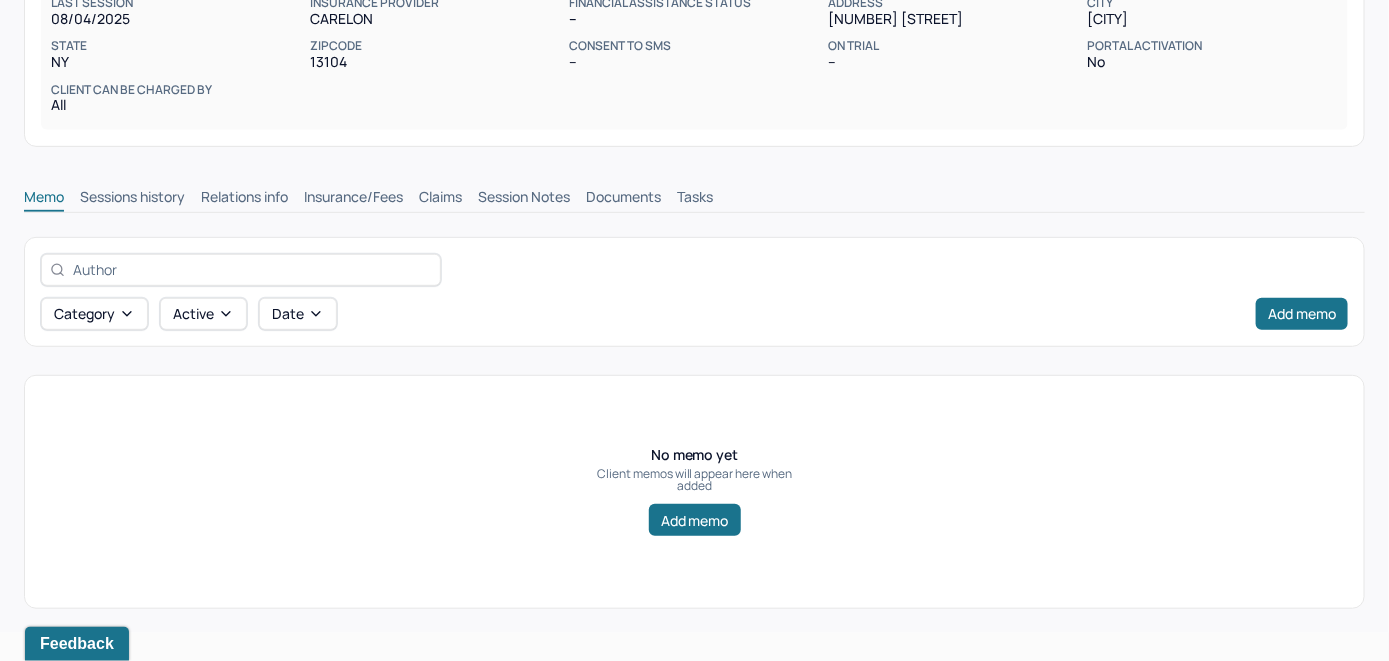 scroll, scrollTop: 314, scrollLeft: 0, axis: vertical 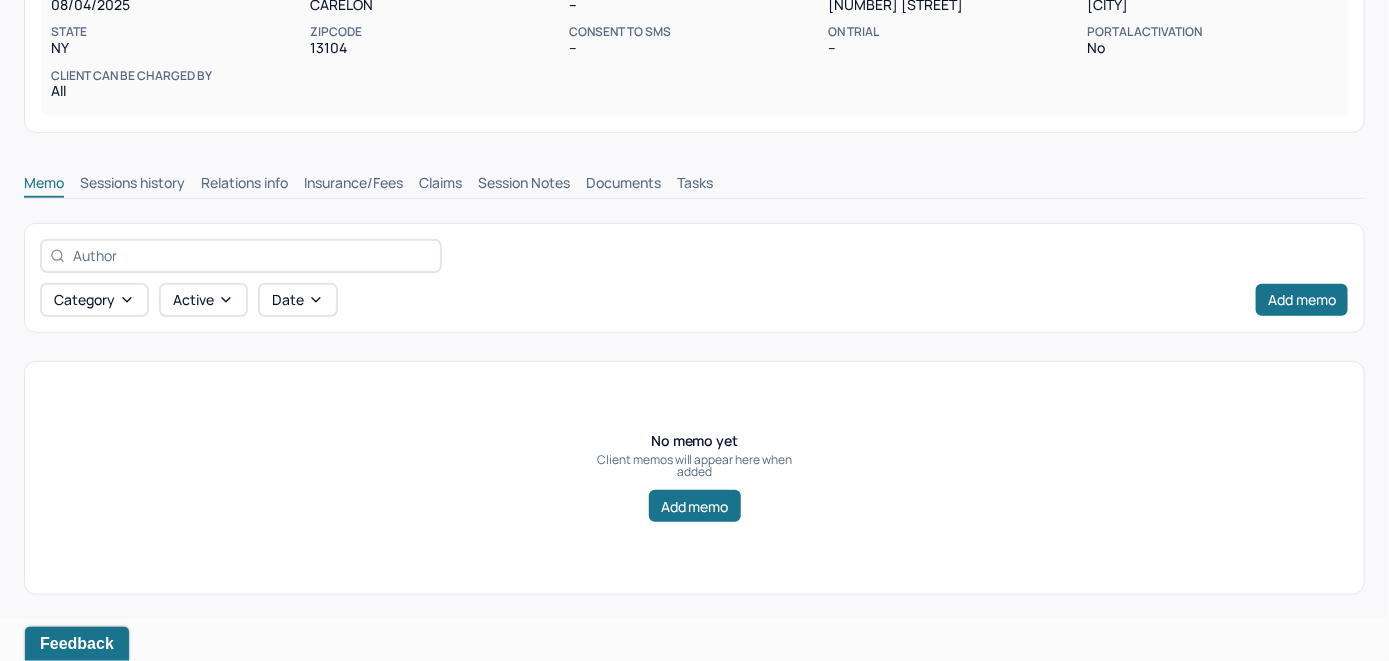 click on "Insurance/Fees" at bounding box center [353, 185] 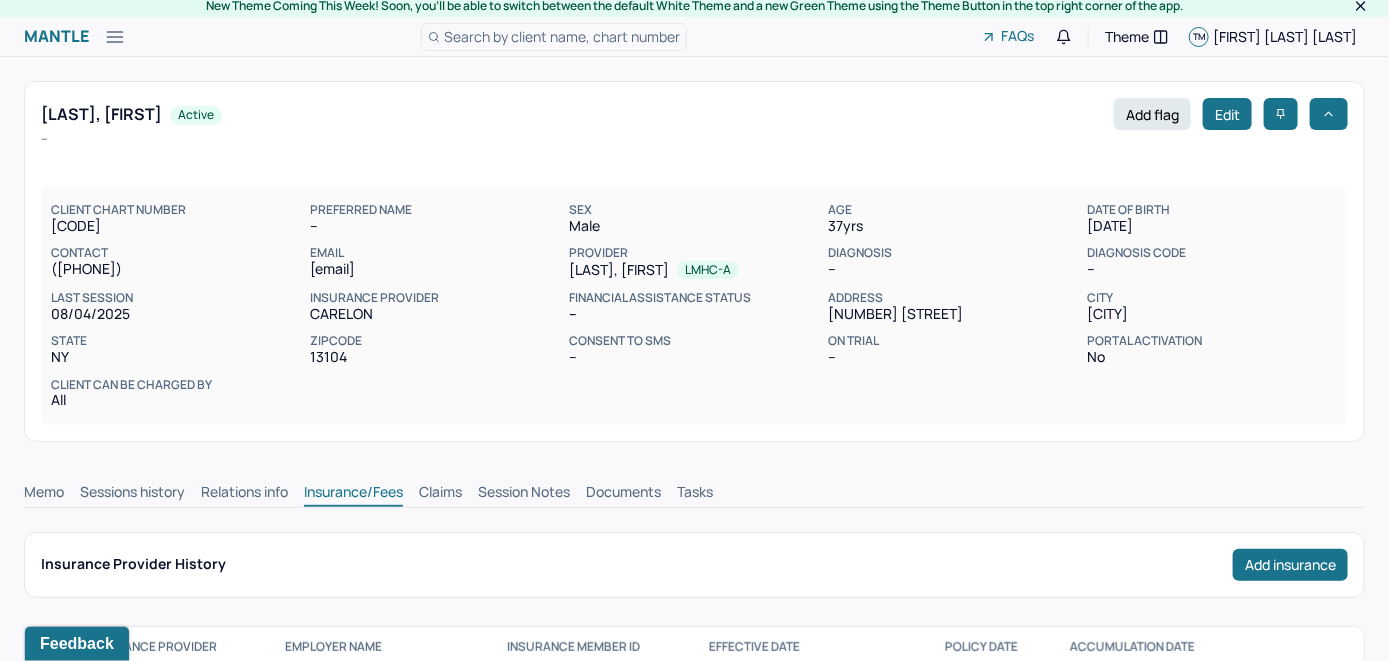 scroll, scrollTop: 0, scrollLeft: 0, axis: both 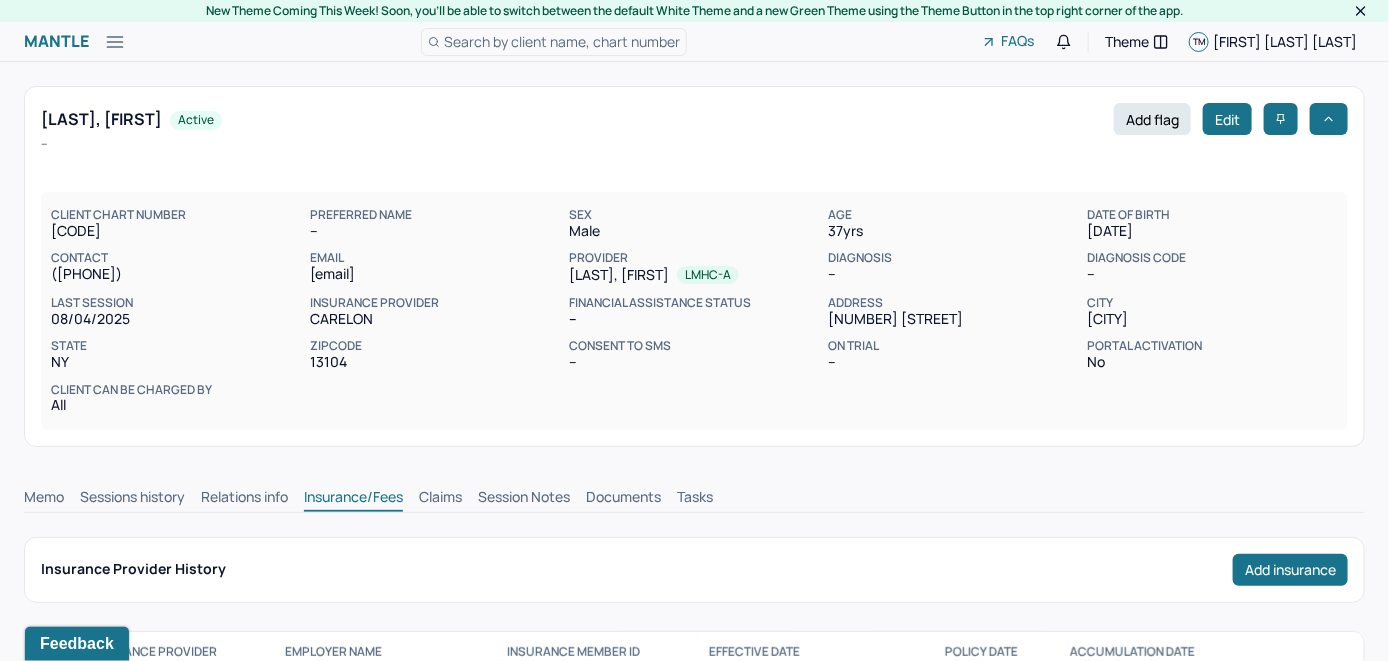 click on "Memo" at bounding box center (44, 499) 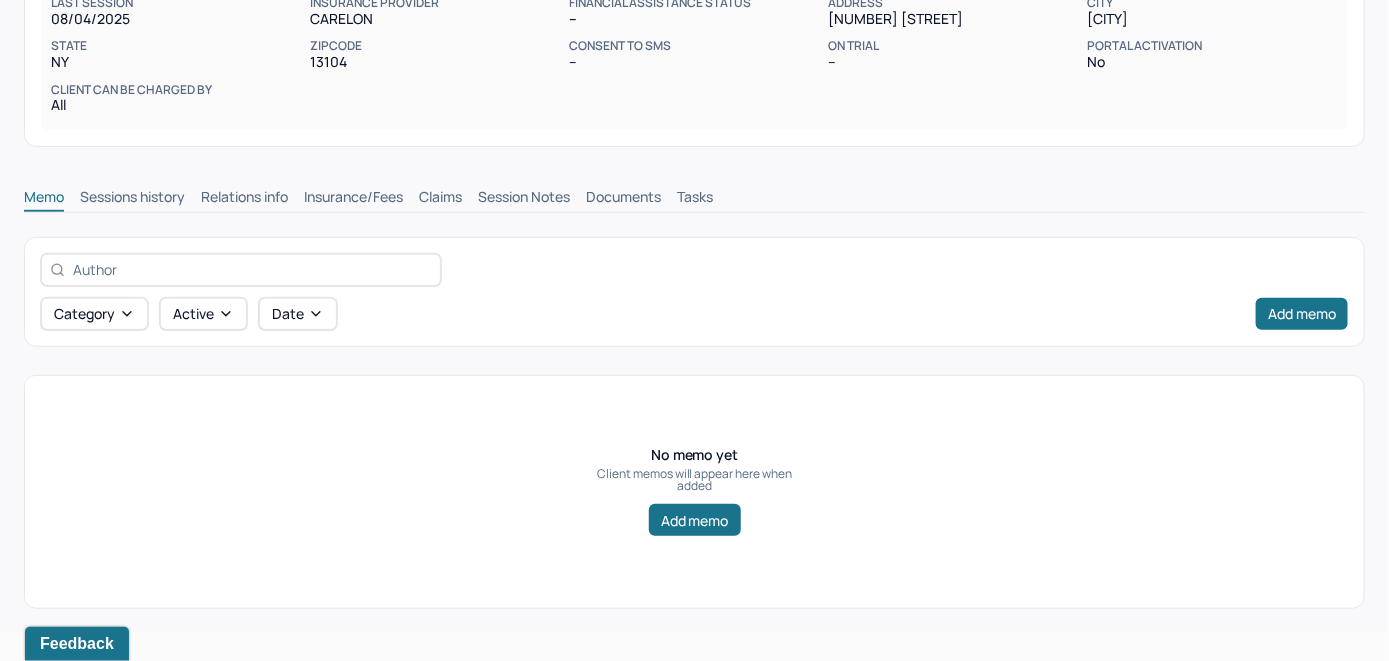 scroll, scrollTop: 314, scrollLeft: 0, axis: vertical 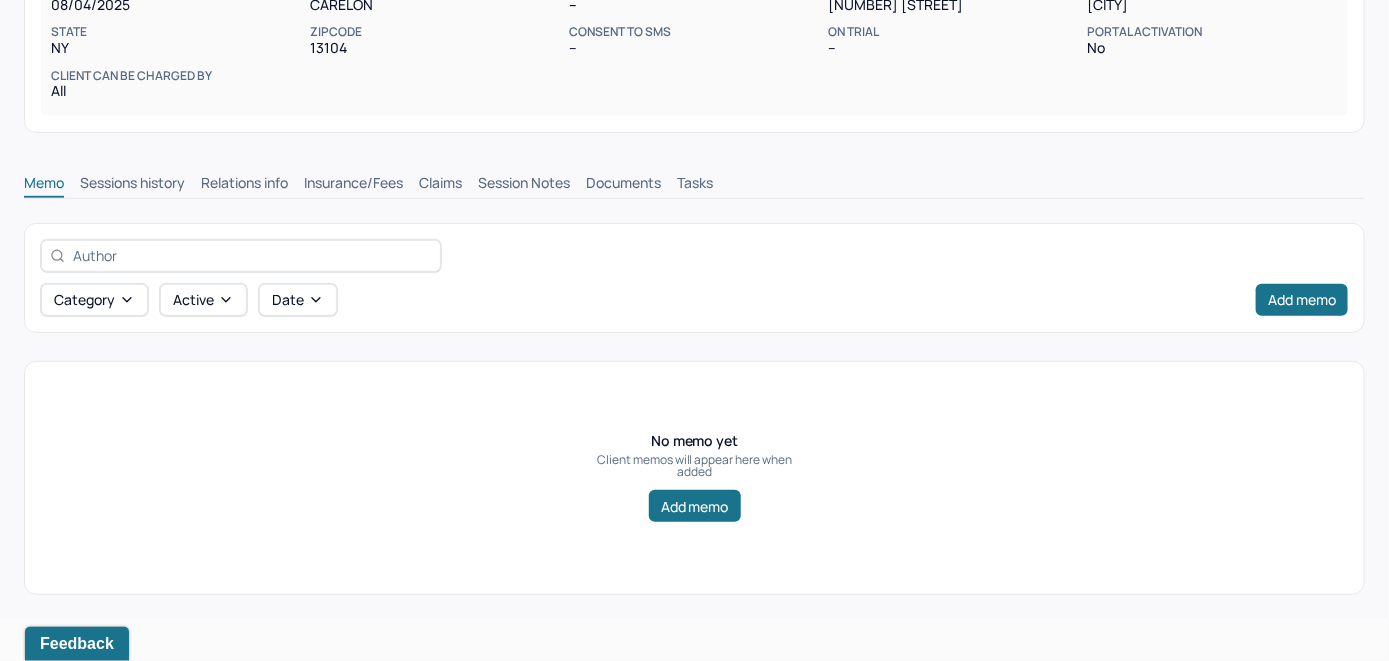 click on "Insurance/Fees" at bounding box center (353, 185) 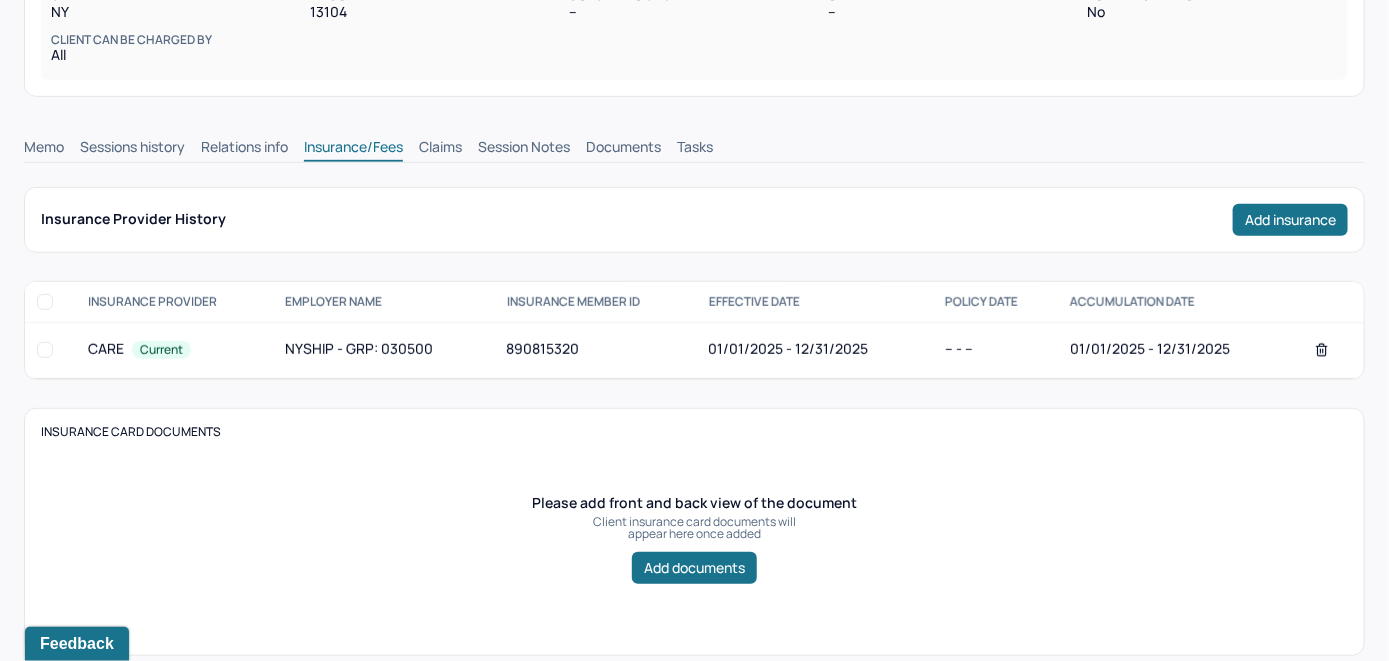 scroll, scrollTop: 314, scrollLeft: 0, axis: vertical 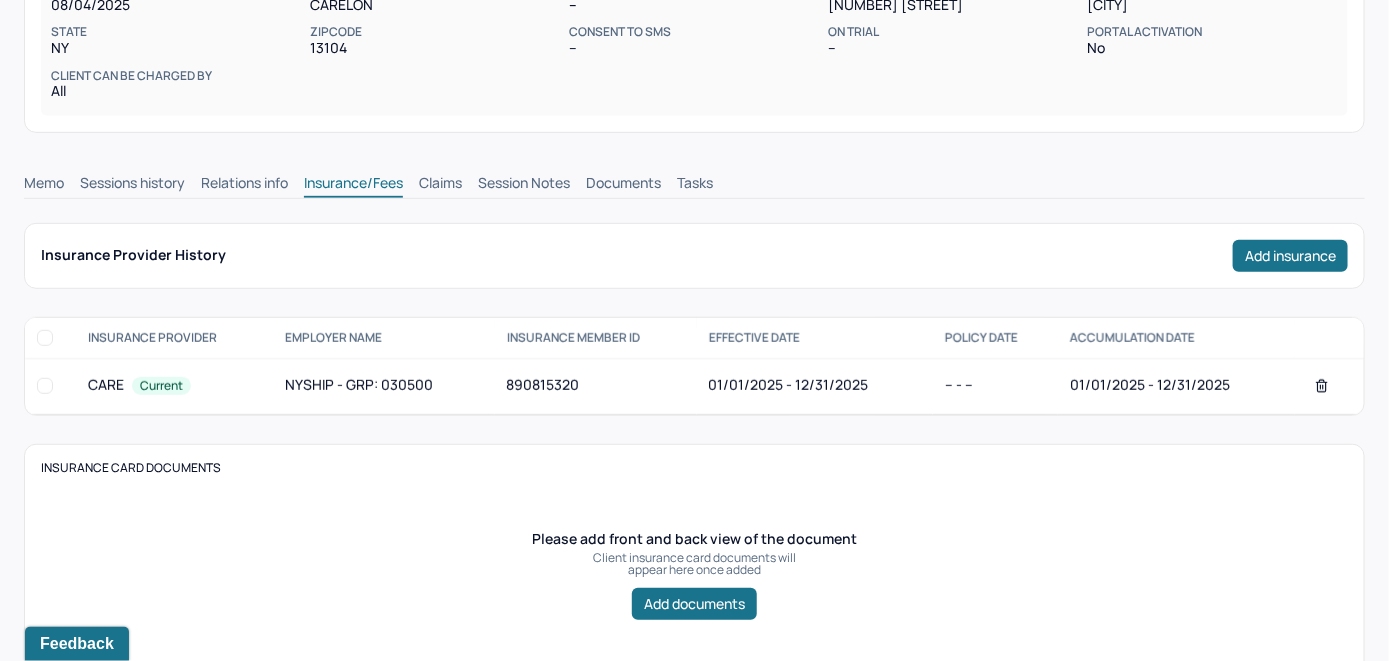click on "Claims" at bounding box center (440, 185) 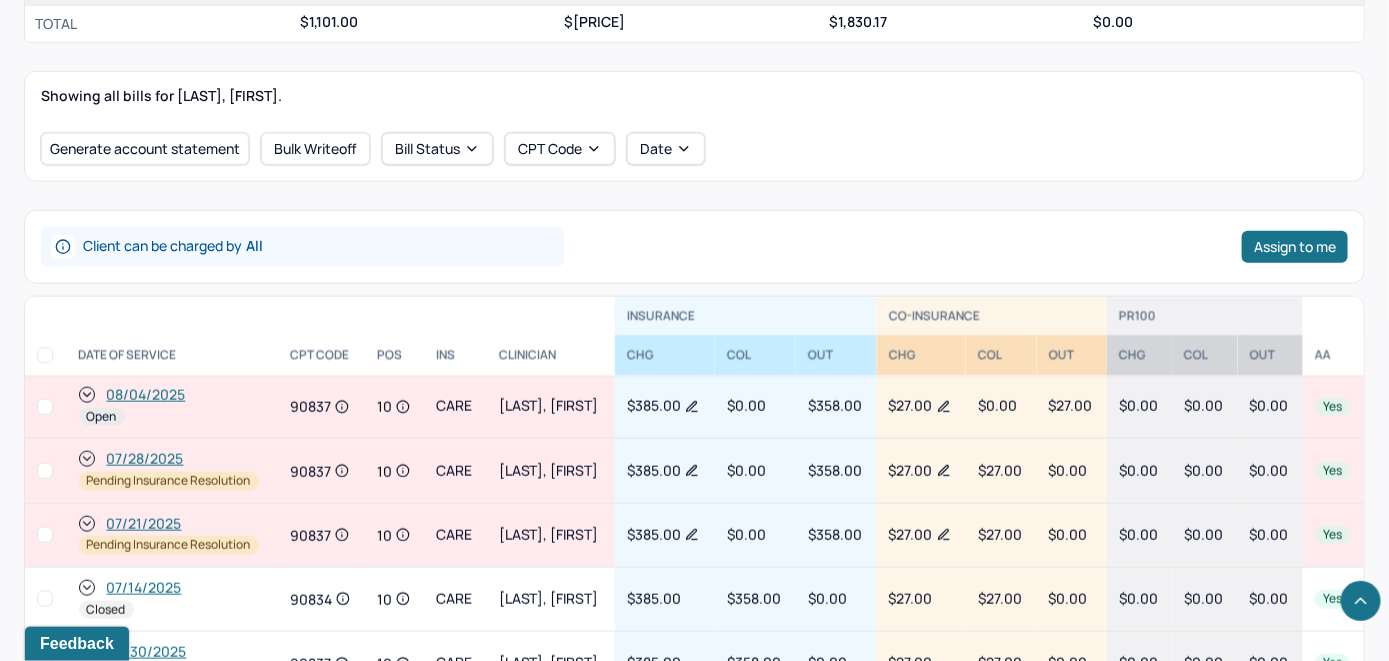 scroll, scrollTop: 760, scrollLeft: 0, axis: vertical 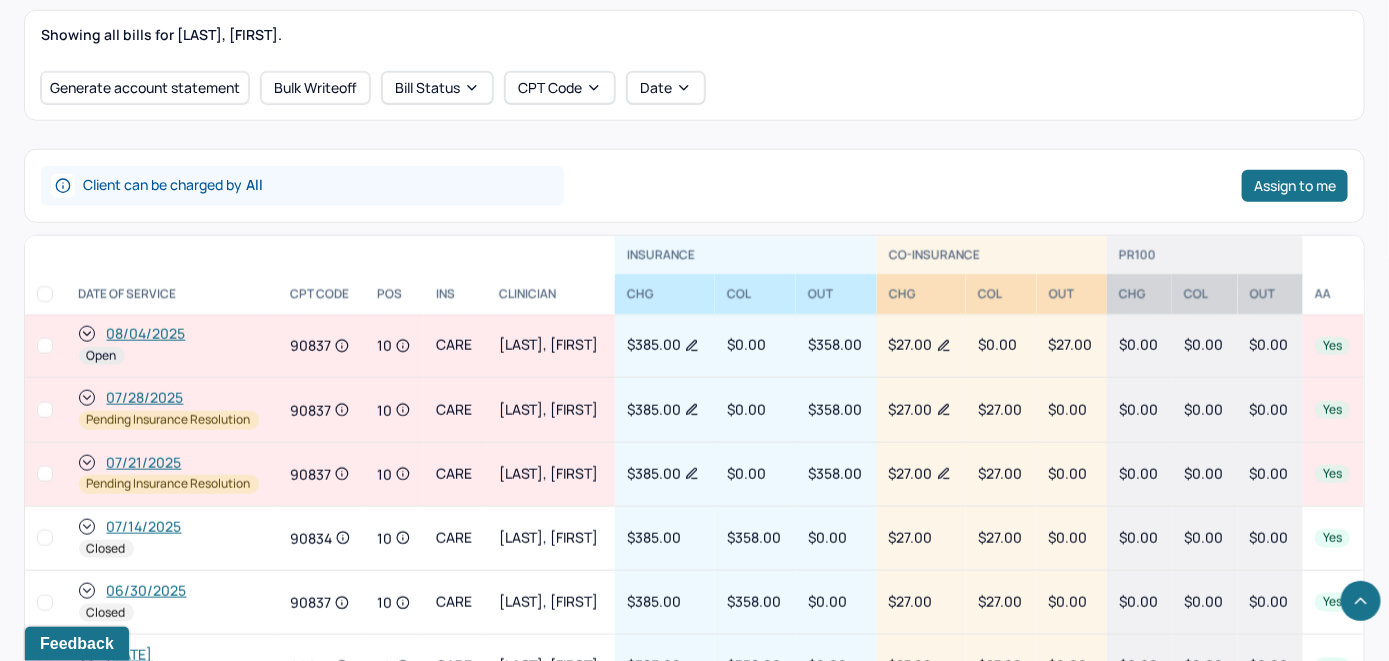 click on "08/04/2025" at bounding box center [146, 334] 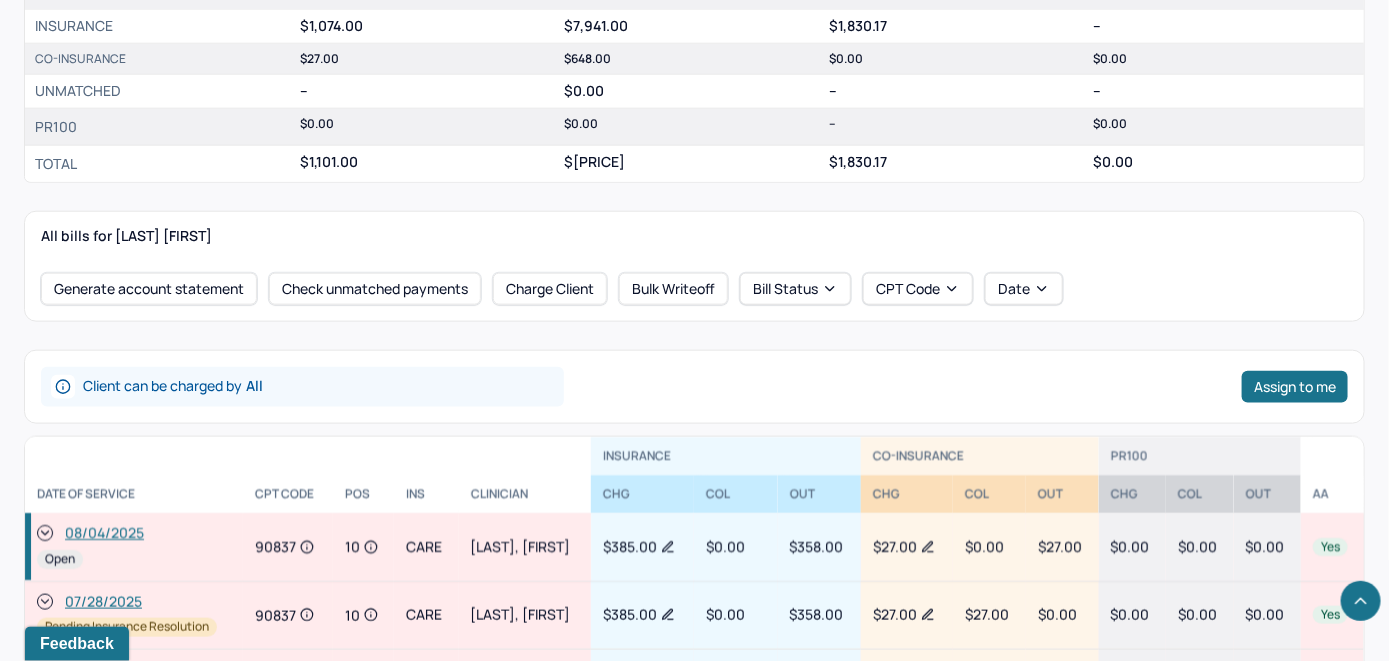 scroll, scrollTop: 800, scrollLeft: 0, axis: vertical 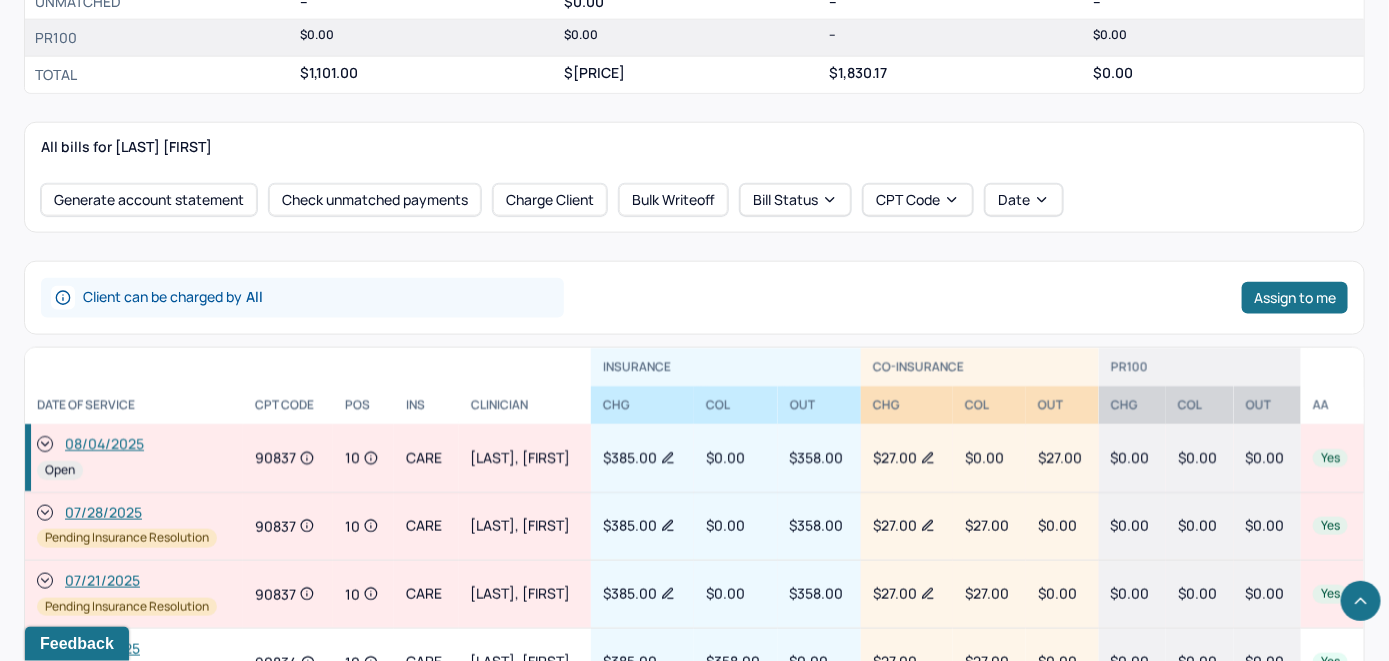 click 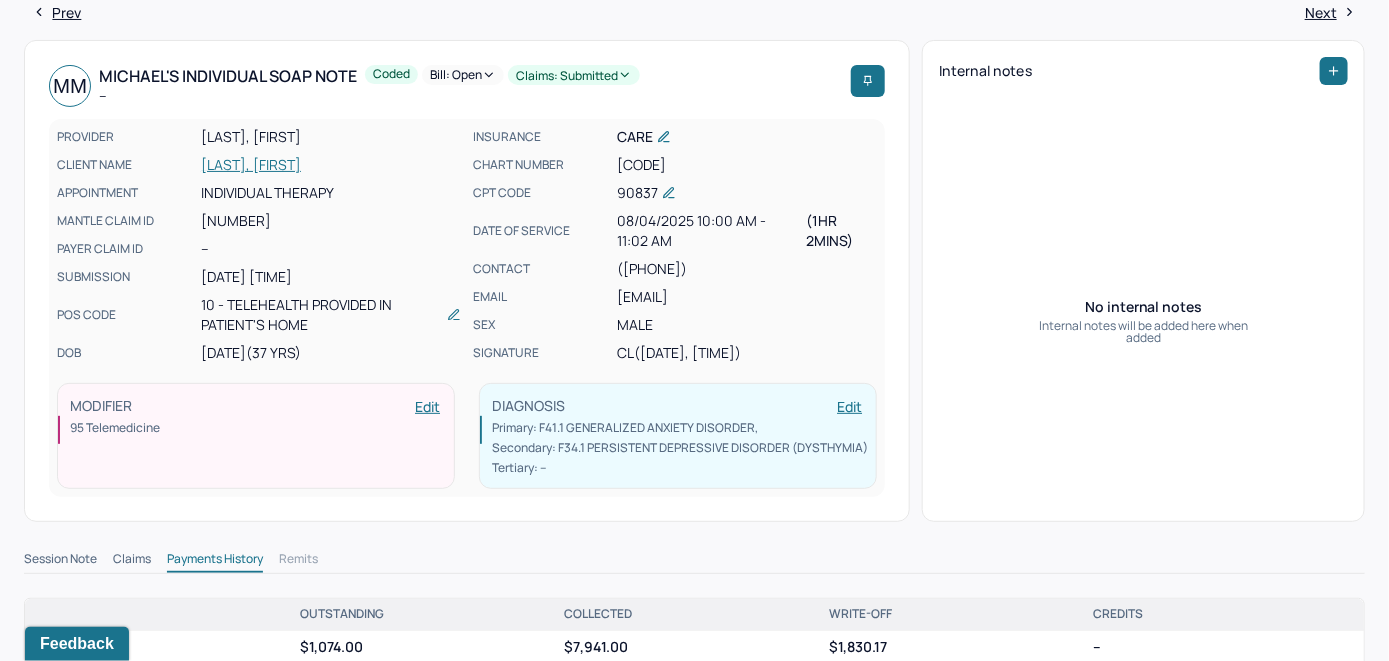 scroll, scrollTop: 0, scrollLeft: 0, axis: both 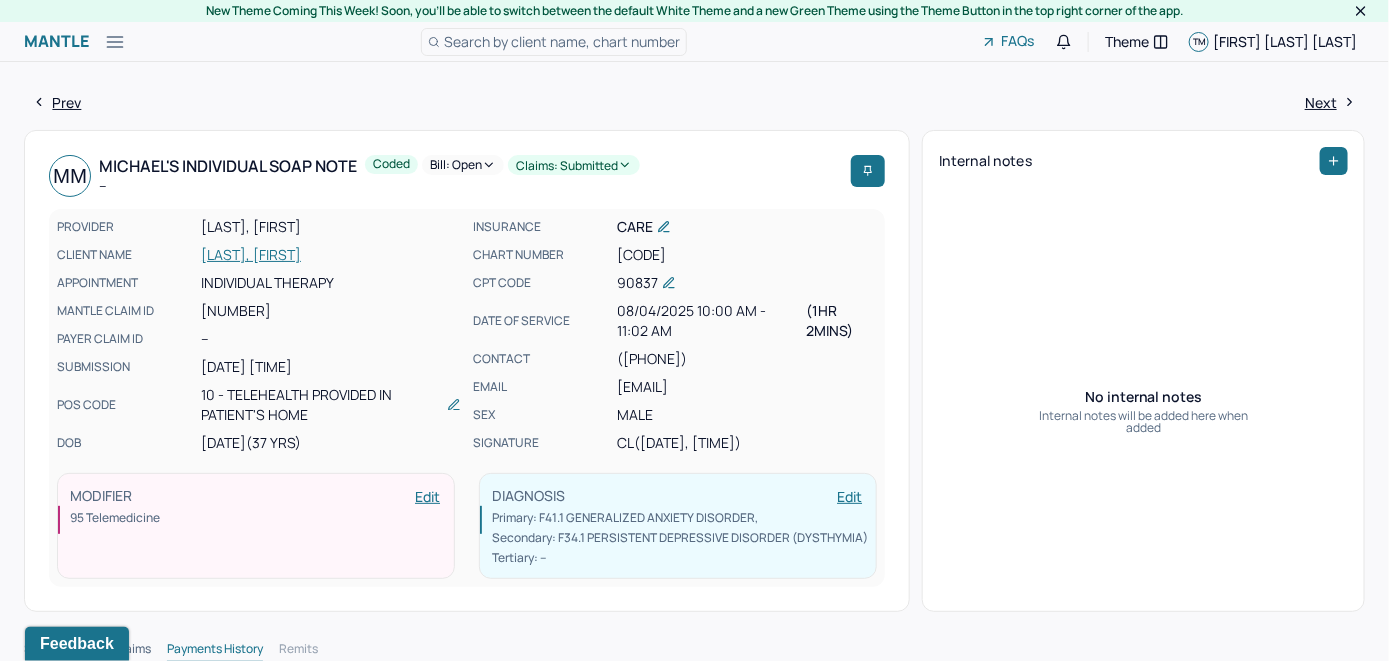 click on "[LAST], [FIRST]" at bounding box center (331, 255) 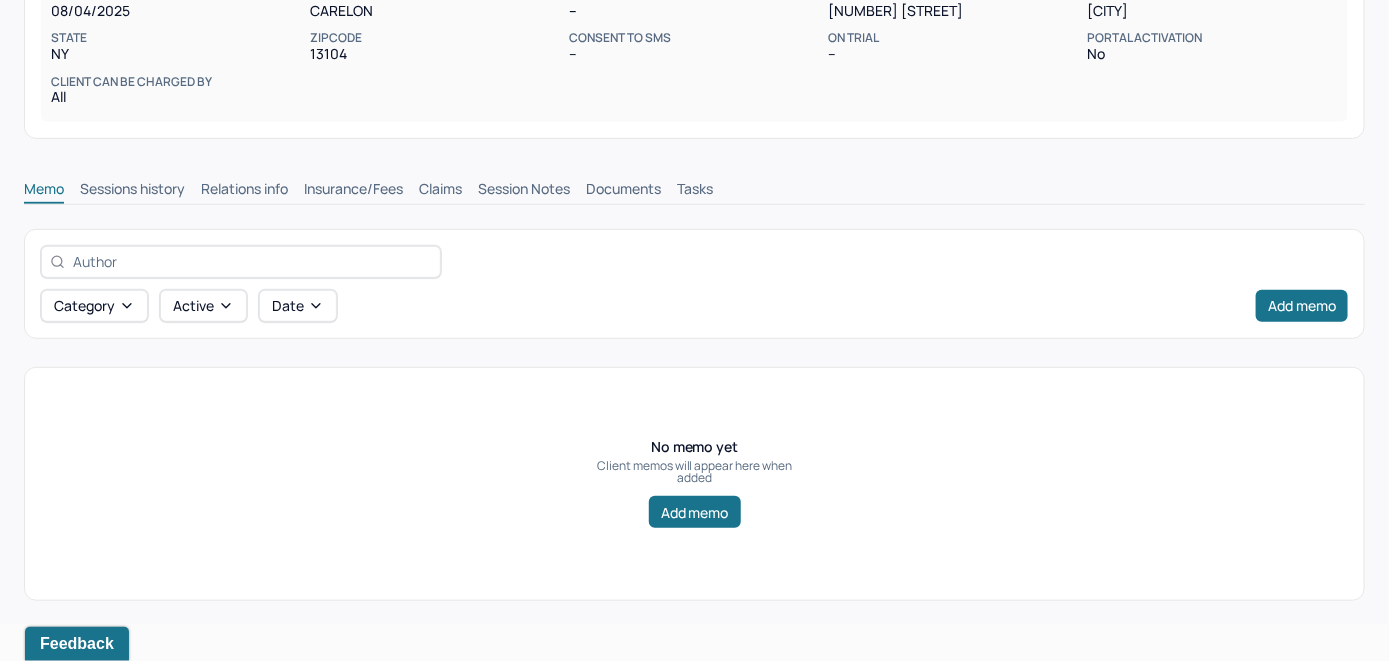 scroll, scrollTop: 314, scrollLeft: 0, axis: vertical 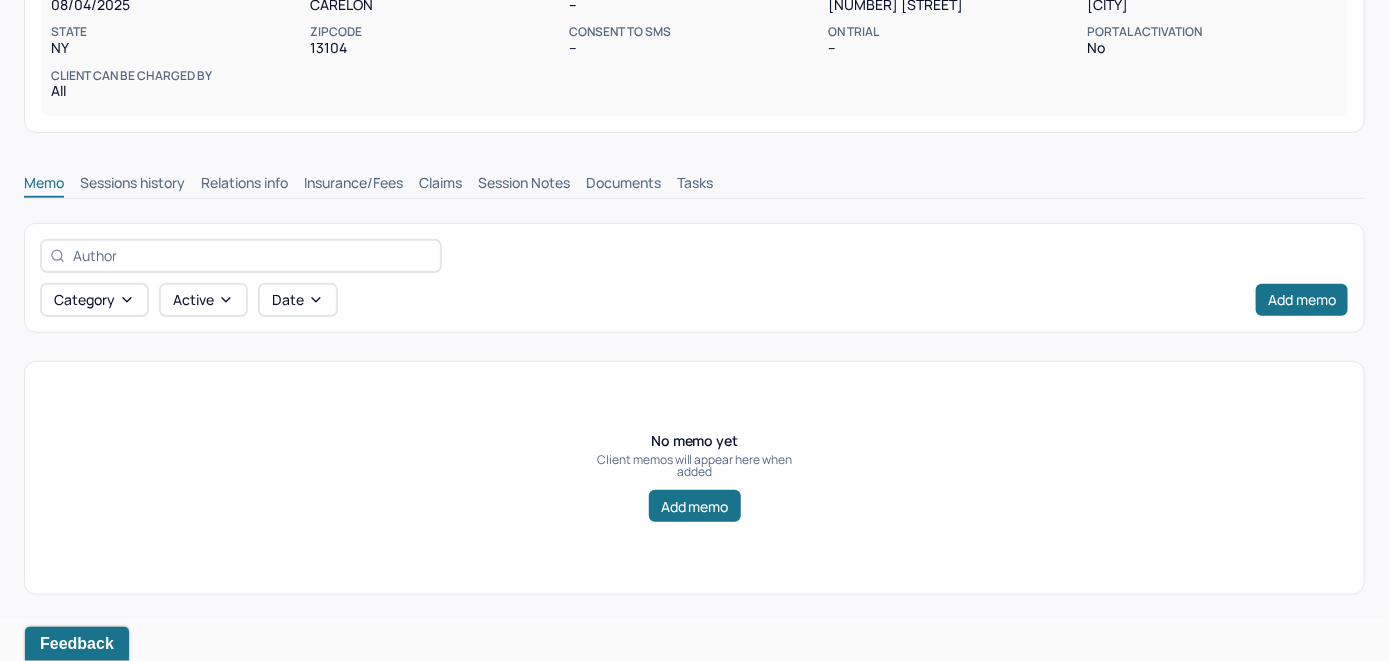 click on "Insurance/Fees" at bounding box center (353, 185) 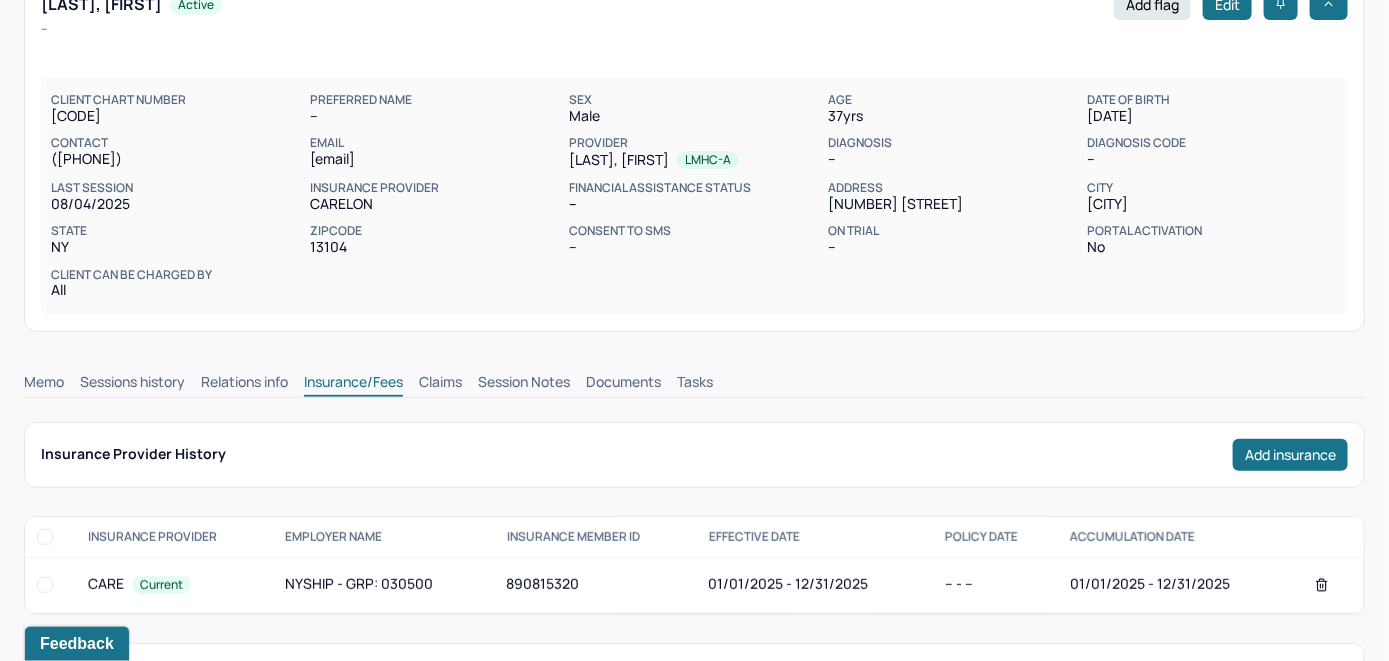 scroll, scrollTop: 114, scrollLeft: 0, axis: vertical 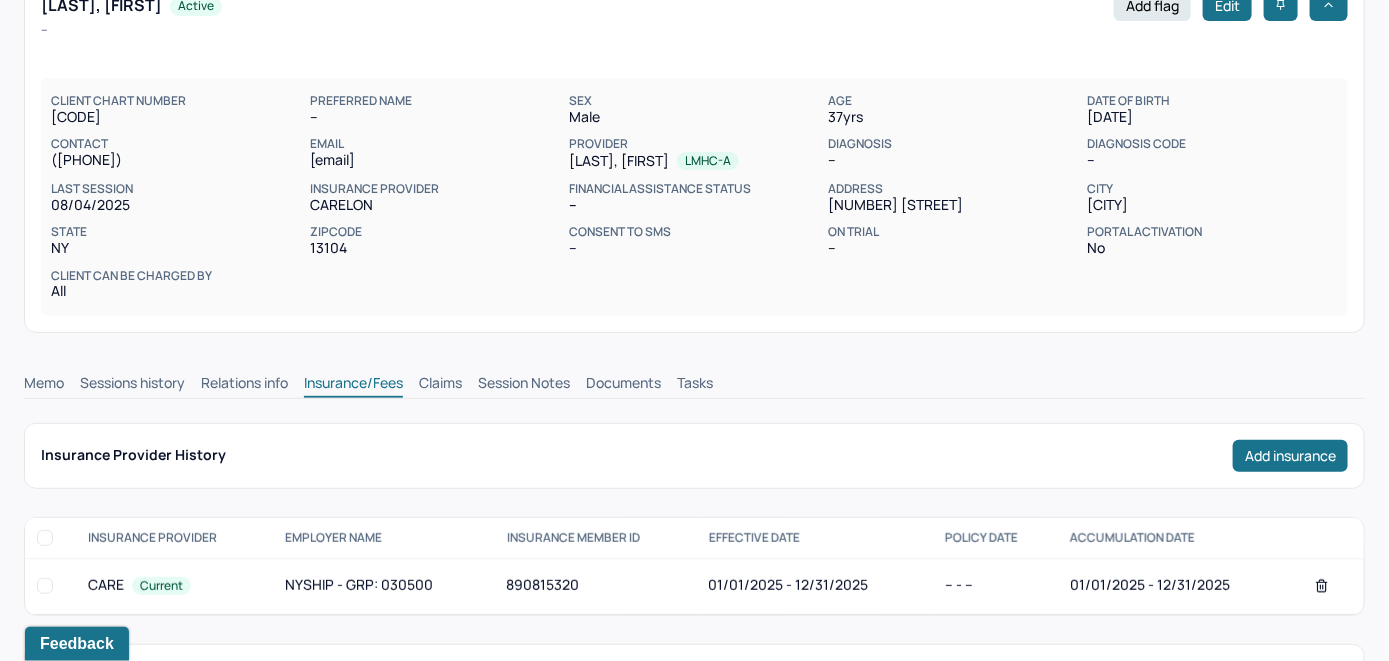 click on "Claims" at bounding box center (440, 385) 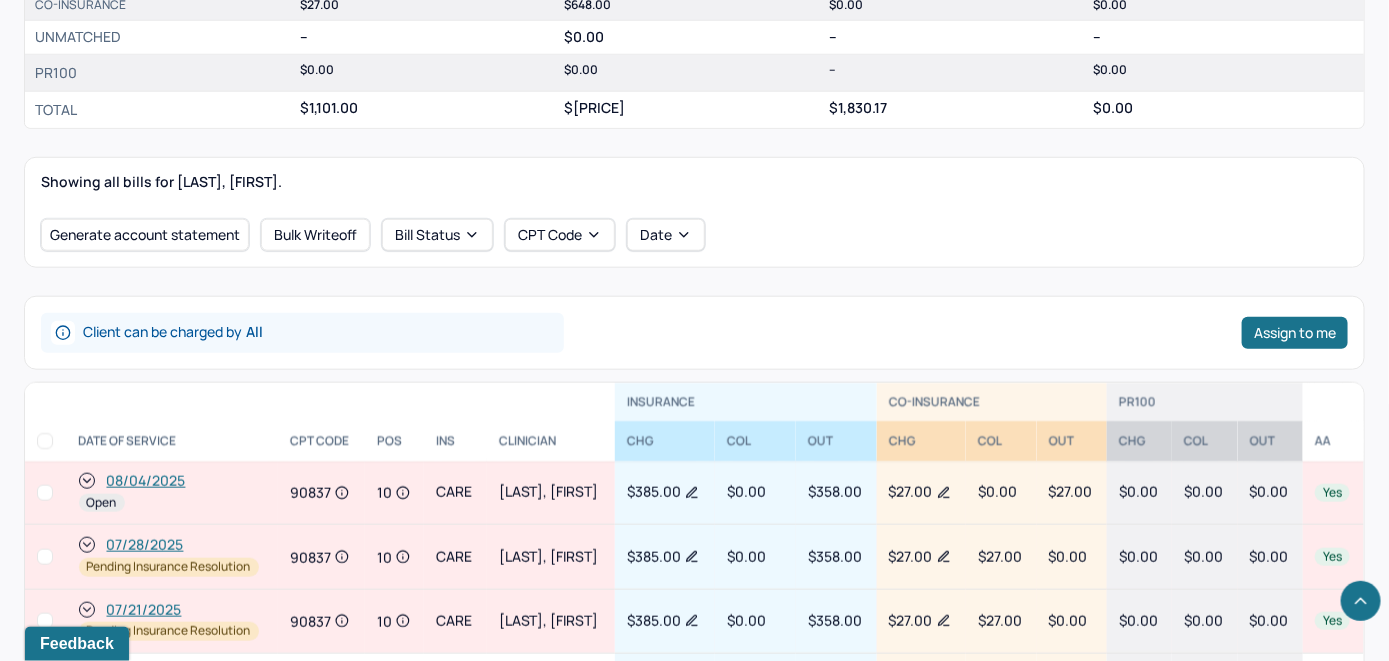 scroll, scrollTop: 614, scrollLeft: 0, axis: vertical 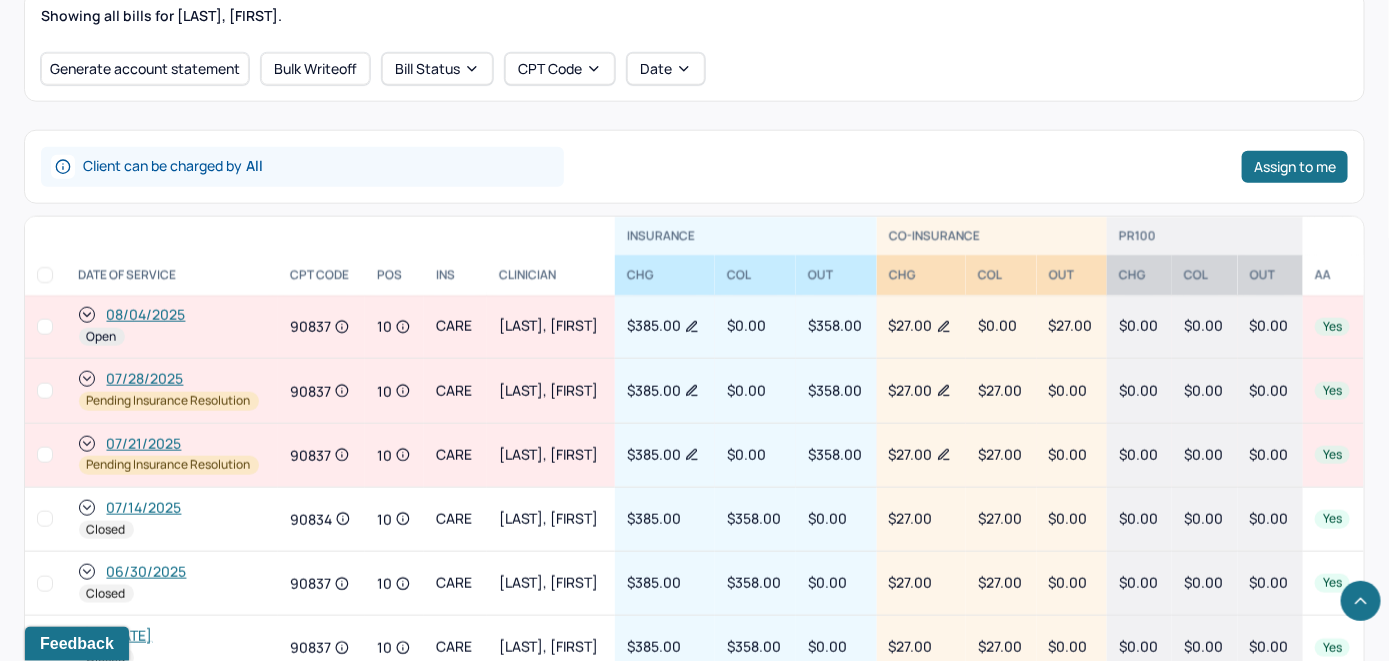click on "08/04/2025" at bounding box center [146, 315] 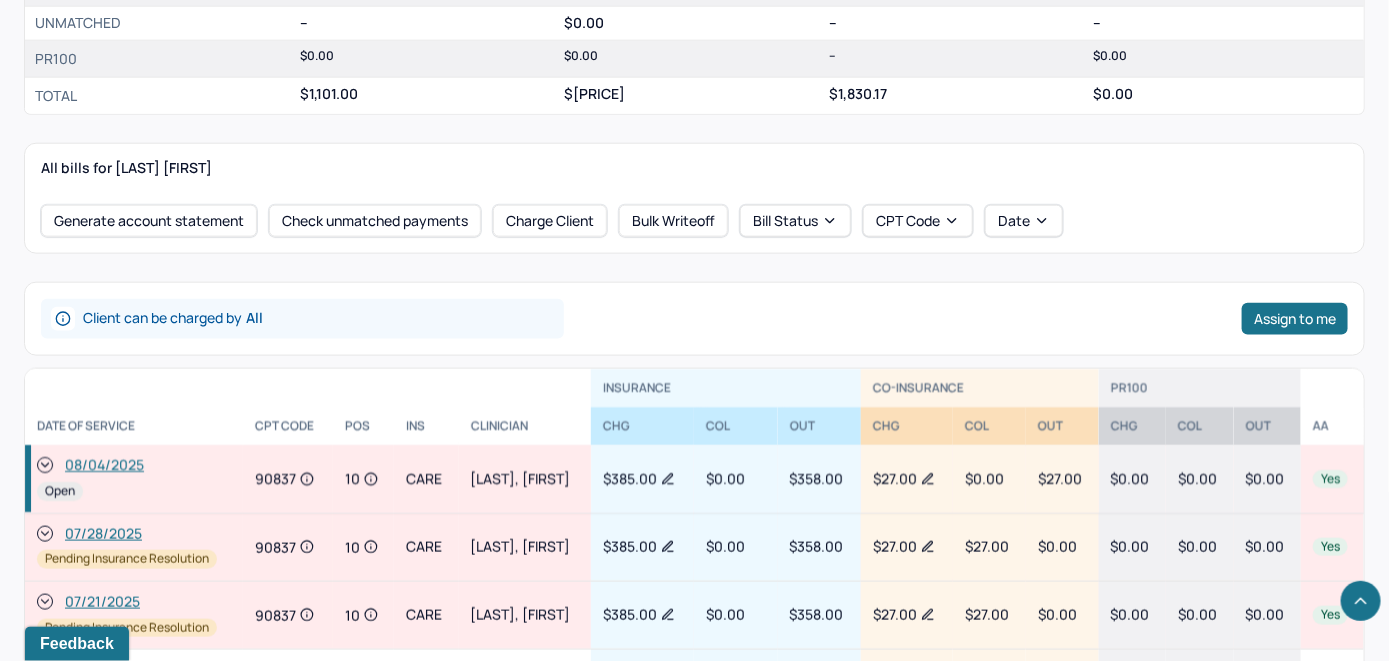 scroll, scrollTop: 717, scrollLeft: 0, axis: vertical 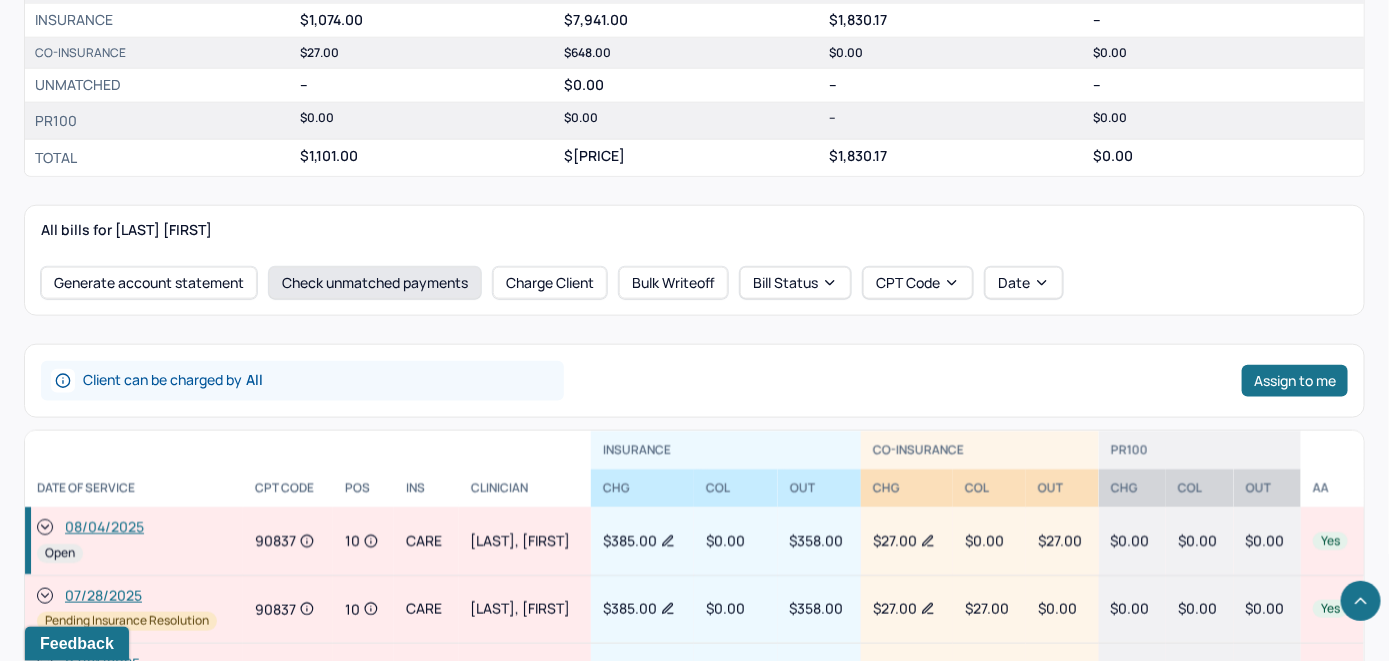 click on "Check unmatched payments" at bounding box center [375, 283] 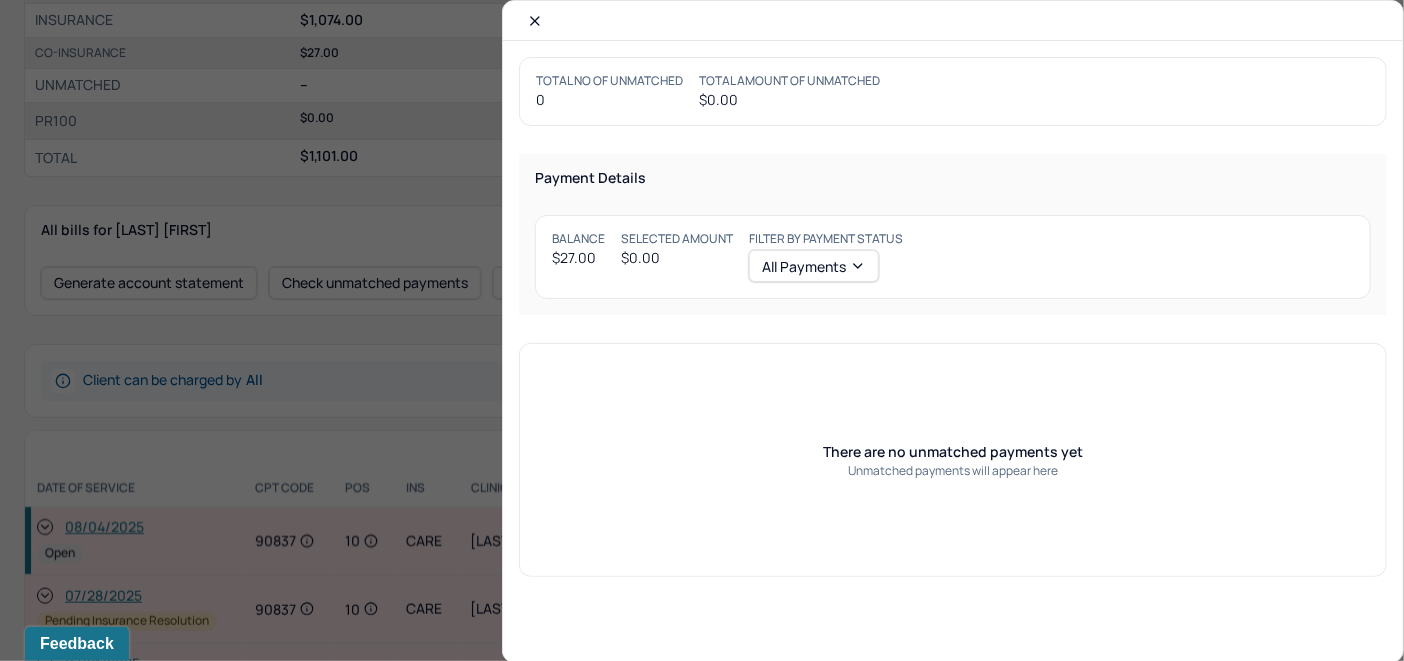 drag, startPoint x: 531, startPoint y: 11, endPoint x: 532, endPoint y: 48, distance: 37.01351 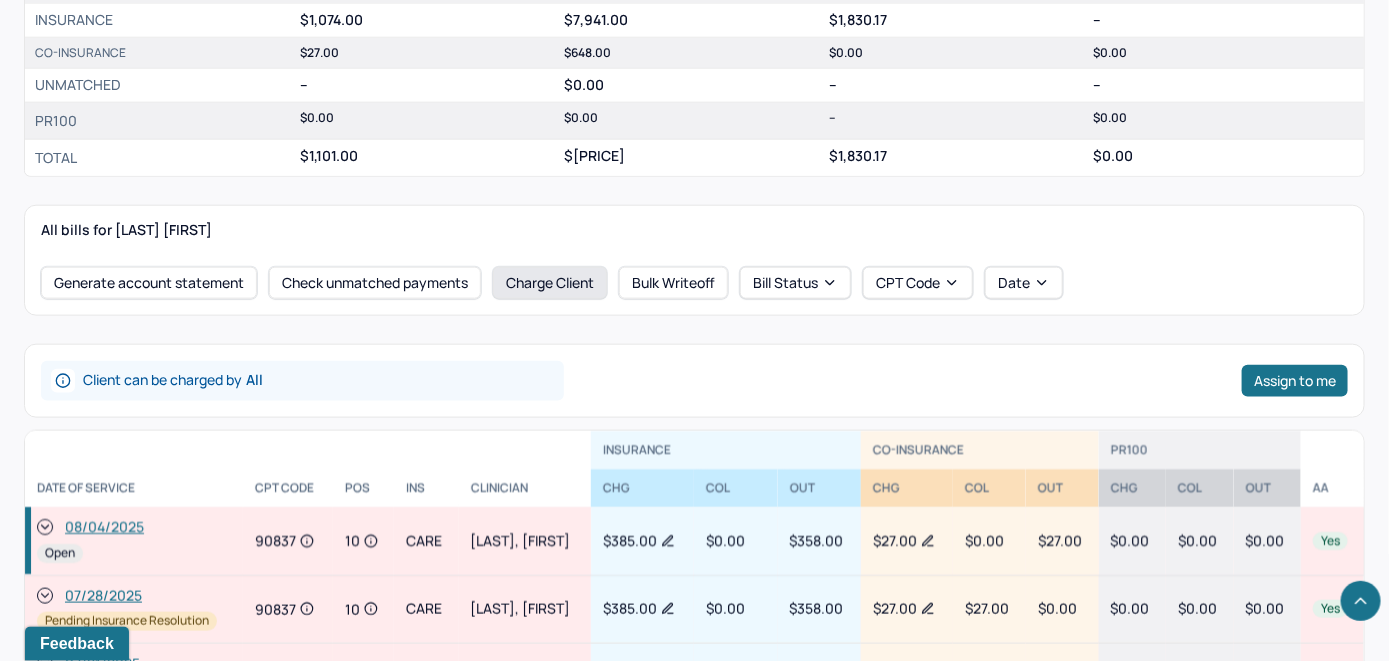 click on "Charge Client" at bounding box center [550, 283] 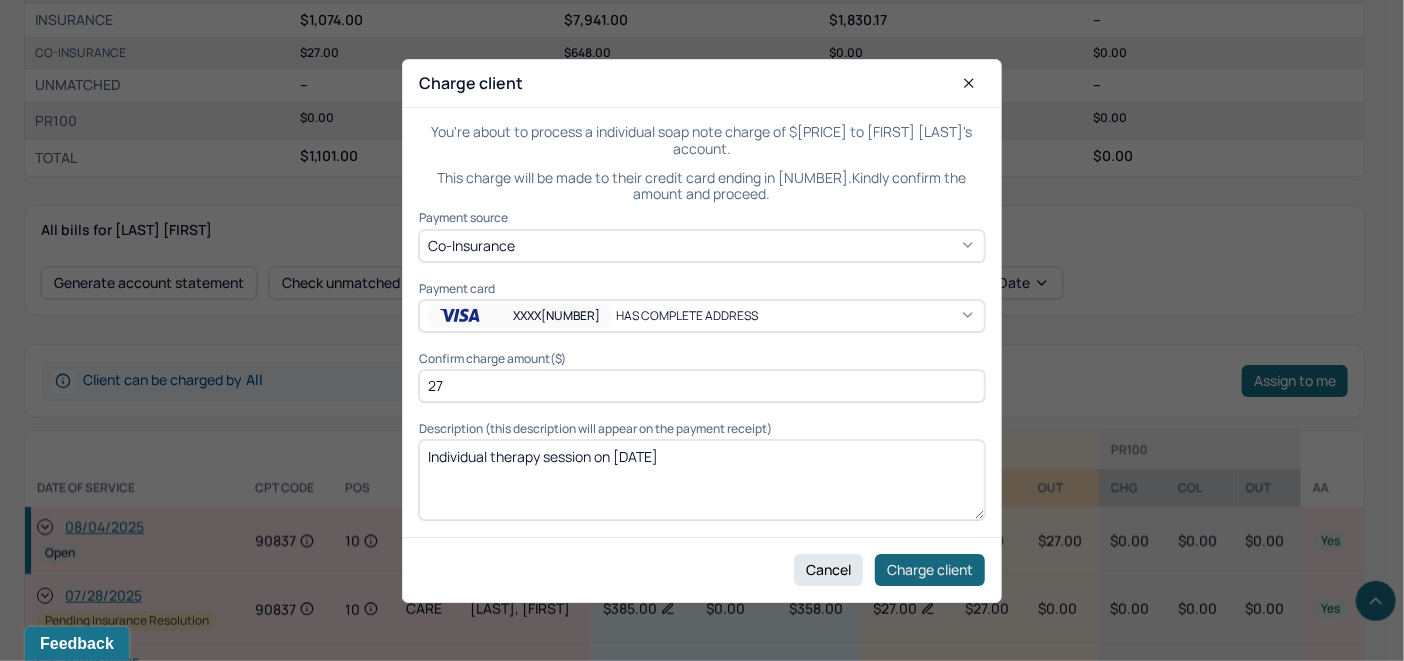 click on "Charge client" at bounding box center (930, 569) 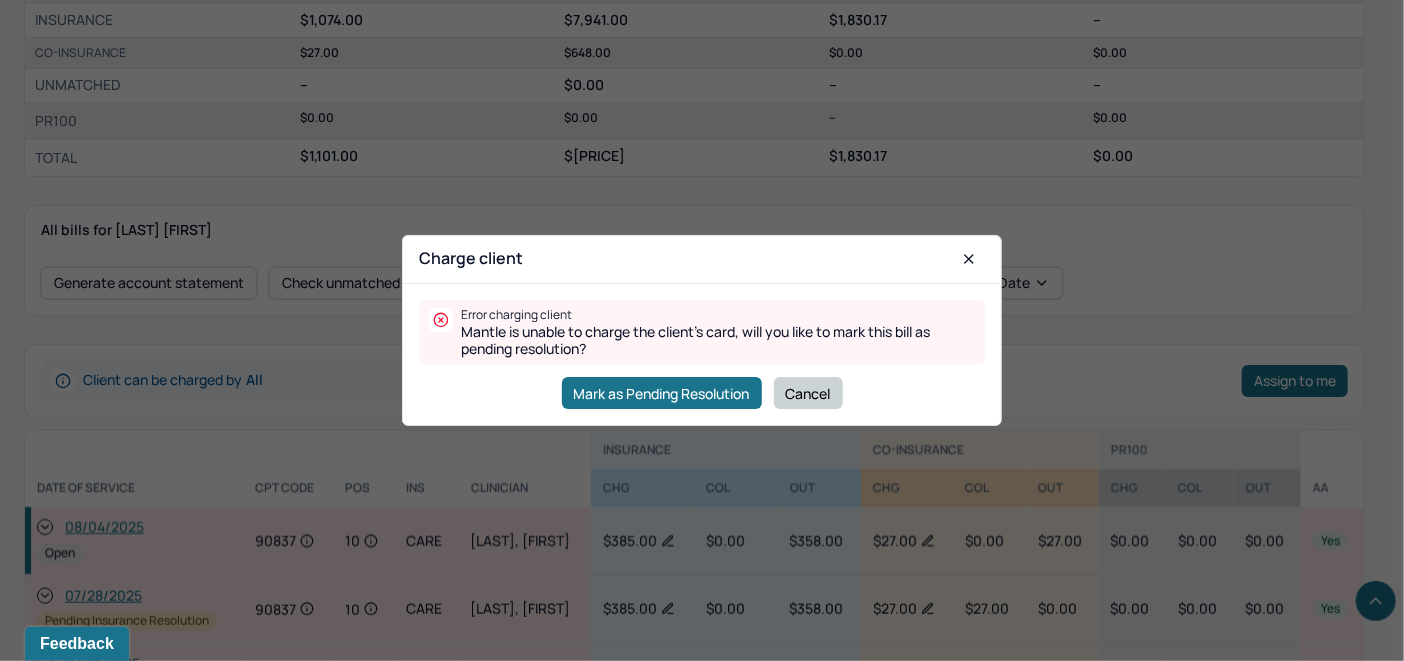 click on "Cancel" at bounding box center (808, 393) 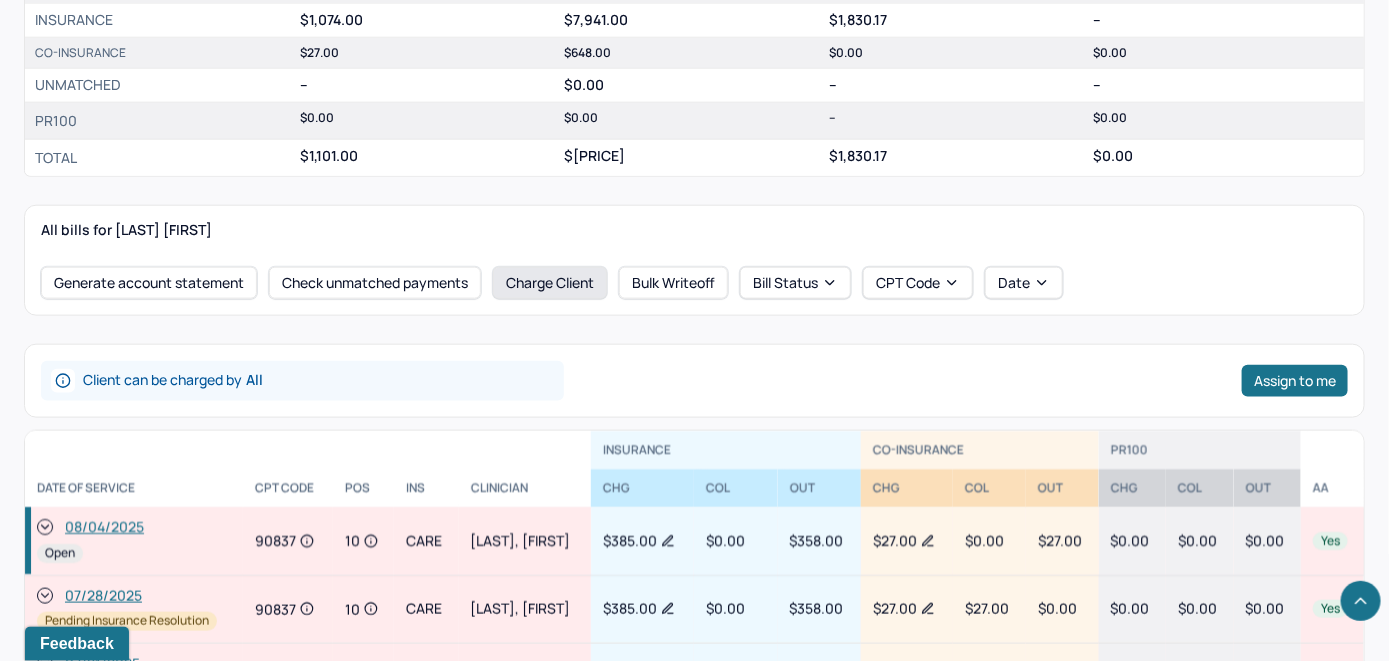 click on "Charge Client" at bounding box center (550, 283) 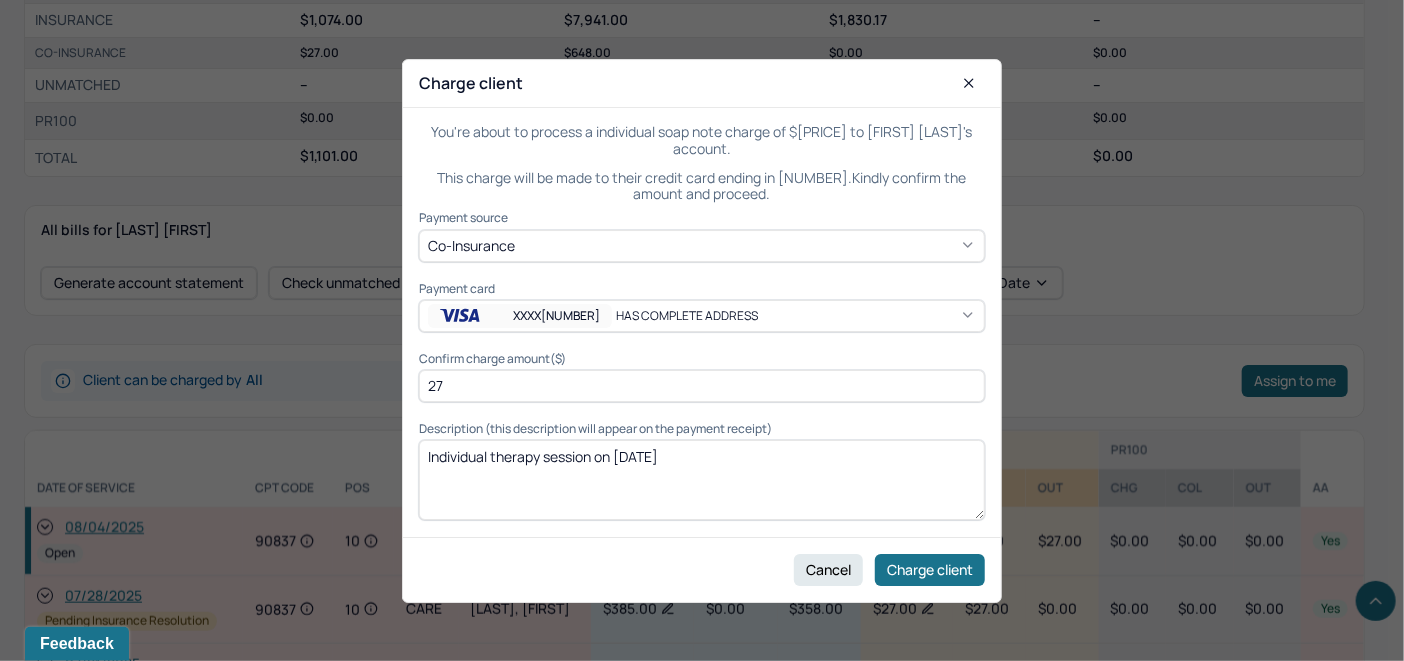click 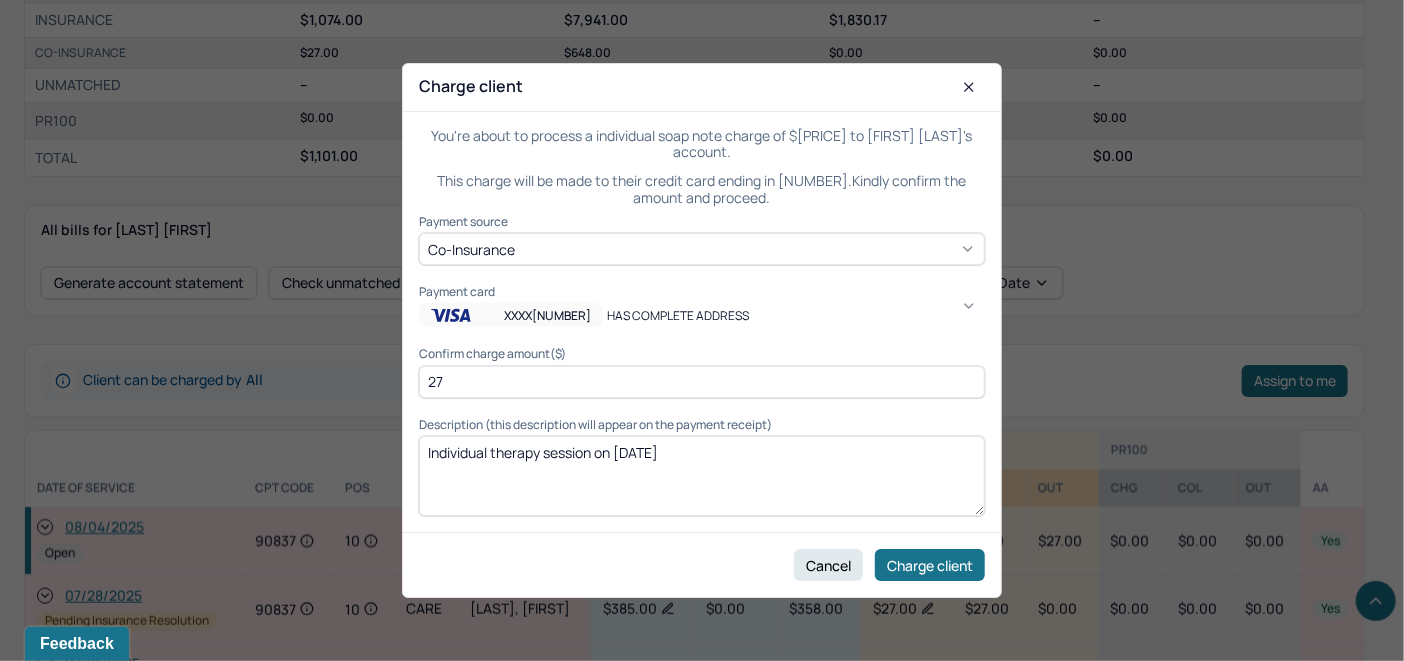 click on "HAS COMPLETE ADDRESS" at bounding box center (1042, 1018) 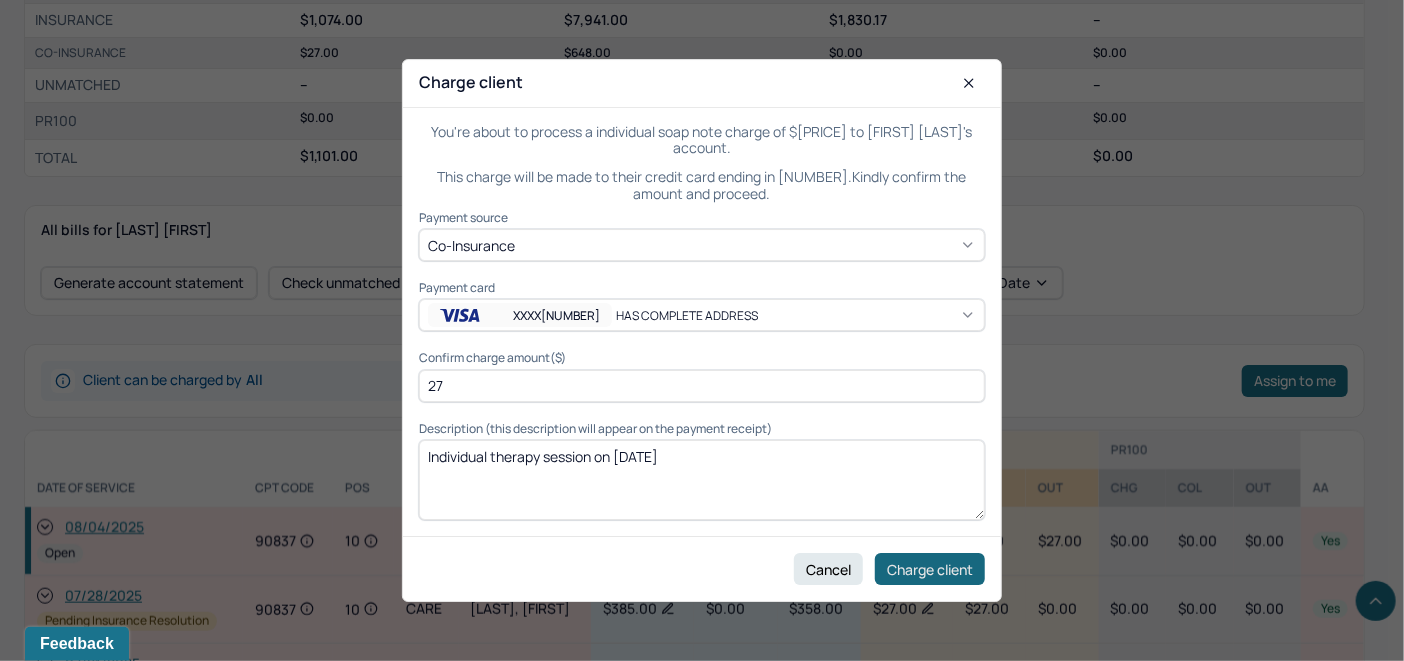 click on "Charge client" at bounding box center (930, 569) 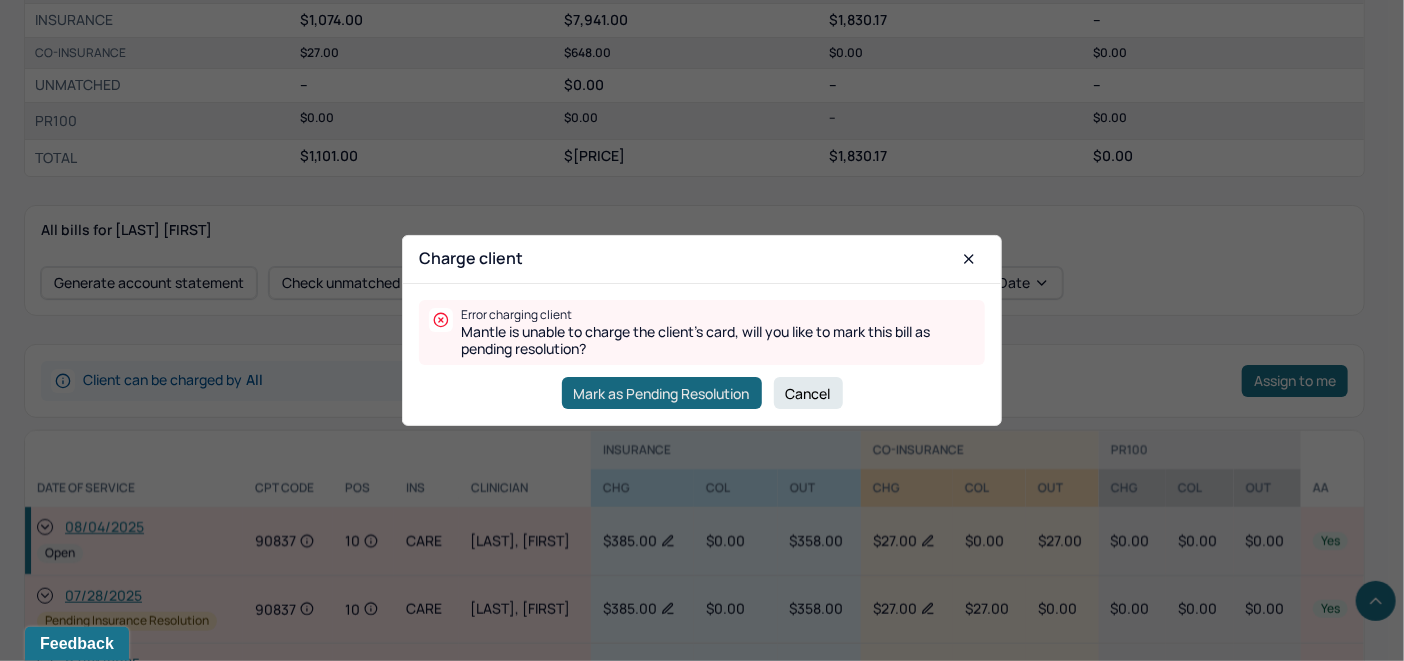 click on "Mark as Pending Resolution" at bounding box center (662, 393) 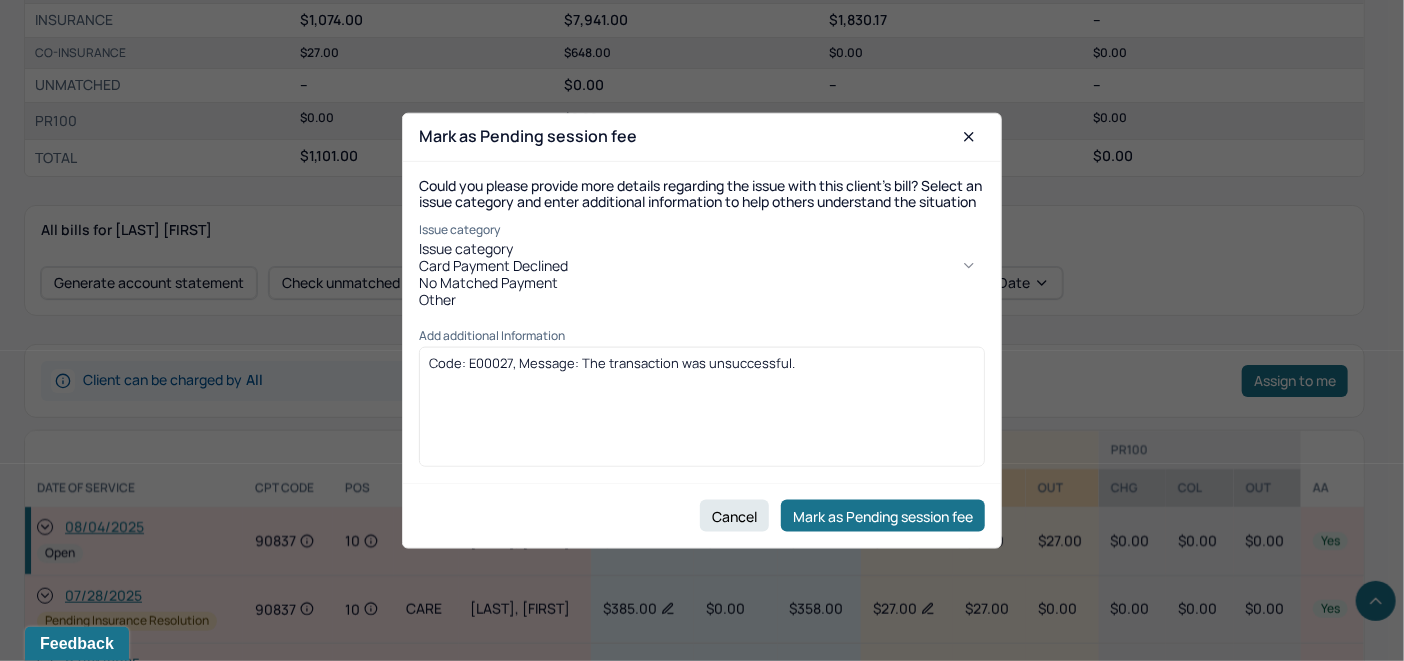 click 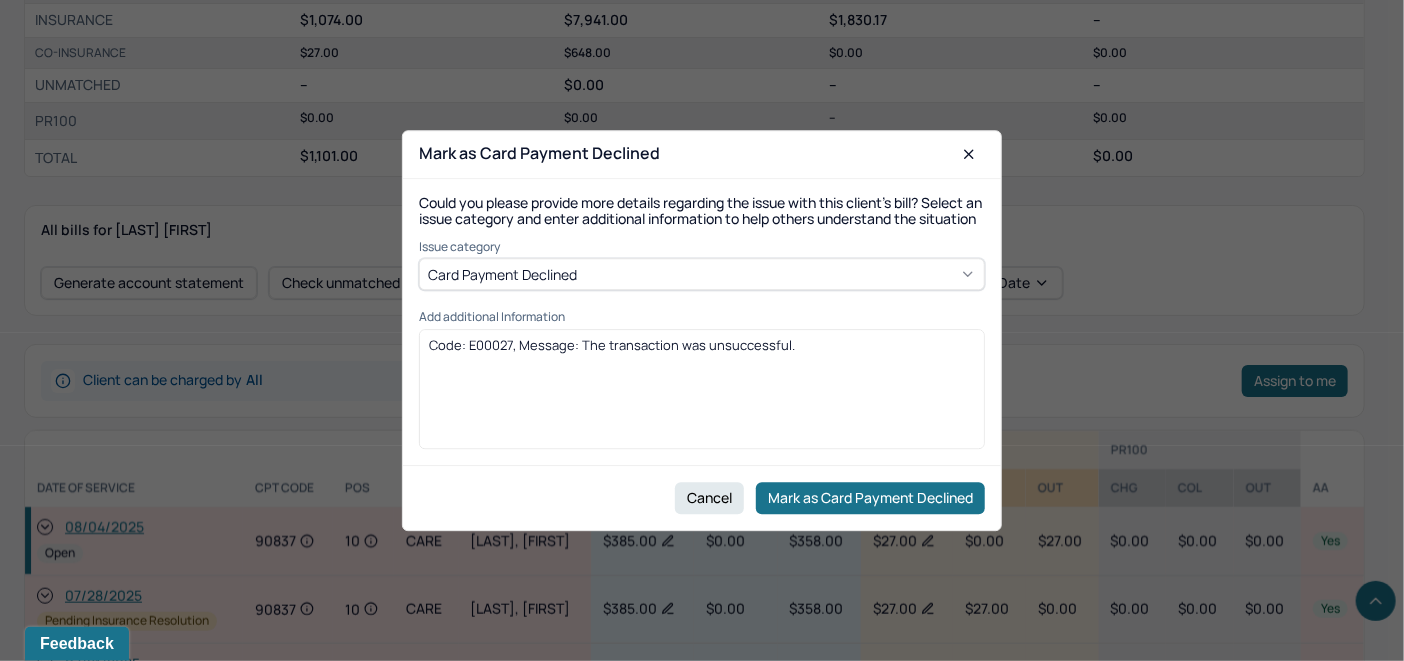 click on "Code: E00027, Message: The transaction was unsuccessful." at bounding box center [702, 345] 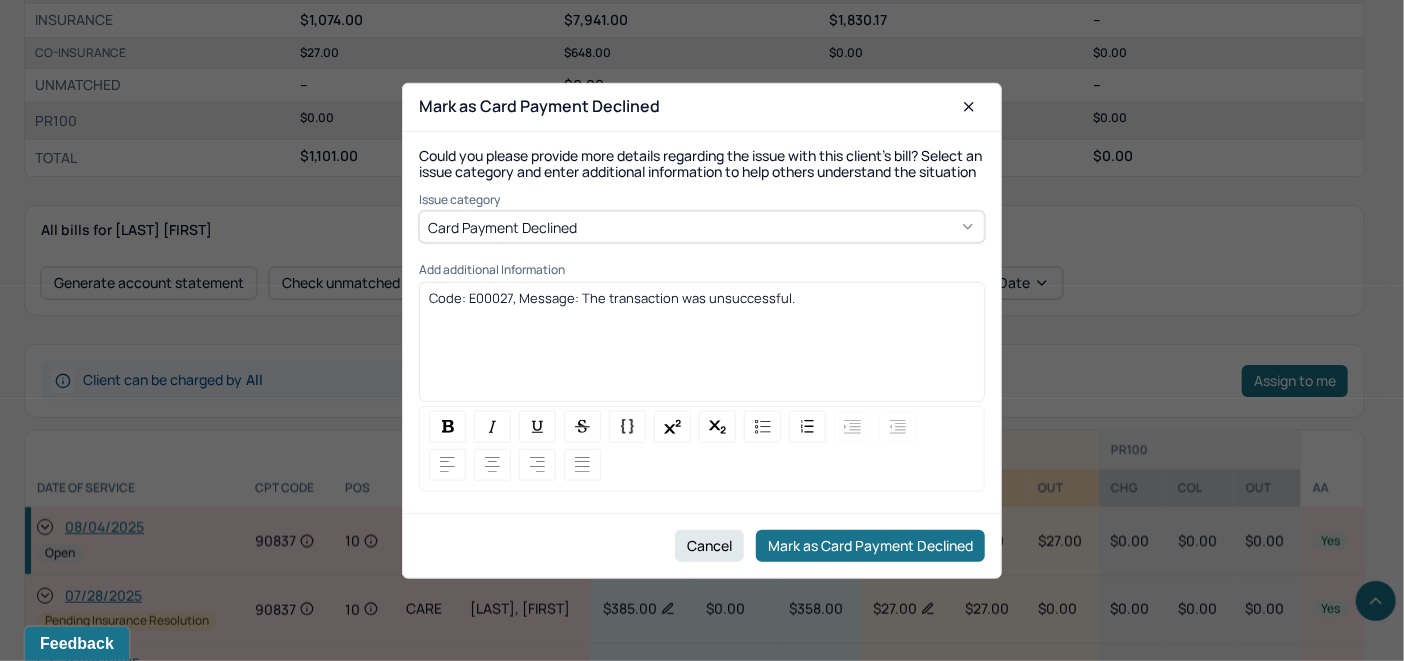 drag, startPoint x: 814, startPoint y: 308, endPoint x: 394, endPoint y: 315, distance: 420.05832 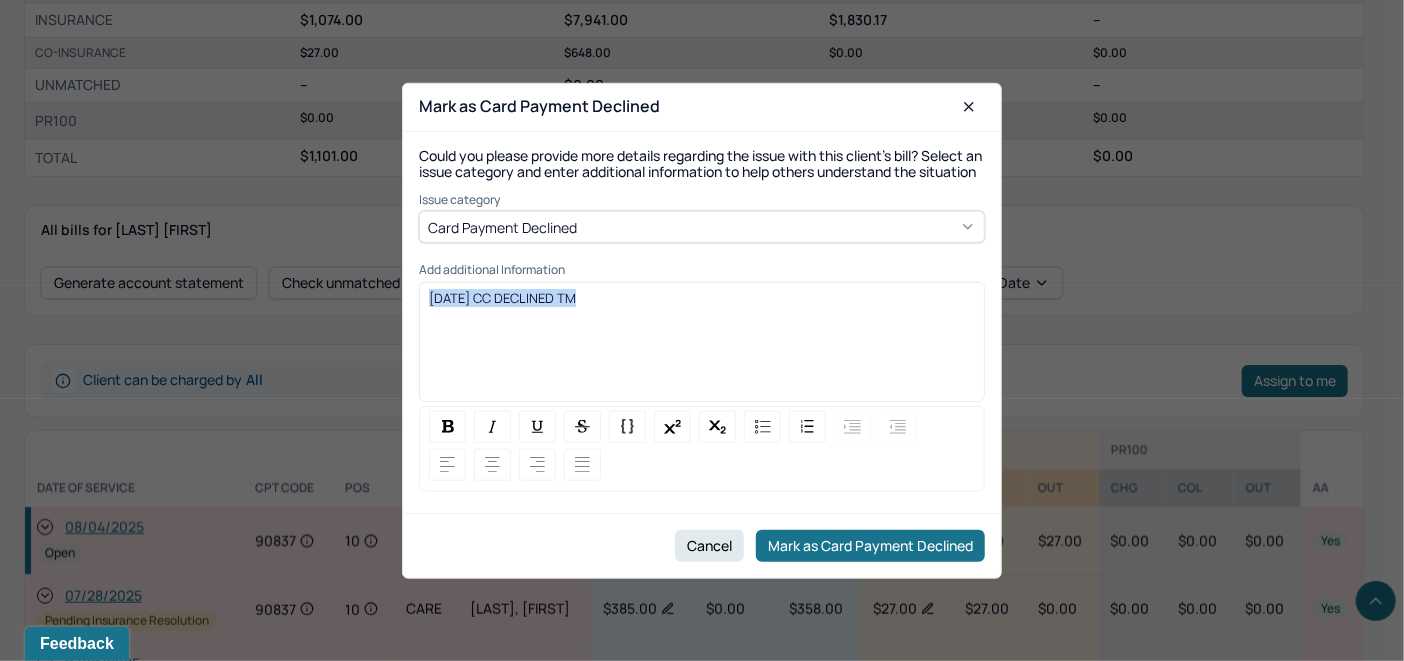 drag, startPoint x: 590, startPoint y: 308, endPoint x: 421, endPoint y: 311, distance: 169.02663 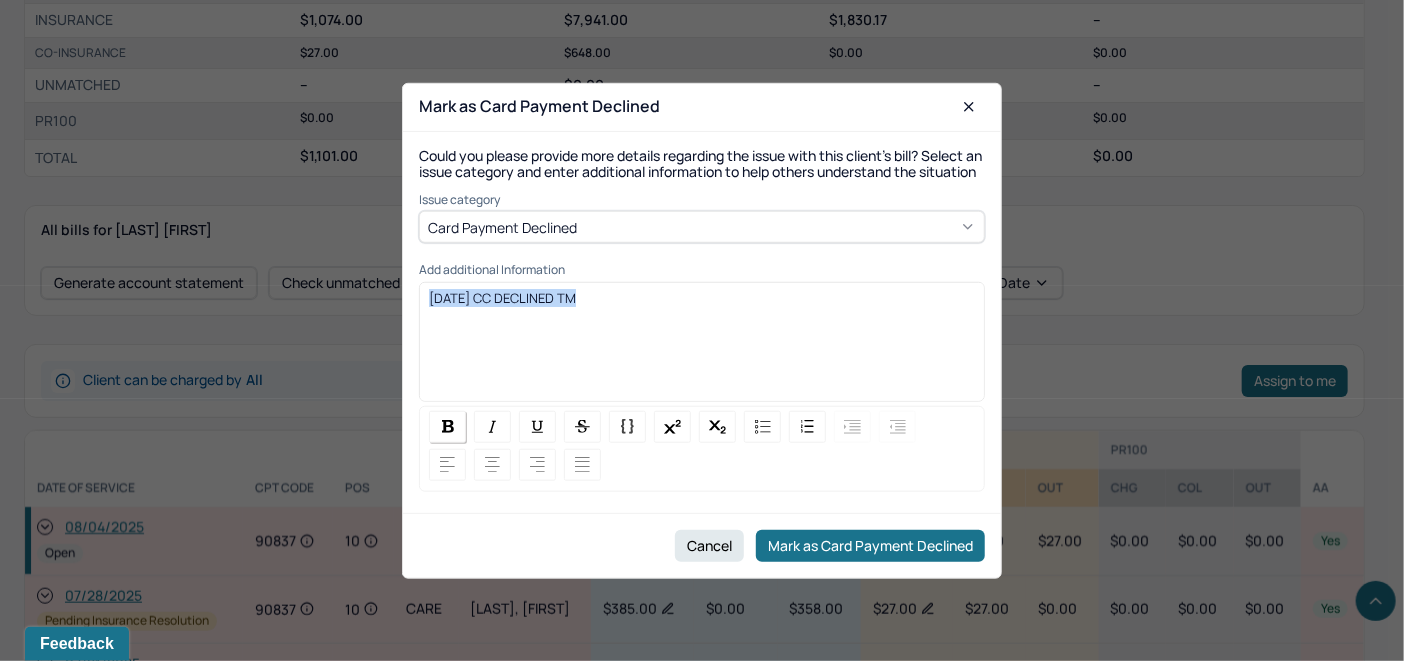 click at bounding box center [448, 426] 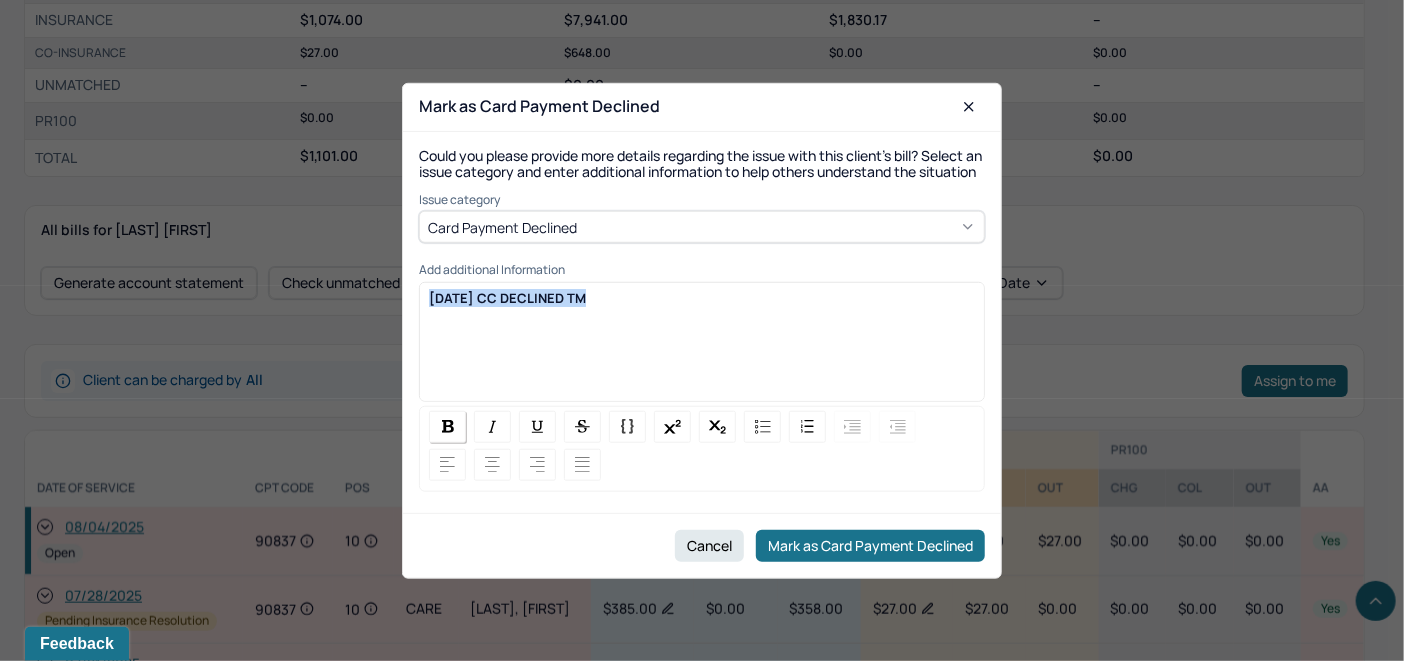copy on "[DATE] CC DECLINED TM" 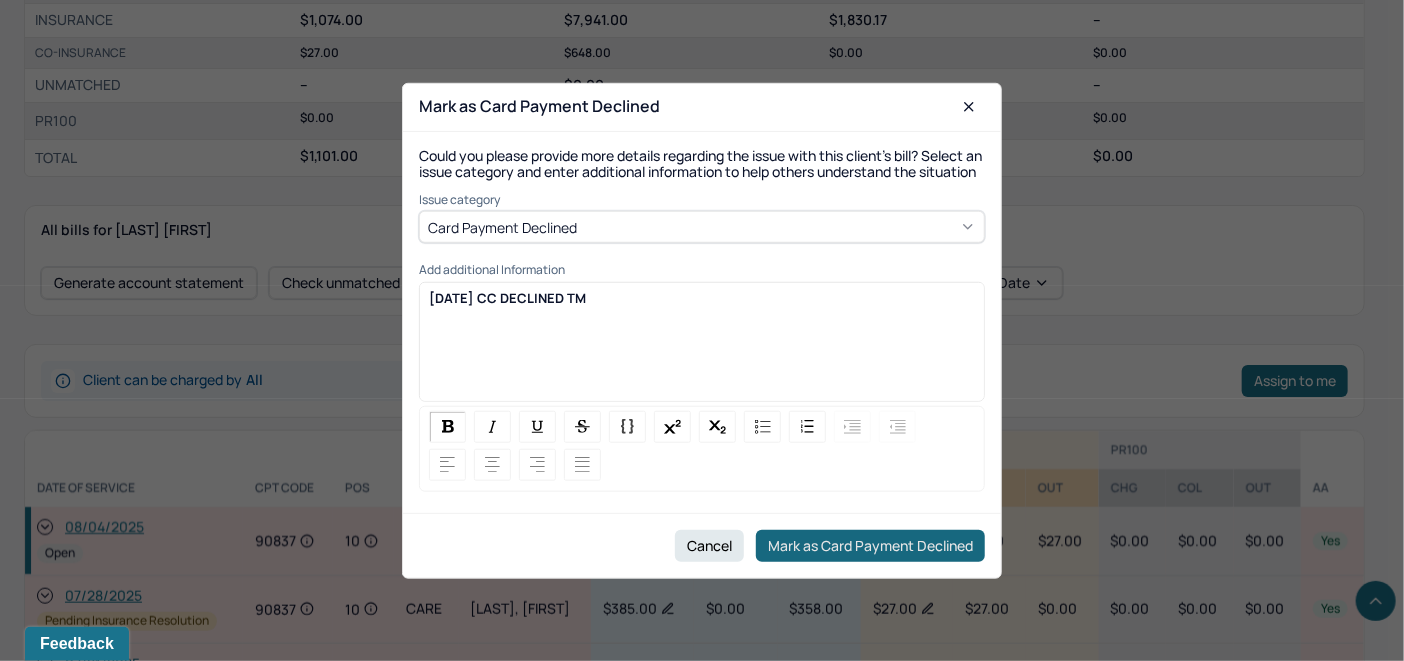click on "Mark as Card Payment Declined" at bounding box center [870, 546] 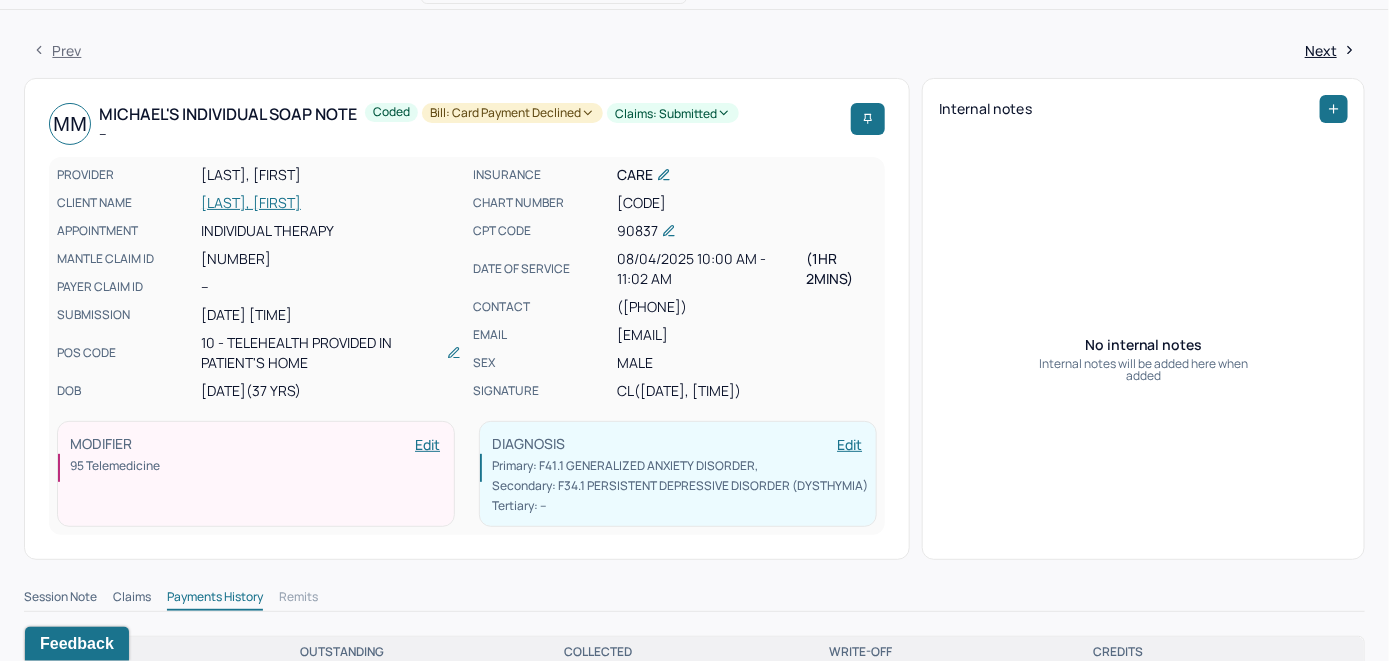 scroll, scrollTop: 17, scrollLeft: 0, axis: vertical 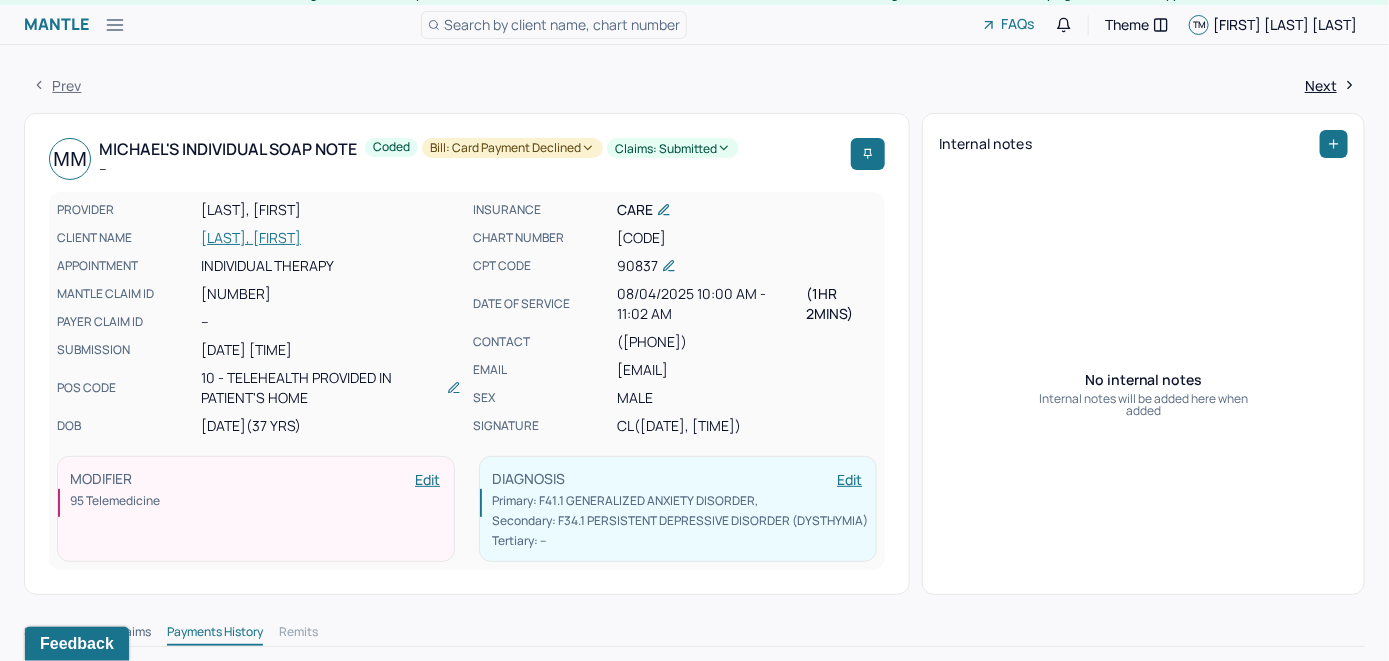 click on "[LAST], [FIRST]" at bounding box center [331, 238] 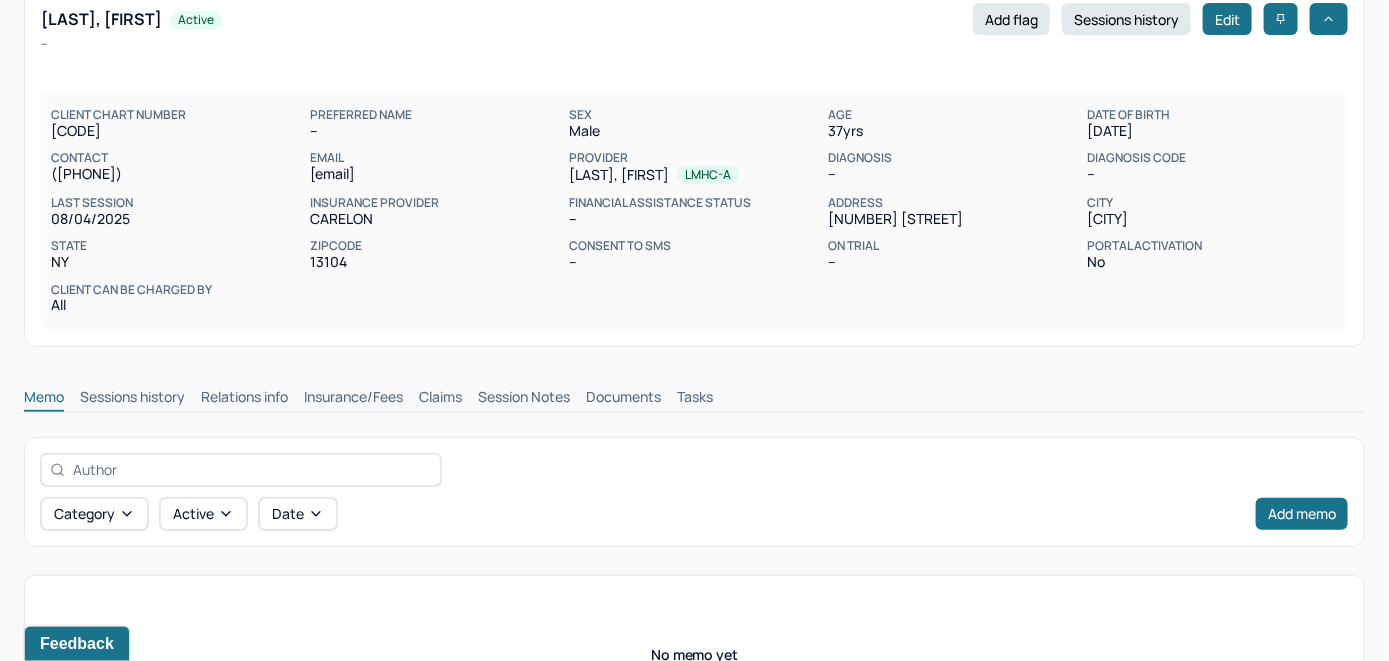 scroll, scrollTop: 314, scrollLeft: 0, axis: vertical 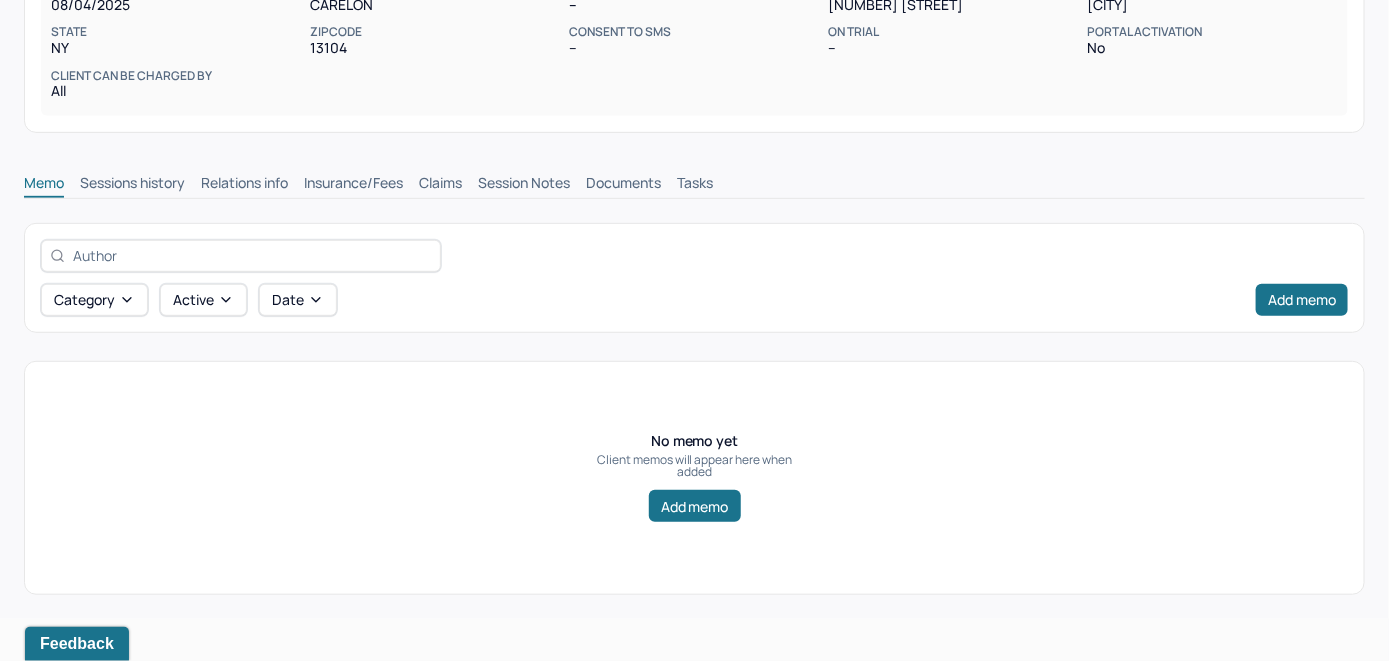 click on "Claims" at bounding box center [440, 185] 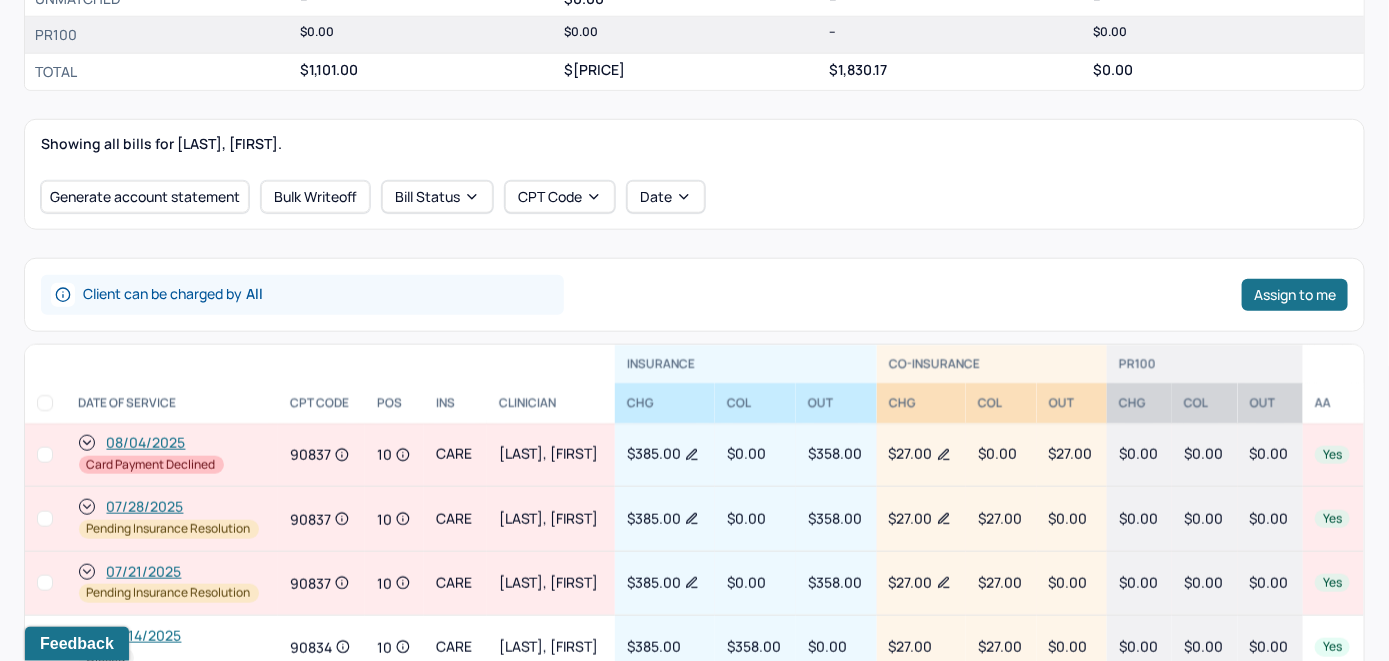 scroll, scrollTop: 814, scrollLeft: 0, axis: vertical 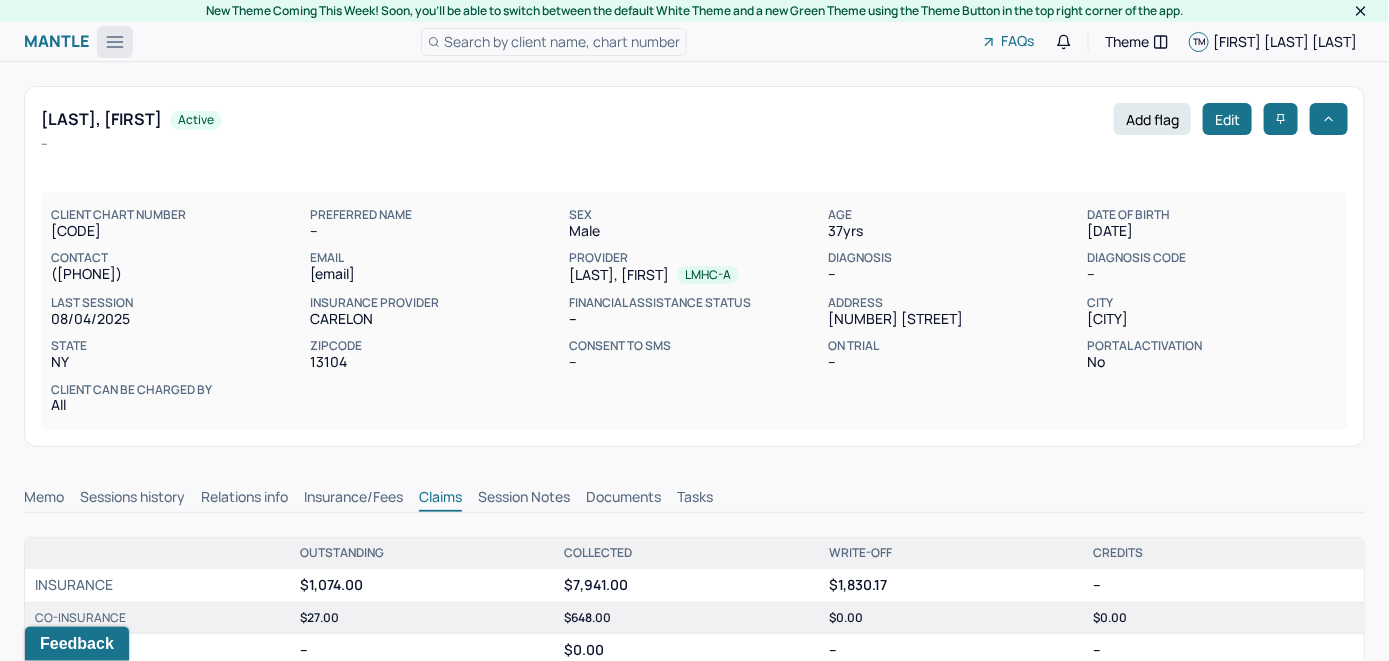 click 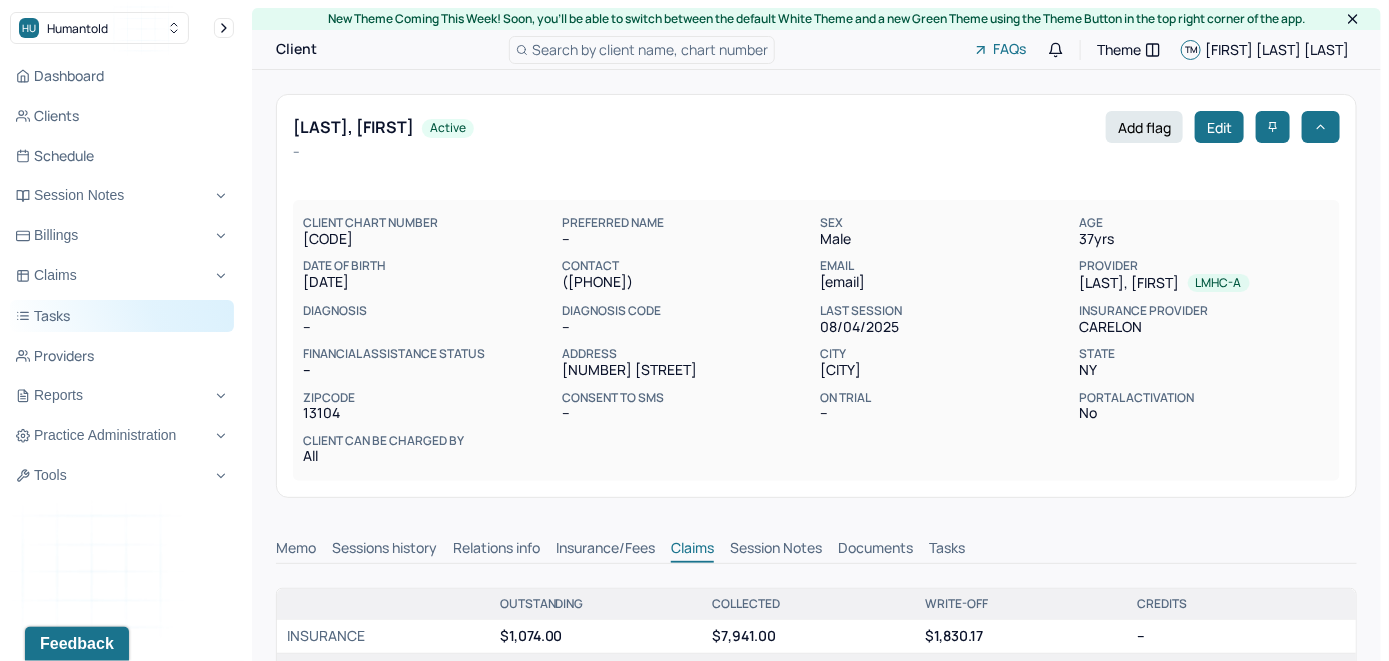 click on "Tasks" at bounding box center (122, 316) 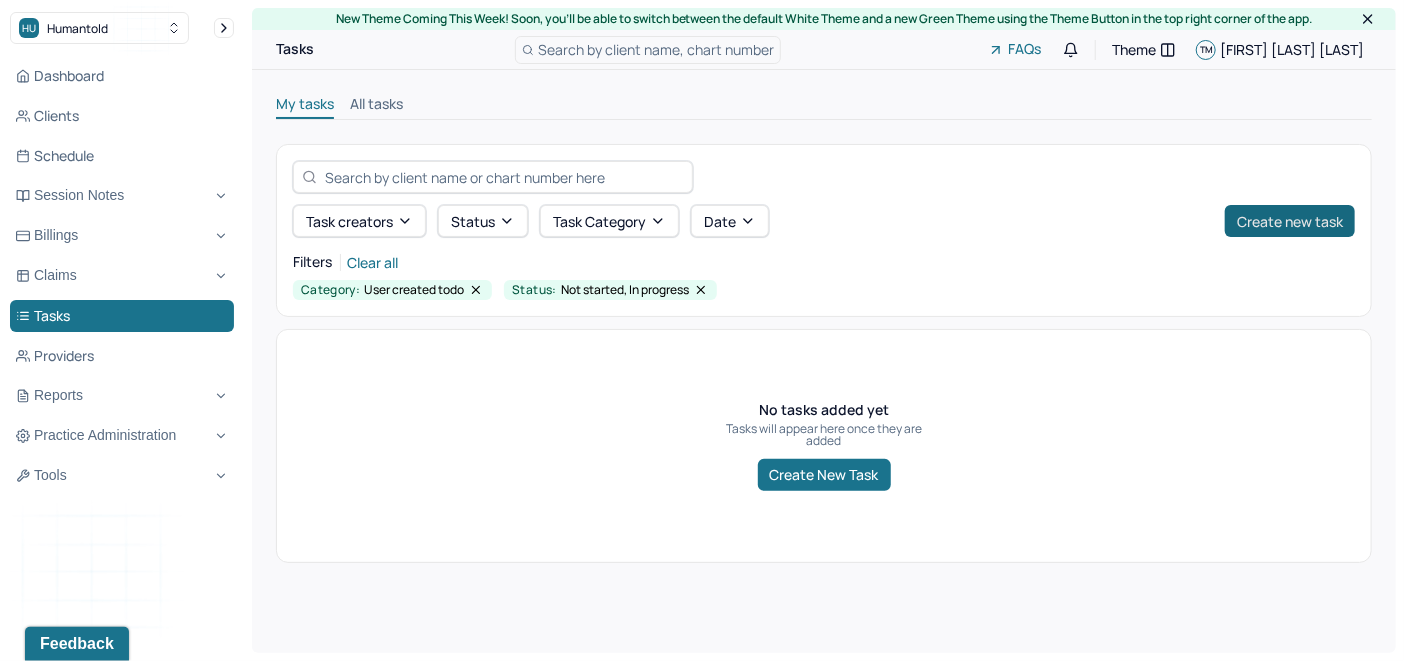click on "Create new task" at bounding box center (1290, 221) 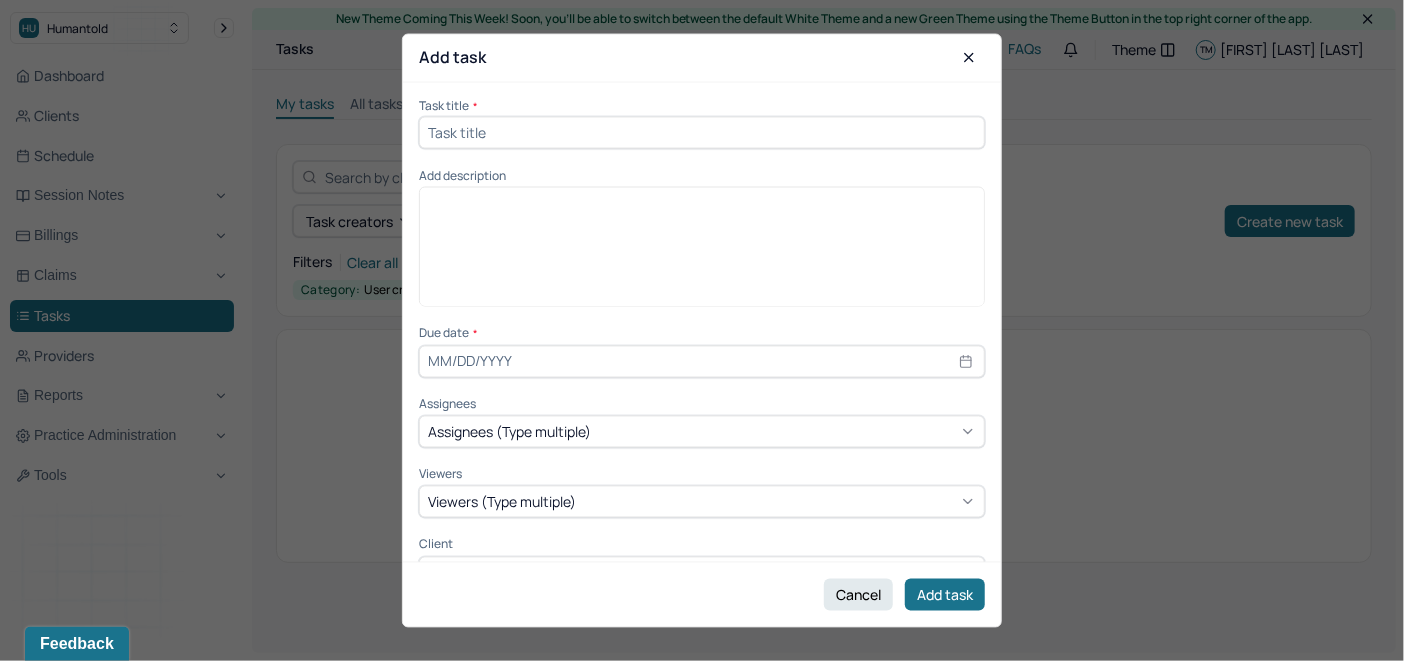 click at bounding box center [702, 132] 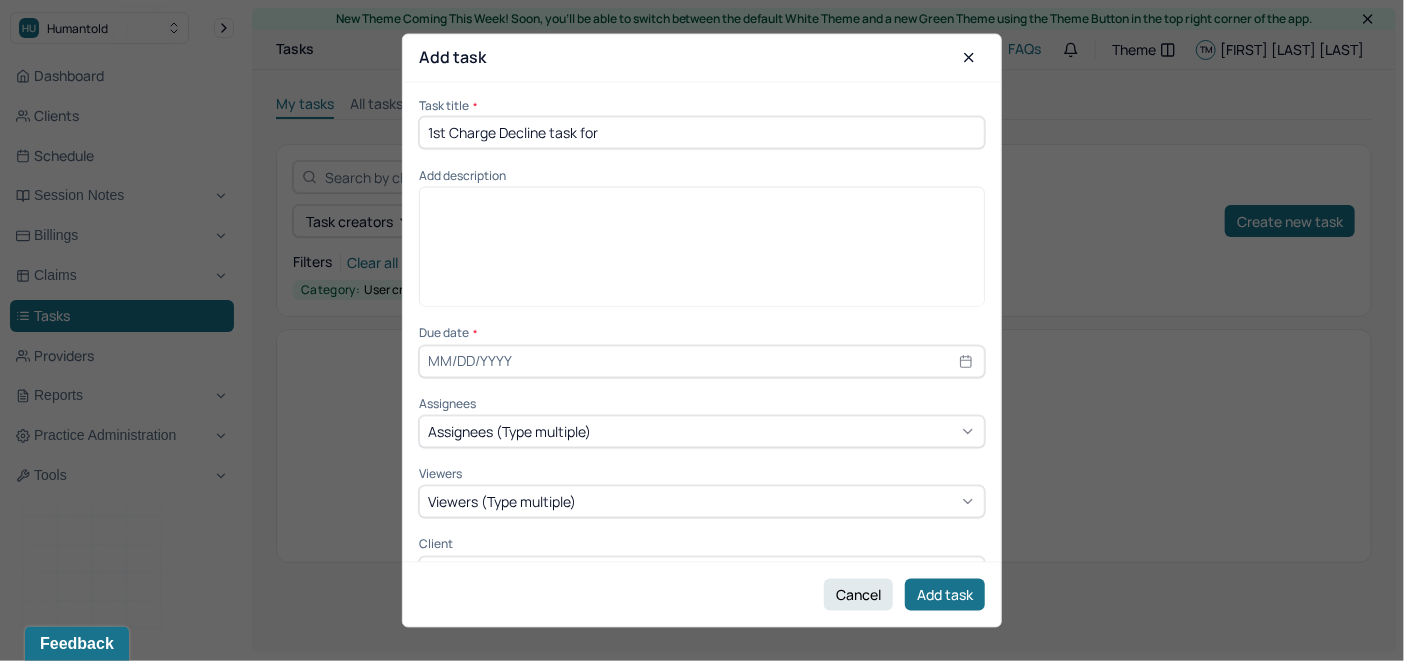 click on "1st Charge Decline task for" at bounding box center (702, 132) 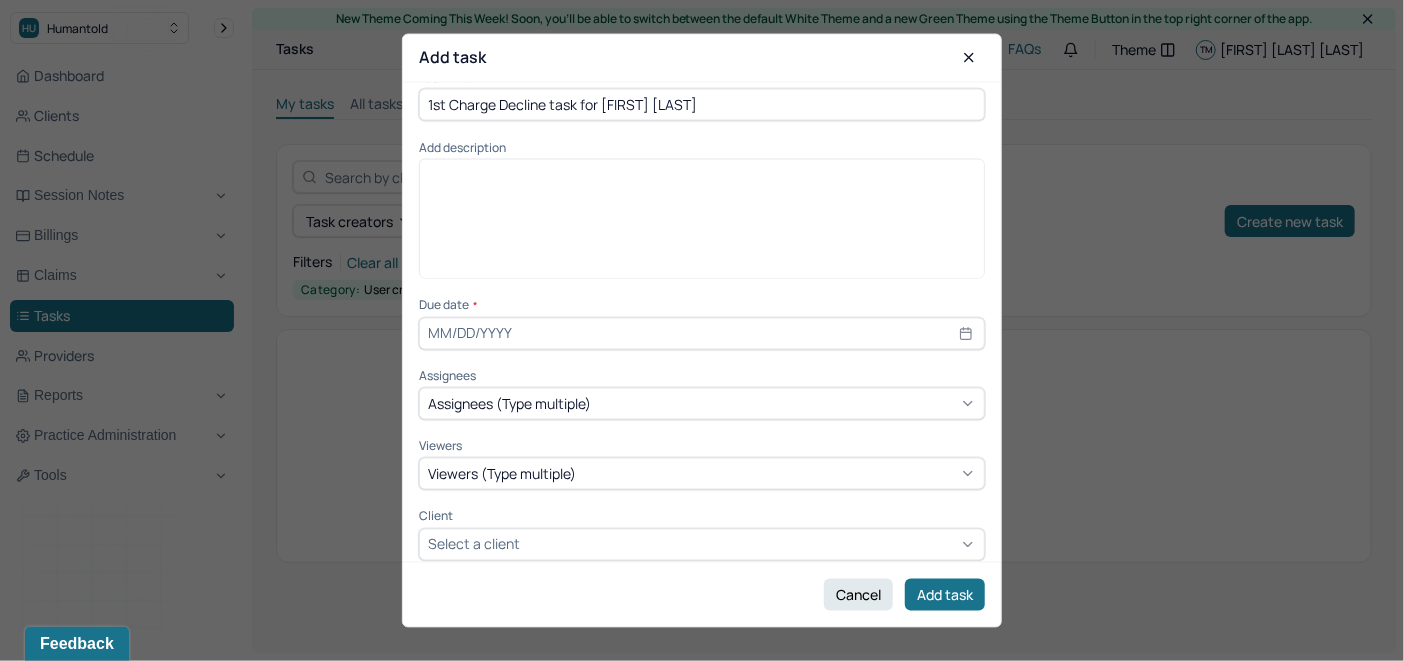 scroll, scrollTop: 41, scrollLeft: 0, axis: vertical 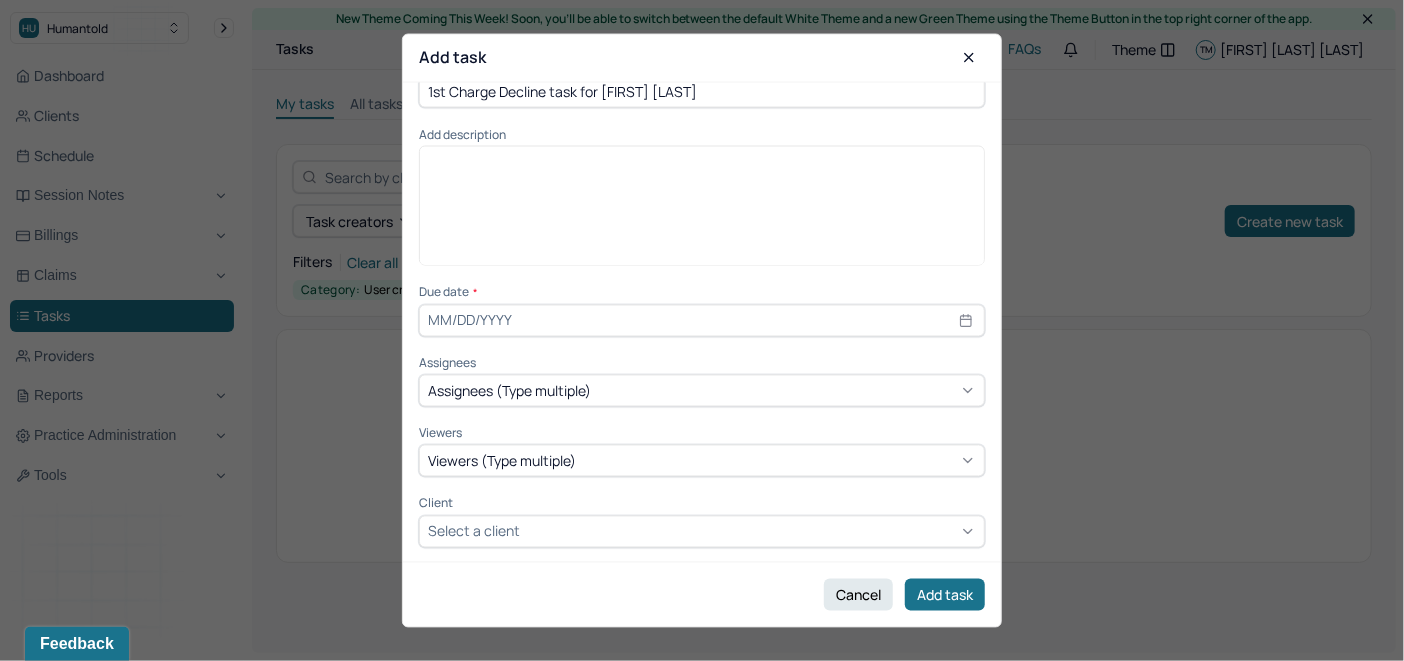 type on "1st Charge Decline task for [FIRST] [LAST]" 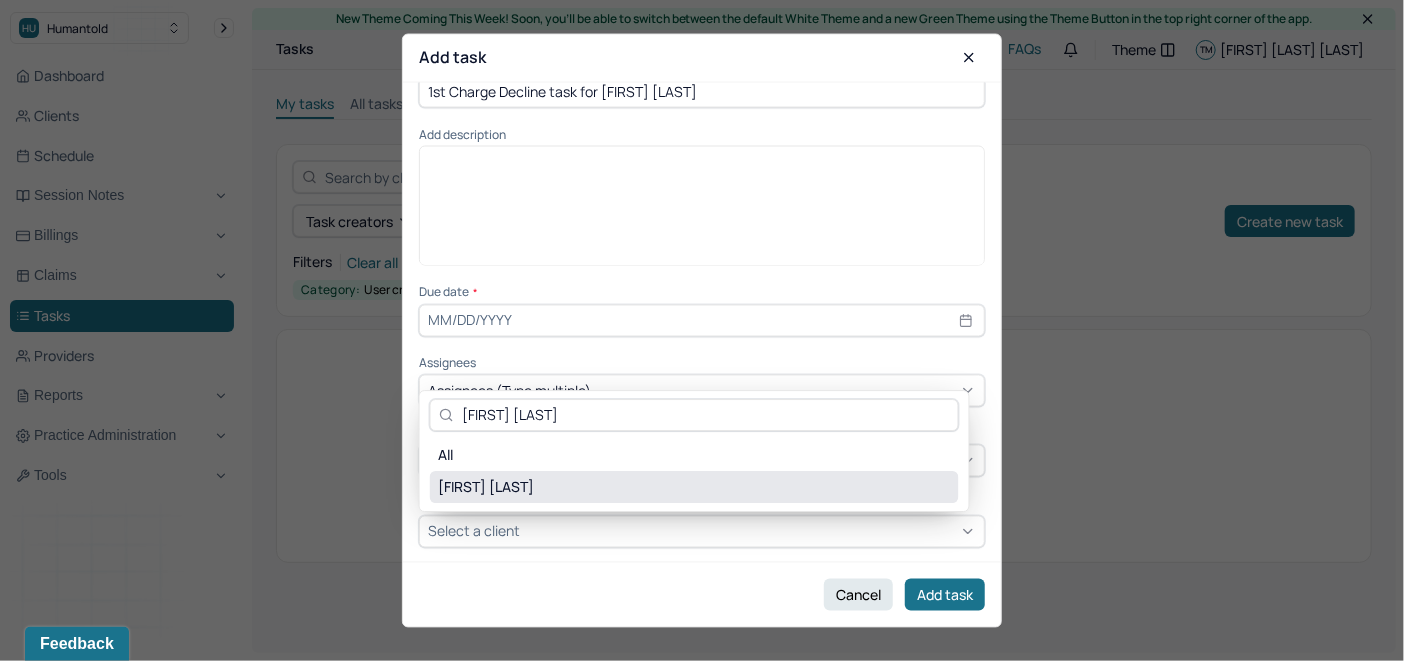 type on "[FIRST] [LAST]" 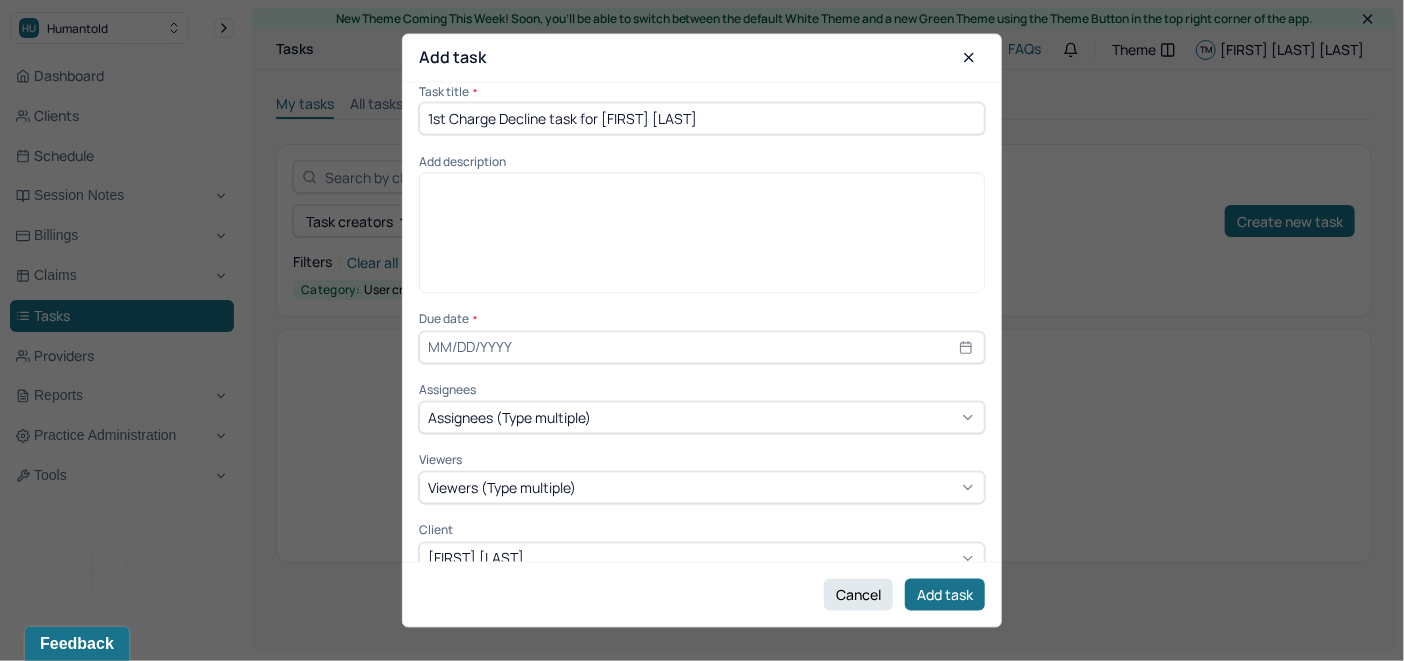 scroll, scrollTop: 0, scrollLeft: 0, axis: both 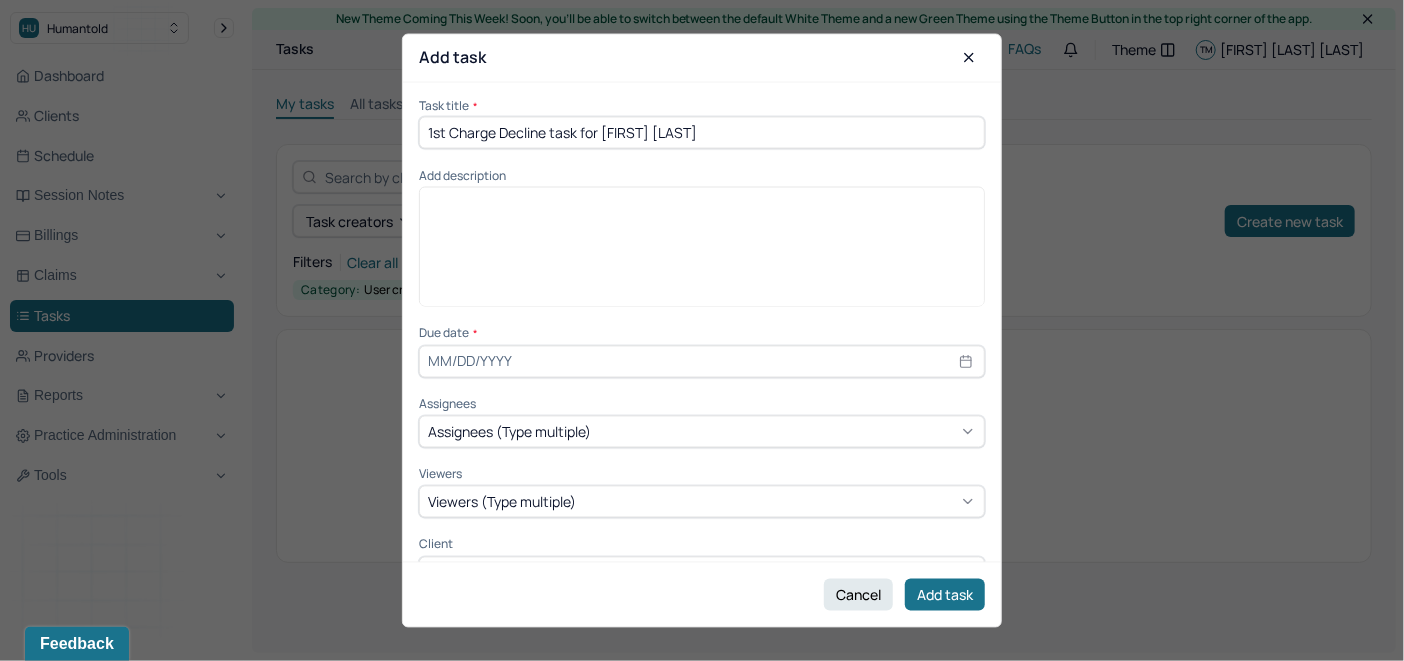 click on "1st Charge Decline task for [FIRST] [LAST]" at bounding box center (702, 132) 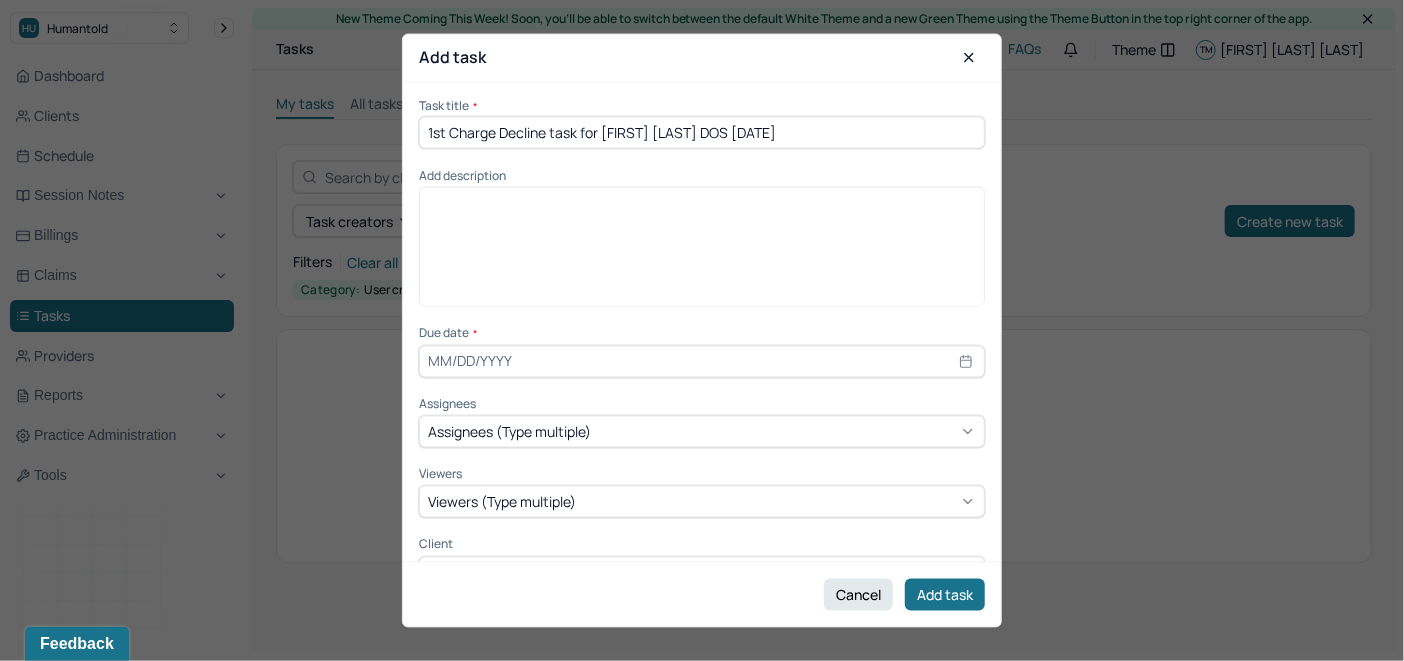 drag, startPoint x: 810, startPoint y: 132, endPoint x: 421, endPoint y: 143, distance: 389.1555 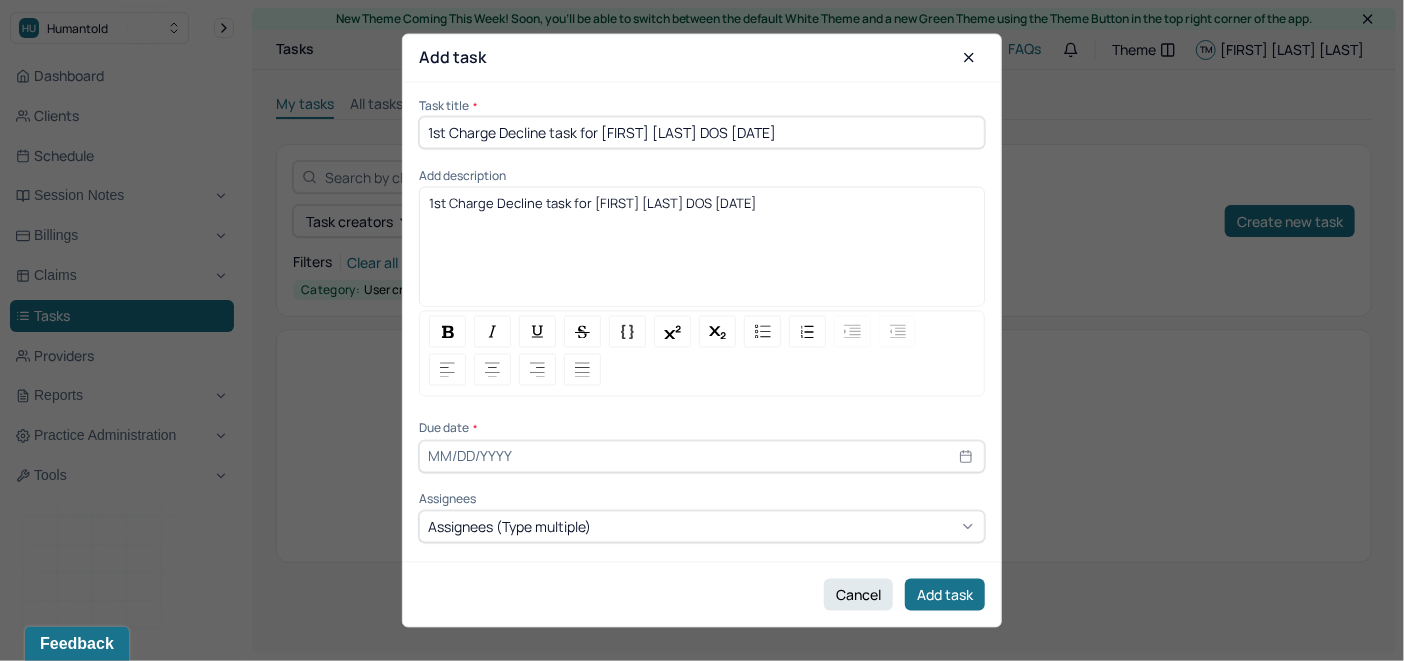 drag, startPoint x: 771, startPoint y: 200, endPoint x: 414, endPoint y: 222, distance: 357.67722 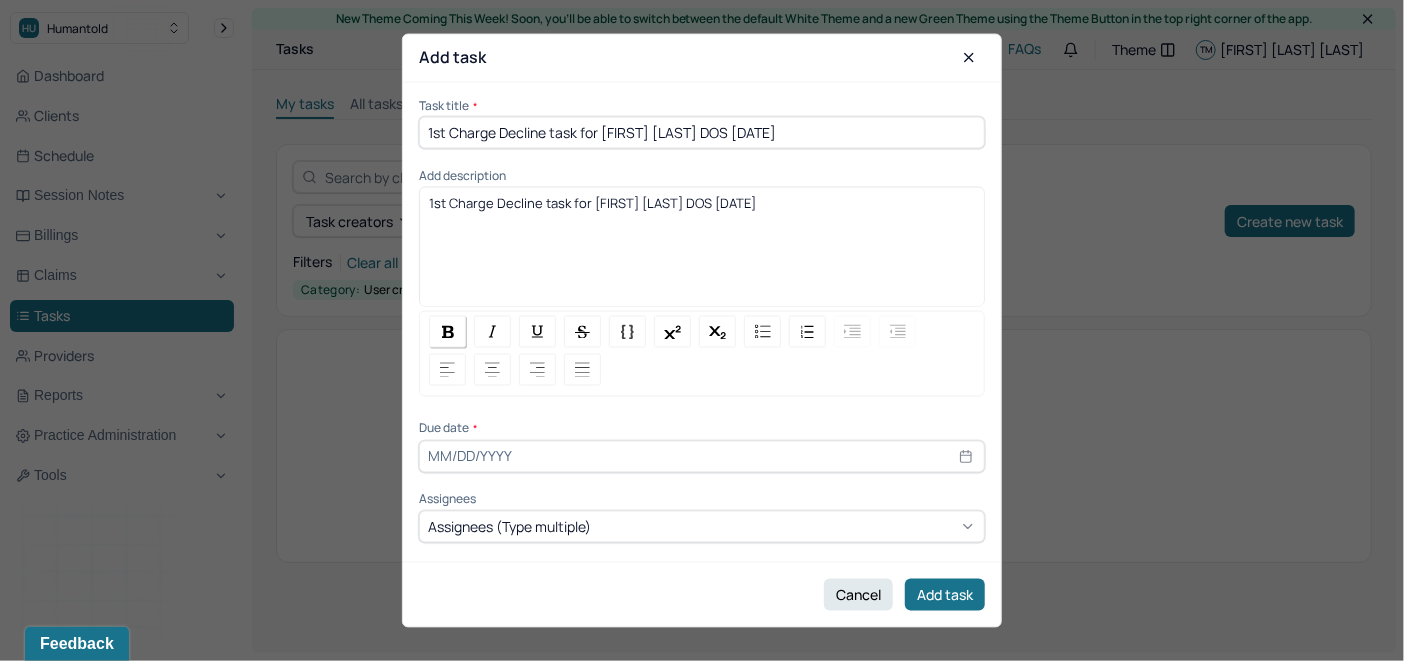 click at bounding box center (448, 331) 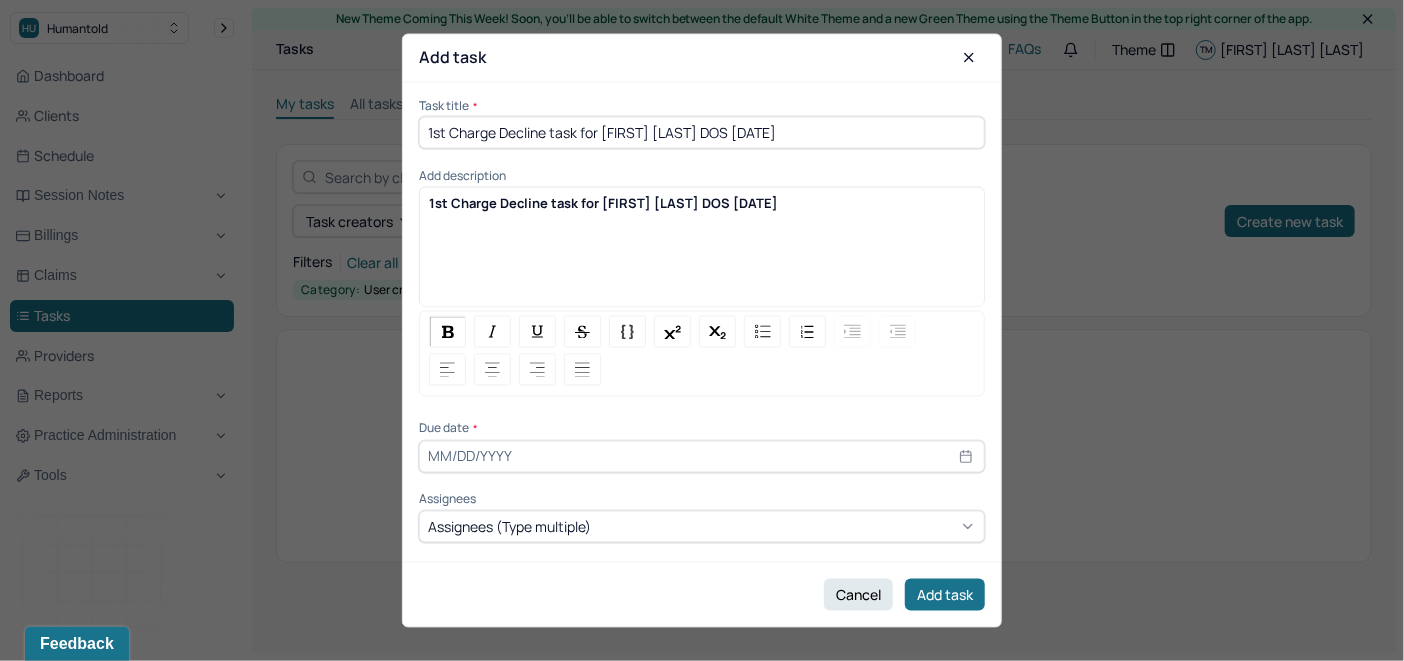 click at bounding box center (702, 456) 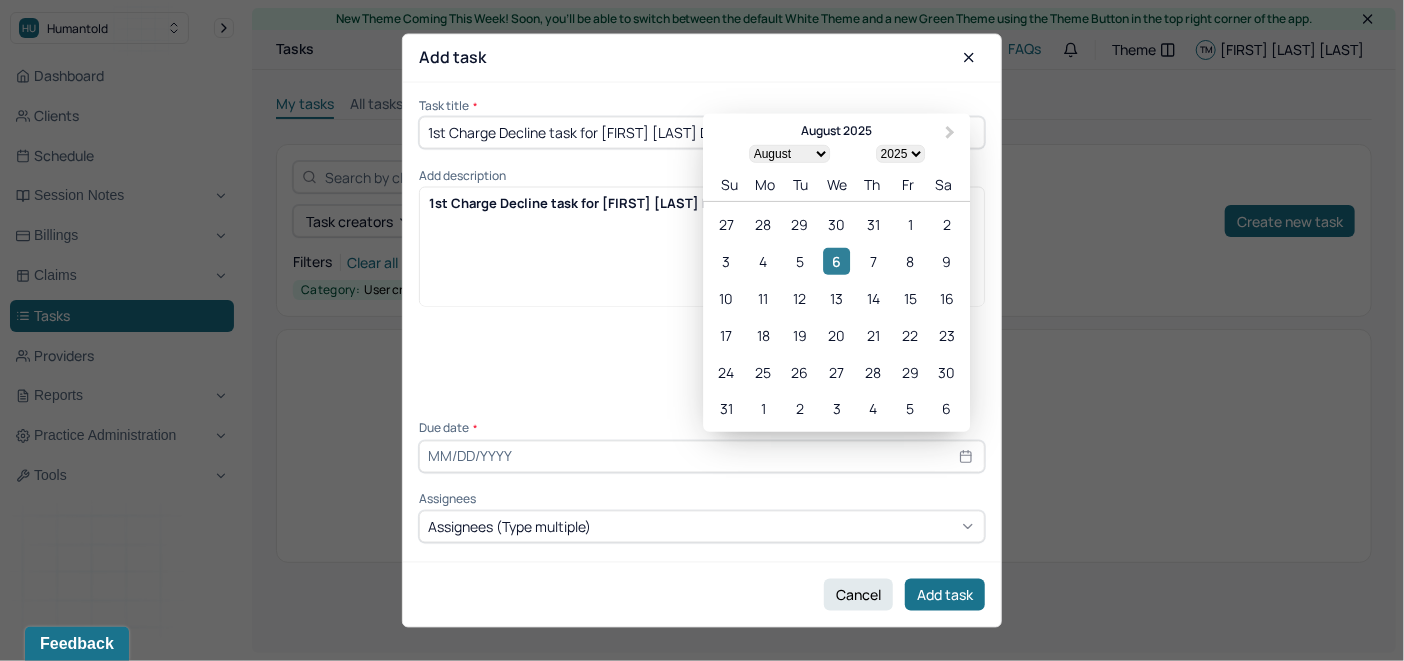click on "6" at bounding box center [836, 261] 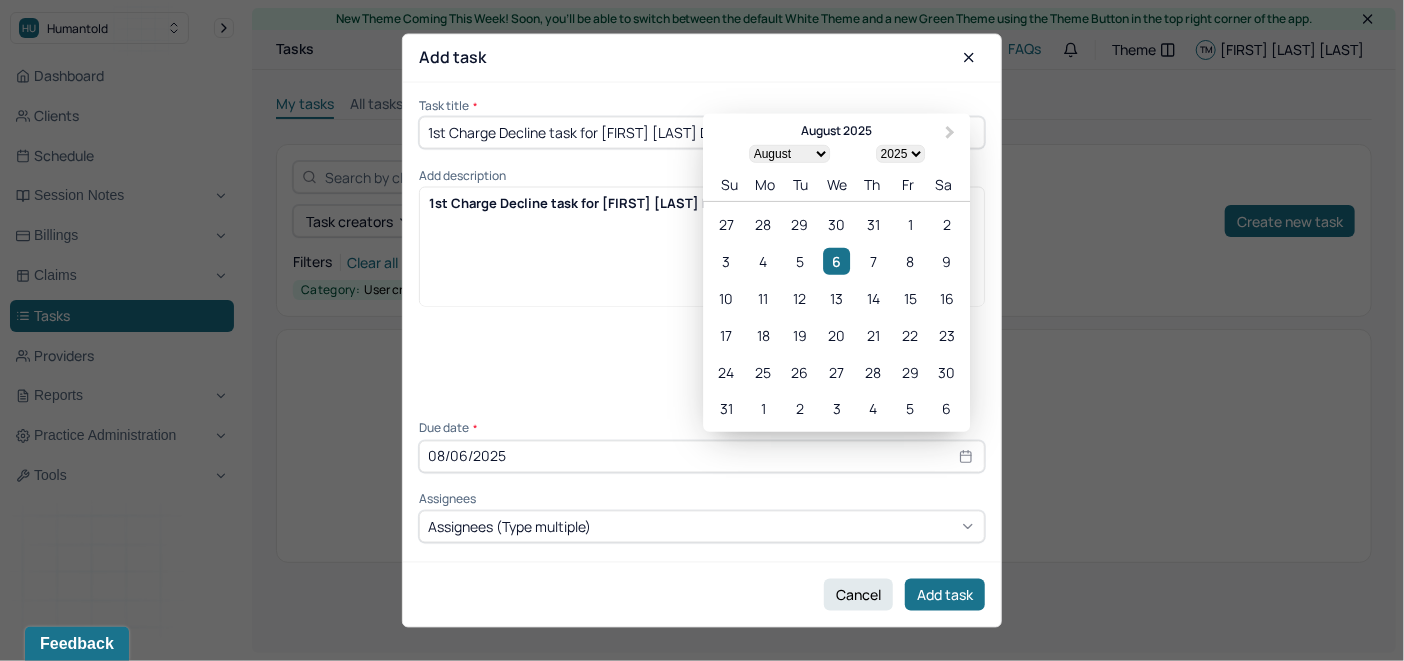 click on "Assignees (Type multiple)" at bounding box center [702, 527] 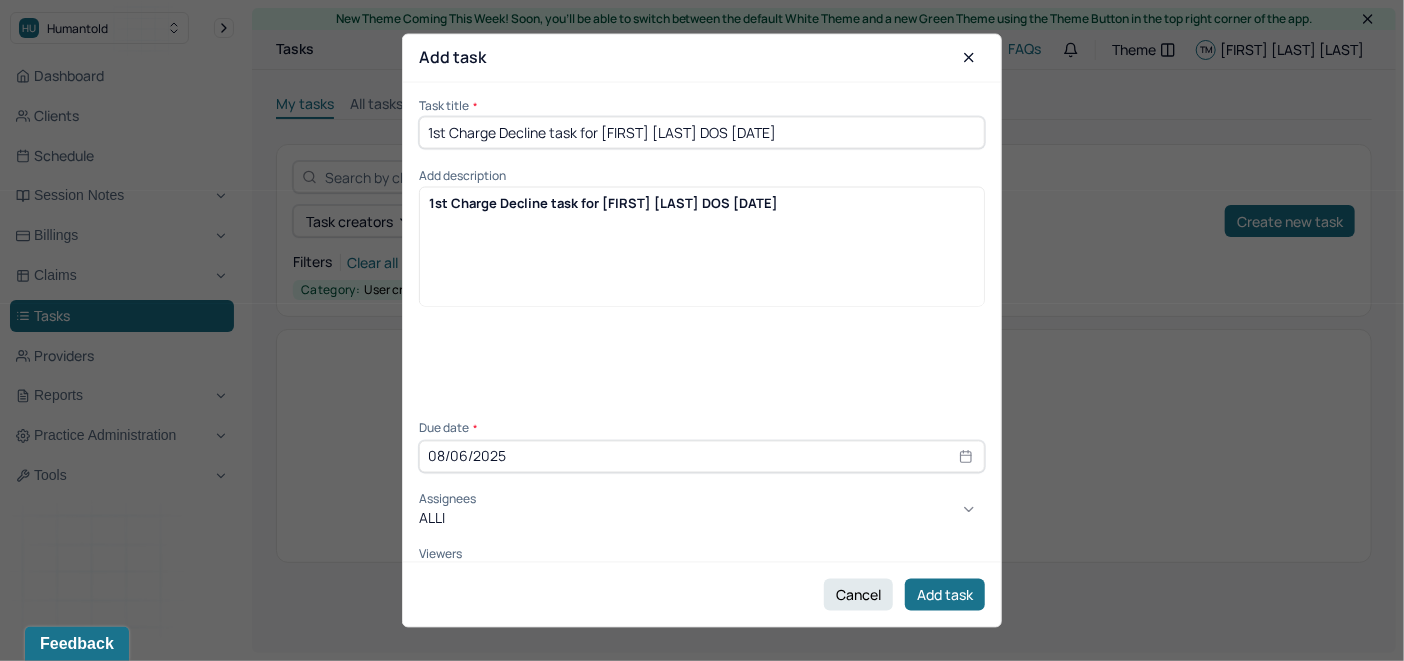 type on "[LAST]" 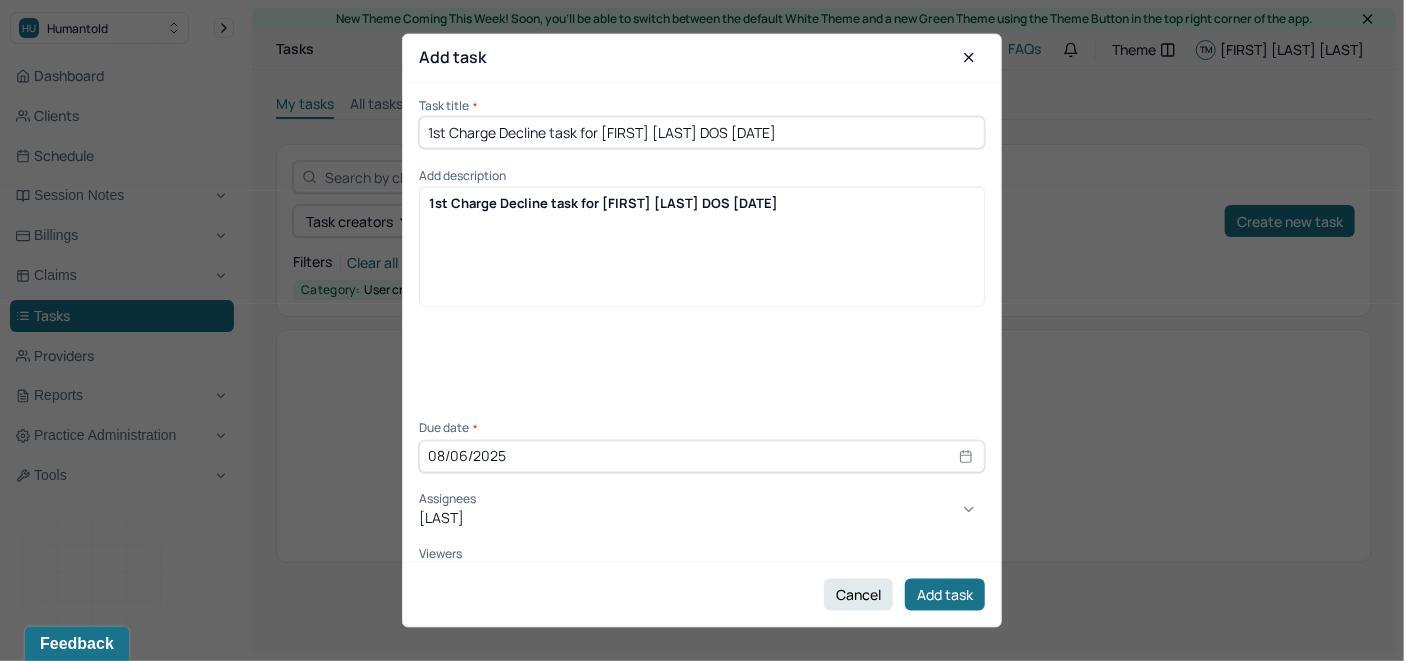 click on "[FIRST] [LAST]" at bounding box center (702, 686) 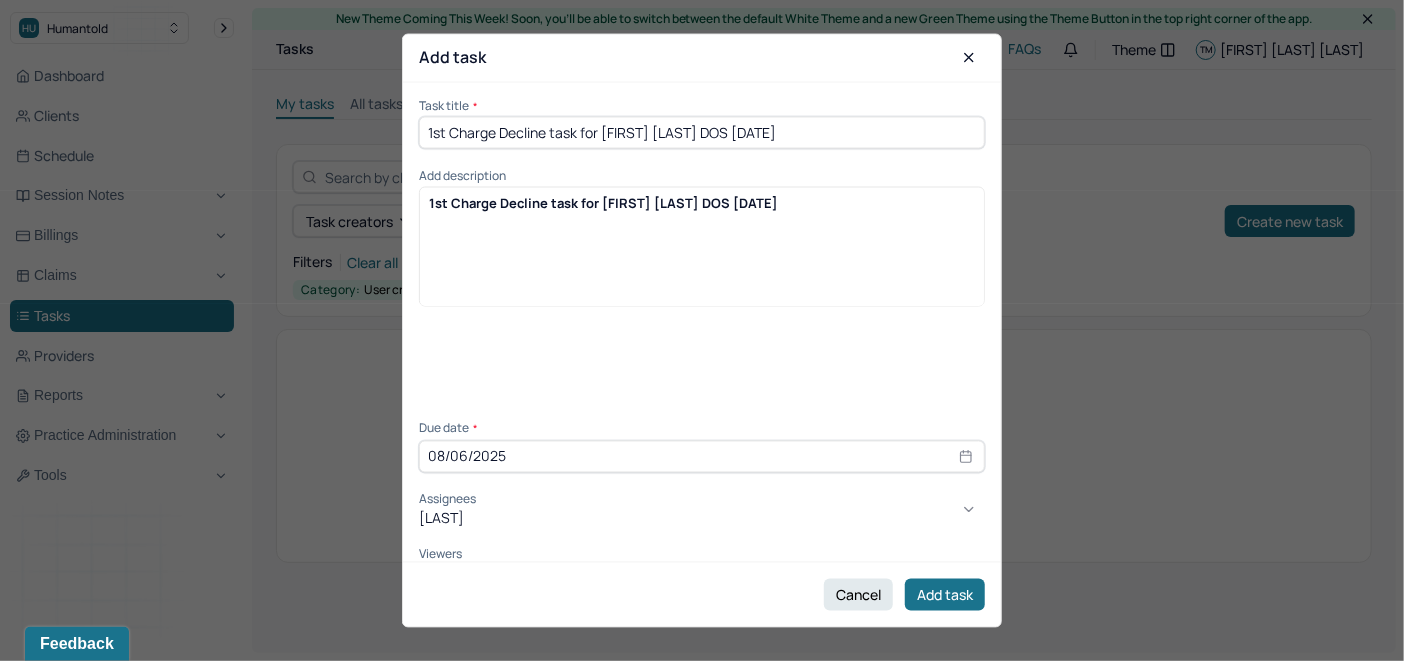 type 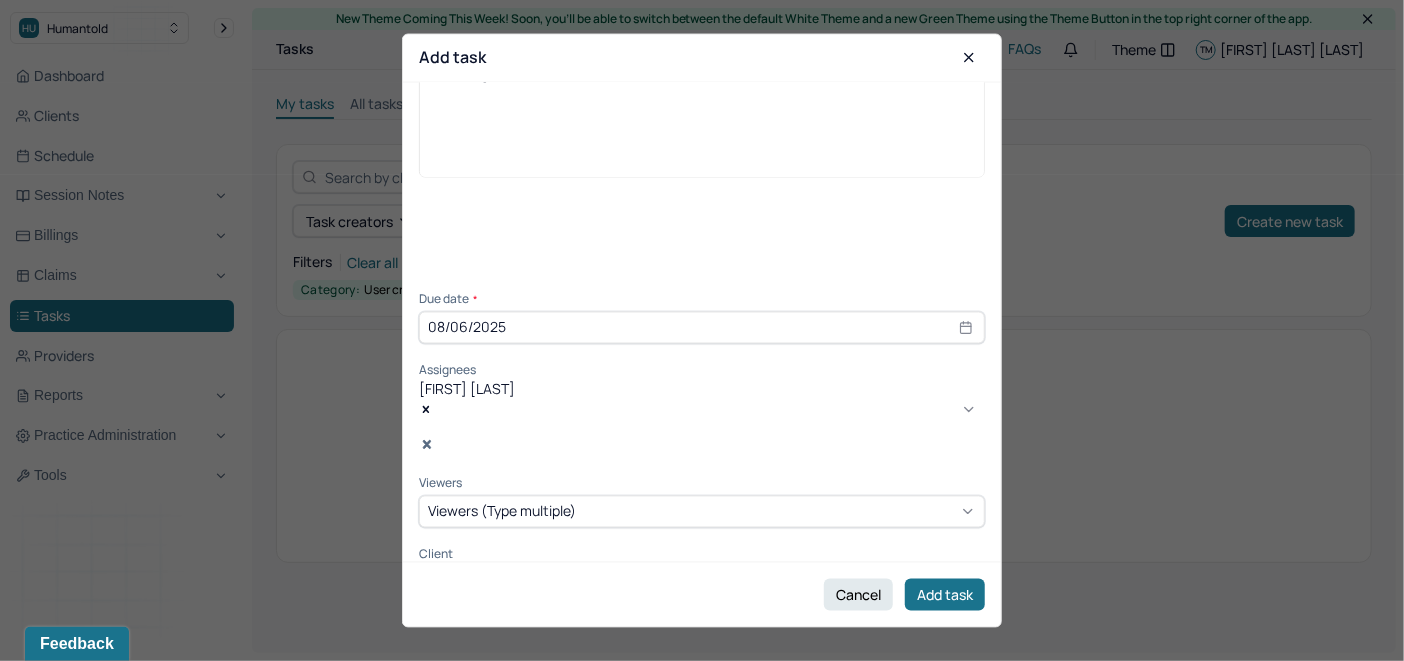scroll, scrollTop: 140, scrollLeft: 0, axis: vertical 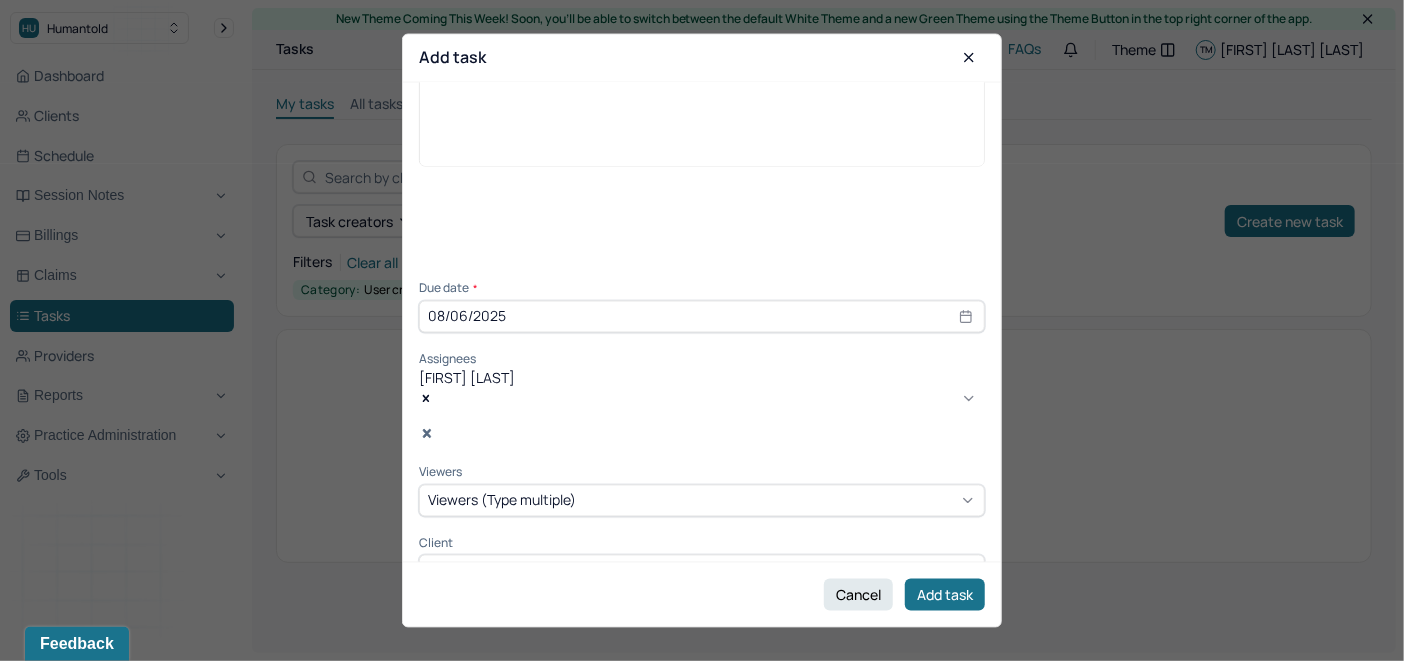 click on "Viewers (Type multiple)" at bounding box center [502, 500] 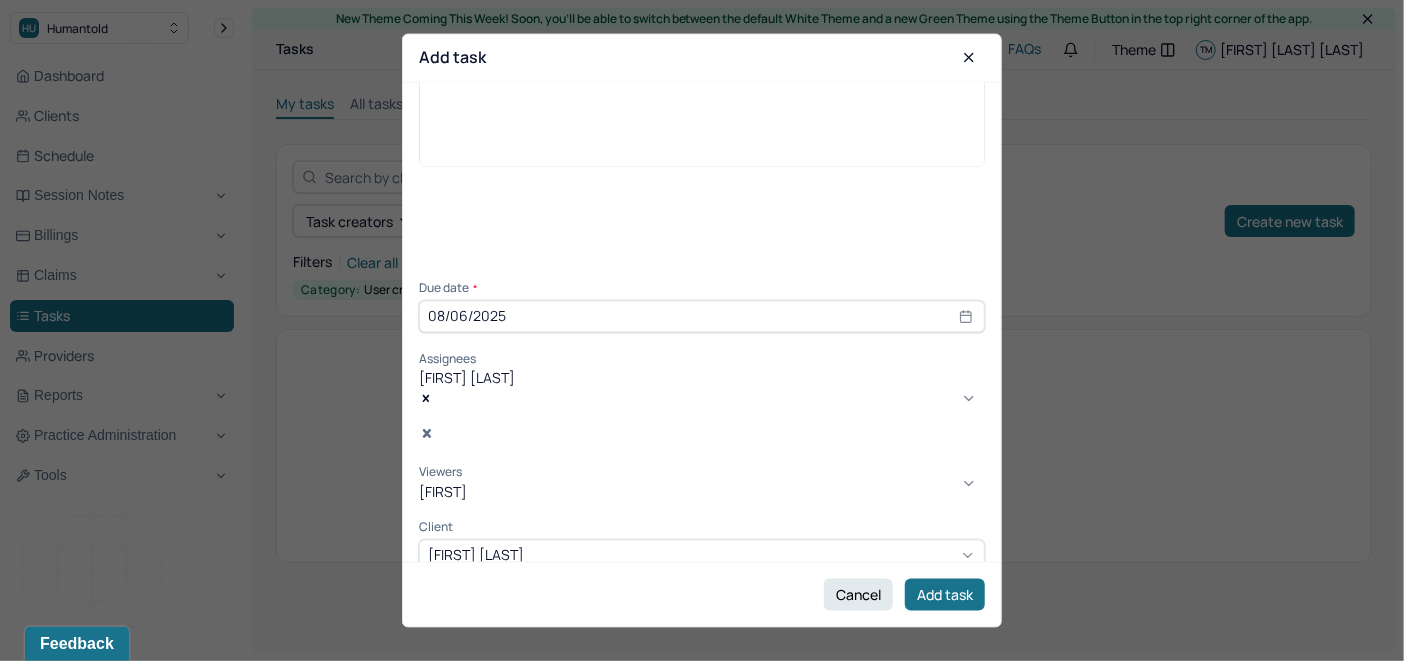 type on "[FIRST]" 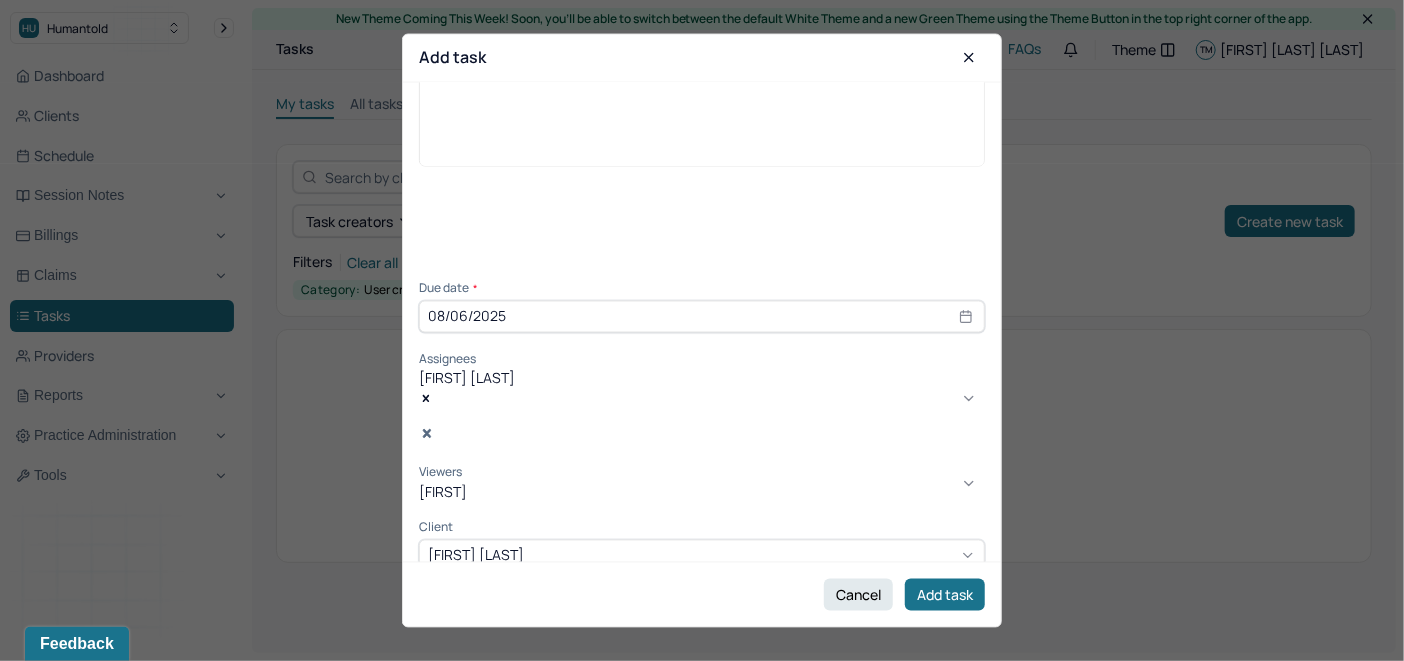 click on "[FIRST] [LAST]" at bounding box center (702, 736) 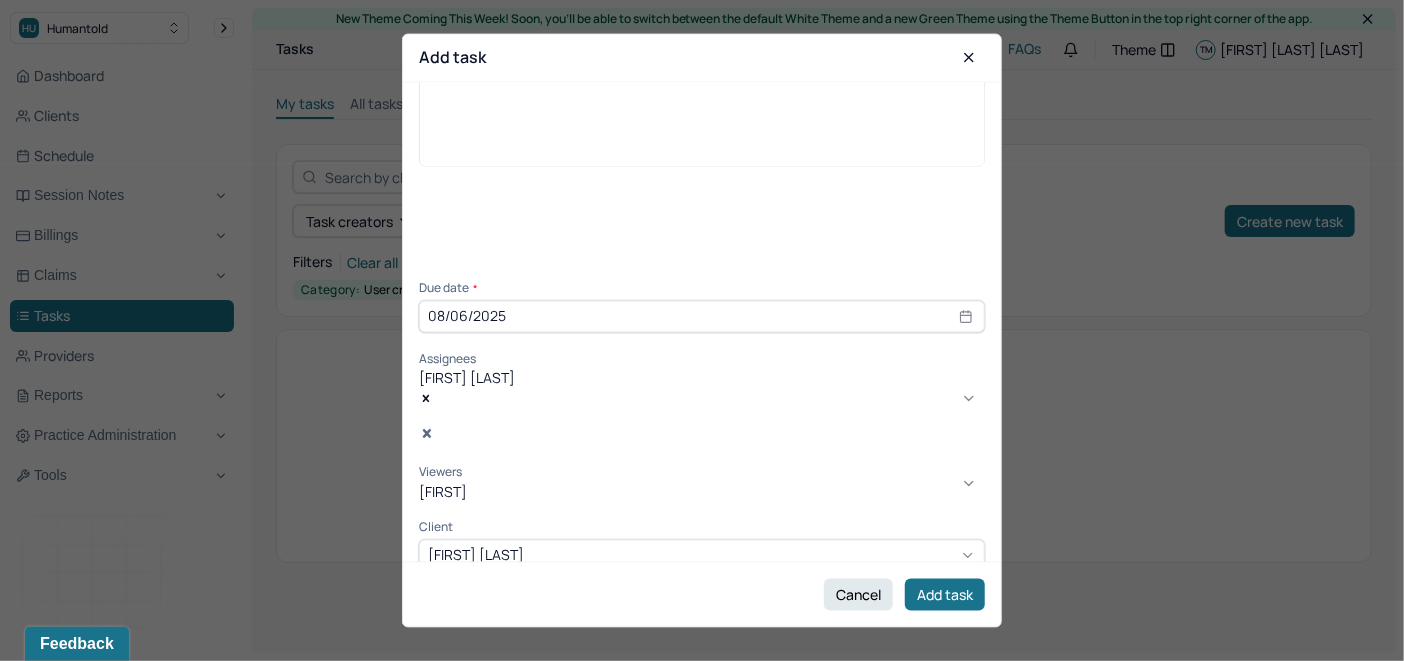 type 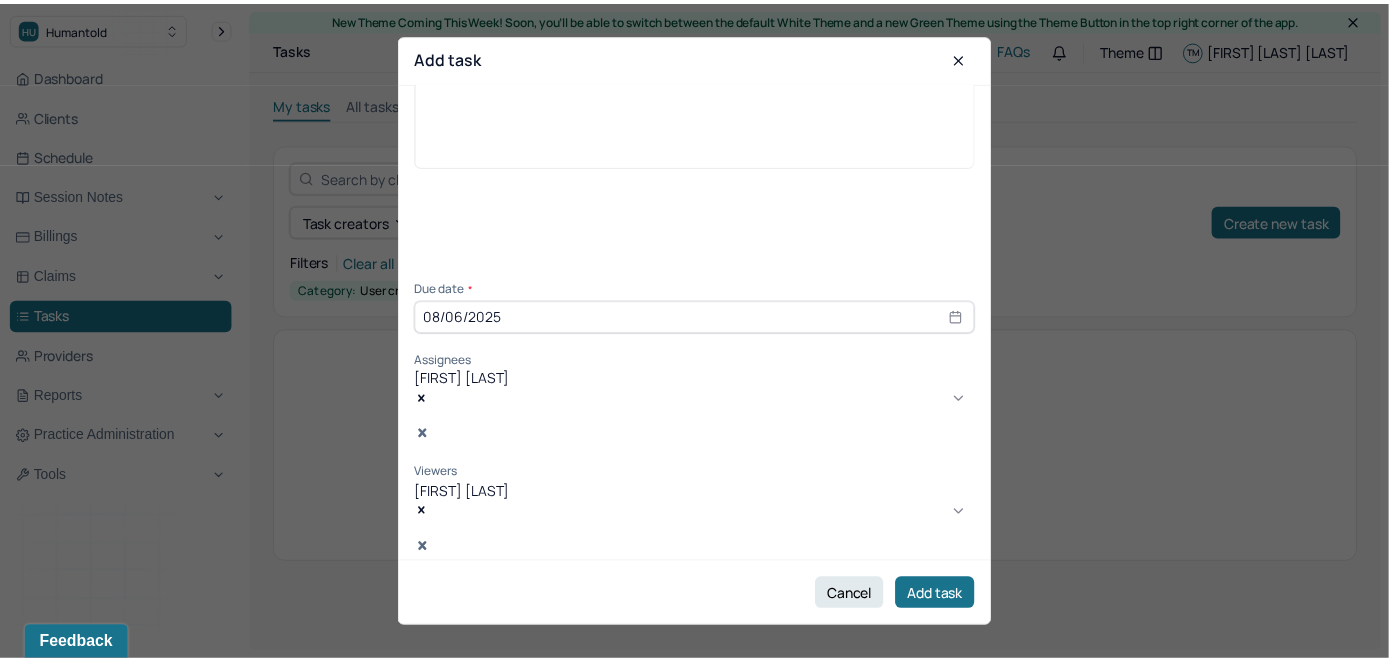 scroll, scrollTop: 145, scrollLeft: 0, axis: vertical 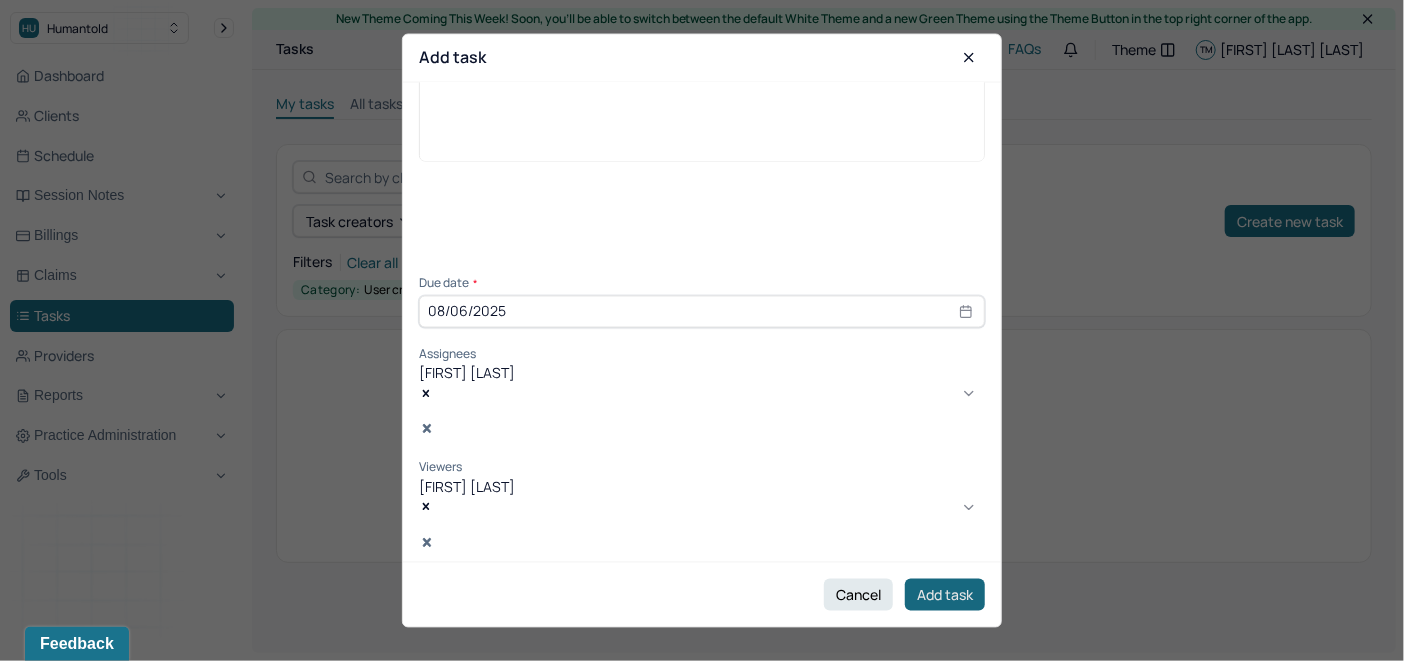 click on "Add task" at bounding box center (945, 595) 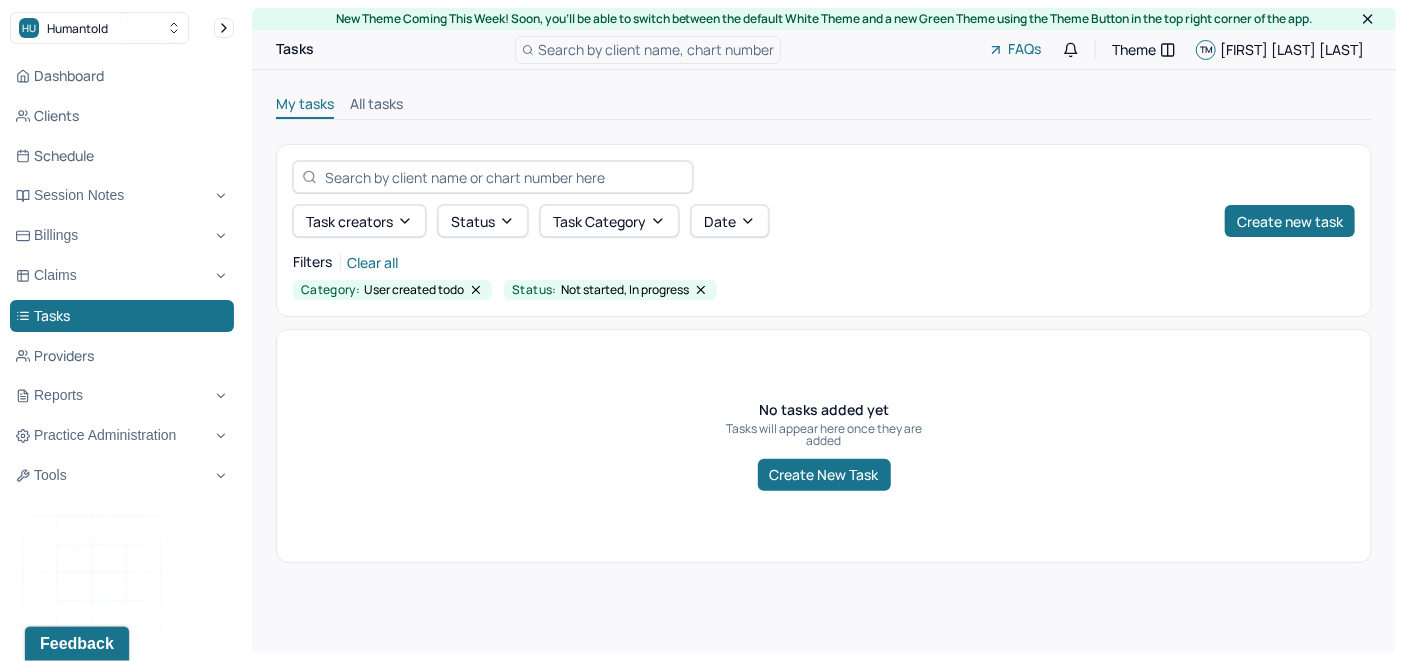 click on "All tasks" at bounding box center [376, 106] 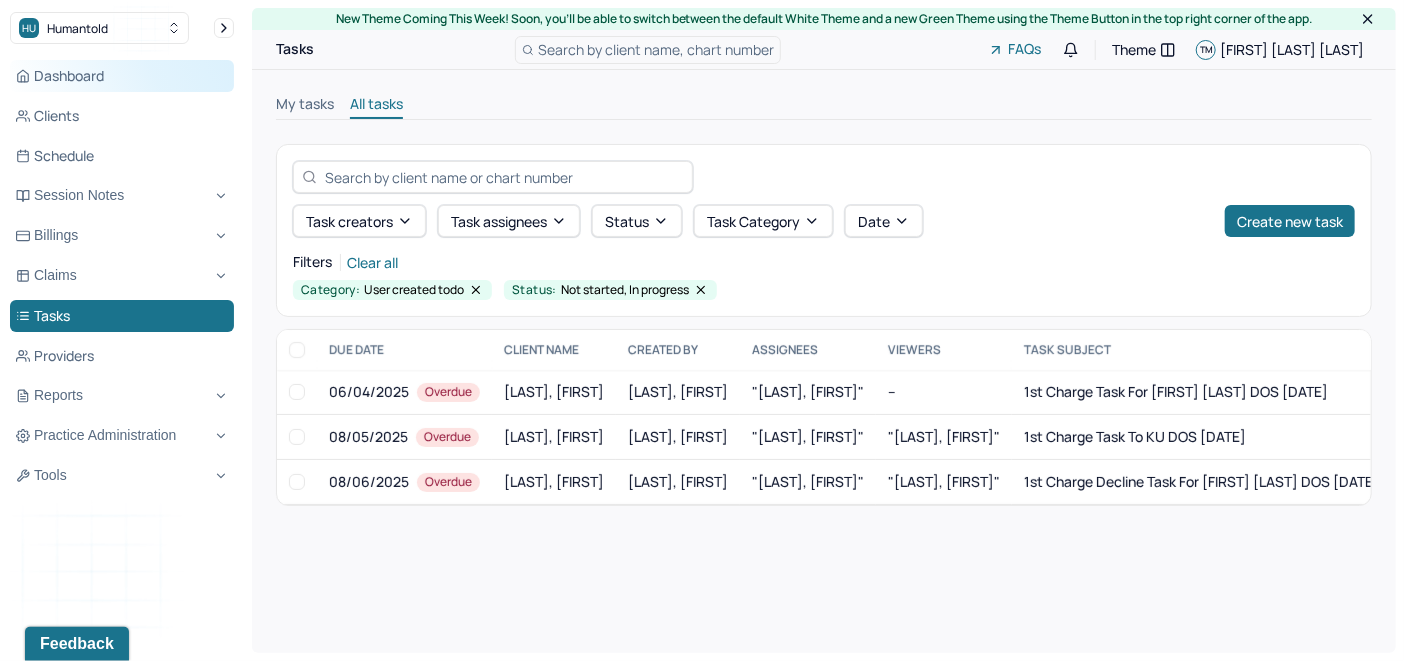 click on "Dashboard" at bounding box center (122, 76) 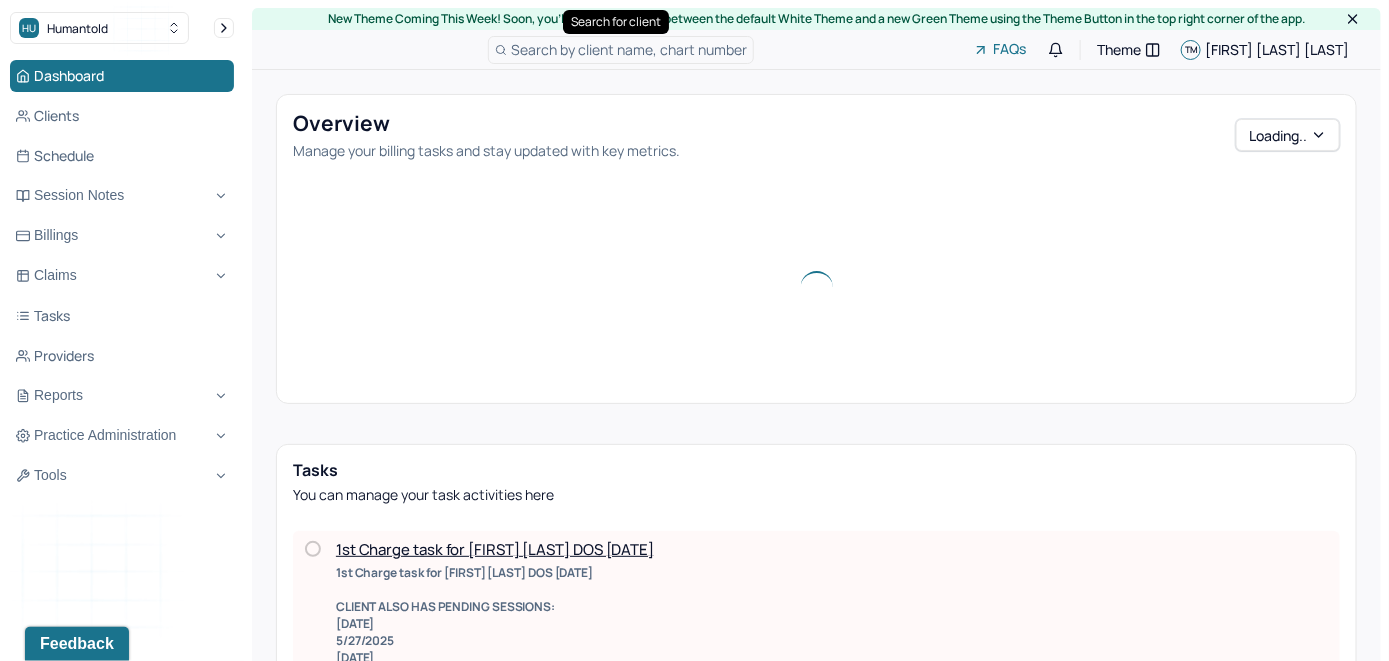 click on "Search by client name, chart number" at bounding box center [629, 49] 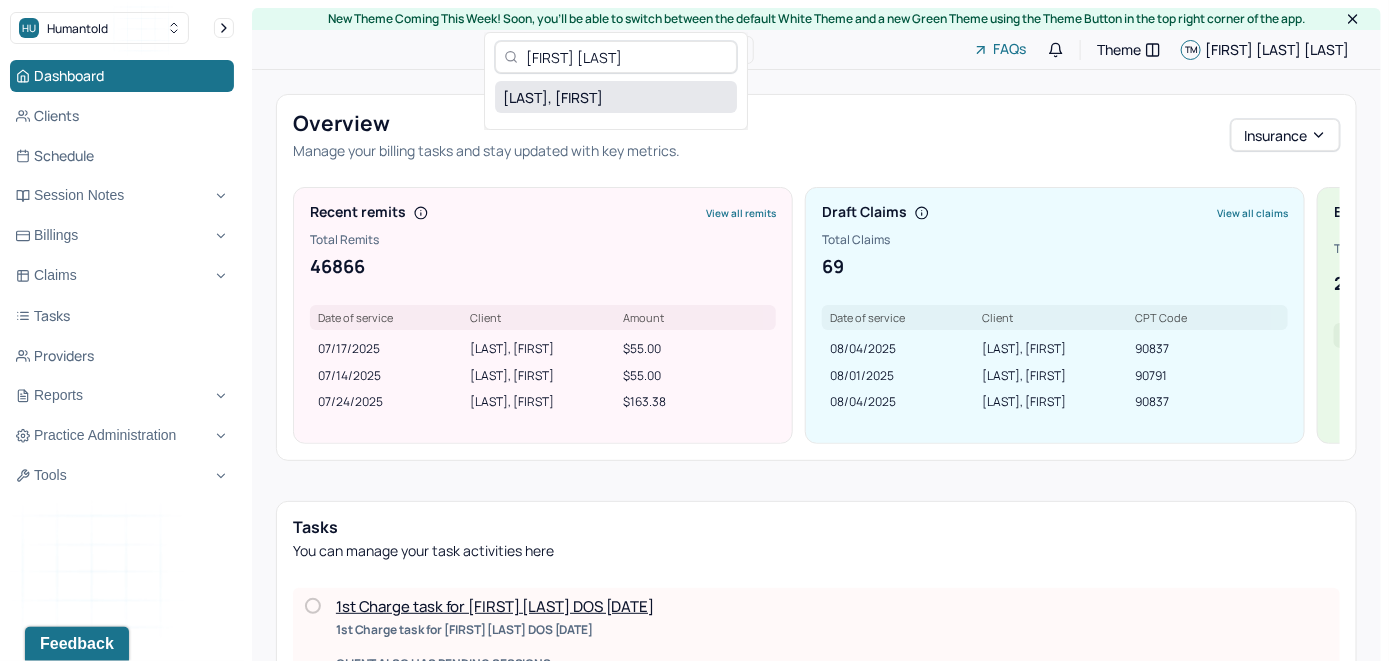 type on "[FIRST] [LAST]" 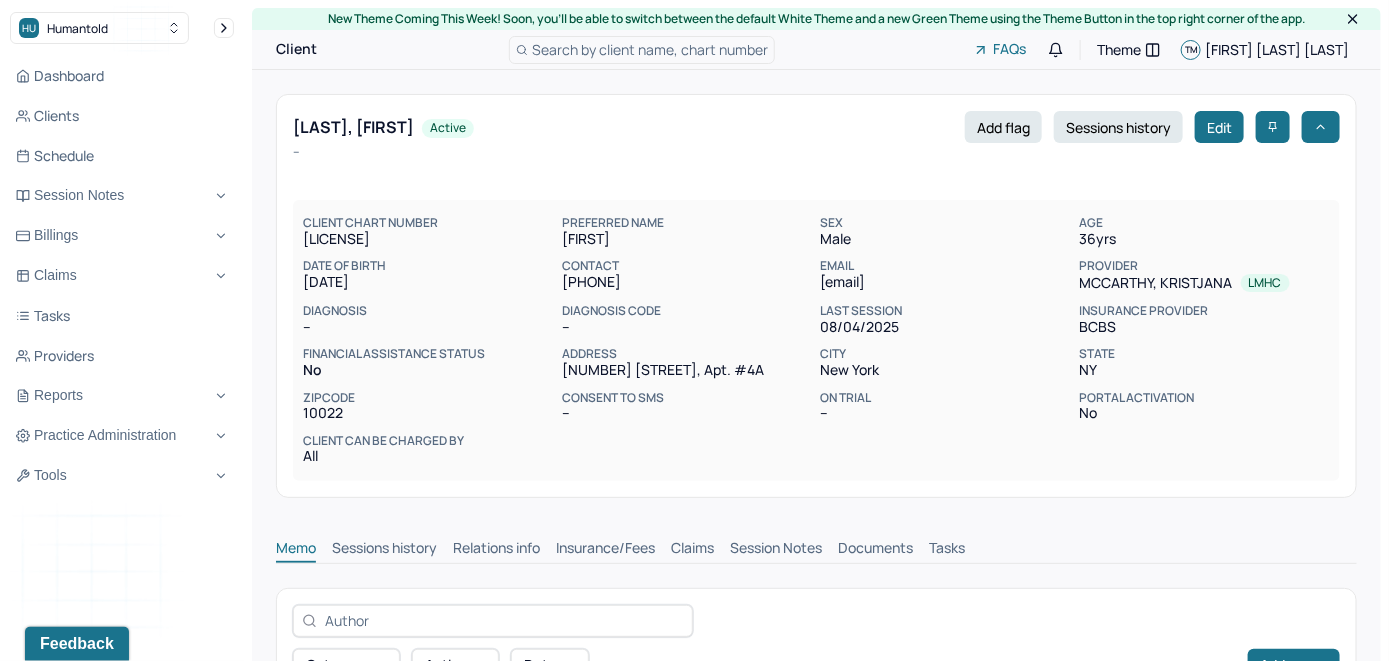 click on "HU Humantold" at bounding box center (122, 28) 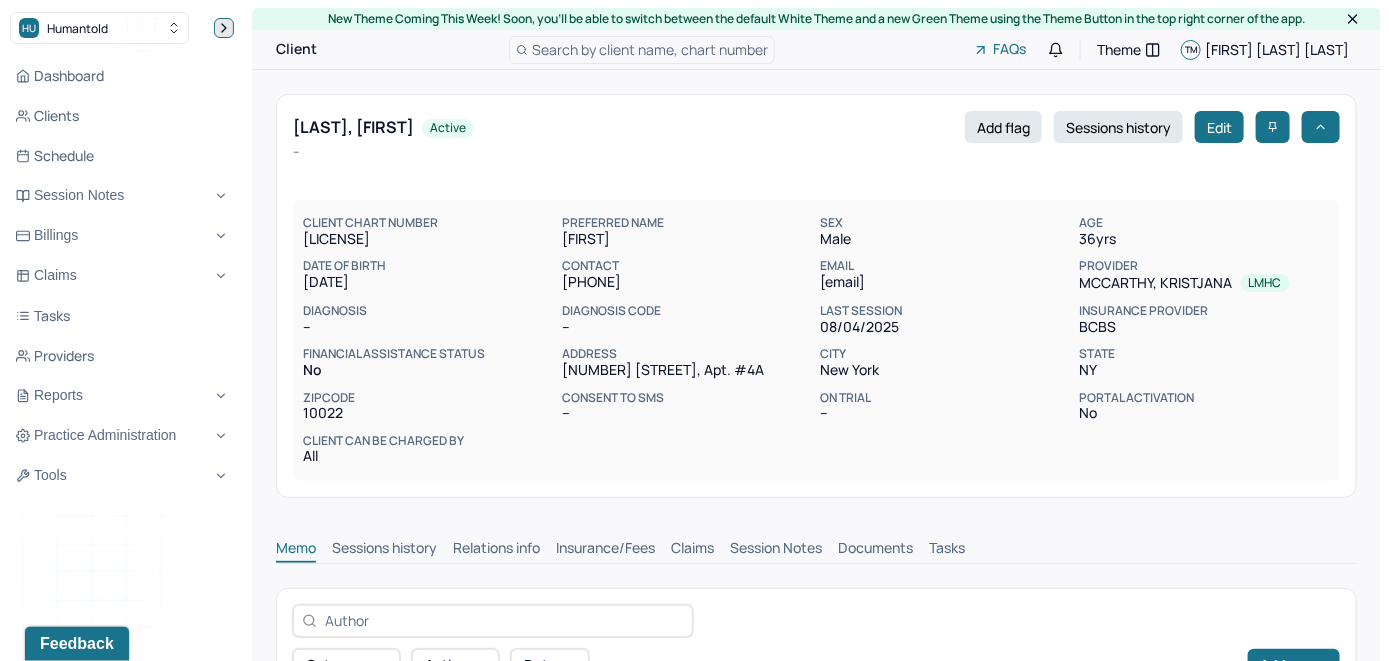 click 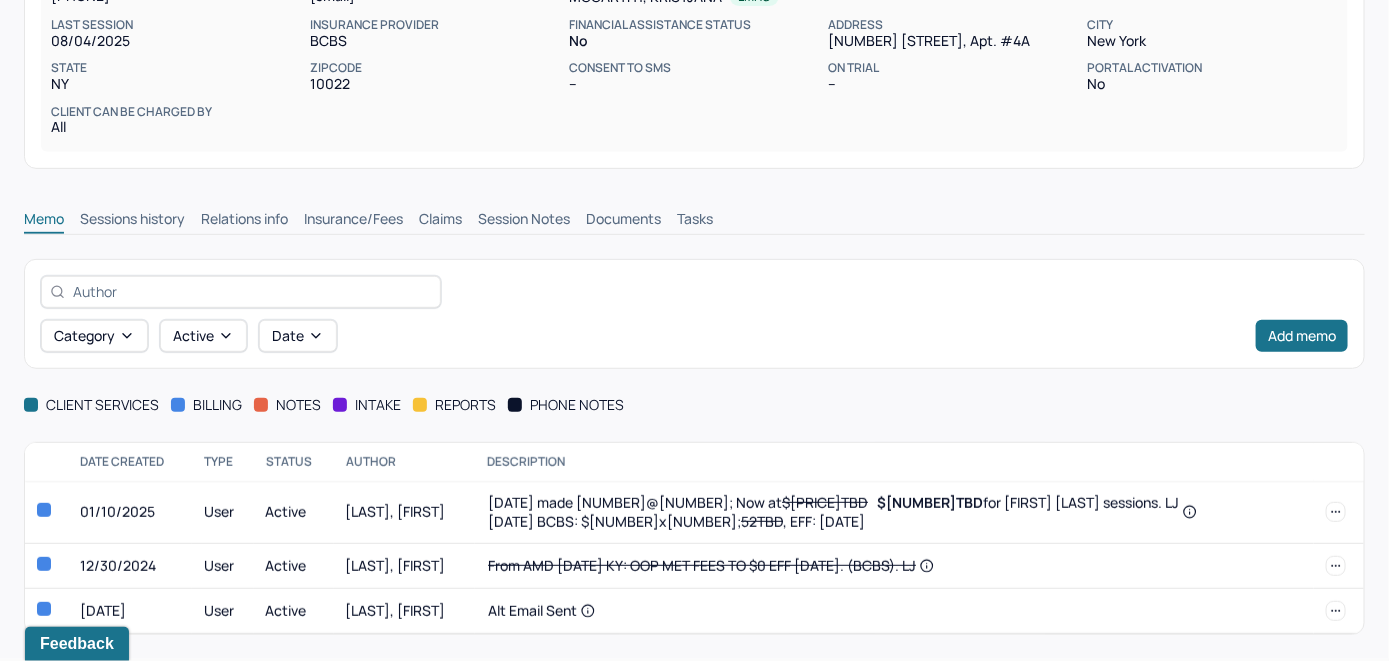 scroll, scrollTop: 300, scrollLeft: 0, axis: vertical 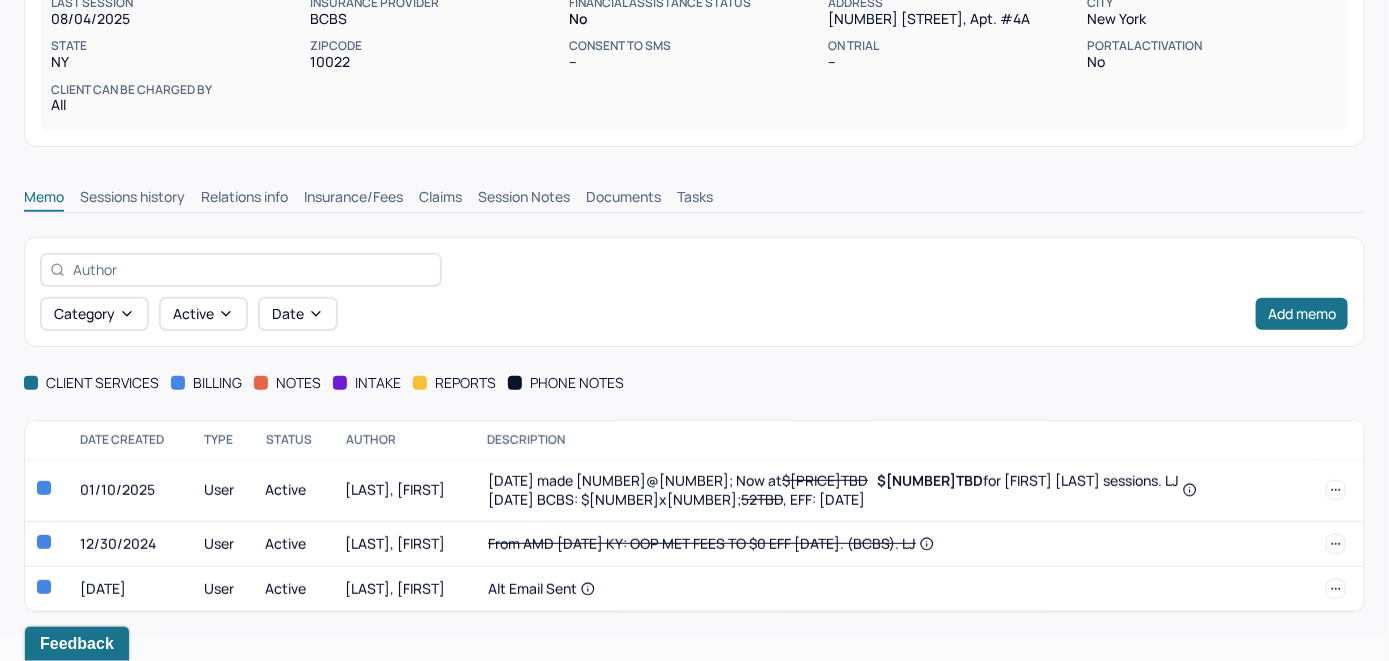 click on "Claims" at bounding box center [440, 199] 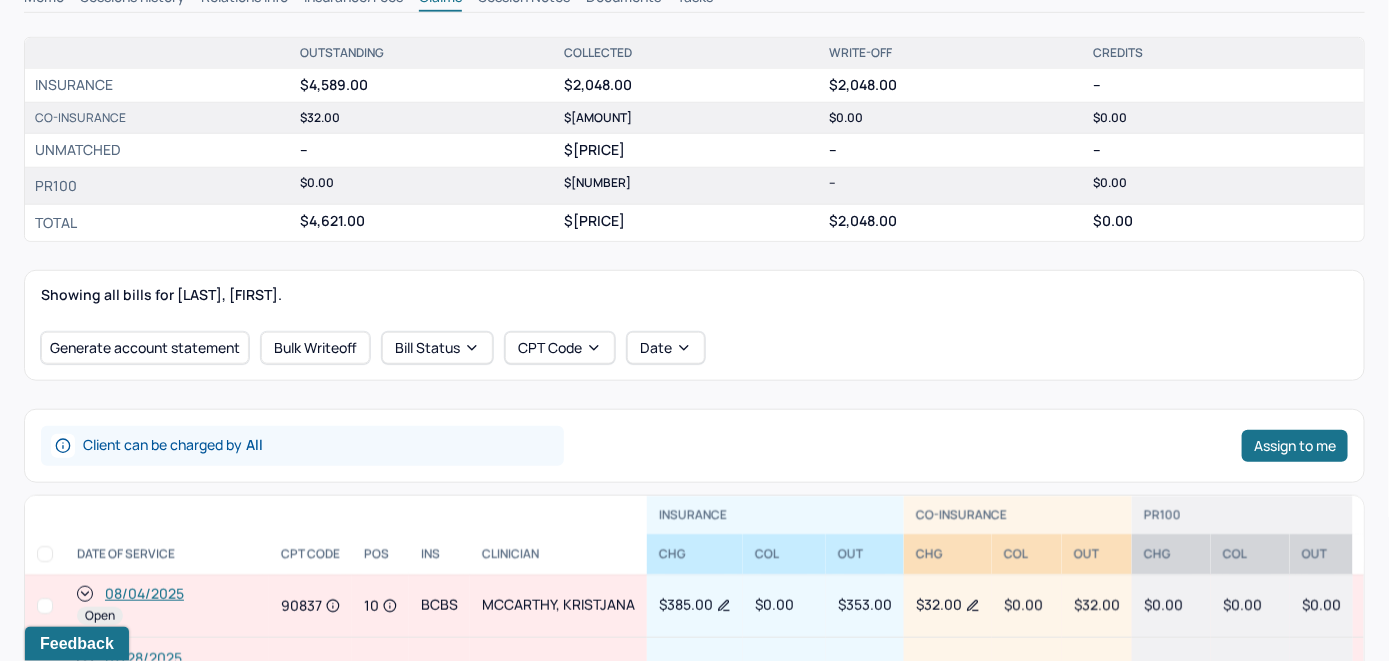 scroll, scrollTop: 600, scrollLeft: 0, axis: vertical 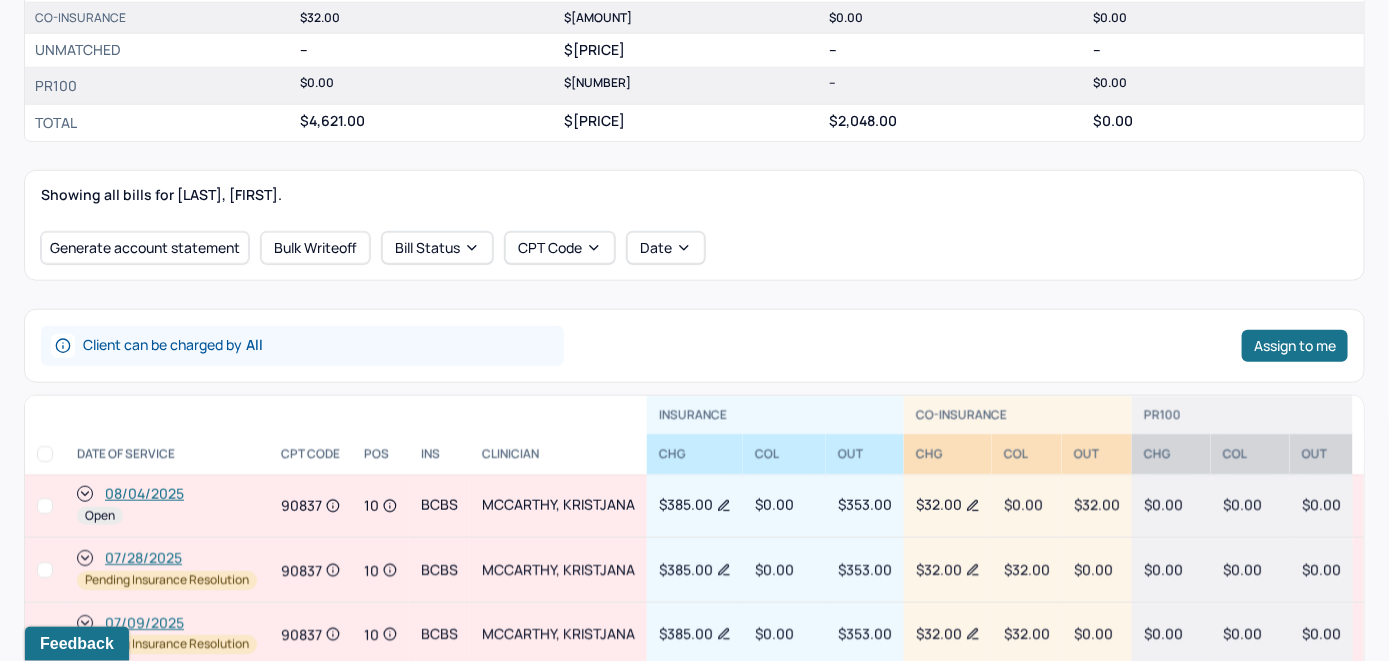 click on "08/04/2025" at bounding box center [144, 494] 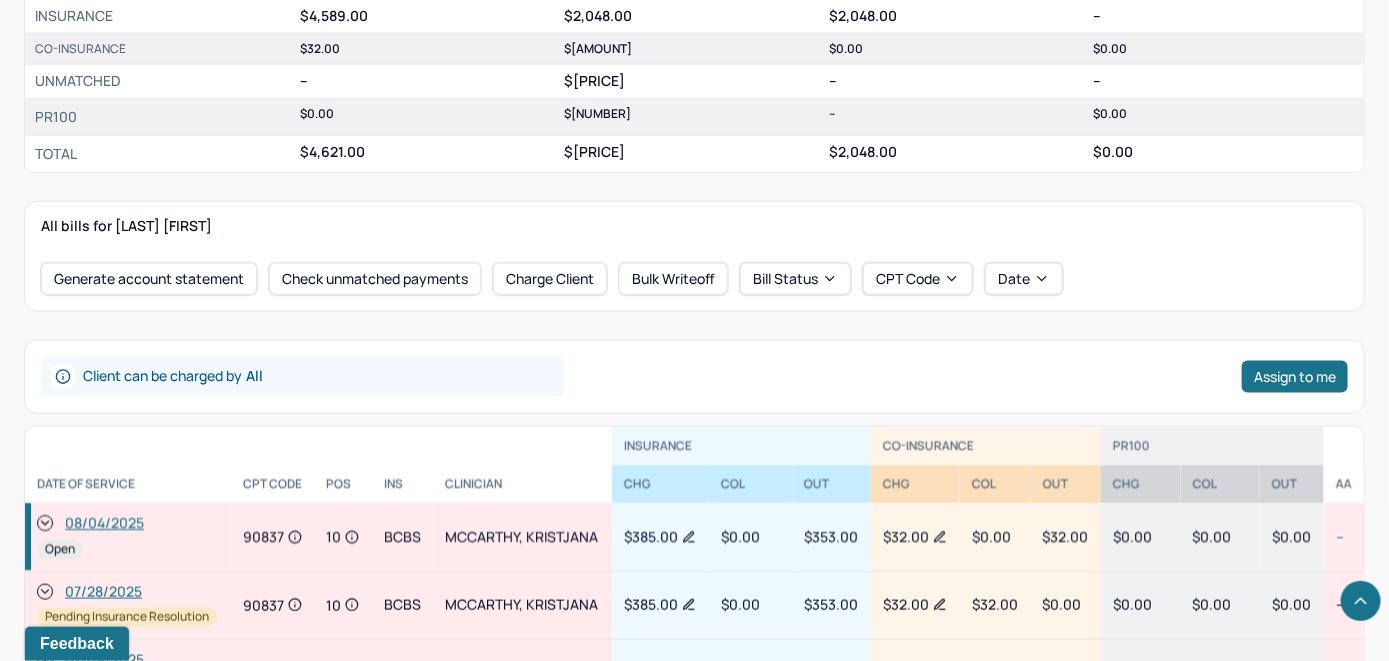 scroll, scrollTop: 800, scrollLeft: 0, axis: vertical 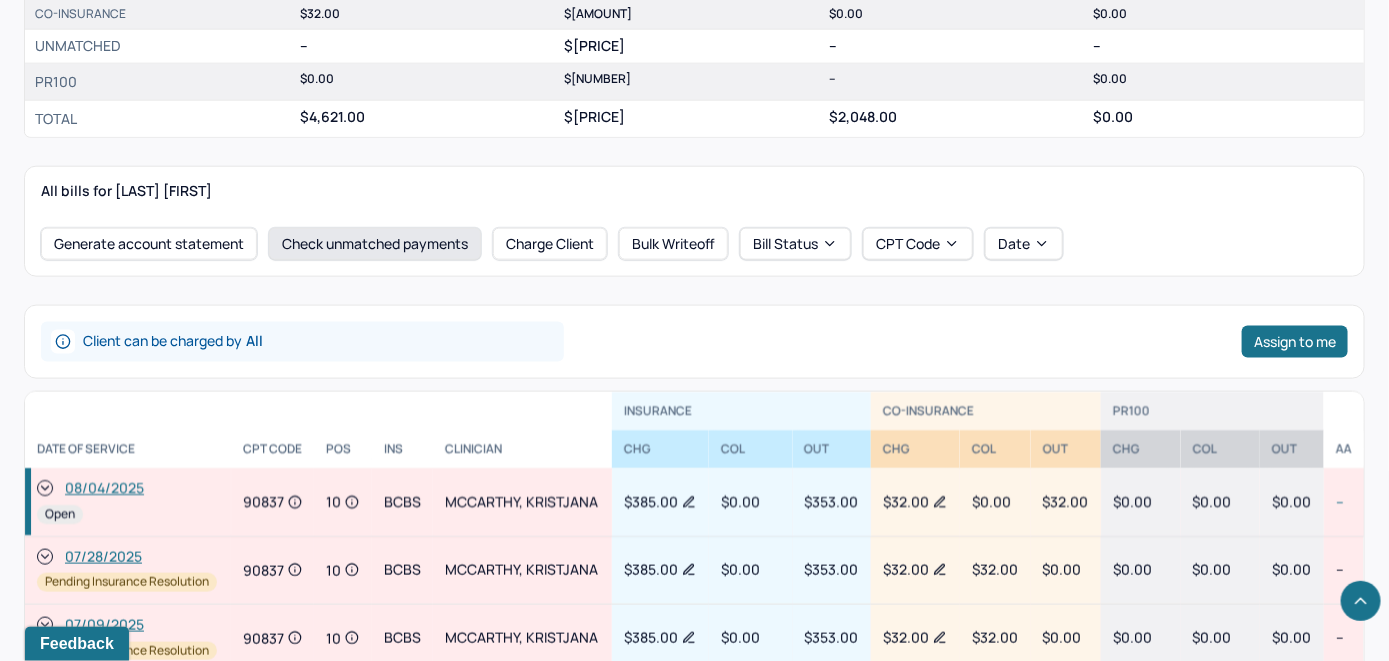 click on "Check unmatched payments" at bounding box center [375, 244] 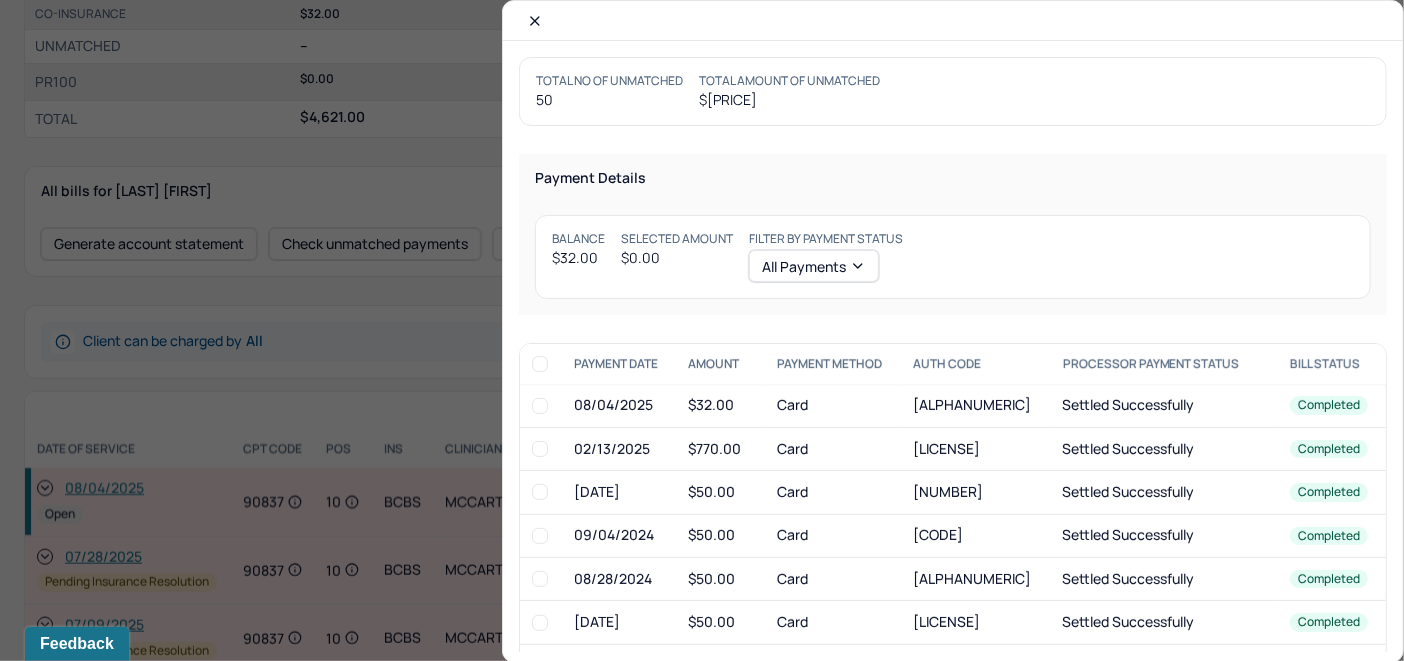 click at bounding box center (540, 406) 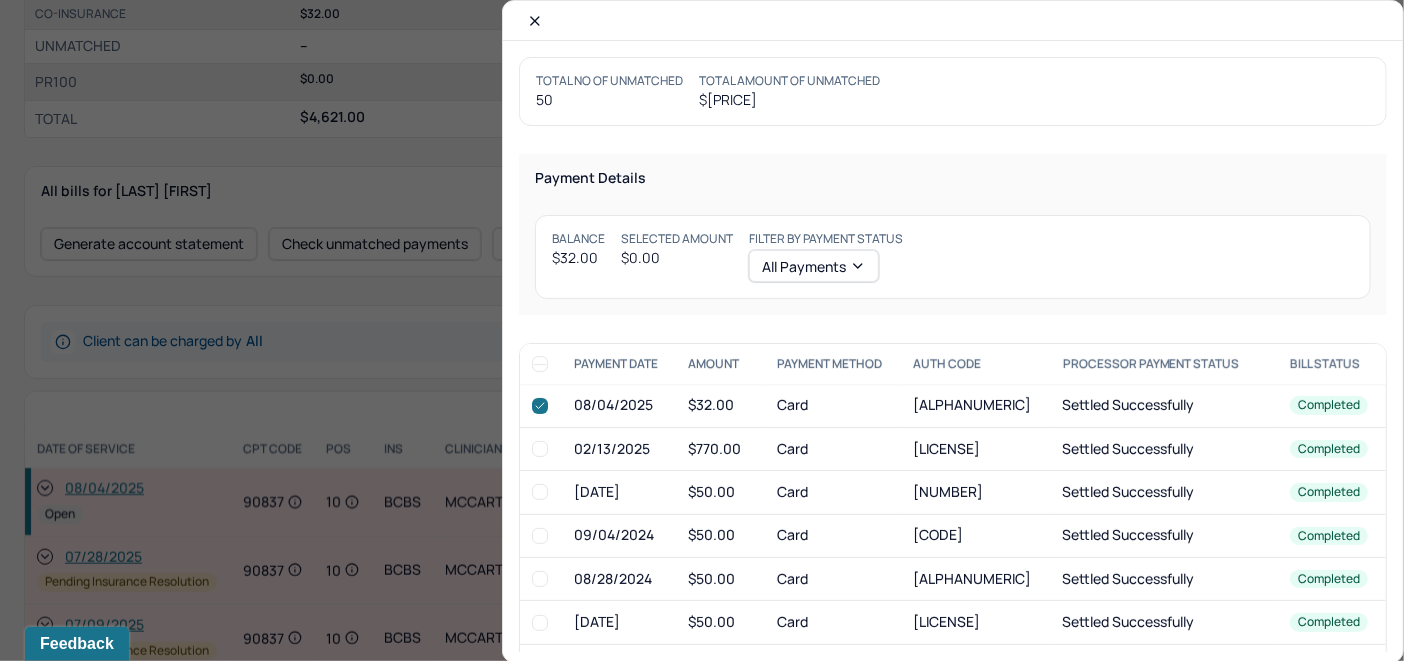 checkbox on "true" 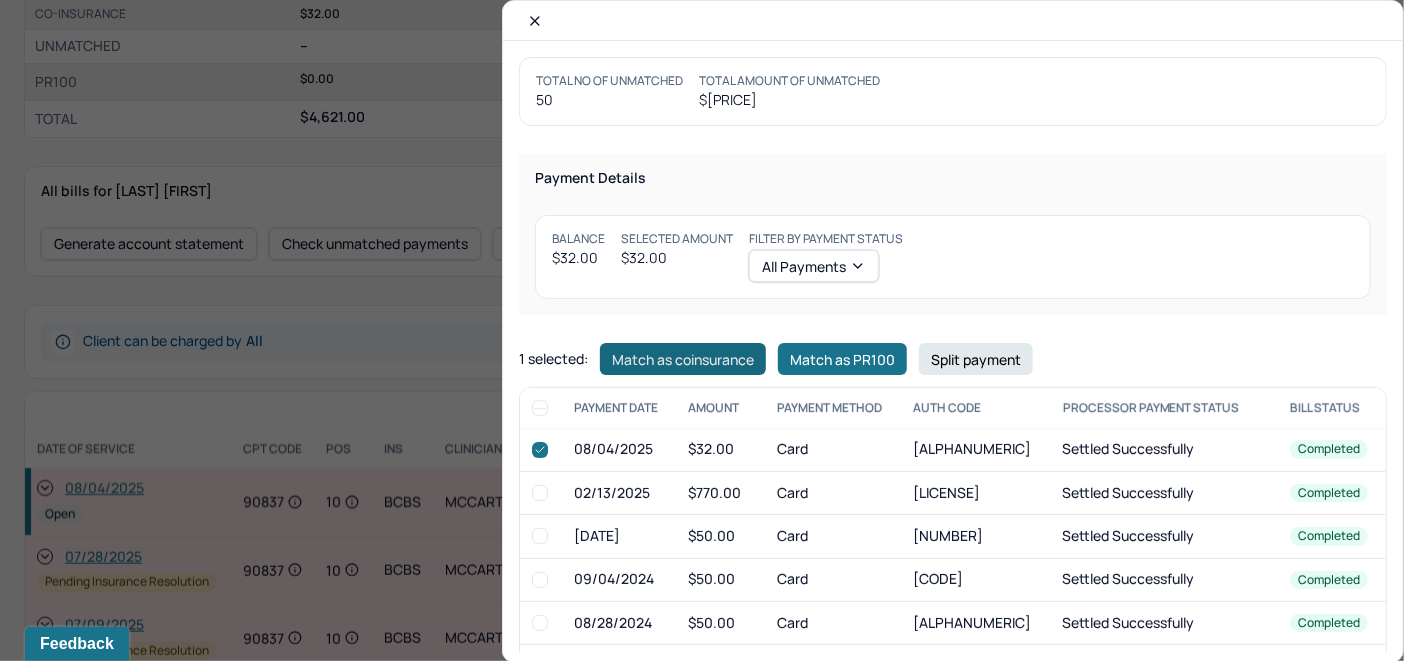 click on "Match as coinsurance" at bounding box center [683, 359] 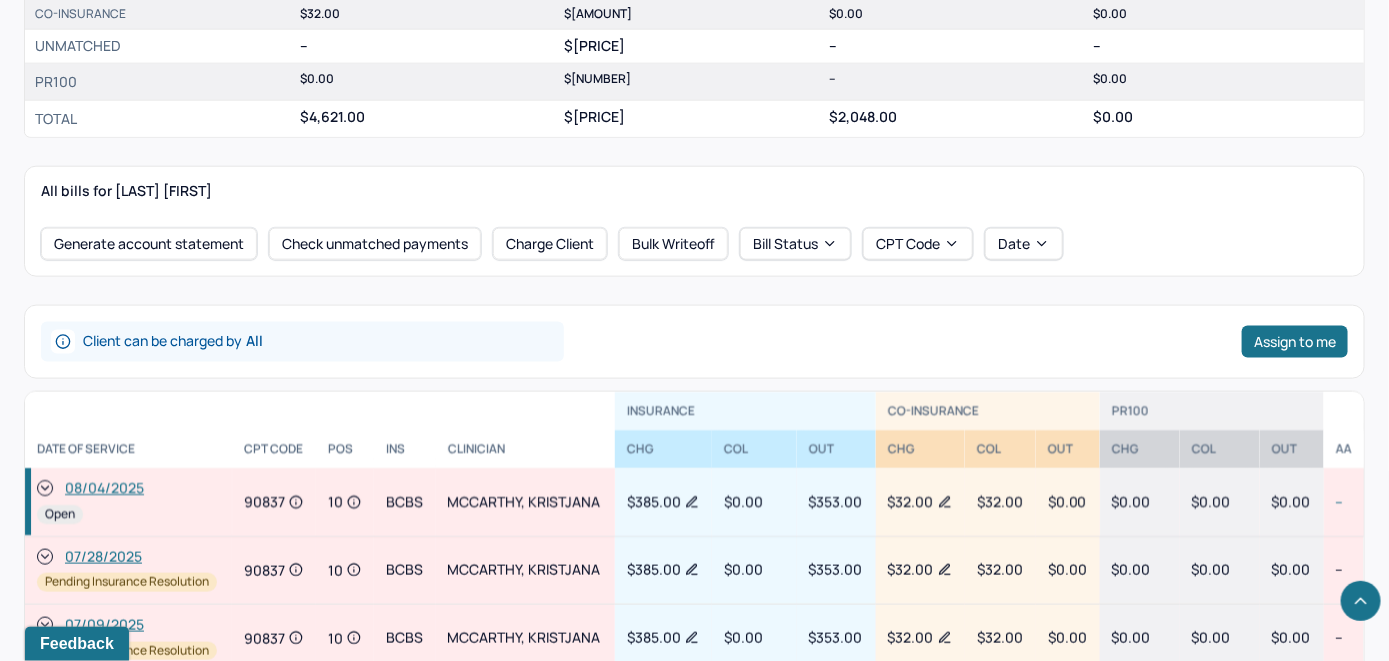 click 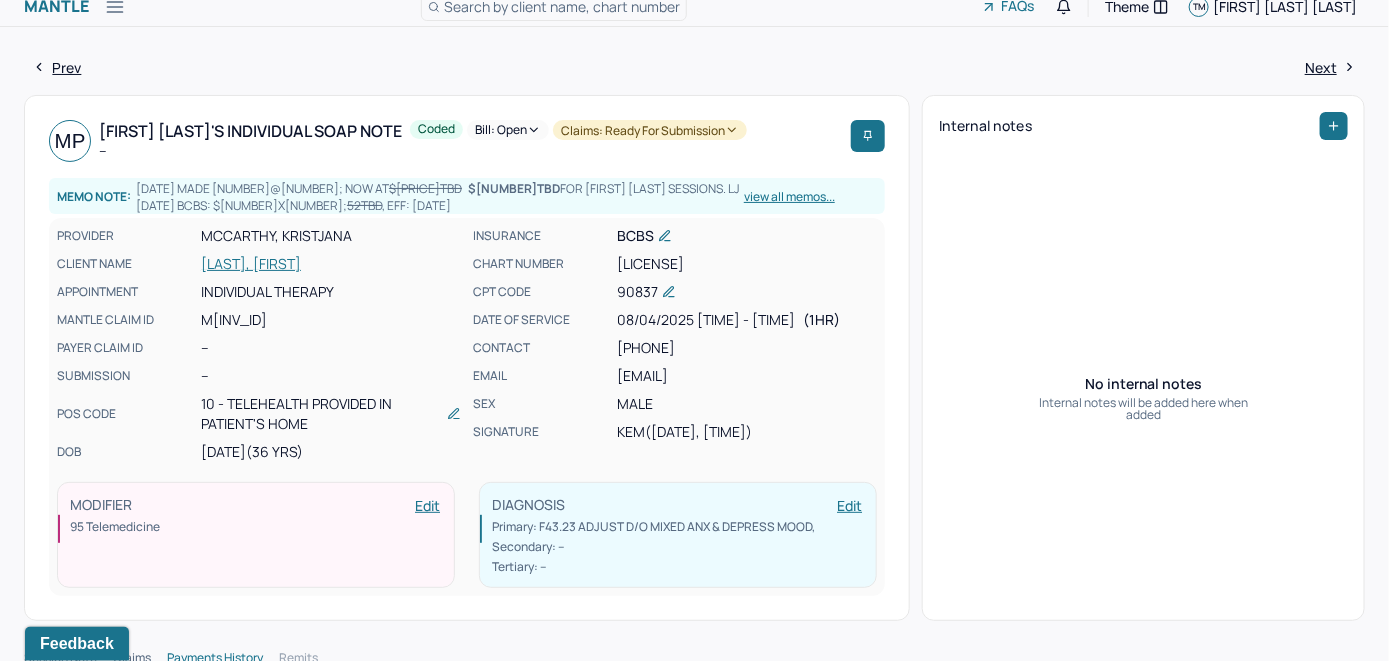 scroll, scrollTop: 0, scrollLeft: 0, axis: both 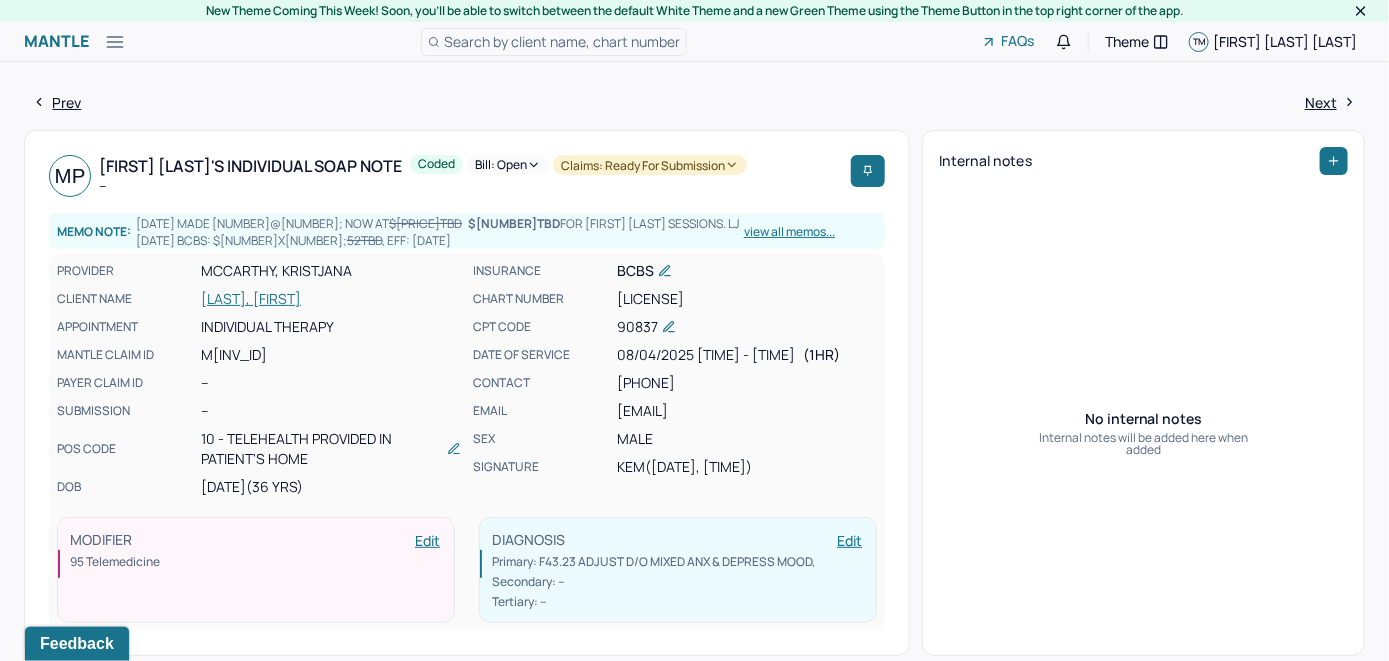 click on "Bill: Open" at bounding box center [508, 165] 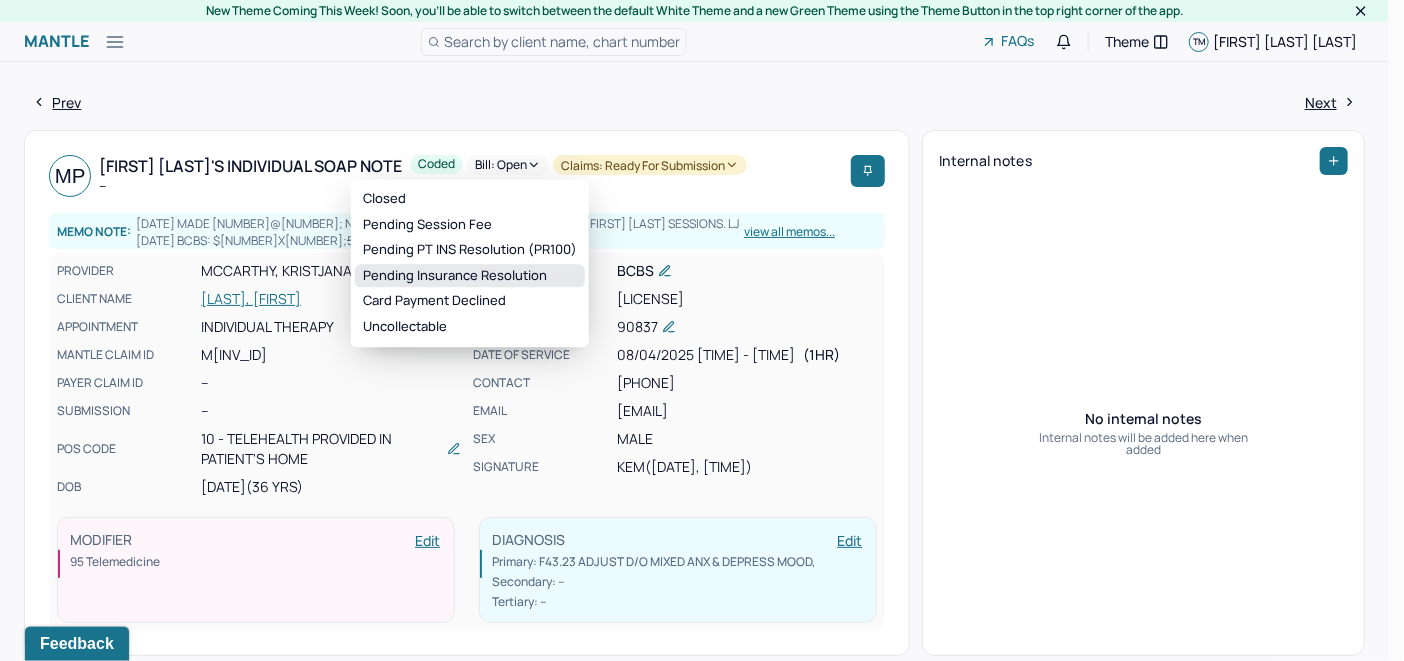 click on "Pending Insurance Resolution" at bounding box center [470, 276] 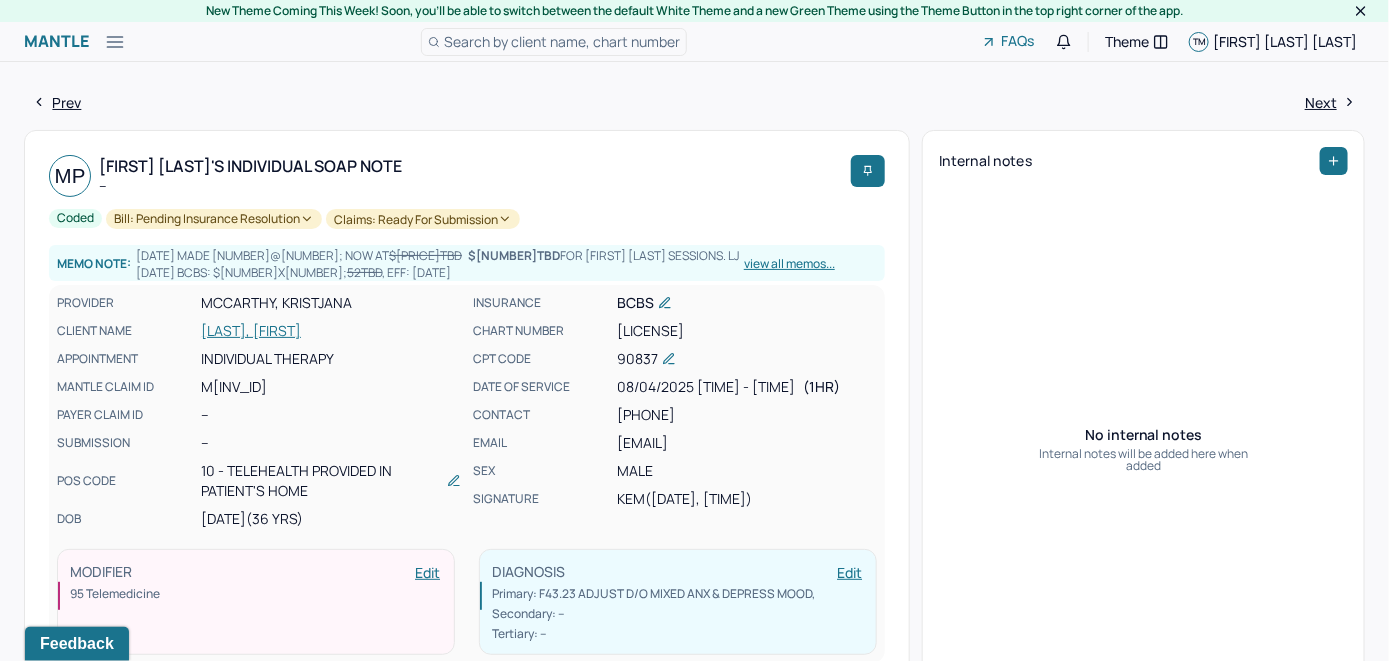 click on "Search by client name, chart number" at bounding box center [562, 41] 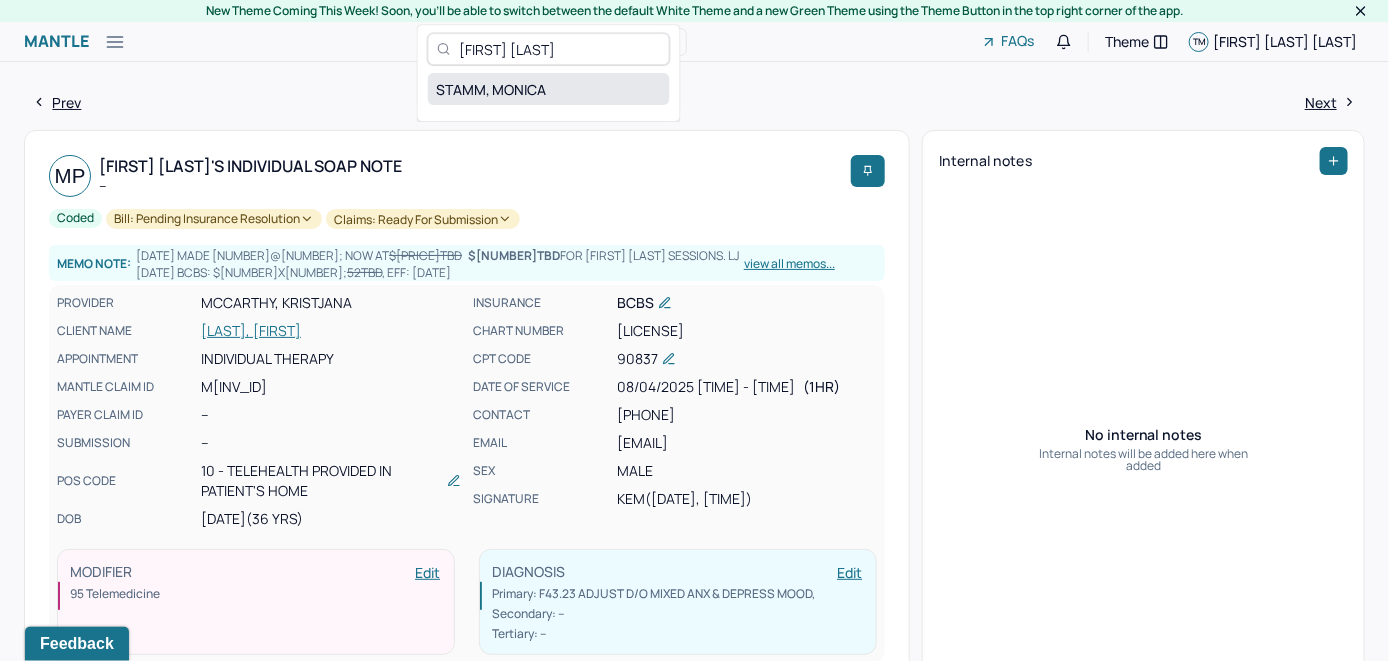 type on "[FIRST] [LAST]" 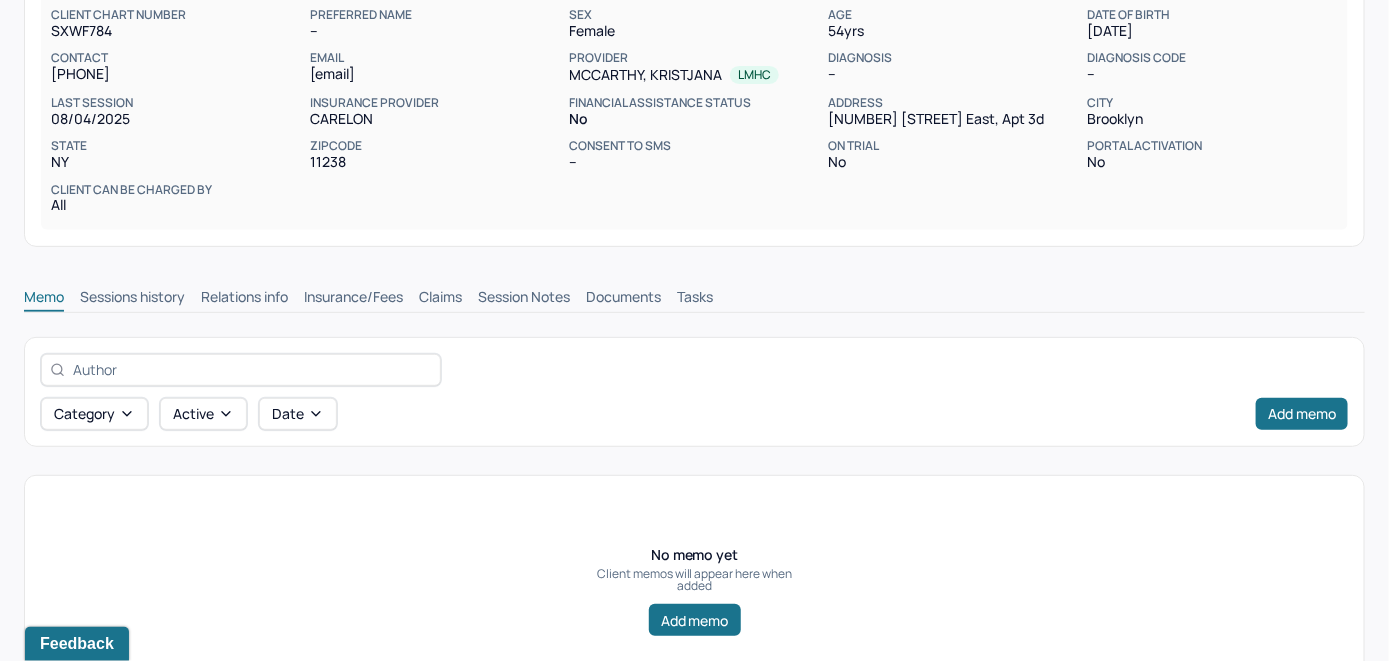 scroll, scrollTop: 314, scrollLeft: 0, axis: vertical 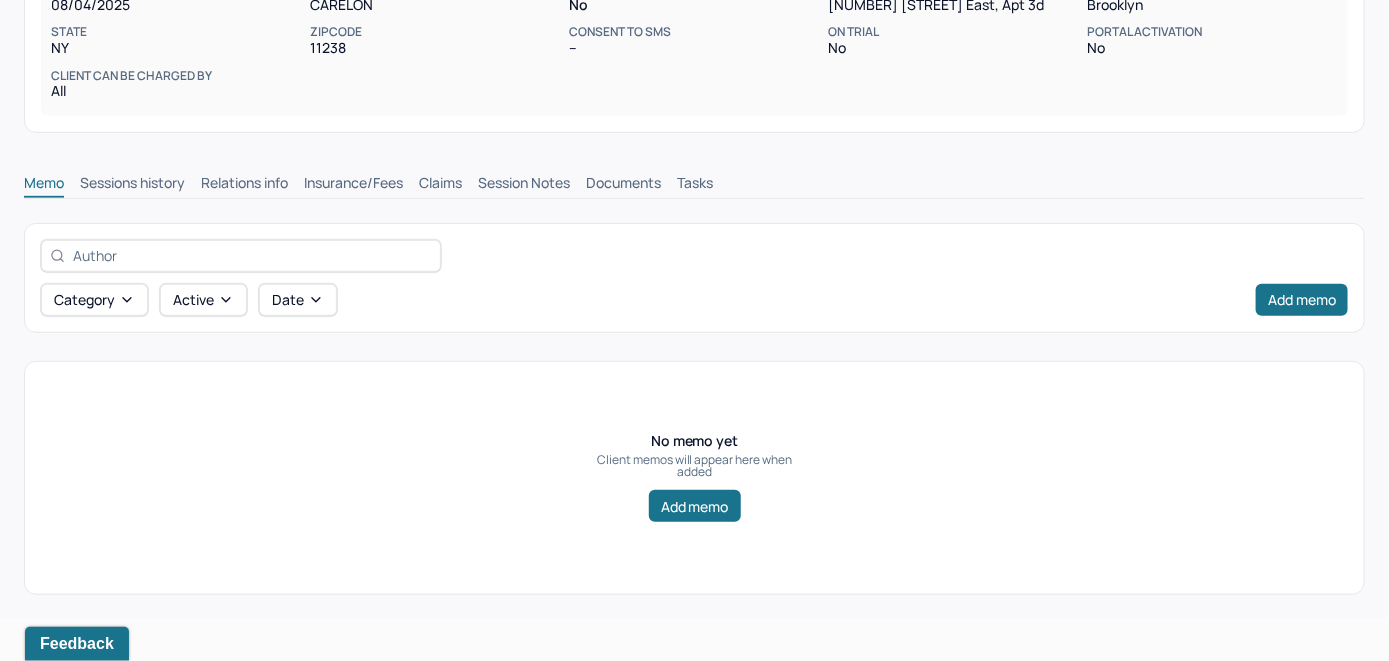 click on "Insurance/Fees" at bounding box center [353, 185] 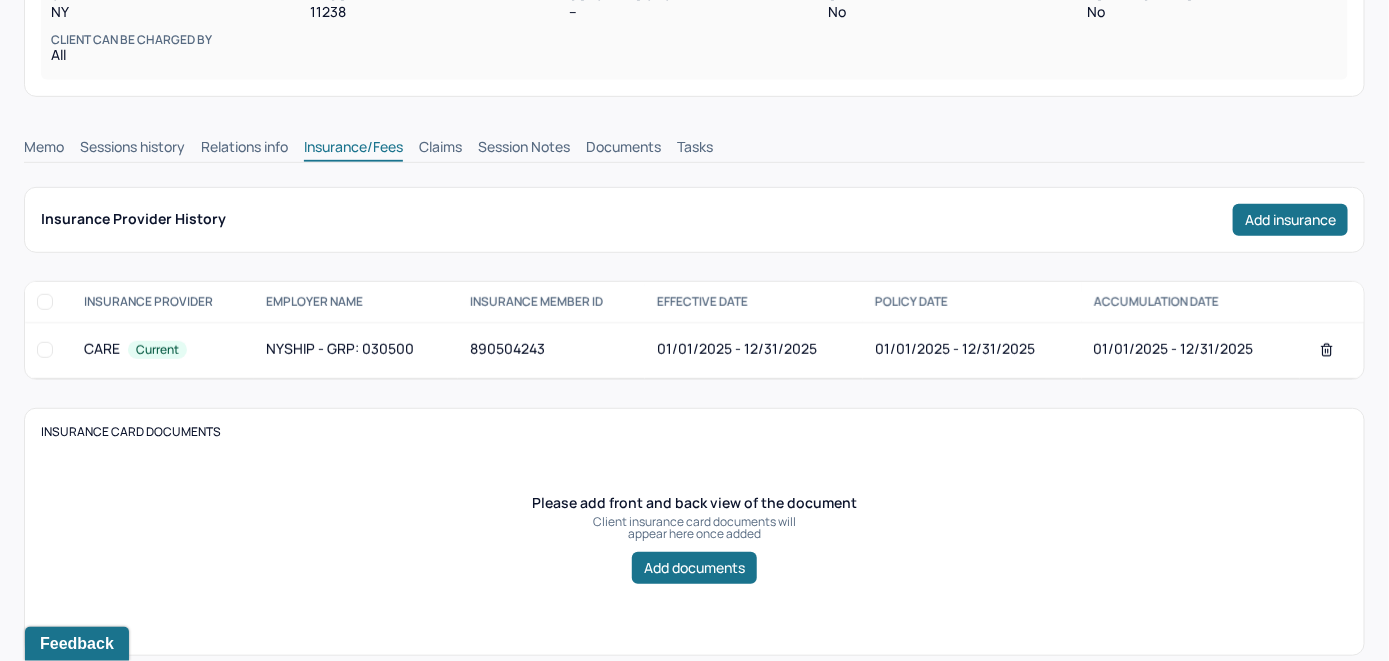 scroll, scrollTop: 314, scrollLeft: 0, axis: vertical 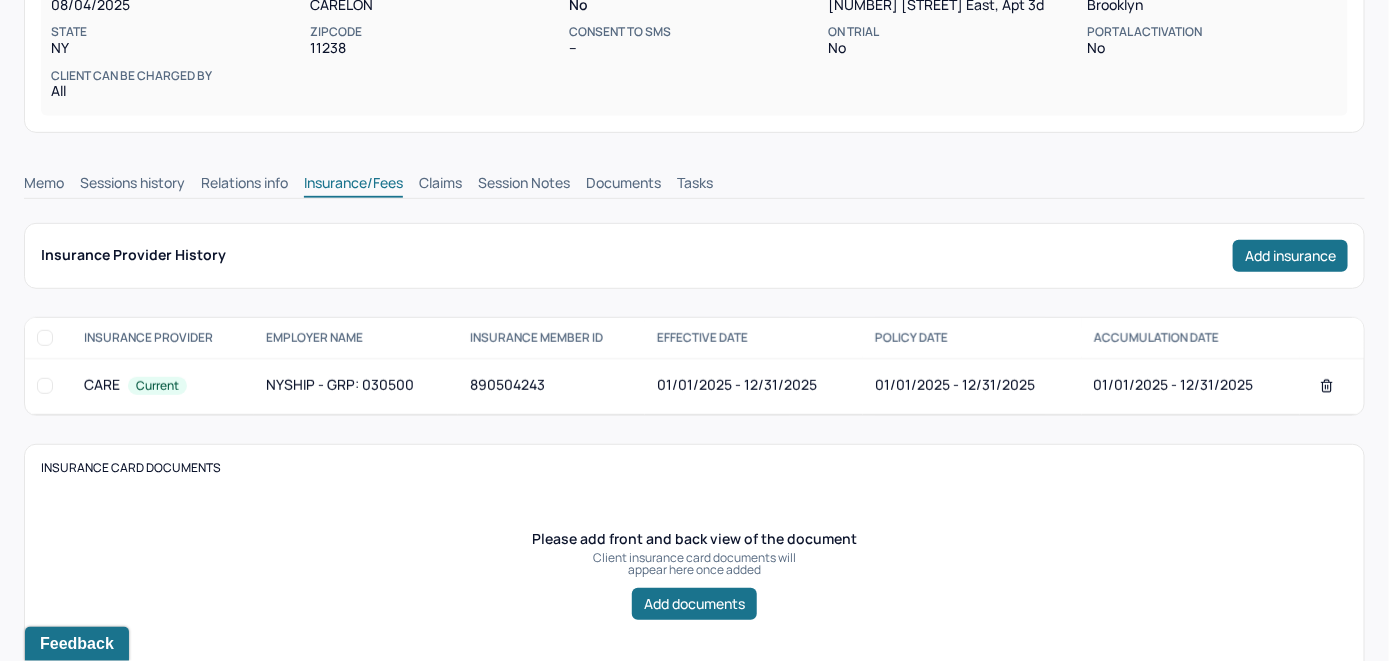 click on "Claims" at bounding box center [440, 185] 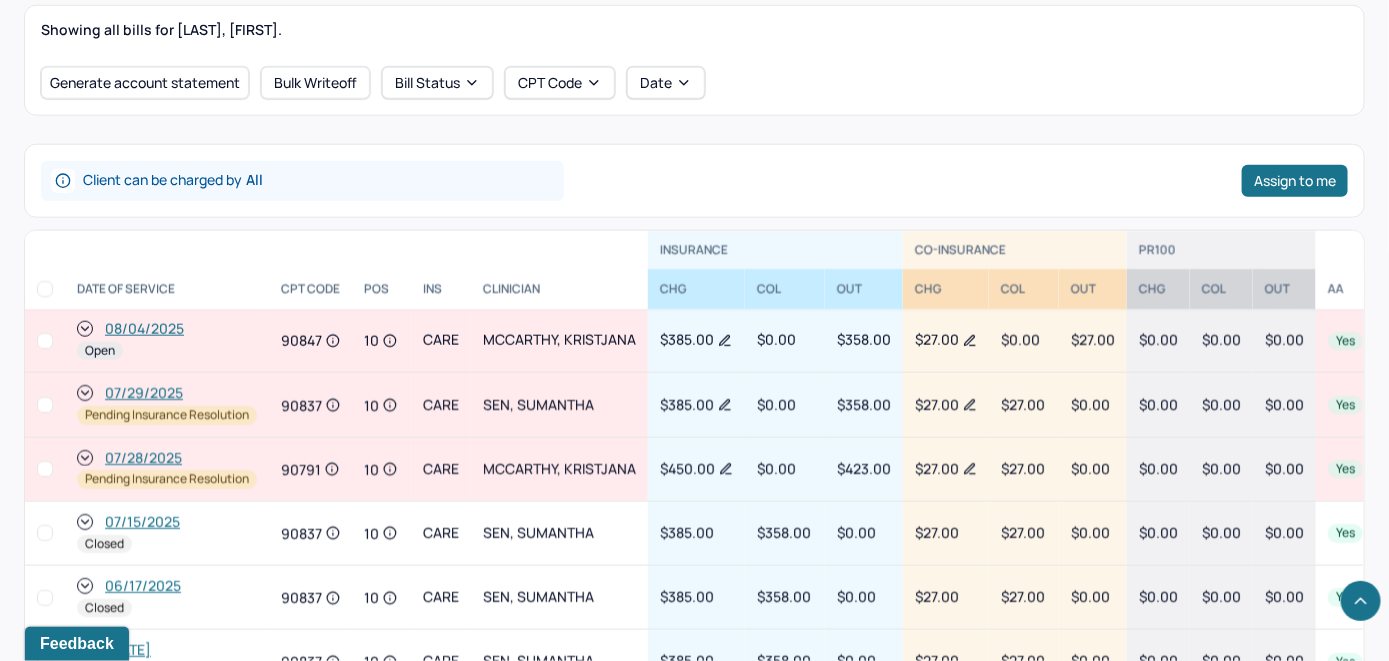 scroll, scrollTop: 814, scrollLeft: 0, axis: vertical 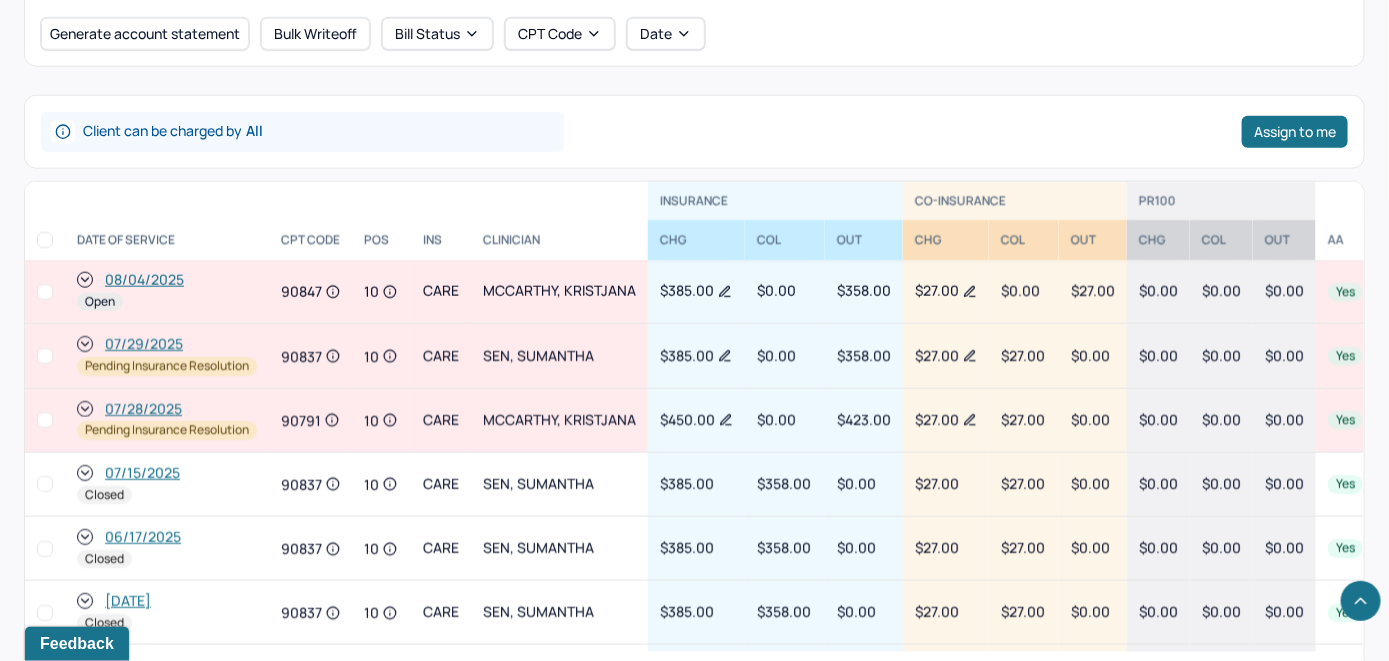 click on "08/04/2025" at bounding box center [144, 280] 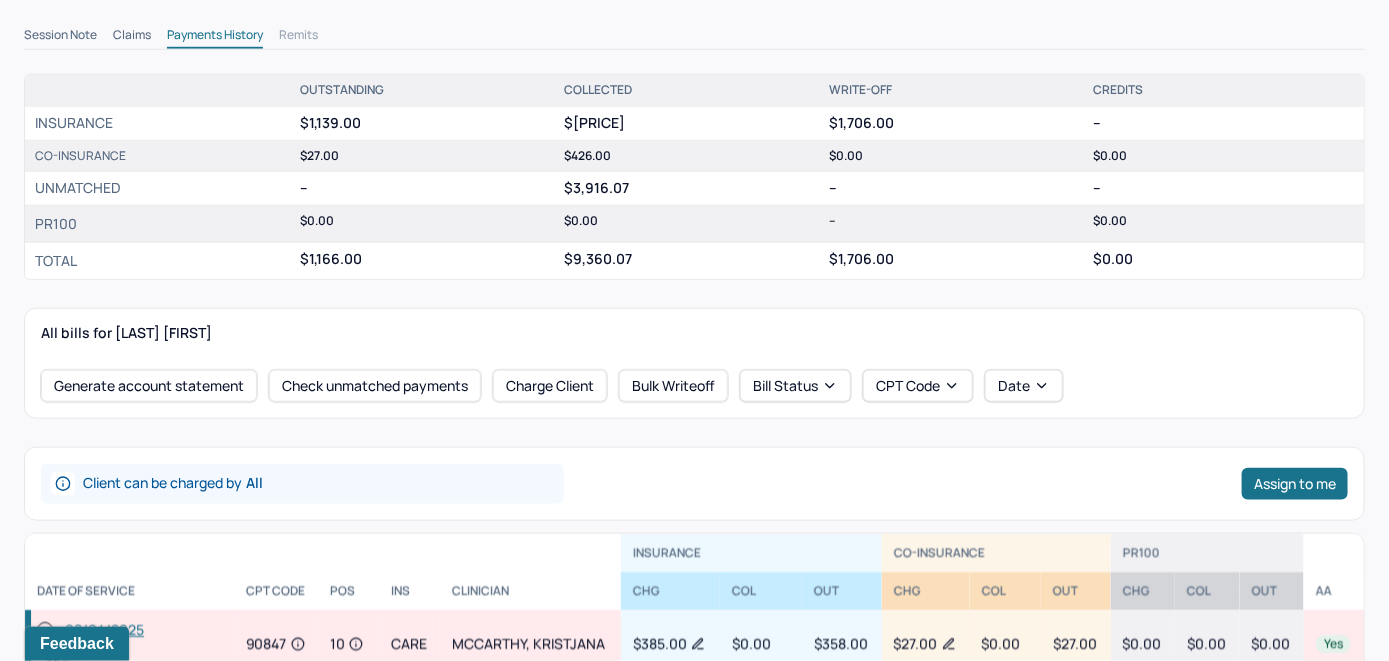 scroll, scrollTop: 800, scrollLeft: 0, axis: vertical 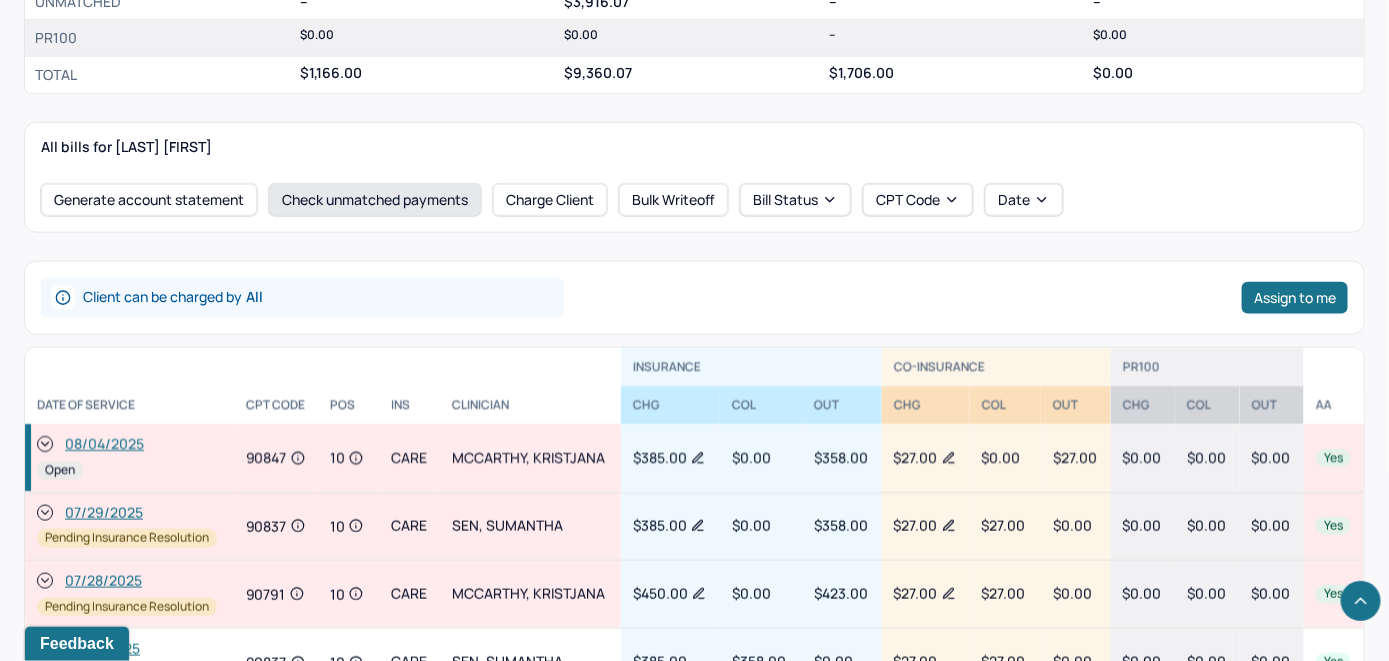 click on "Check unmatched payments" at bounding box center [375, 200] 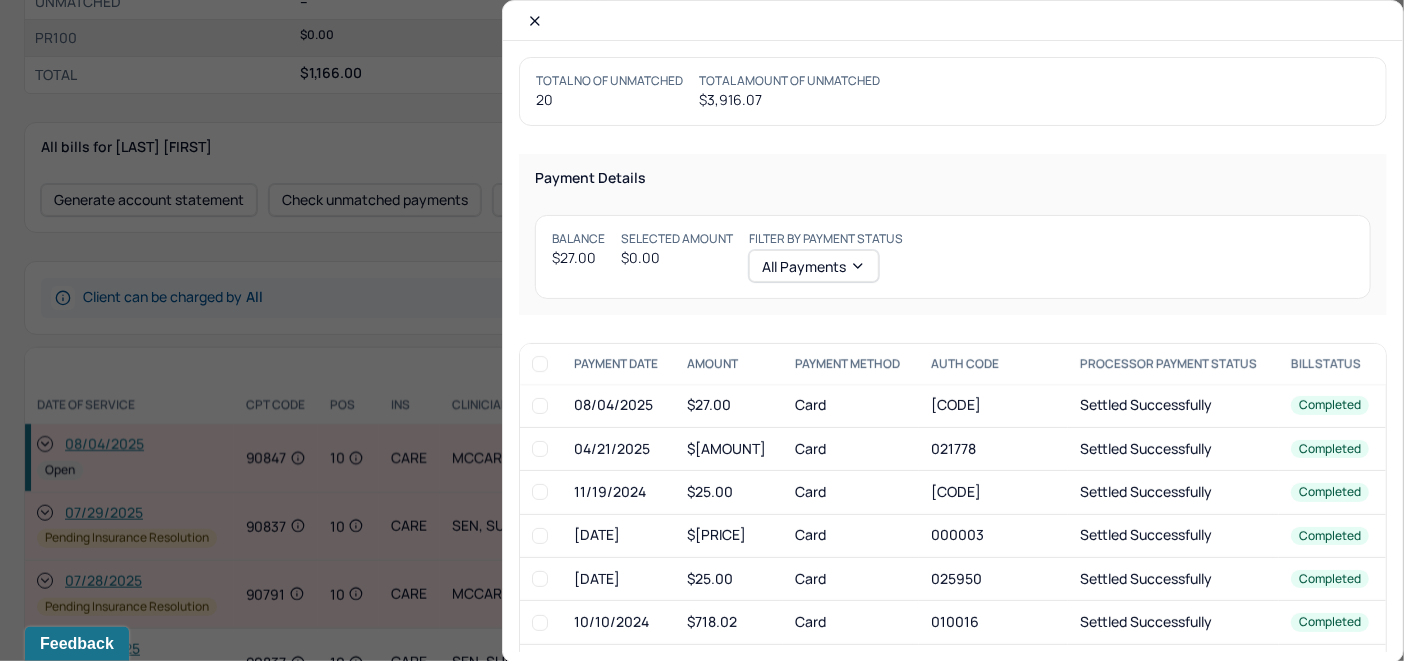 click at bounding box center (540, 406) 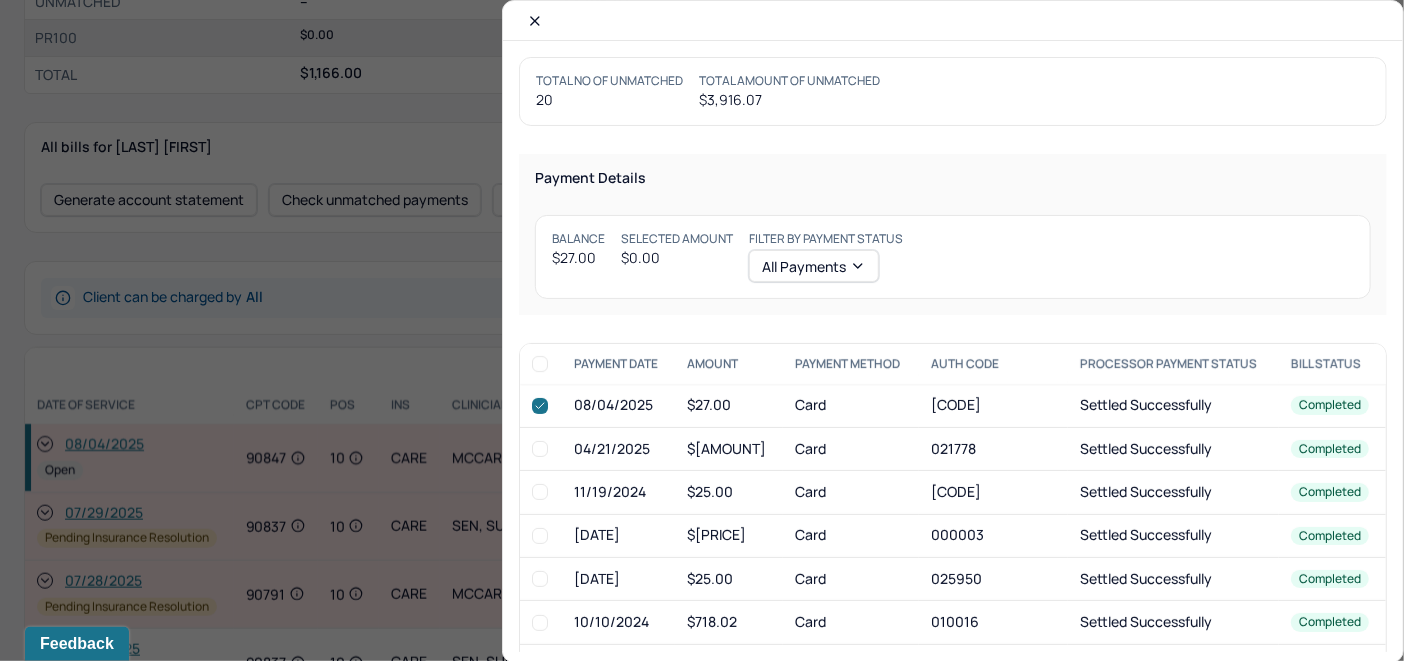 checkbox on "true" 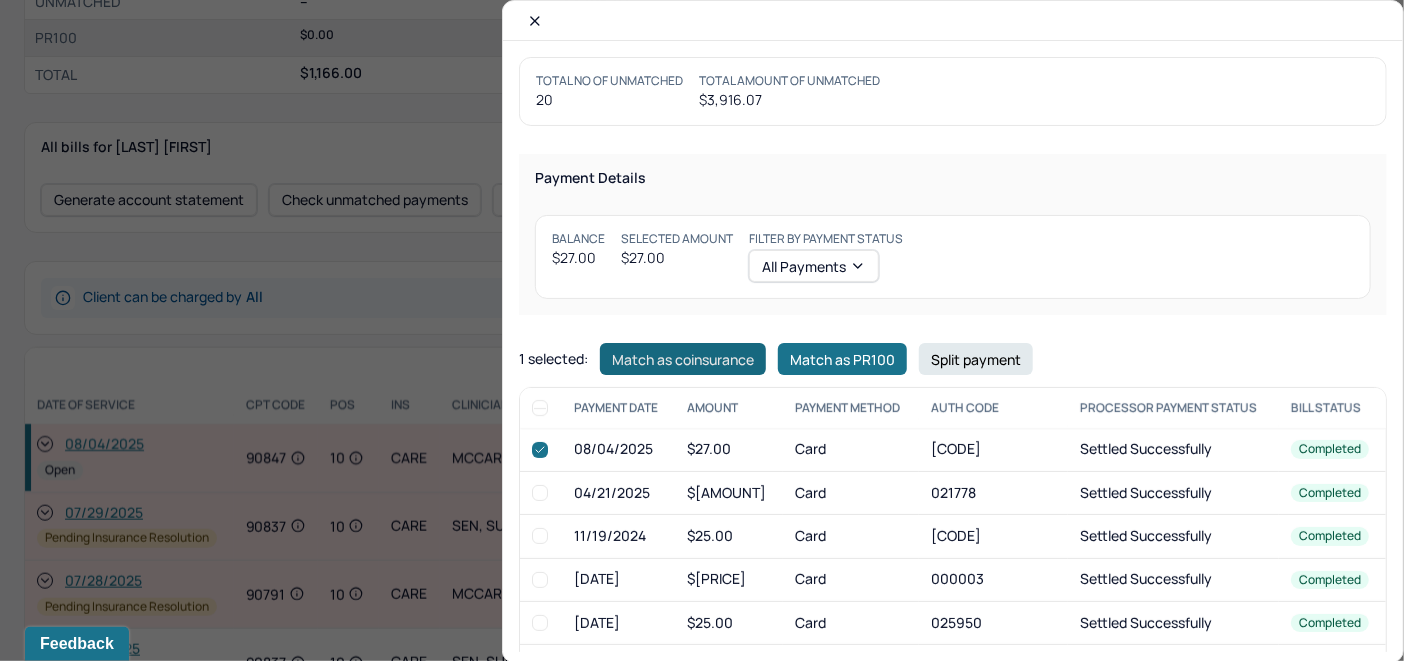 click on "Match as coinsurance" at bounding box center [683, 359] 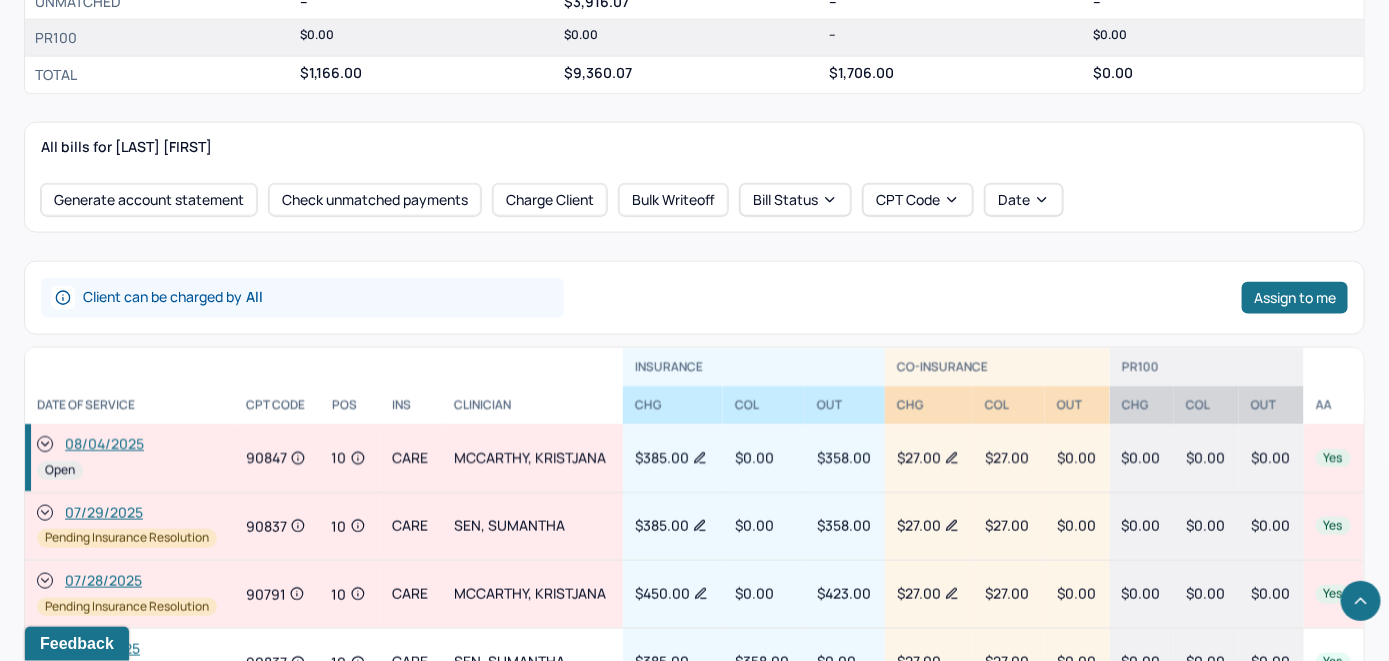 click 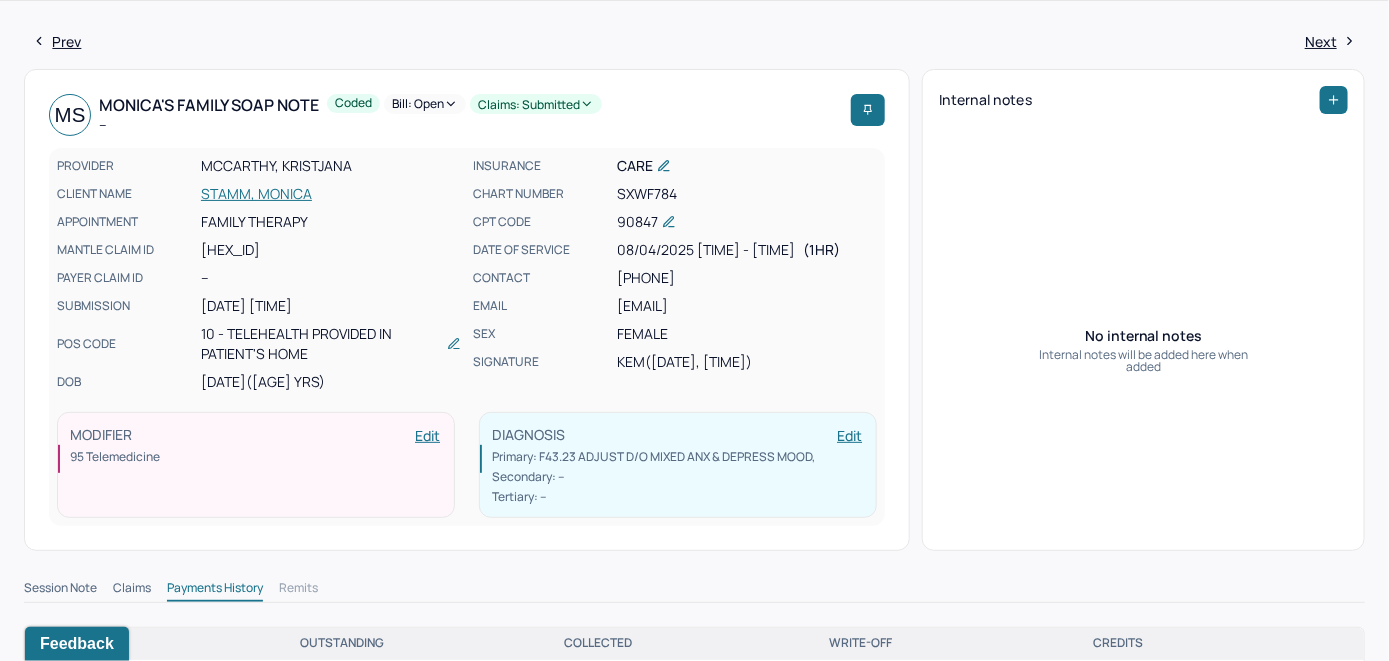 scroll, scrollTop: 0, scrollLeft: 0, axis: both 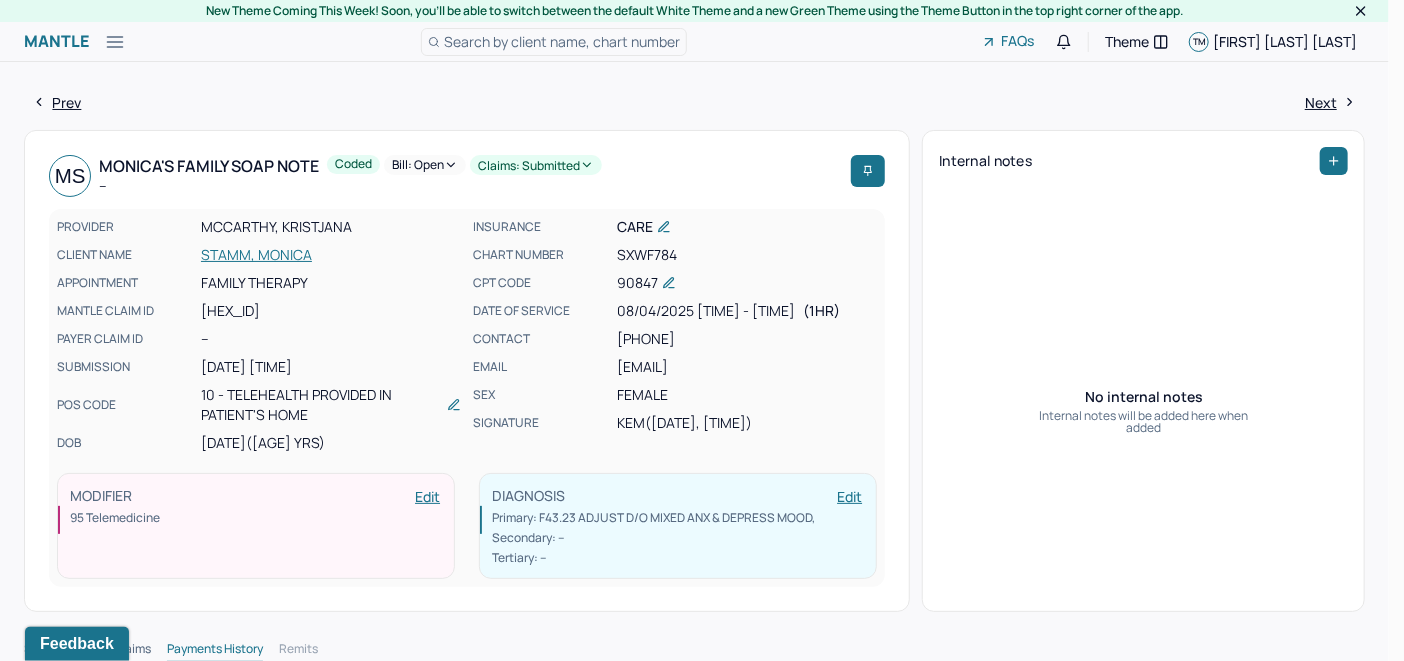 click on "Bill: Open" at bounding box center [425, 165] 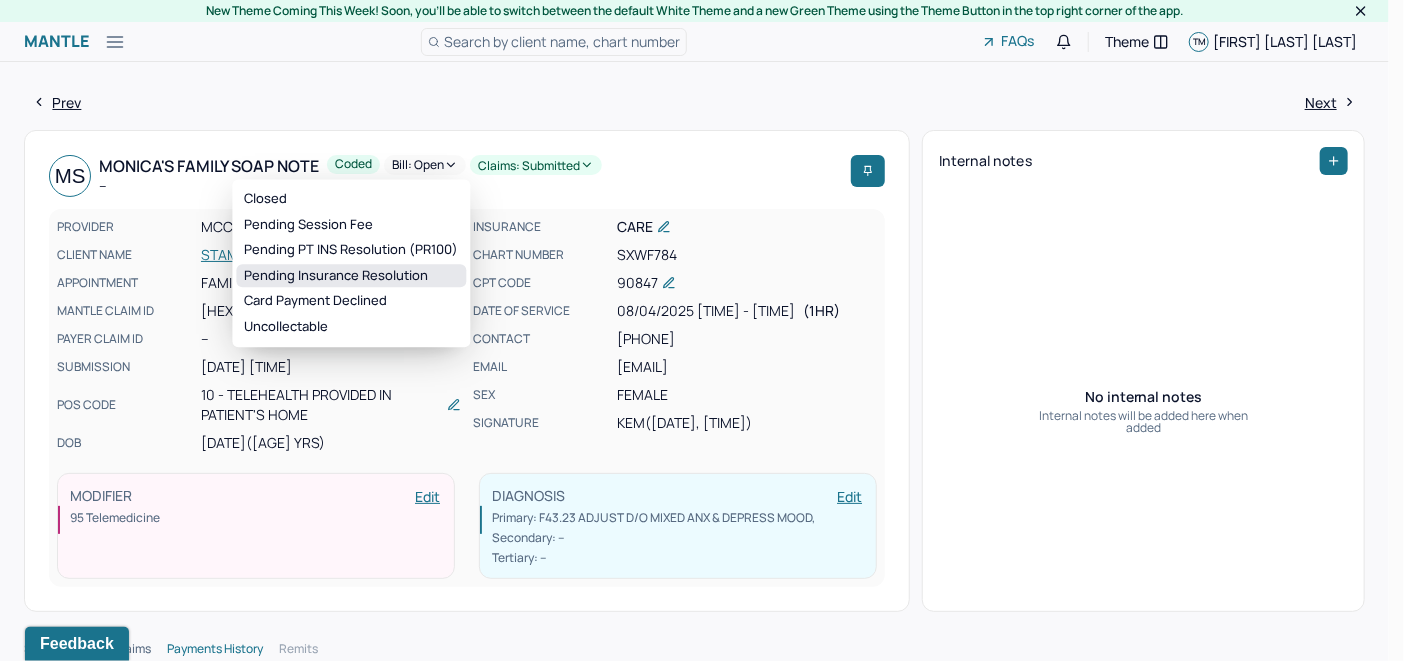 click on "Pending Insurance Resolution" at bounding box center [351, 276] 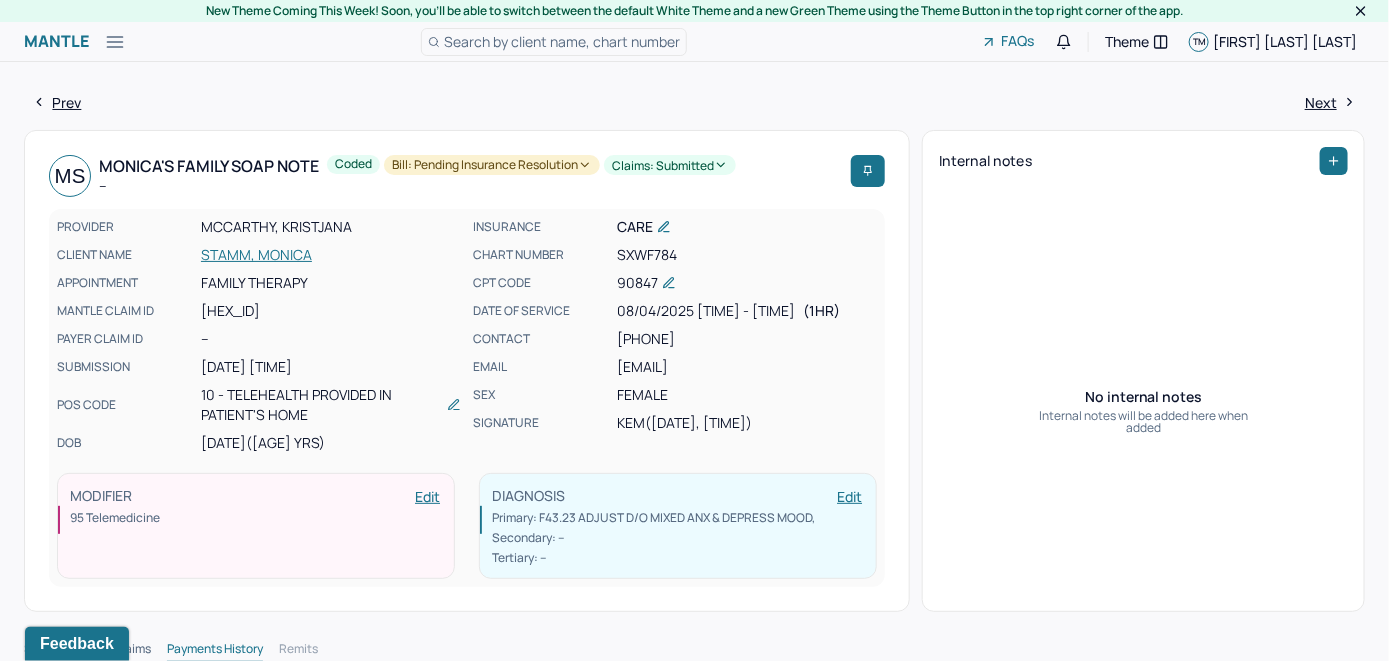 click on "Search by client name, chart number" at bounding box center [562, 41] 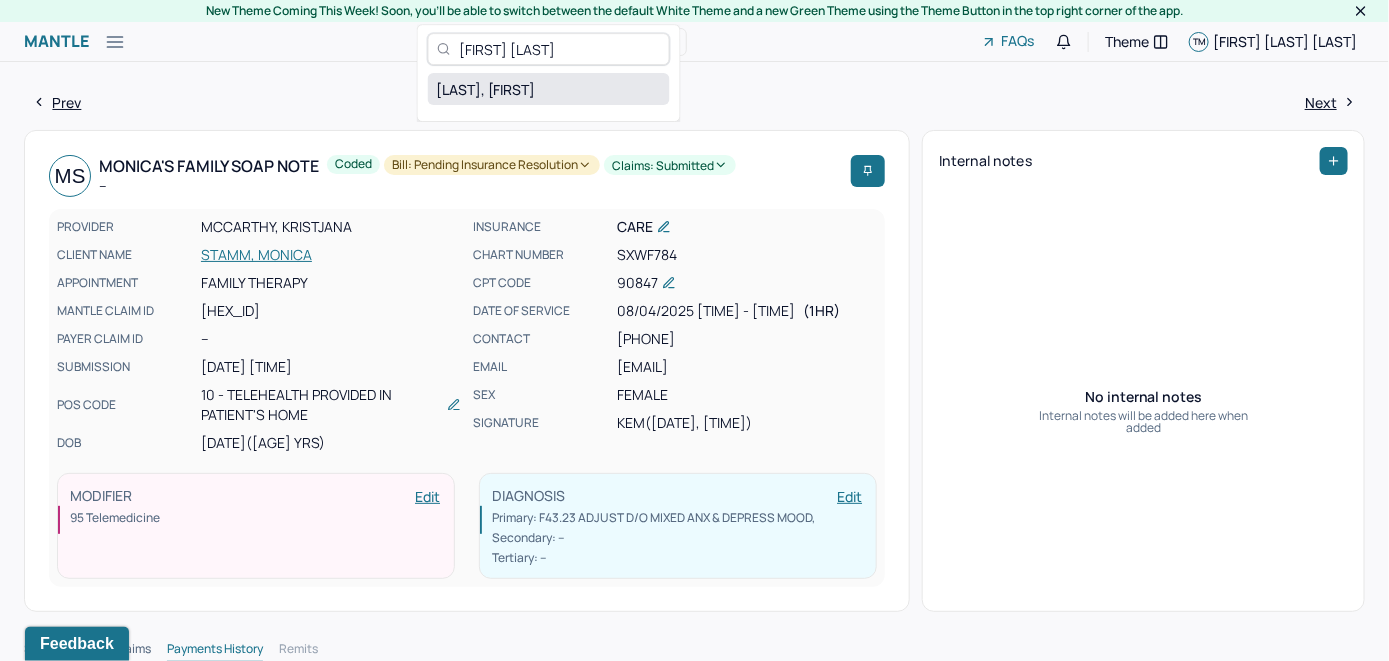 type on "[FIRST] [LAST]" 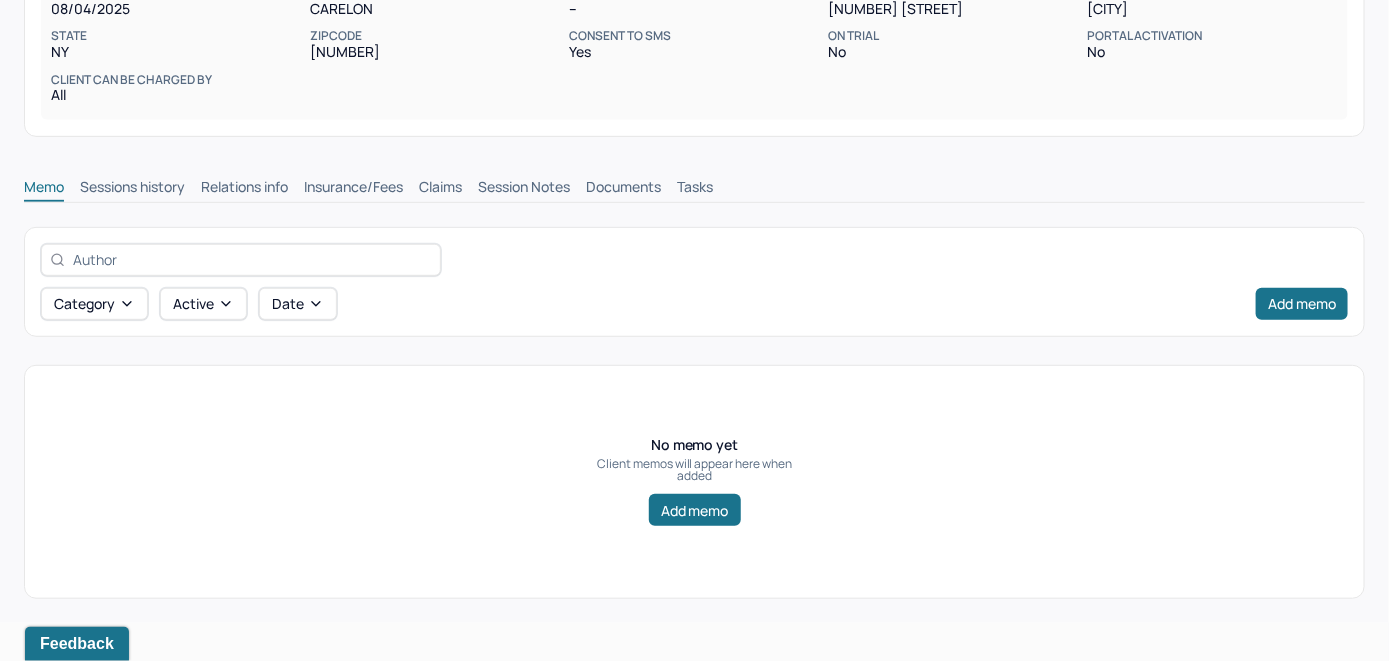 scroll, scrollTop: 314, scrollLeft: 0, axis: vertical 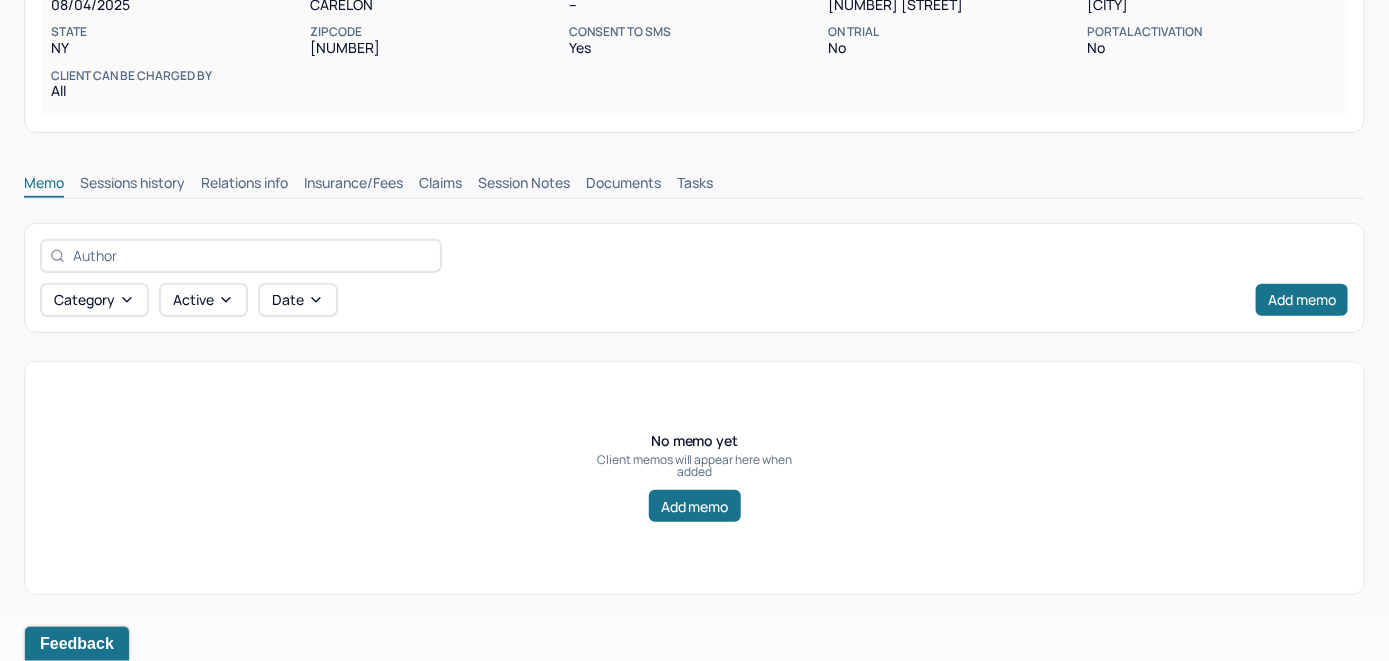 click on "Insurance/Fees" at bounding box center (353, 185) 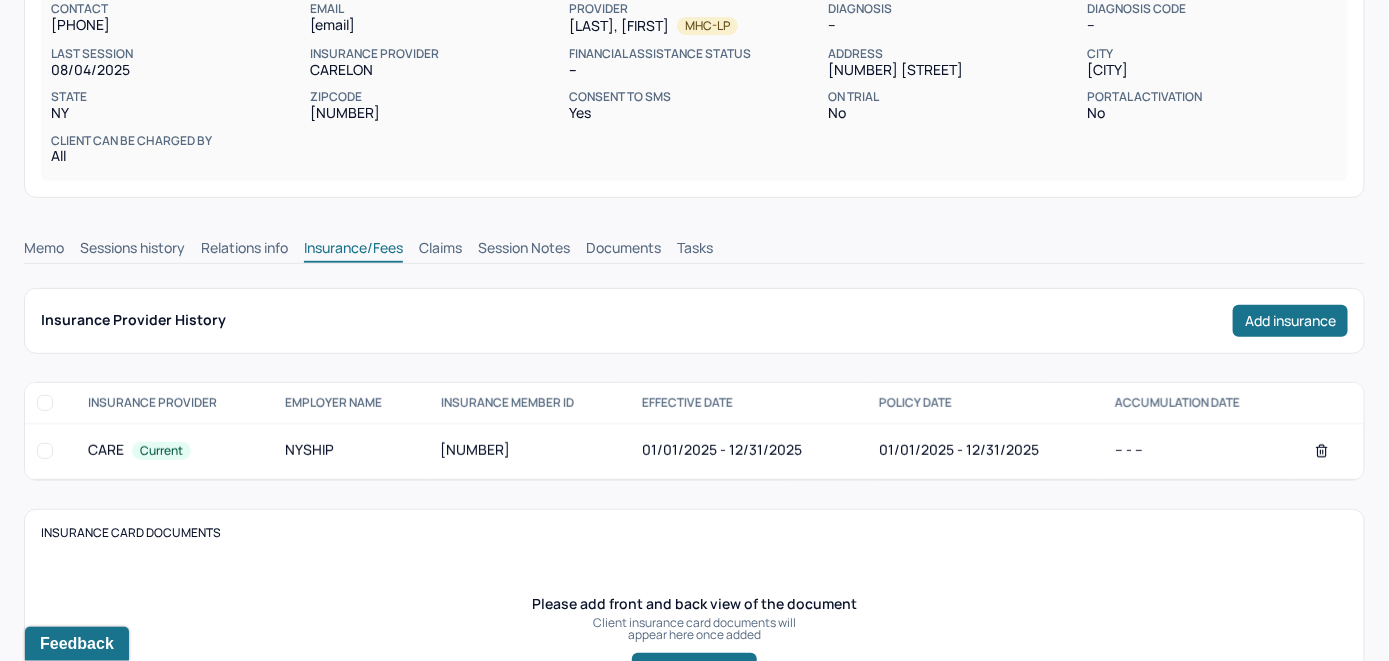 scroll, scrollTop: 214, scrollLeft: 0, axis: vertical 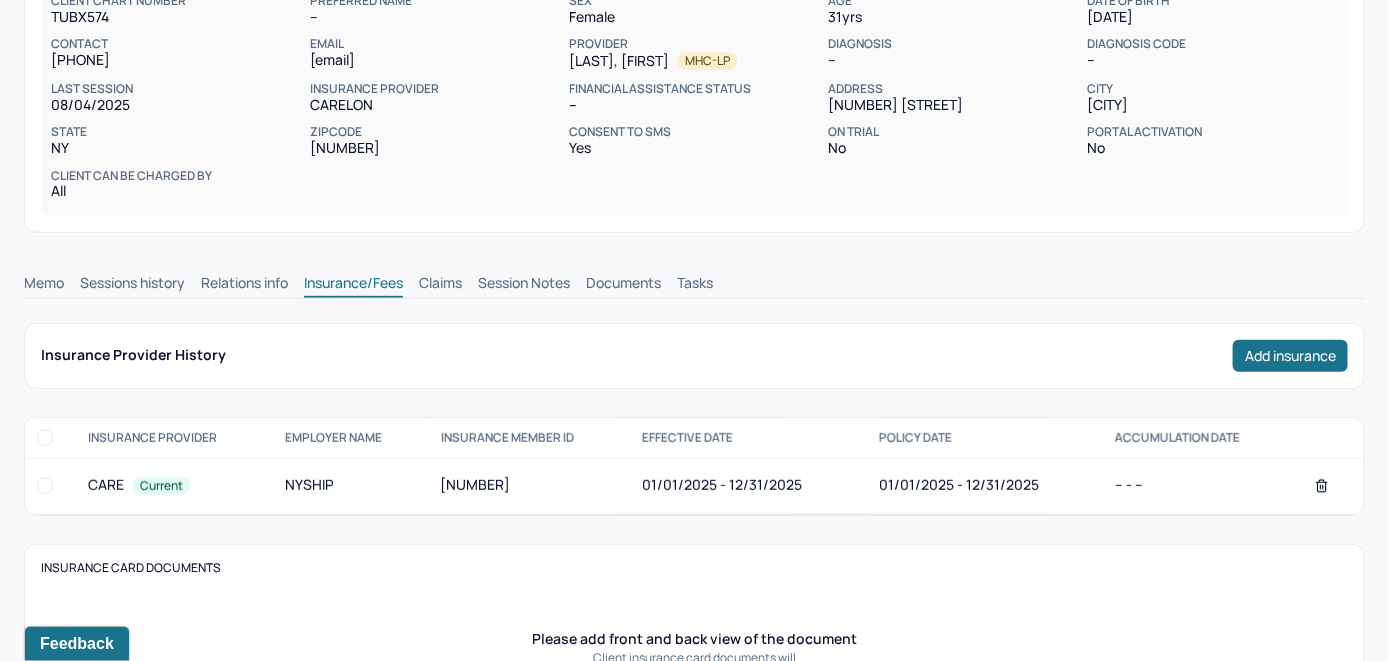 click on "Claims" at bounding box center (440, 285) 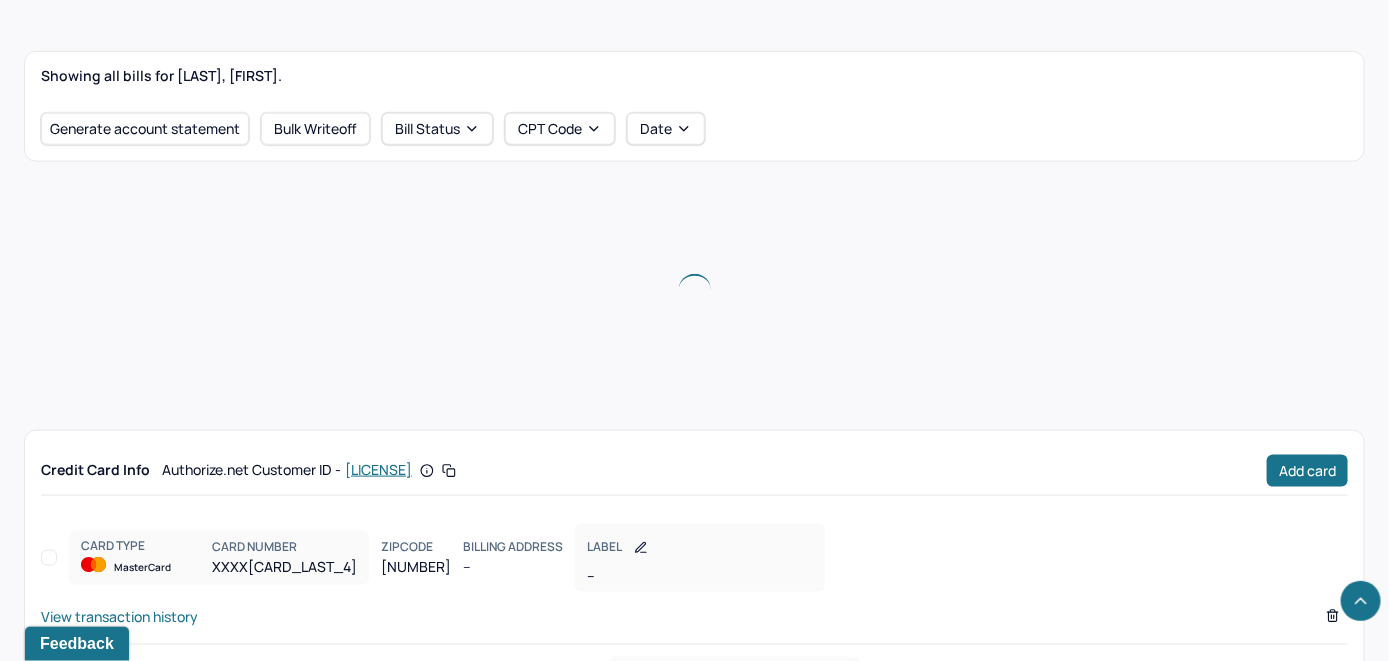 scroll, scrollTop: 718, scrollLeft: 0, axis: vertical 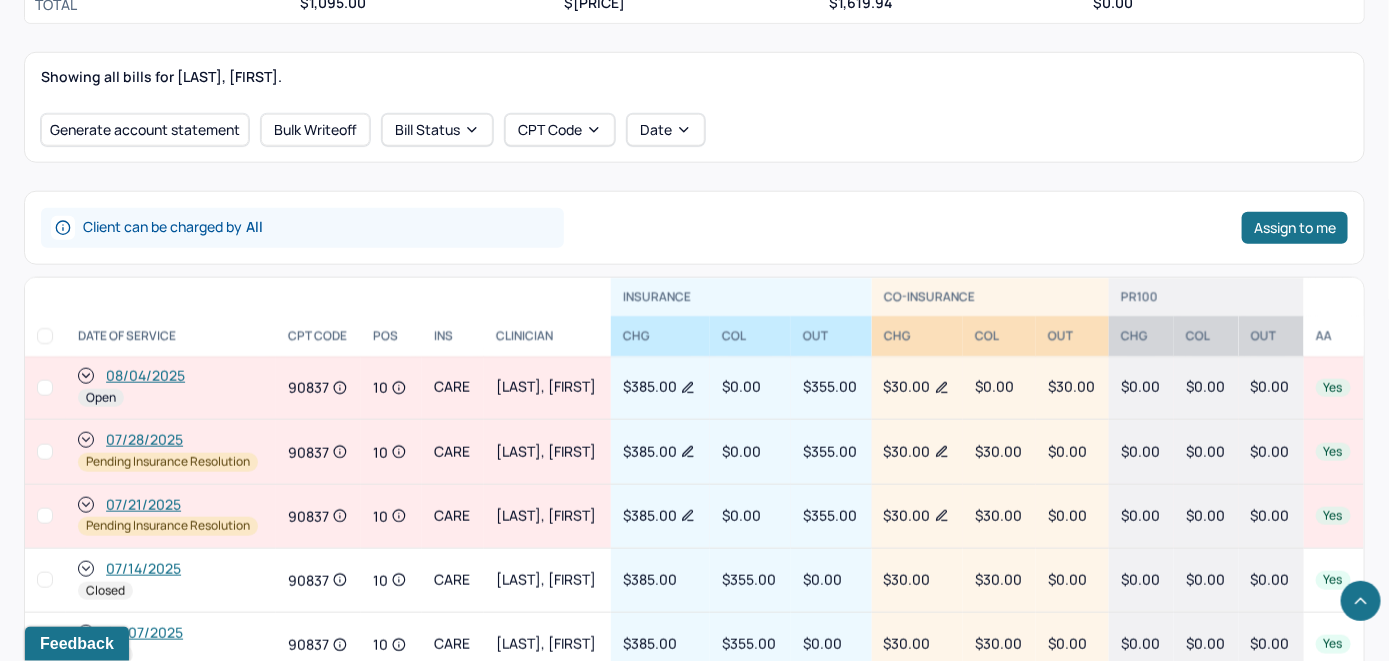 click on "08/04/2025" at bounding box center (145, 376) 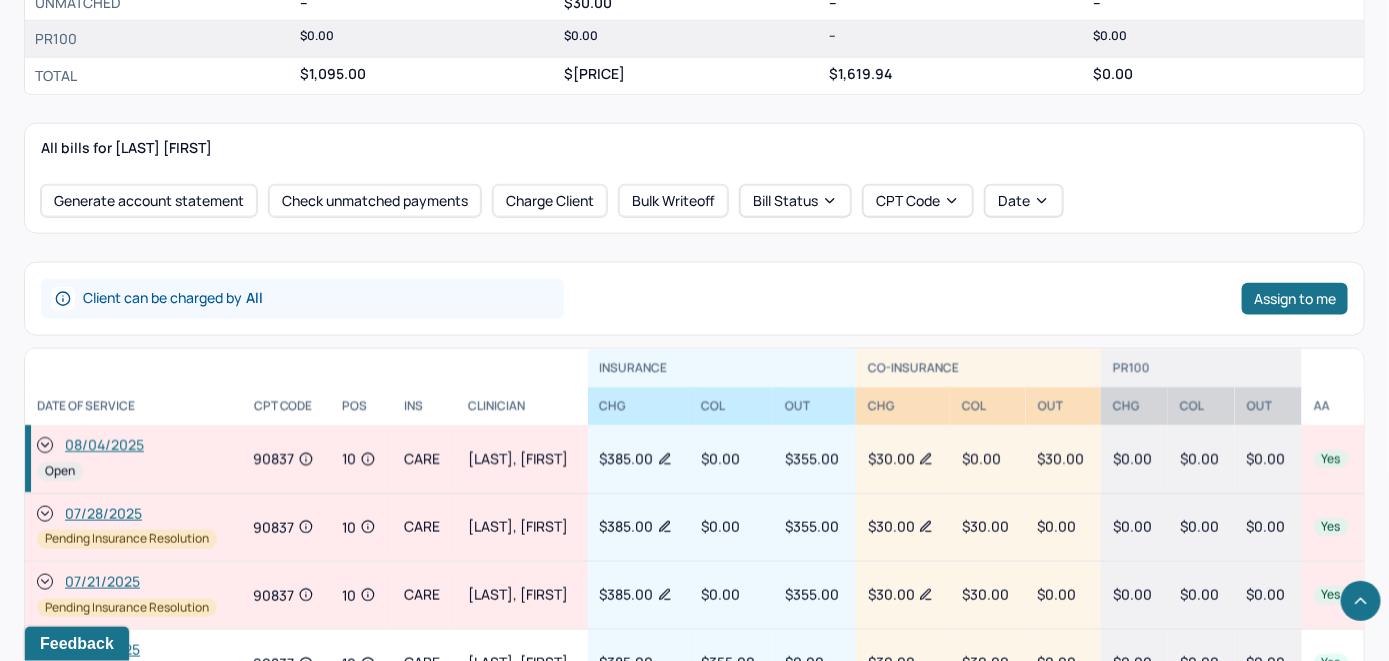 scroll, scrollTop: 800, scrollLeft: 0, axis: vertical 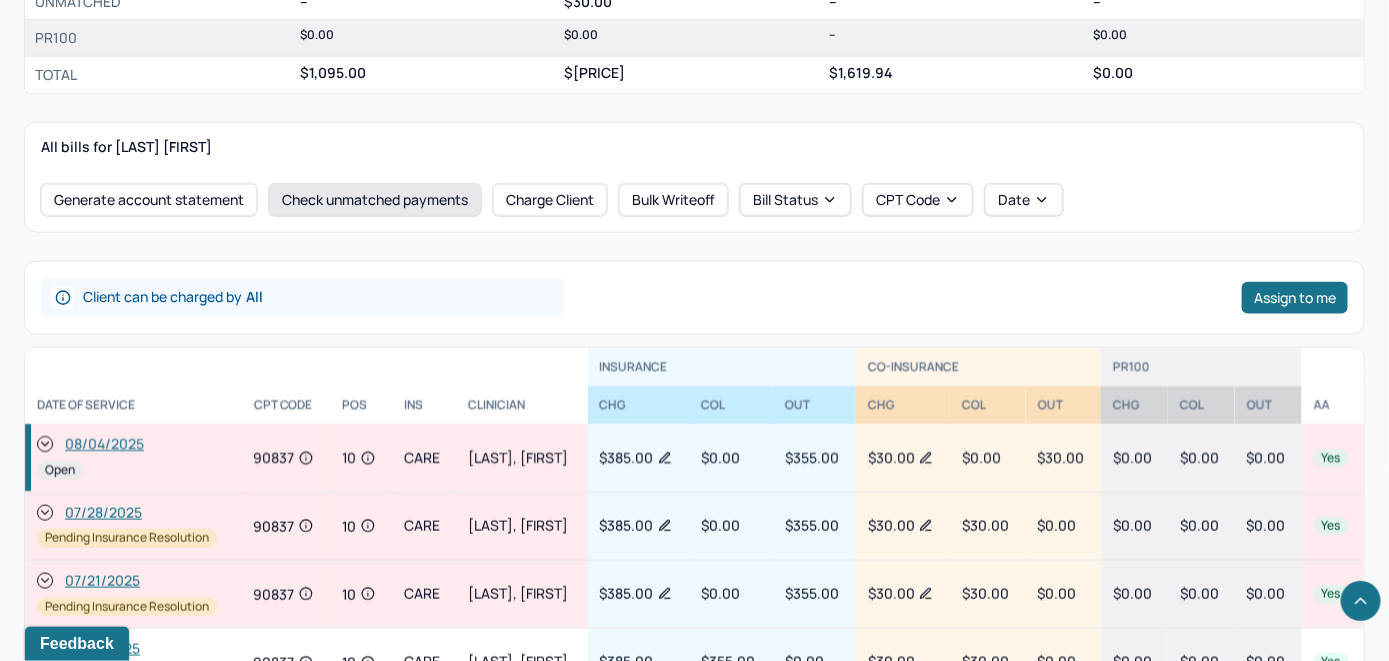 click on "Check unmatched payments" at bounding box center [375, 200] 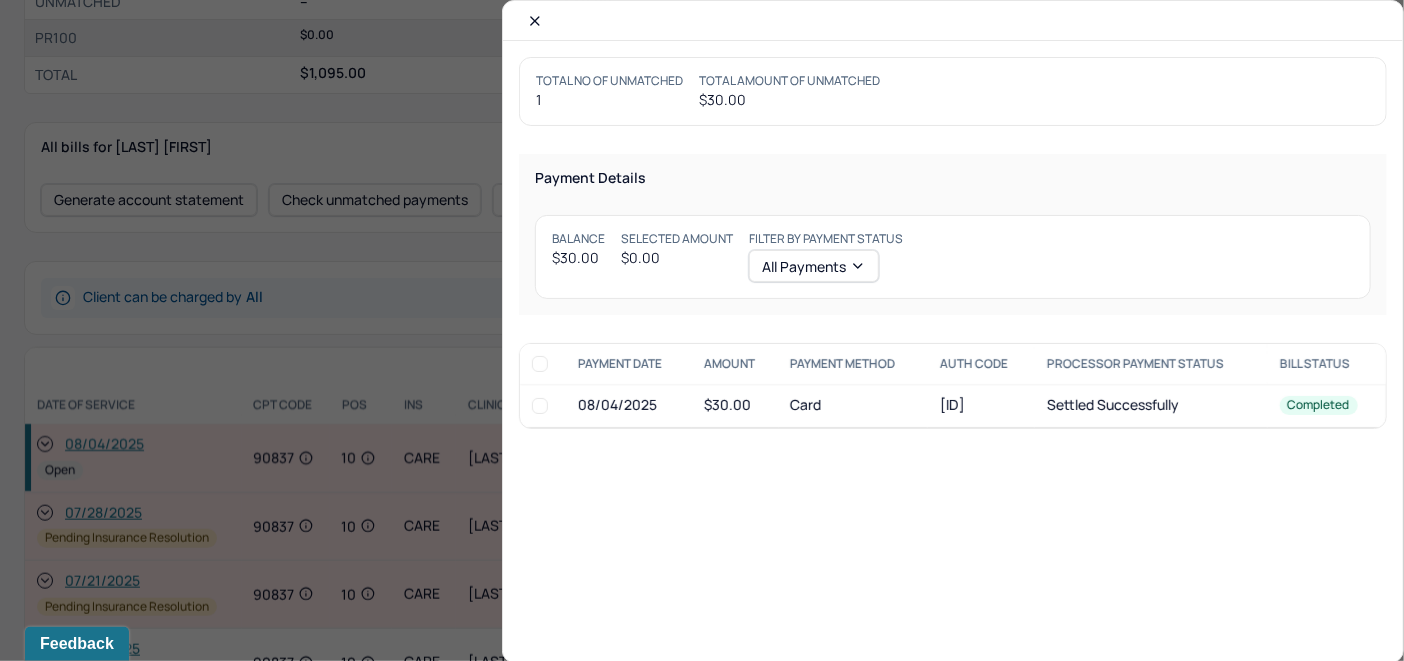 click at bounding box center (540, 406) 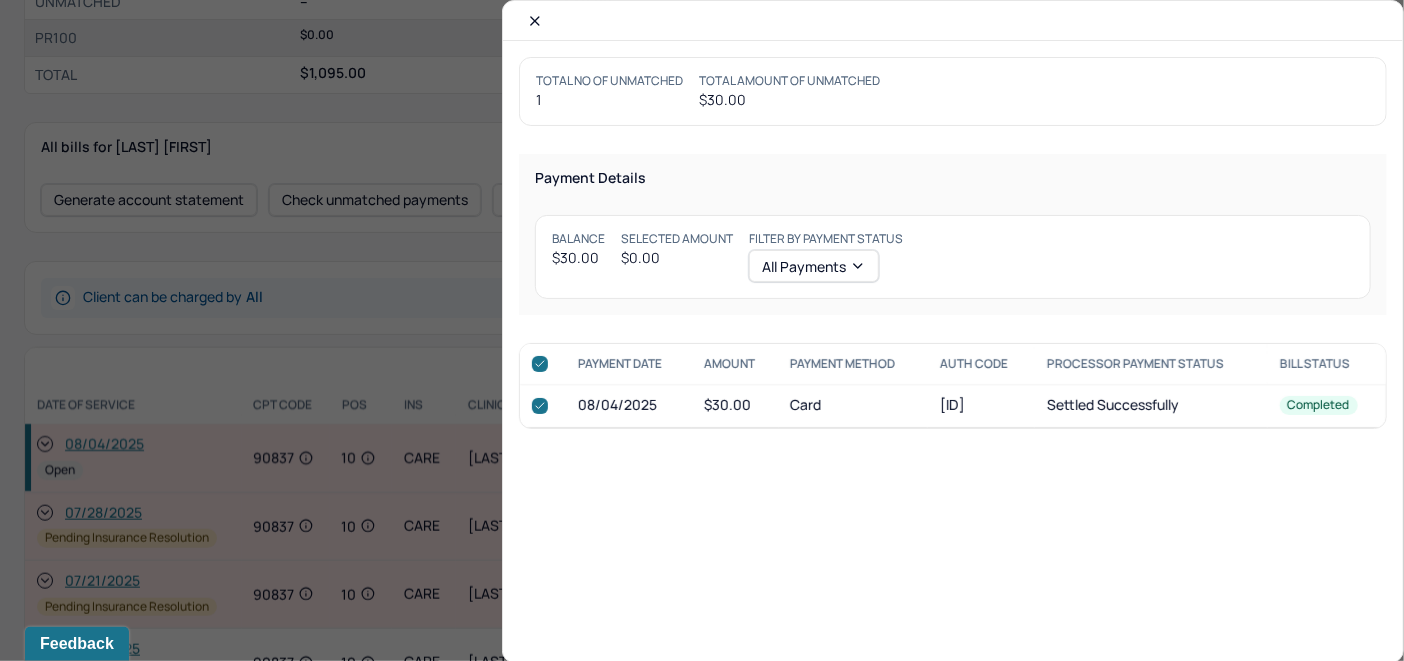 checkbox on "true" 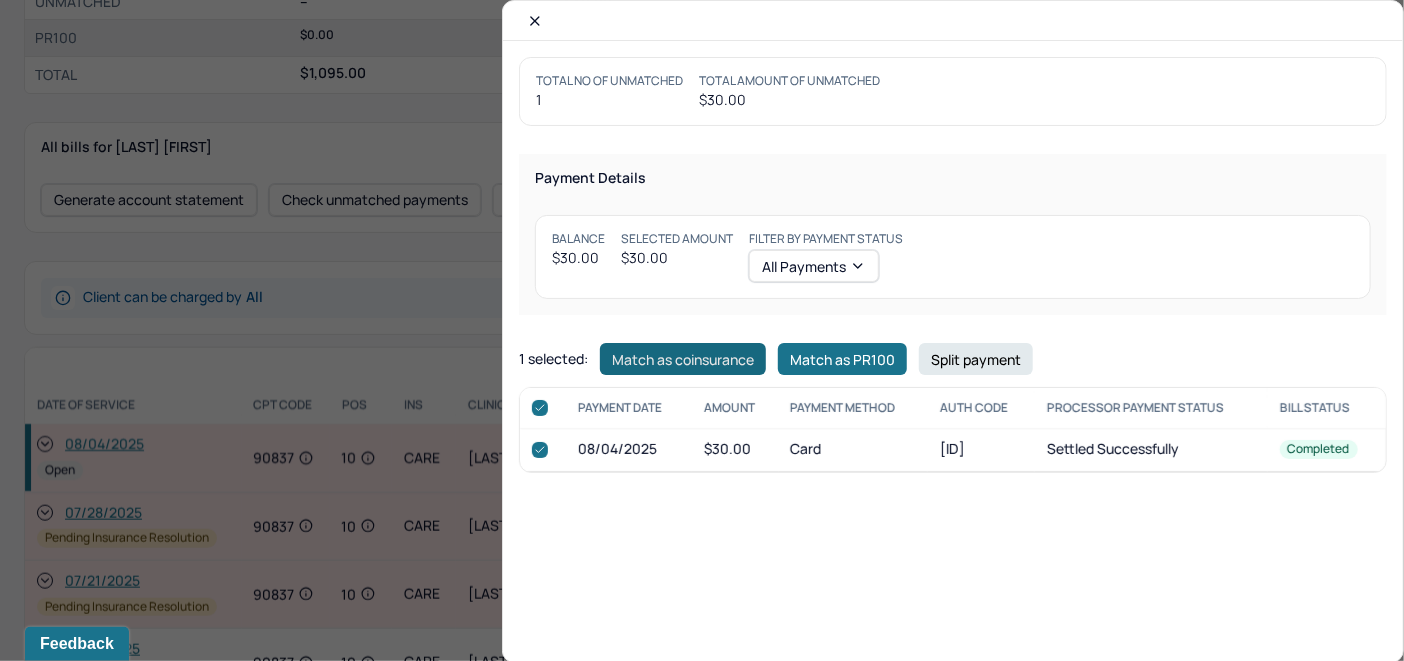 click on "Match as coinsurance" at bounding box center [683, 359] 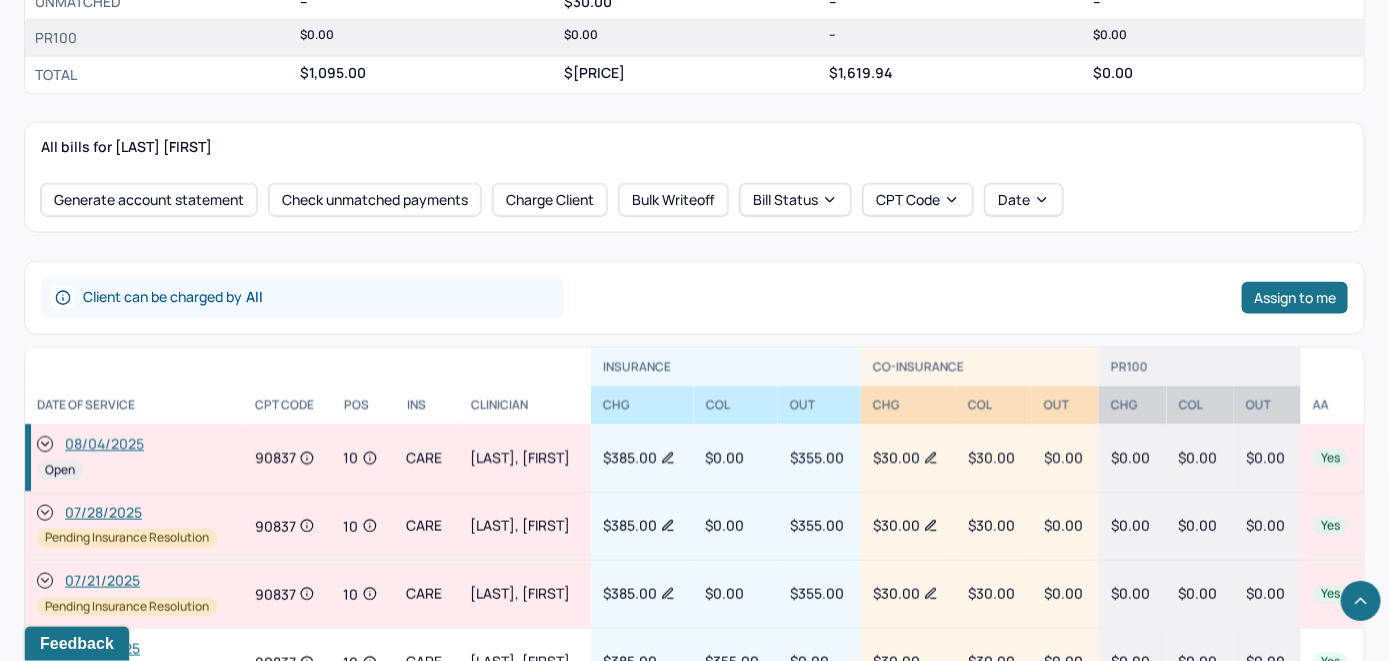 click 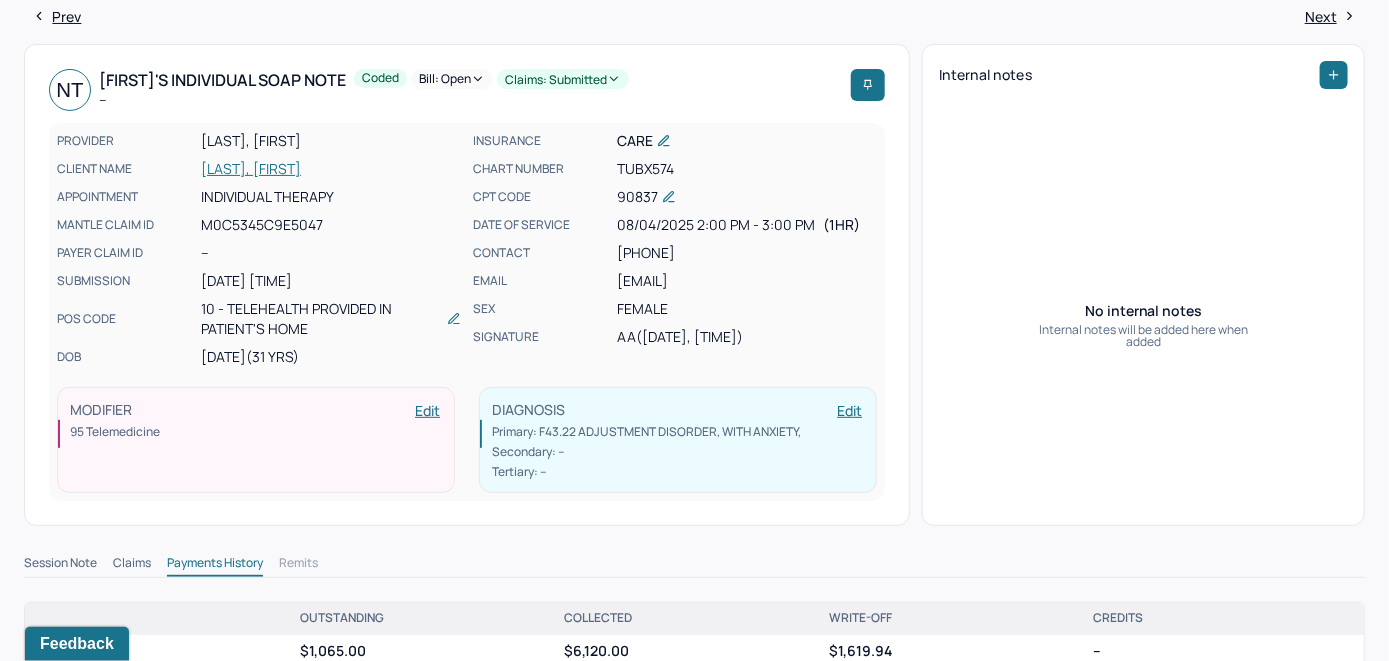 scroll, scrollTop: 0, scrollLeft: 0, axis: both 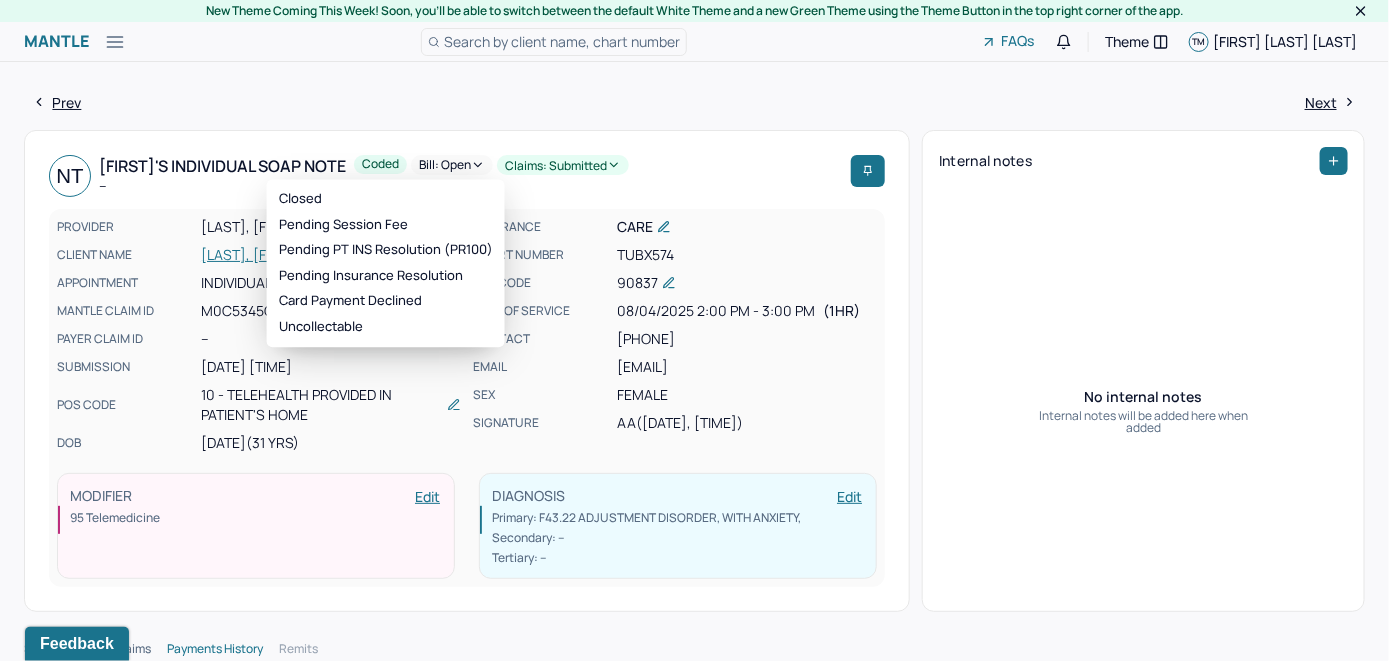 click on "Bill: Open" at bounding box center [452, 165] 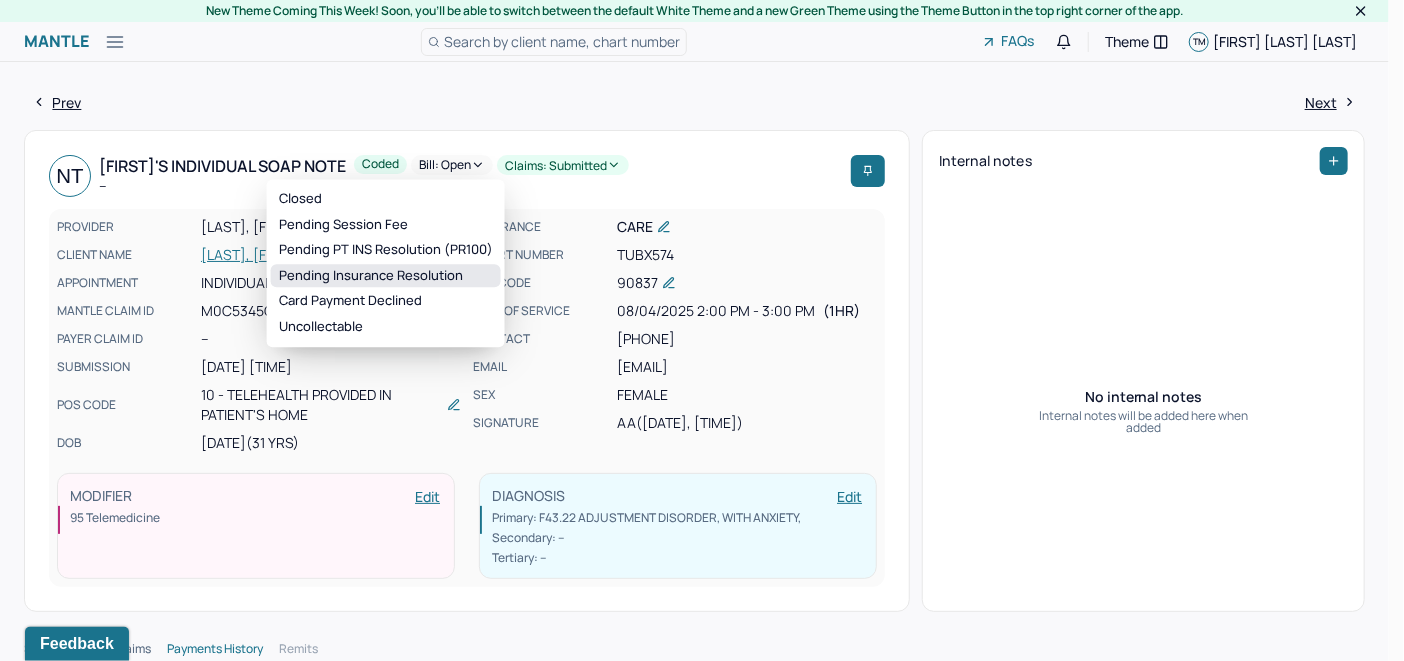 click on "Pending Insurance Resolution" at bounding box center (386, 276) 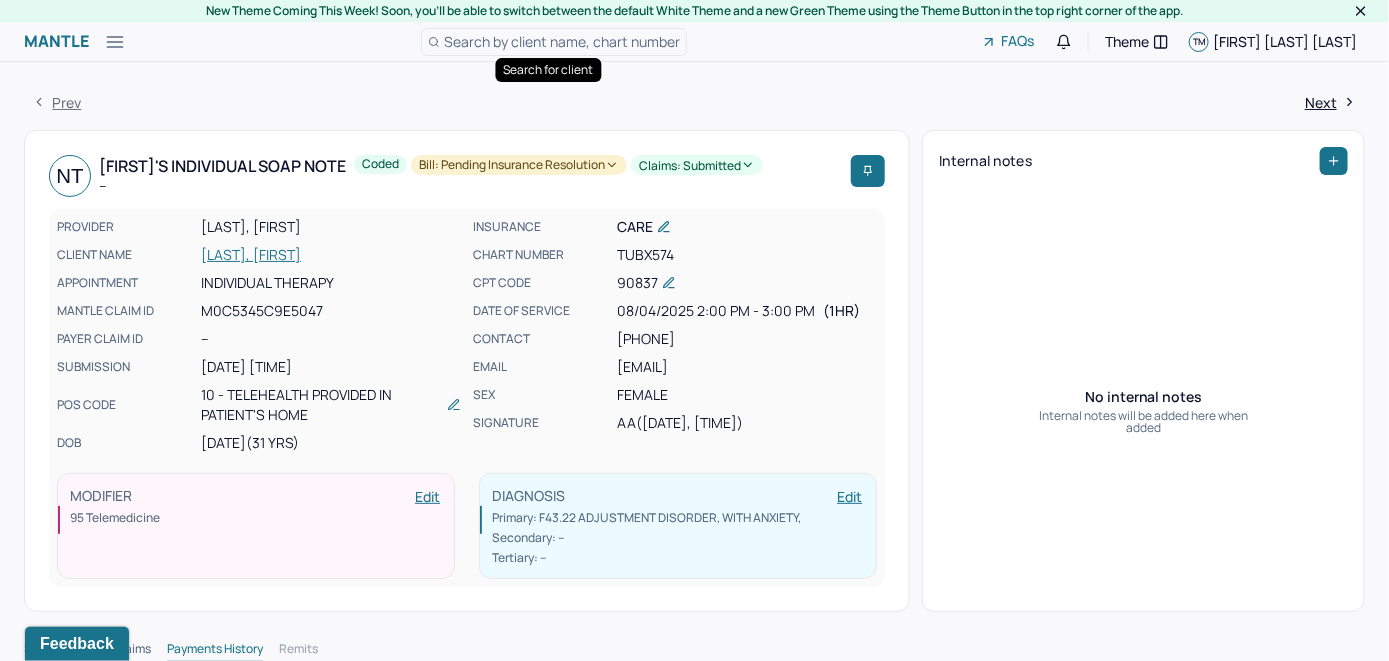 click on "Search by client name, chart number" at bounding box center (554, 42) 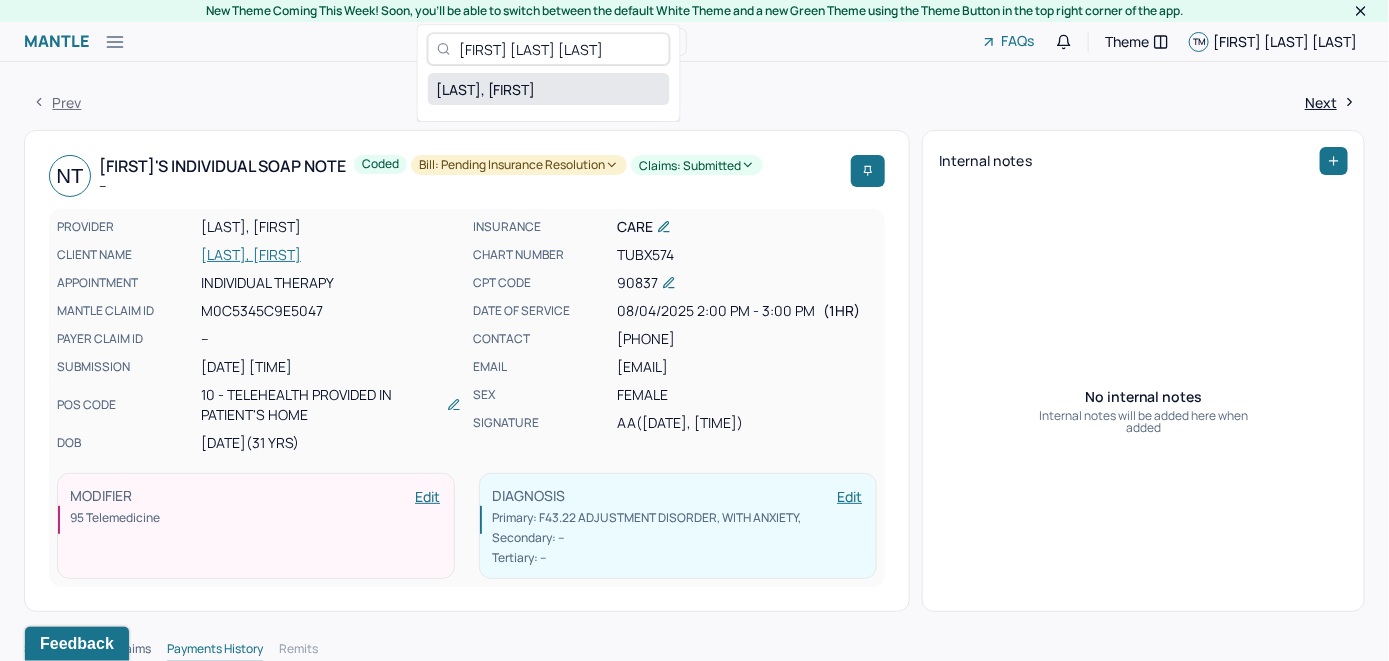 type on "[FIRST] [LAST] [LAST]" 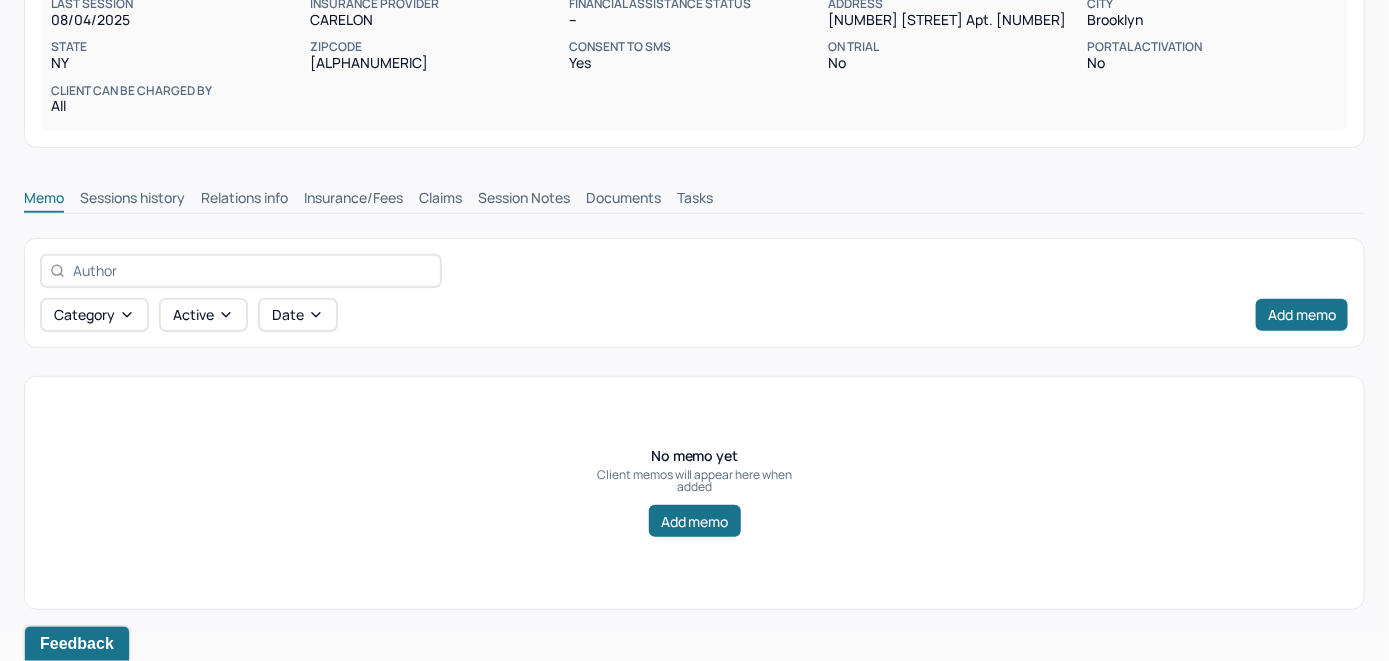 scroll, scrollTop: 314, scrollLeft: 0, axis: vertical 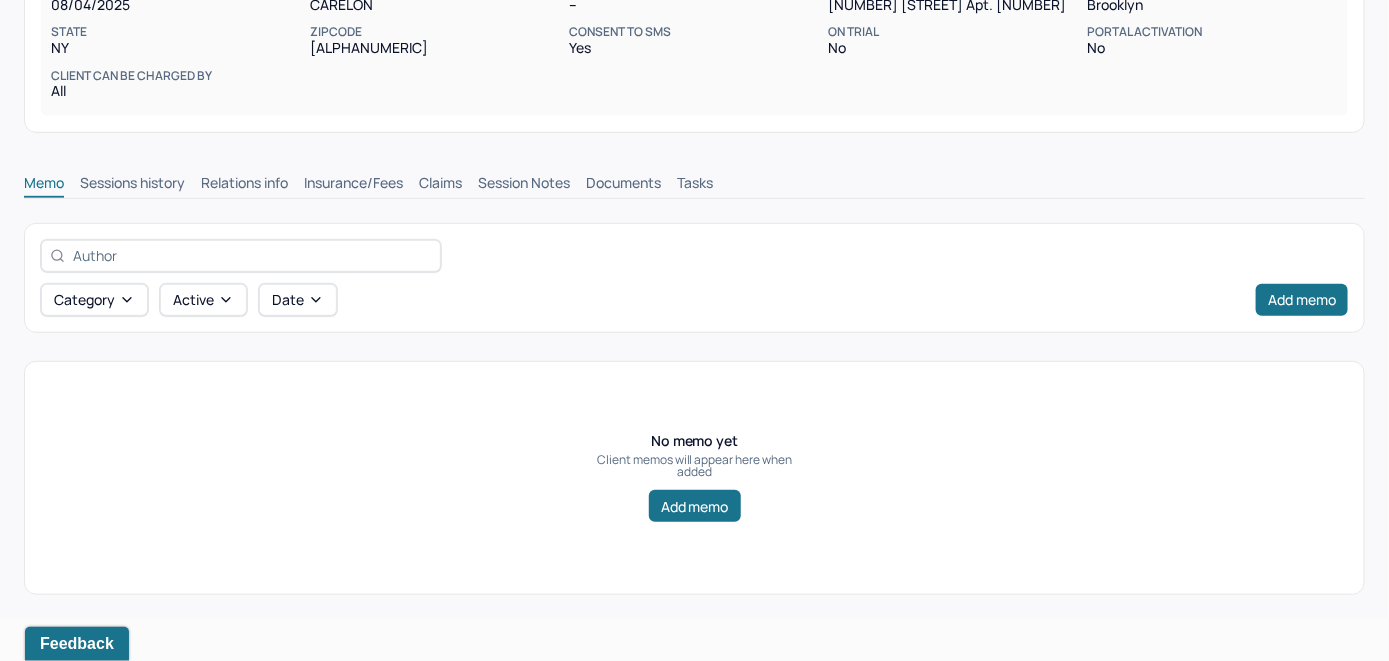 click on "Insurance/Fees" at bounding box center (353, 185) 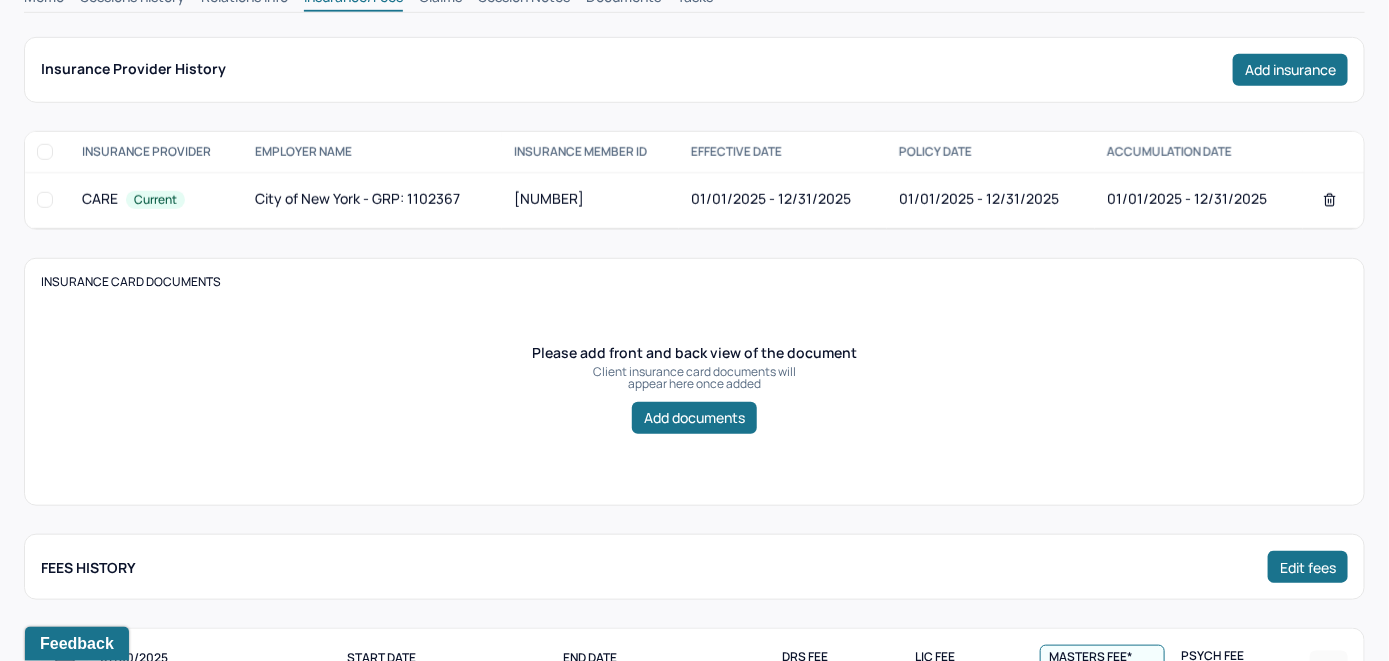 scroll, scrollTop: 314, scrollLeft: 0, axis: vertical 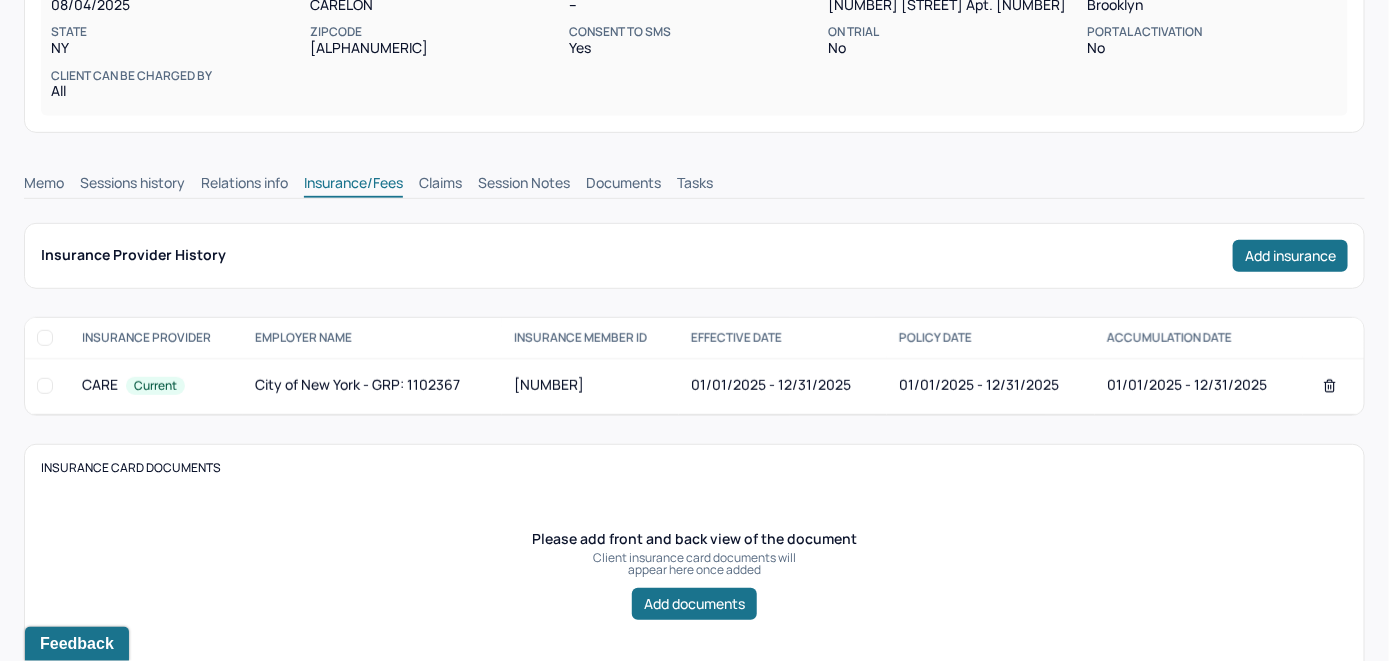 click on "Claims" at bounding box center [440, 185] 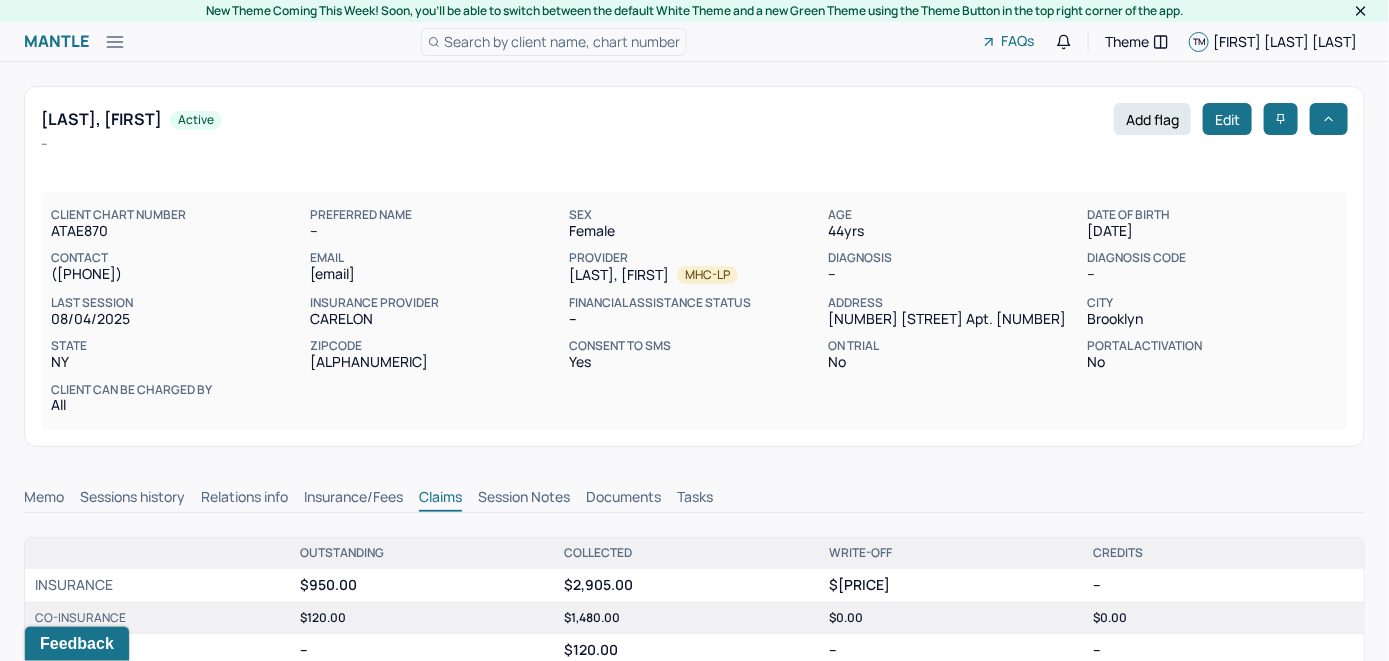 scroll, scrollTop: 0, scrollLeft: 0, axis: both 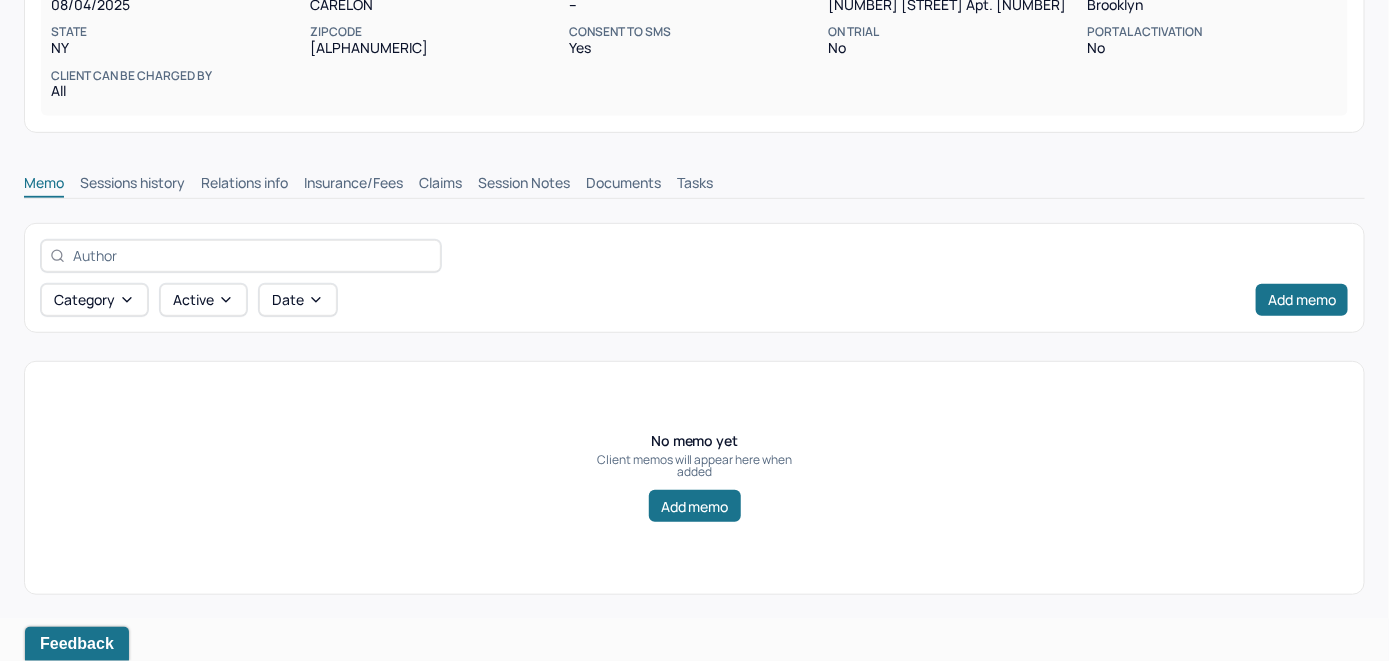 click on "Insurance/Fees" at bounding box center [353, 185] 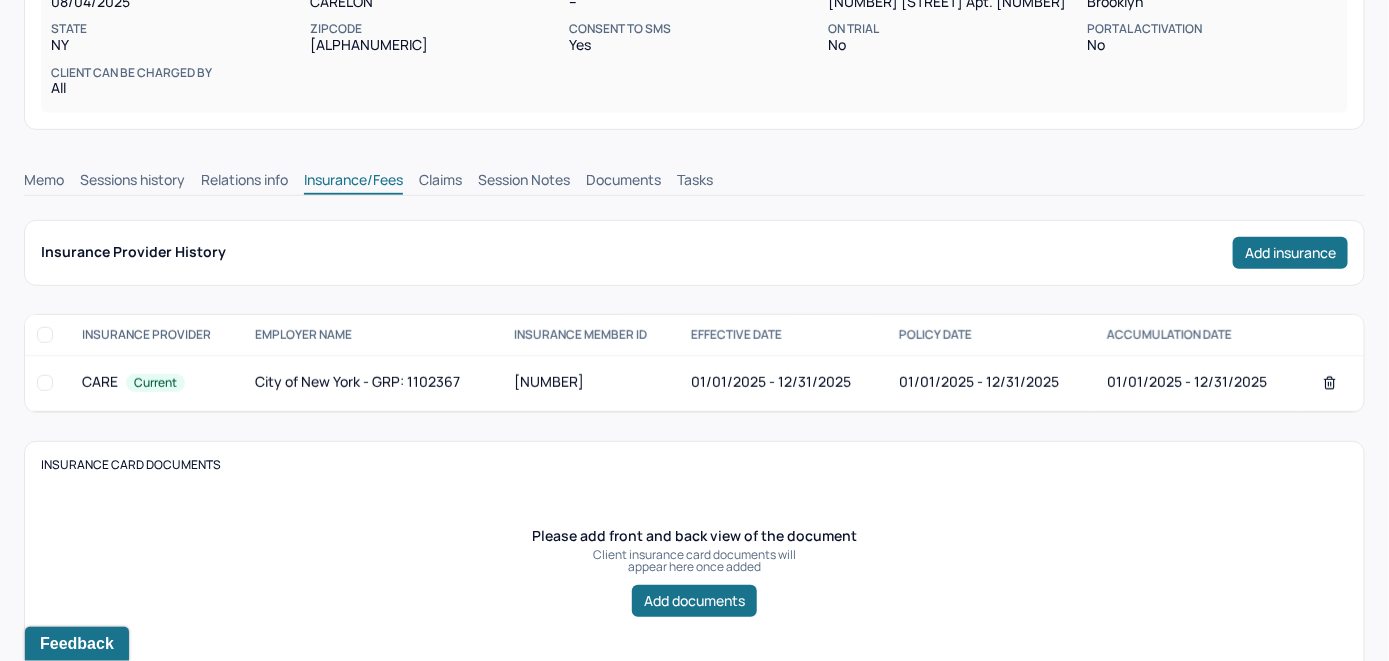 scroll, scrollTop: 314, scrollLeft: 0, axis: vertical 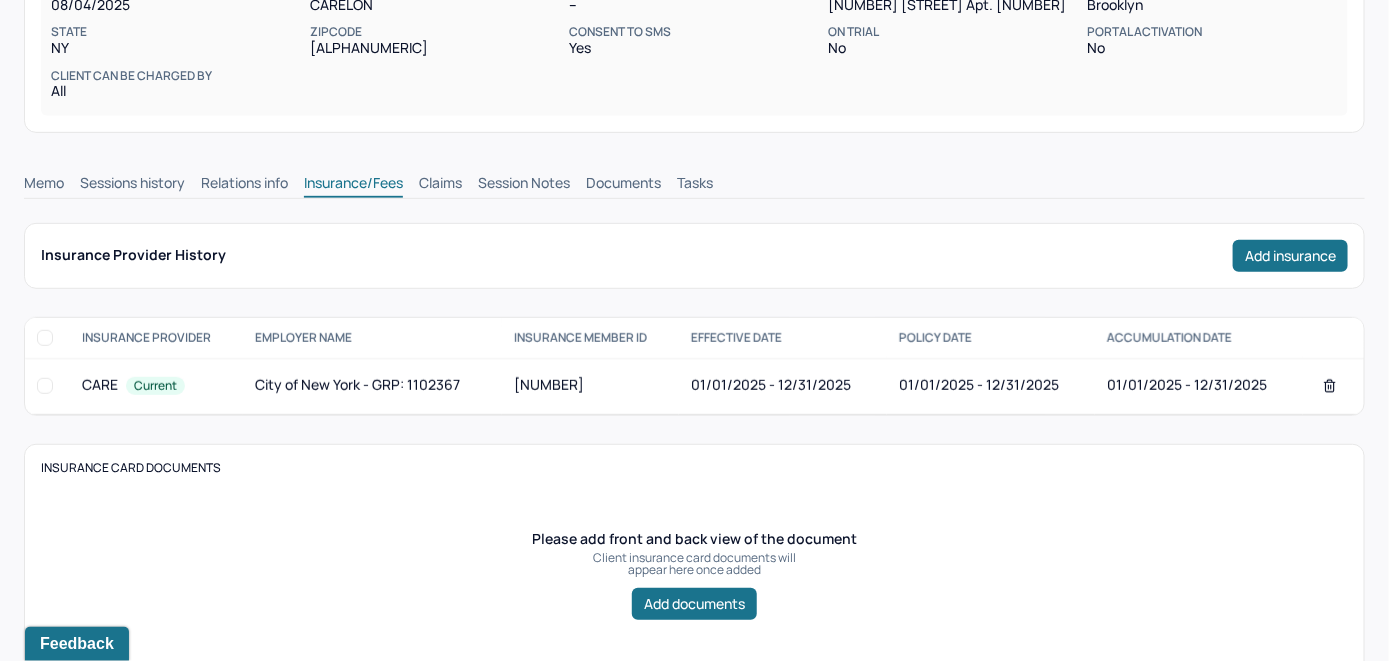 click on "Claims" at bounding box center [440, 185] 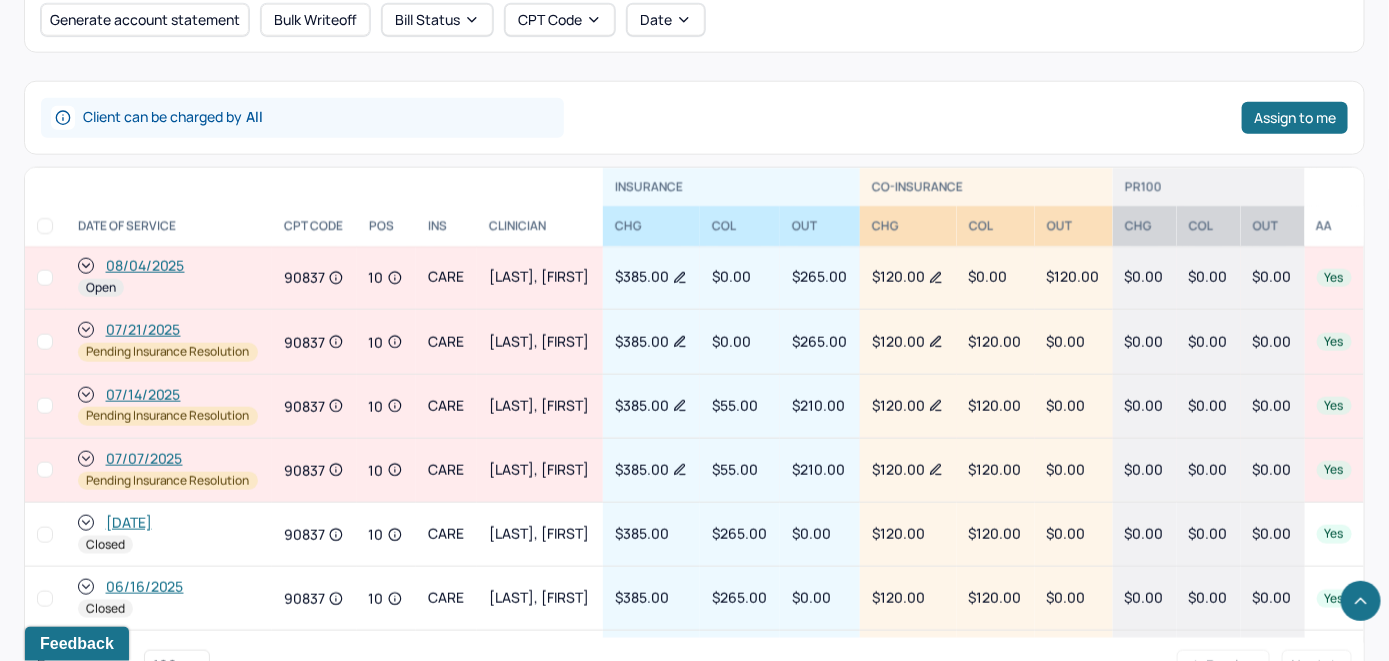 scroll, scrollTop: 914, scrollLeft: 0, axis: vertical 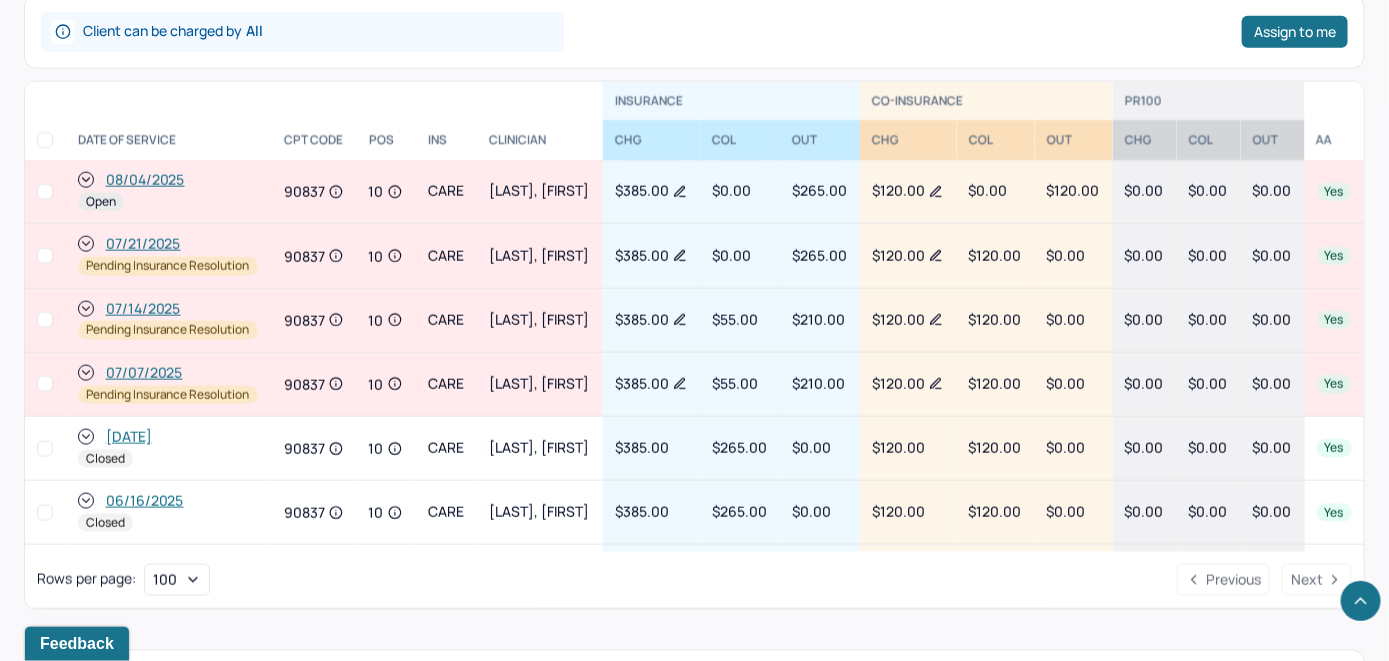 click on "08/04/2025" at bounding box center (145, 180) 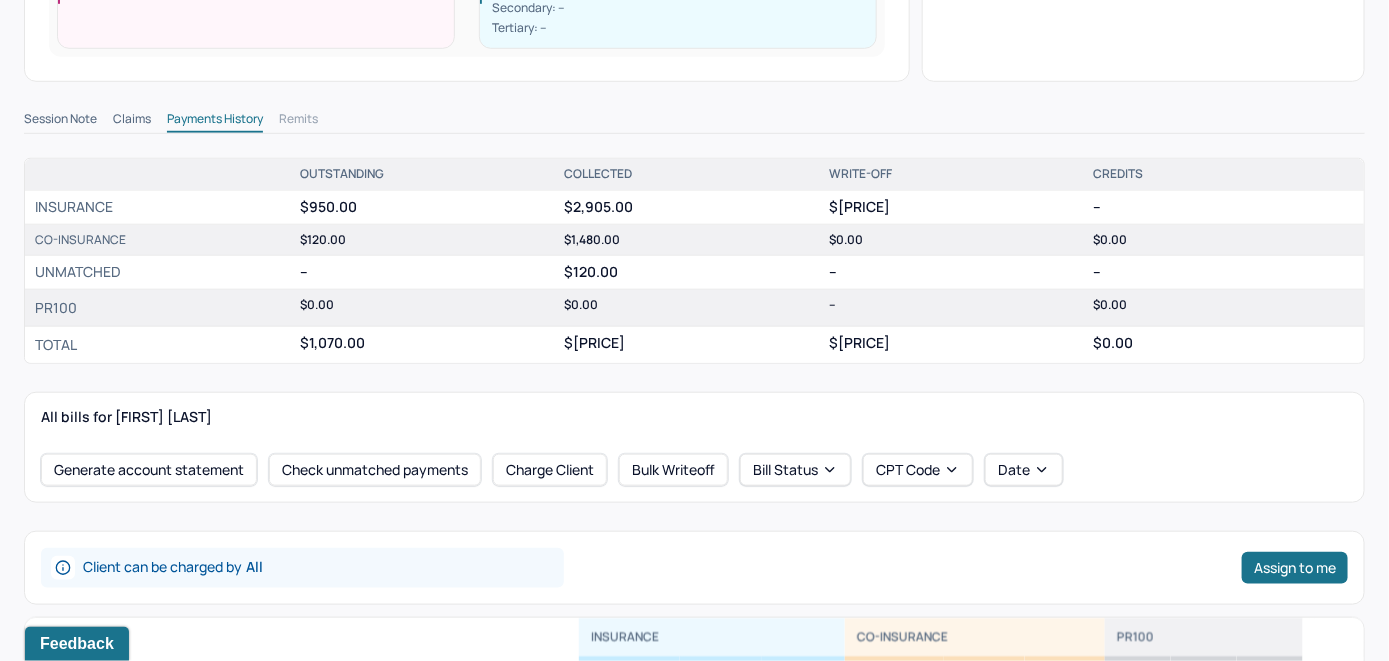 scroll, scrollTop: 600, scrollLeft: 0, axis: vertical 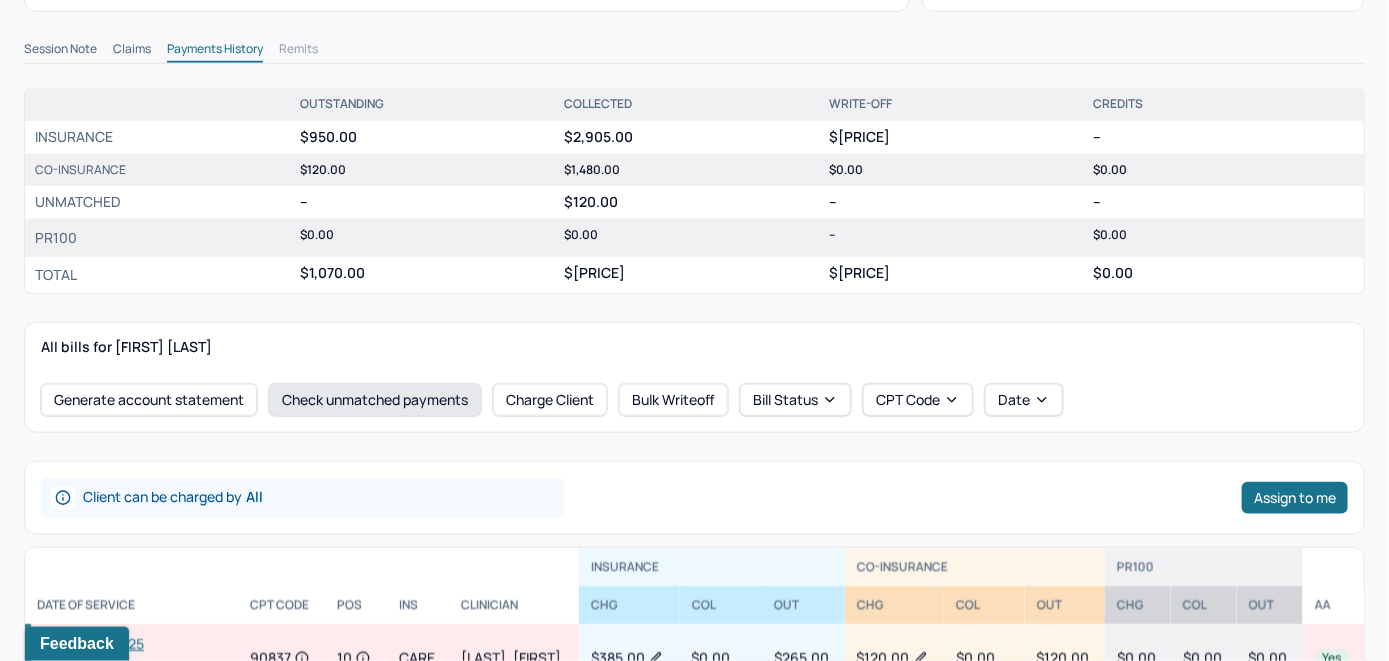 click on "Check unmatched payments" at bounding box center (375, 400) 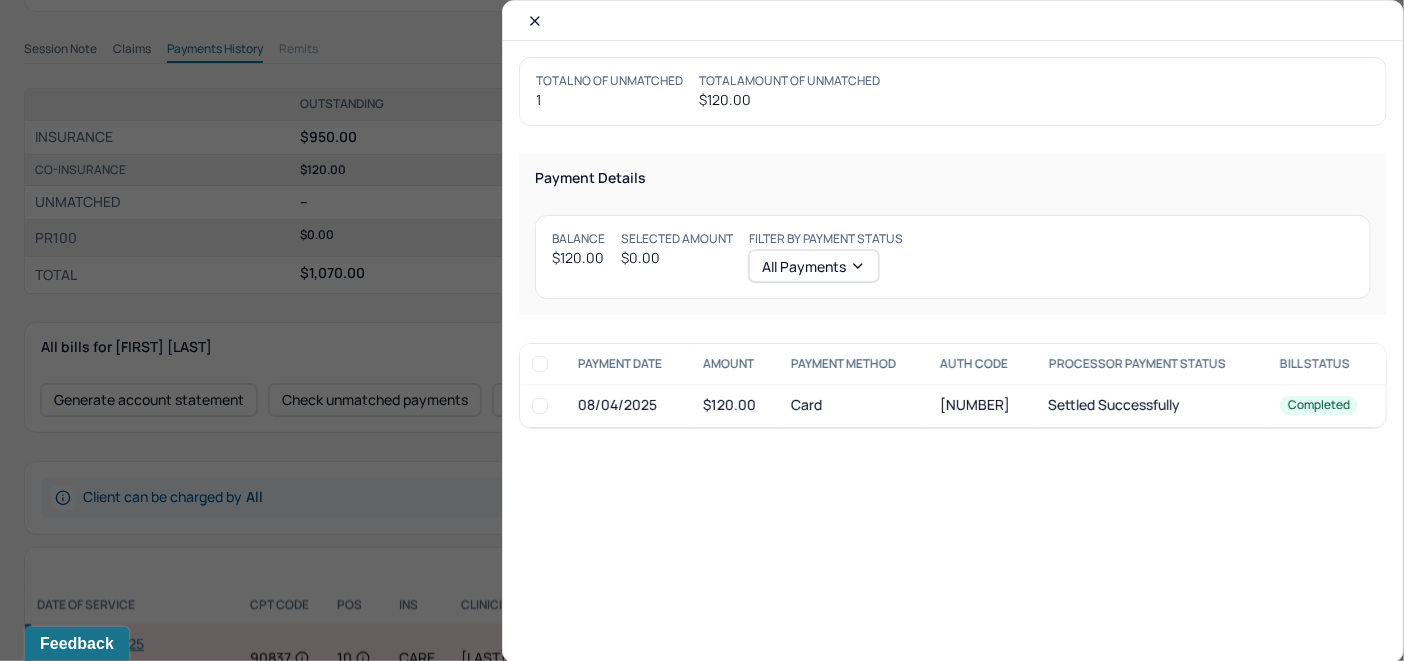click at bounding box center [540, 406] 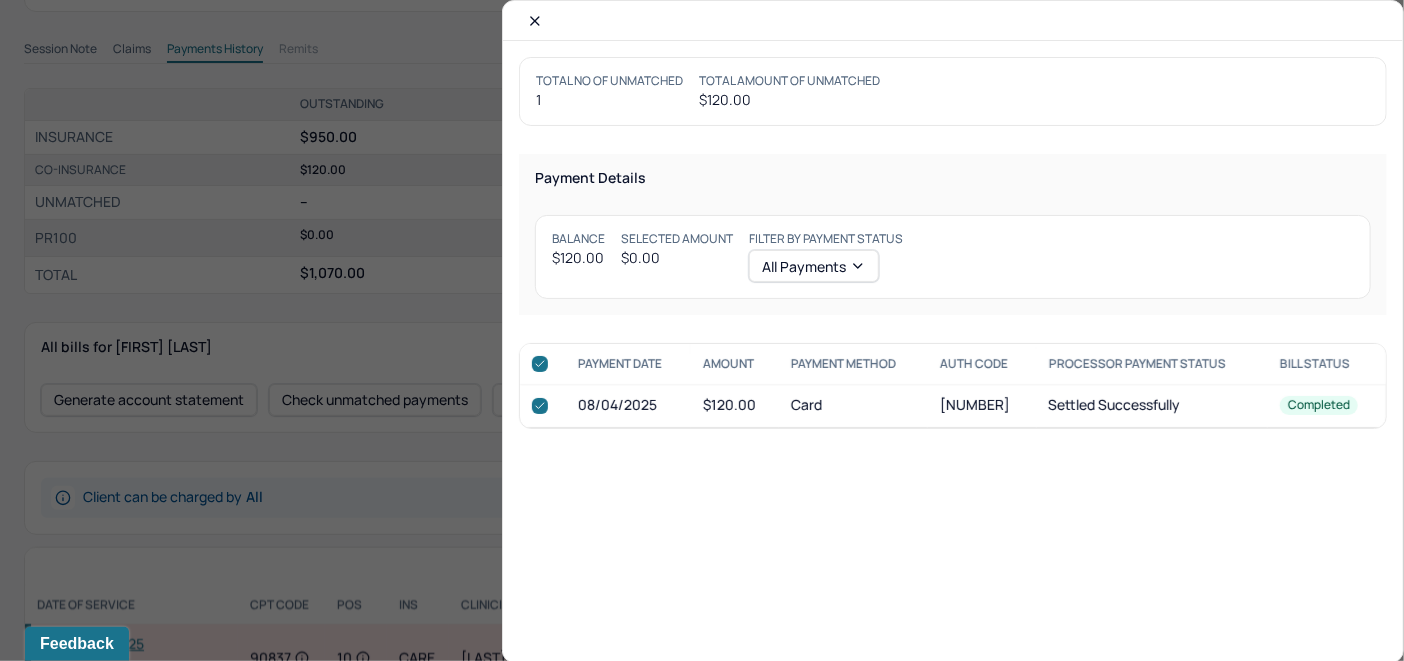 checkbox on "true" 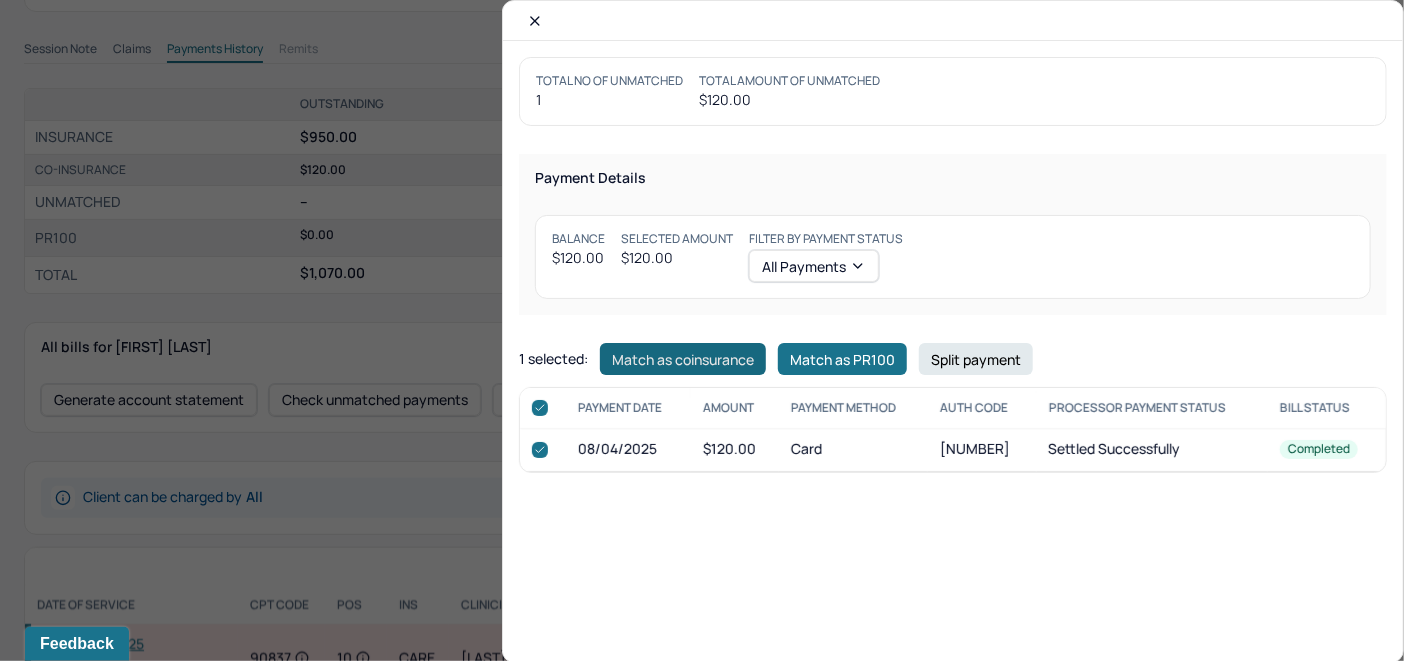 click on "Match as coinsurance" at bounding box center (683, 359) 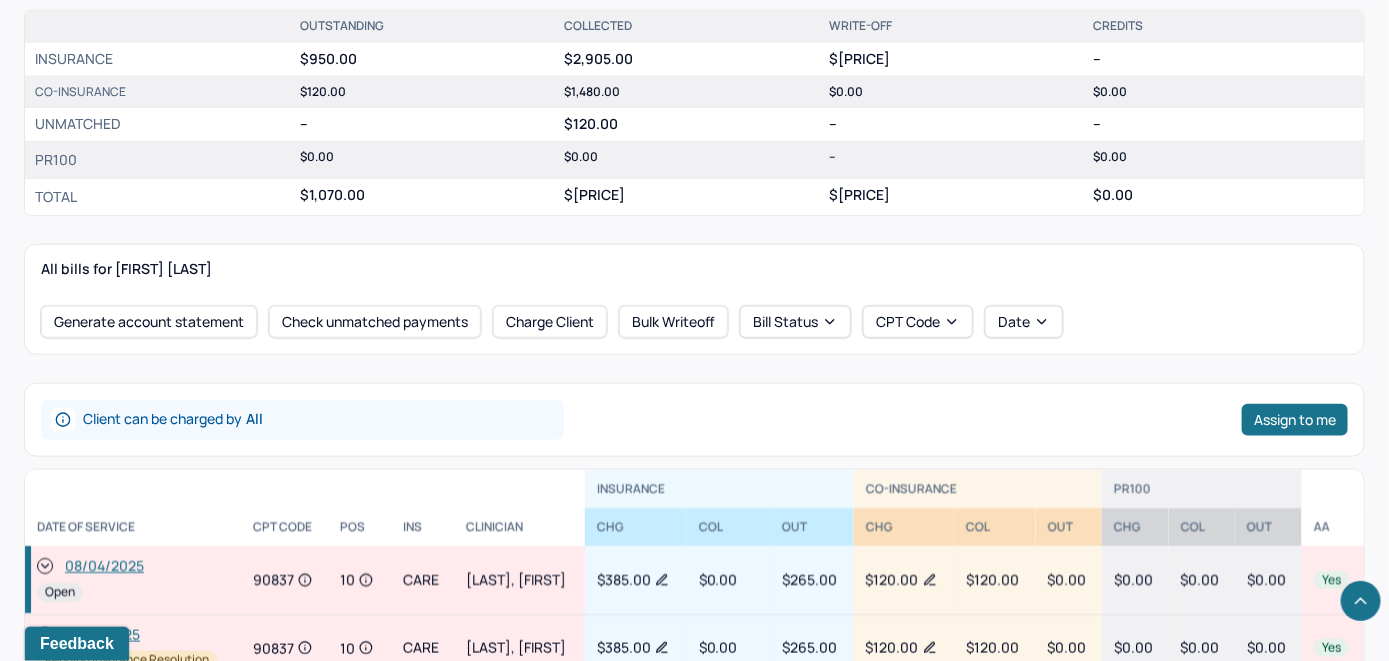 scroll, scrollTop: 800, scrollLeft: 0, axis: vertical 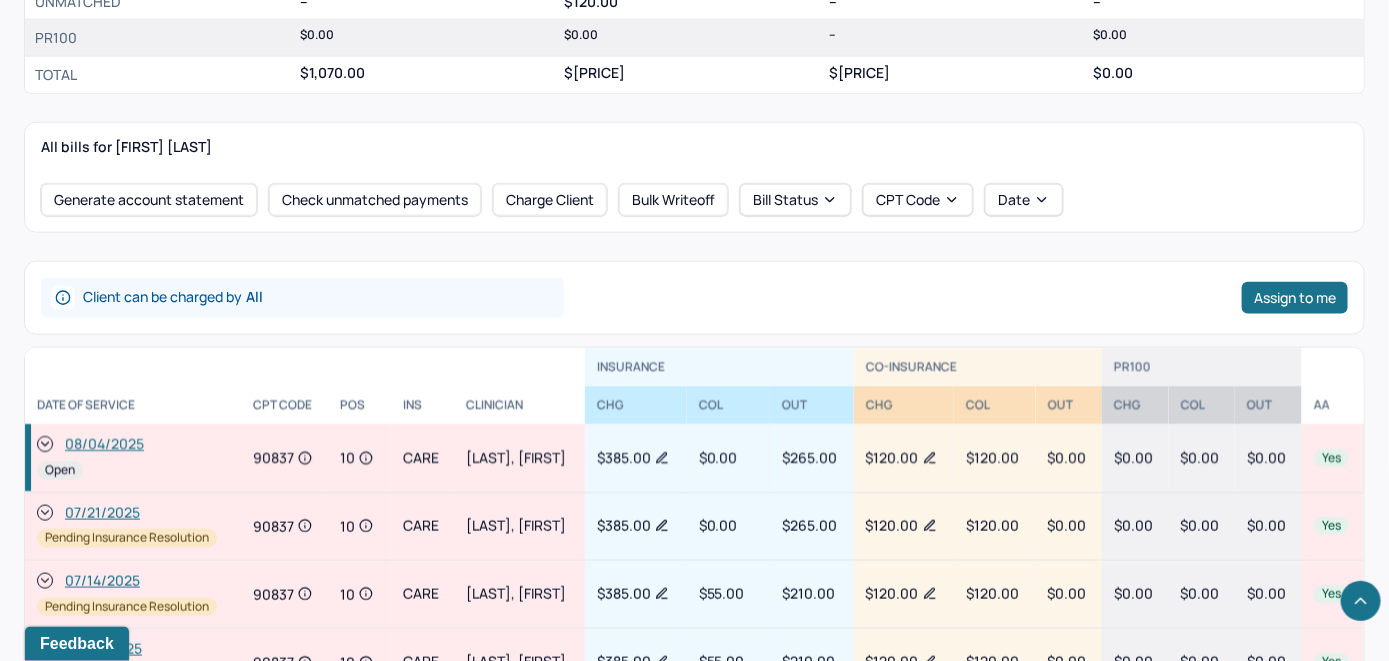 click 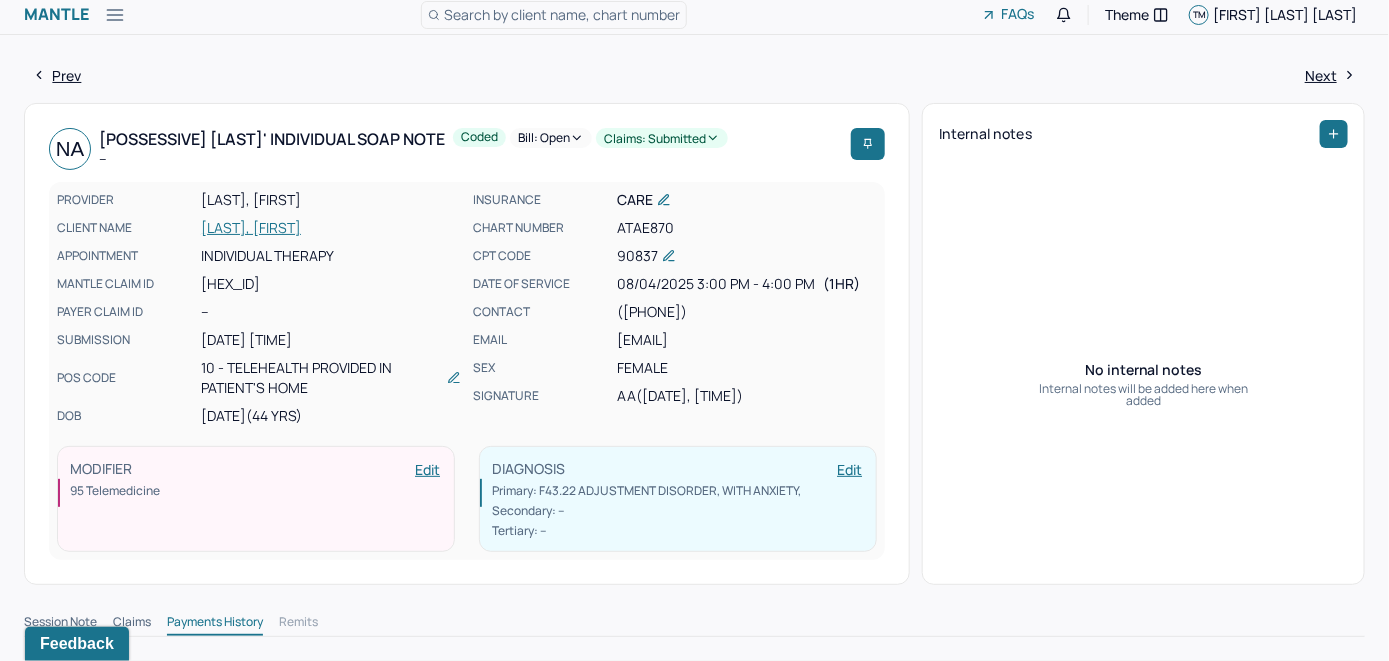 scroll, scrollTop: 0, scrollLeft: 0, axis: both 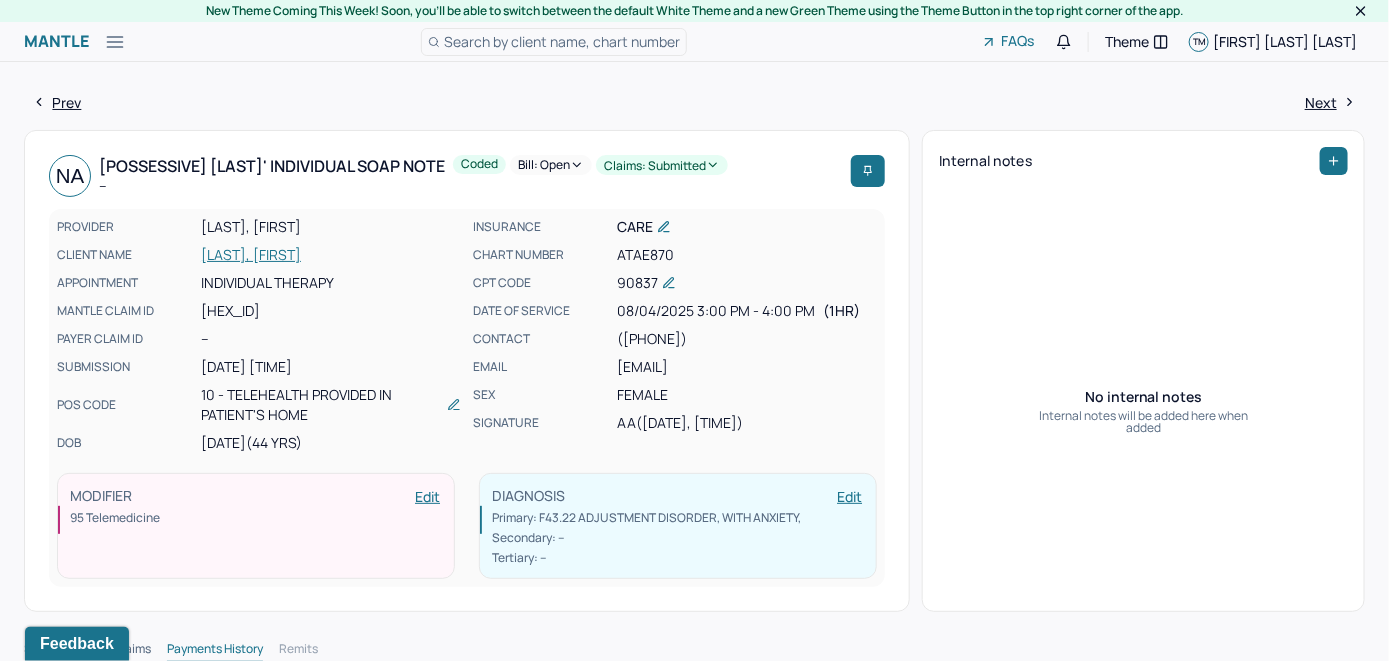click on "Bill: Open" at bounding box center [551, 165] 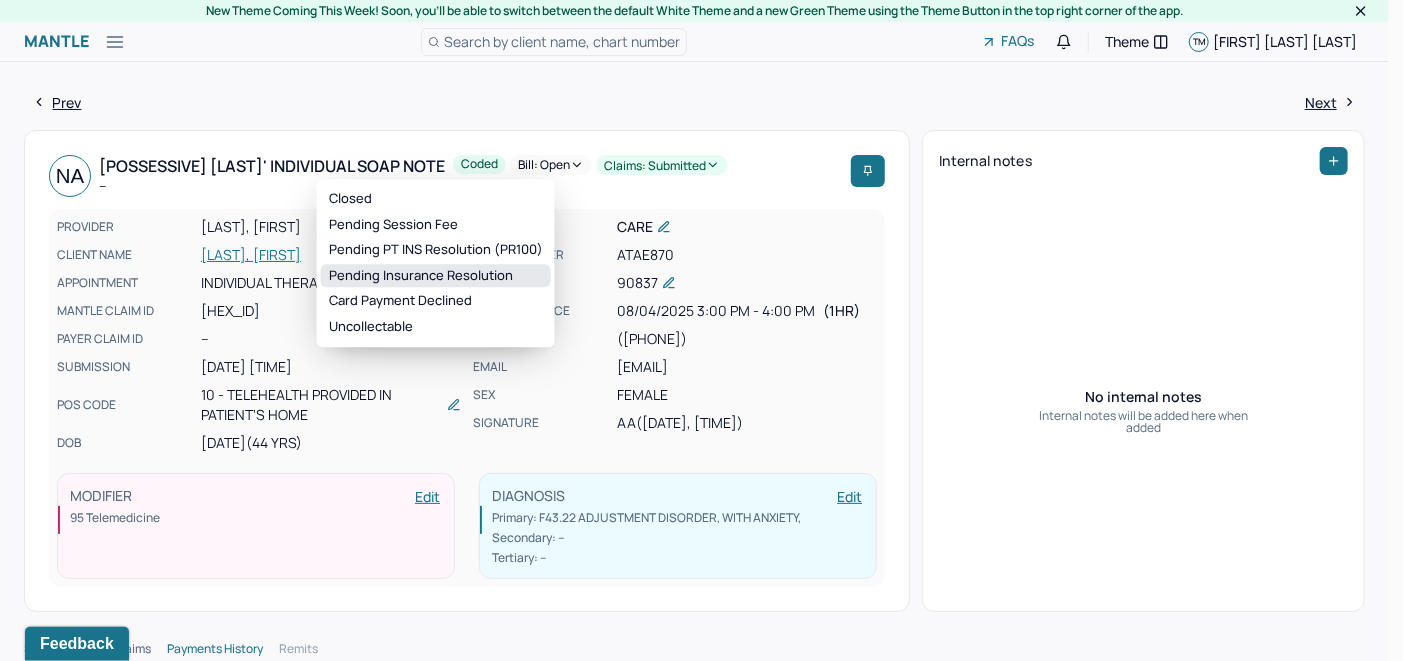 click on "Pending Insurance Resolution" at bounding box center (436, 276) 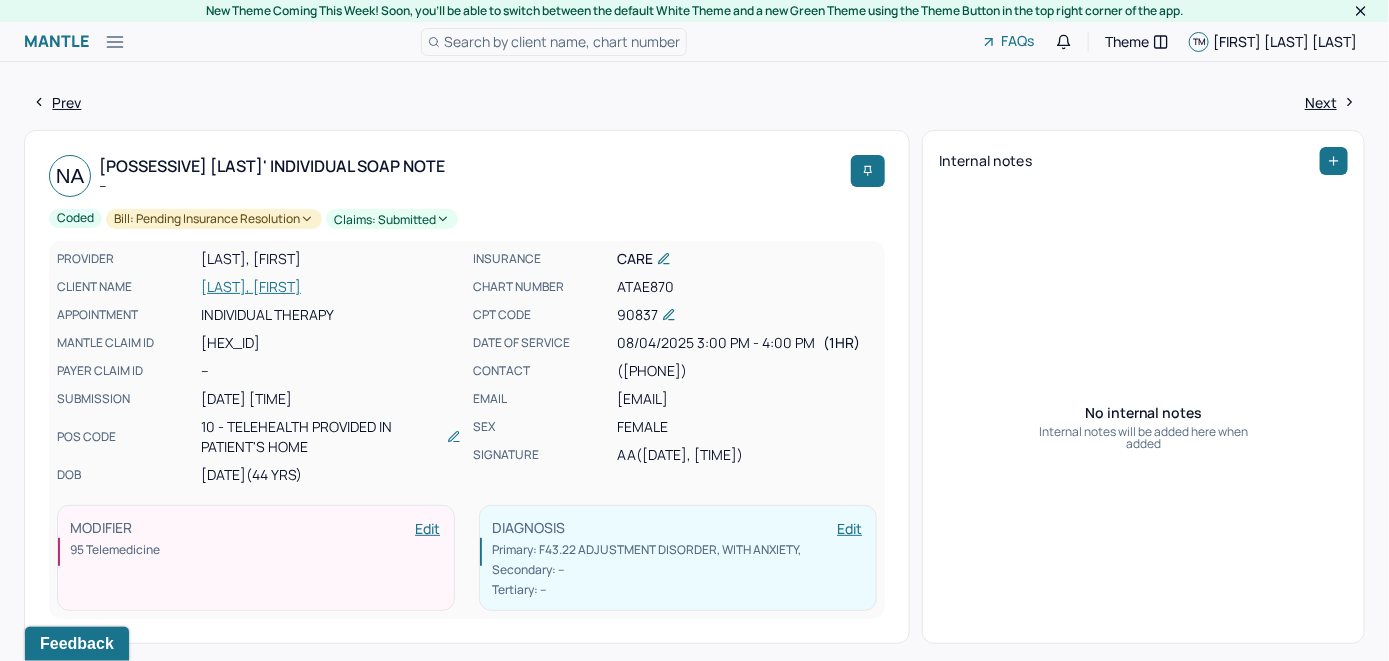 click on "Search by client name, chart number" at bounding box center (562, 41) 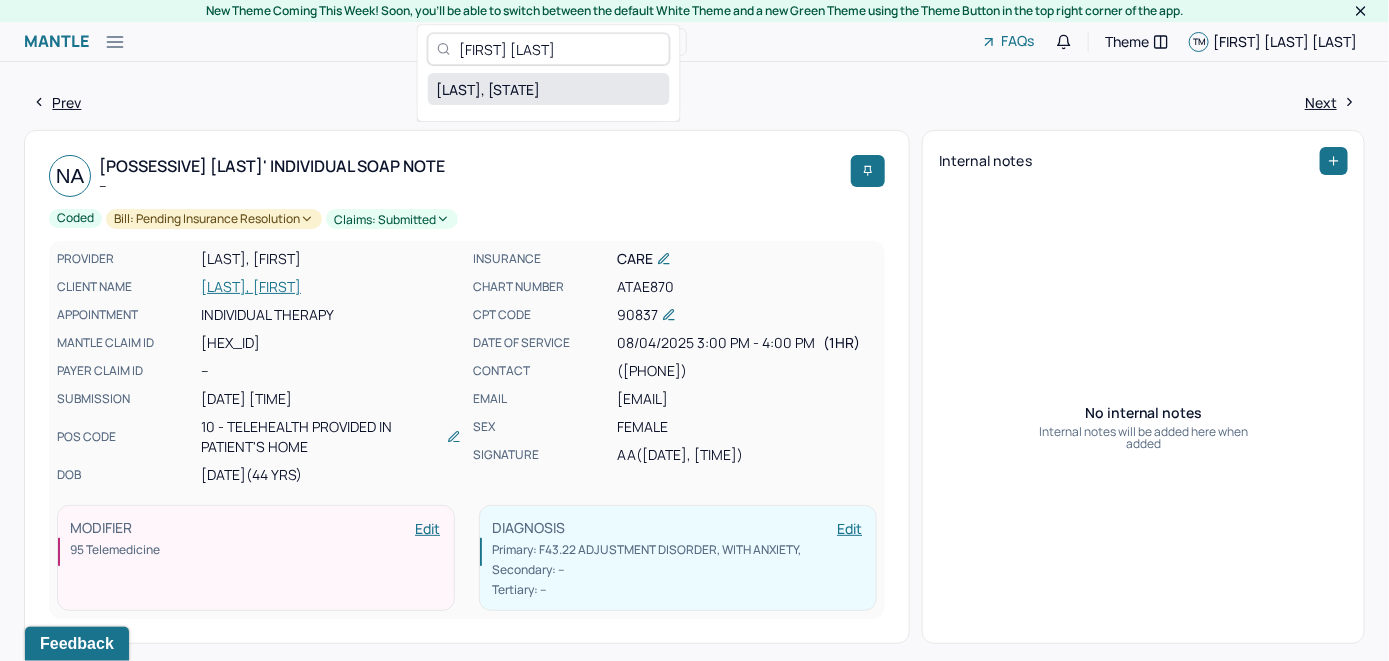 type on "[FIRST] [LAST]" 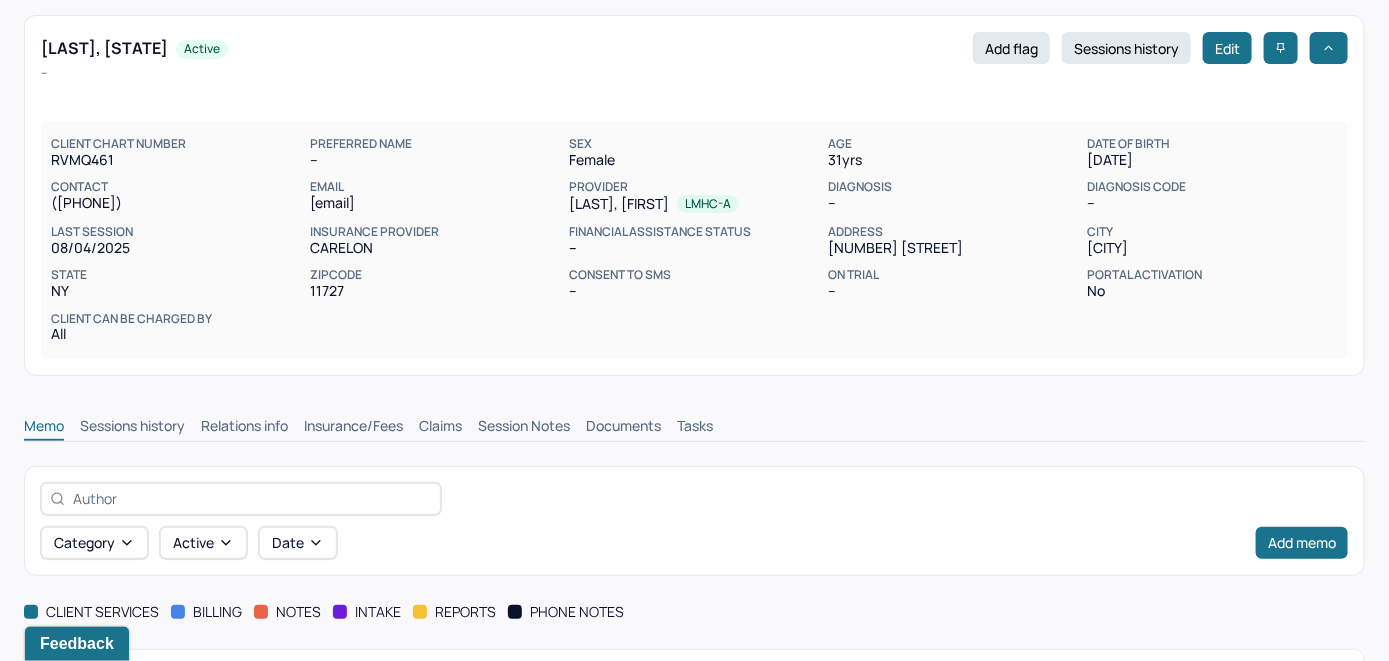 scroll, scrollTop: 209, scrollLeft: 0, axis: vertical 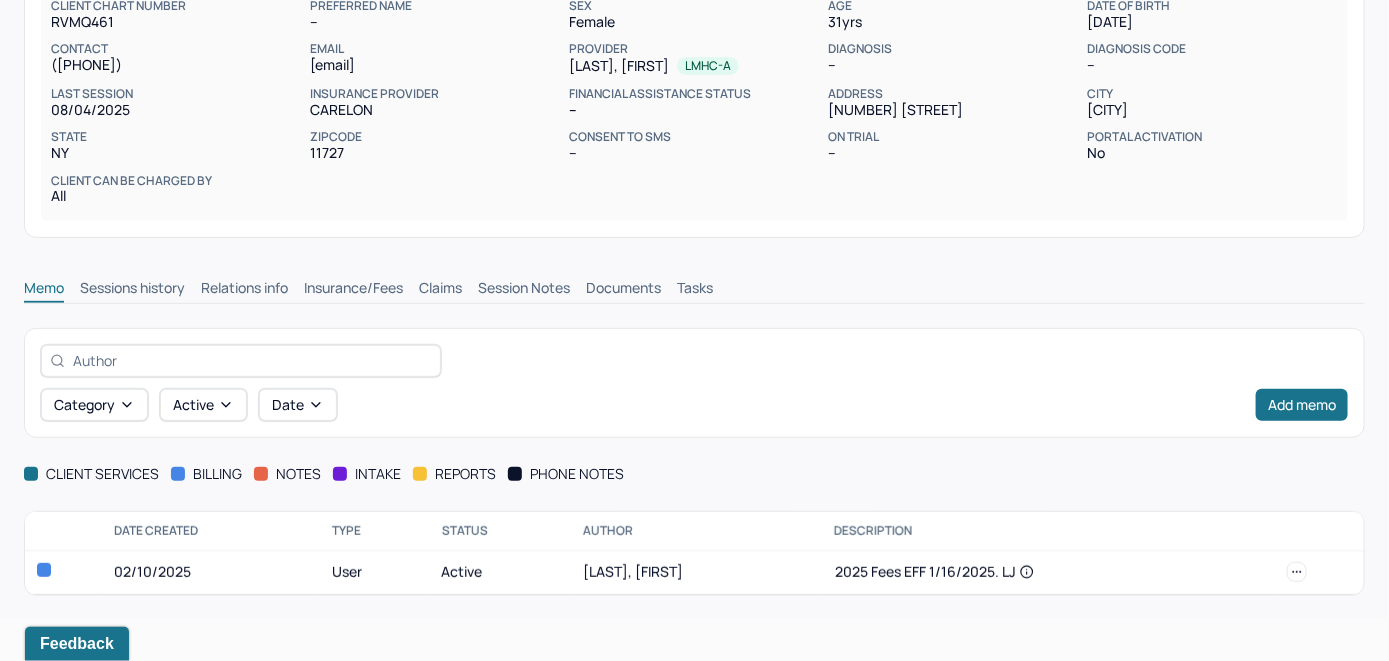 click on "Insurance/Fees" at bounding box center (353, 290) 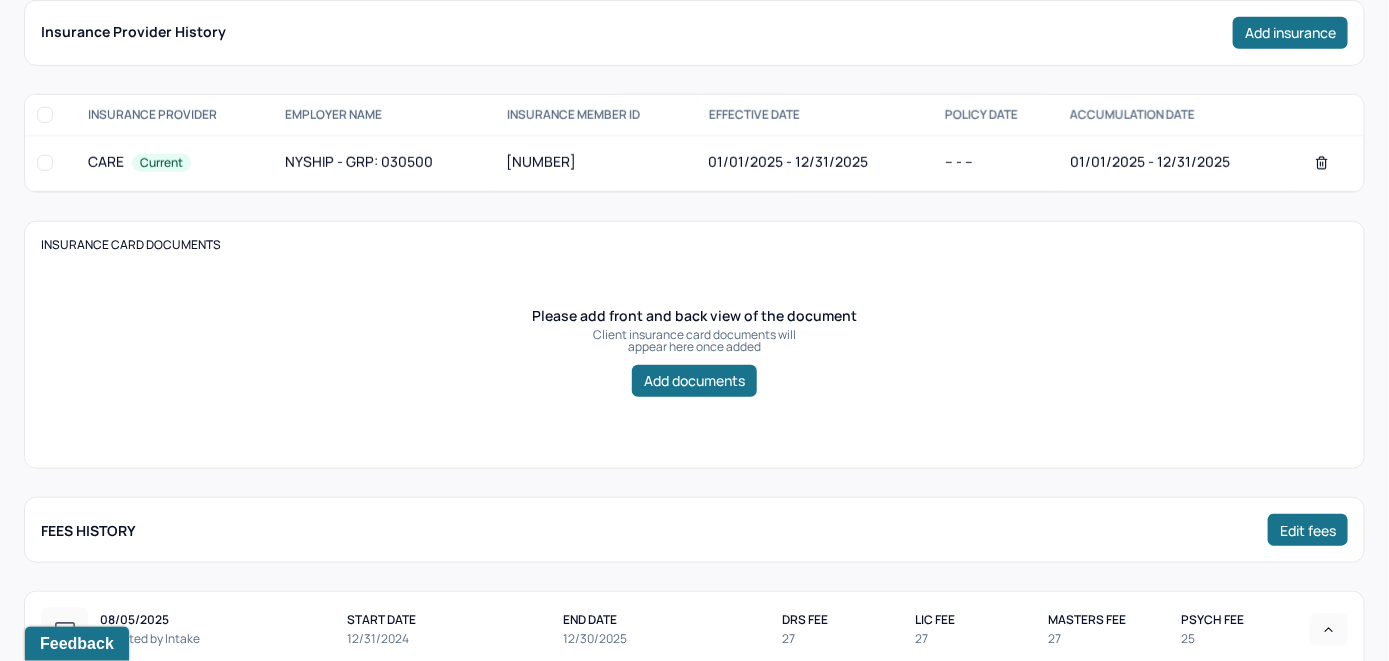 scroll, scrollTop: 409, scrollLeft: 0, axis: vertical 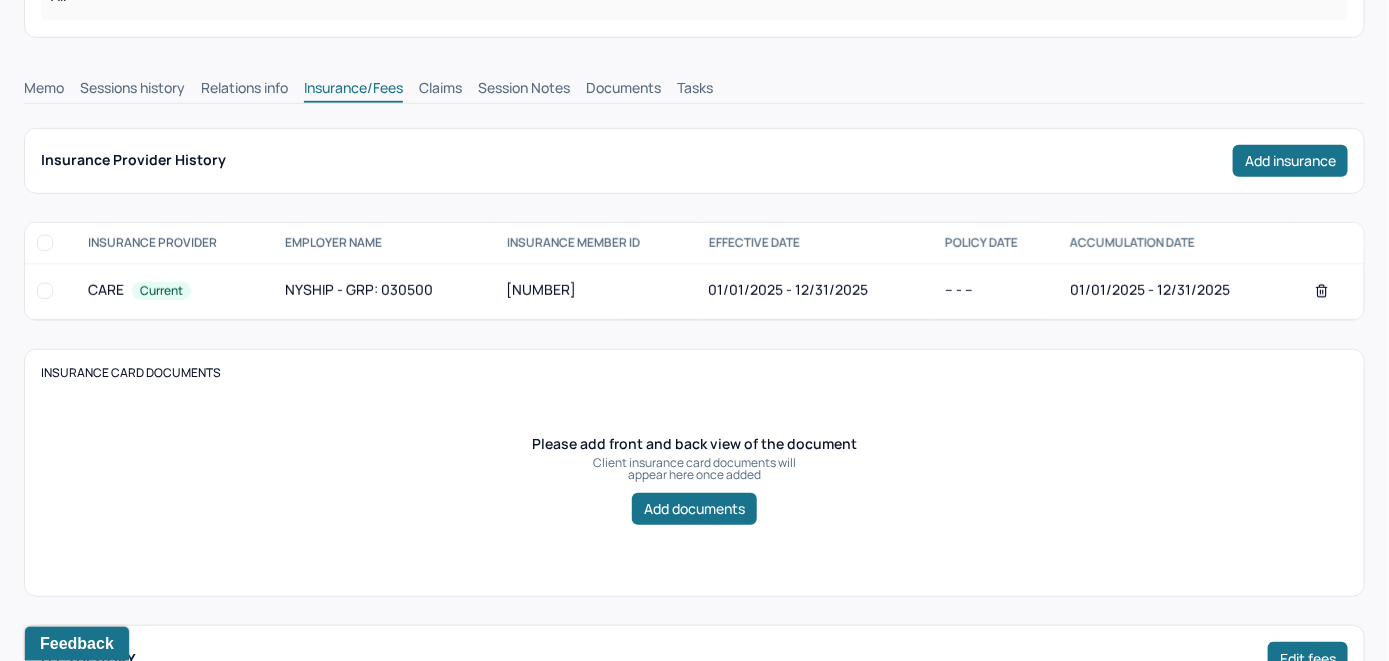 click on "Claims" at bounding box center [440, 90] 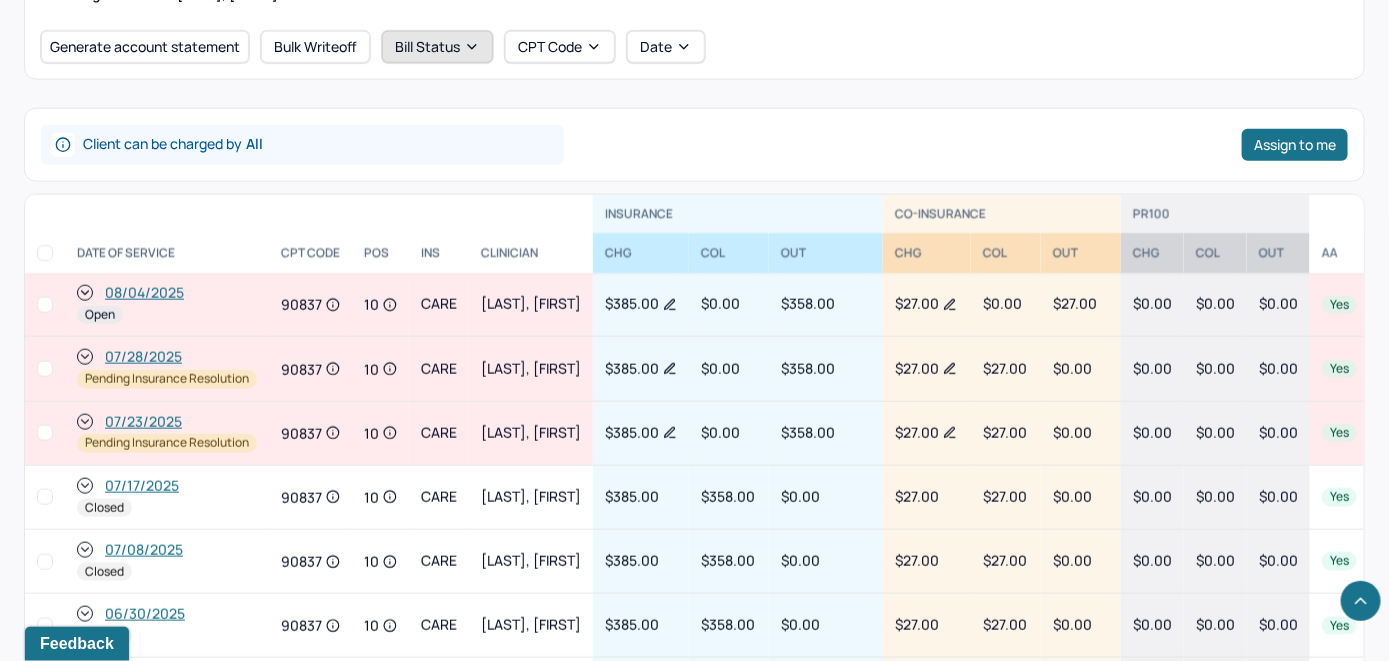 scroll, scrollTop: 909, scrollLeft: 0, axis: vertical 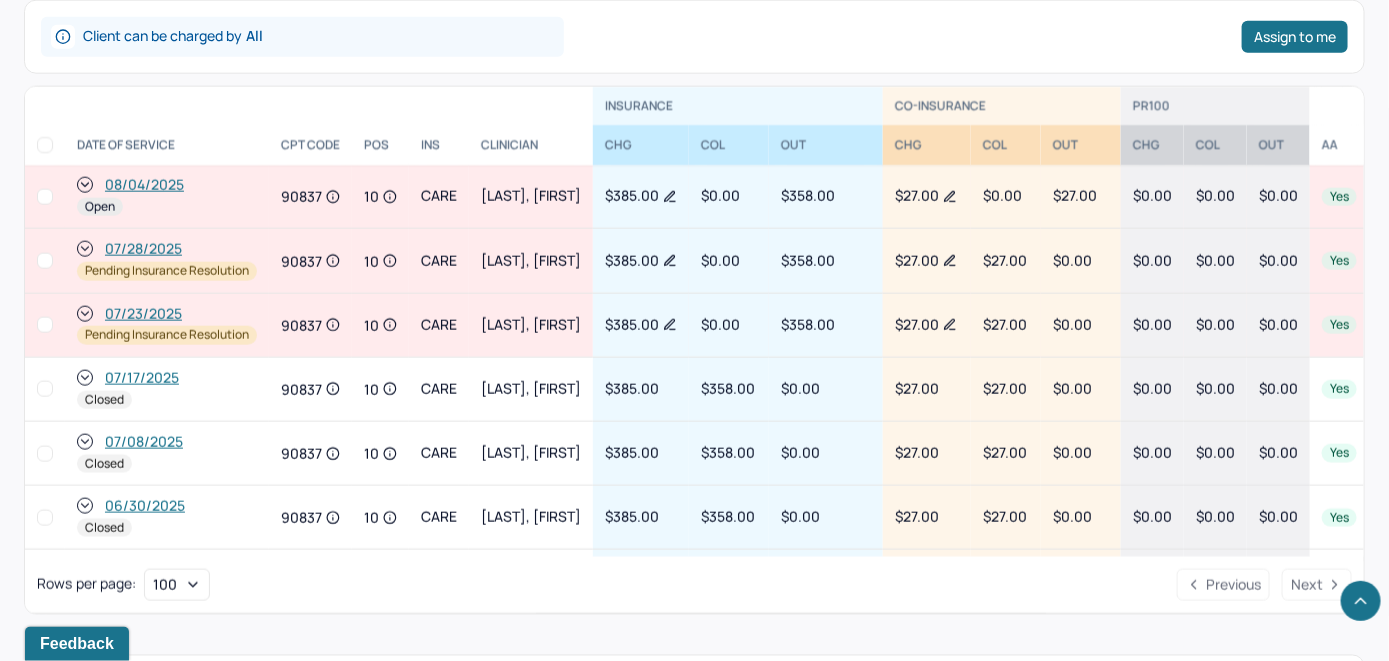 click on "08/04/2025" at bounding box center [144, 185] 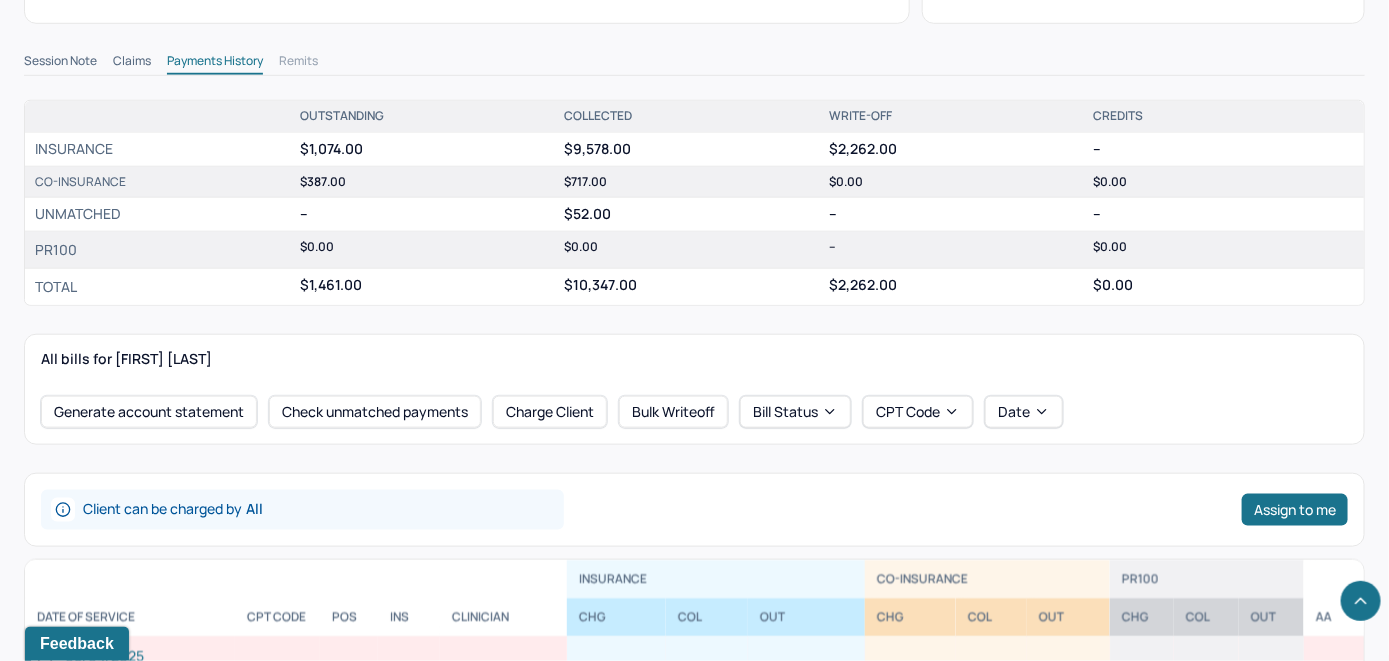 scroll, scrollTop: 800, scrollLeft: 0, axis: vertical 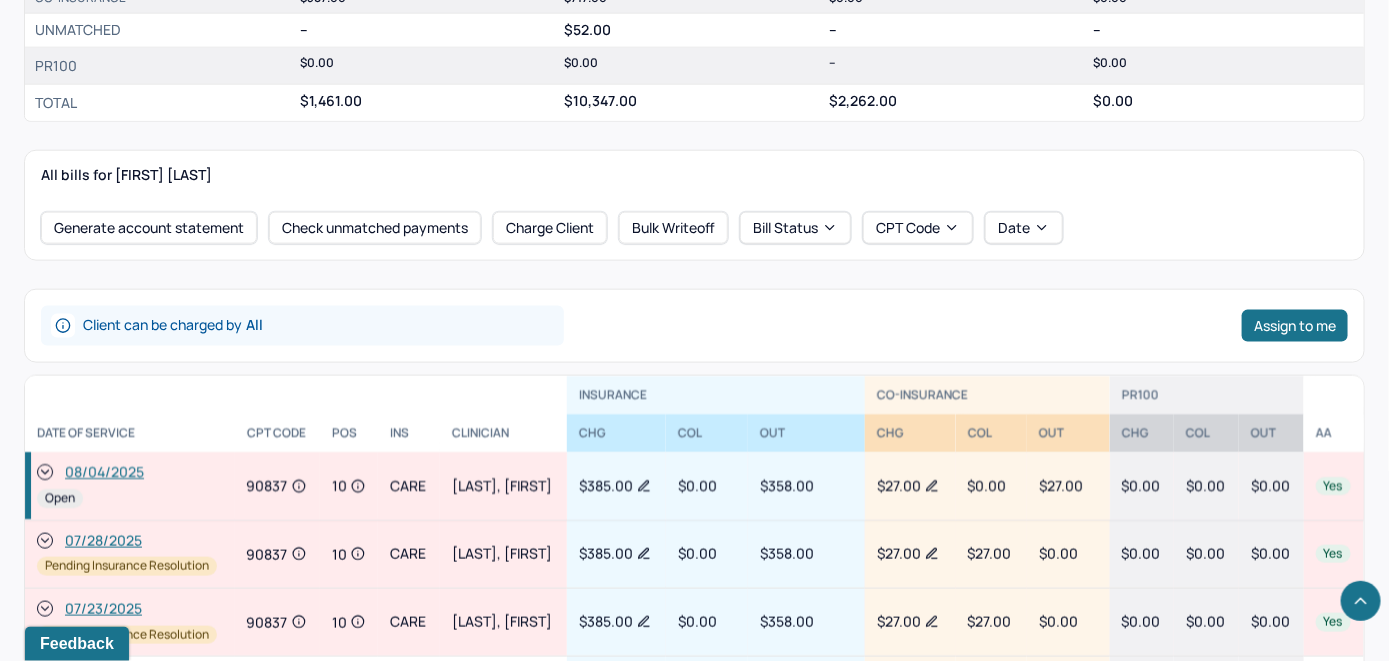 click on "08/04/2025" at bounding box center [104, 473] 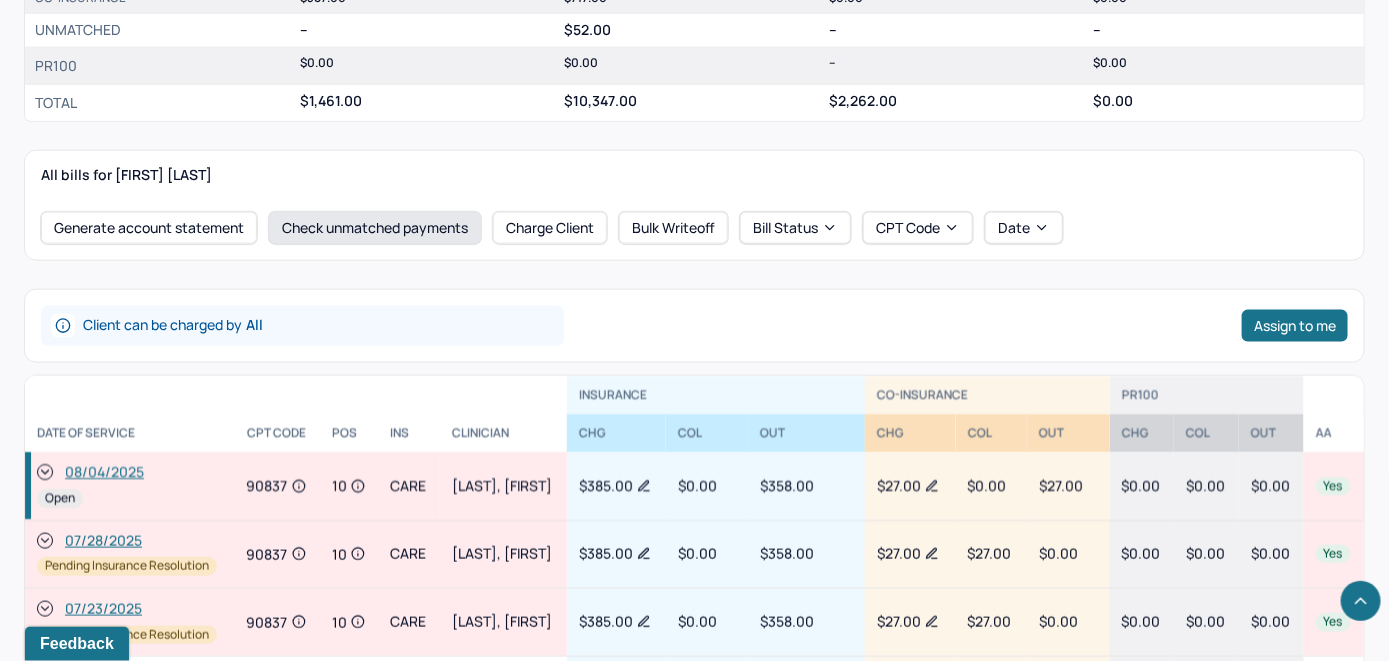 click on "Check unmatched payments" at bounding box center (375, 228) 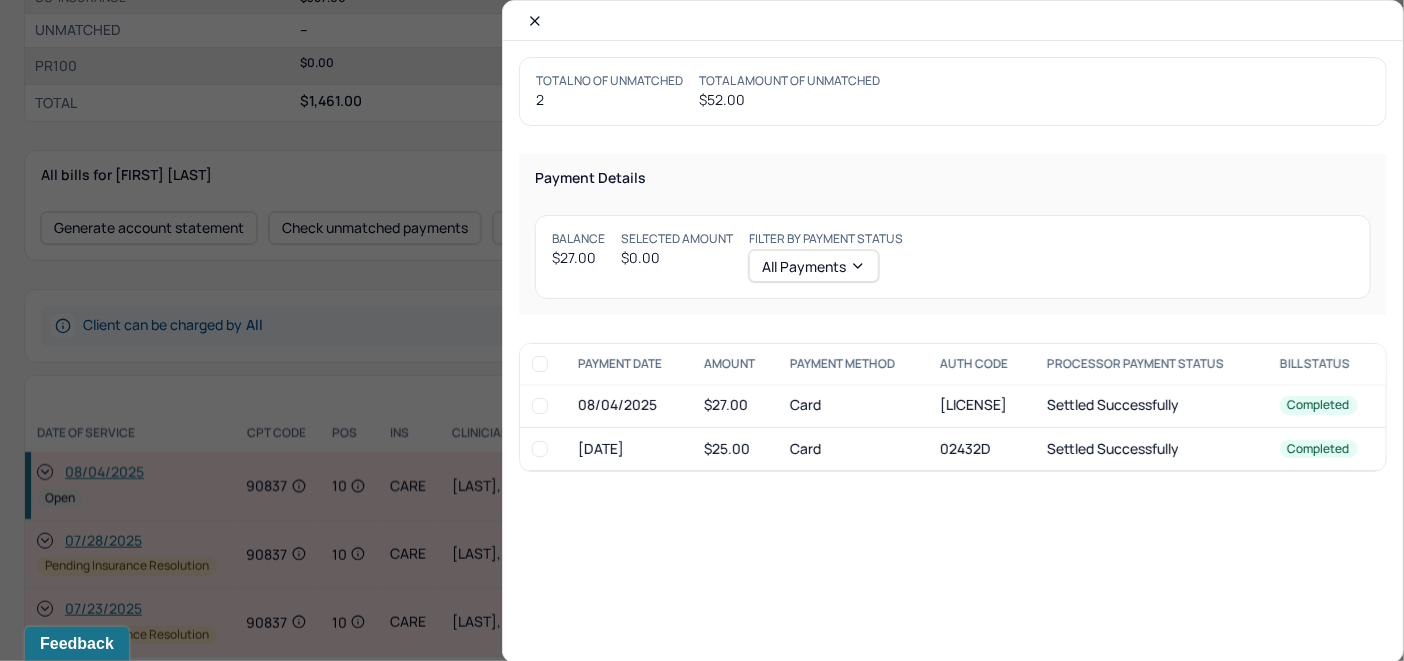 click at bounding box center (540, 406) 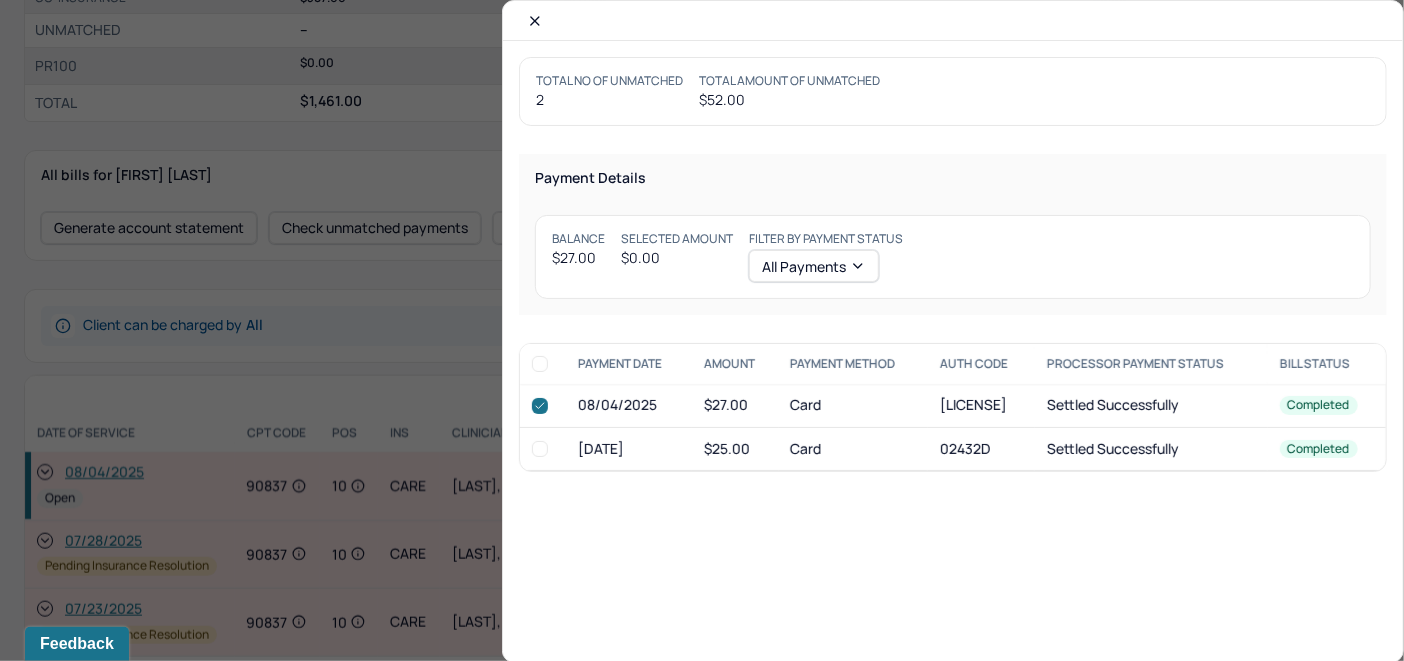 checkbox on "true" 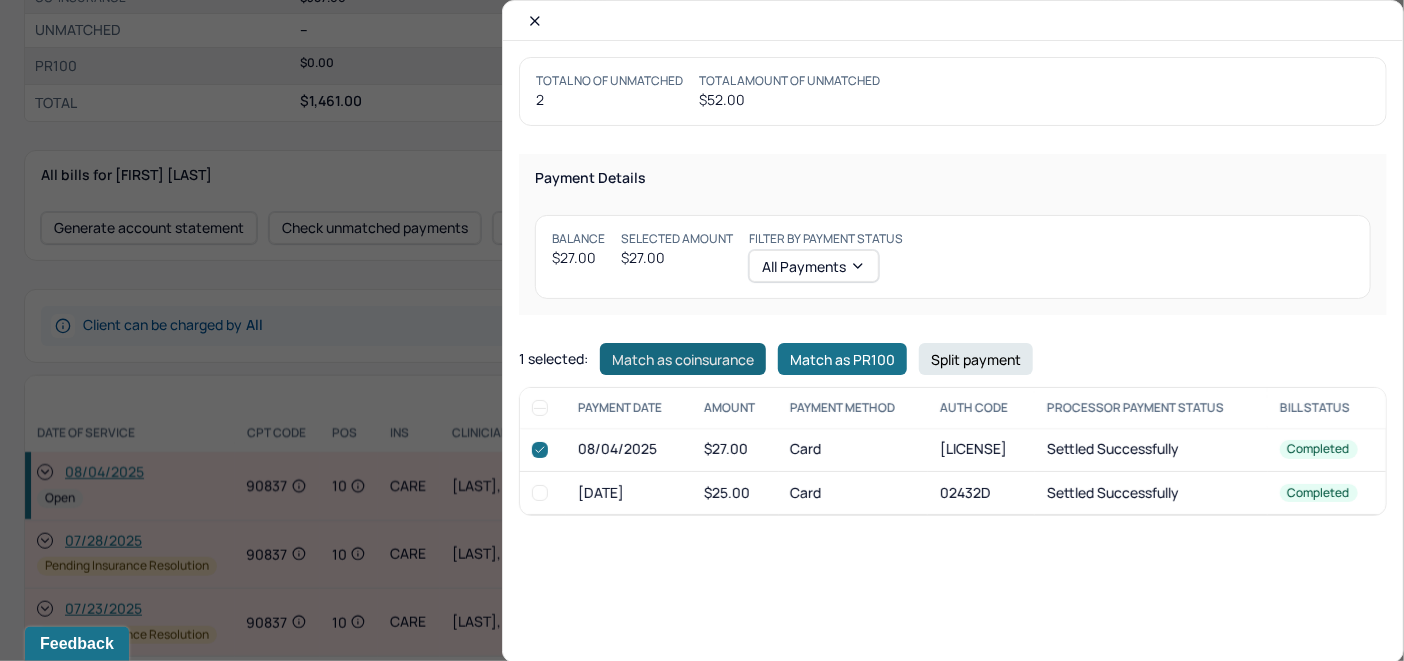 click on "Match as coinsurance" at bounding box center (683, 359) 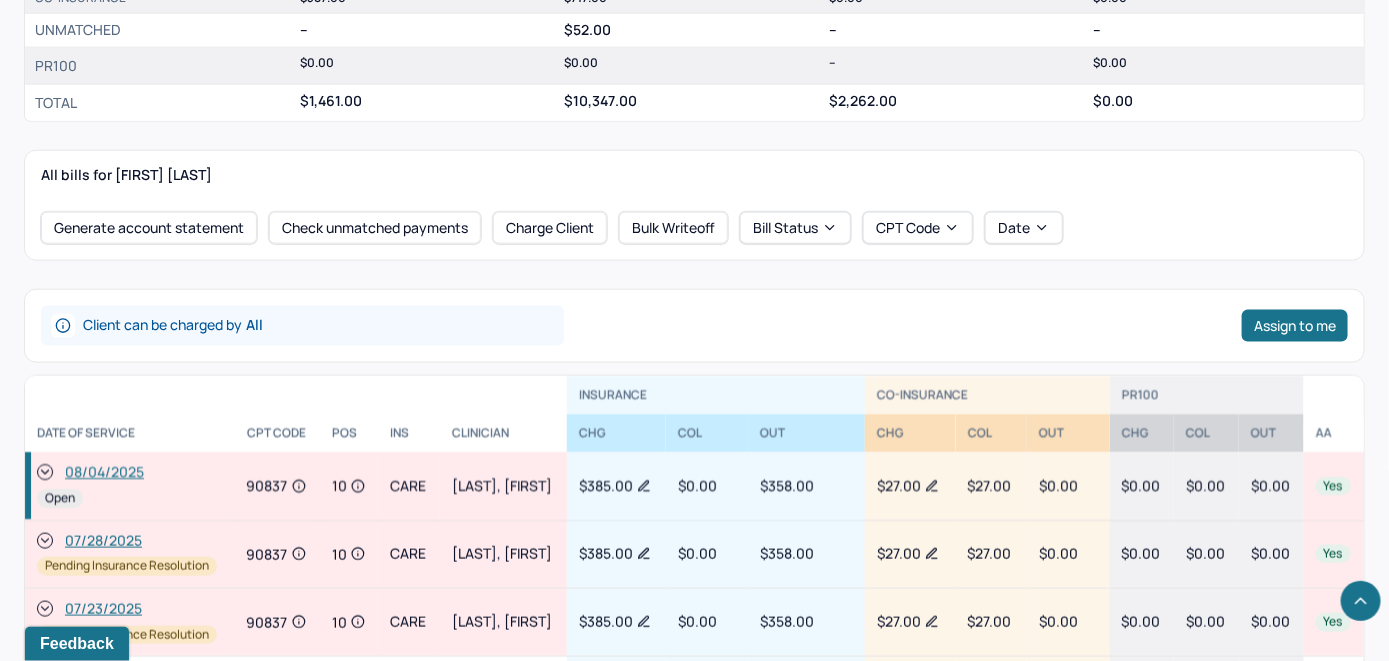 click 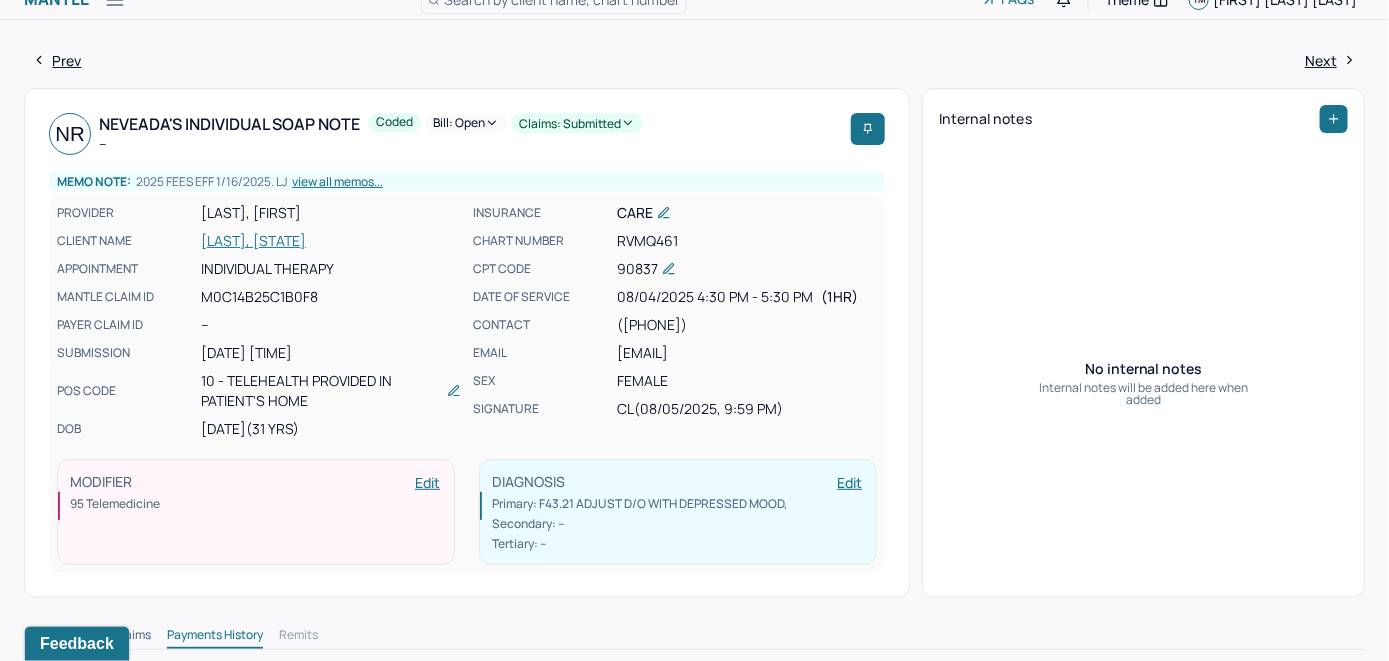 scroll, scrollTop: 0, scrollLeft: 0, axis: both 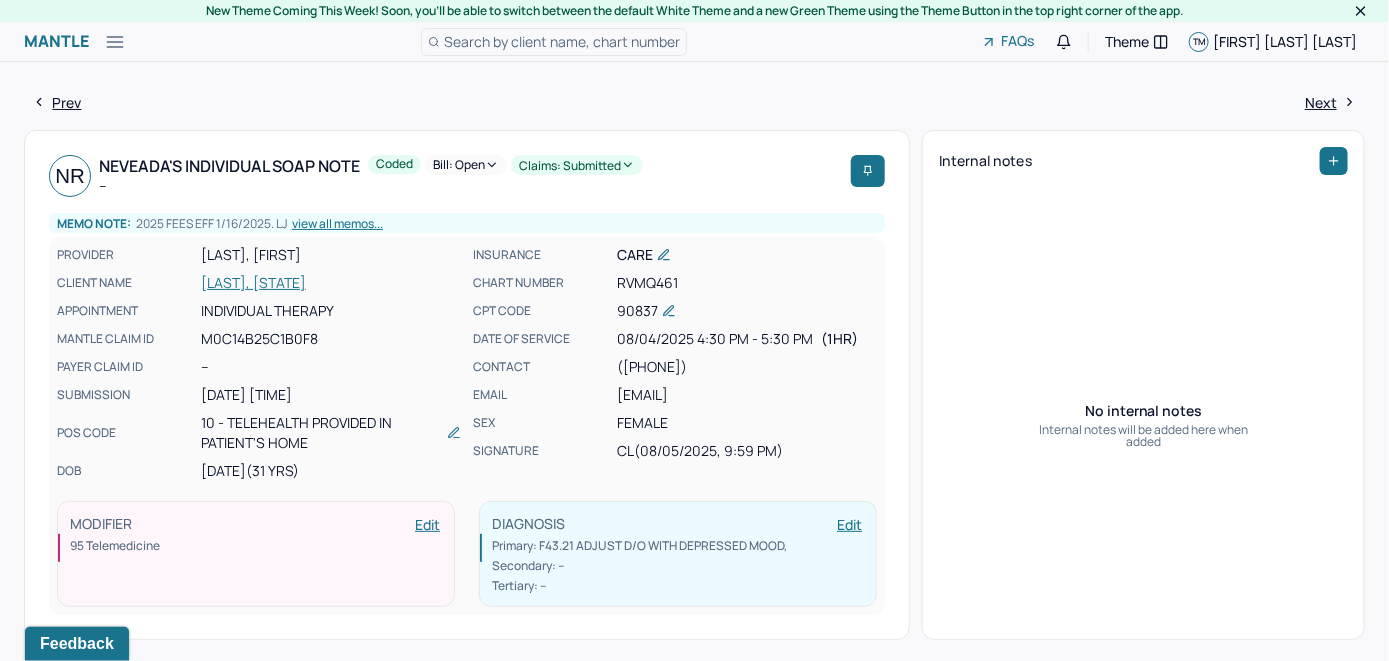 click on "Bill: Open" at bounding box center [466, 165] 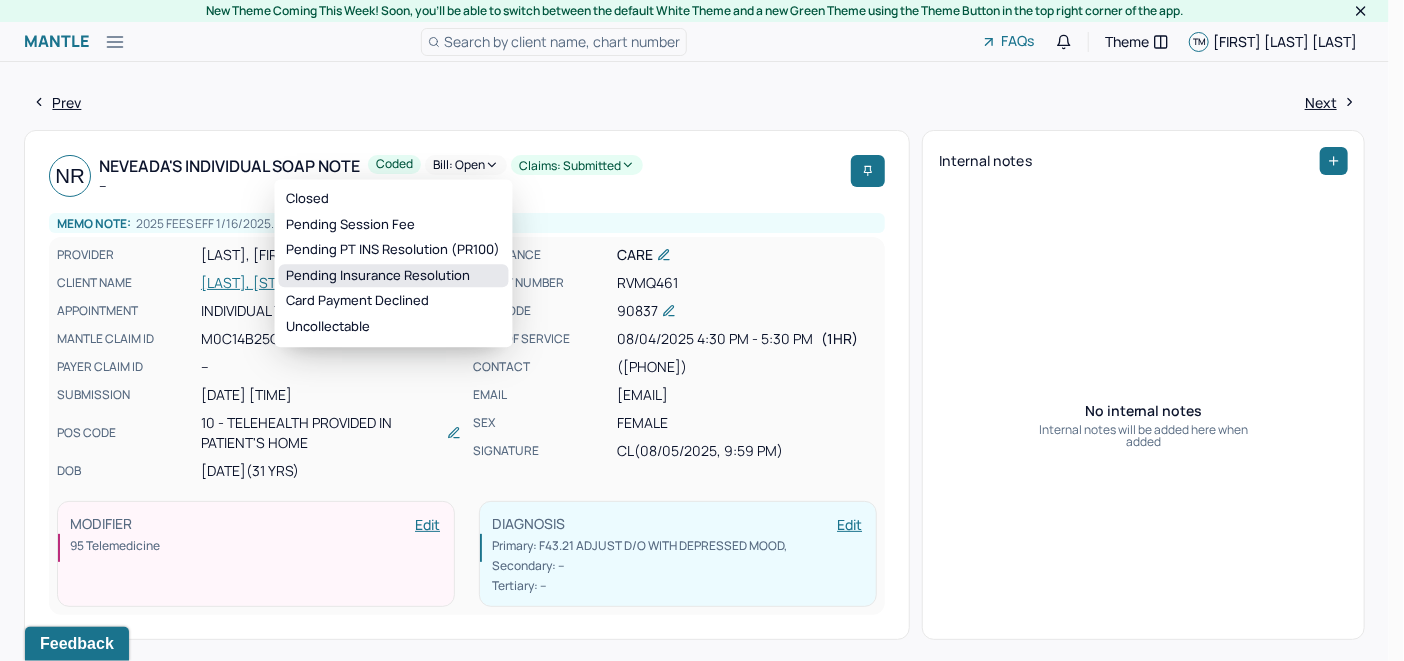 click on "Pending Insurance Resolution" at bounding box center [394, 276] 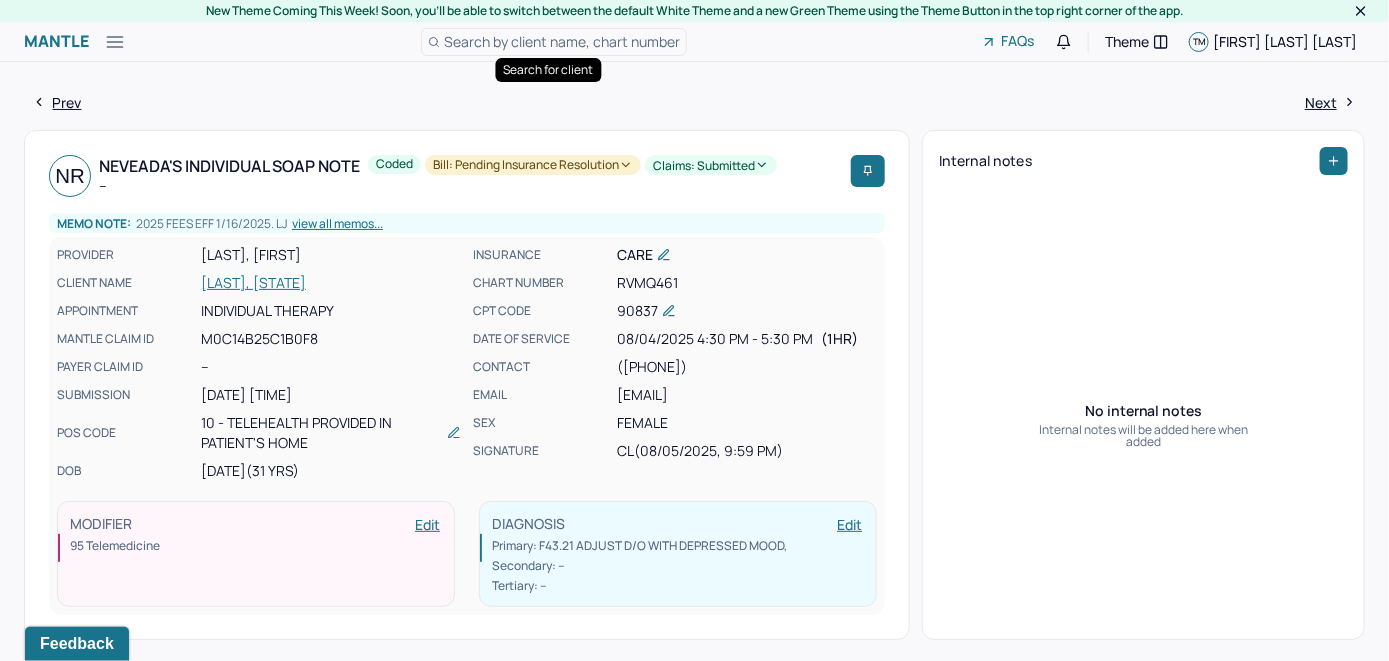 click on "Search by client name, chart number" at bounding box center (562, 41) 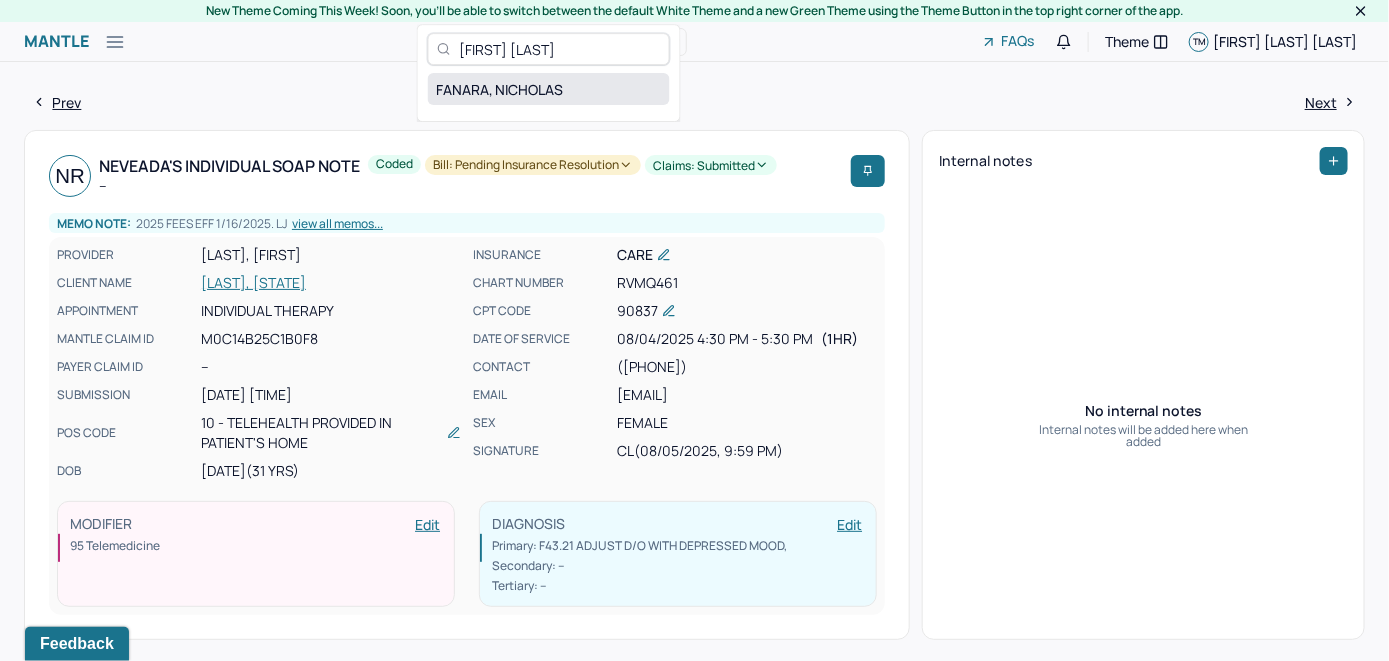 type on "[FIRST] [LAST]" 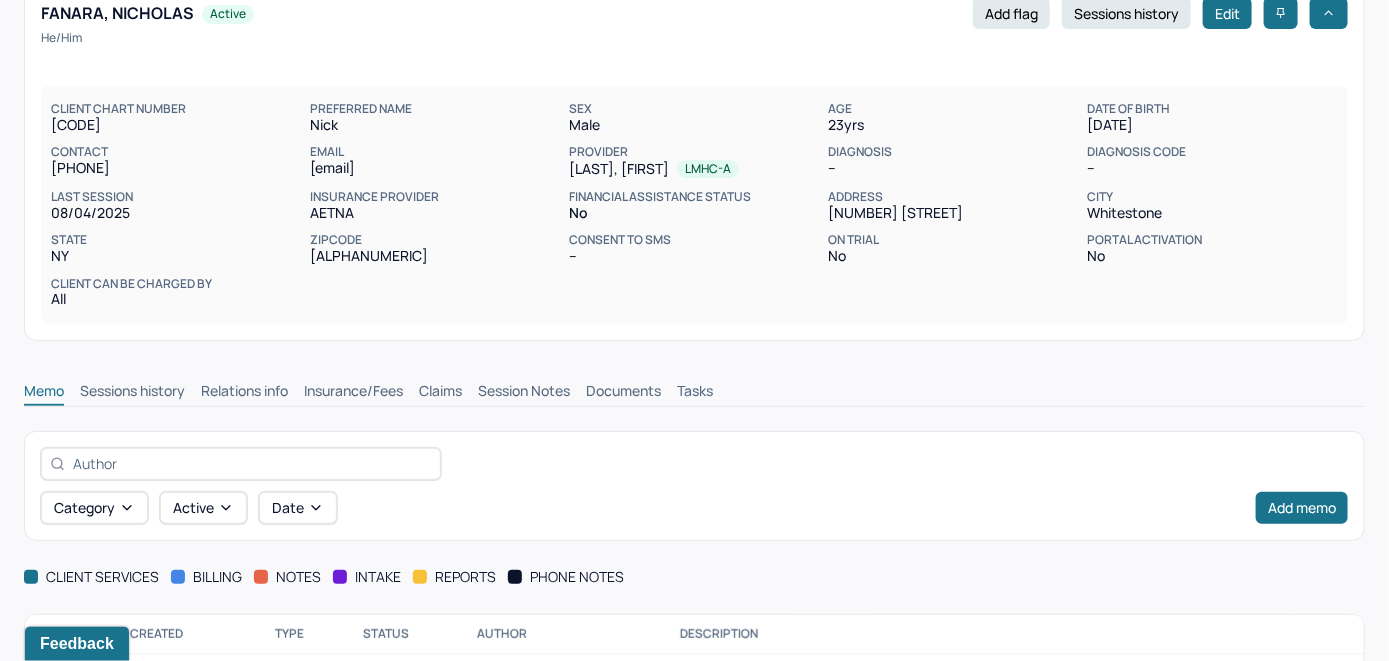 scroll, scrollTop: 254, scrollLeft: 0, axis: vertical 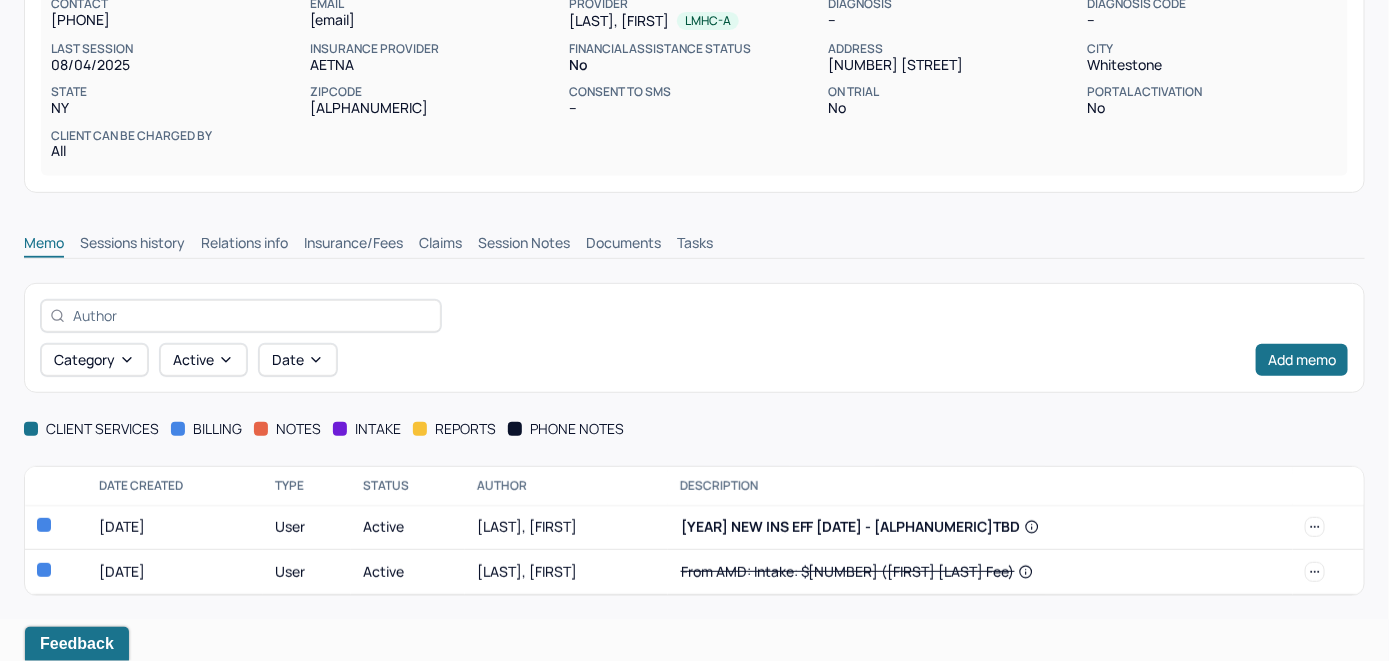 click on "Insurance/Fees" at bounding box center [353, 245] 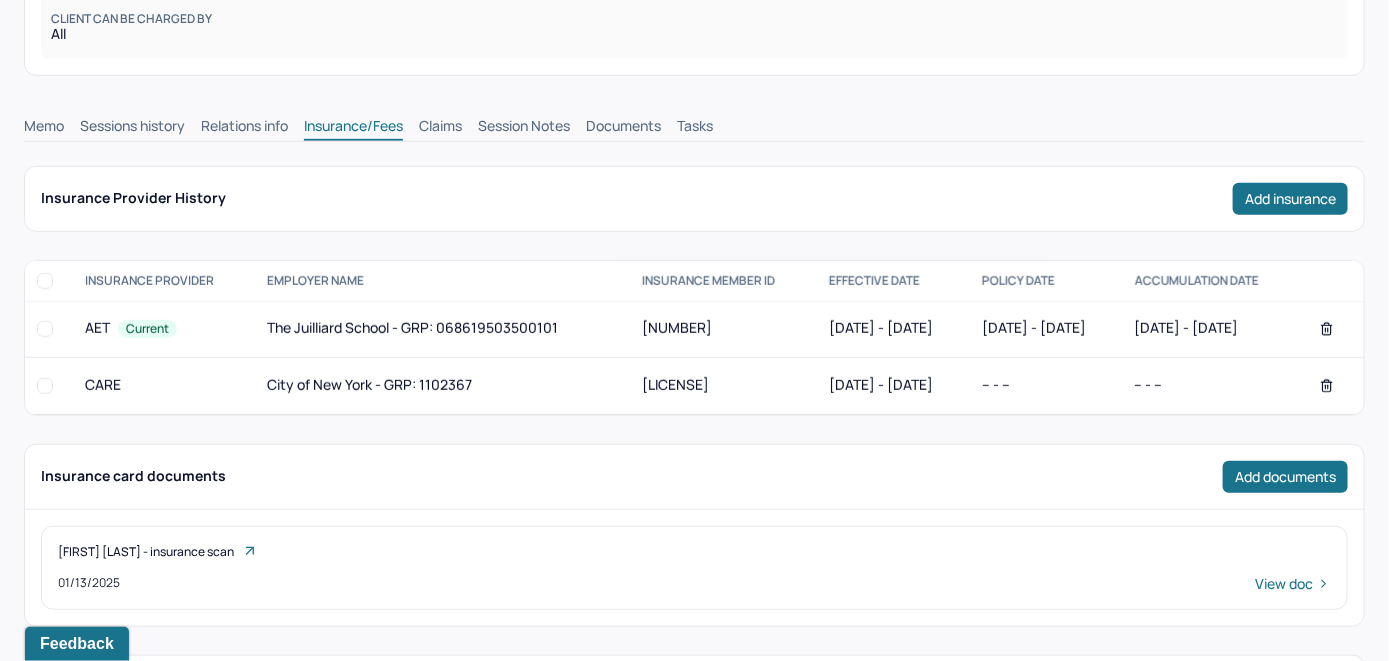 scroll, scrollTop: 354, scrollLeft: 0, axis: vertical 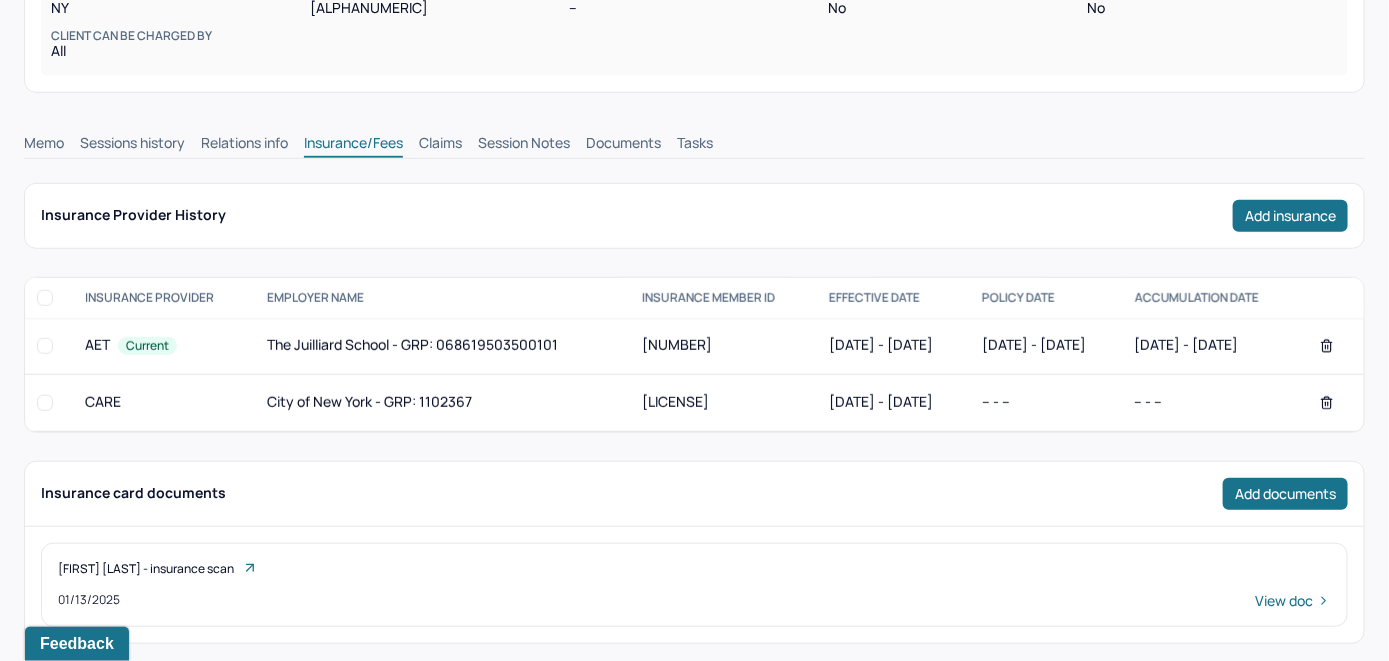click on "Claims" at bounding box center [440, 145] 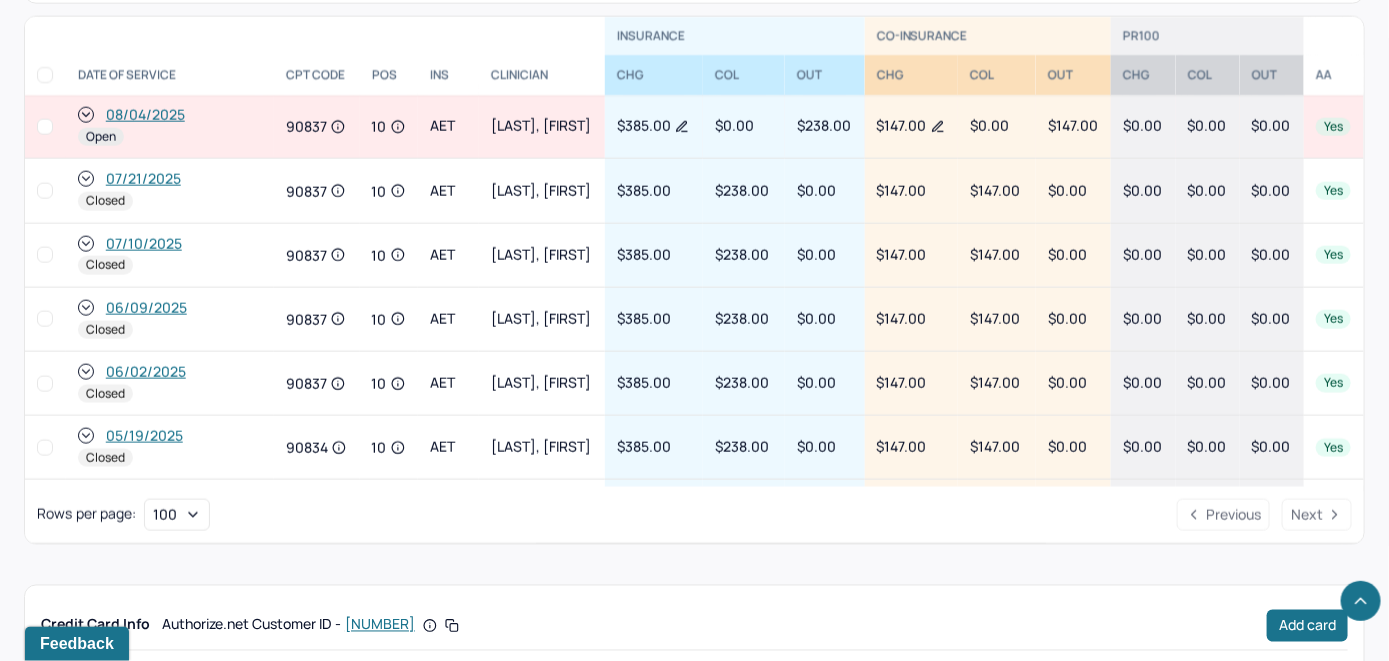 scroll, scrollTop: 879, scrollLeft: 0, axis: vertical 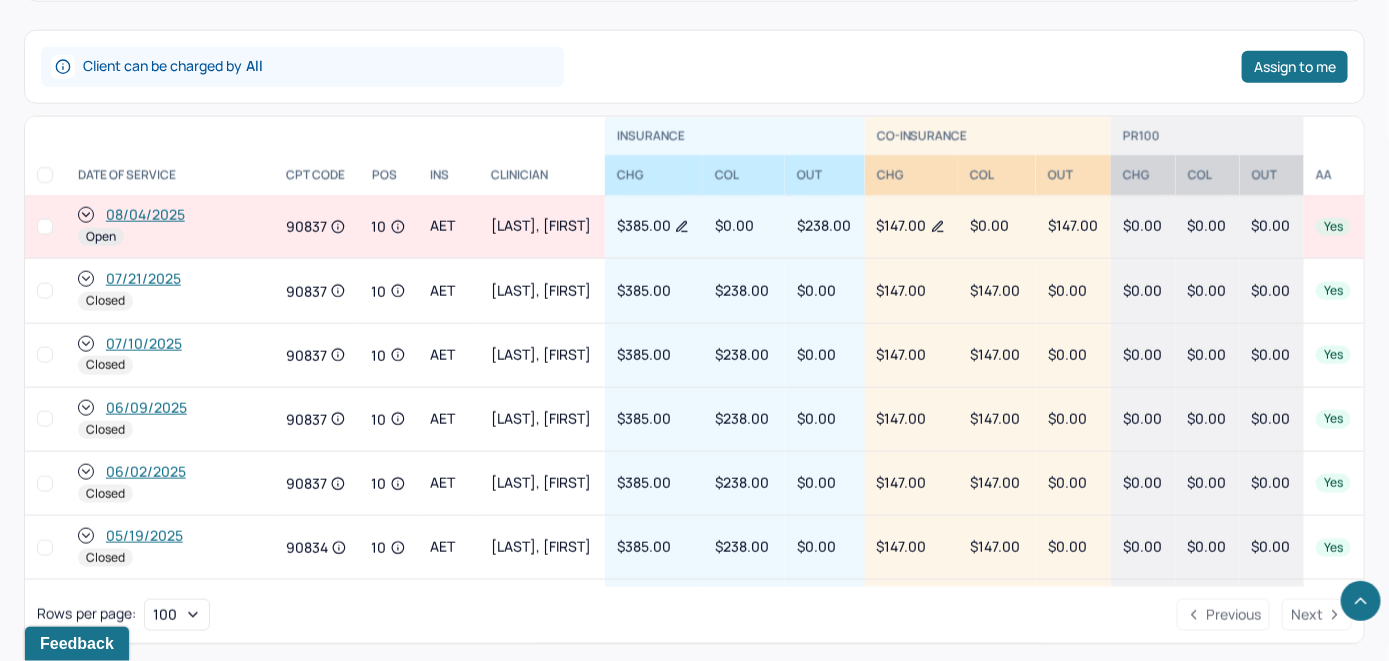 click on "08/04/2025" at bounding box center (145, 215) 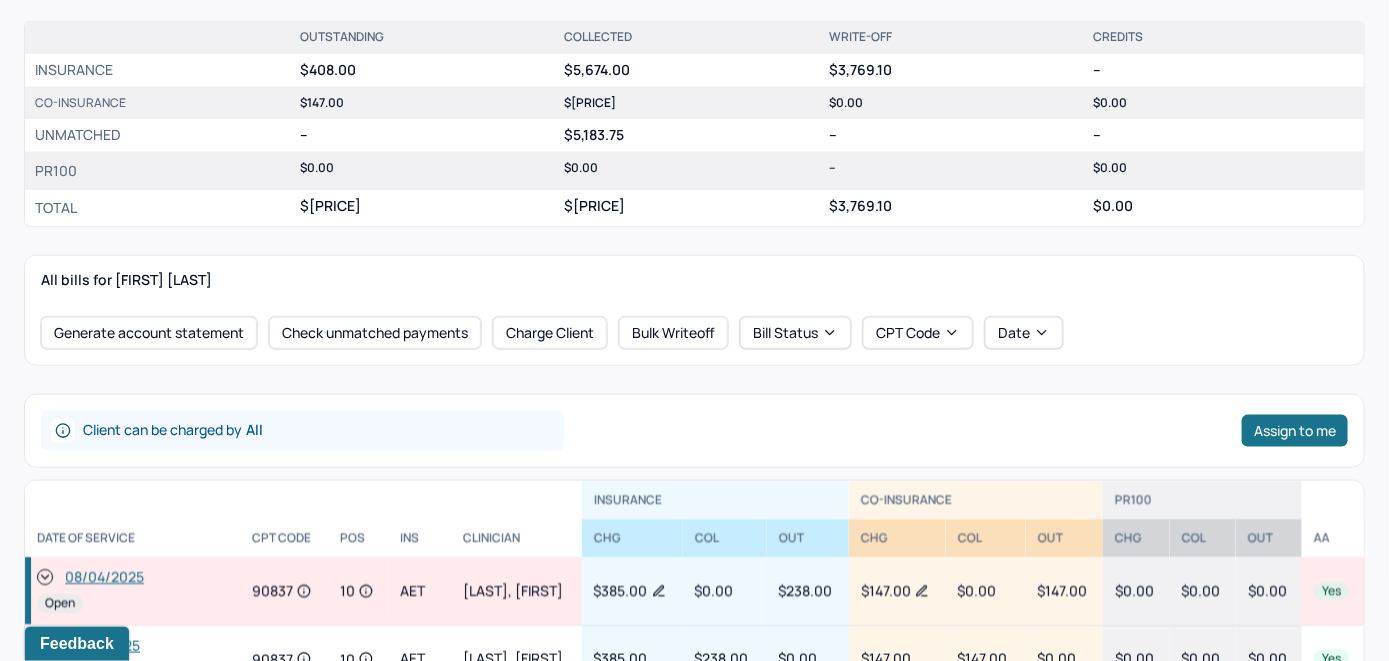 scroll, scrollTop: 700, scrollLeft: 0, axis: vertical 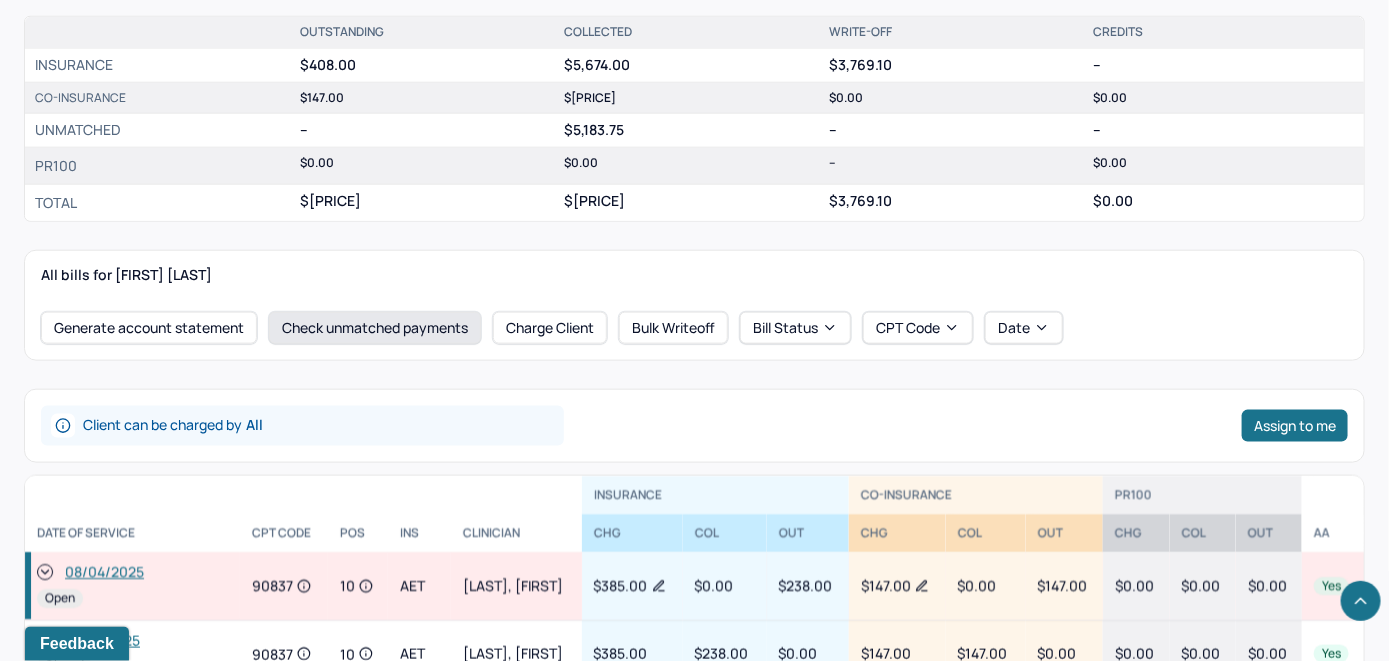 click on "Check unmatched payments" at bounding box center [375, 328] 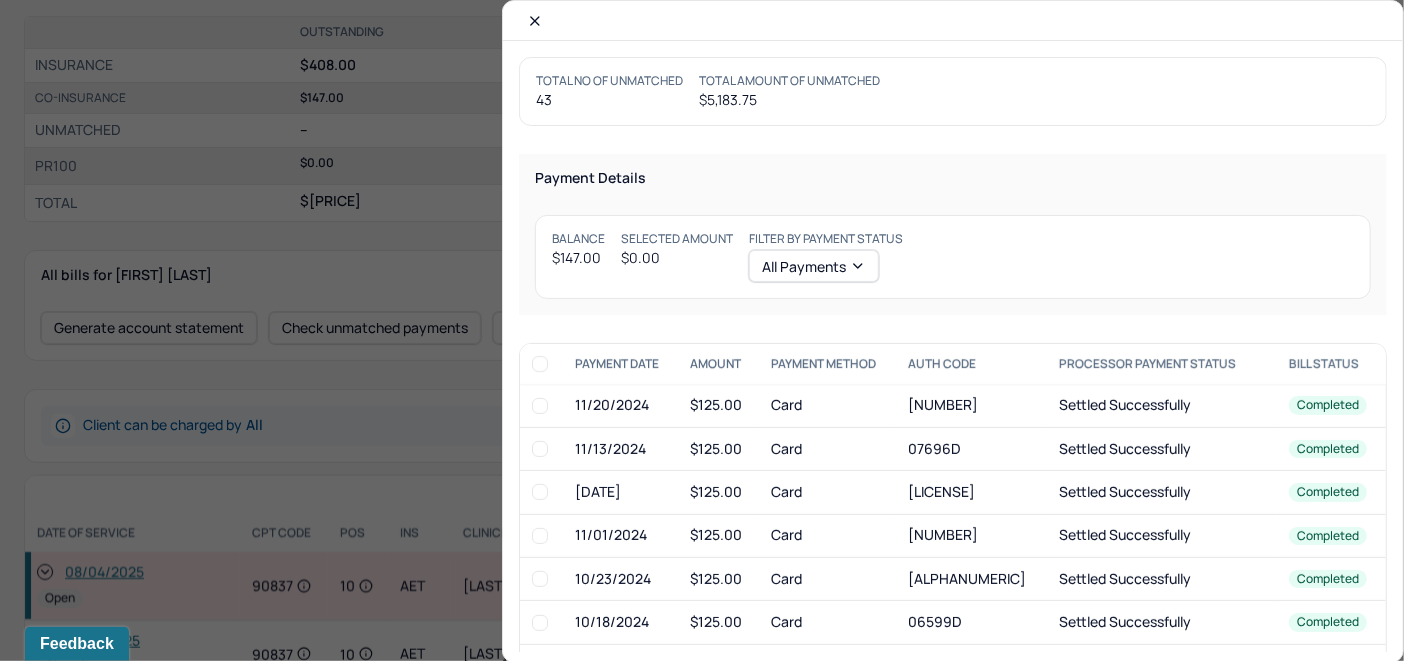 click 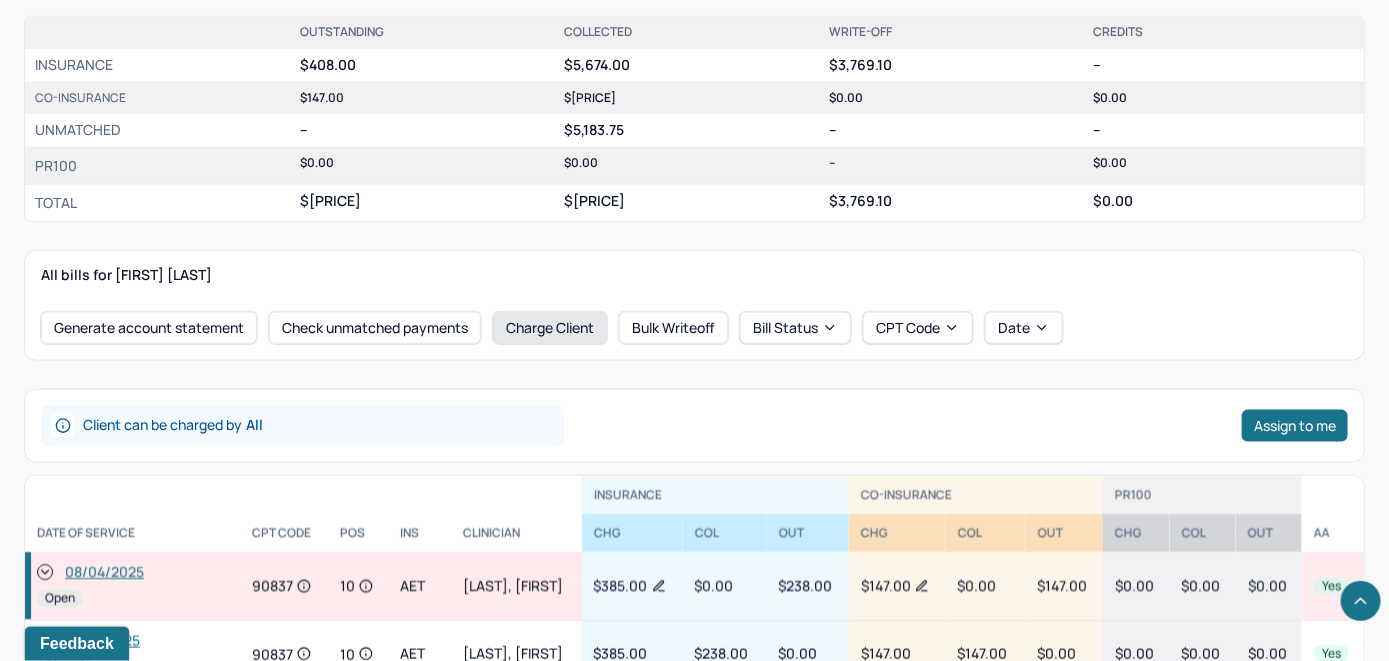 click on "Charge Client" at bounding box center (550, 328) 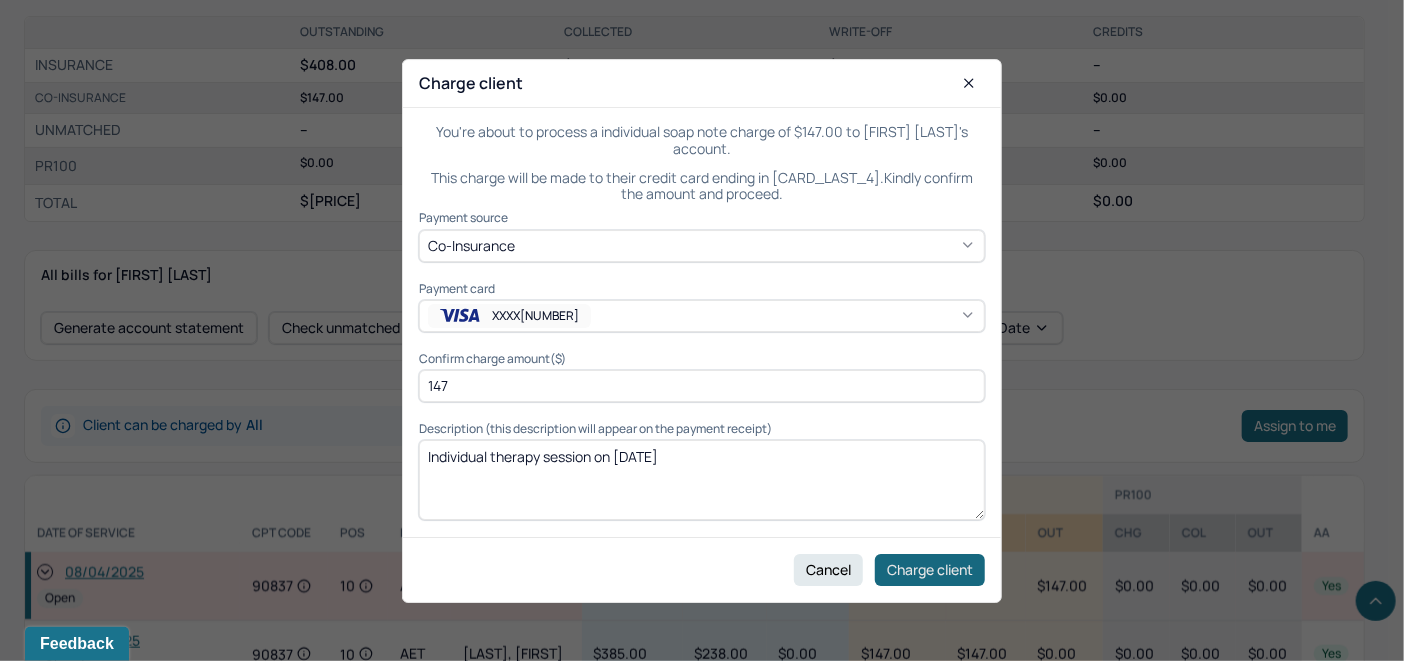 click on "Charge client" at bounding box center [930, 569] 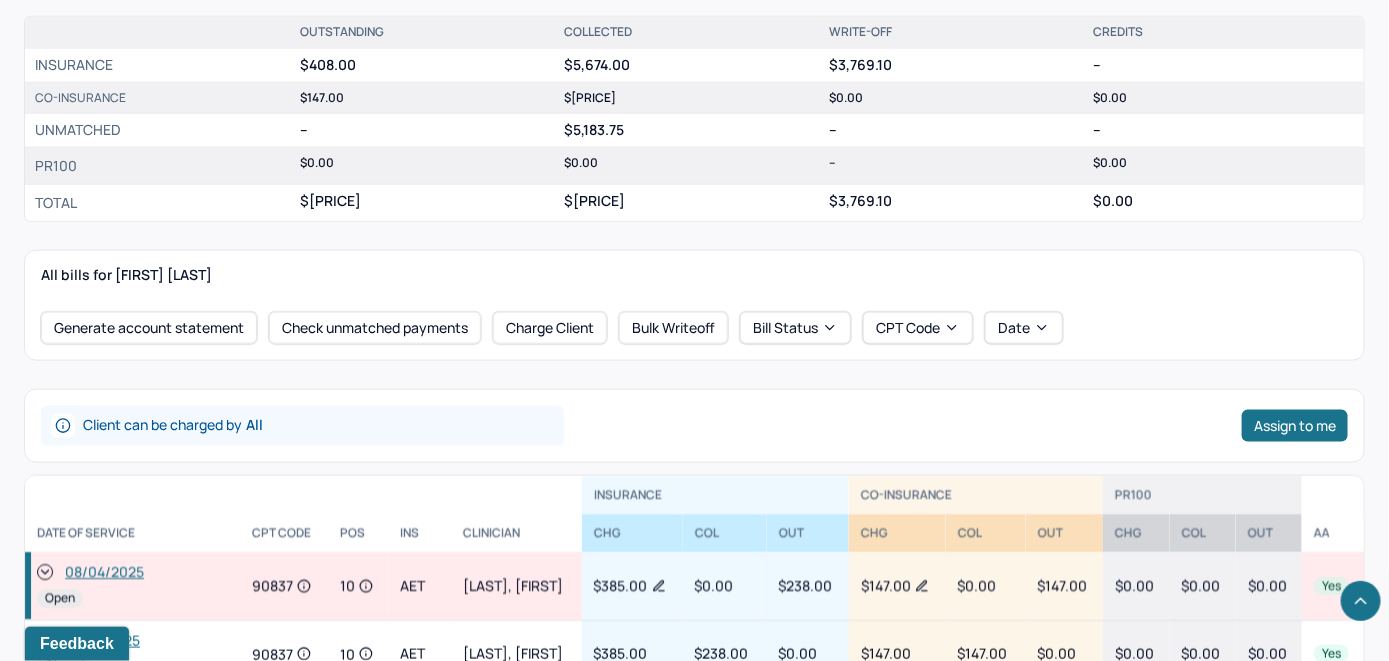 click 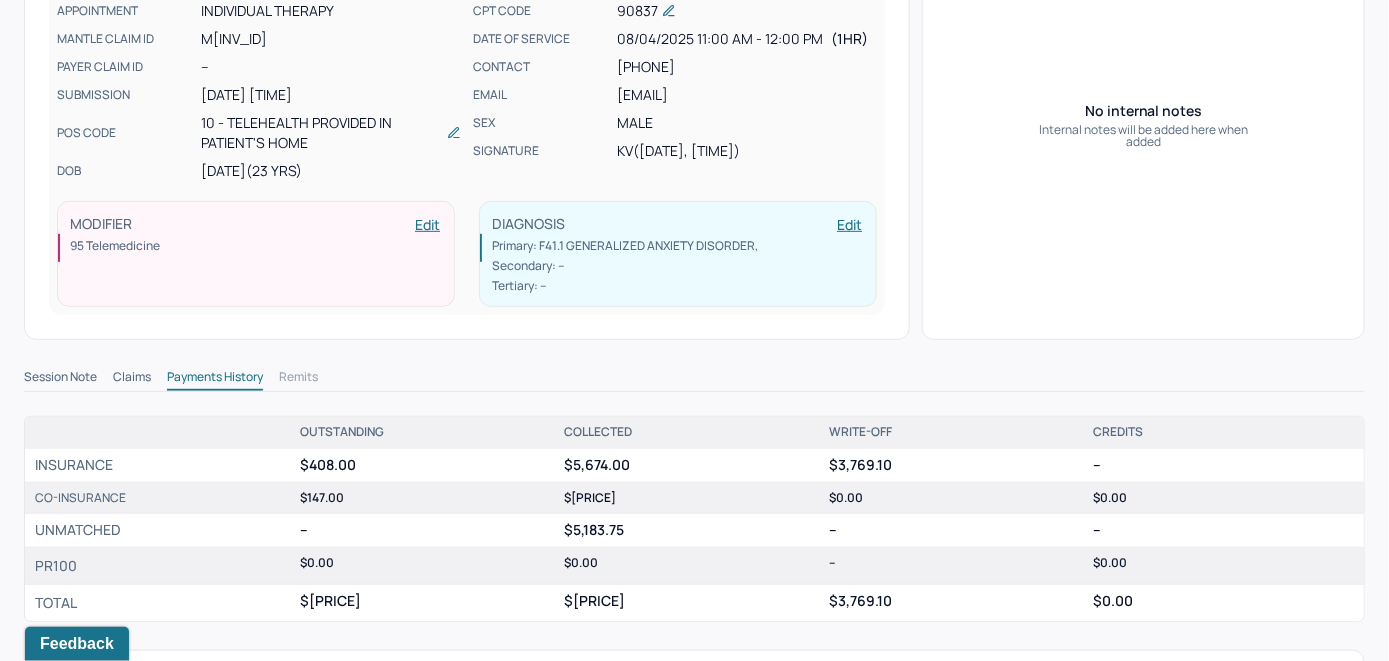 scroll, scrollTop: 0, scrollLeft: 0, axis: both 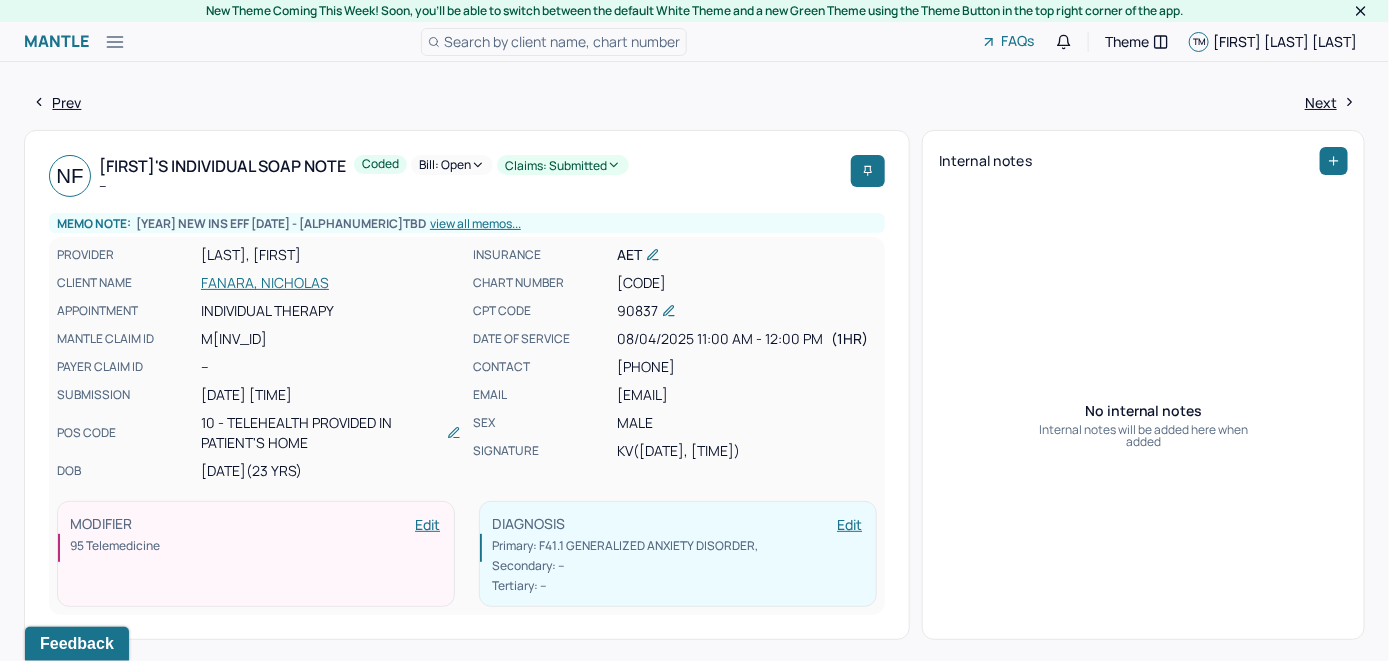 click on "Bill: Open" at bounding box center (452, 165) 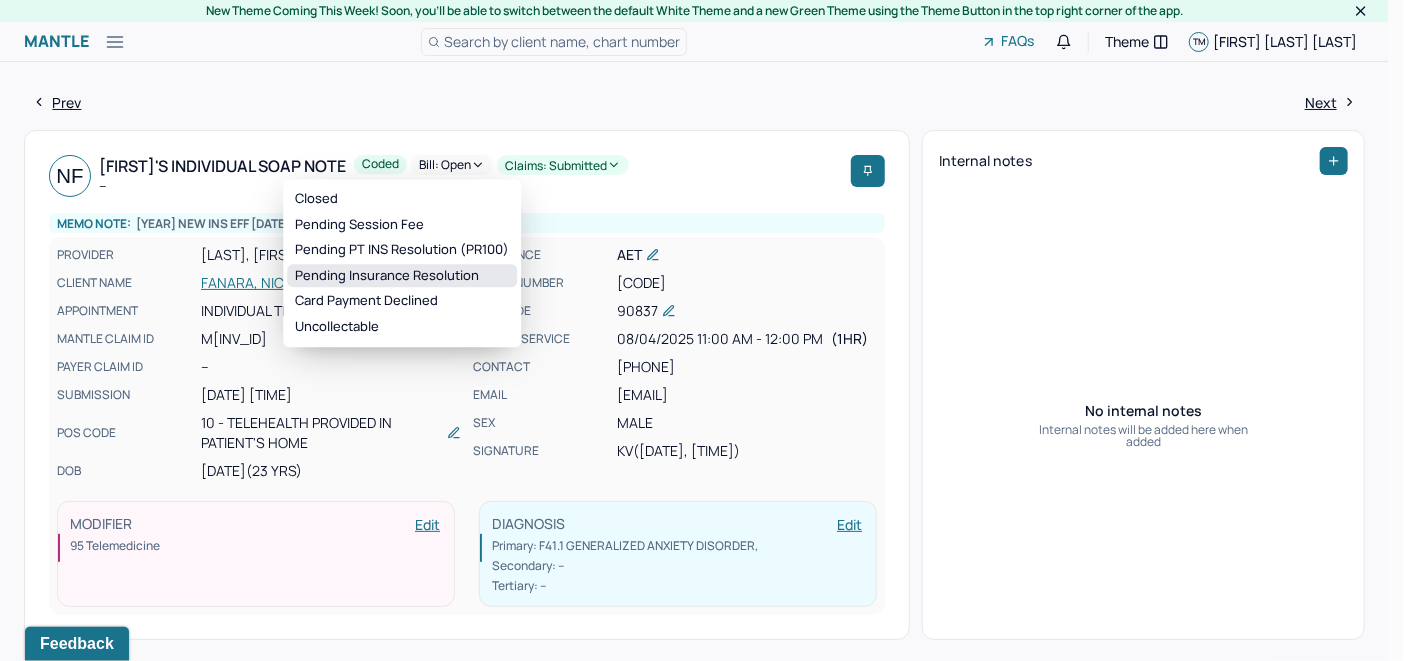 click on "Pending Insurance Resolution" at bounding box center (402, 276) 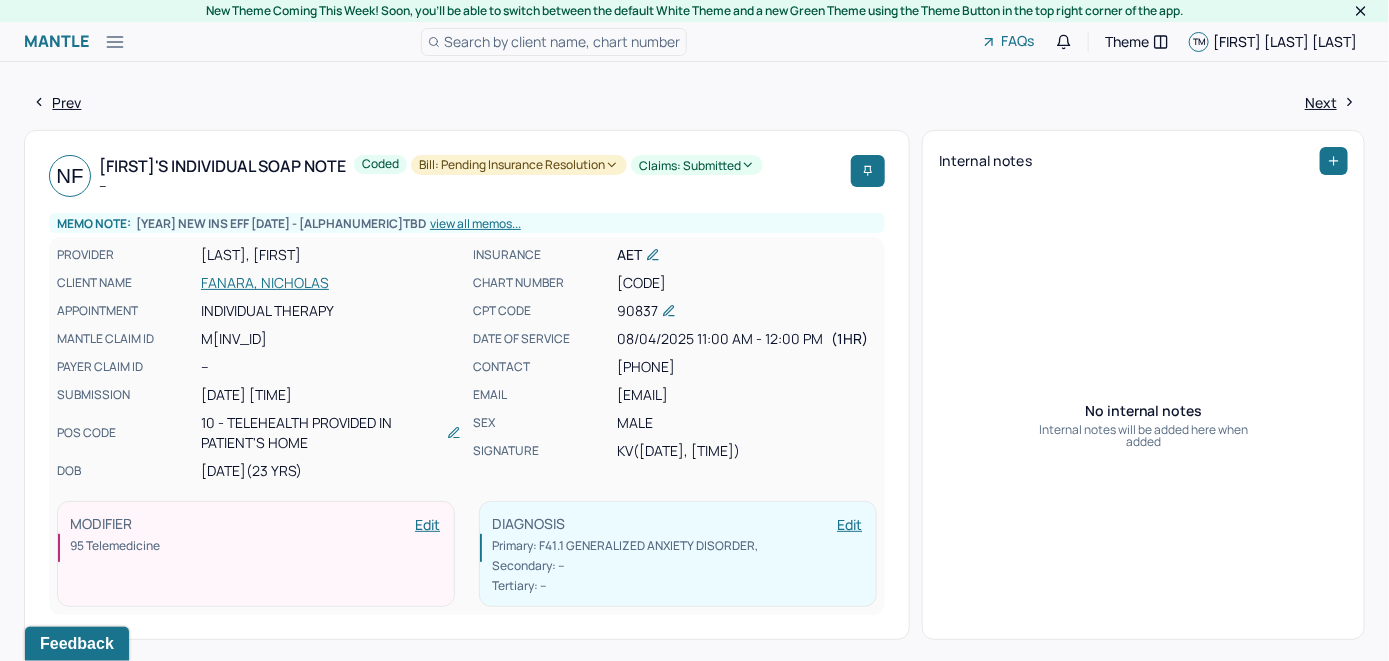 click on "Search by client name, chart number" at bounding box center (562, 41) 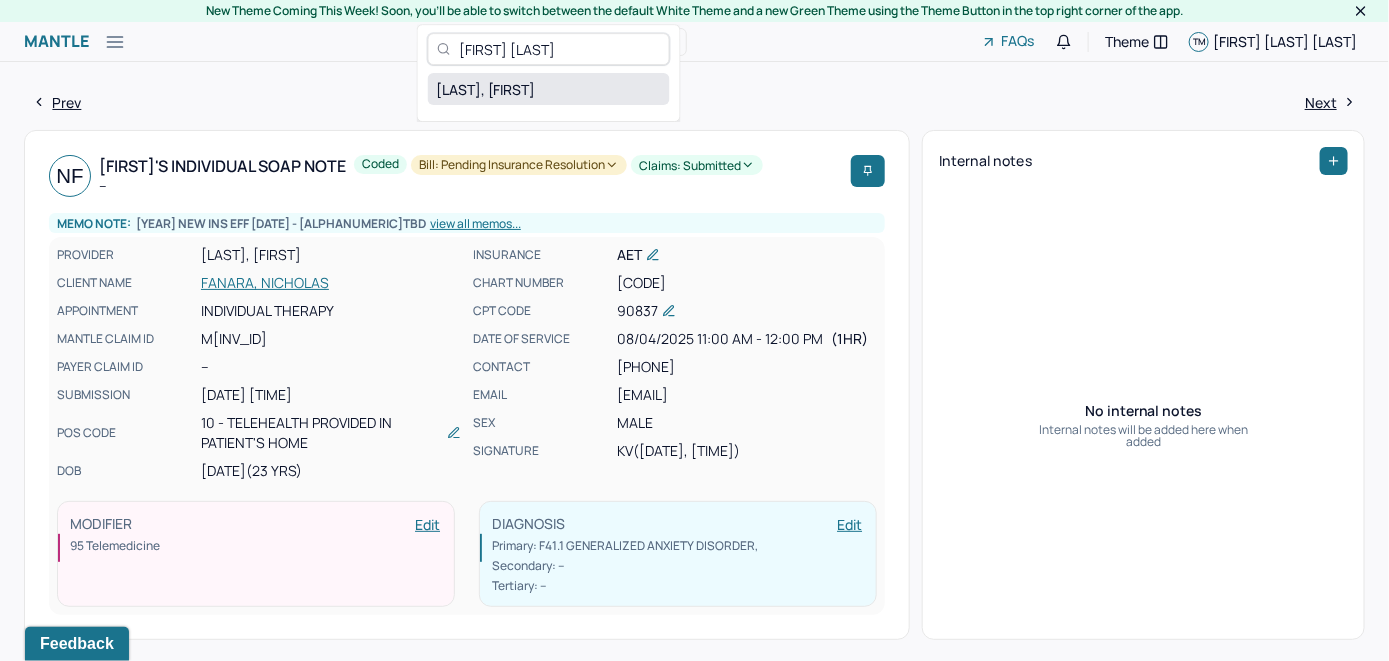 type on "[FIRST] [LAST]" 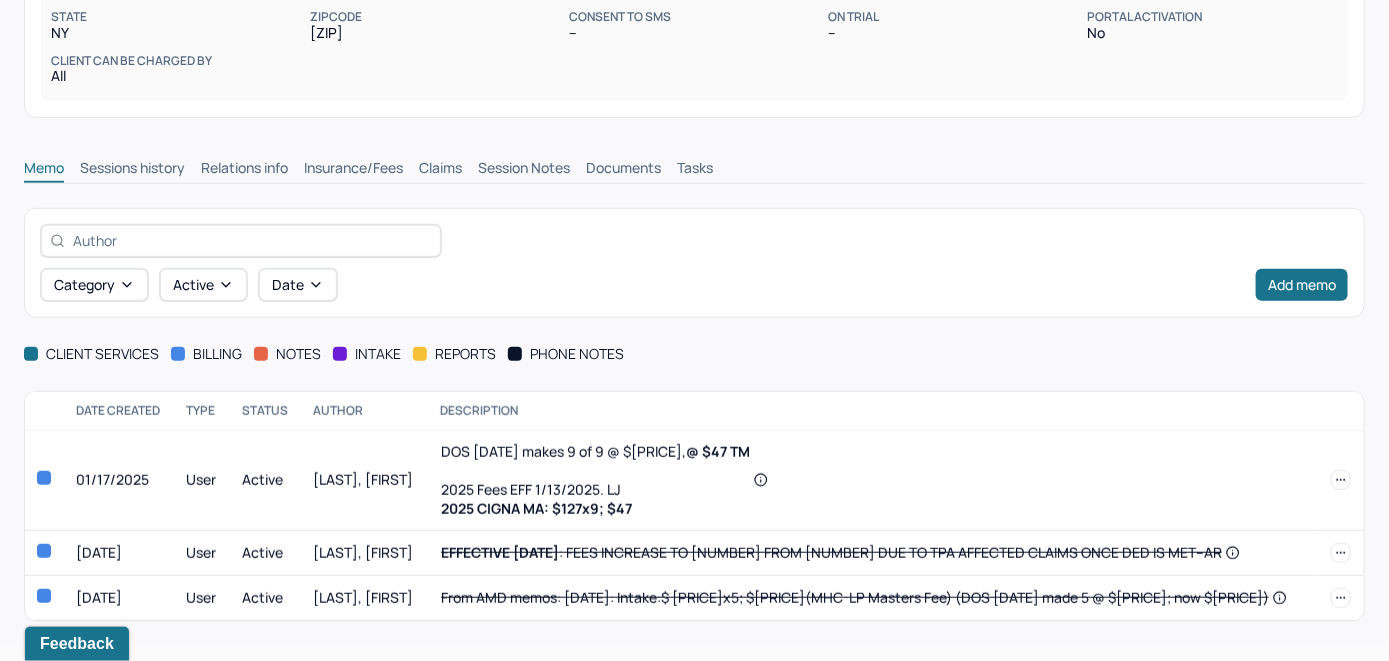 scroll, scrollTop: 385, scrollLeft: 0, axis: vertical 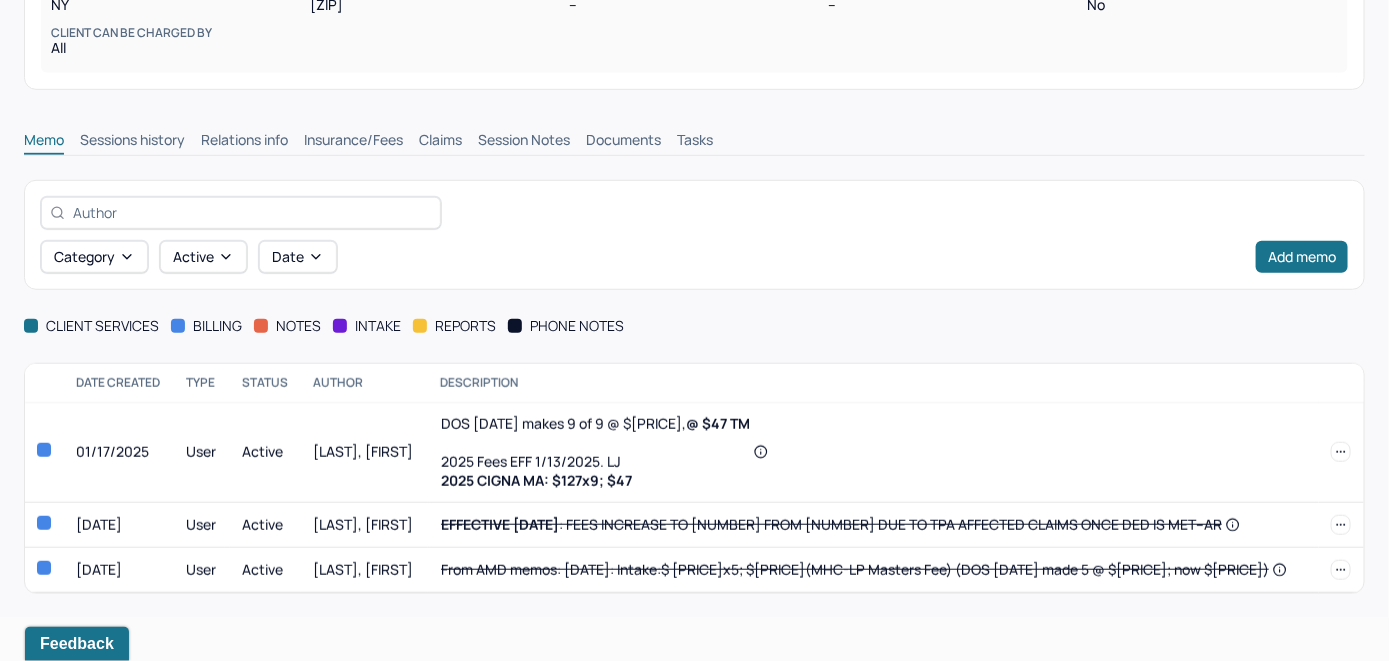 click on "Insurance/Fees" at bounding box center [353, 142] 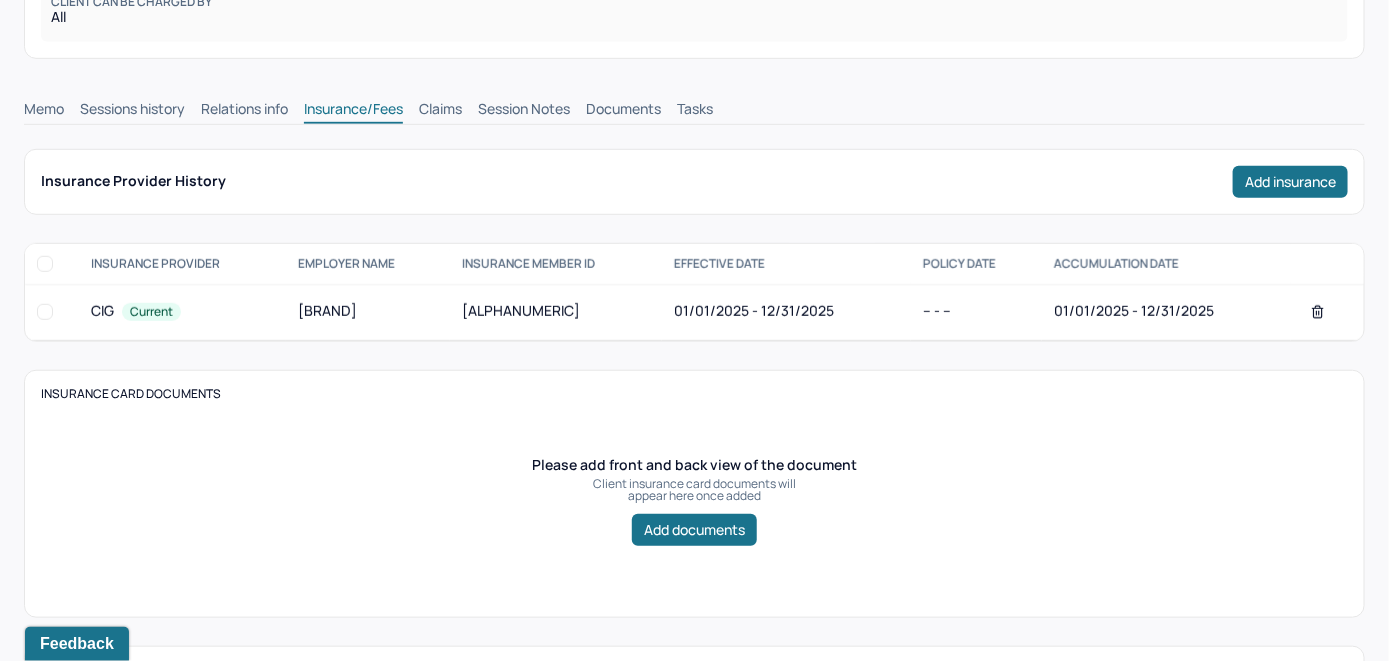 scroll, scrollTop: 400, scrollLeft: 0, axis: vertical 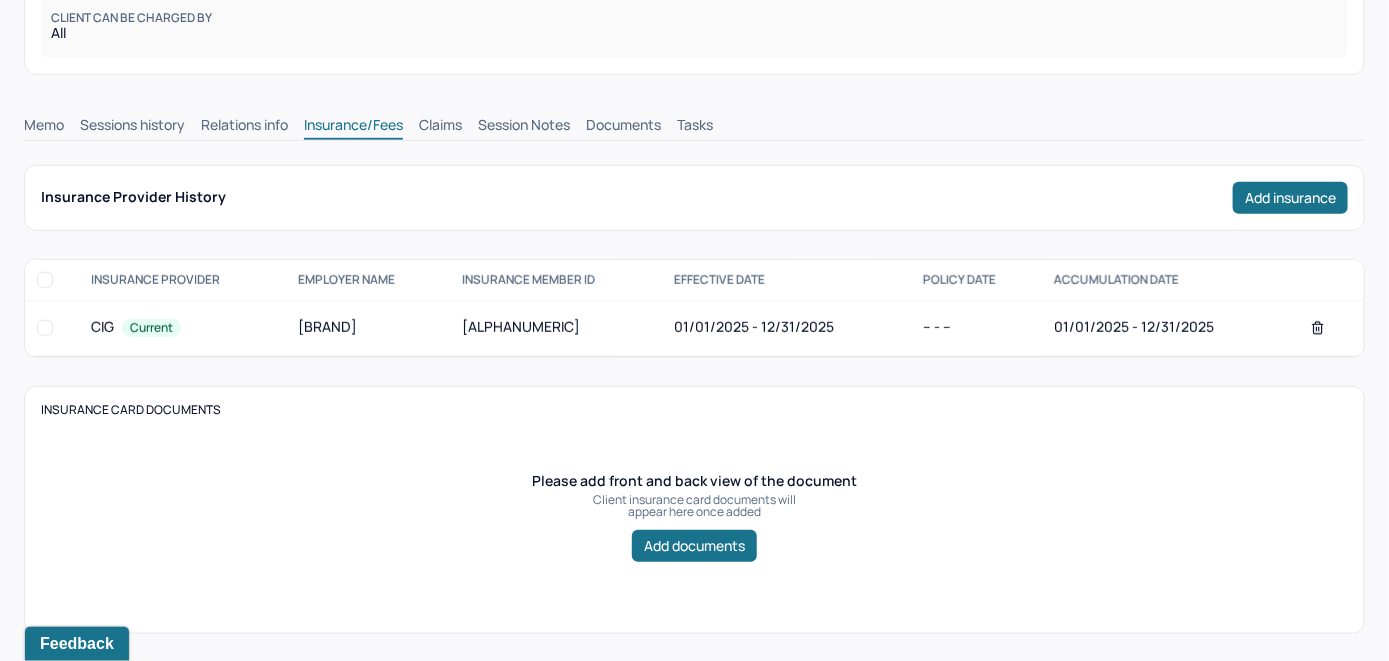 click on "Claims" at bounding box center [440, 127] 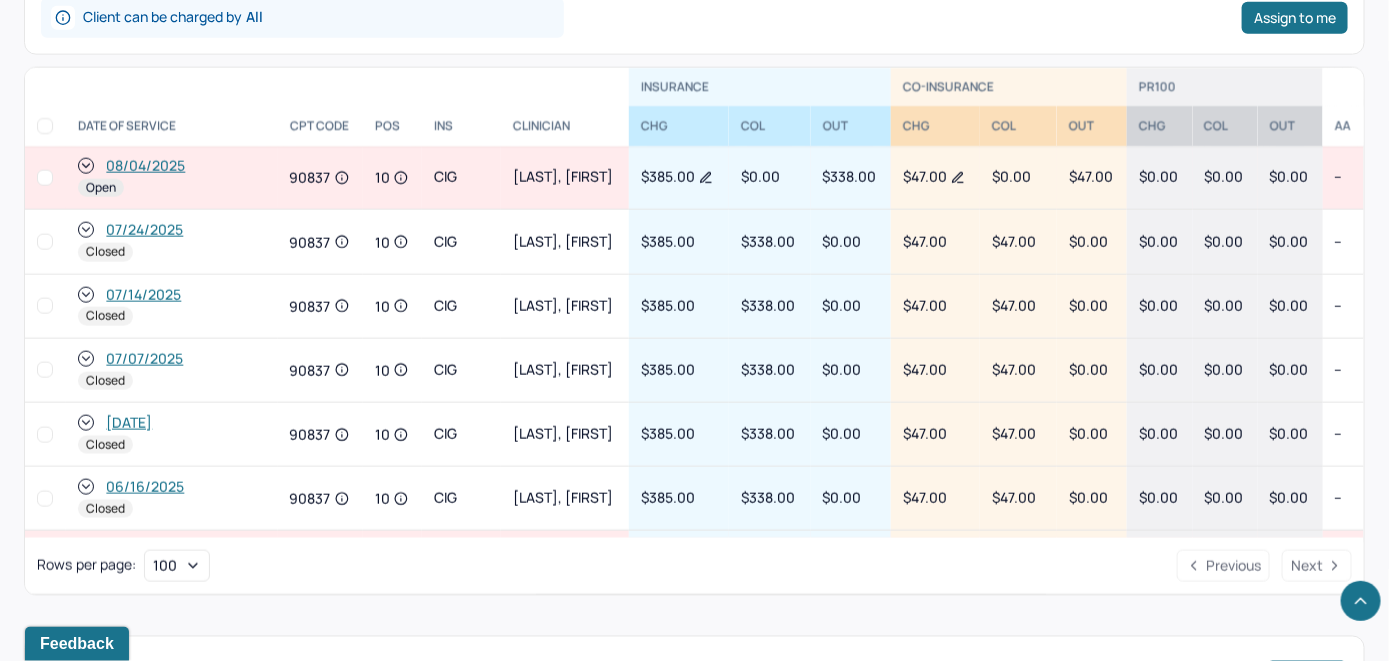 scroll, scrollTop: 907, scrollLeft: 0, axis: vertical 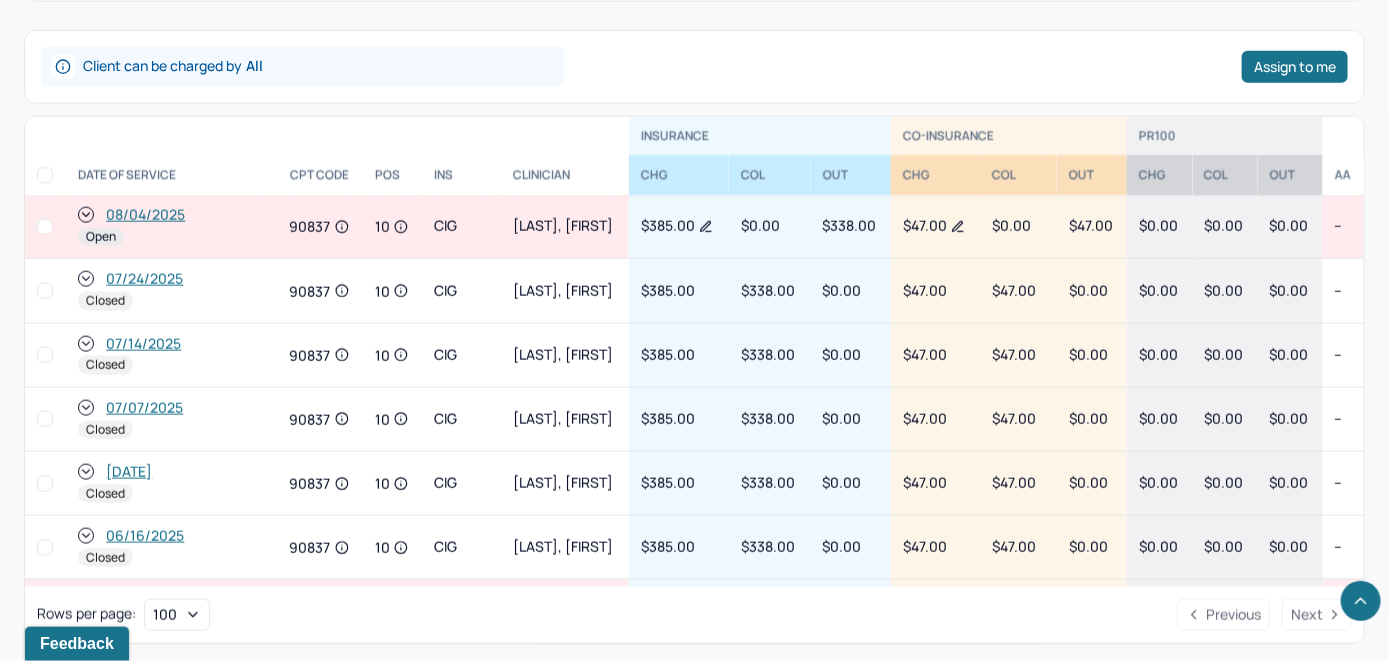 click on "08/04/2025" at bounding box center [145, 215] 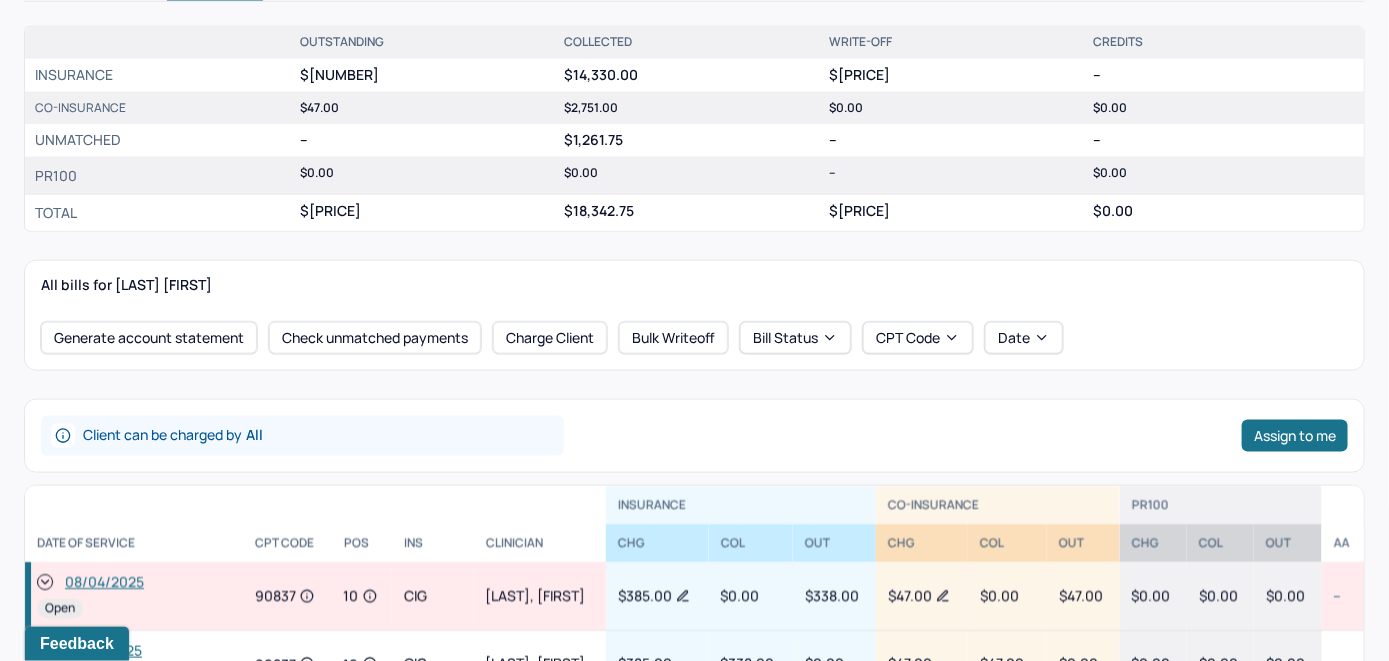 scroll, scrollTop: 900, scrollLeft: 0, axis: vertical 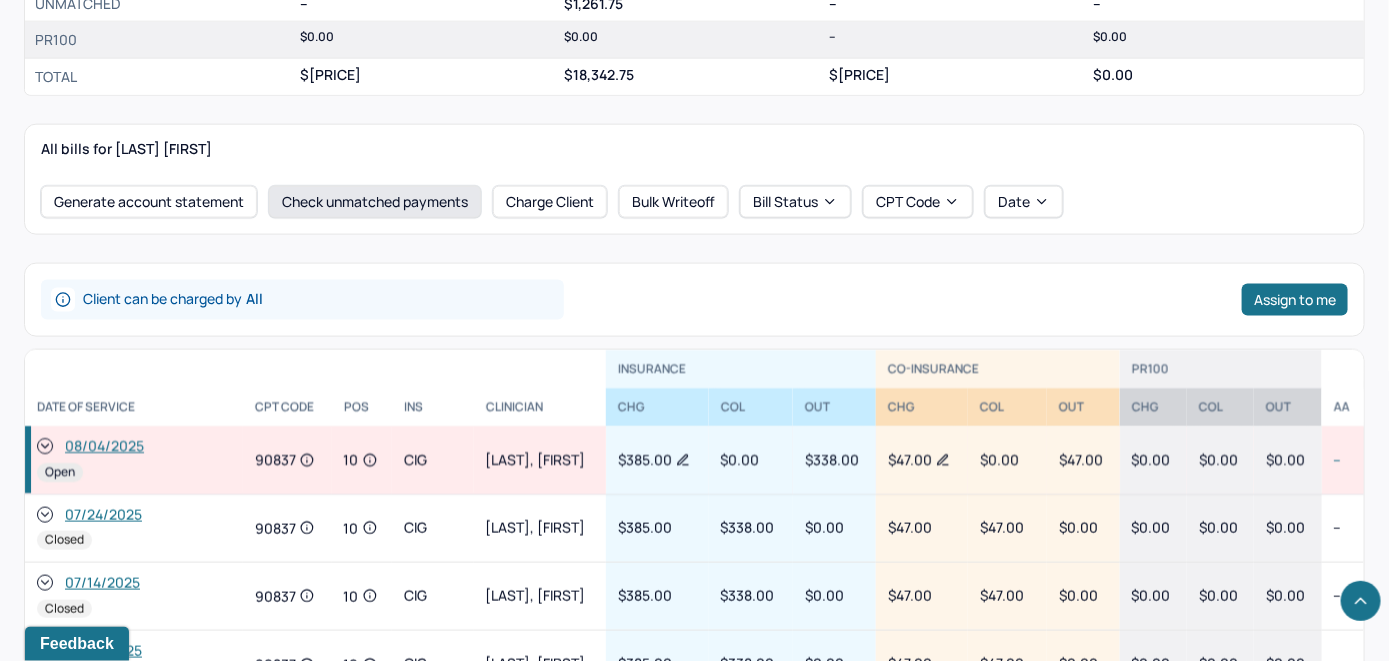 click on "Check unmatched payments" at bounding box center (375, 202) 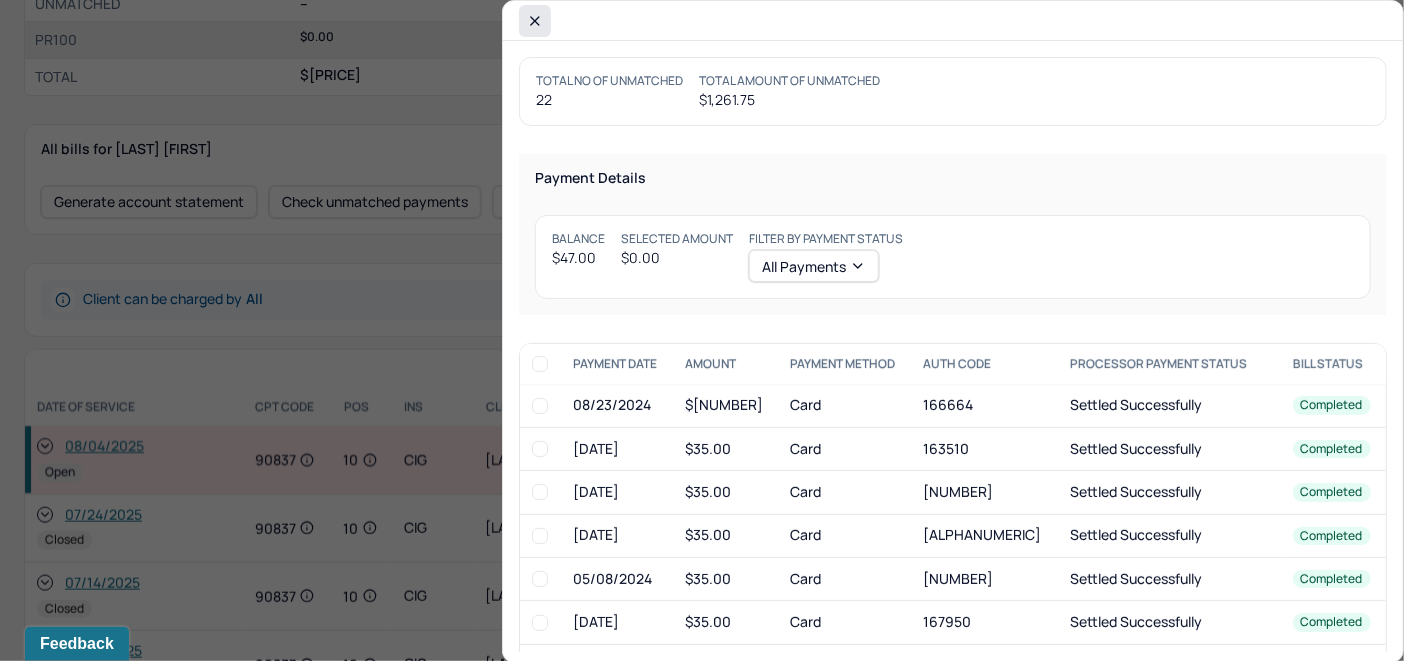 click 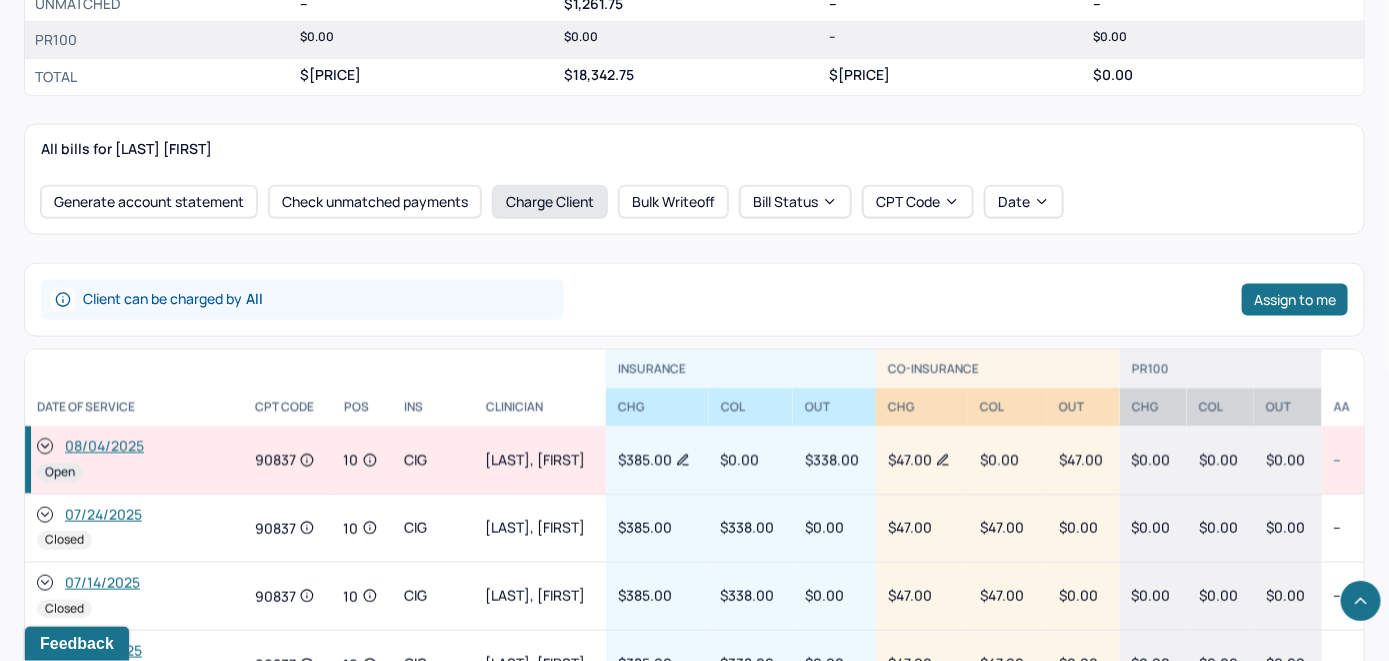 click on "Charge Client" at bounding box center (550, 202) 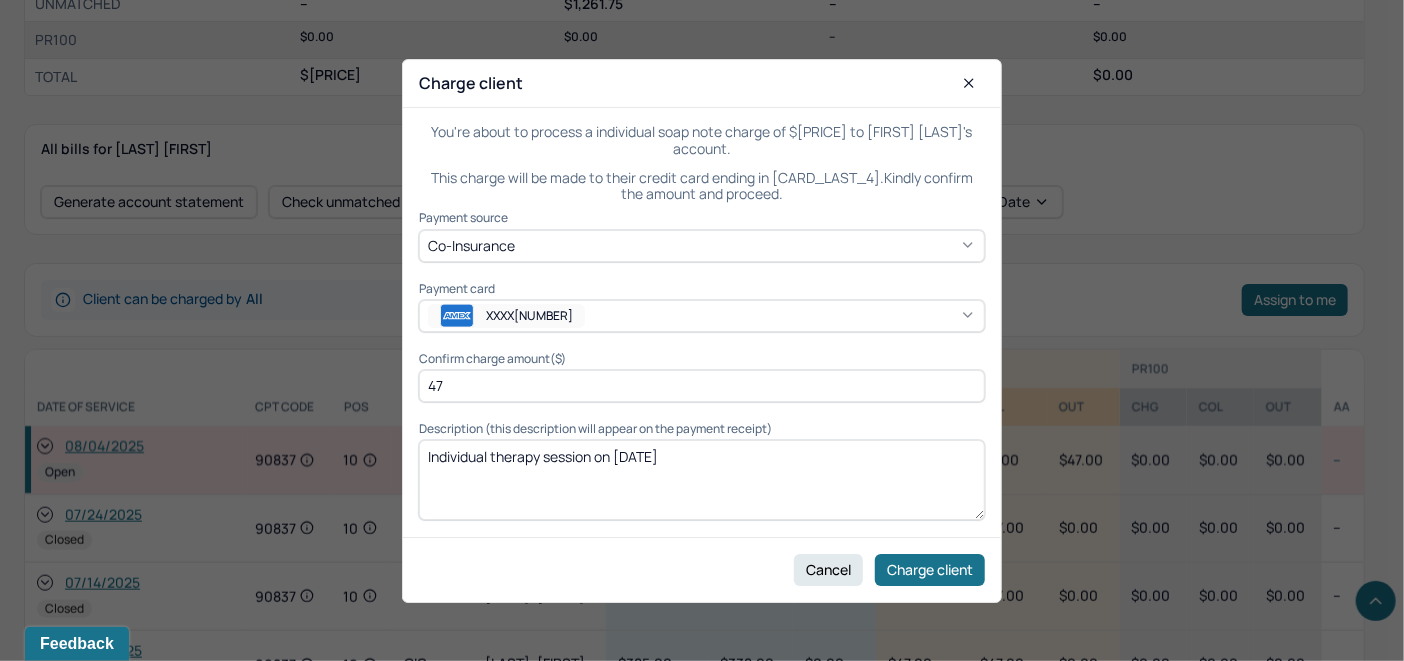click on "XXXX[NUMBER]" at bounding box center [702, 316] 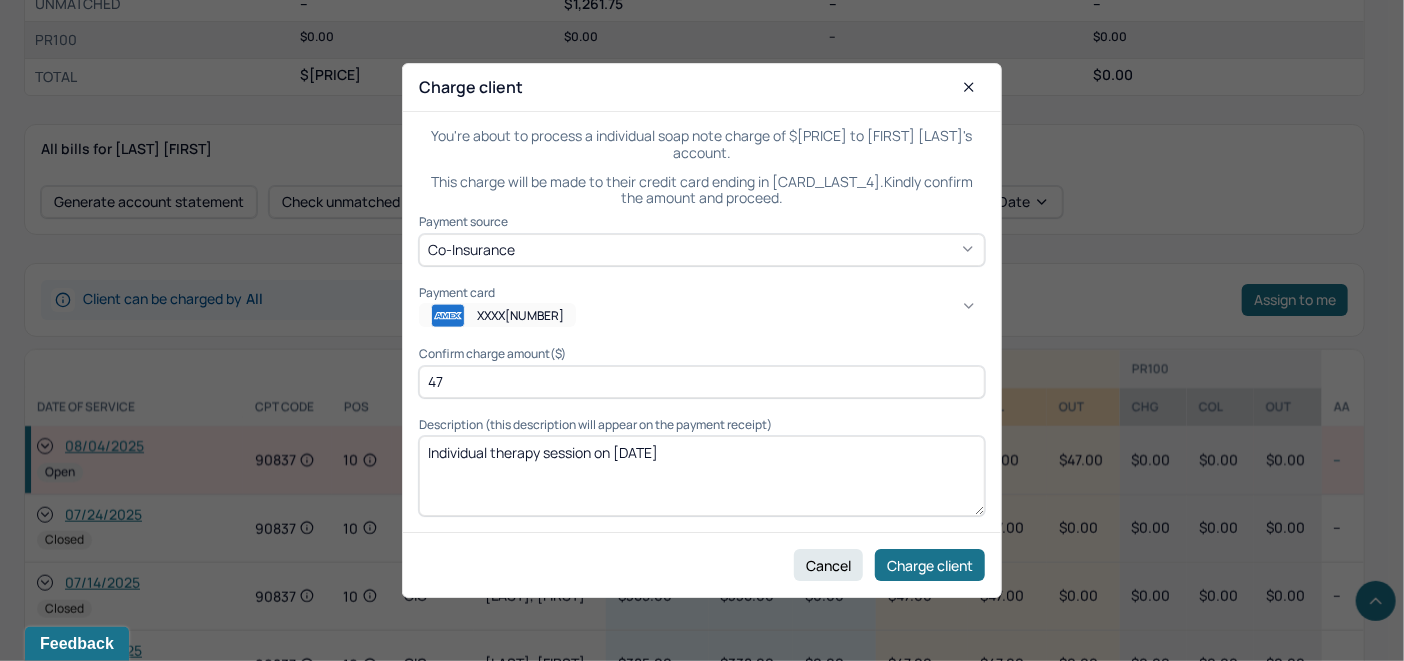 click on "WORKS" at bounding box center (1042, 961) 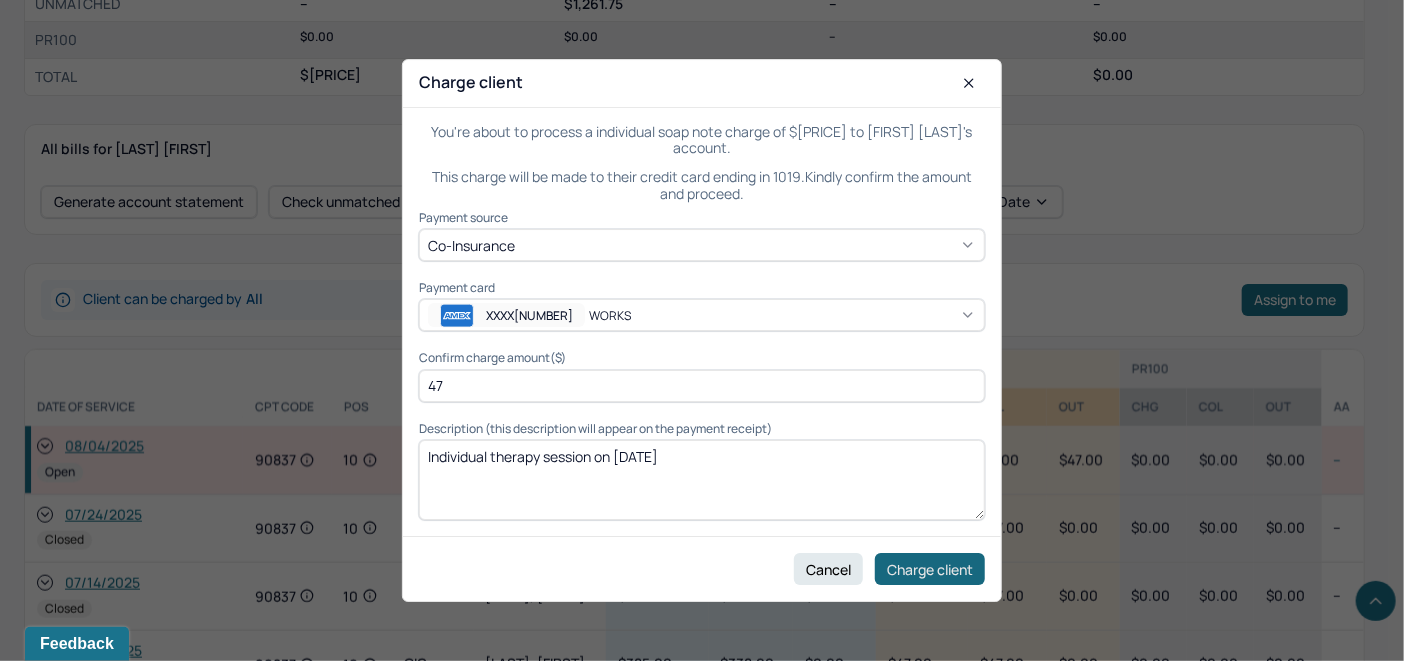 click on "Charge client" at bounding box center [930, 569] 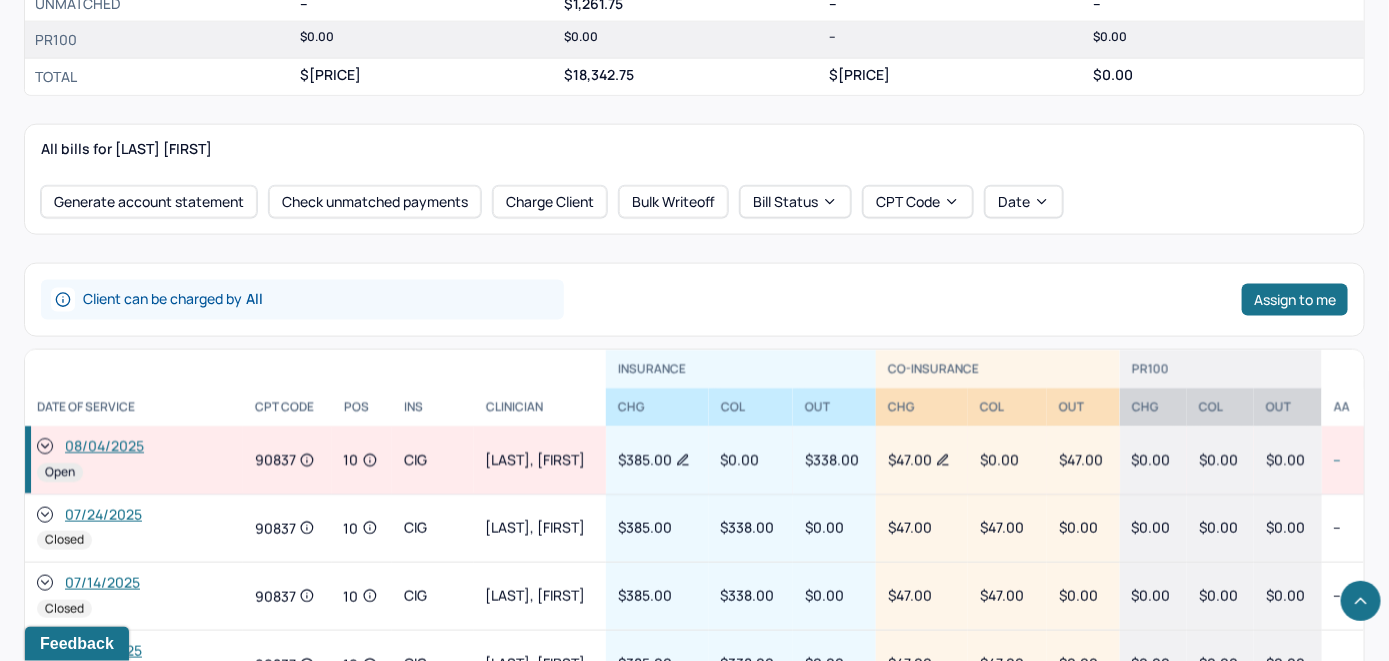click 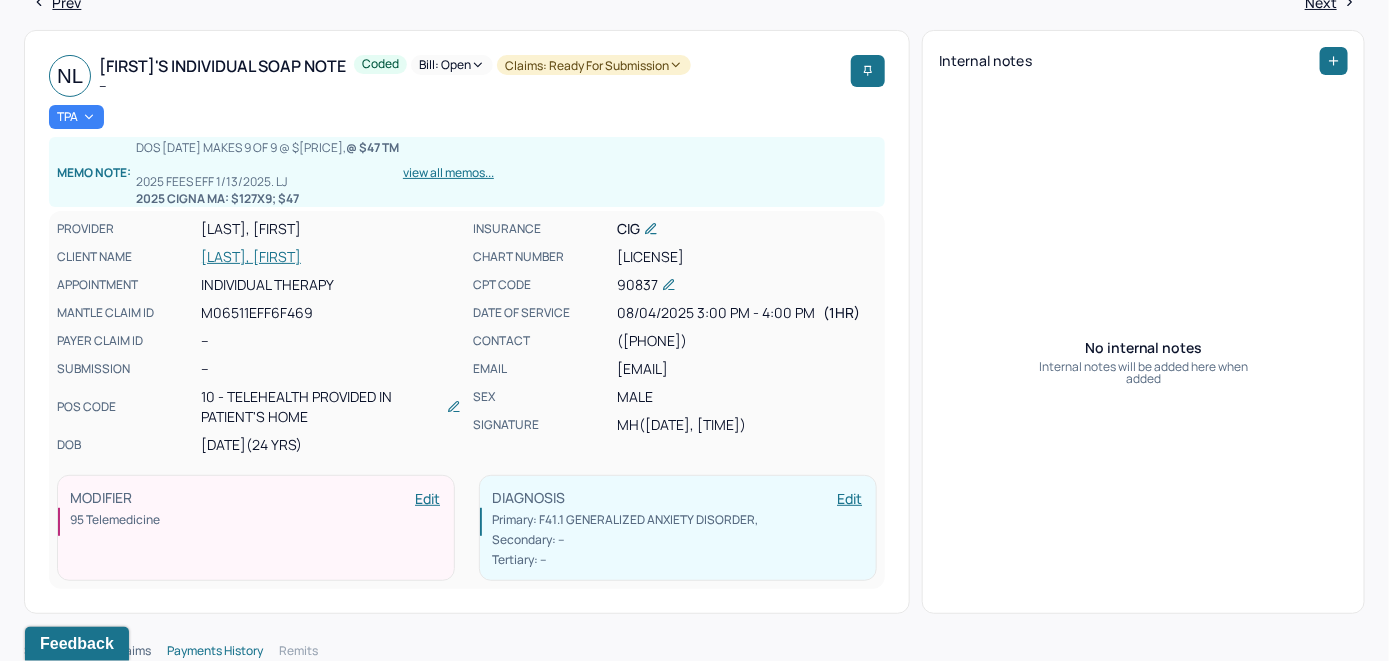 scroll, scrollTop: 100, scrollLeft: 0, axis: vertical 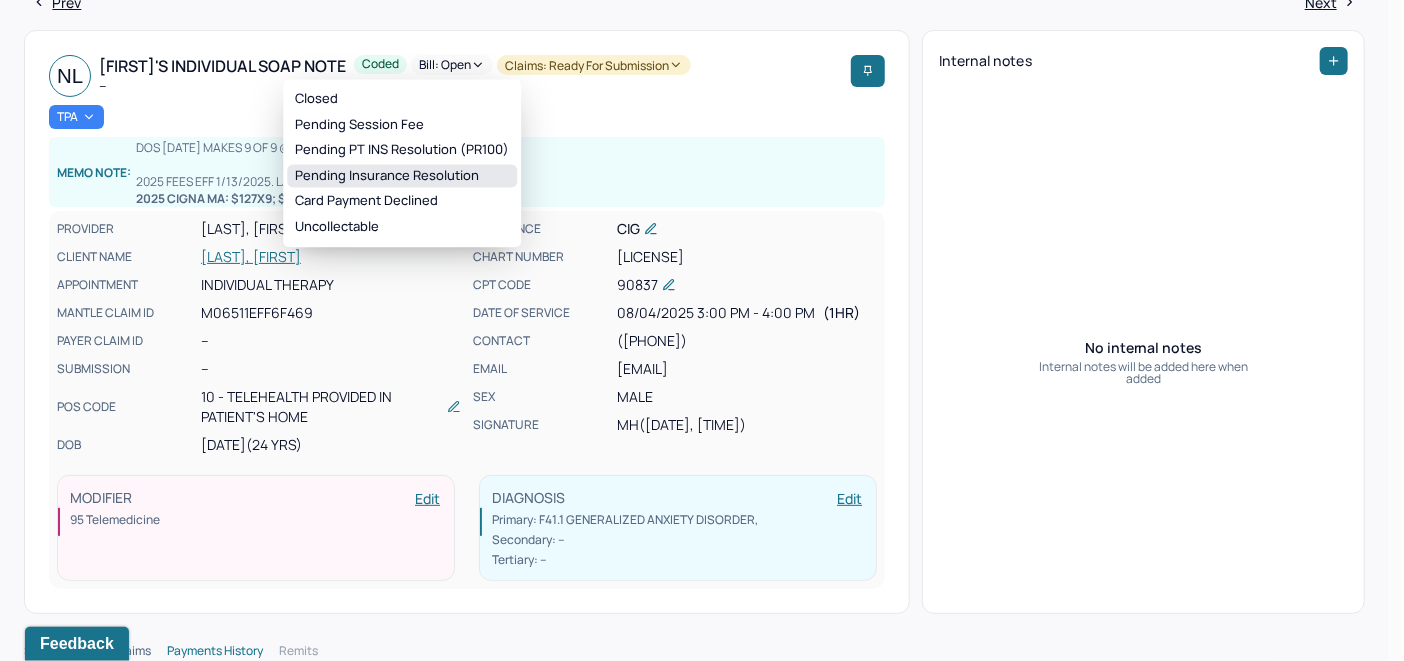 click on "Pending Insurance Resolution" at bounding box center (402, 176) 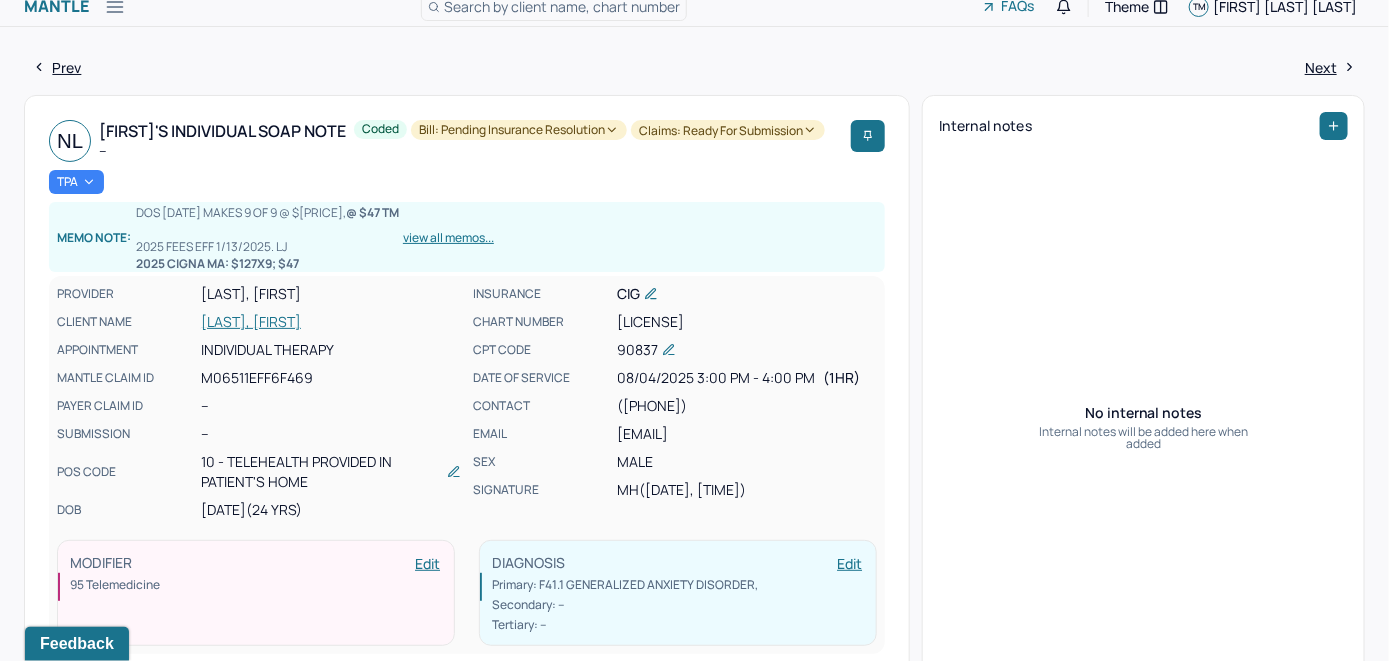 scroll, scrollTop: 0, scrollLeft: 0, axis: both 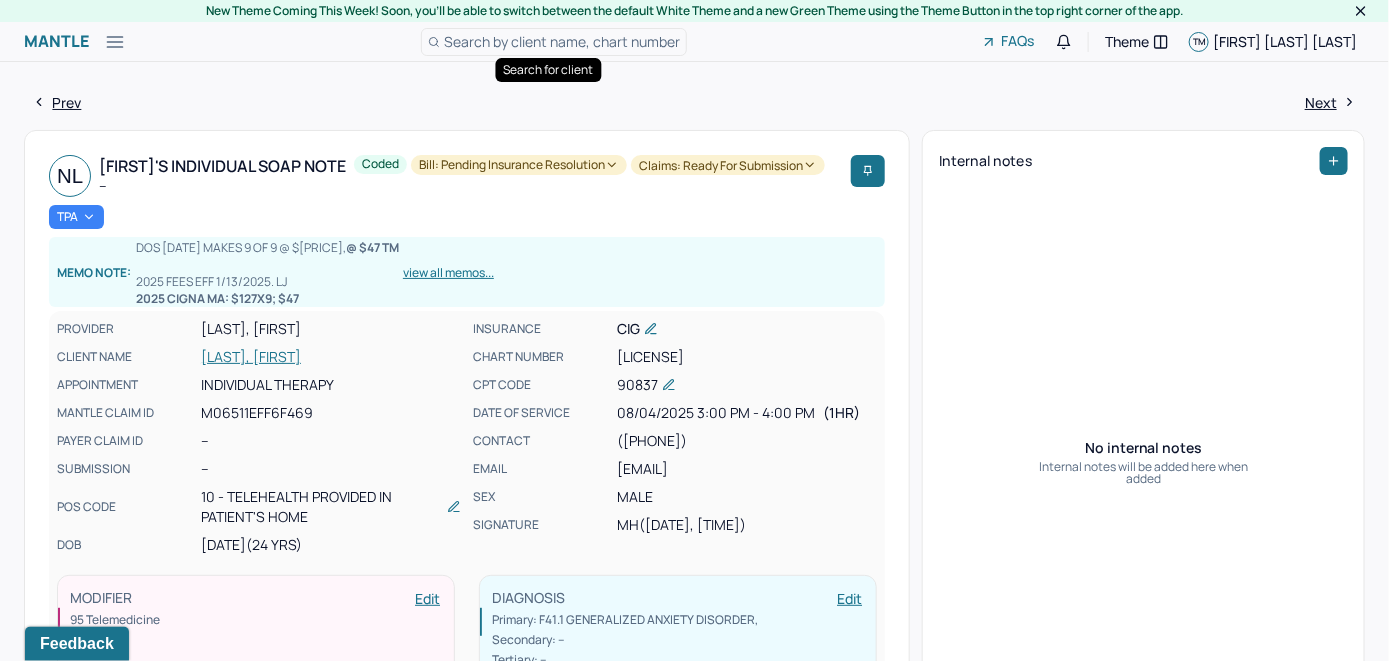 click on "Search by client name, chart number" at bounding box center [562, 41] 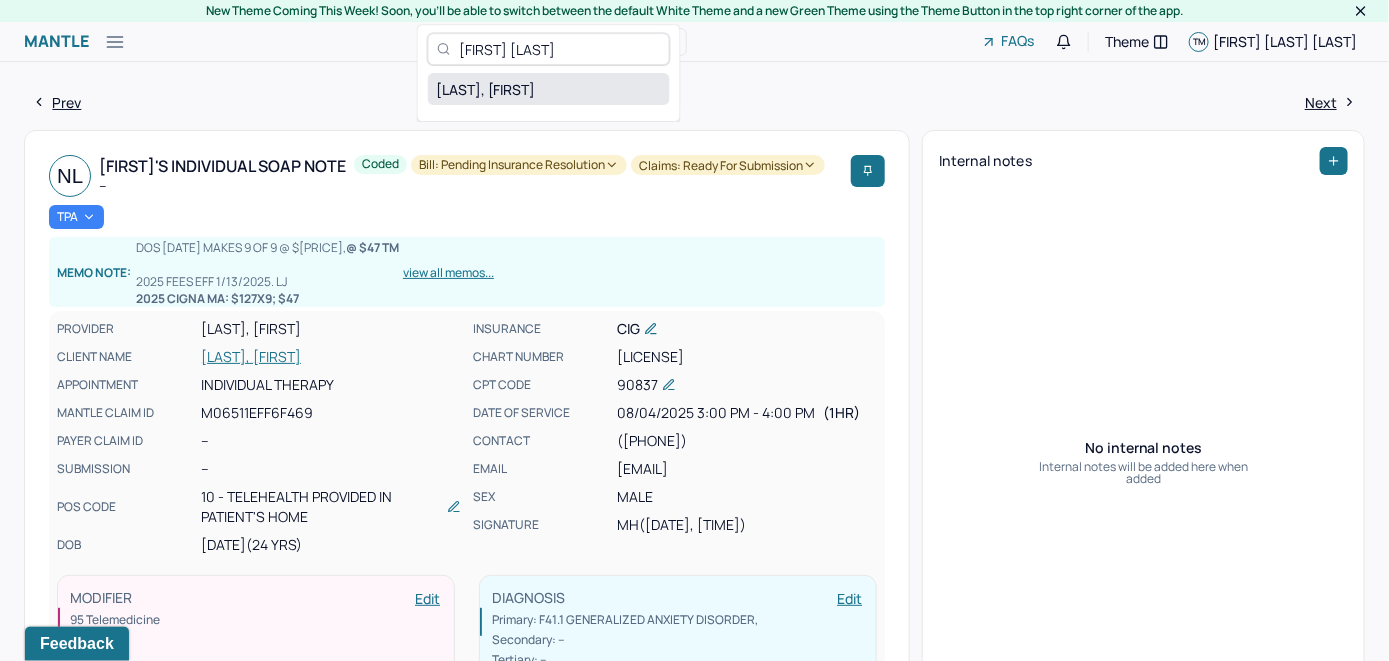 type on "[FIRST] [LAST]" 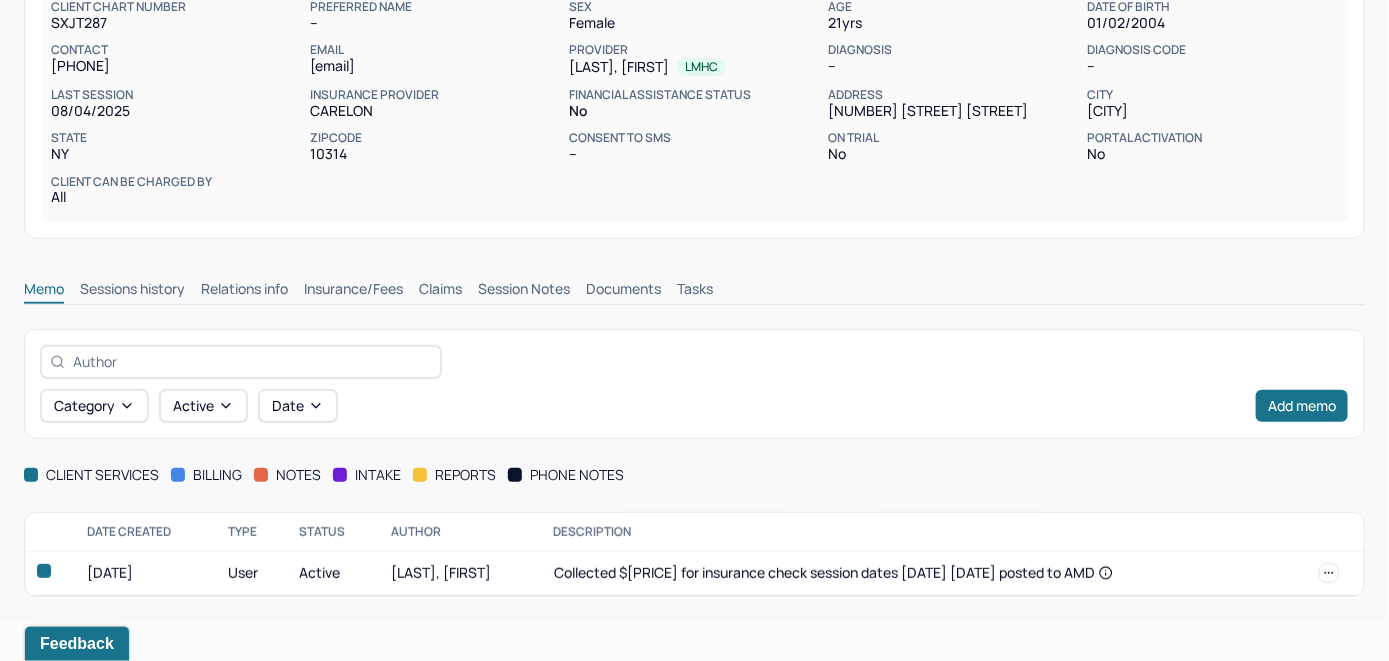 scroll, scrollTop: 209, scrollLeft: 0, axis: vertical 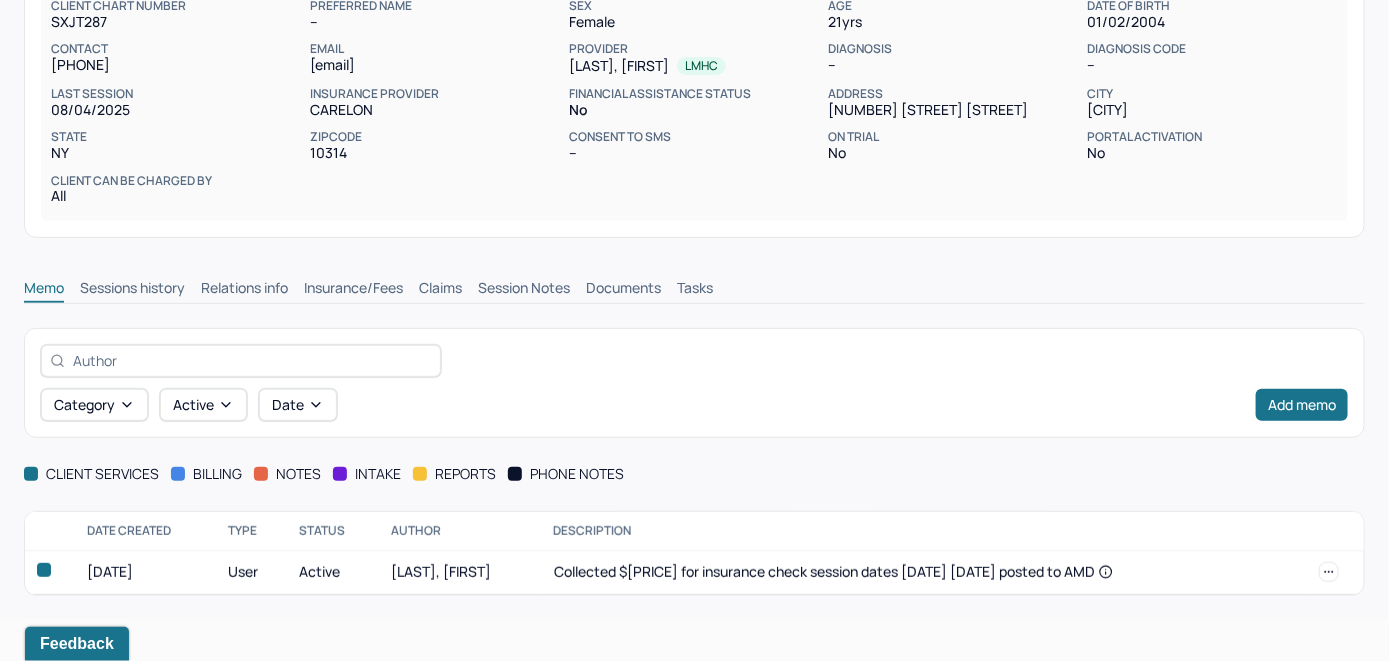 click on "Insurance/Fees" at bounding box center [353, 290] 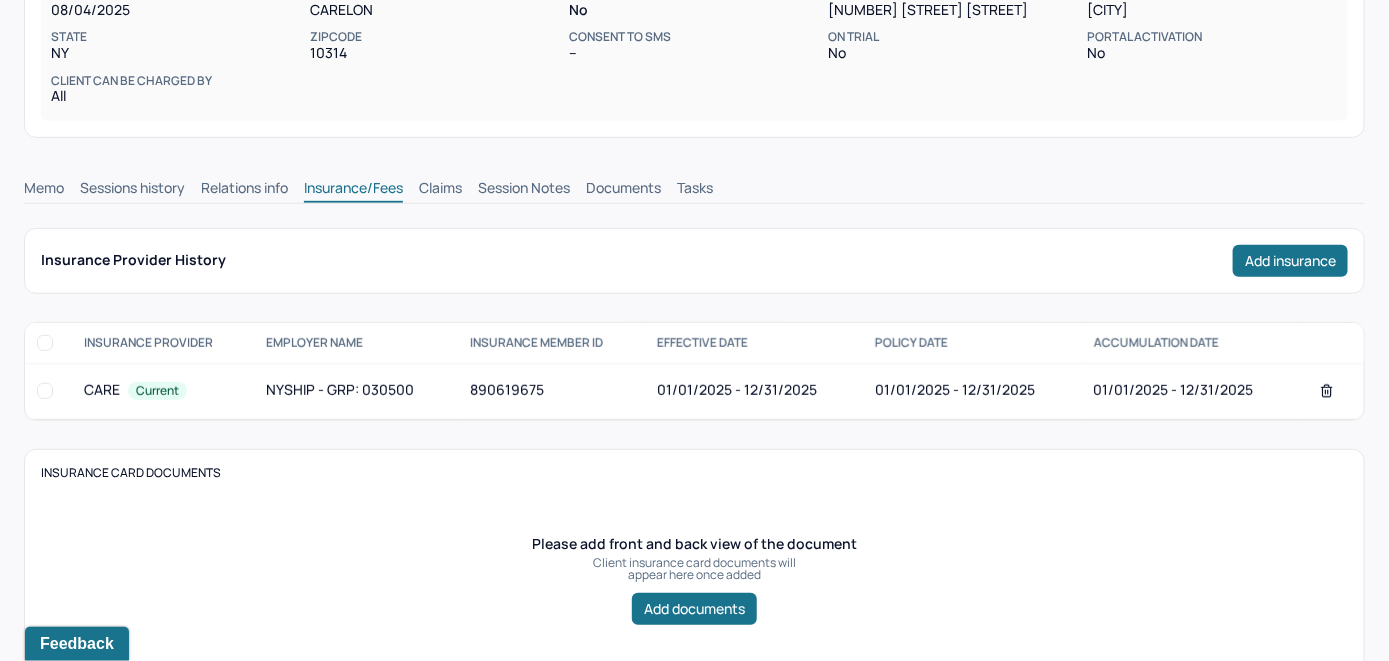 scroll, scrollTop: 209, scrollLeft: 0, axis: vertical 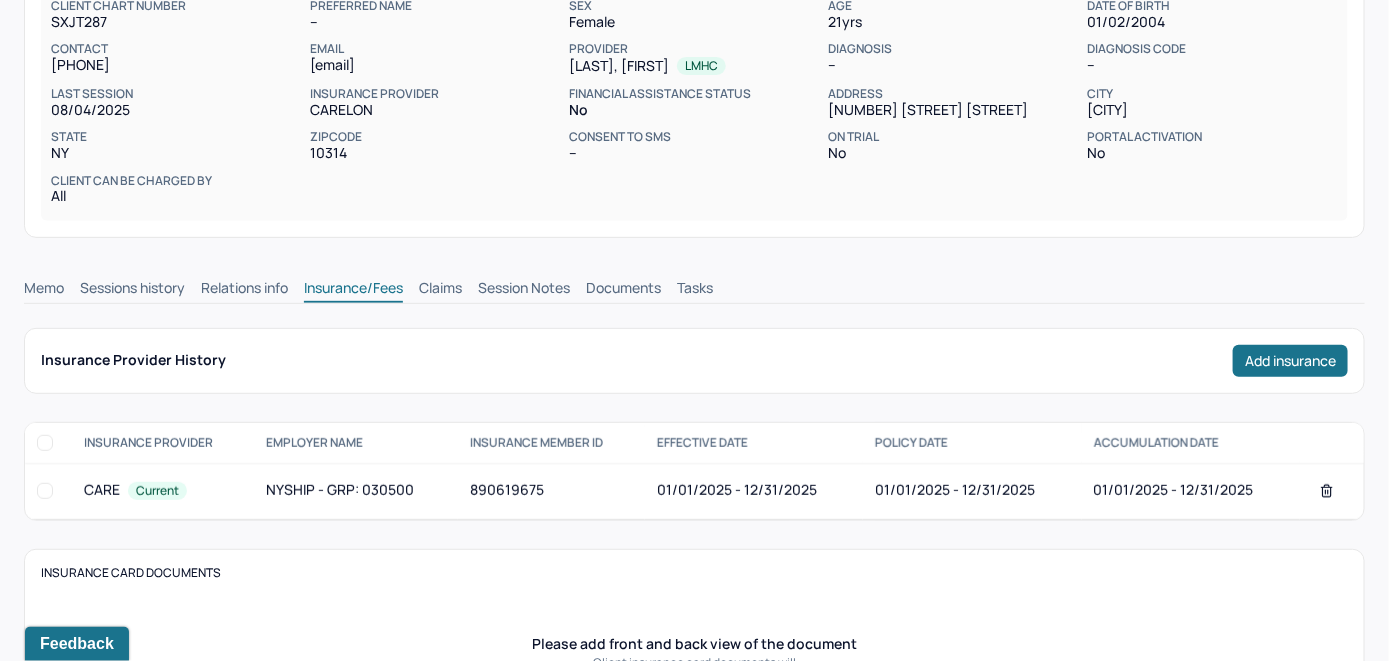 click on "Claims" at bounding box center [440, 290] 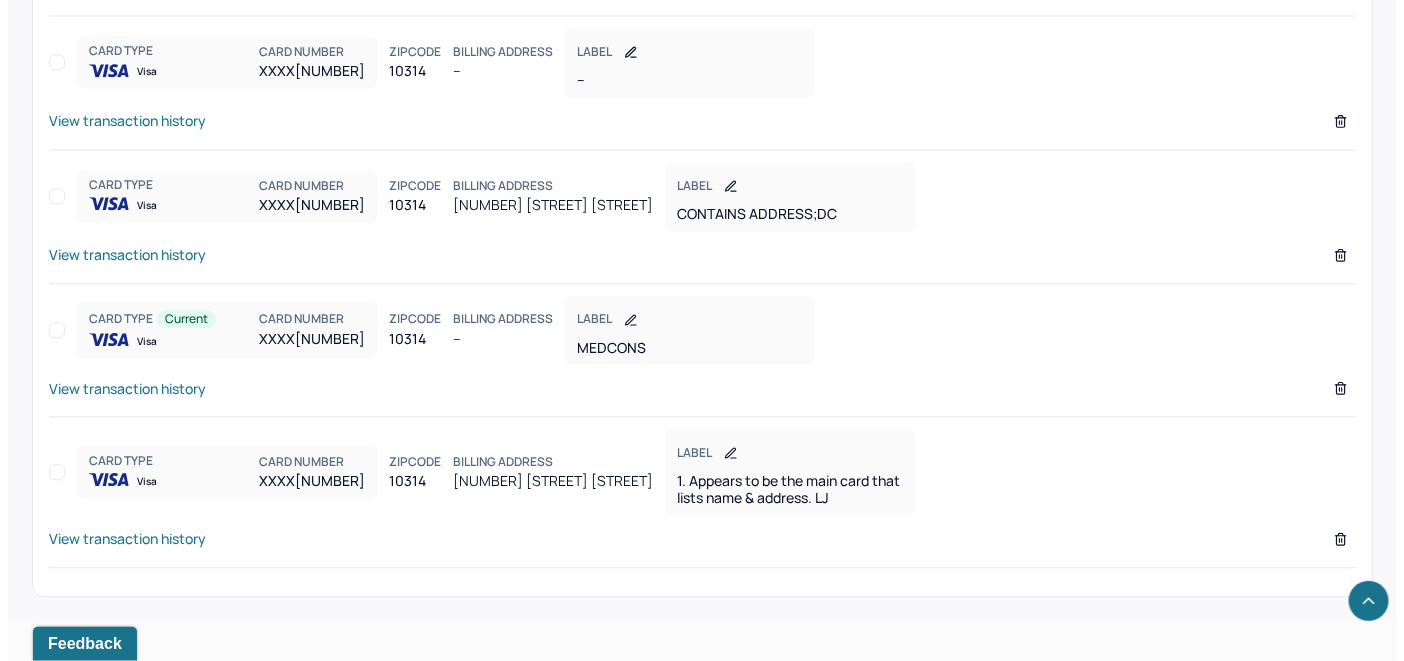 scroll, scrollTop: 2030, scrollLeft: 0, axis: vertical 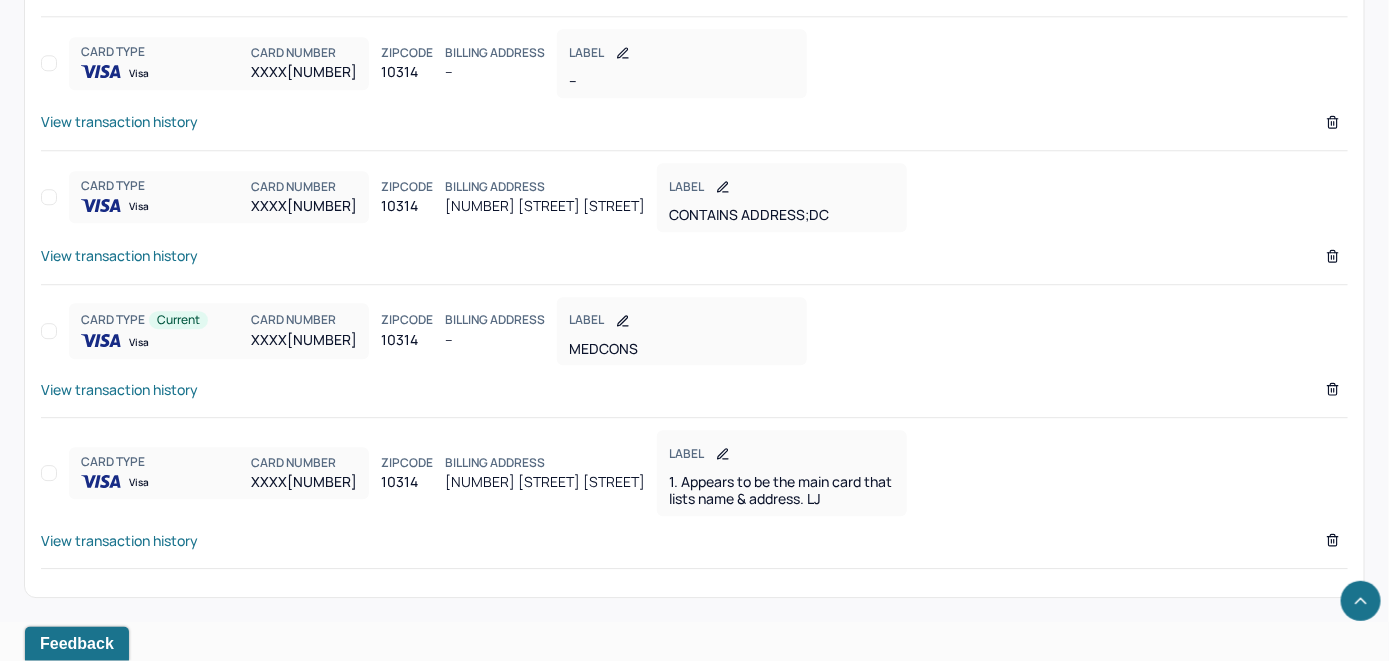 click on "View transaction history" at bounding box center [119, 255] 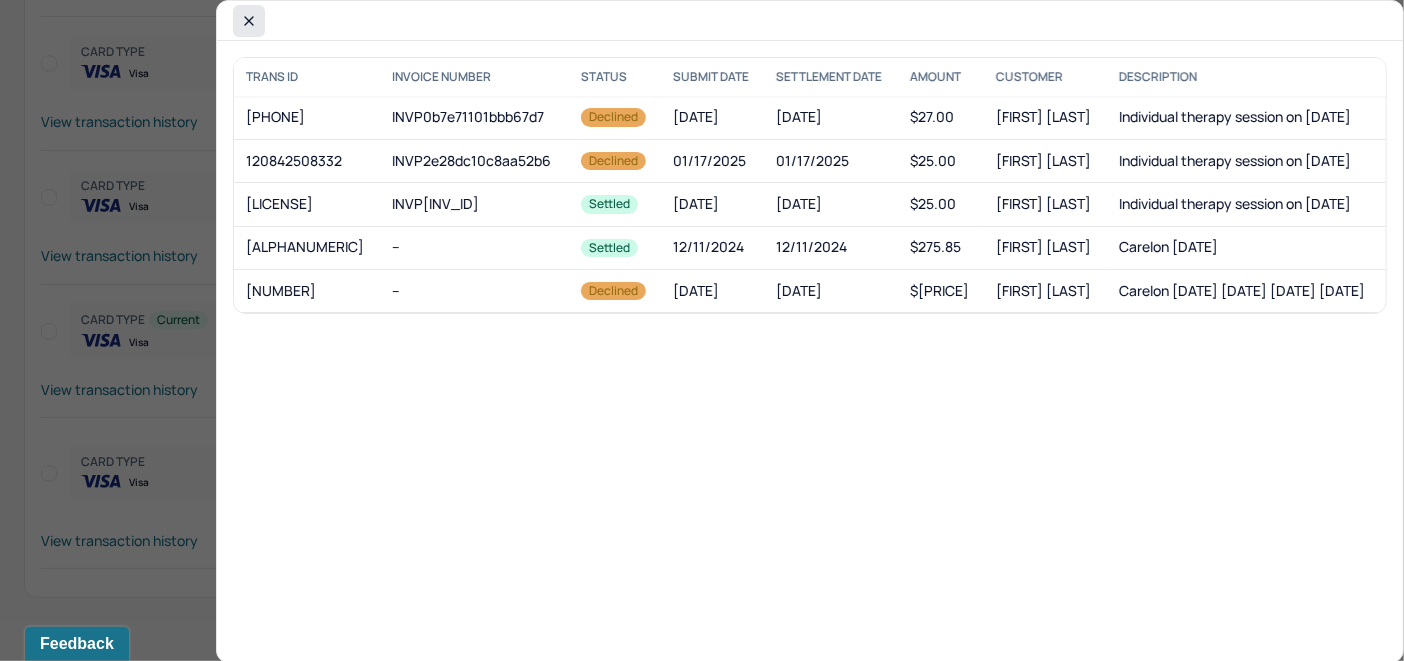 click 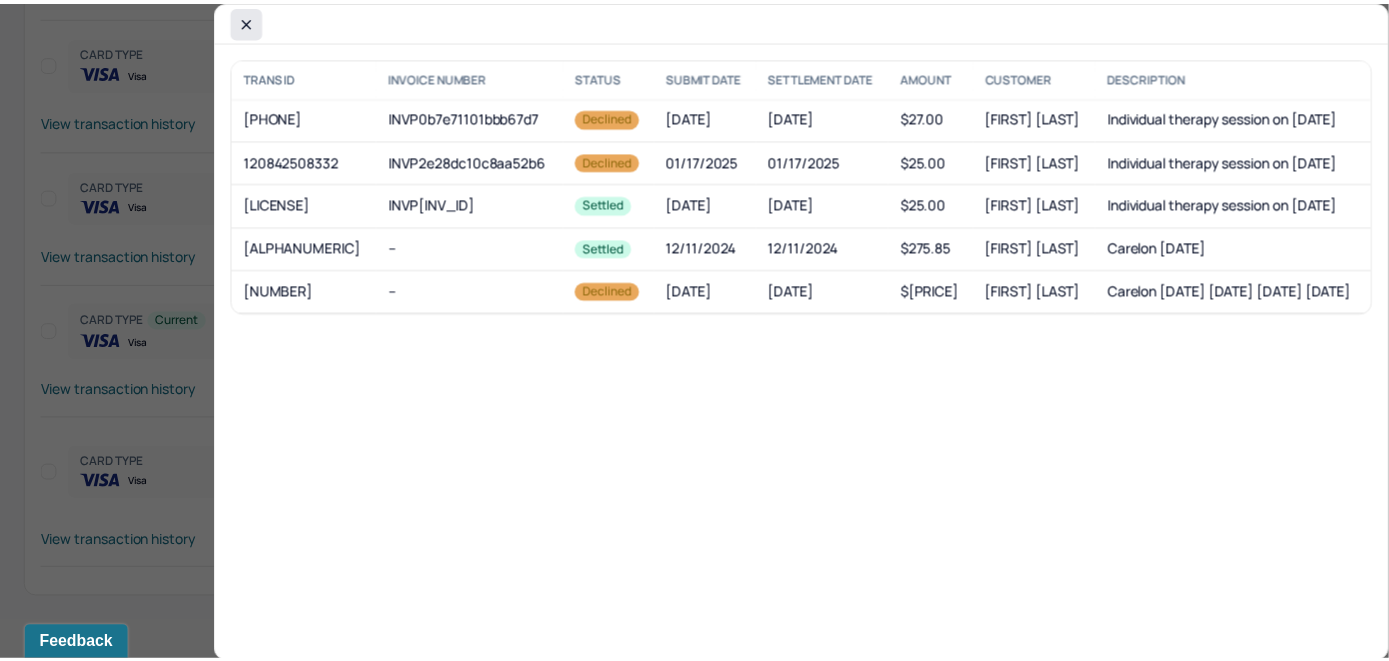 scroll, scrollTop: 1987, scrollLeft: 0, axis: vertical 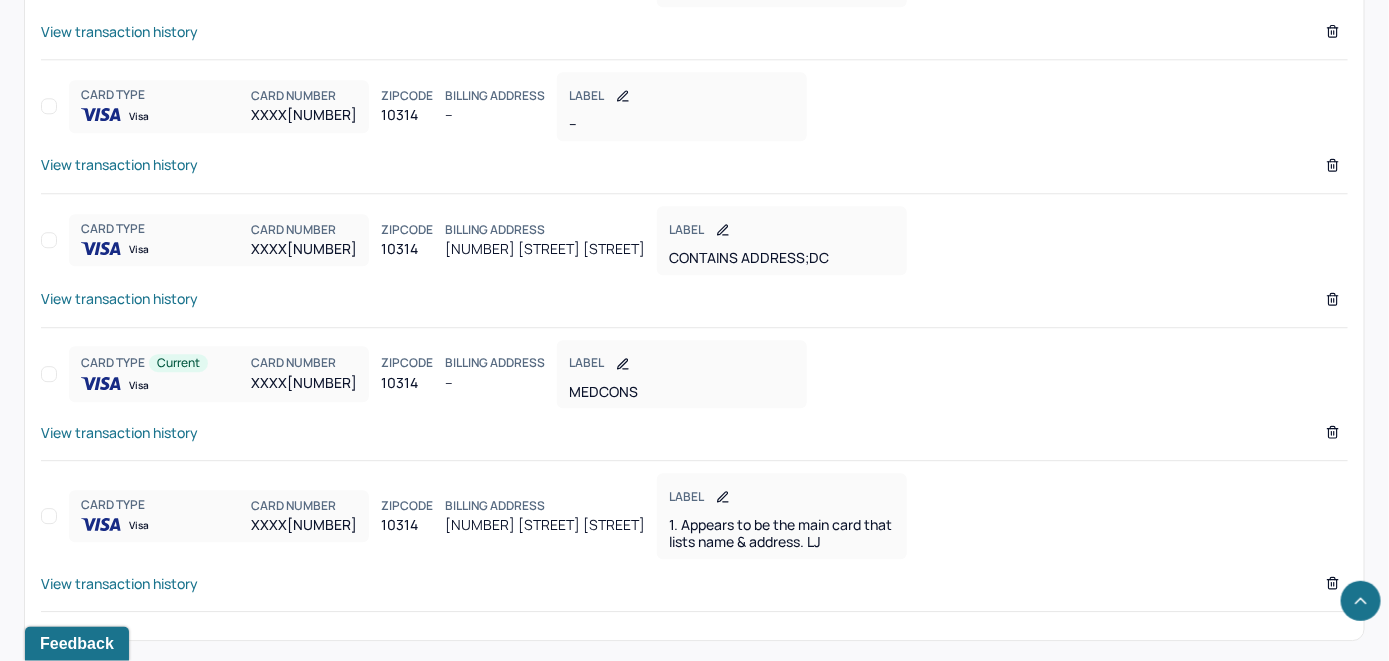 click on "View transaction history" at bounding box center (119, 583) 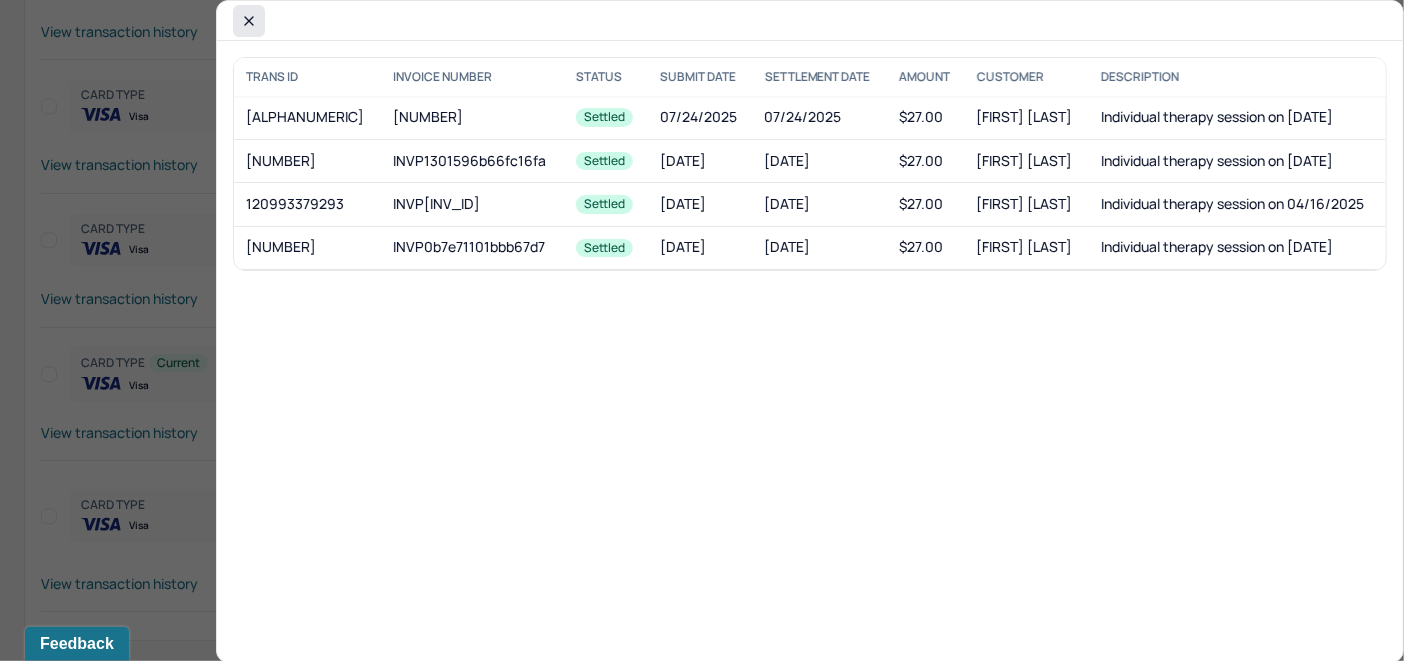 click 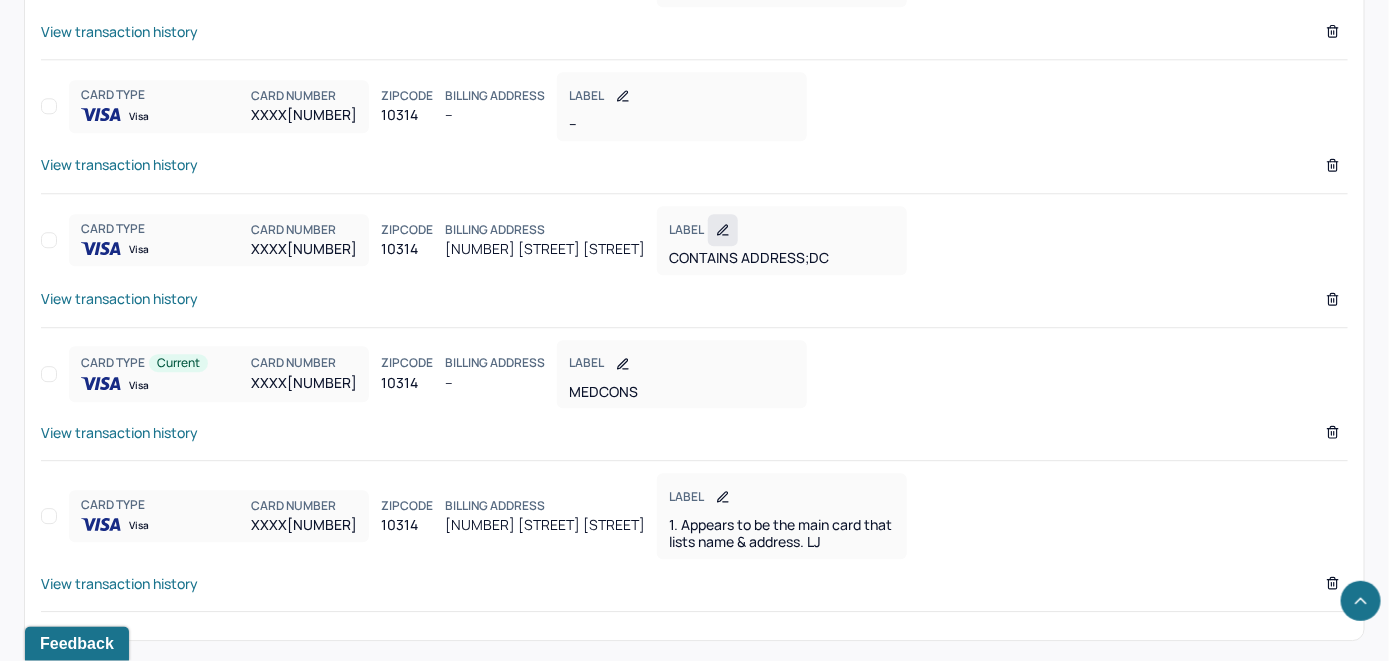 click 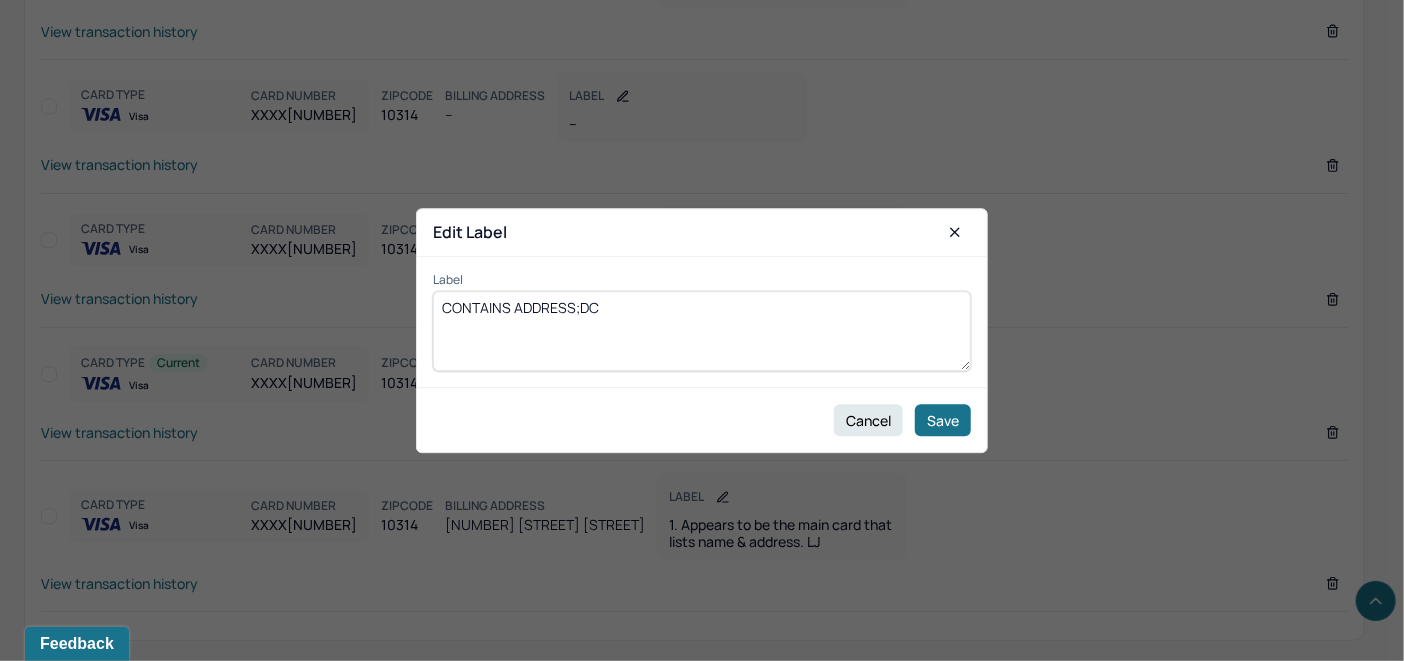 drag, startPoint x: 651, startPoint y: 307, endPoint x: 382, endPoint y: 310, distance: 269.01672 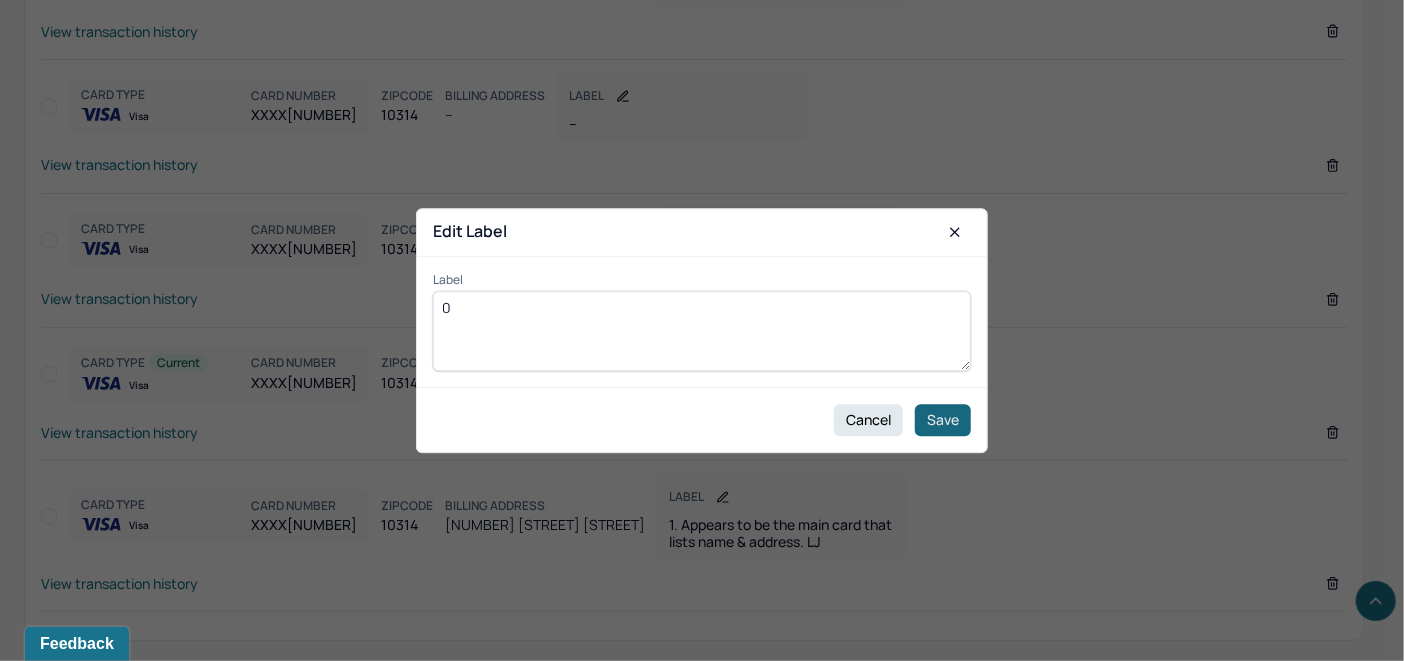 type on "0" 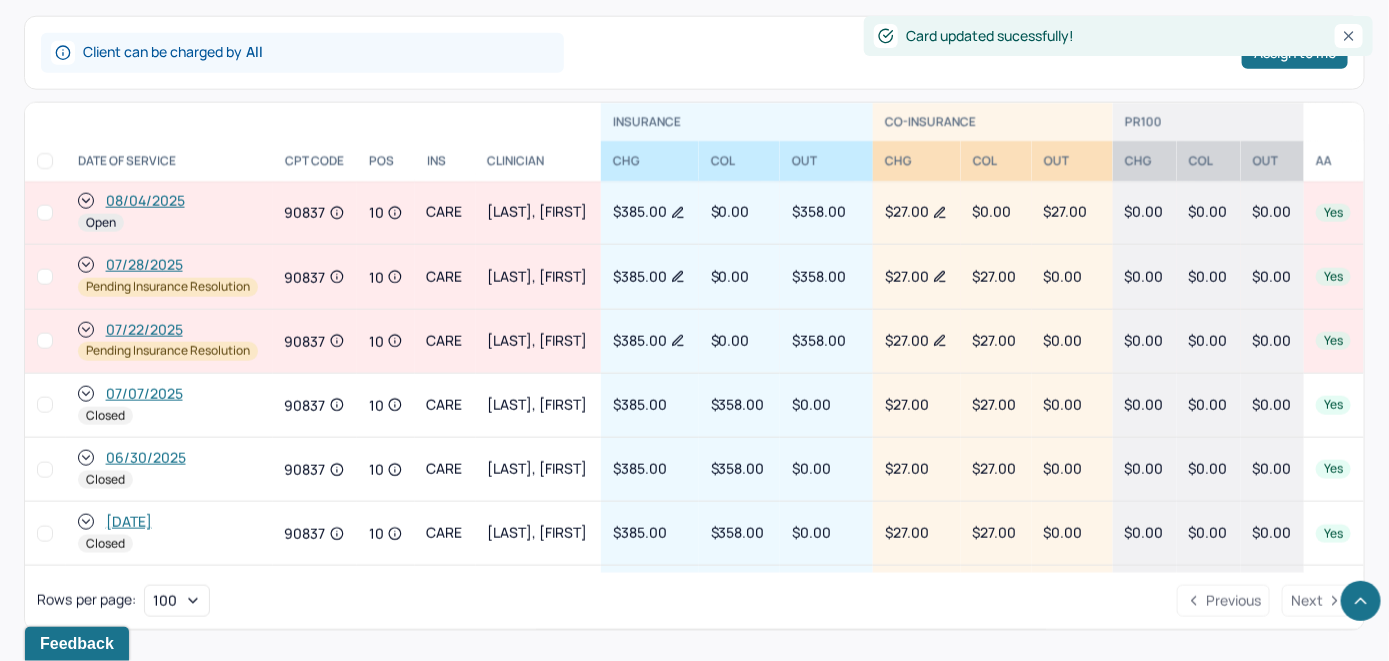scroll, scrollTop: 787, scrollLeft: 0, axis: vertical 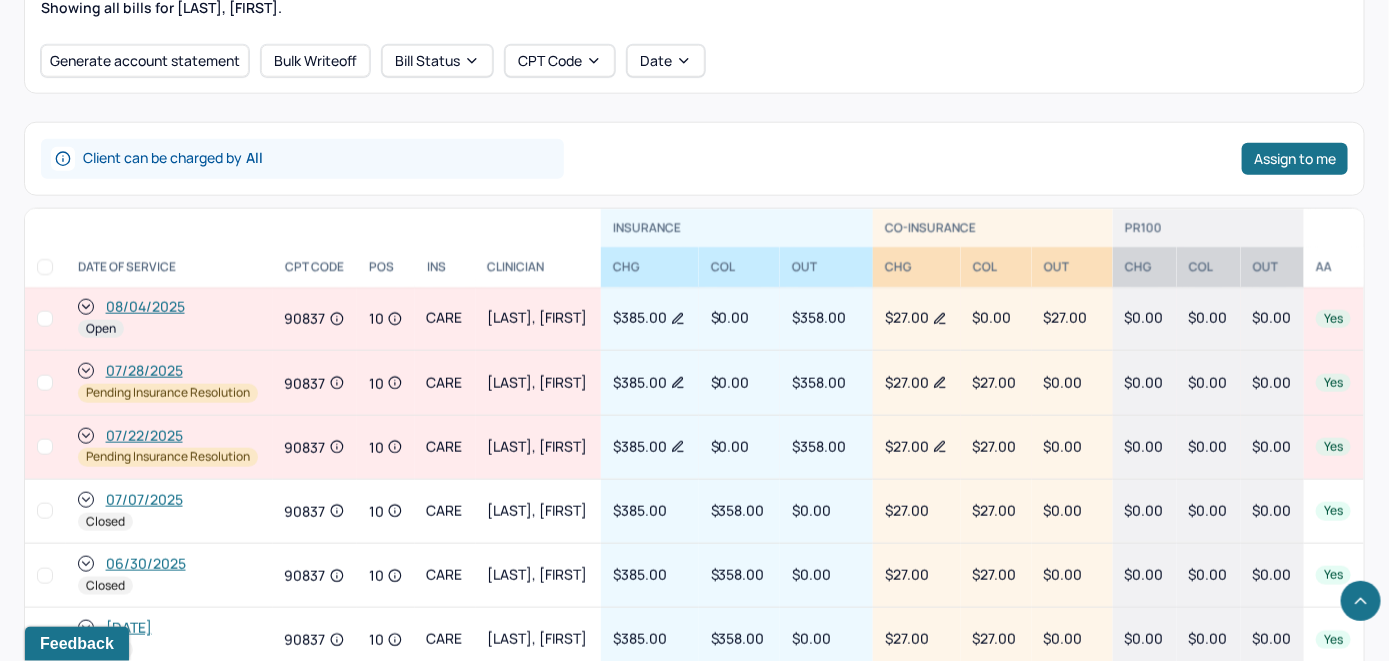 click on "08/04/2025" at bounding box center (145, 307) 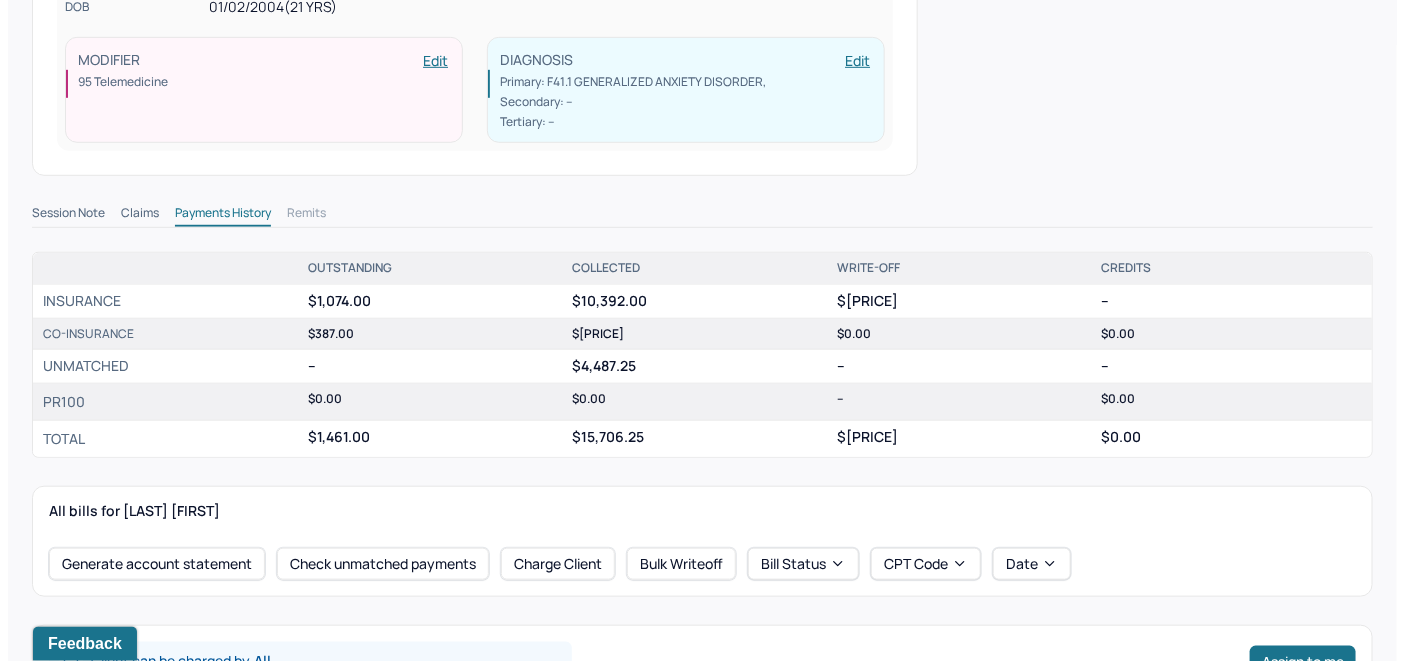 scroll, scrollTop: 500, scrollLeft: 0, axis: vertical 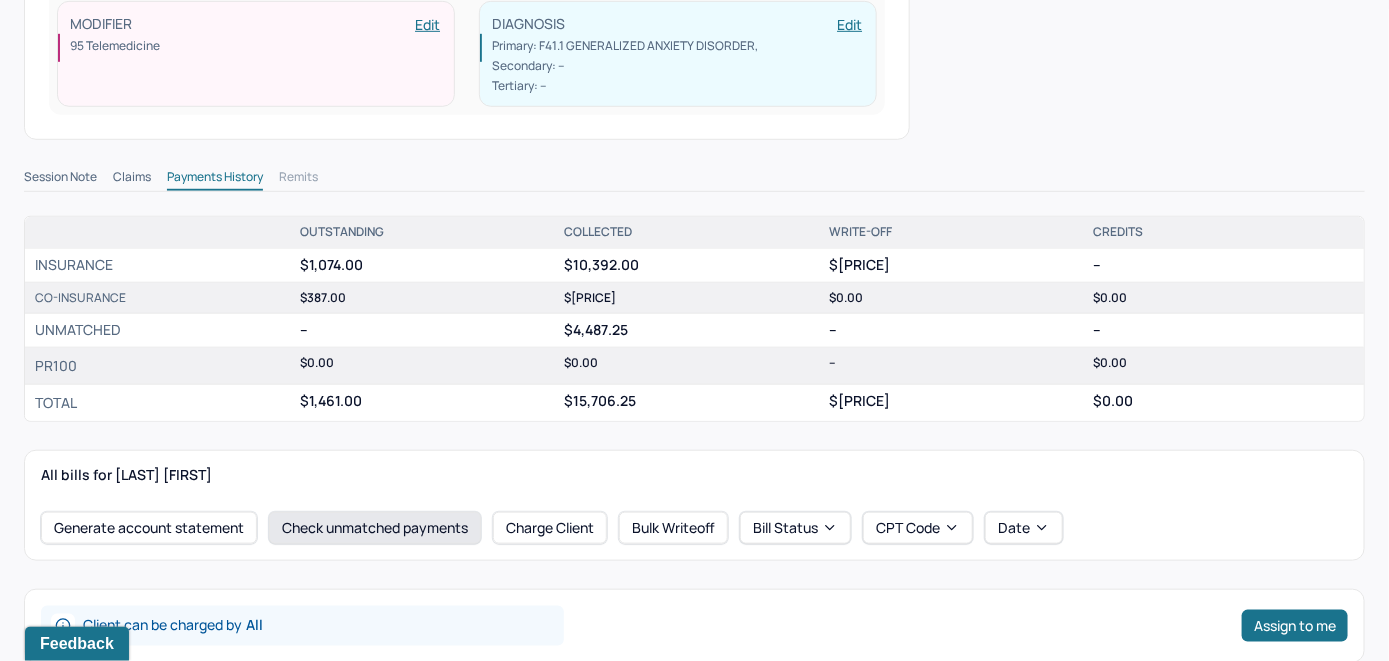 click on "Check unmatched payments" at bounding box center [375, 528] 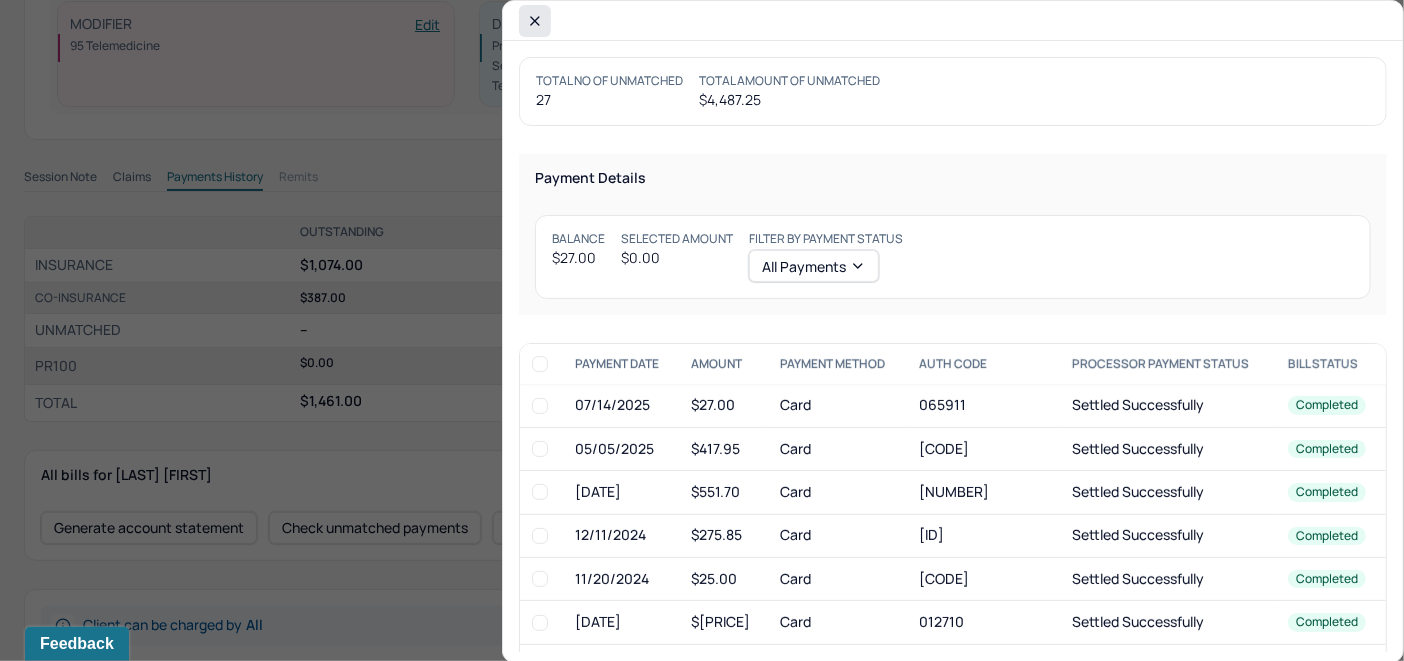 click 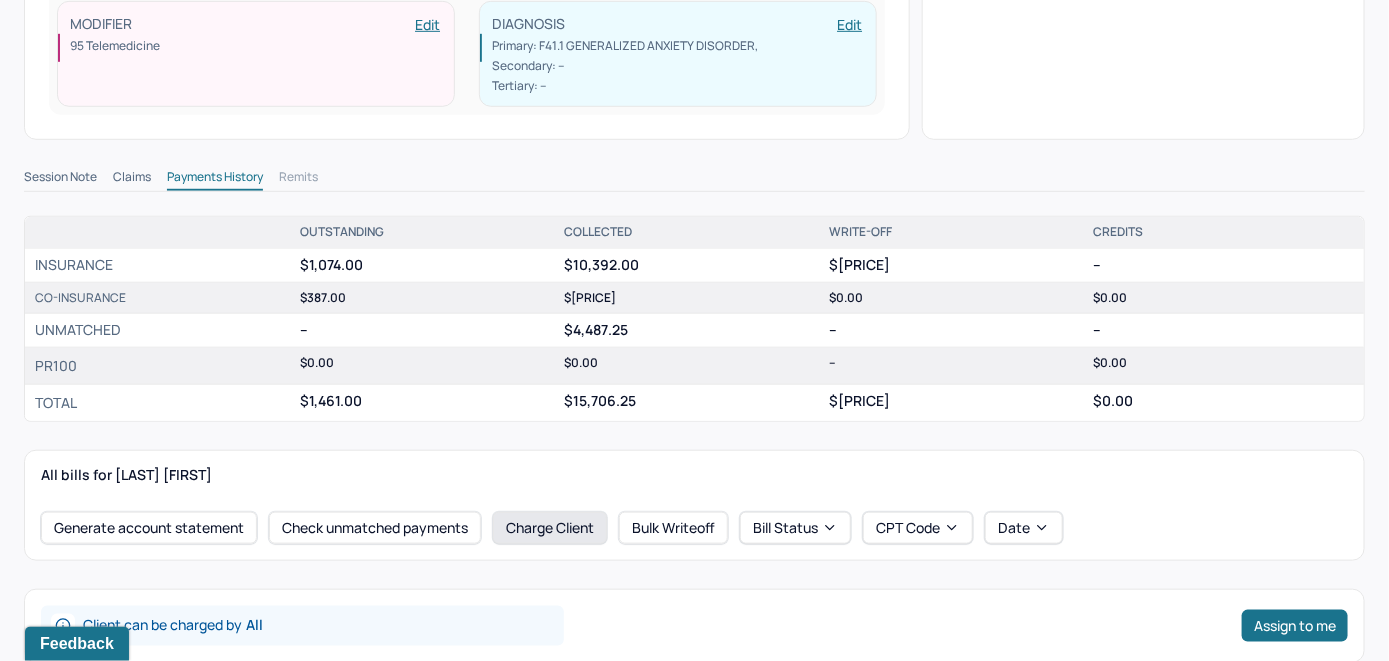 click on "Charge Client" at bounding box center (550, 528) 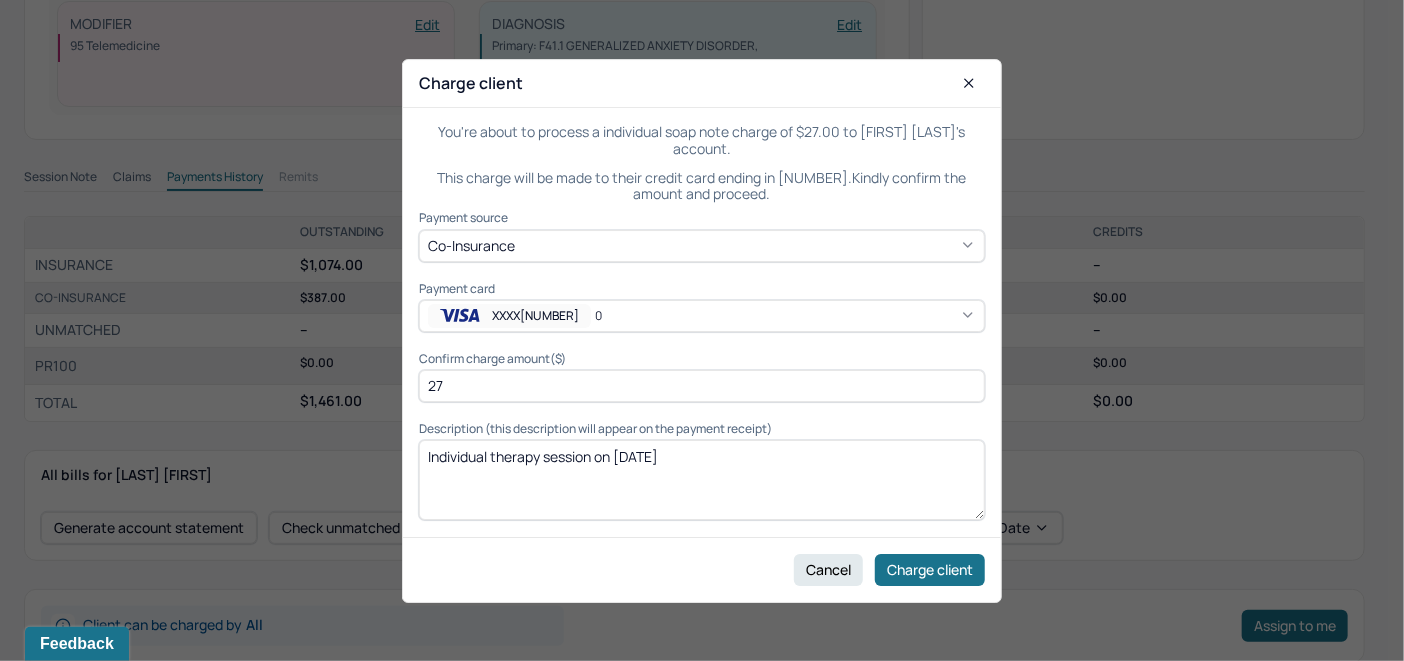 click 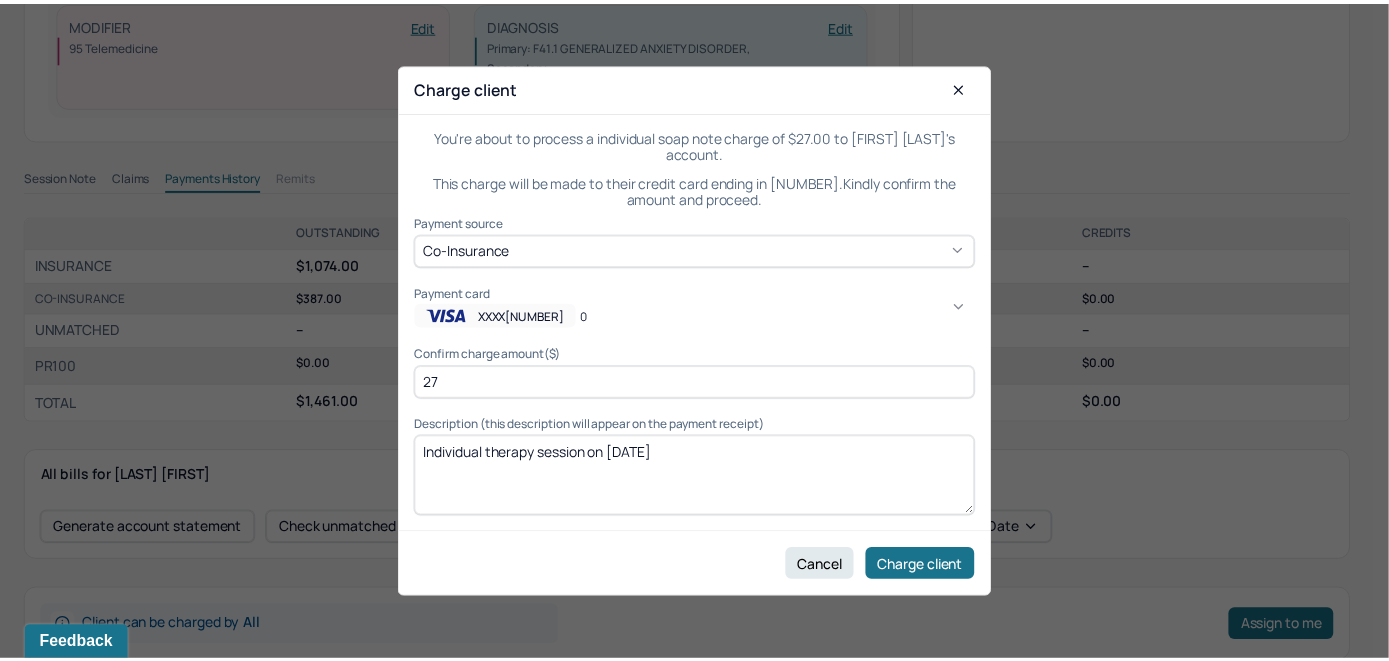 scroll, scrollTop: 68, scrollLeft: 0, axis: vertical 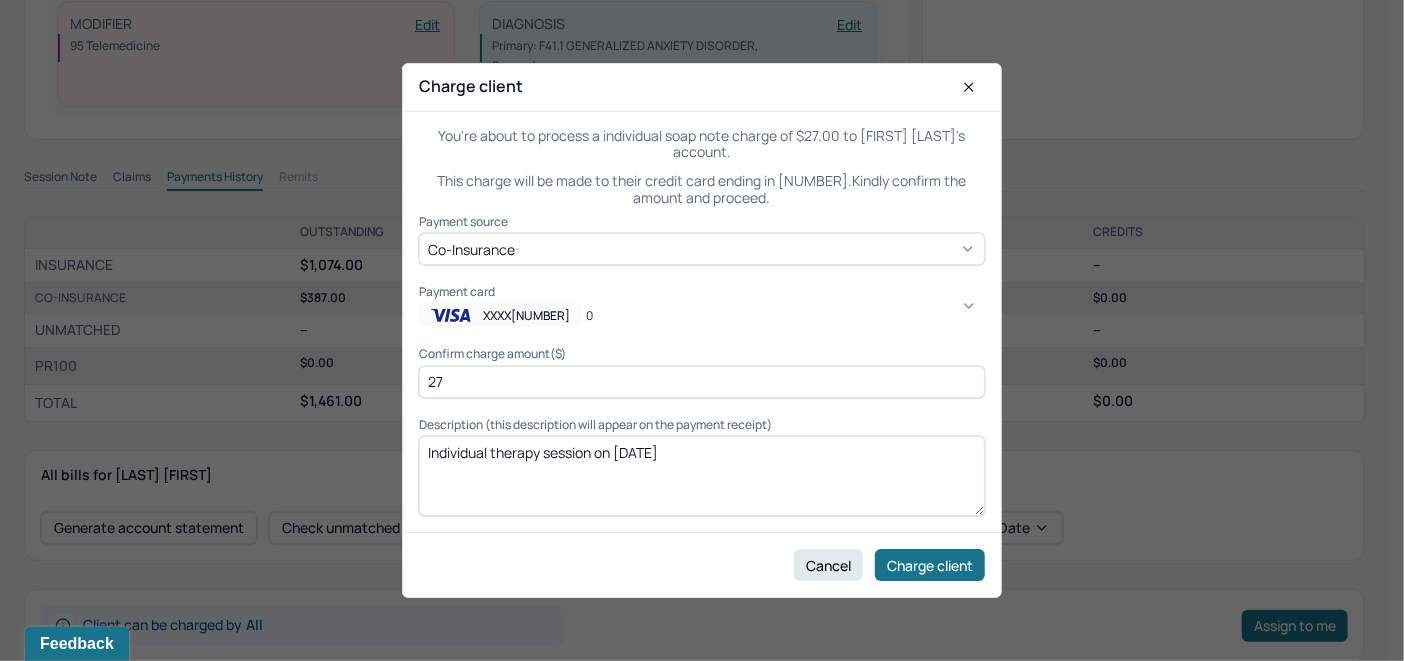 click on "1. Appears to be the main card that lists name & address. LJ" at bounding box center [1042, 1383] 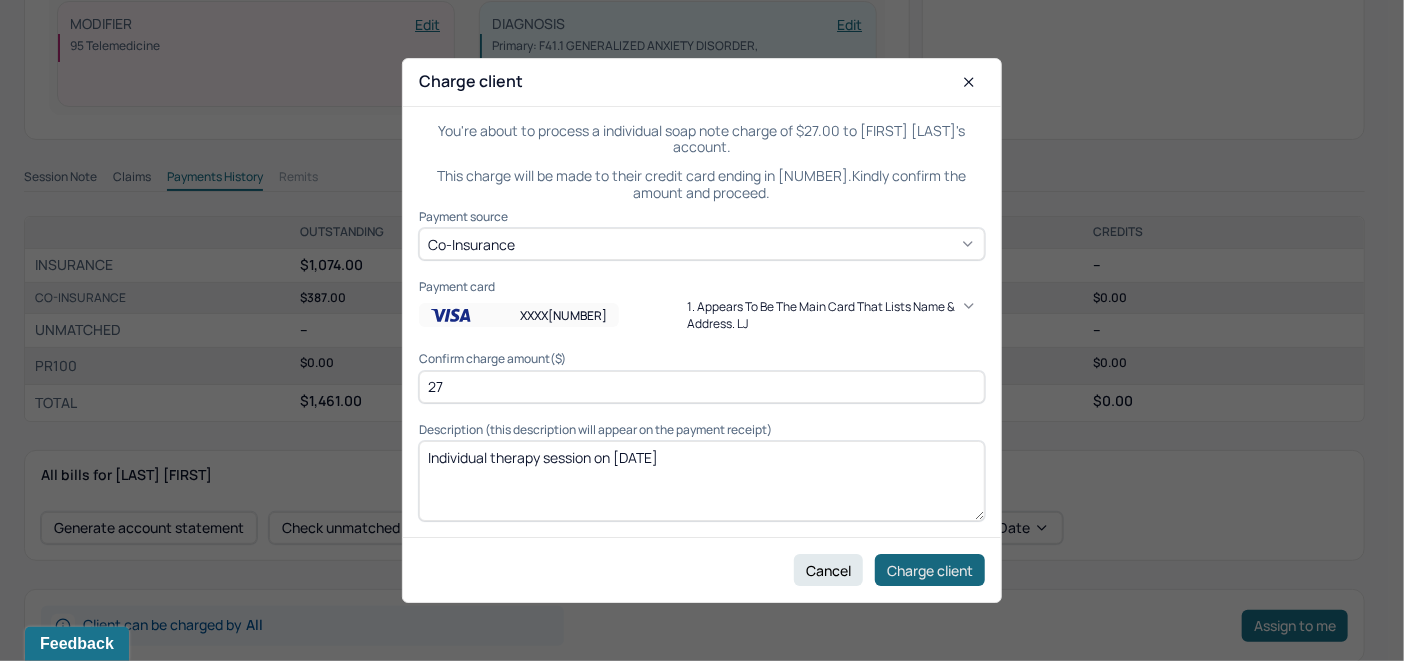 click on "Charge client" at bounding box center [930, 570] 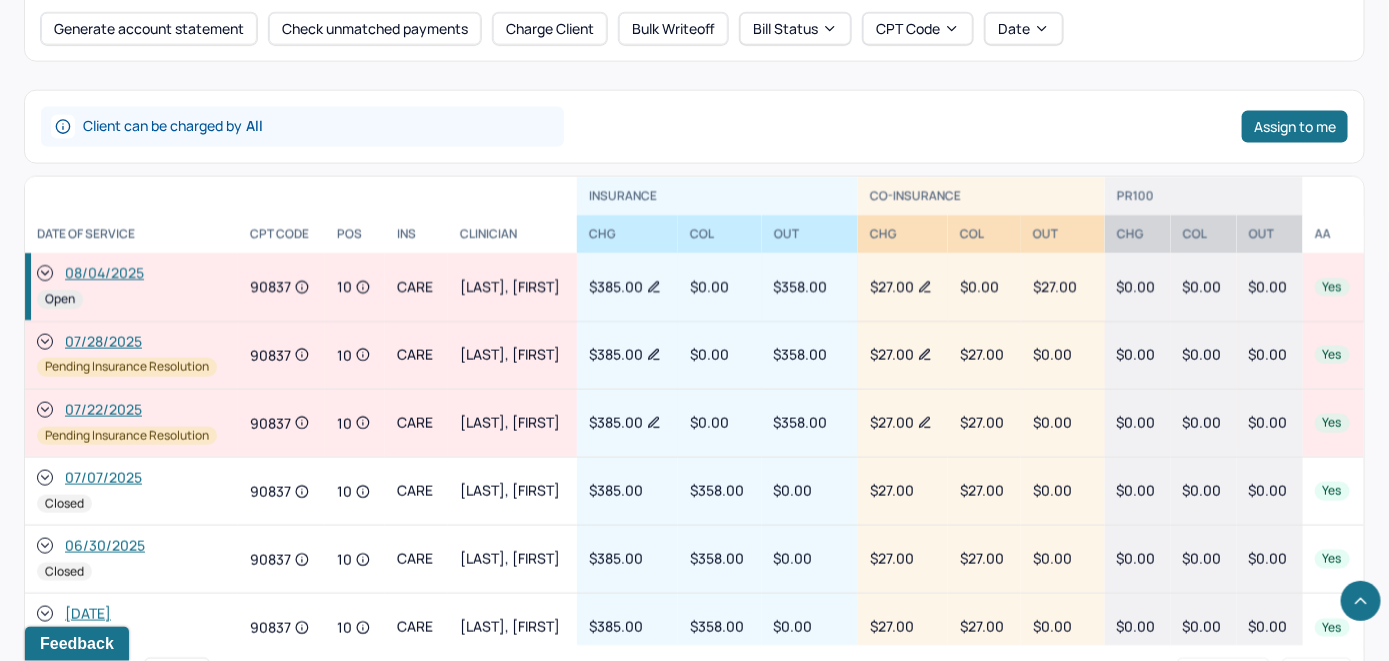 scroll, scrollTop: 1000, scrollLeft: 0, axis: vertical 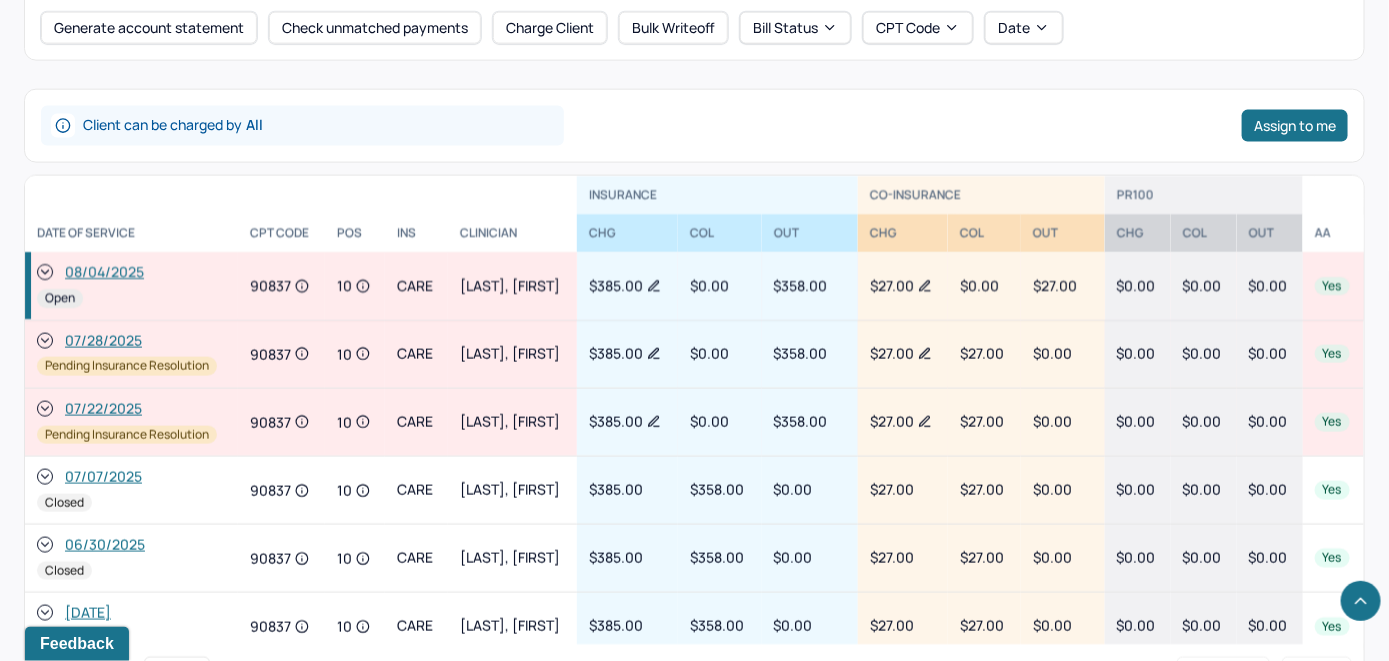 click 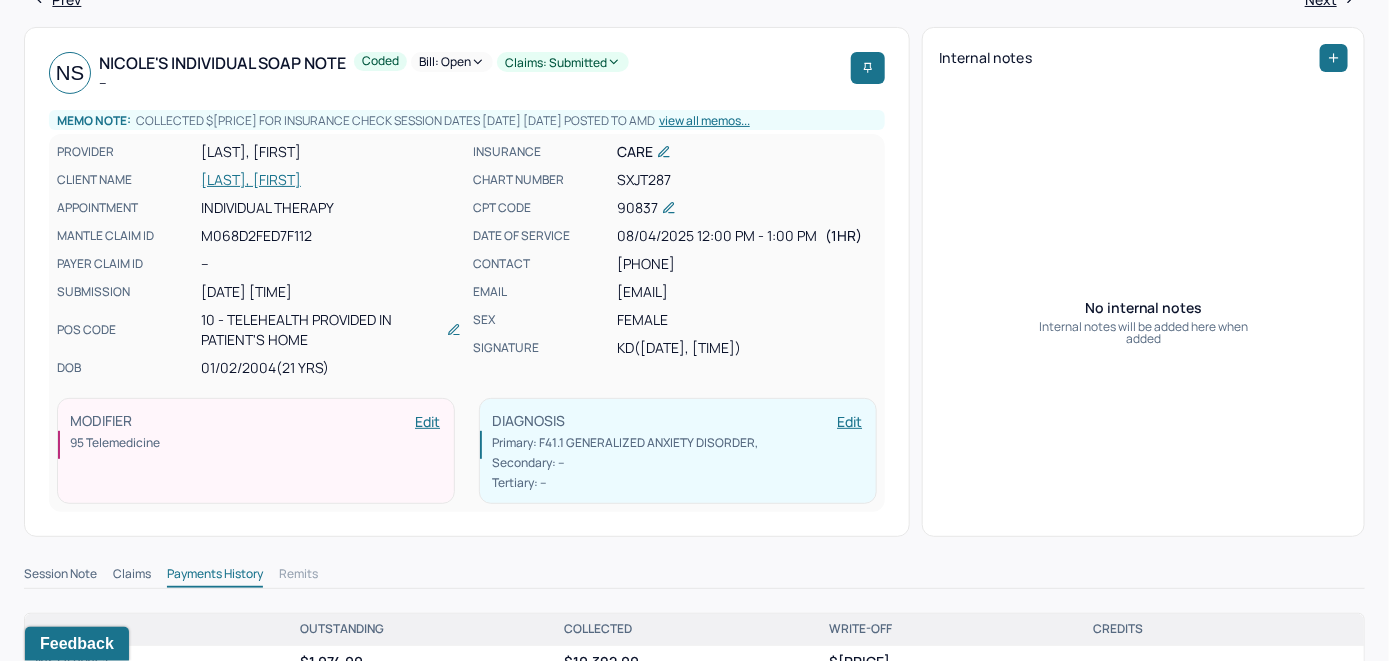 scroll, scrollTop: 0, scrollLeft: 0, axis: both 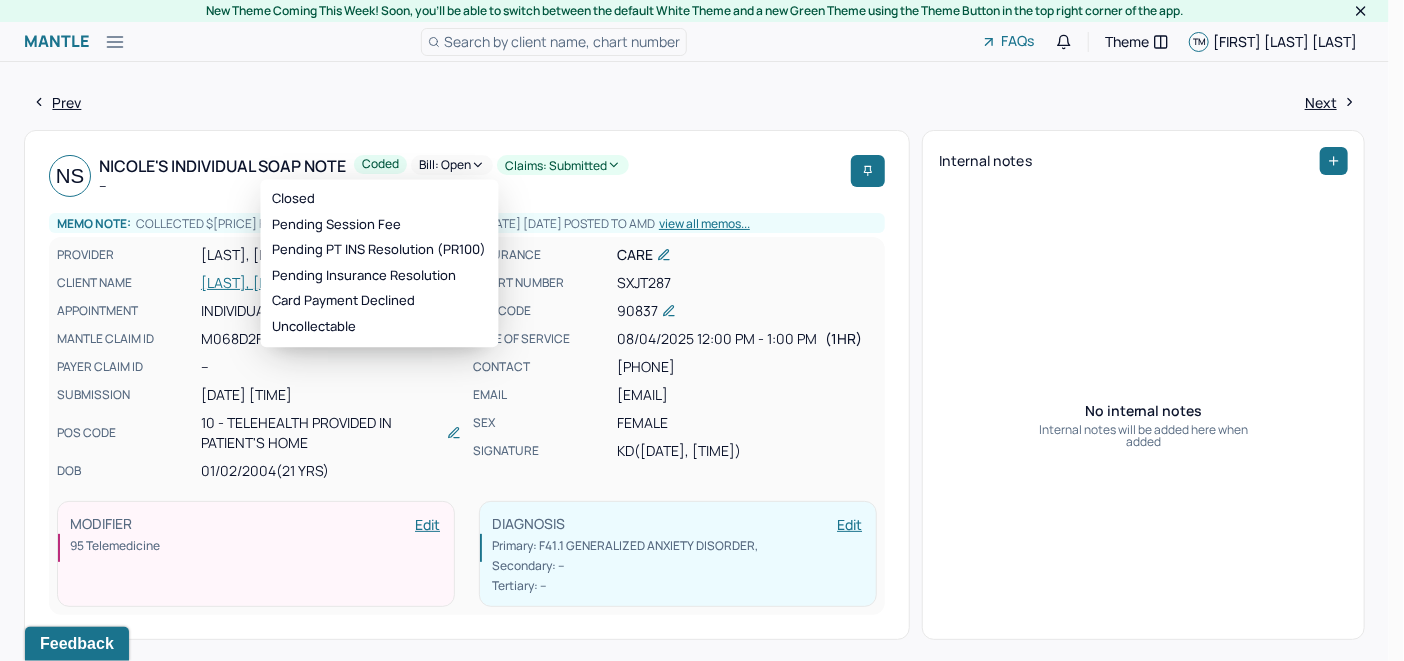 click on "Bill: Open" at bounding box center (452, 165) 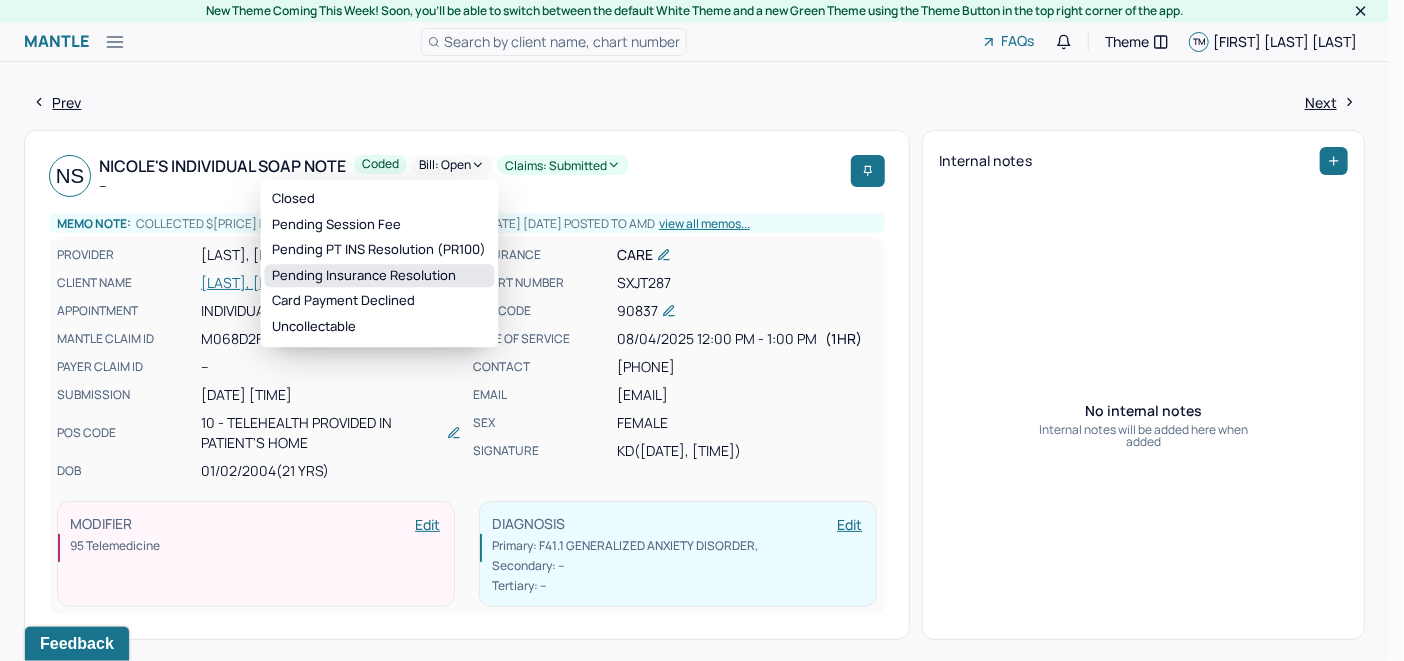 click on "Pending Insurance Resolution" at bounding box center (380, 276) 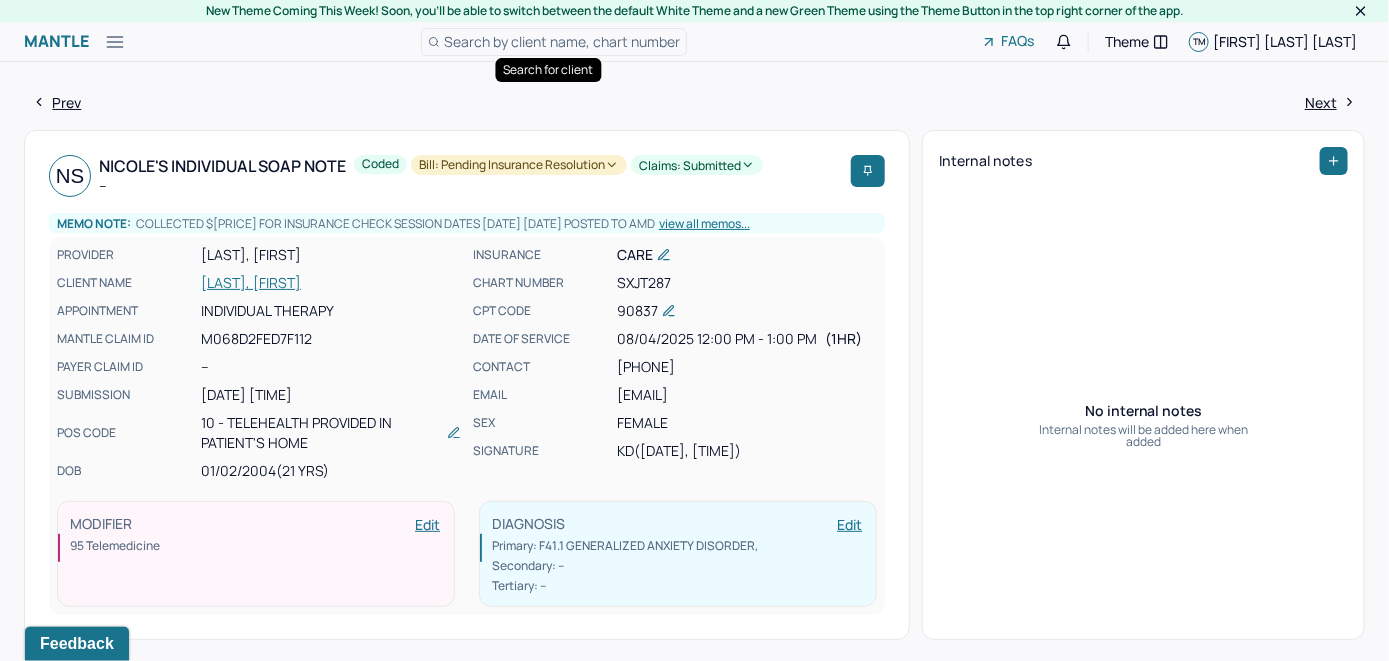click on "Search by client name, chart number" at bounding box center [562, 41] 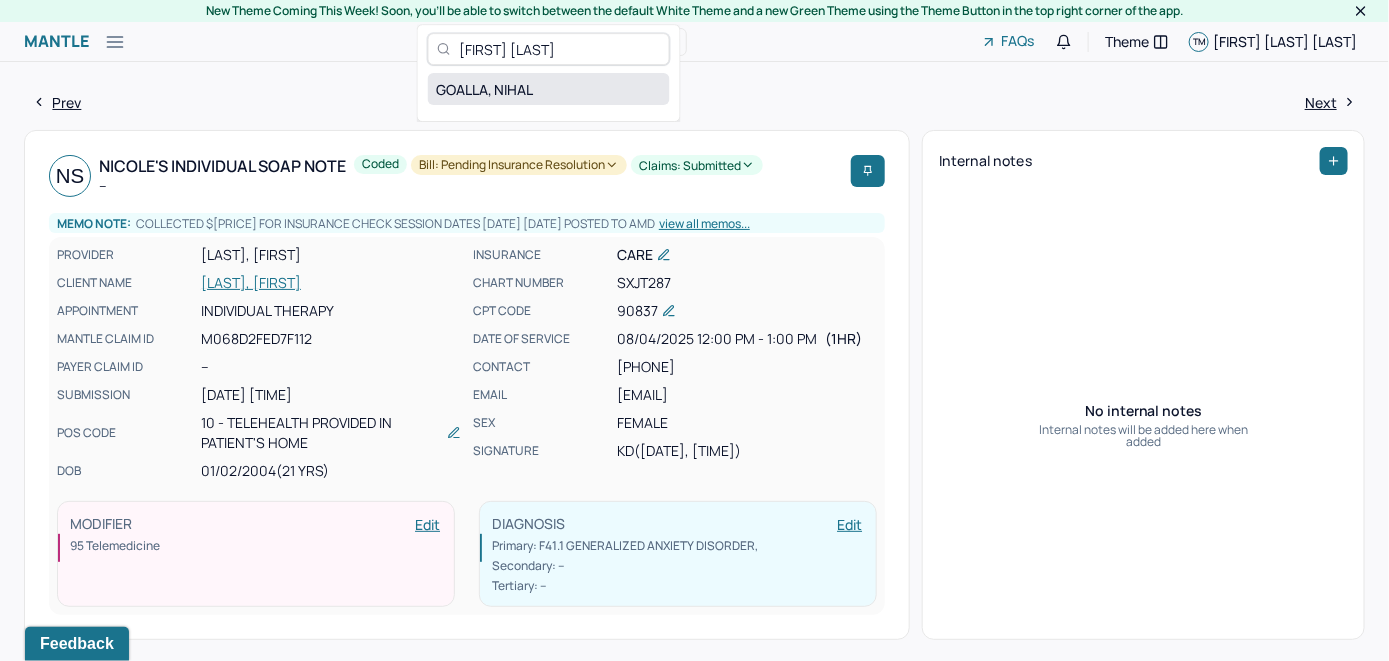 type on "[FIRST] [LAST]" 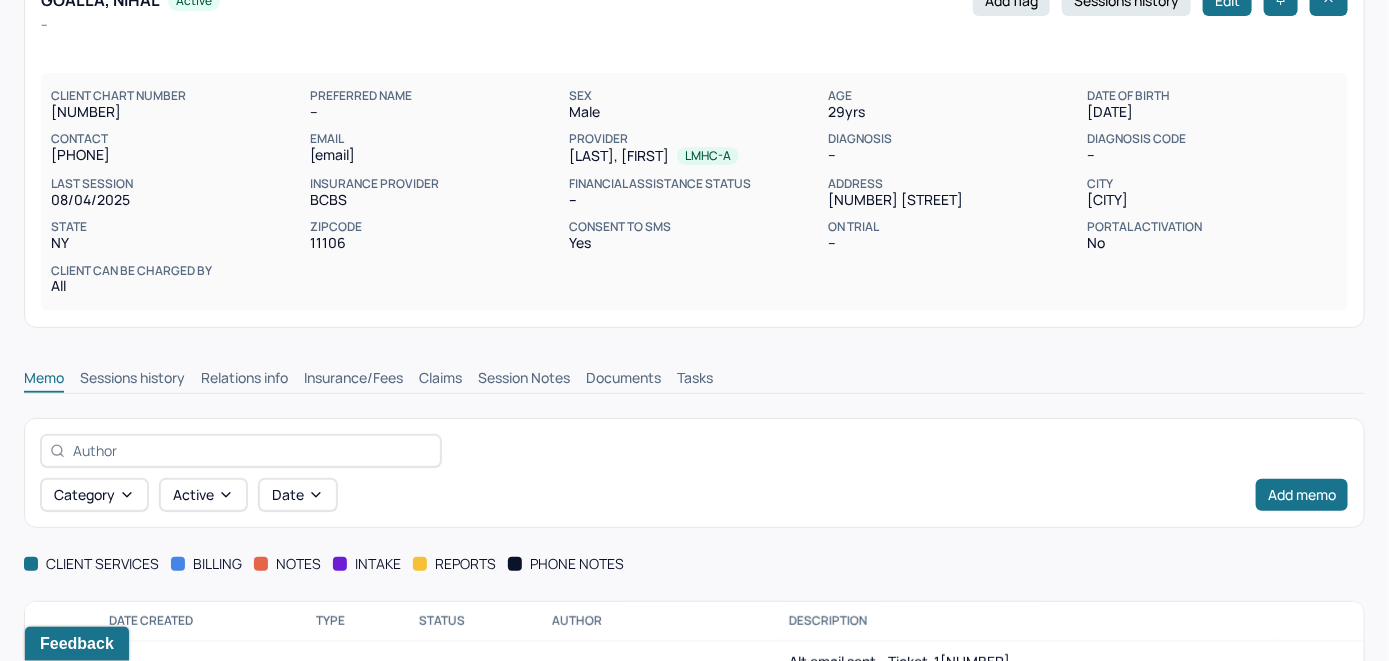 scroll, scrollTop: 266, scrollLeft: 0, axis: vertical 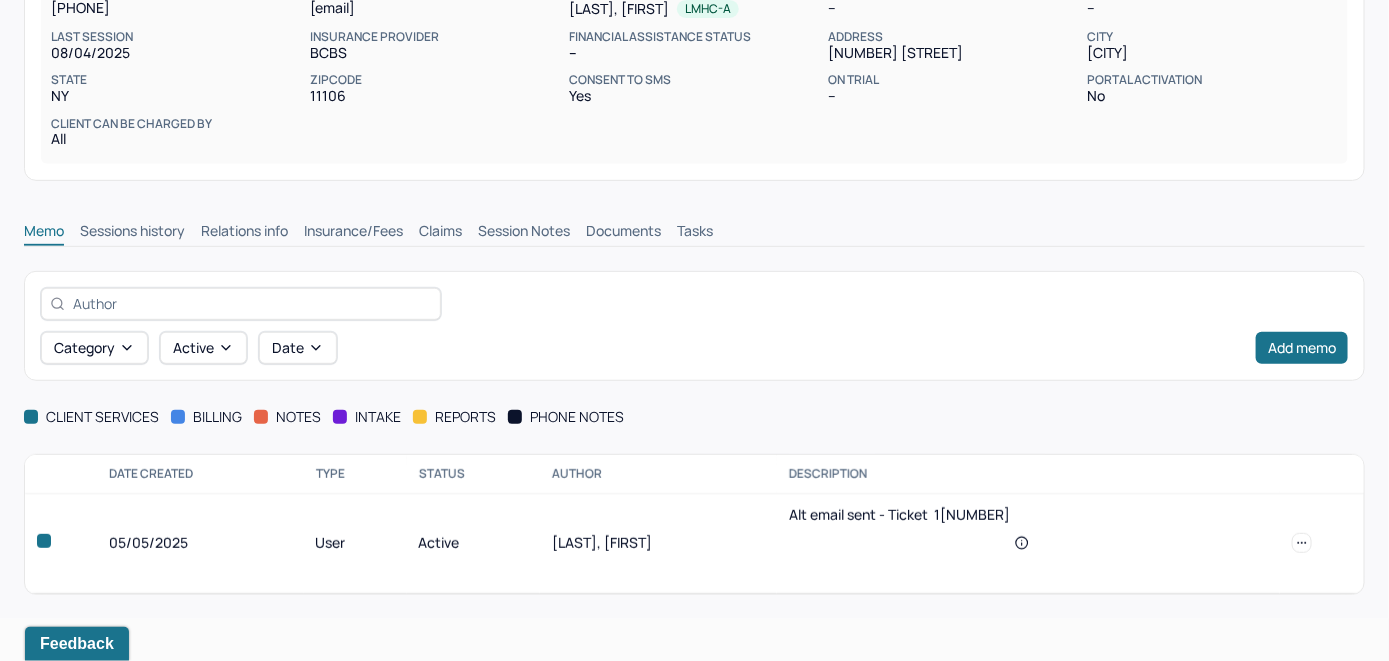 click on "Insurance/Fees" at bounding box center (353, 233) 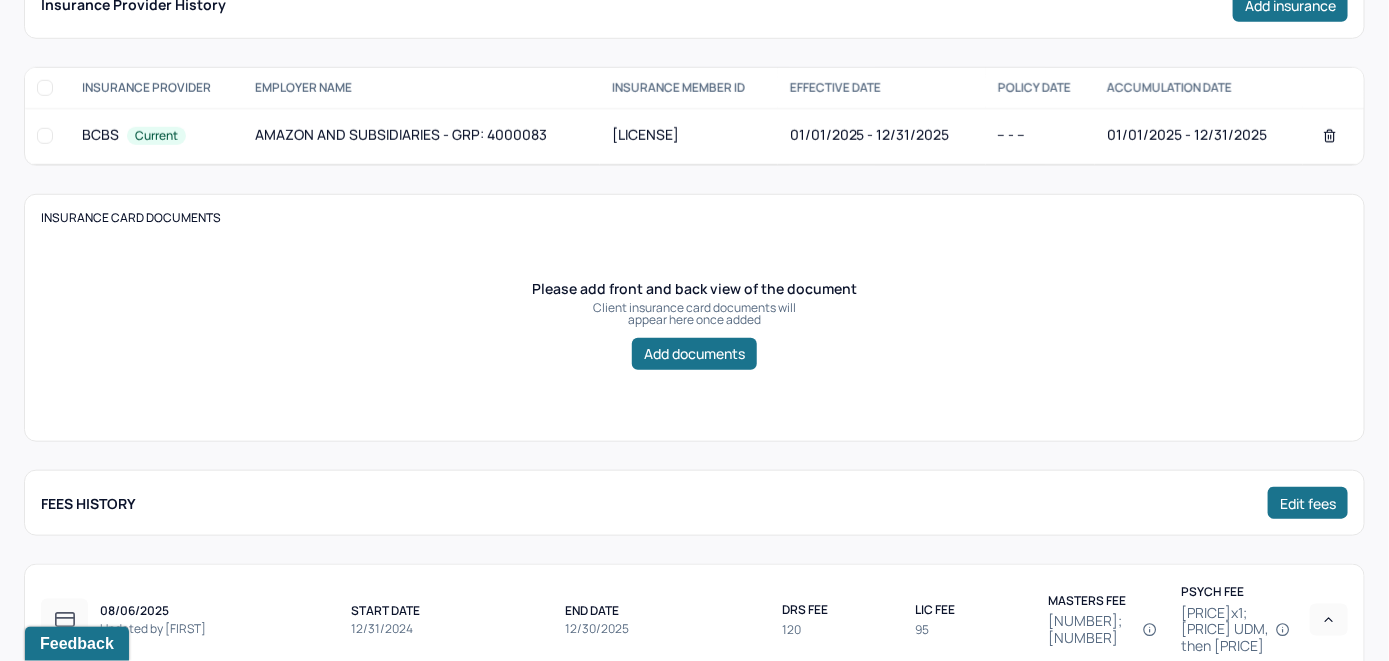 scroll, scrollTop: 366, scrollLeft: 0, axis: vertical 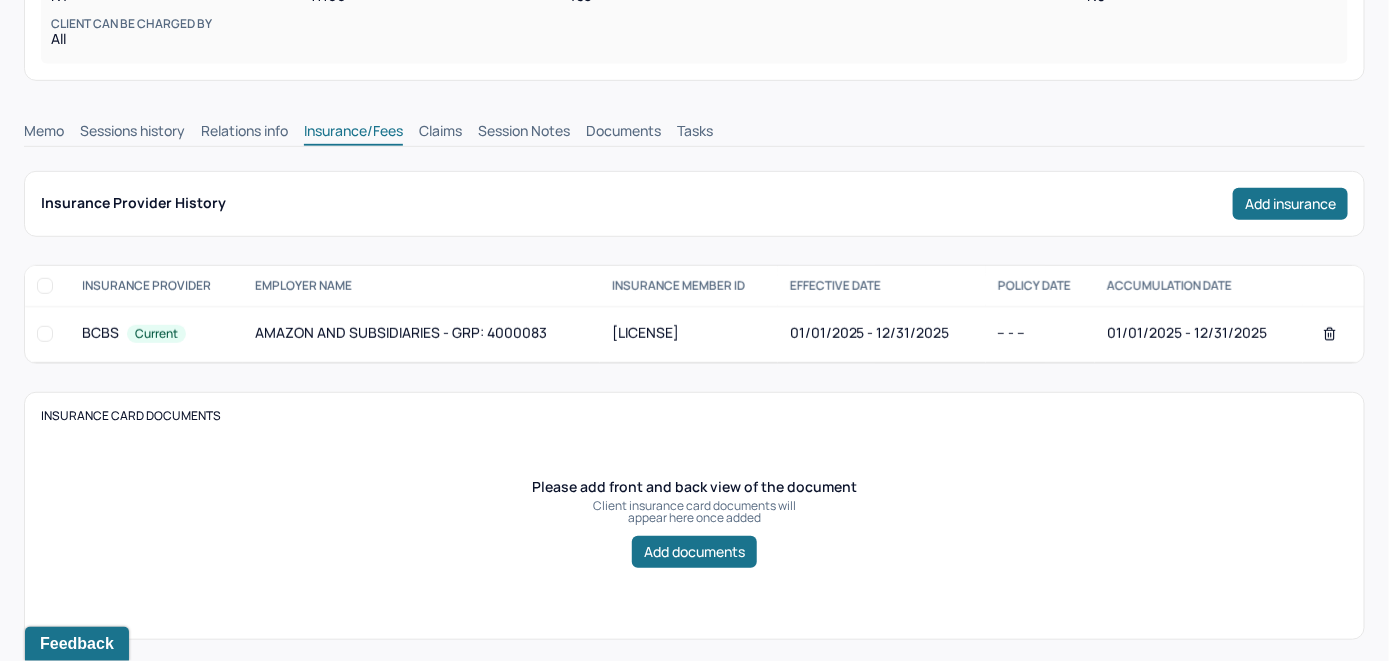 click on "Claims" at bounding box center (440, 133) 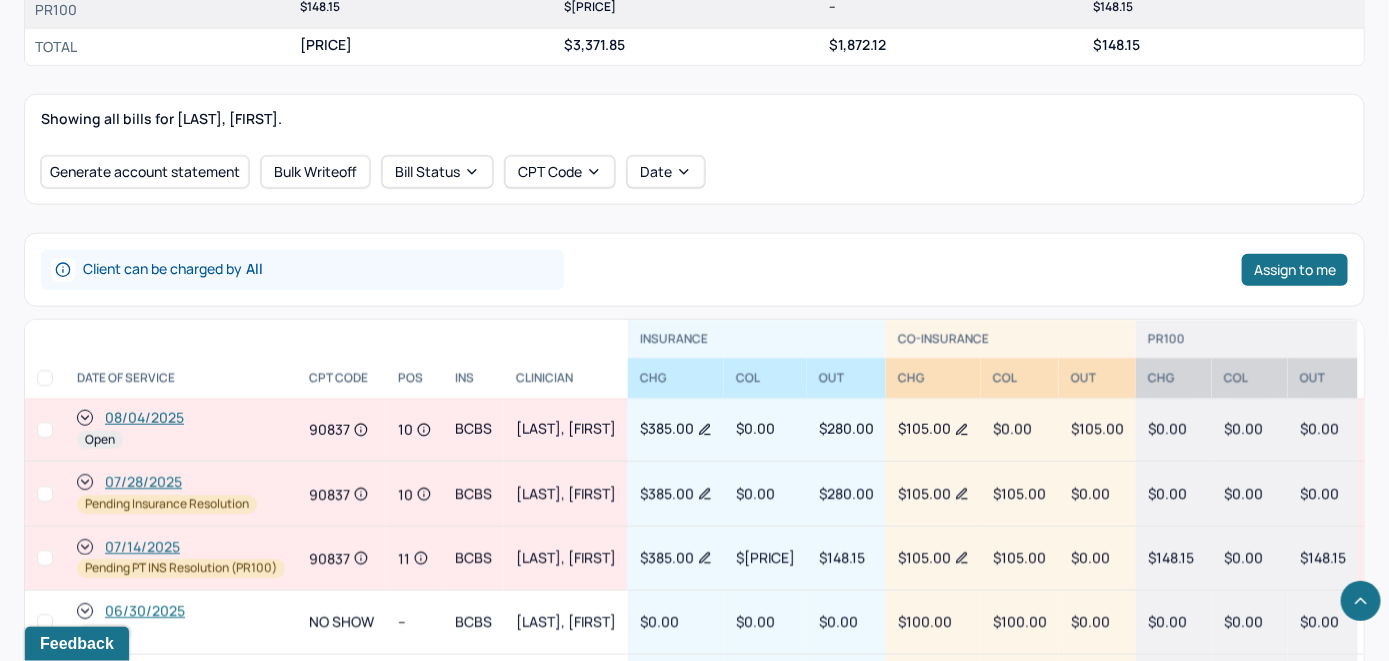 scroll, scrollTop: 766, scrollLeft: 0, axis: vertical 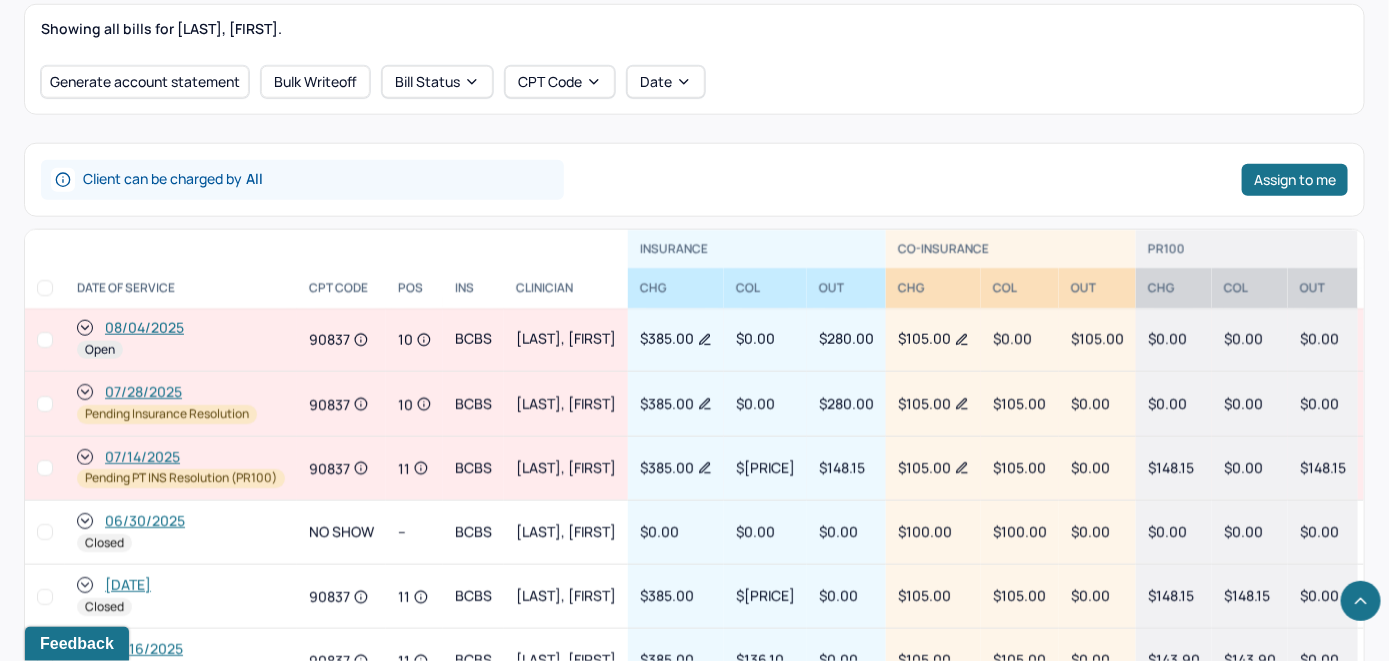 click on "08/04/2025" at bounding box center [144, 328] 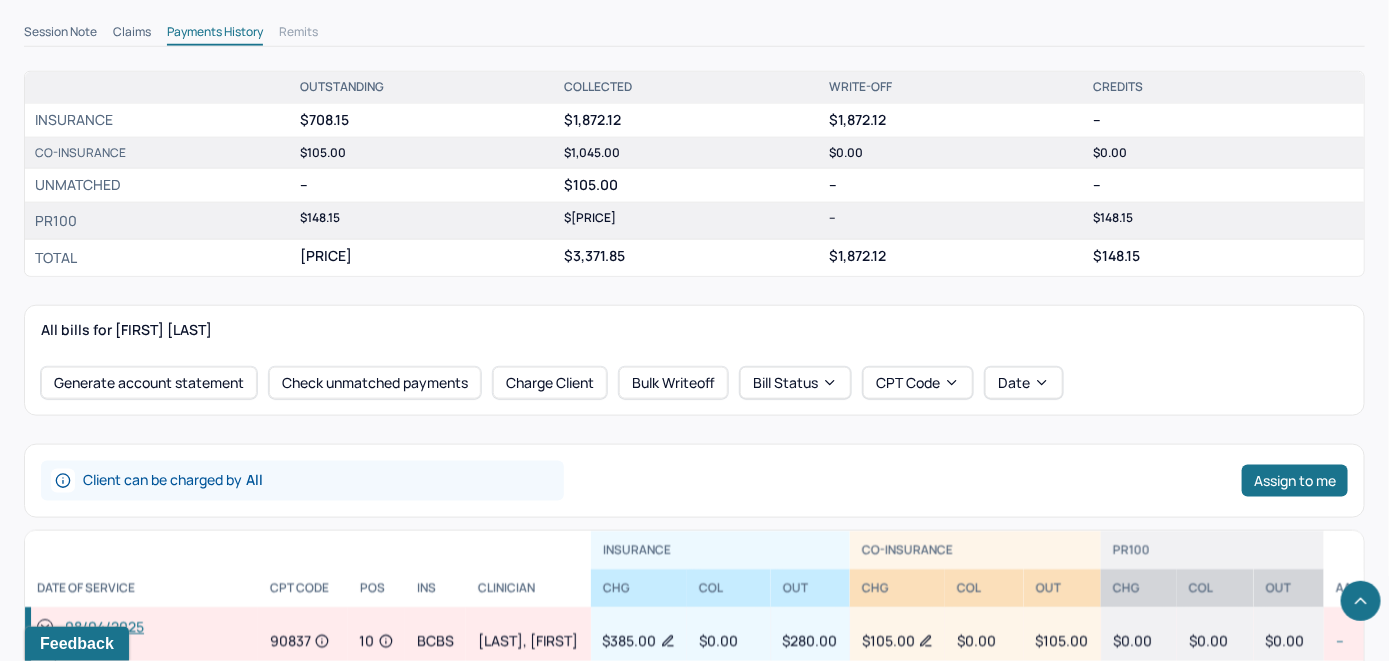 scroll, scrollTop: 700, scrollLeft: 0, axis: vertical 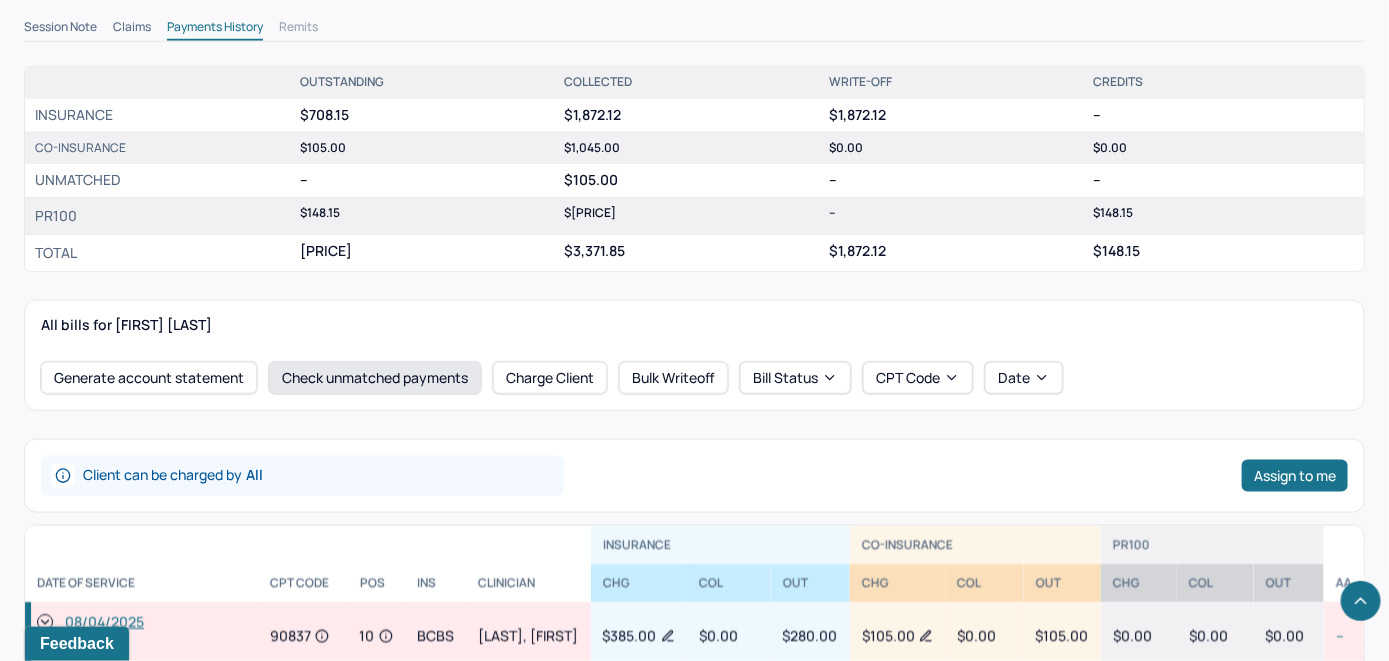 click on "Check unmatched payments" at bounding box center (375, 378) 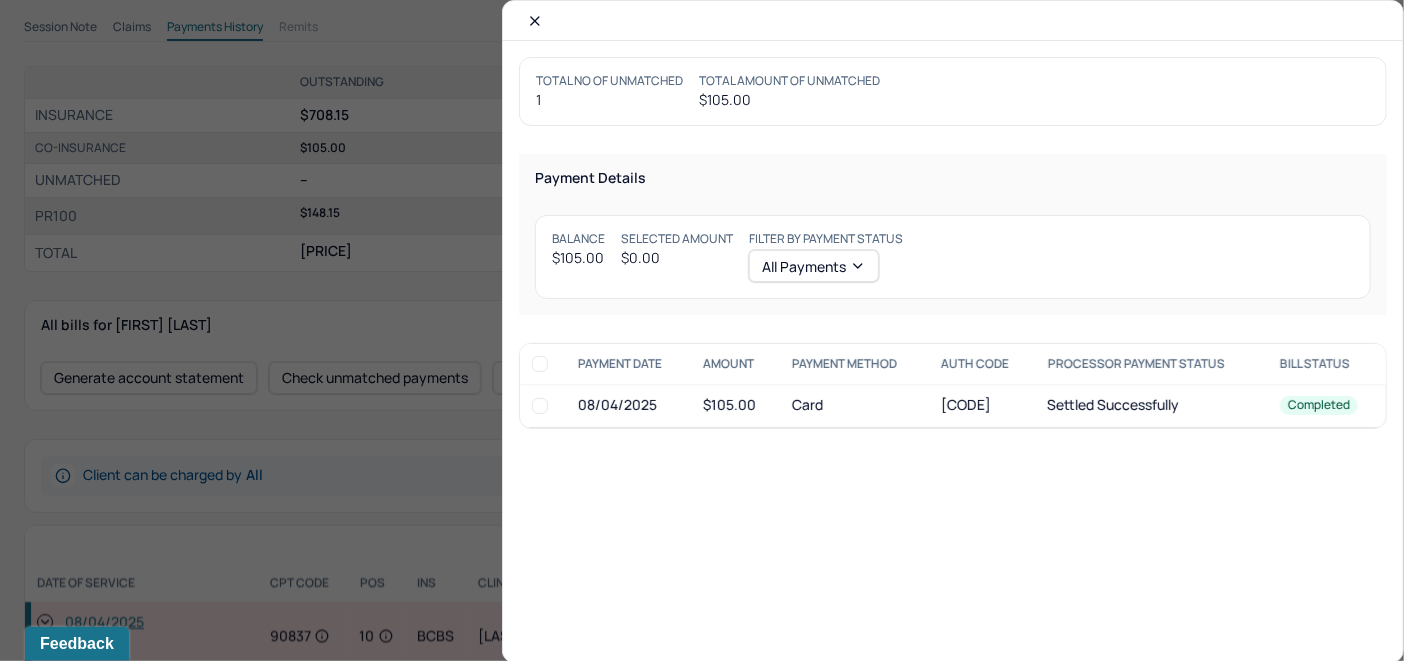 click at bounding box center [540, 406] 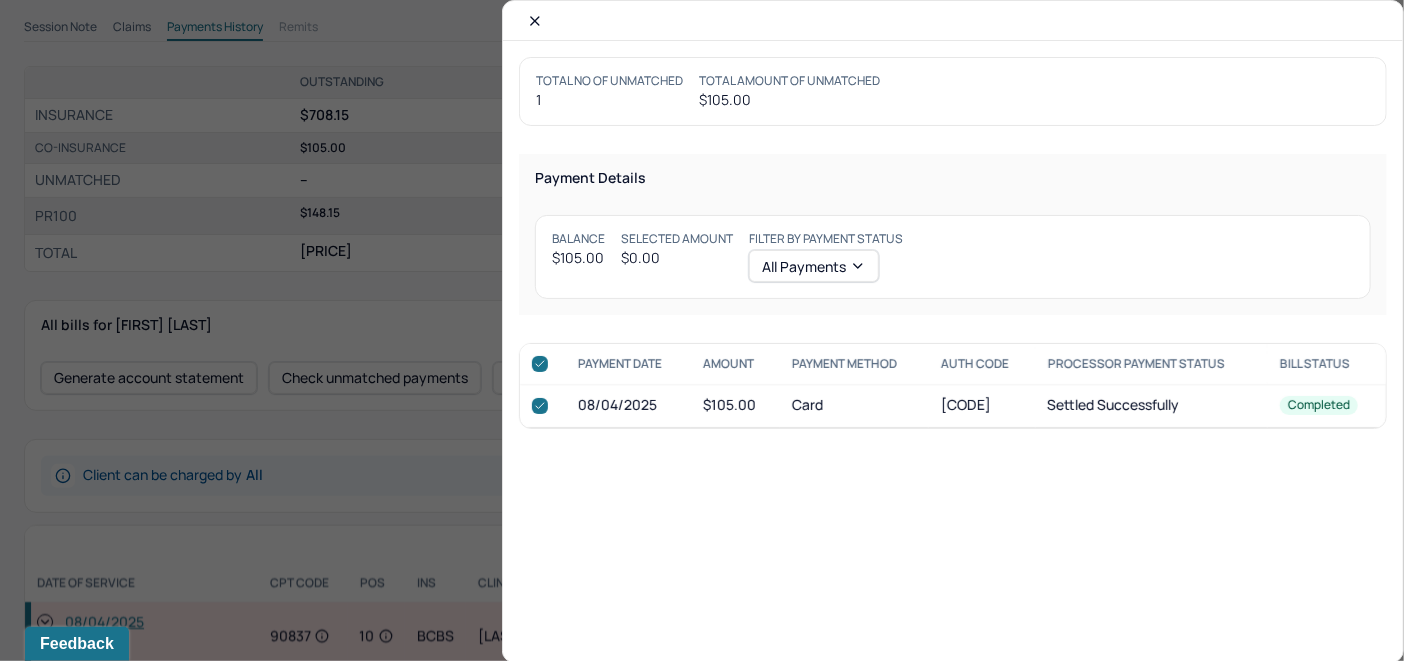 checkbox on "true" 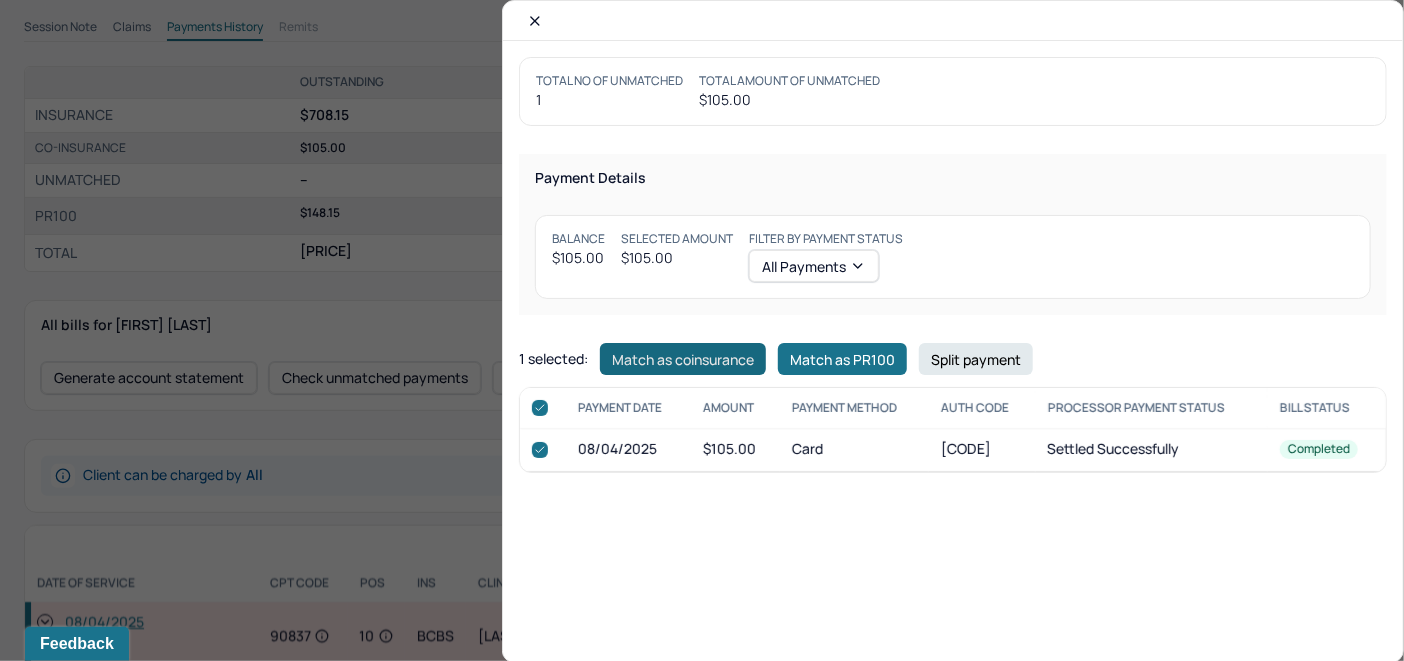 click on "Match as coinsurance" at bounding box center (683, 359) 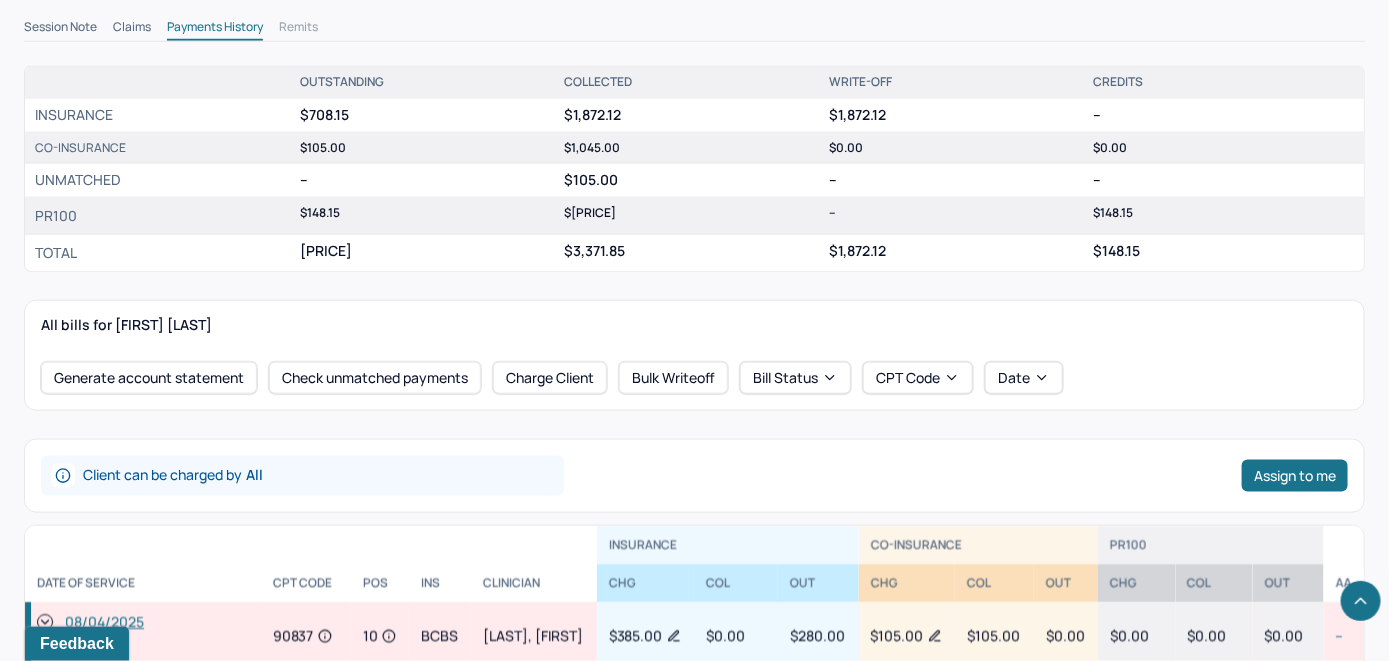 scroll, scrollTop: 1000, scrollLeft: 0, axis: vertical 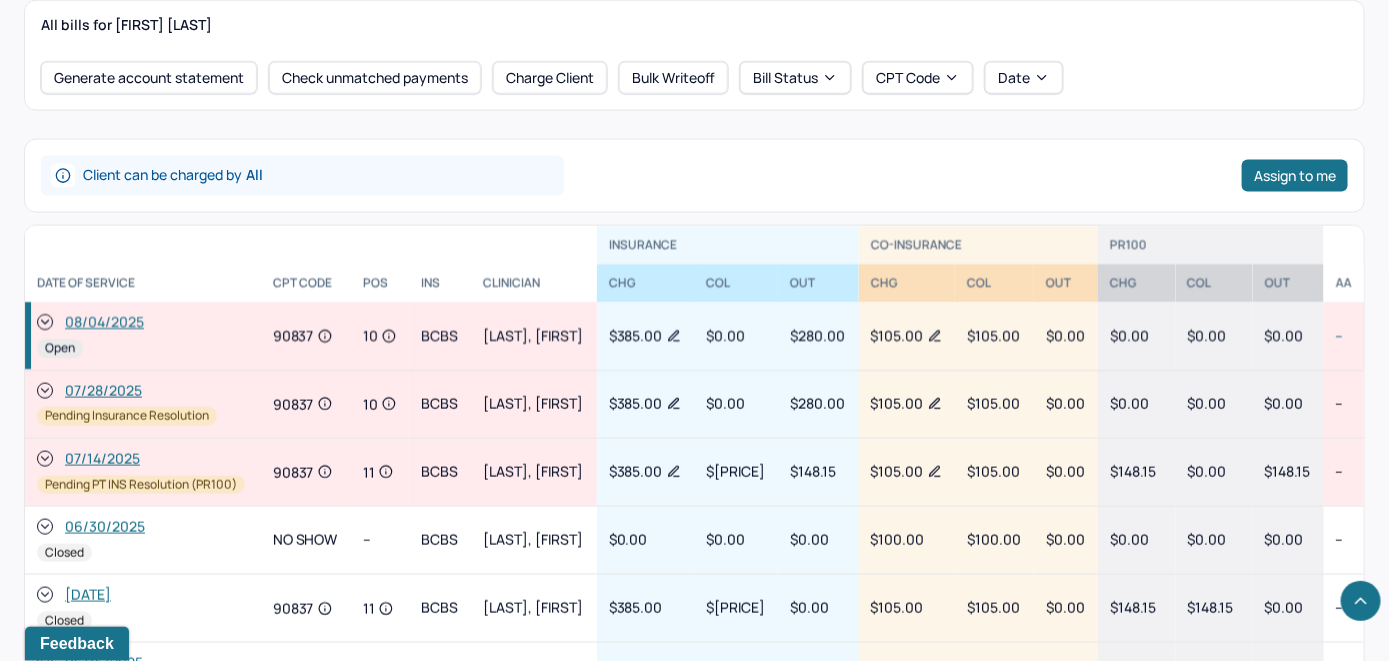 click 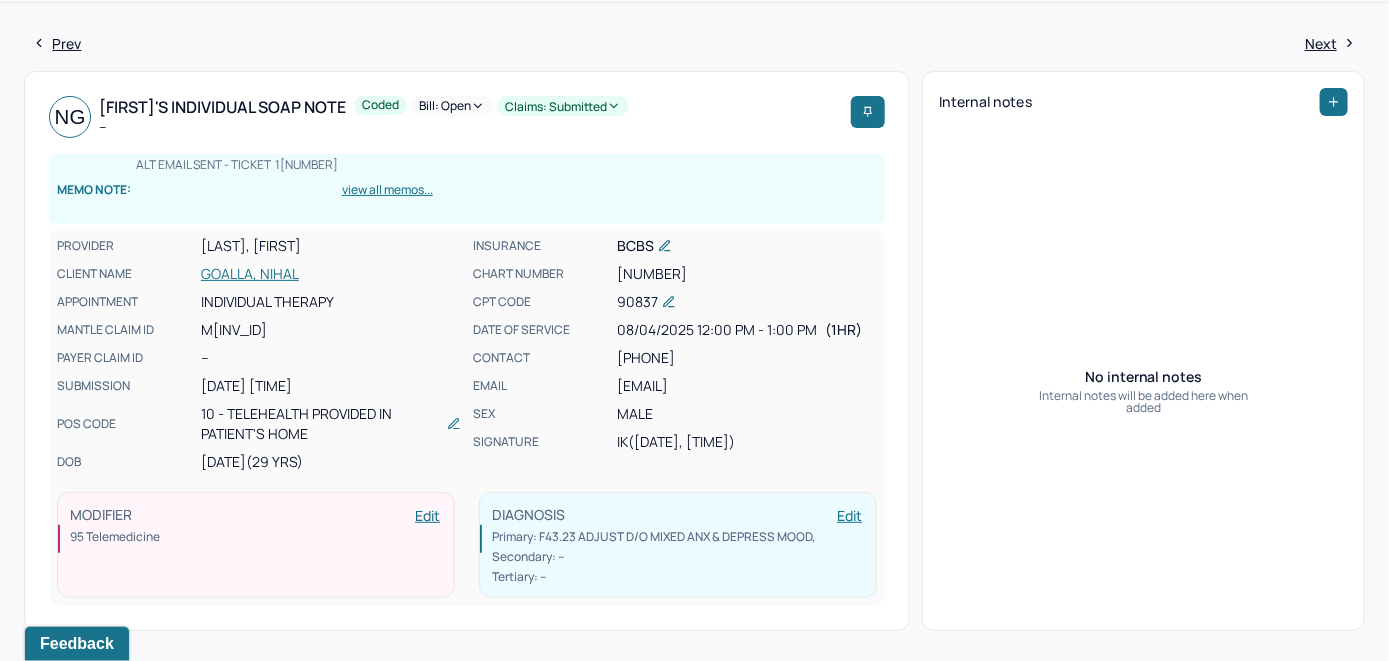 scroll, scrollTop: 0, scrollLeft: 0, axis: both 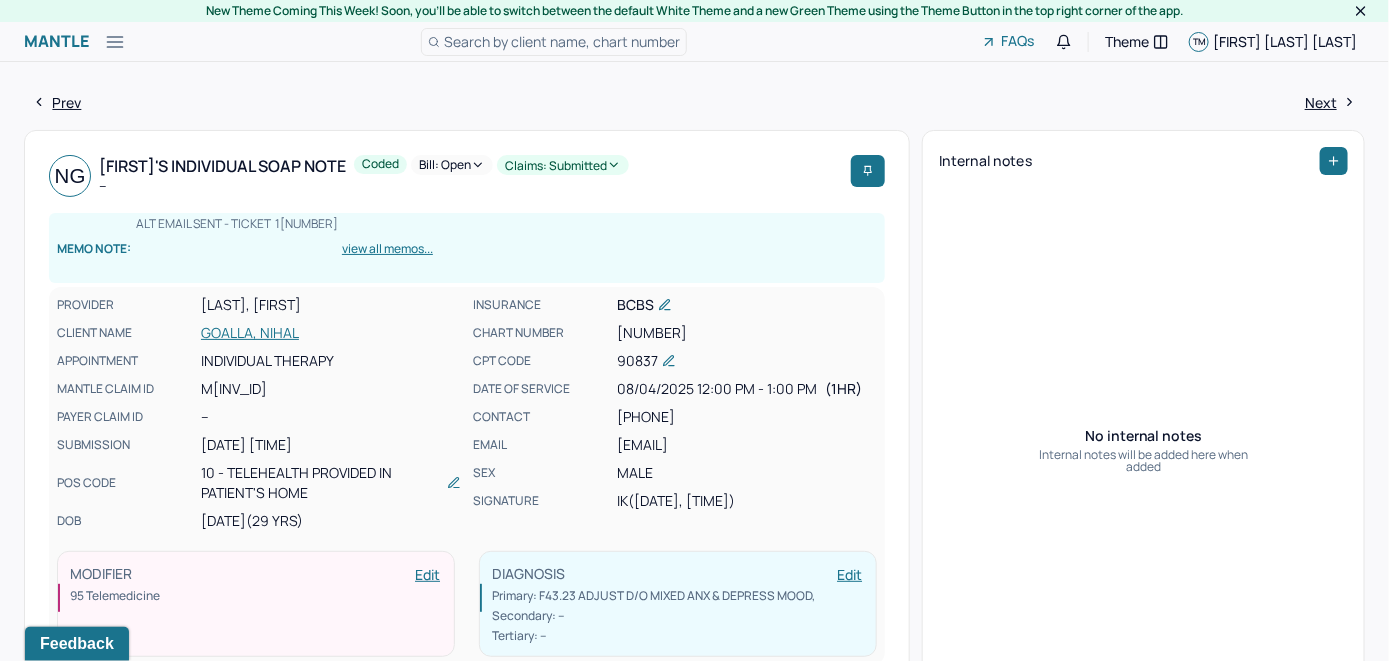 click on "Bill: Open" at bounding box center (452, 165) 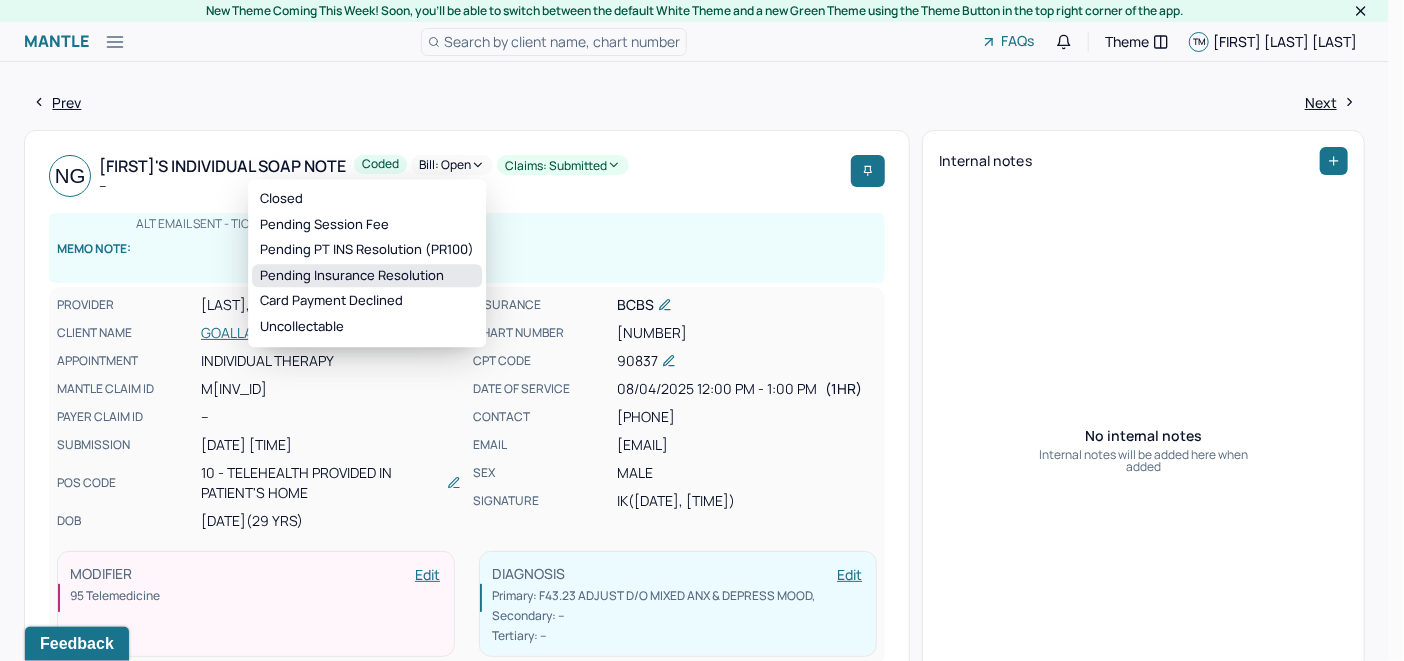 click on "Pending Insurance Resolution" at bounding box center [367, 276] 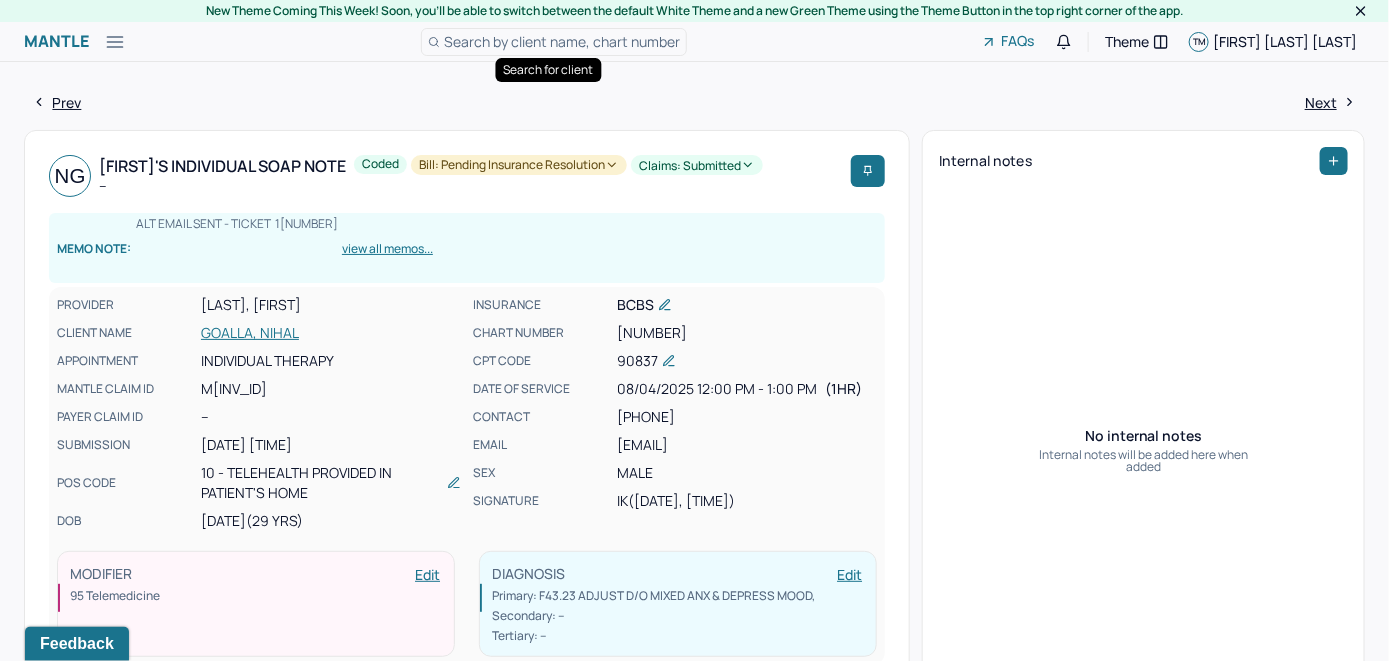 click on "Search by client name, chart number" at bounding box center (562, 41) 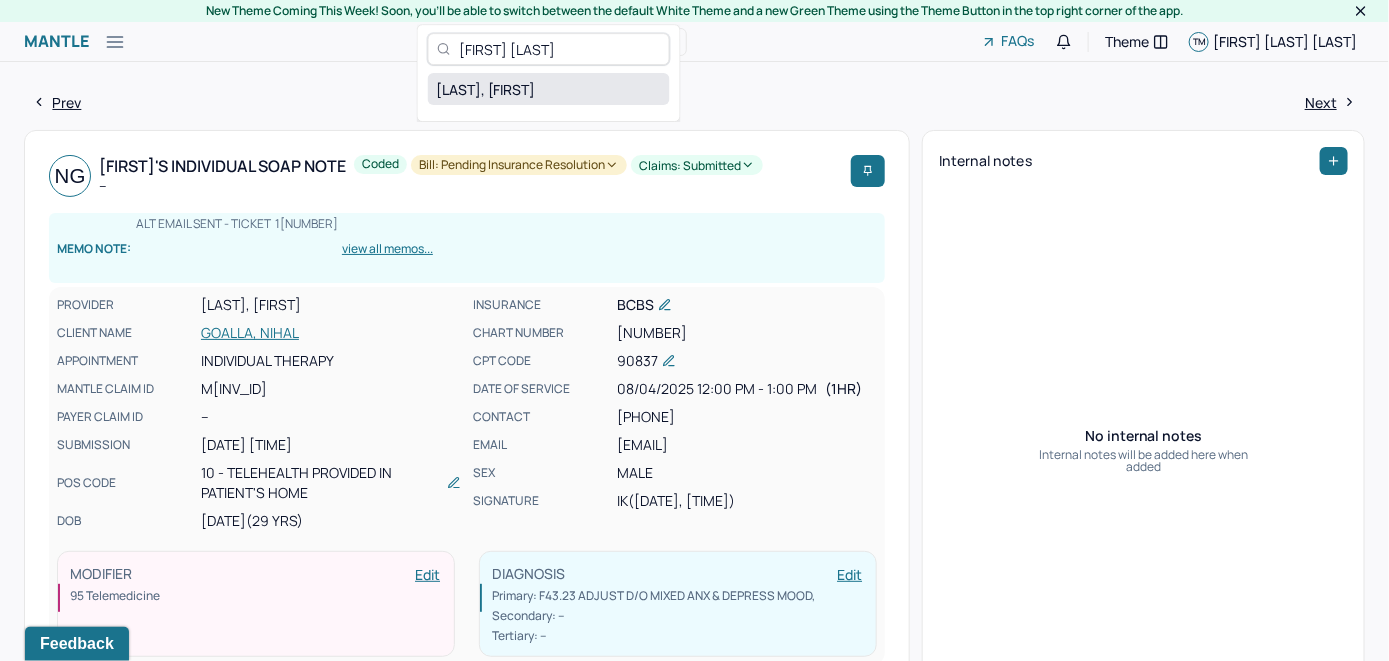 type on "[FIRST] [LAST]" 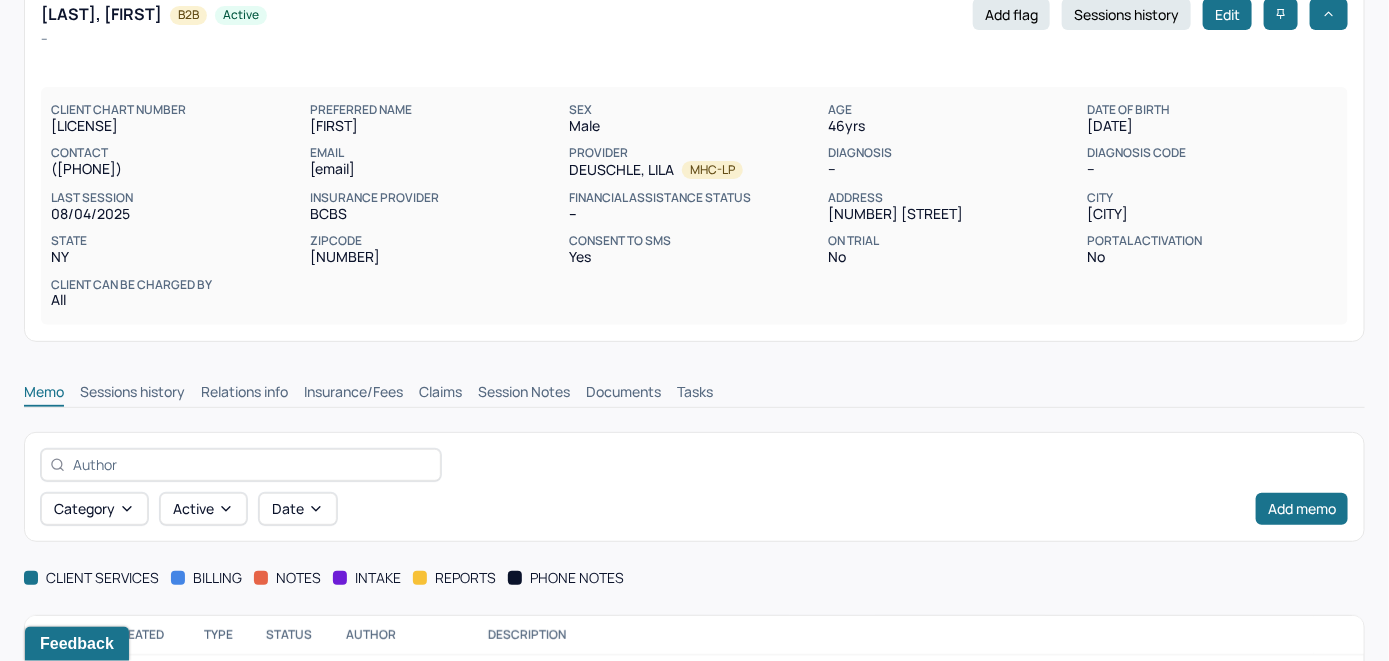scroll, scrollTop: 254, scrollLeft: 0, axis: vertical 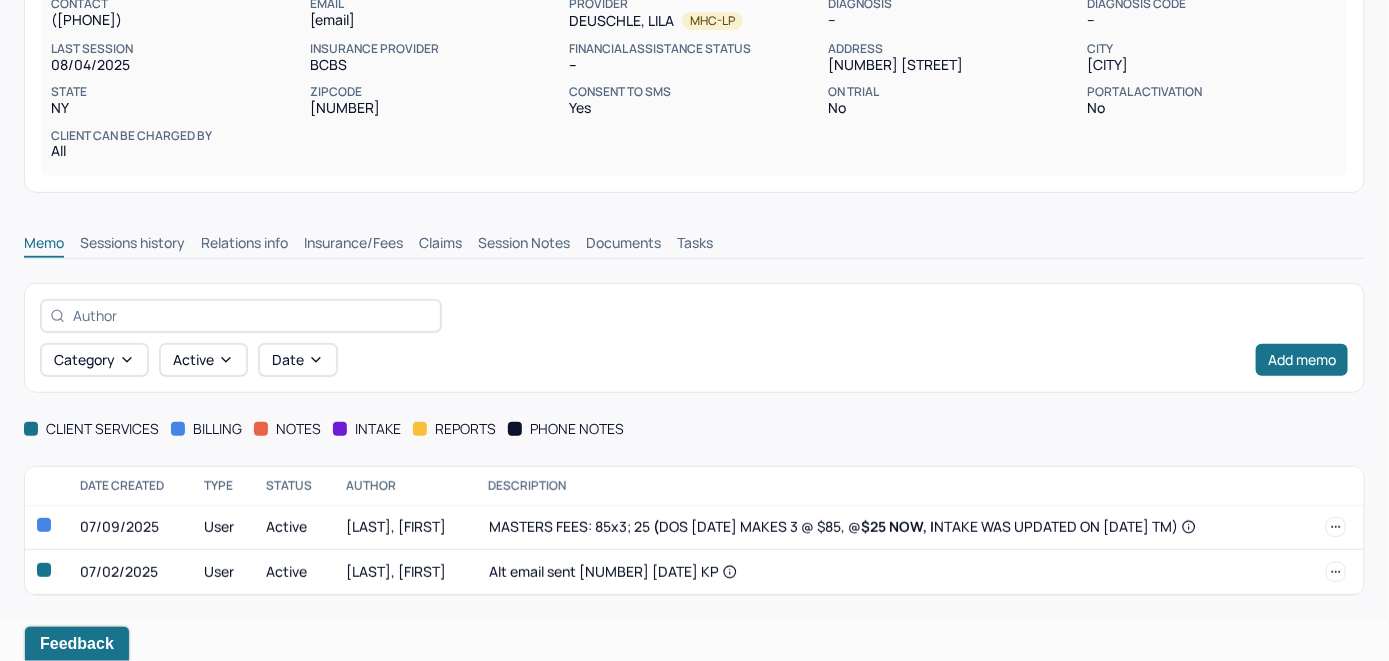 click on "Insurance/Fees" at bounding box center [353, 245] 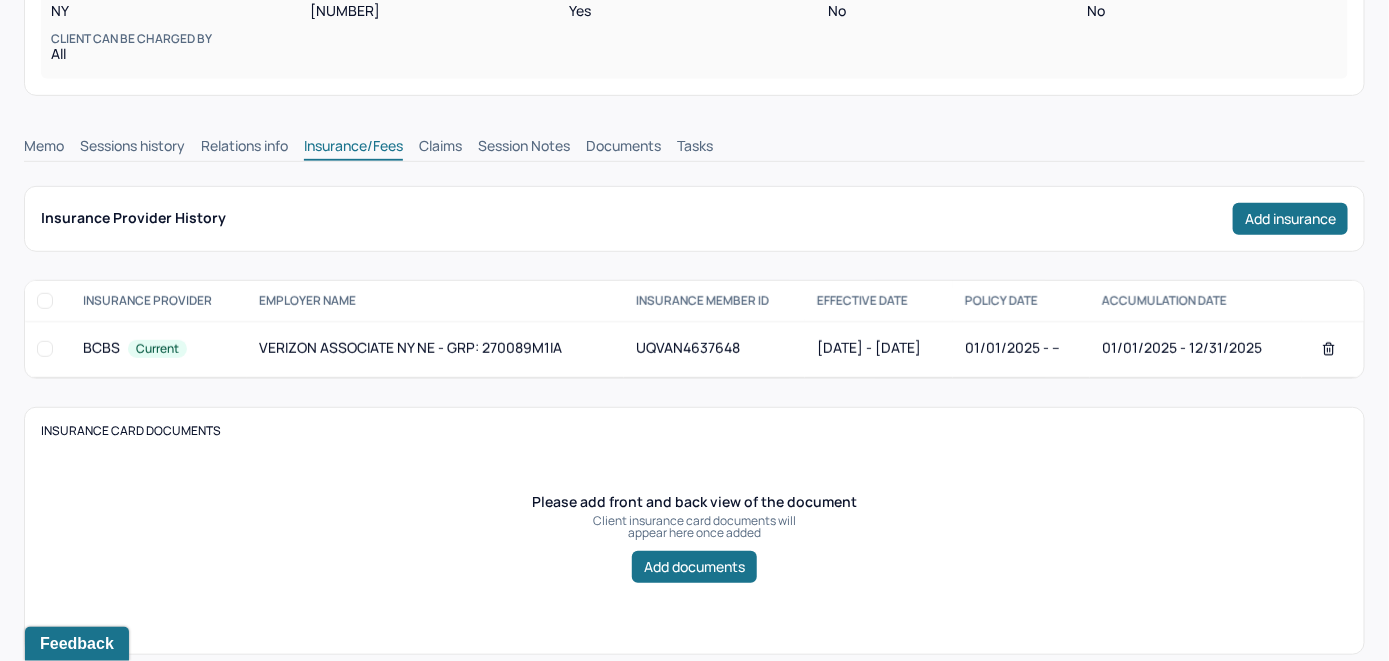 scroll, scrollTop: 254, scrollLeft: 0, axis: vertical 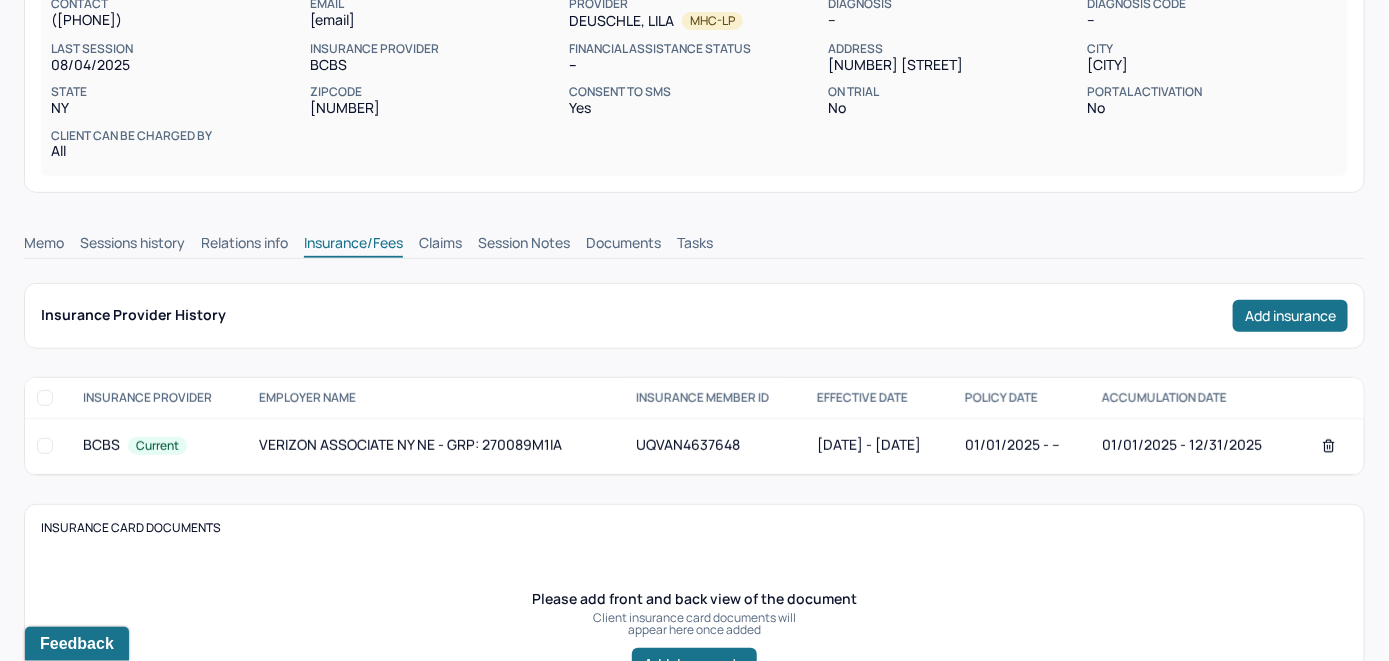 click on "Claims" at bounding box center [440, 245] 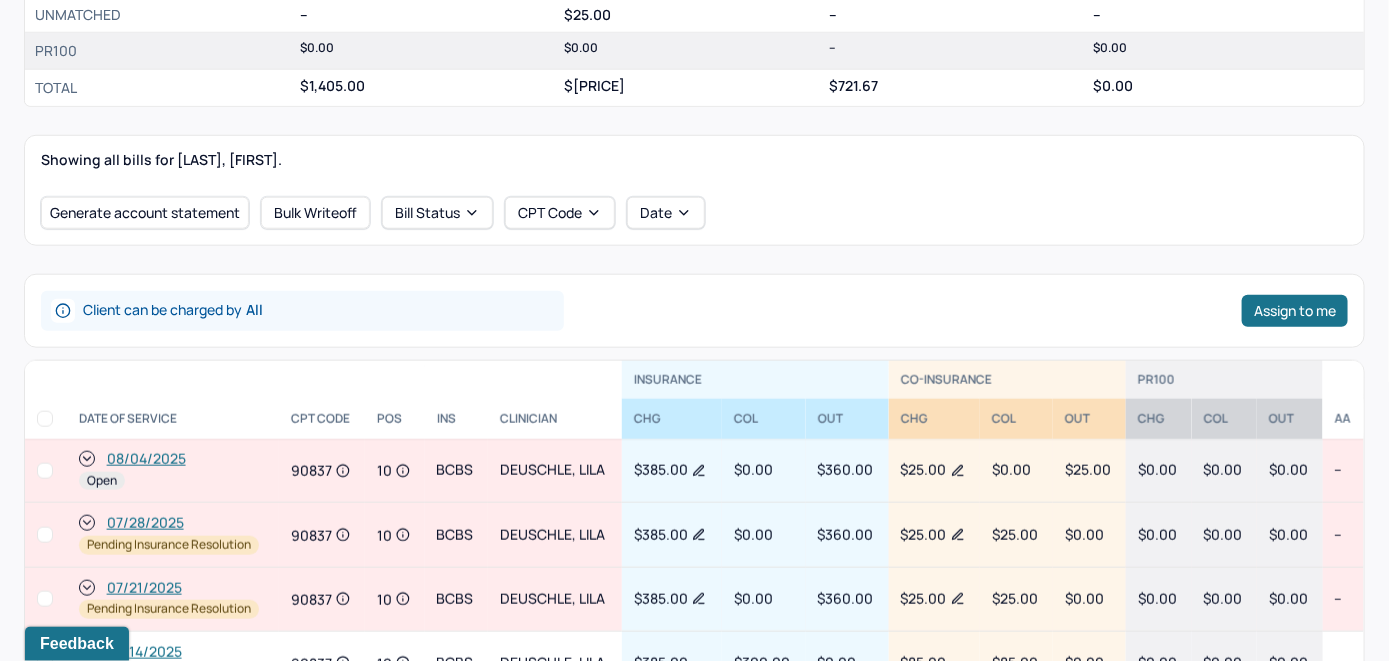 scroll, scrollTop: 754, scrollLeft: 0, axis: vertical 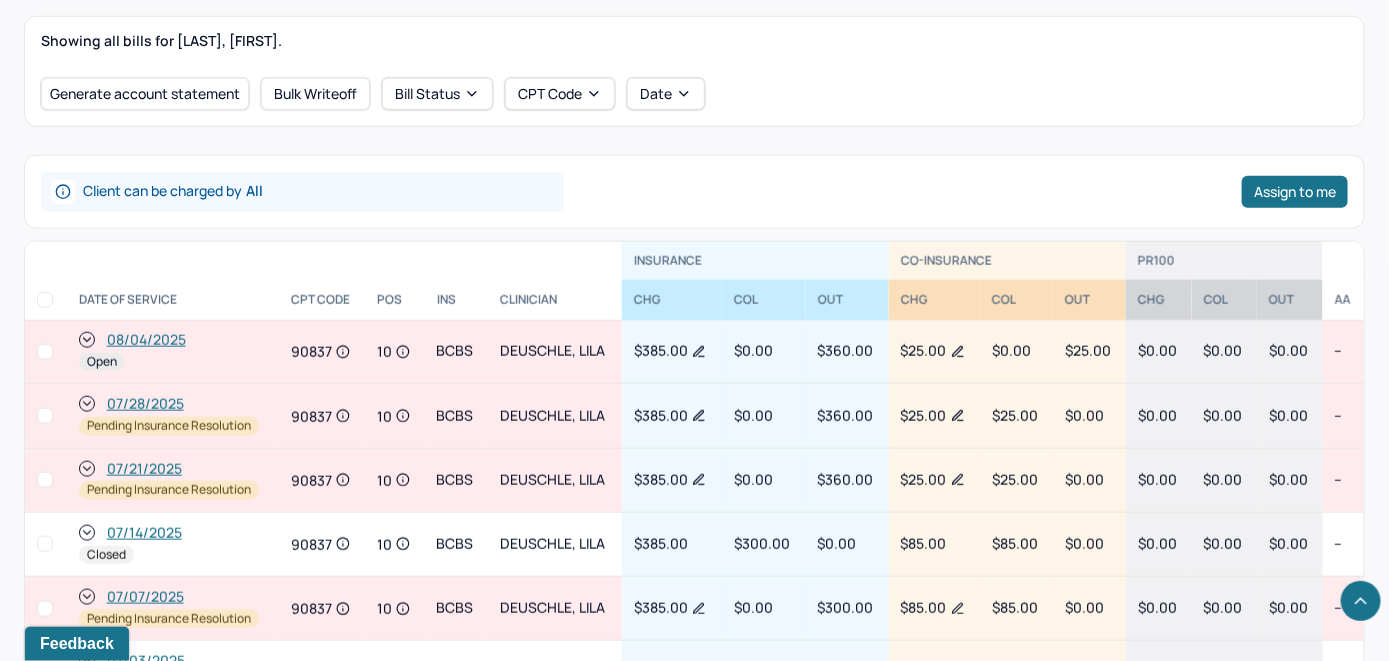 click on "08/04/2025" at bounding box center [146, 340] 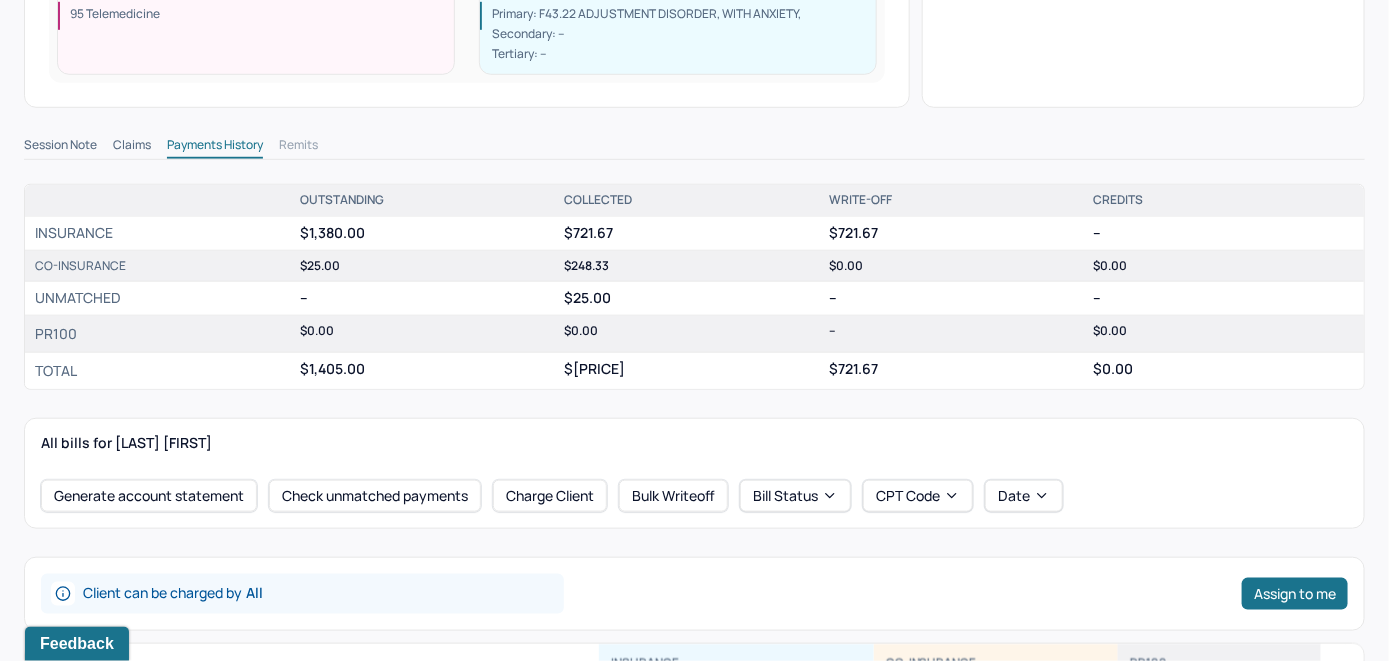 scroll, scrollTop: 600, scrollLeft: 0, axis: vertical 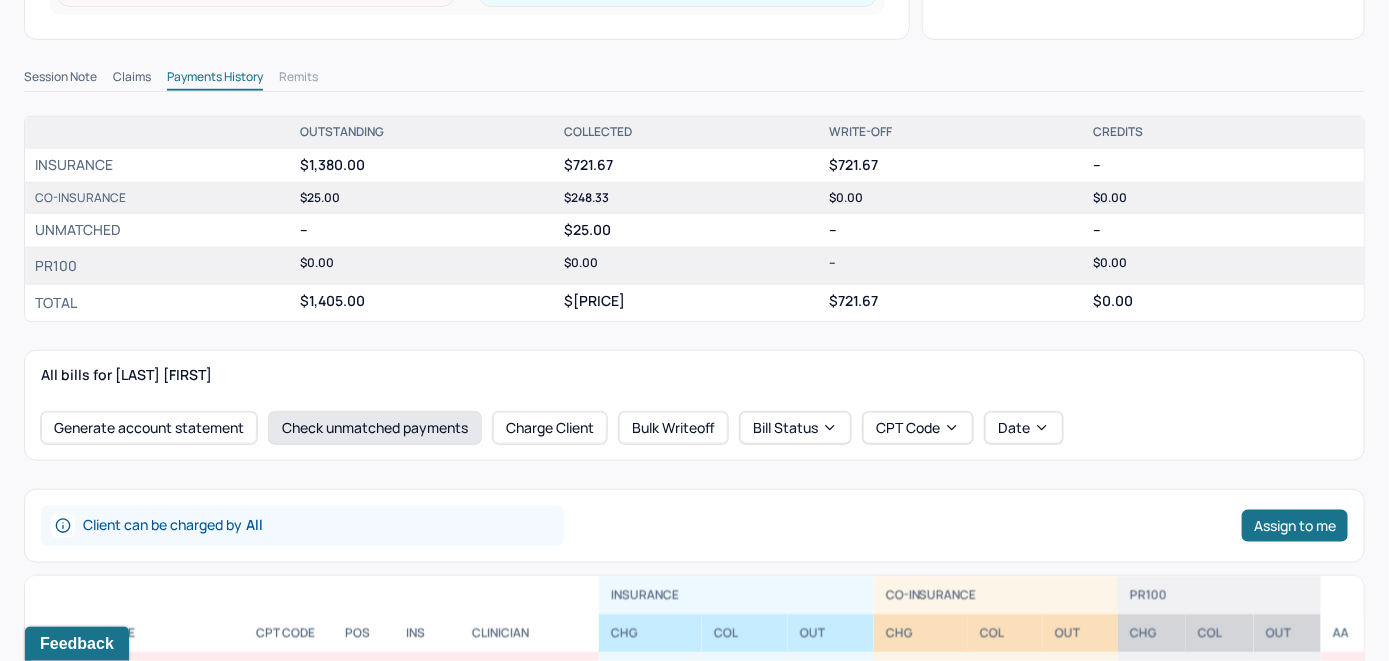 click on "Check unmatched payments" at bounding box center (375, 428) 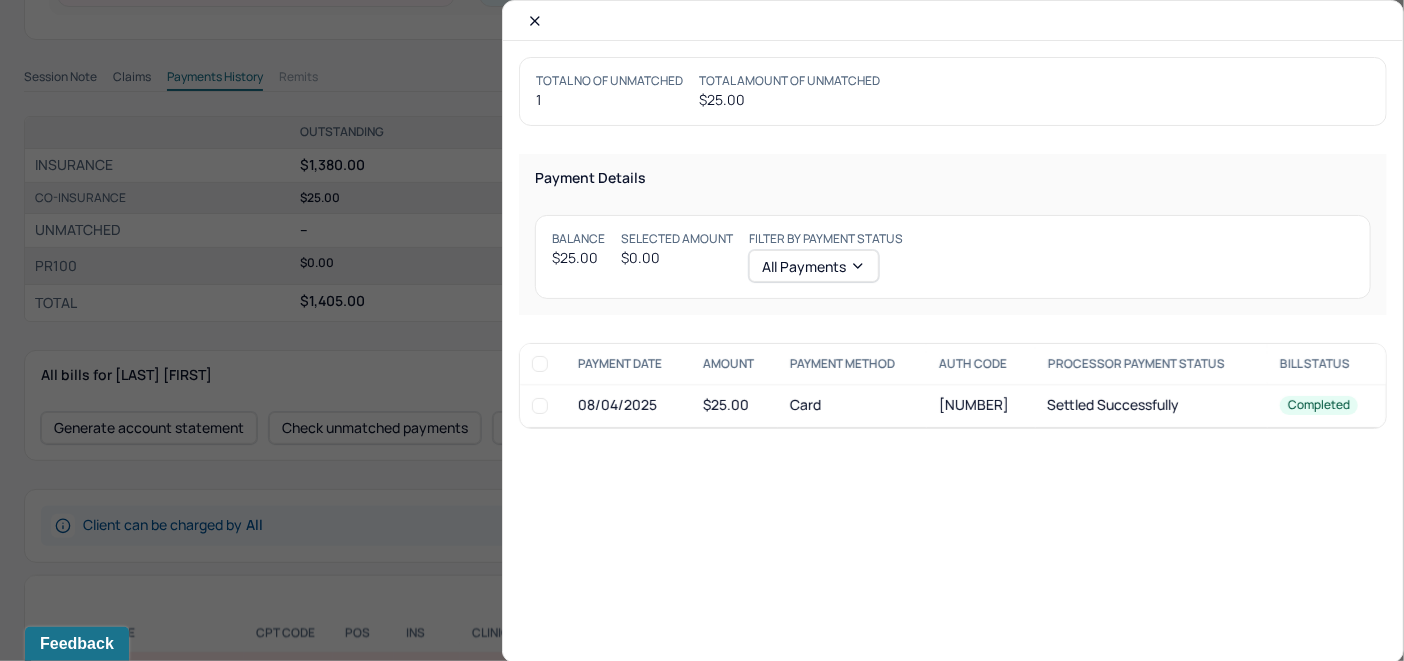 click at bounding box center (540, 406) 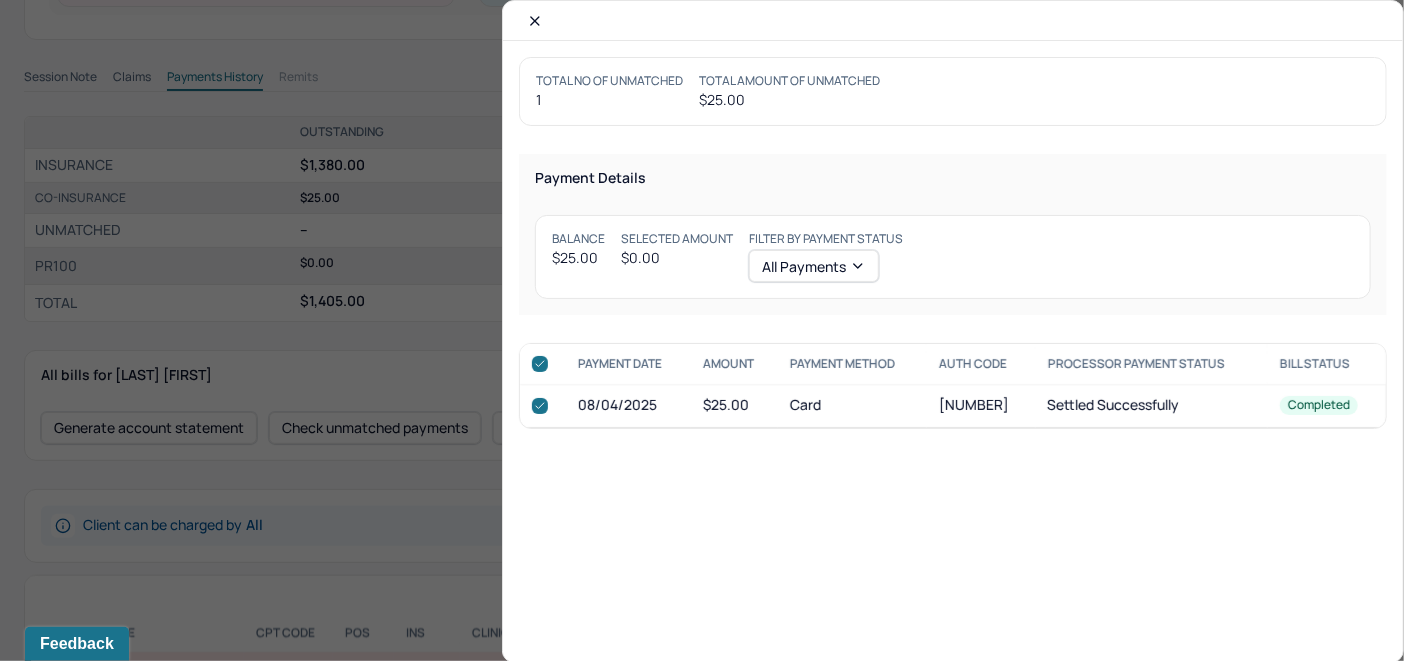 checkbox on "true" 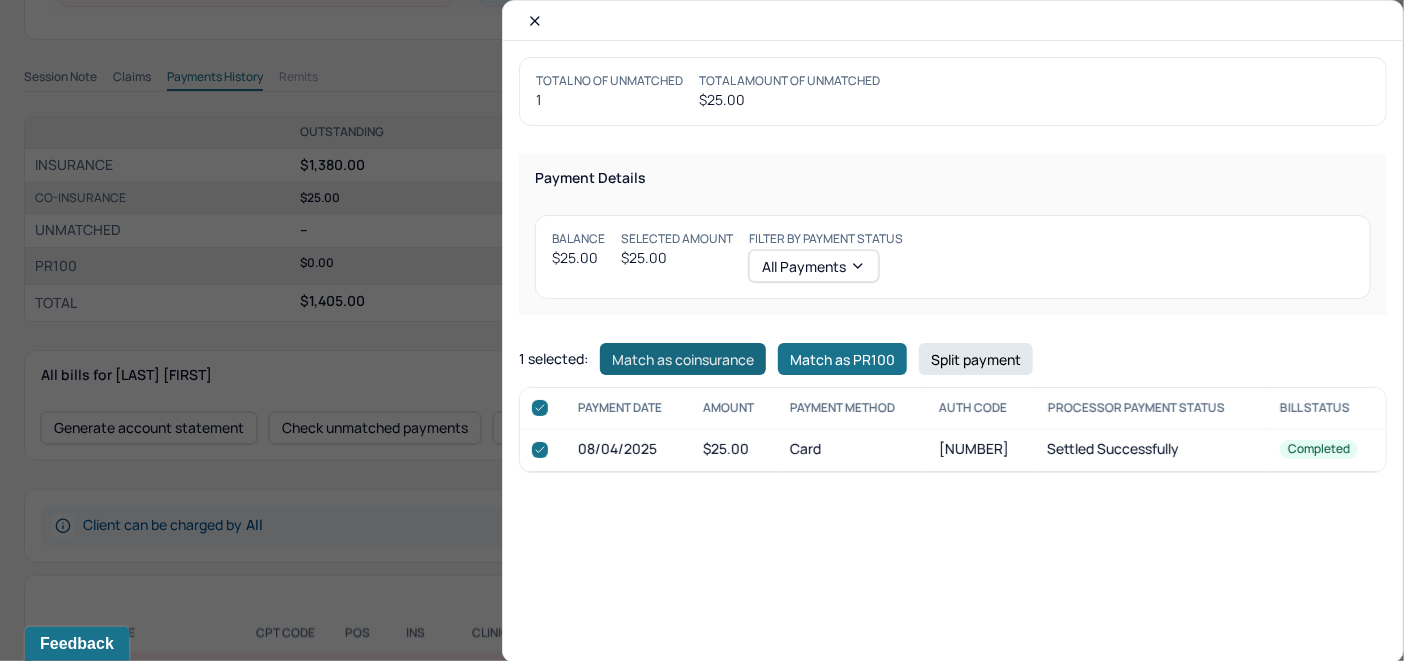 click on "Match as coinsurance" at bounding box center [683, 359] 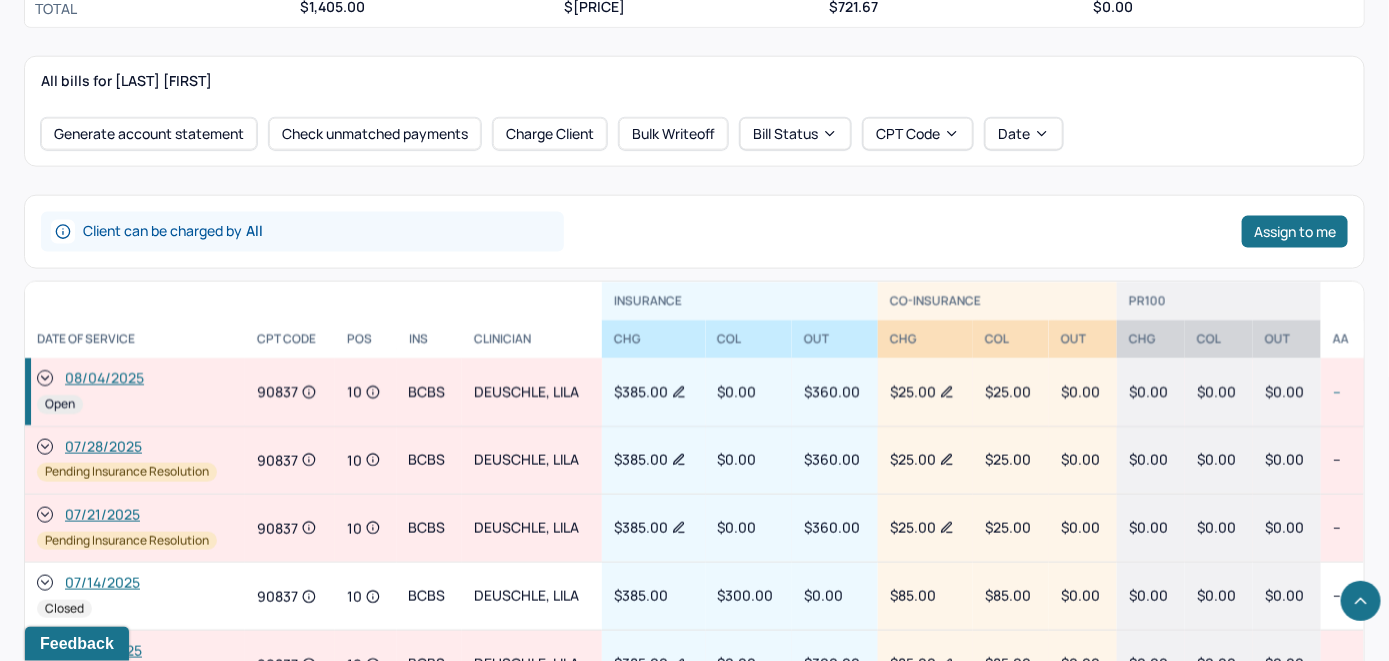scroll, scrollTop: 900, scrollLeft: 0, axis: vertical 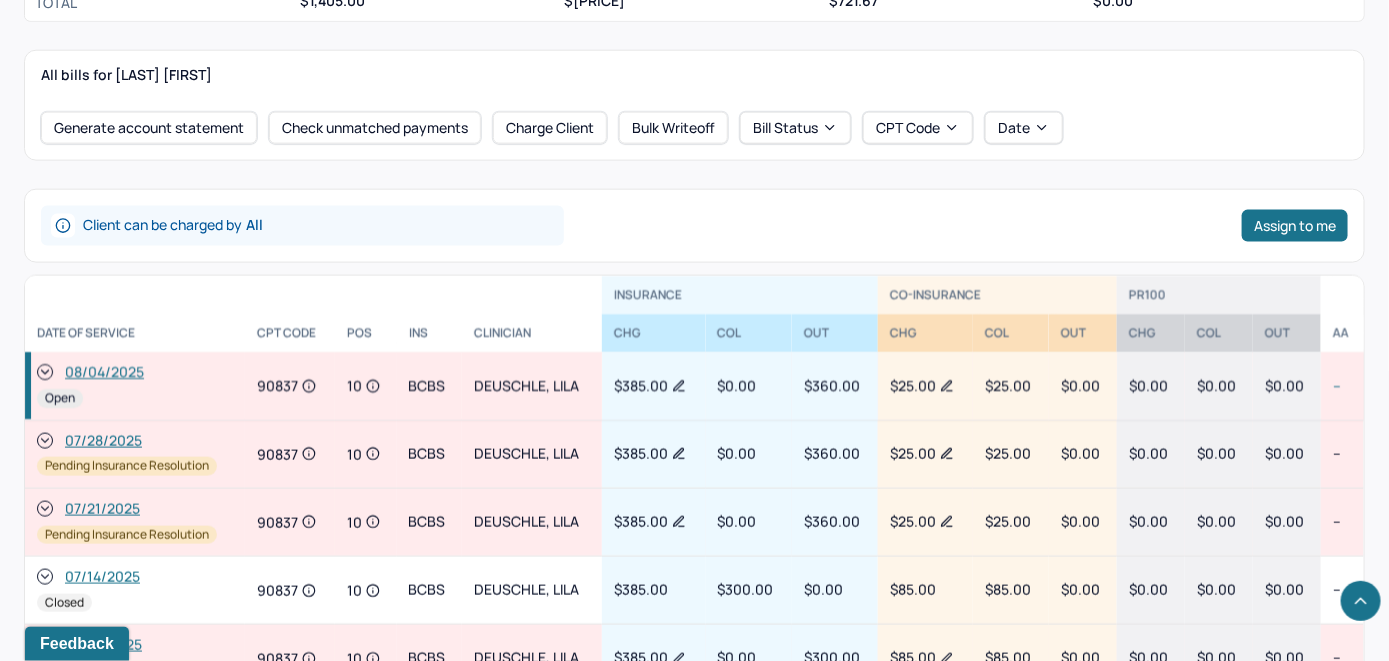 click 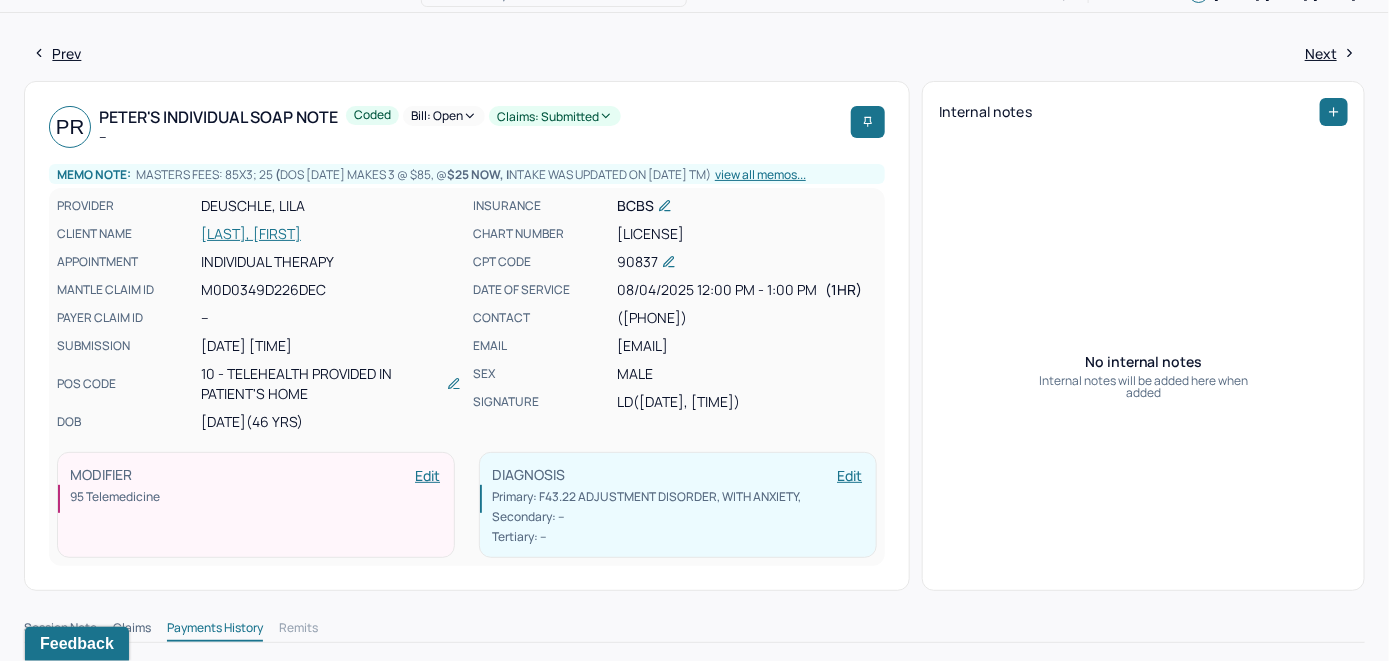 scroll, scrollTop: 0, scrollLeft: 0, axis: both 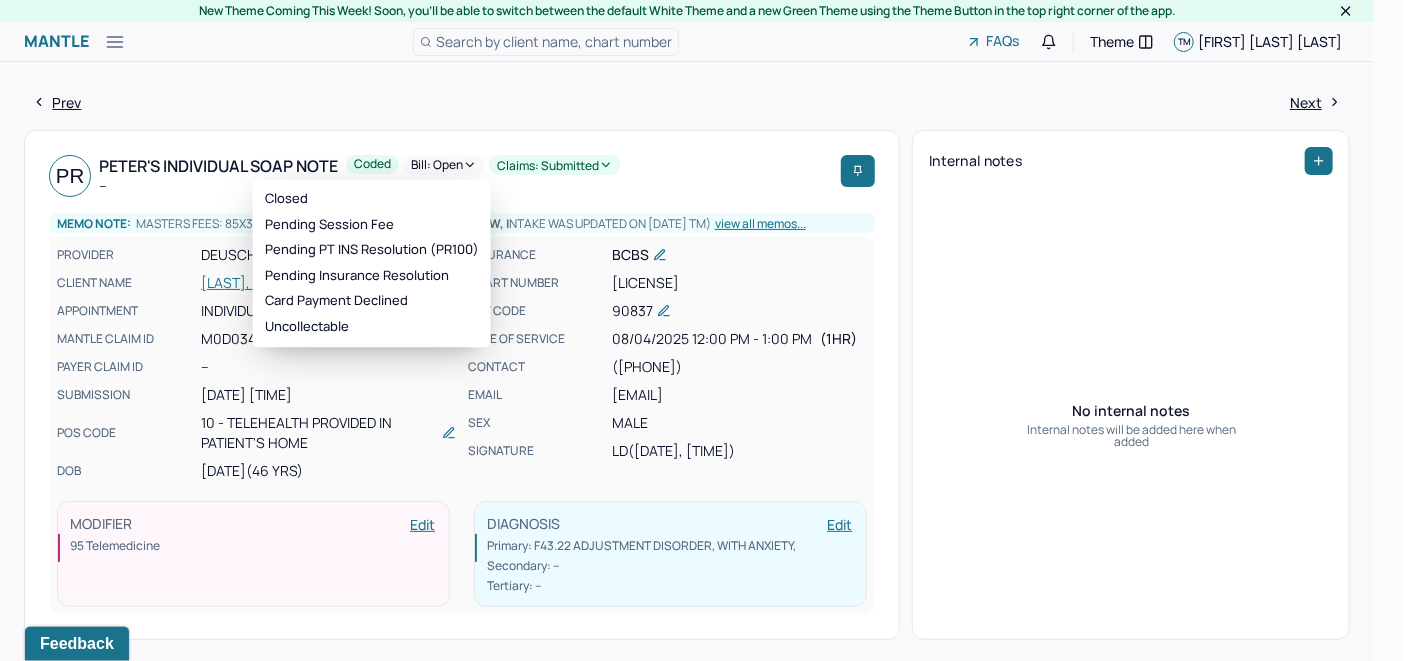 click on "Bill: Open" at bounding box center [444, 165] 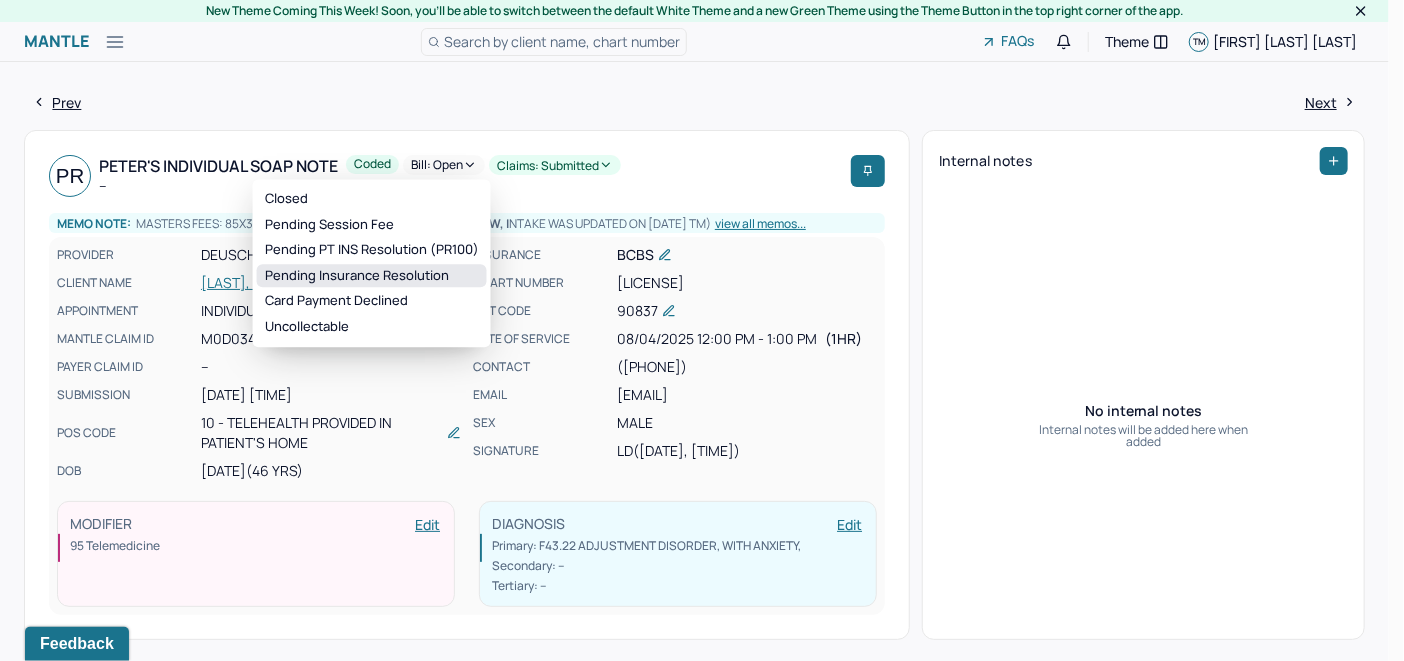 click on "Pending Insurance Resolution" at bounding box center [372, 276] 